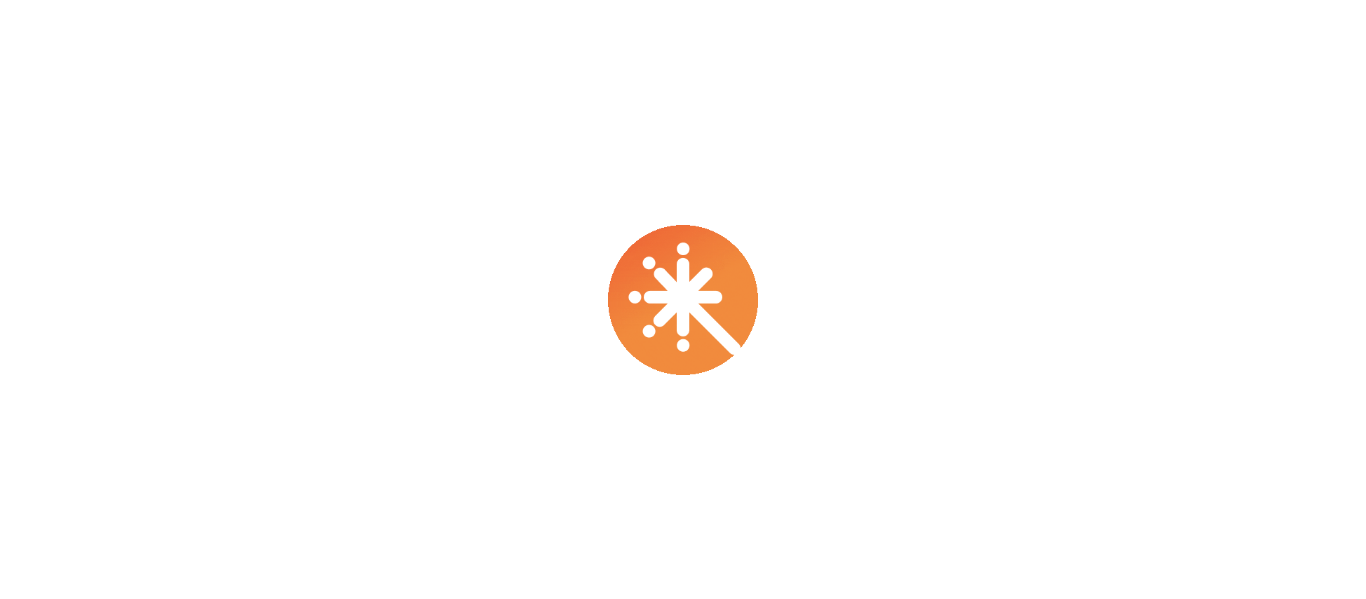 scroll, scrollTop: 0, scrollLeft: 0, axis: both 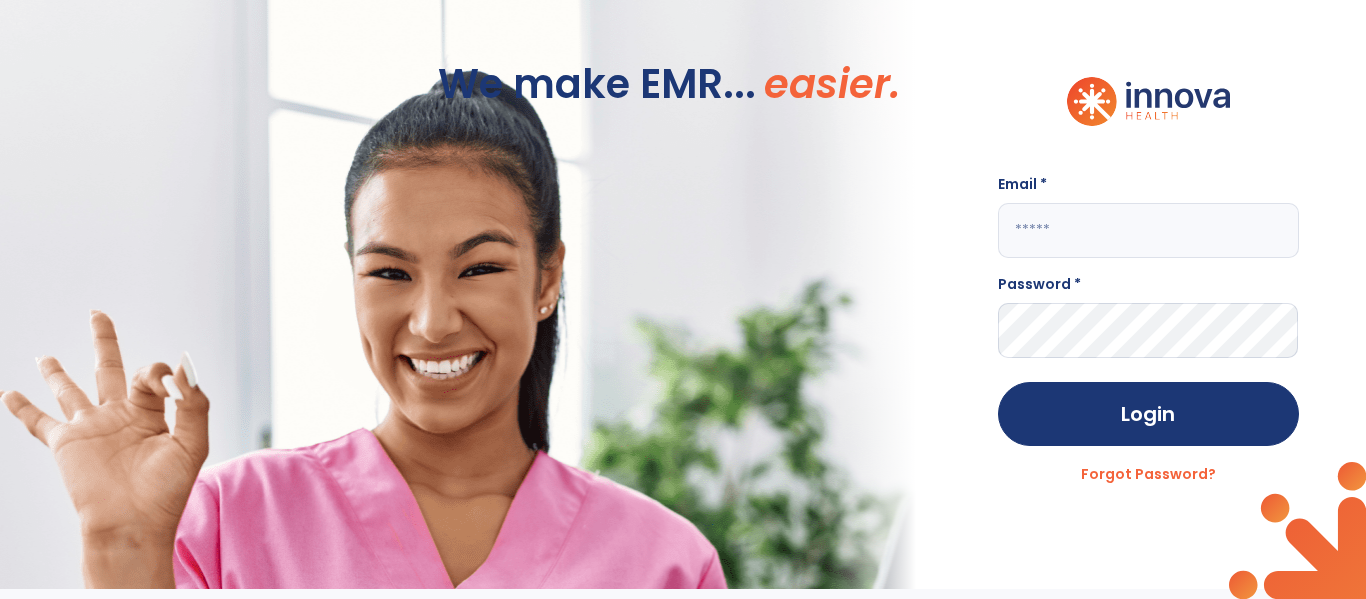 click 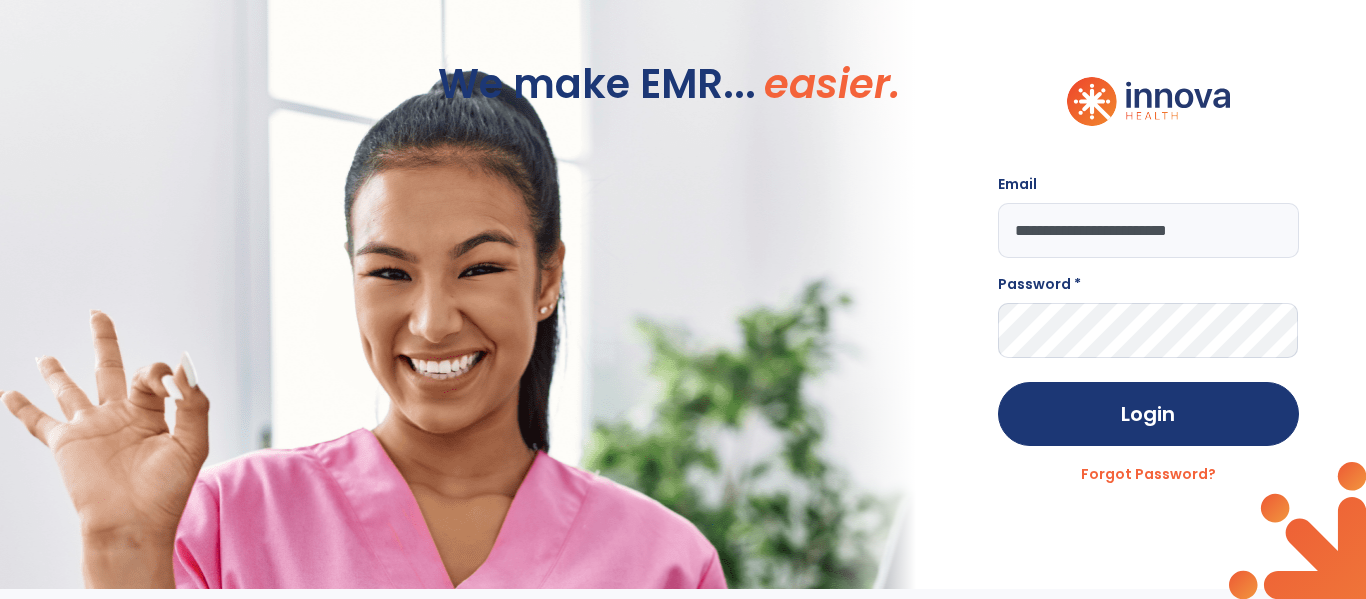 type on "**********" 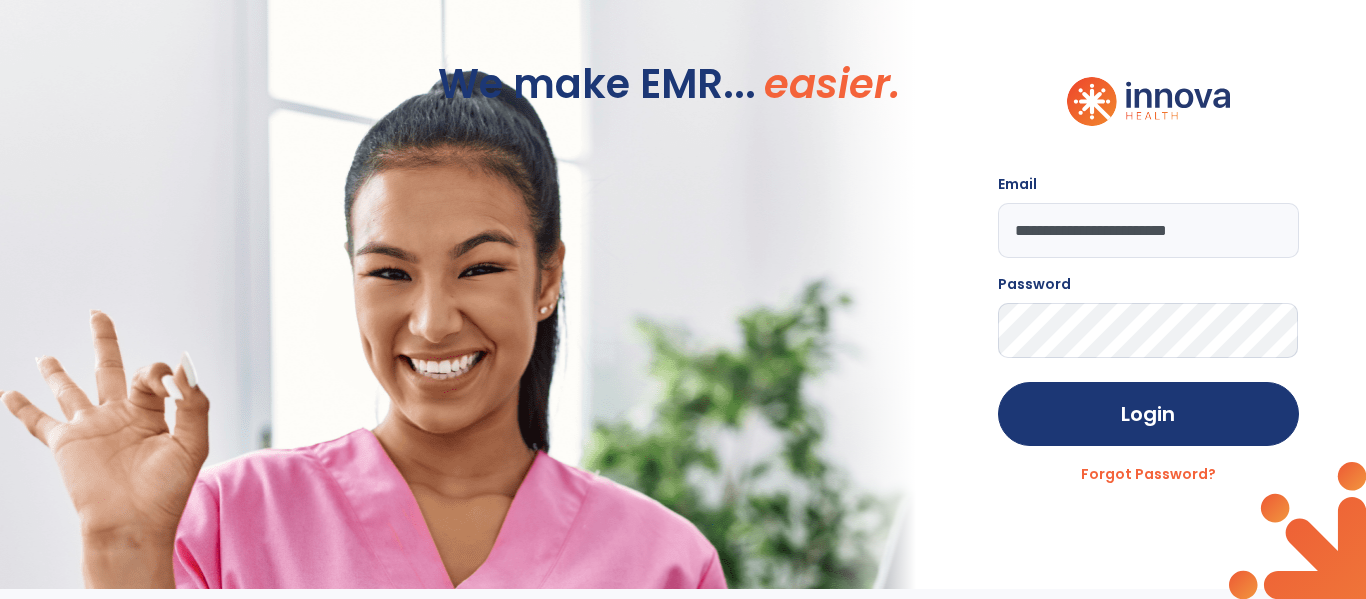 click on "Login" 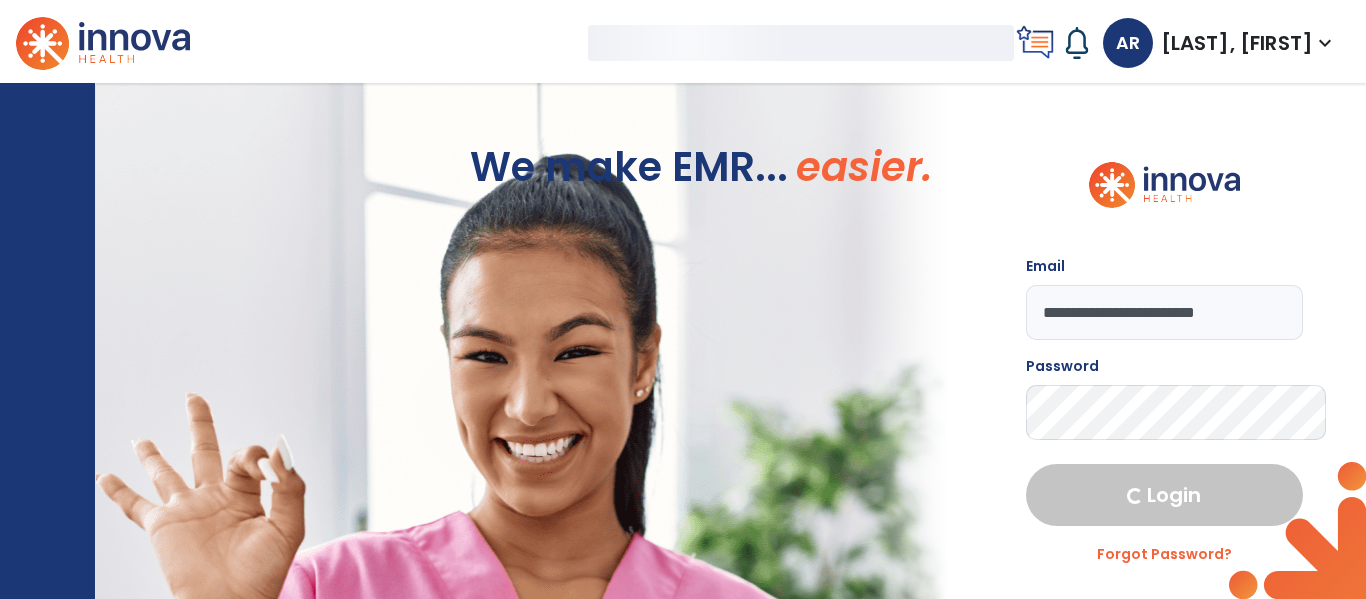 select on "****" 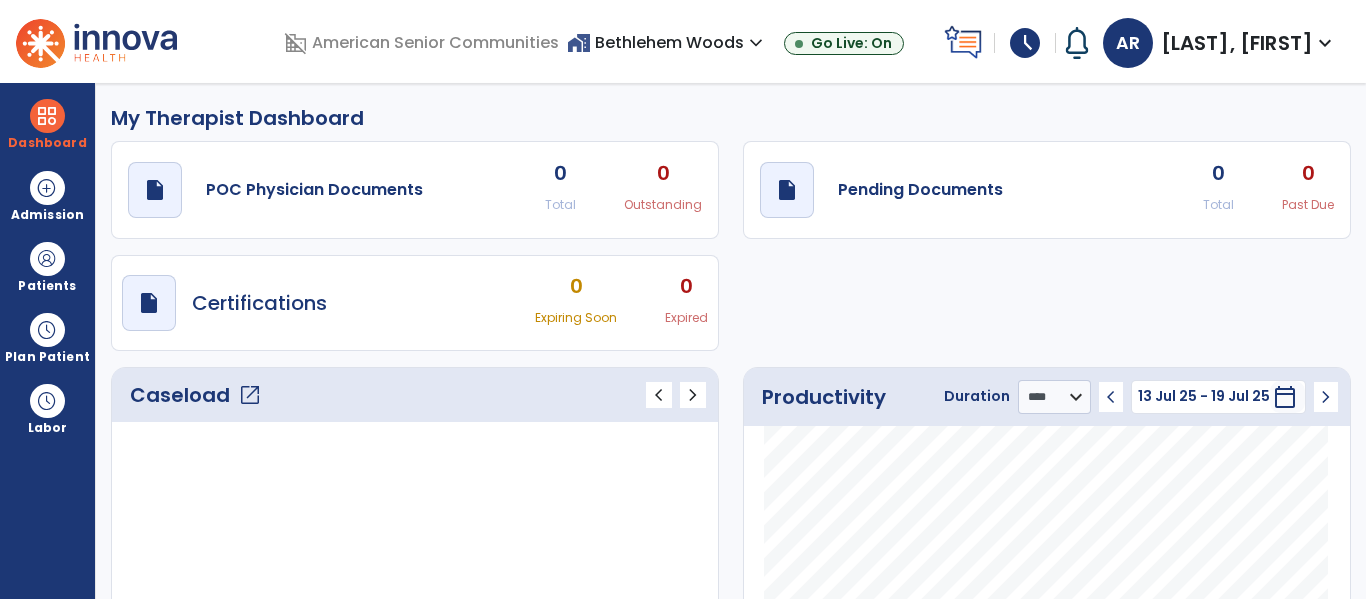 click on "home_work   Bethlehem Woods   expand_more   Bethlehem Woods   Canterbury Nursing and Rehab   Glenbrook Rehab & Skilled Nurs   Summit City Nursing and Rehab  Go Live: On" at bounding box center [751, 43] 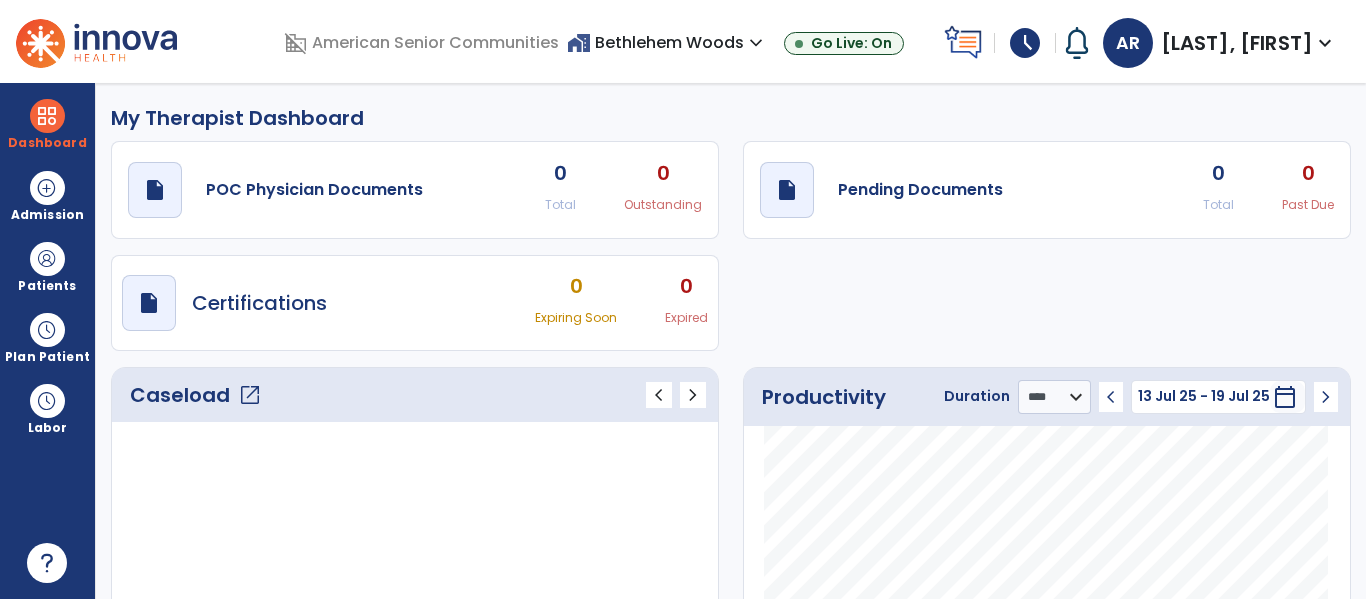 click on "home_work   Bethlehem Woods   expand_more   Bethlehem Woods   Canterbury Nursing and Rehab   Glenbrook Rehab & Skilled Nurs   Summit City Nursing and Rehab  Go Live: On" at bounding box center (751, 43) 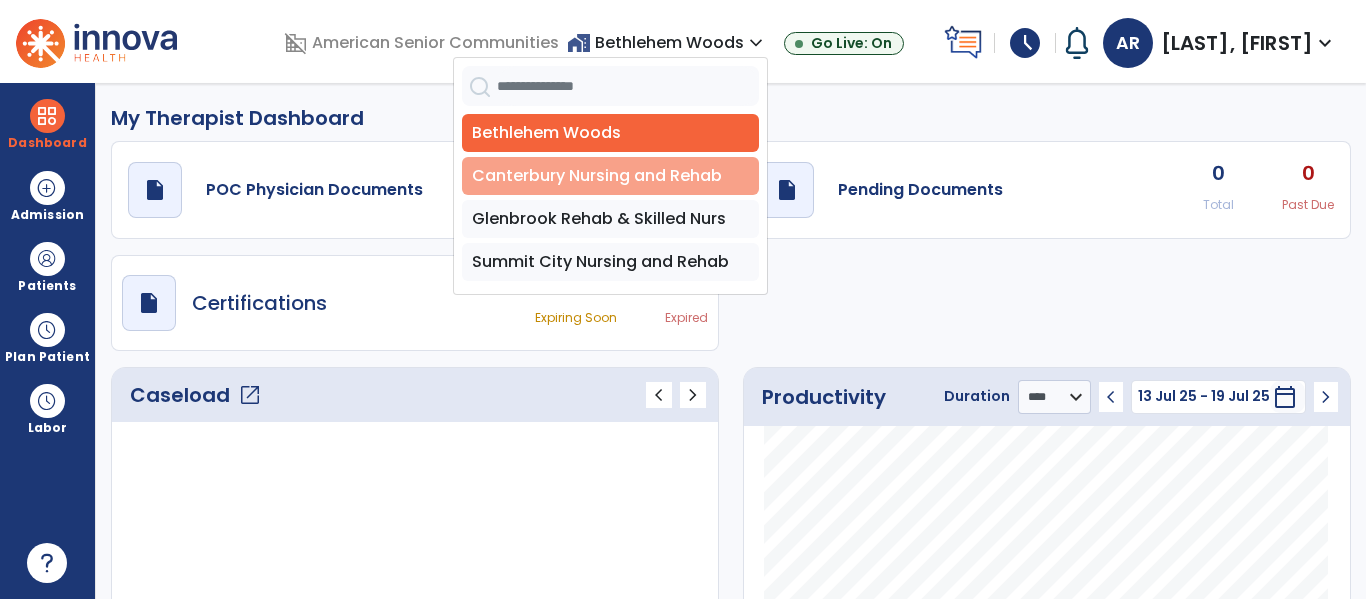 click on "Canterbury Nursing and Rehab" at bounding box center (610, 176) 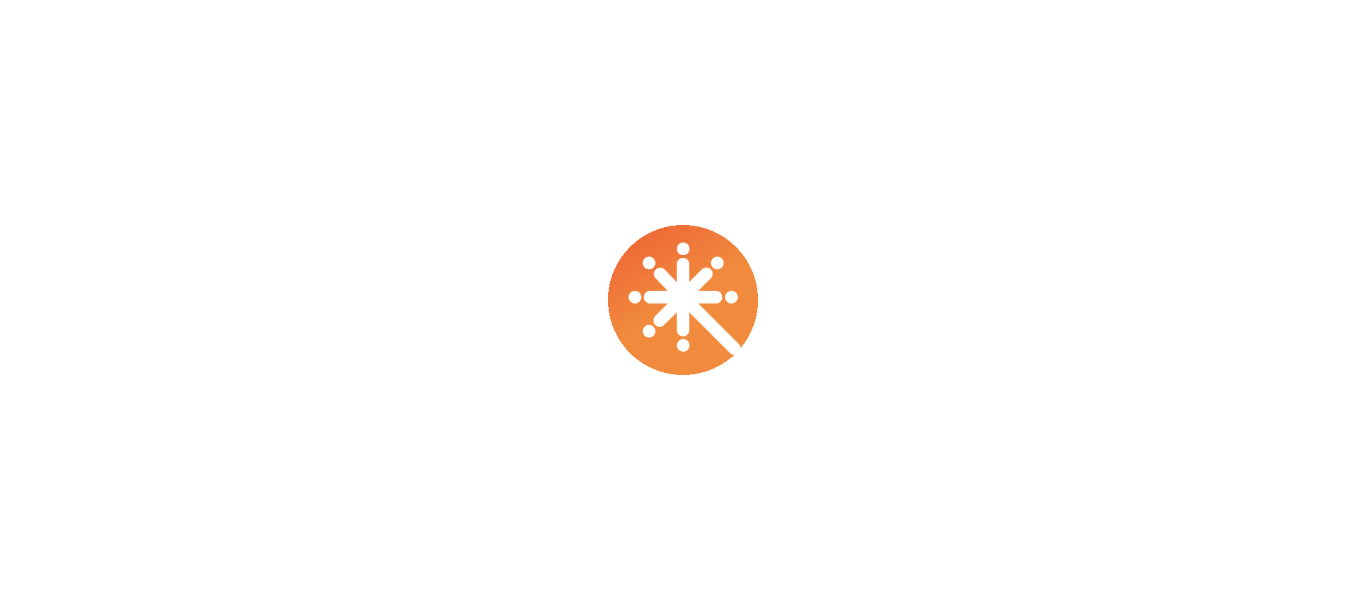 scroll, scrollTop: 0, scrollLeft: 0, axis: both 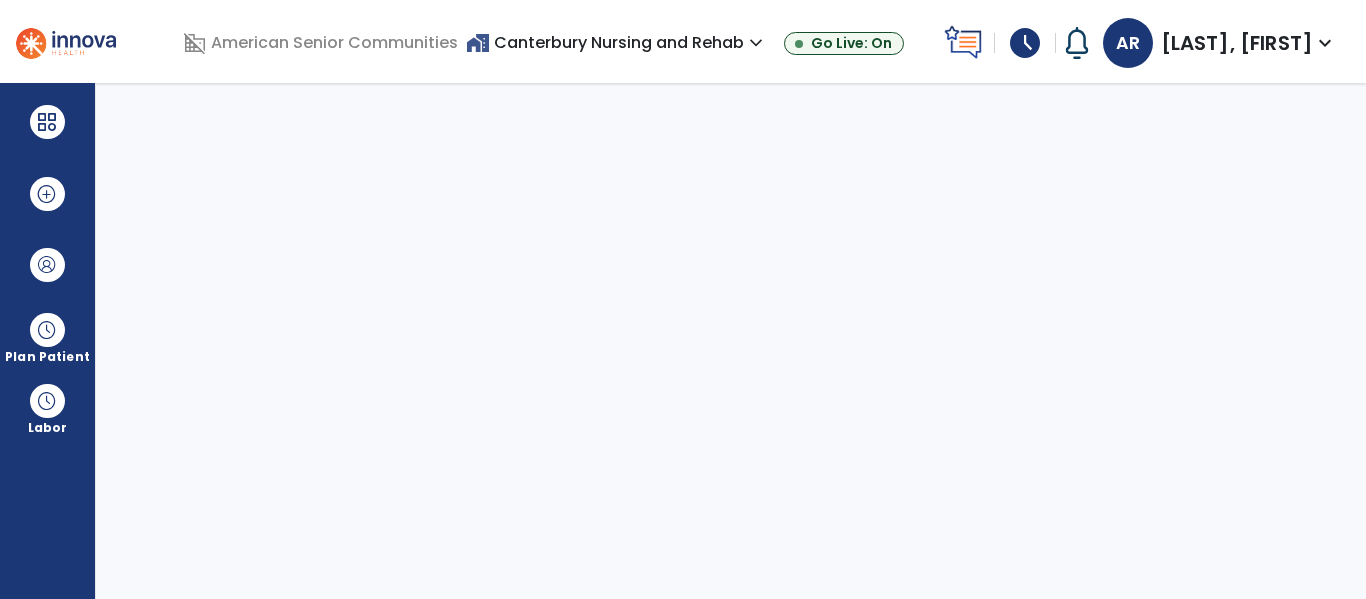 select on "****" 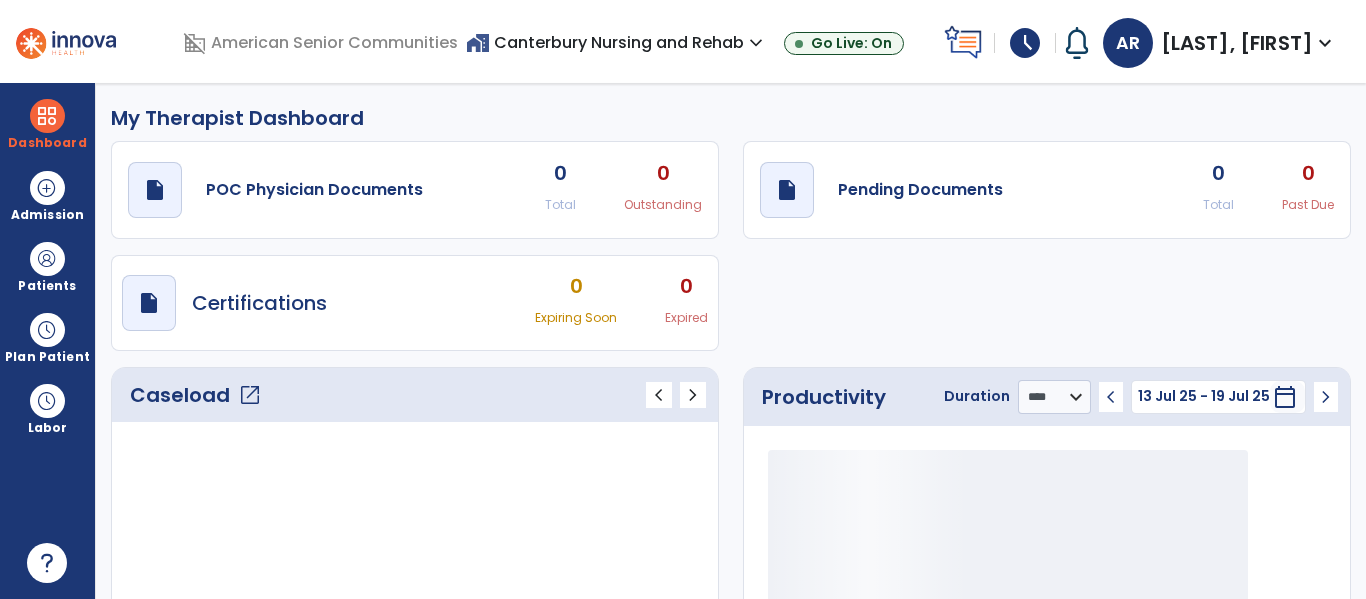 click on "home_work   Canterbury Nursing and Rehab   expand_more" at bounding box center [617, 42] 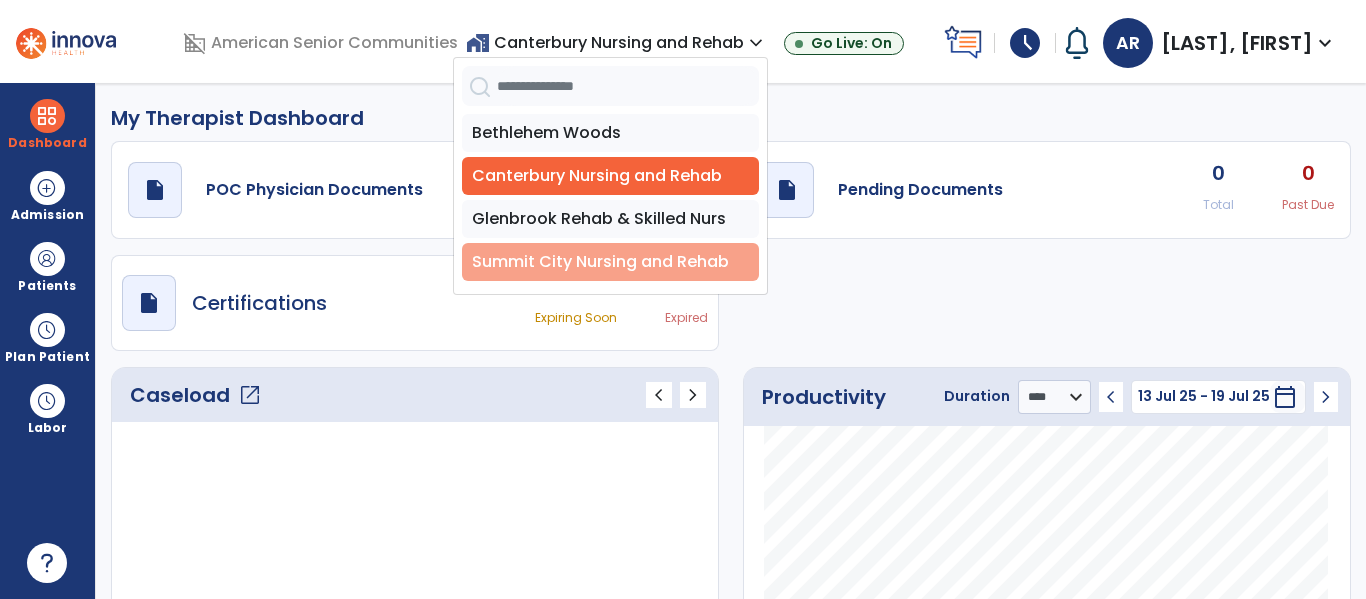 click on "Summit City Nursing and Rehab" at bounding box center [610, 262] 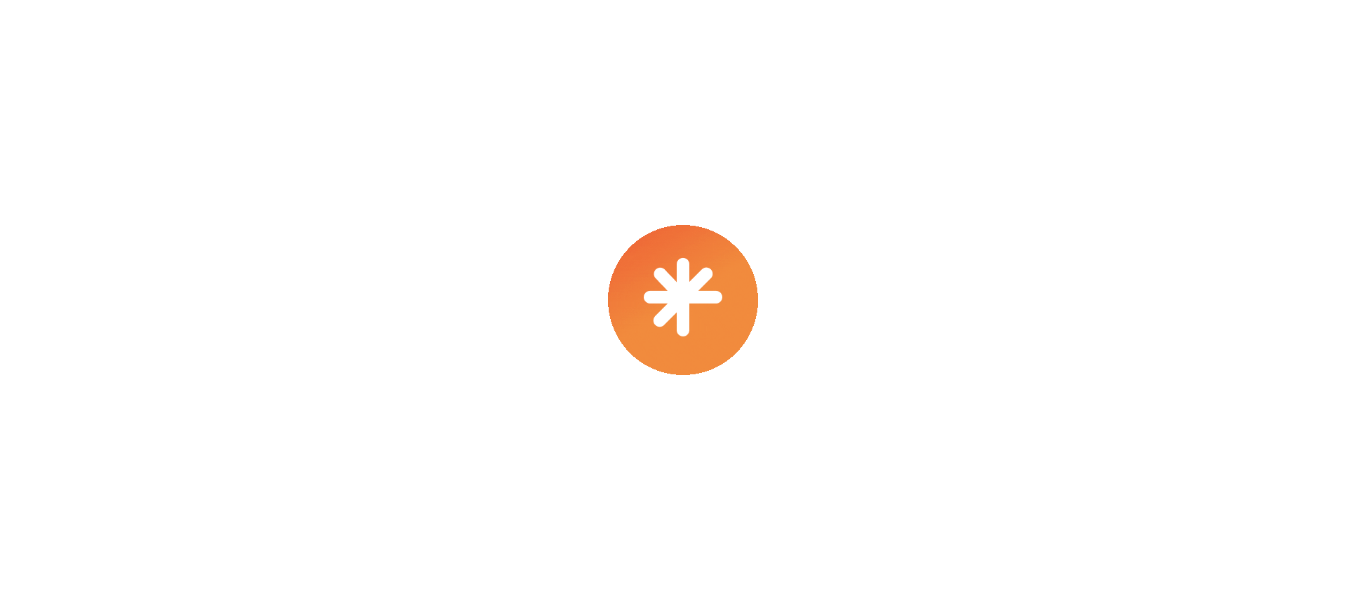 scroll, scrollTop: 0, scrollLeft: 0, axis: both 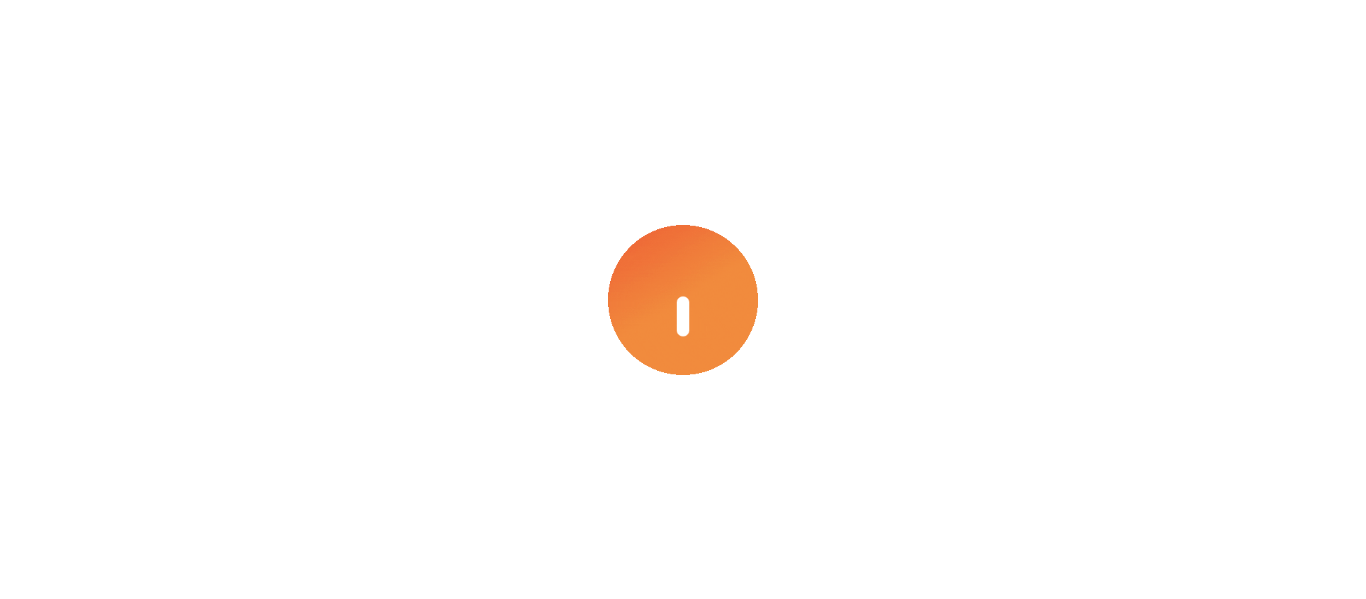 select on "****" 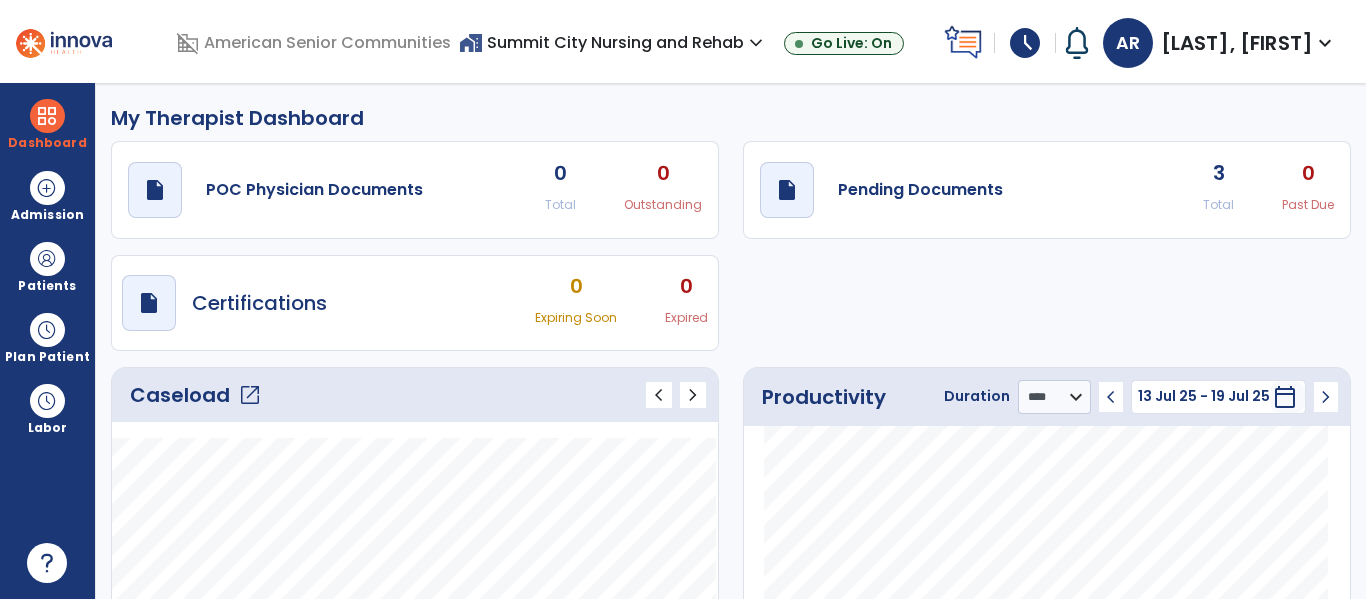 scroll, scrollTop: 206, scrollLeft: 0, axis: vertical 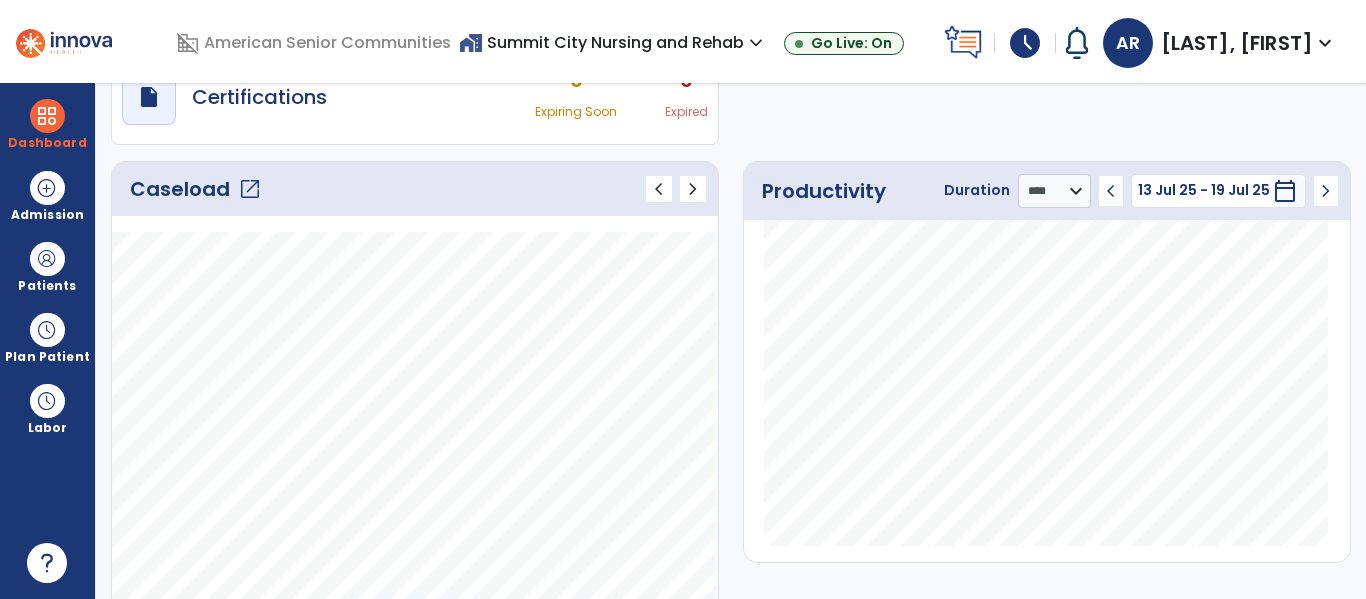 click on "open_in_new" 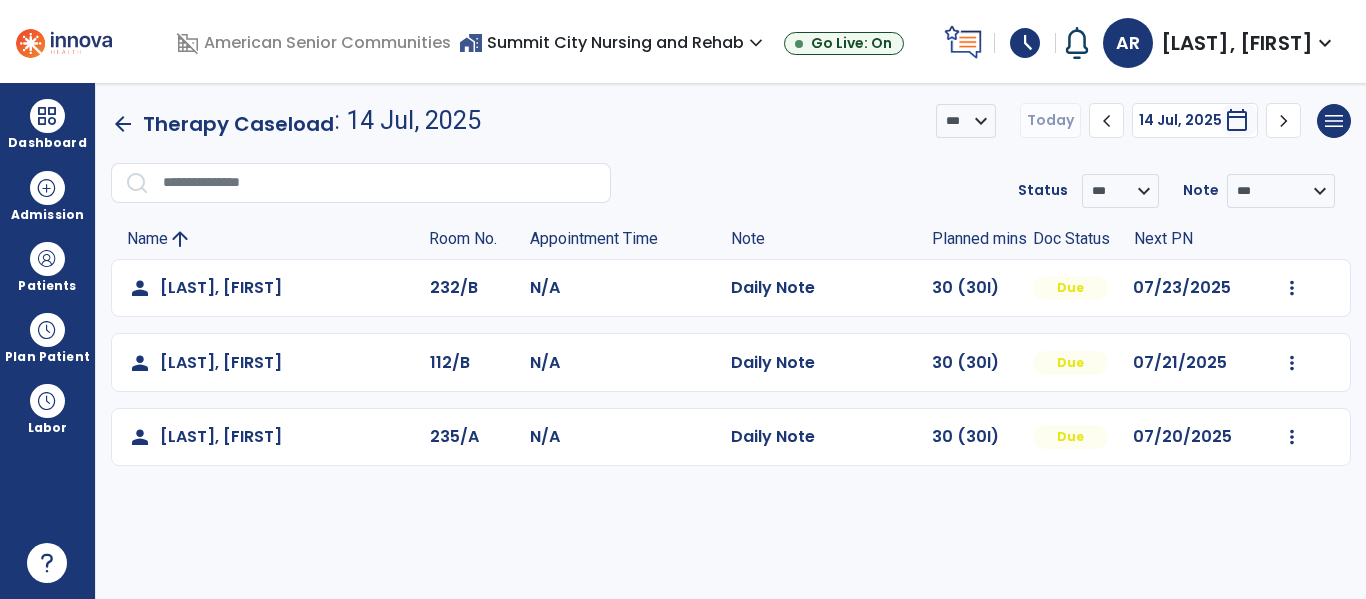 scroll, scrollTop: 0, scrollLeft: 0, axis: both 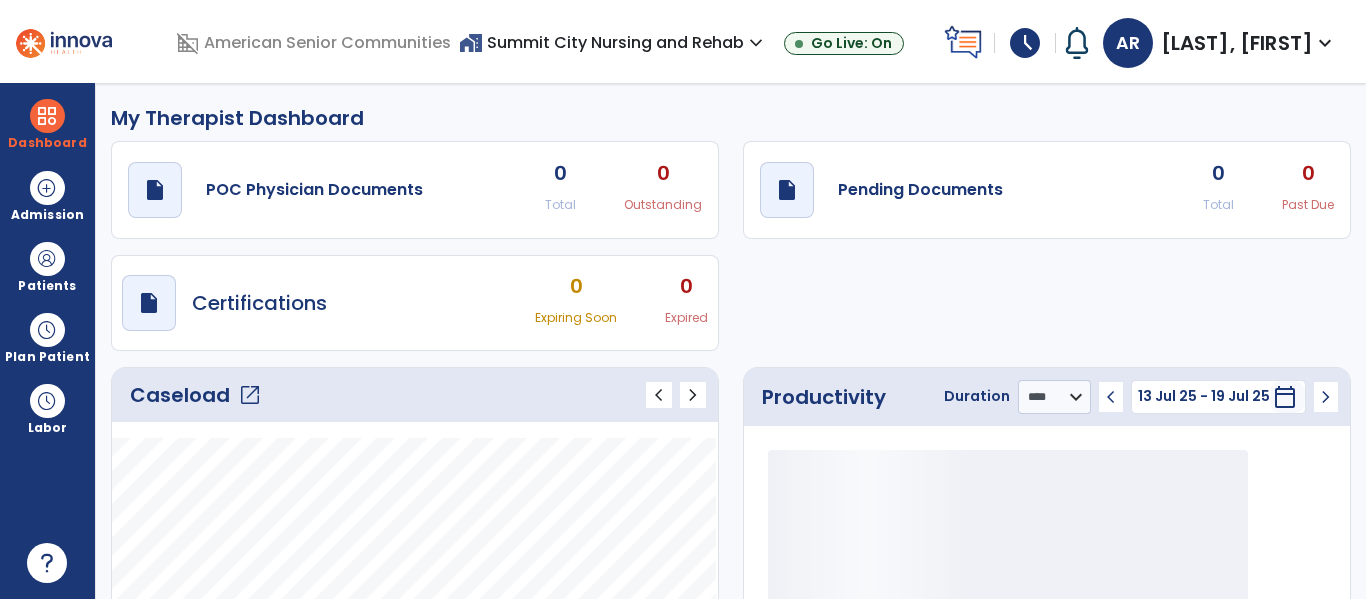click on "home_work   Summit City Nursing and Rehab   expand_more" at bounding box center [613, 42] 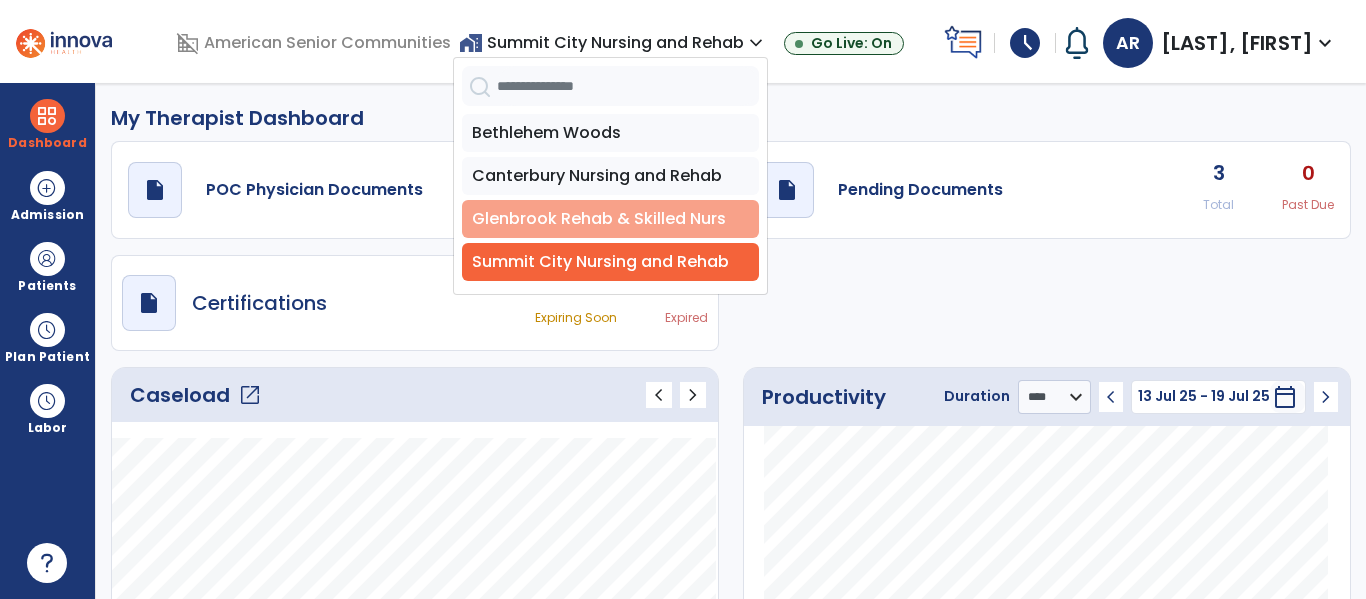 click on "Glenbrook Rehab & Skilled Nurs" at bounding box center [610, 219] 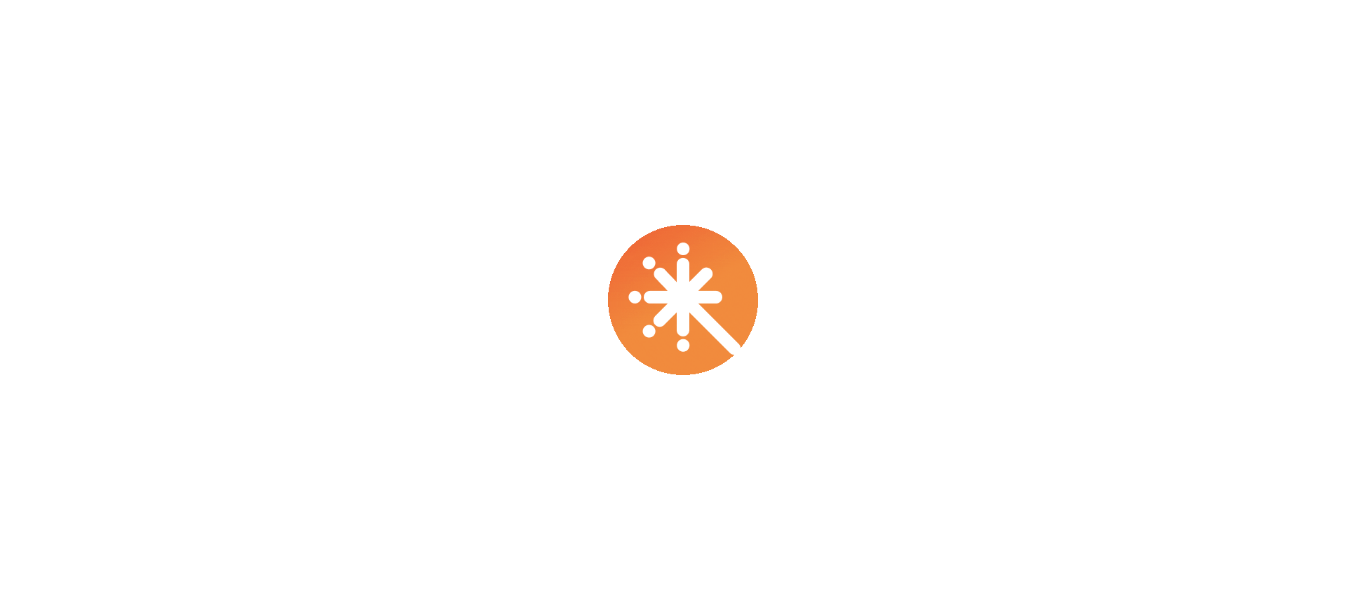 scroll, scrollTop: 0, scrollLeft: 0, axis: both 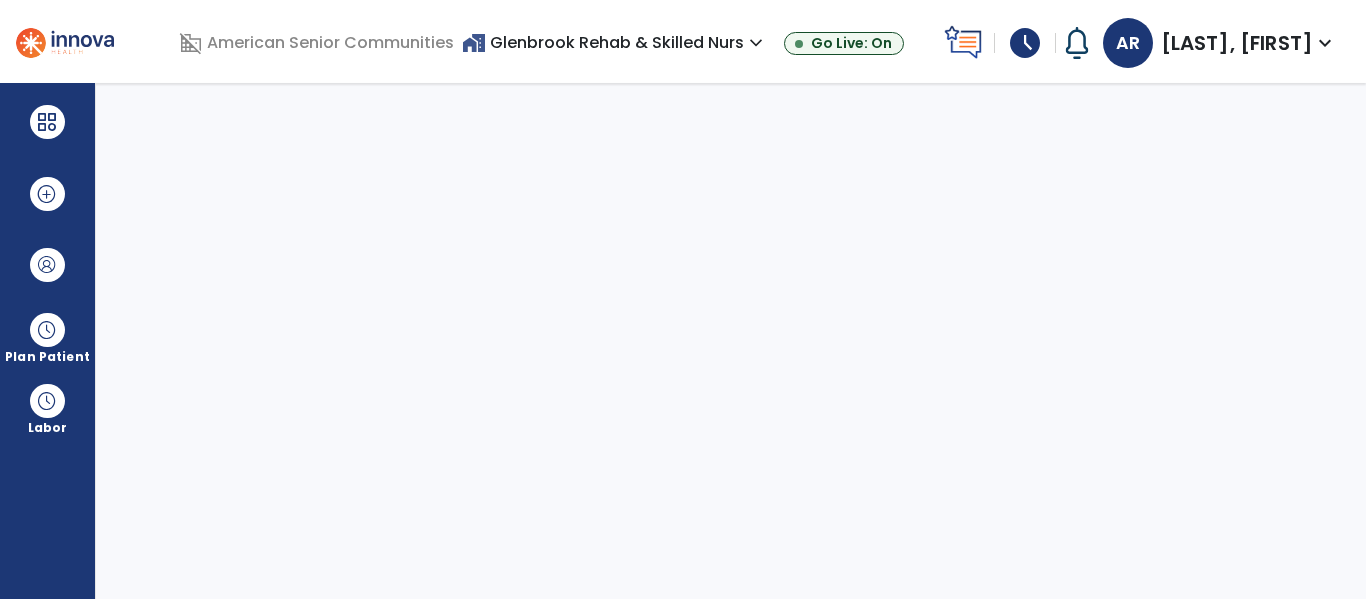 select on "****" 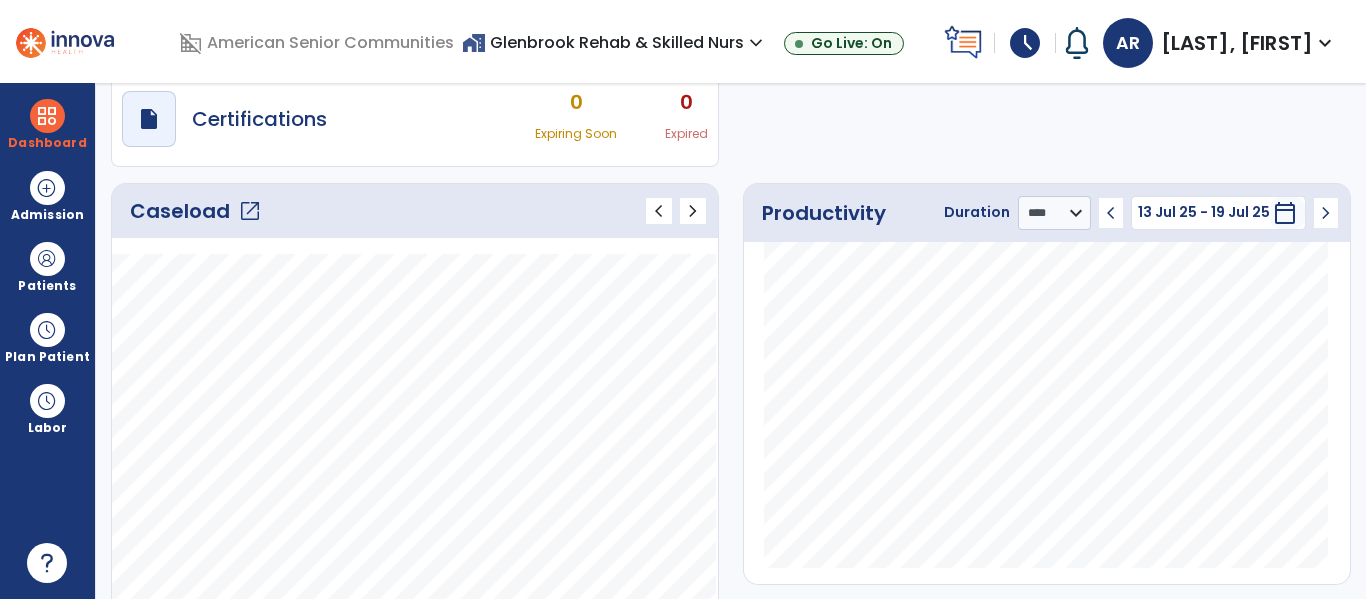 scroll, scrollTop: 68, scrollLeft: 0, axis: vertical 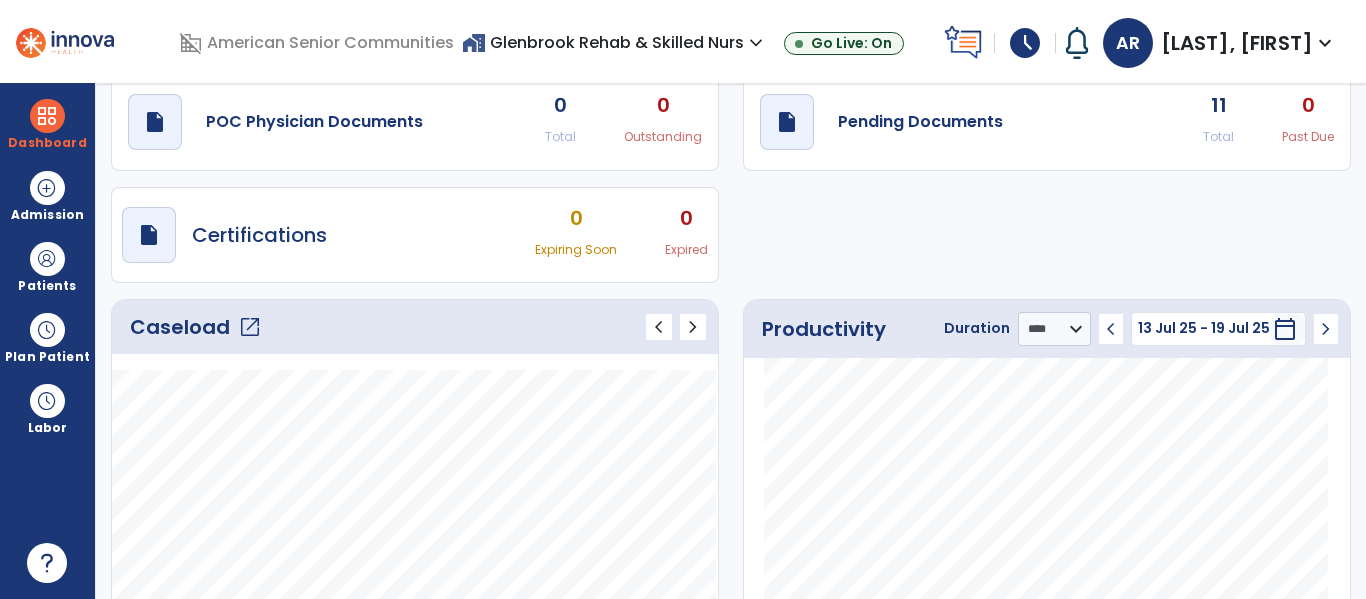 click on "open_in_new" 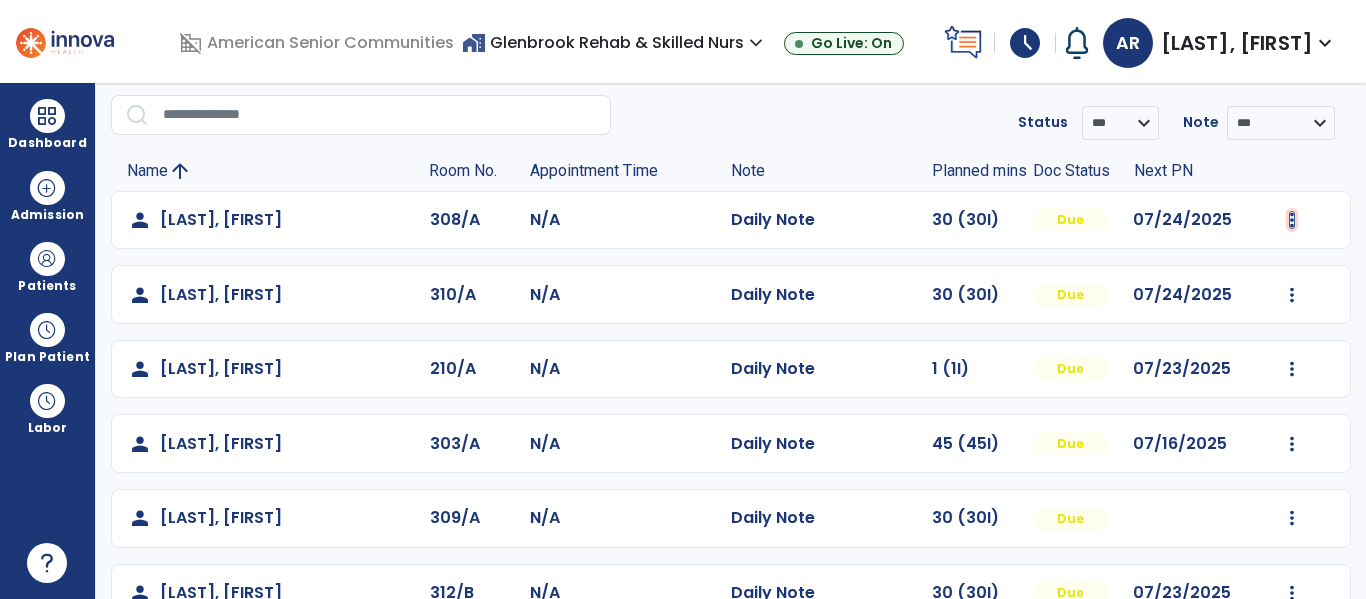 click at bounding box center [1292, 220] 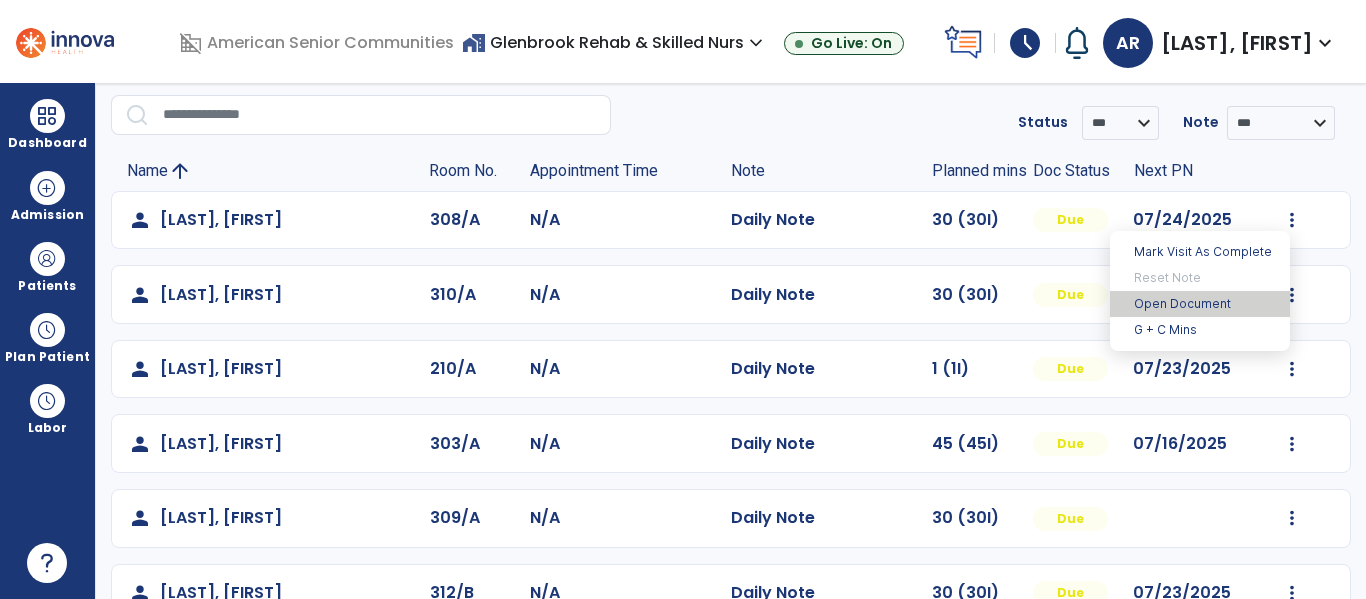 click on "Open Document" at bounding box center [1200, 304] 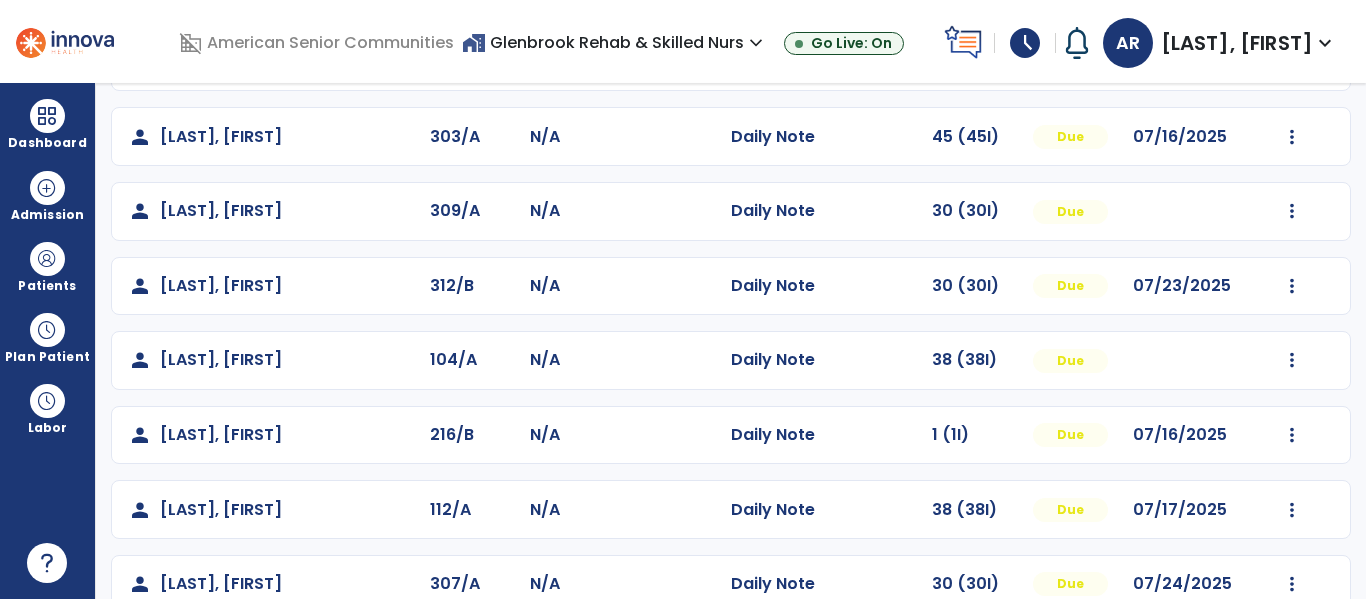 scroll, scrollTop: 0, scrollLeft: 0, axis: both 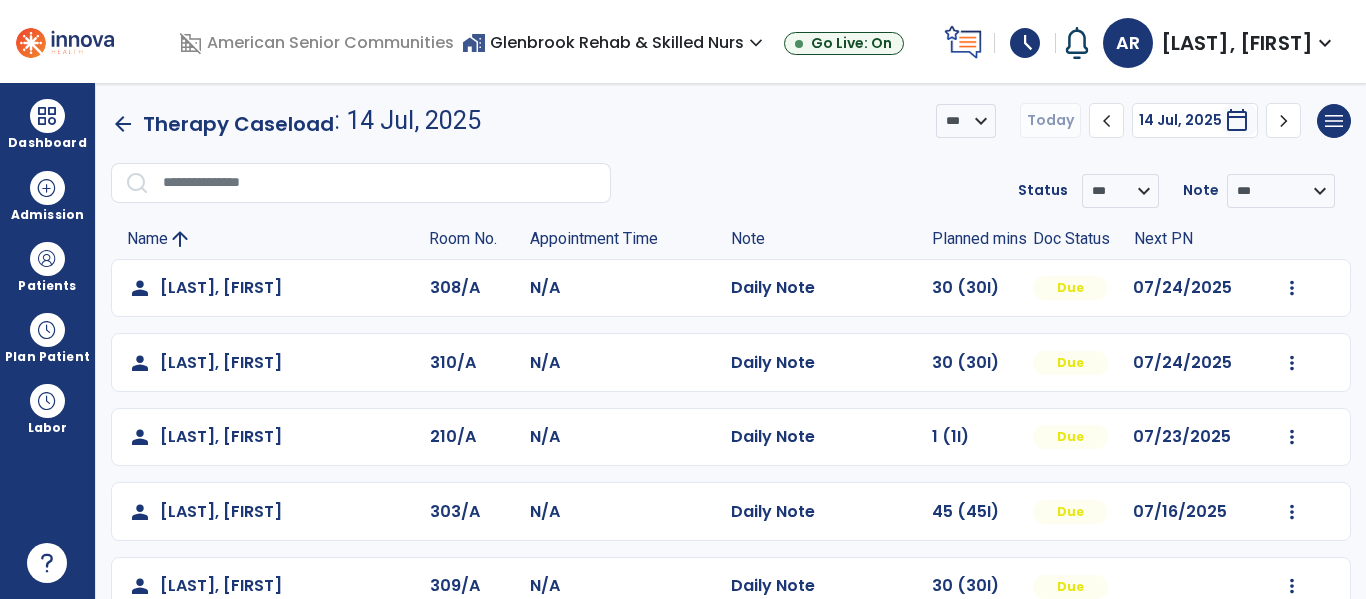 click on "arrow_back" 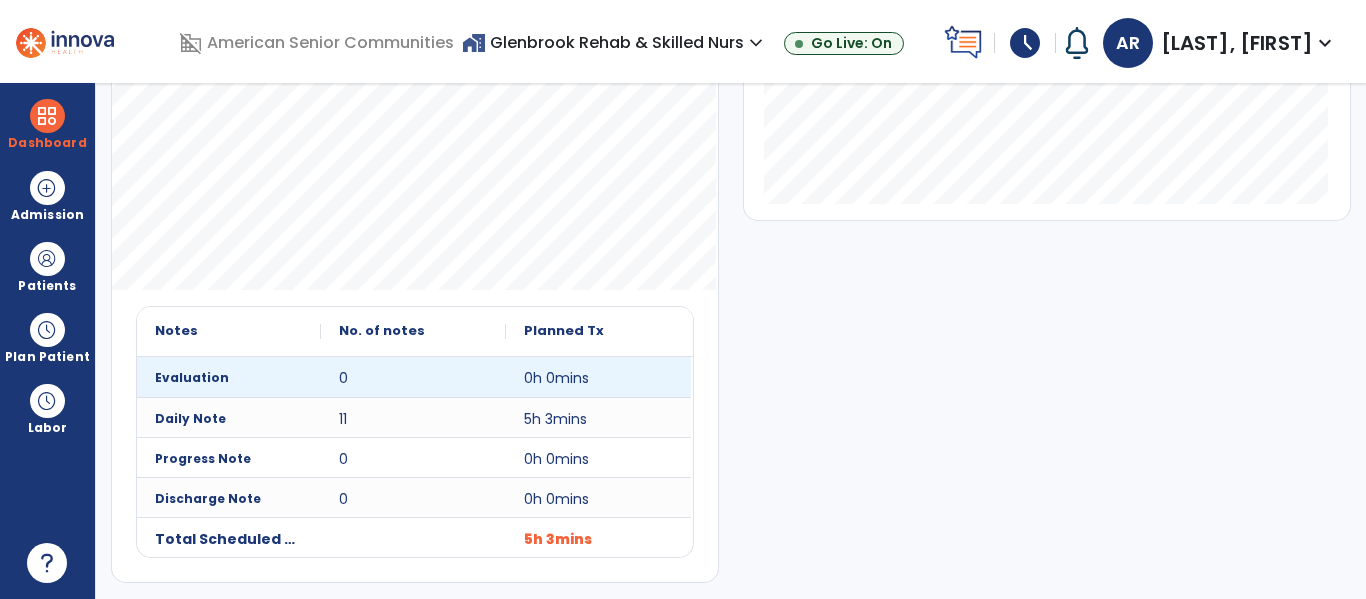 scroll, scrollTop: 0, scrollLeft: 0, axis: both 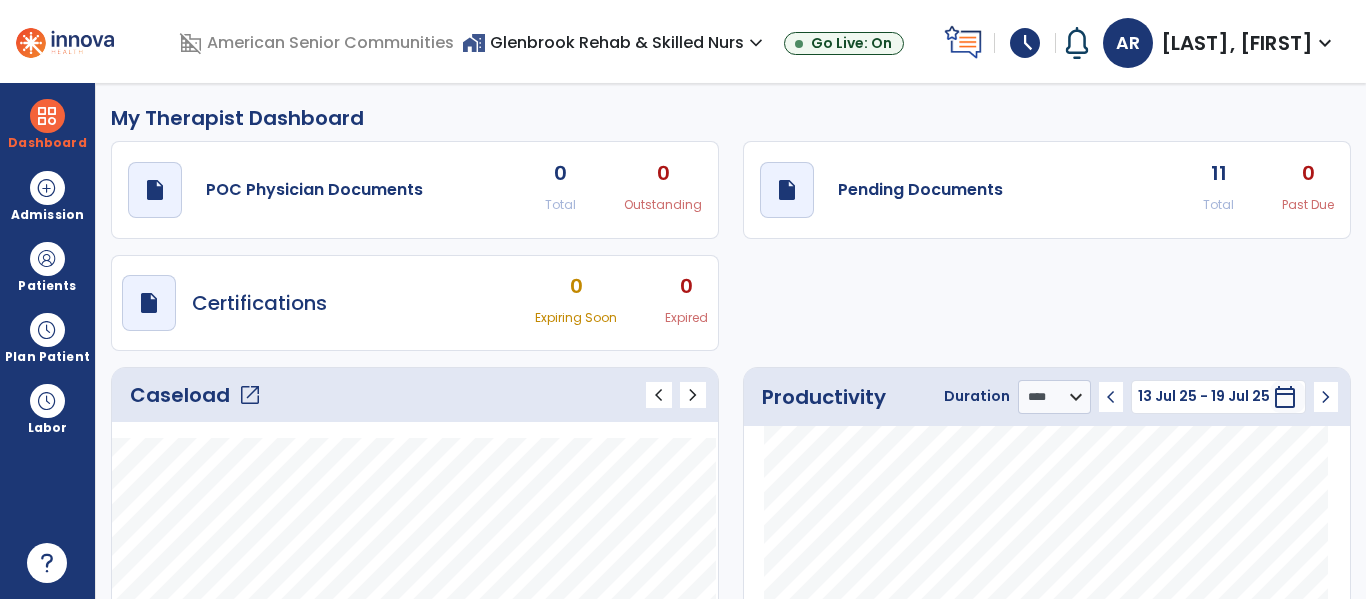 click on "Caseload   open_in_new" 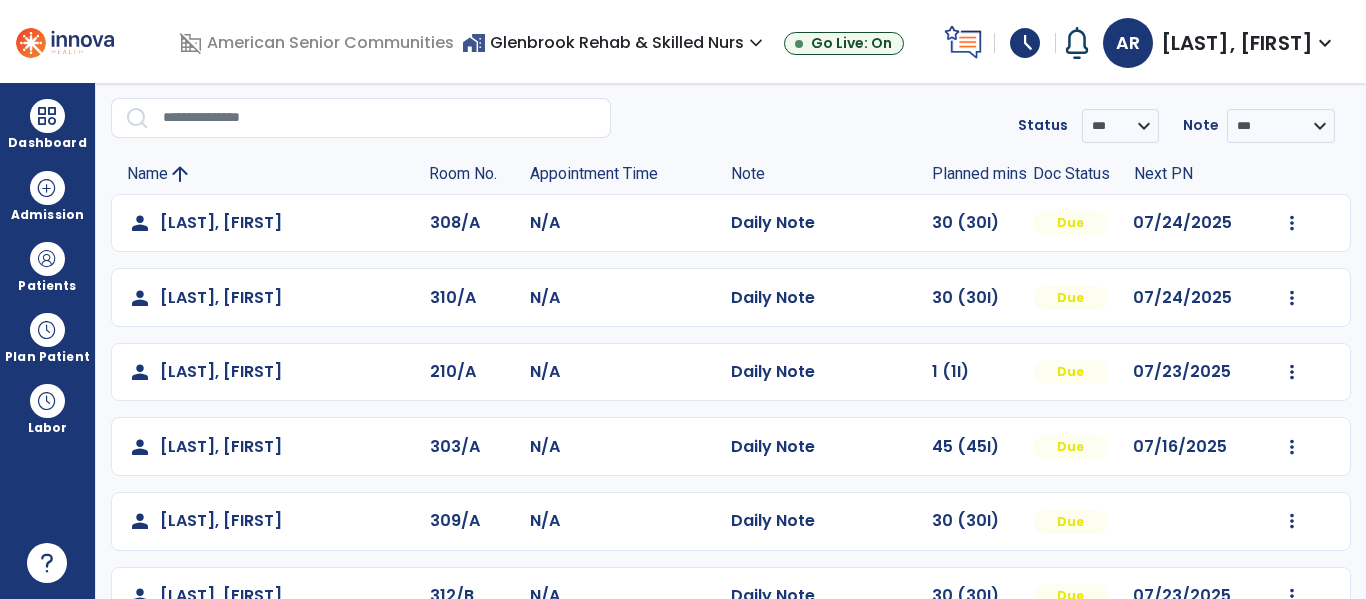 scroll, scrollTop: 68, scrollLeft: 0, axis: vertical 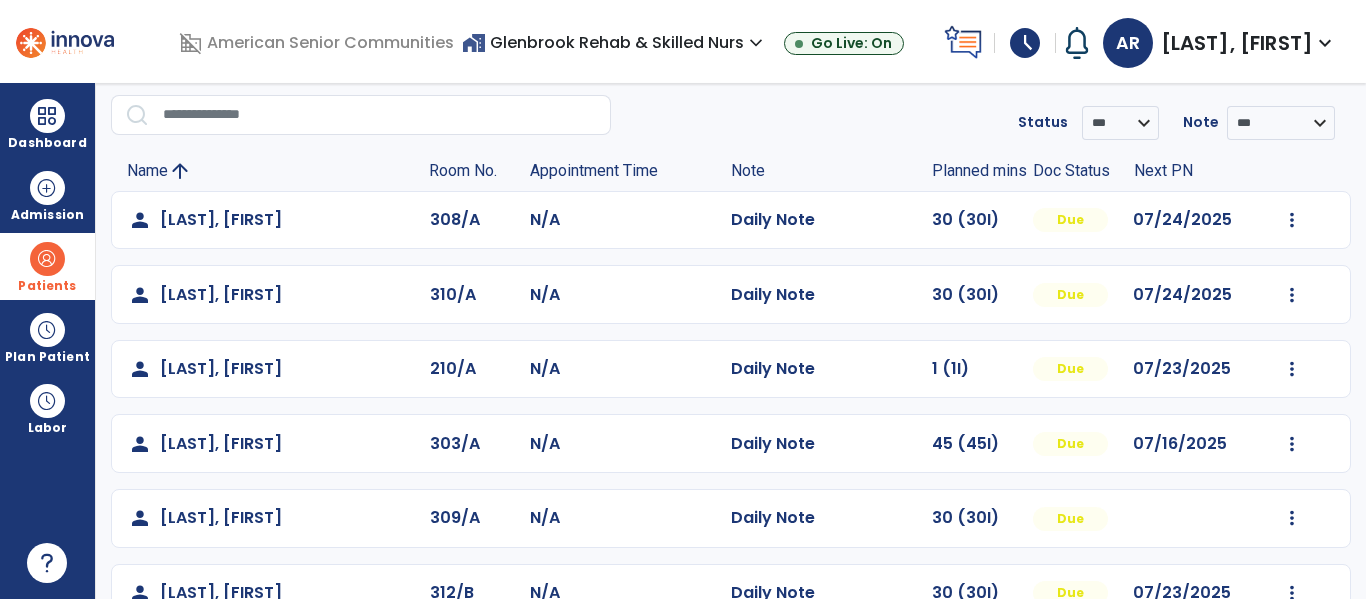 click on "Patients" at bounding box center [47, 286] 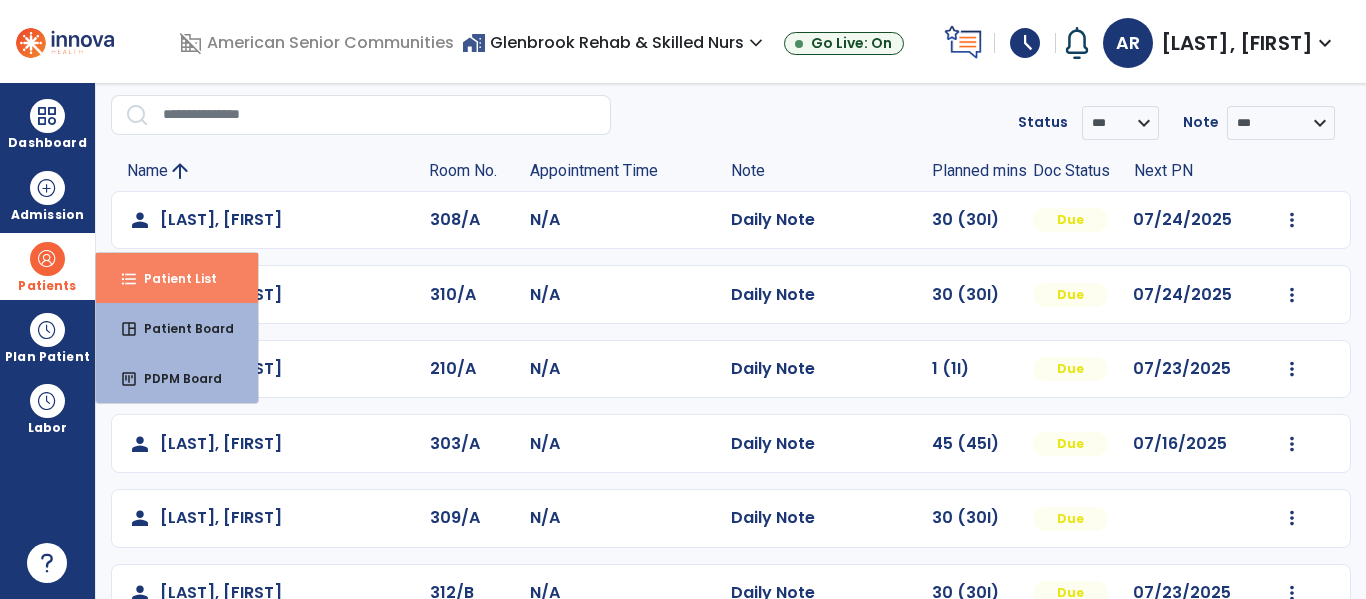 click on "Patient List" at bounding box center [172, 278] 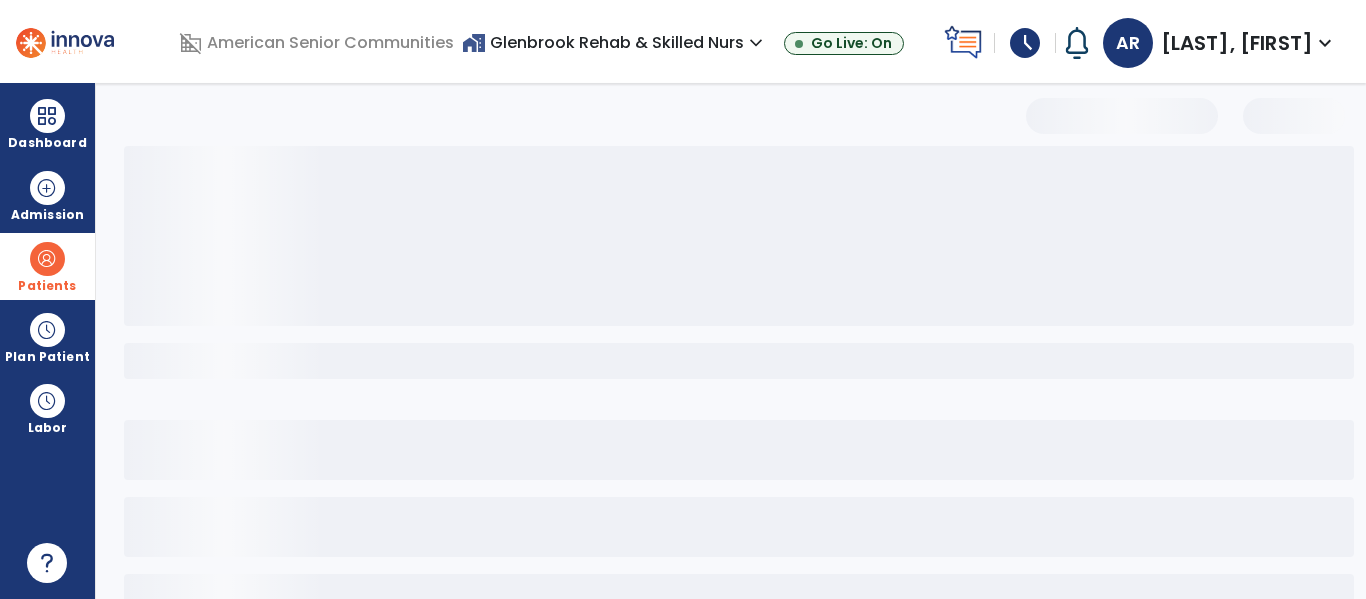 select on "***" 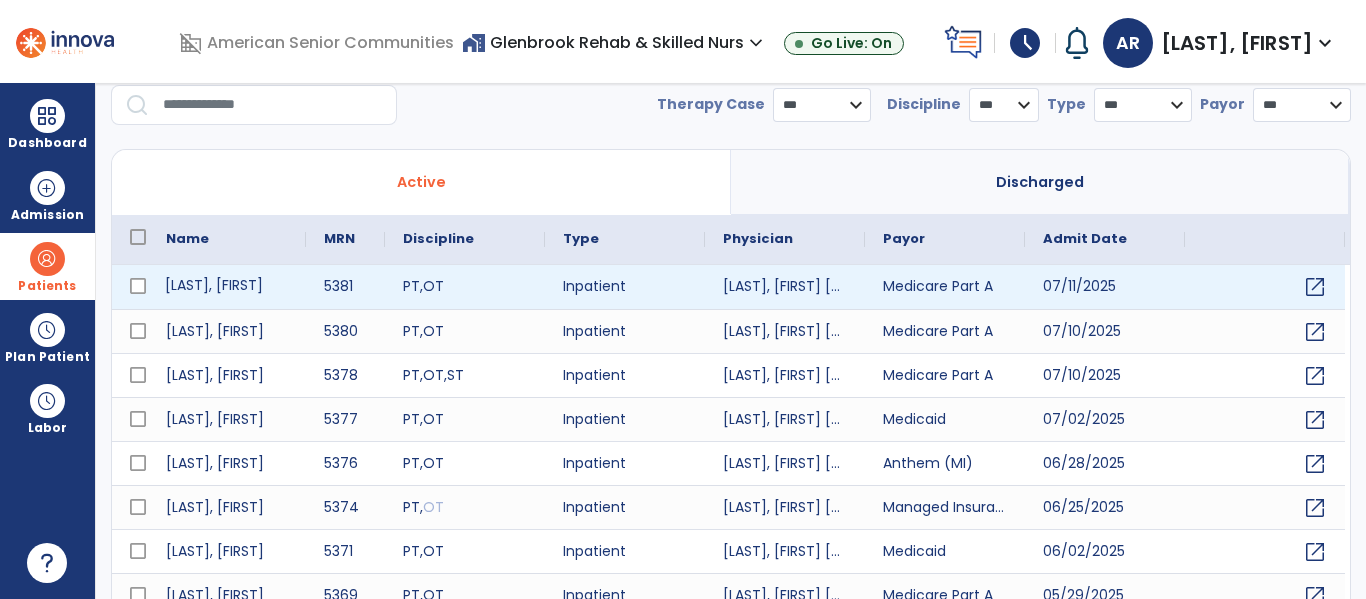 click on "Beachy, Michael" at bounding box center [227, 287] 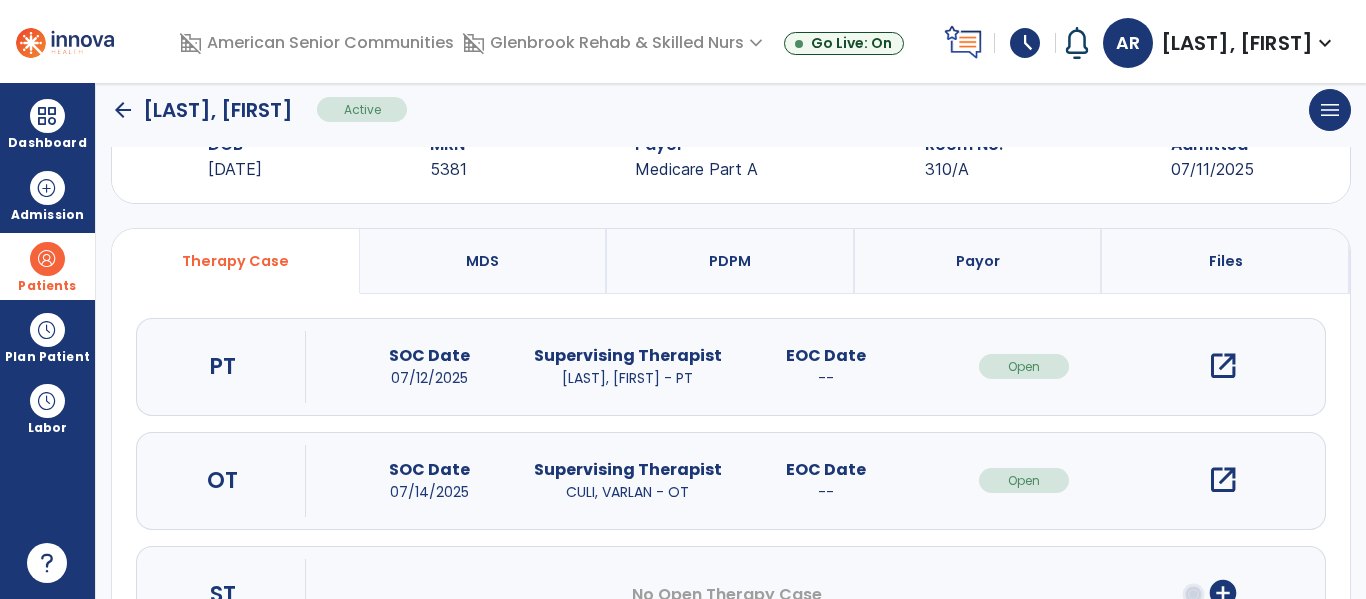 click on "open_in_new" at bounding box center [1223, 366] 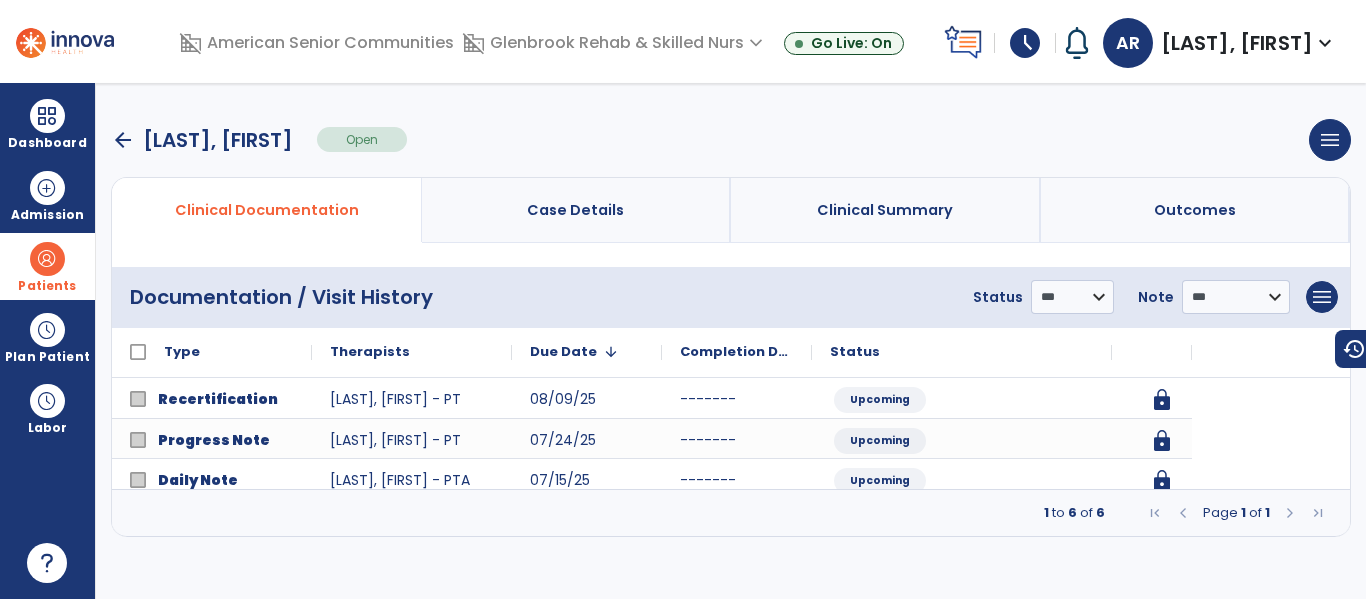 scroll, scrollTop: 0, scrollLeft: 0, axis: both 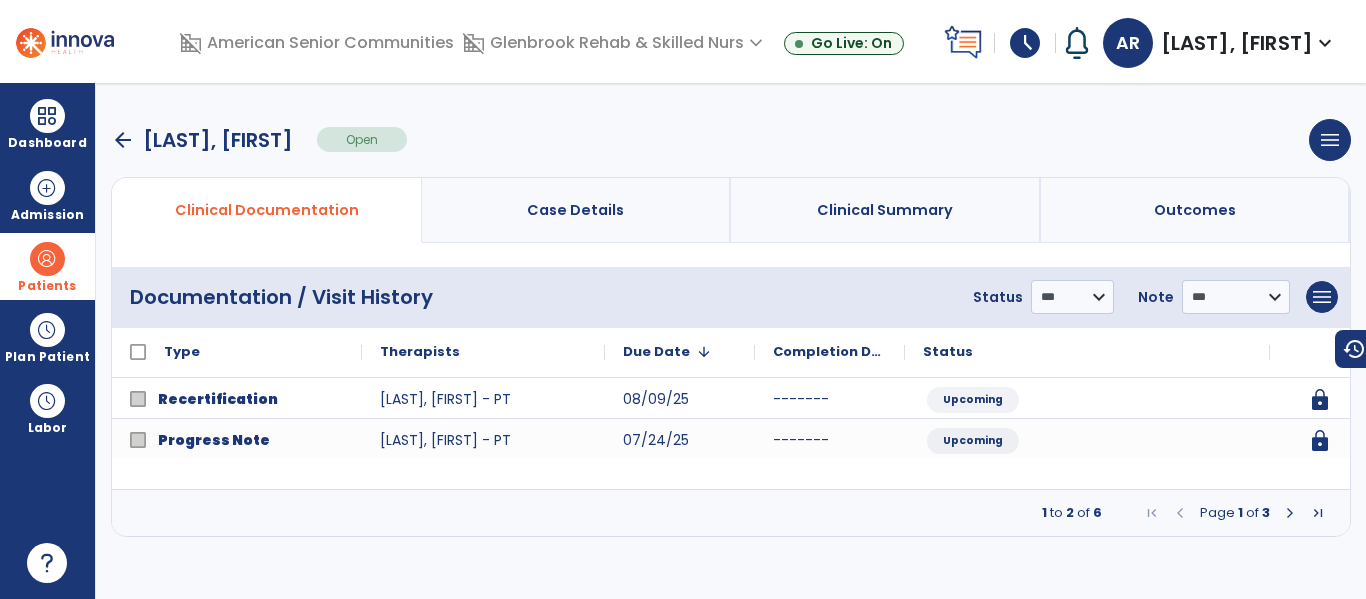 click at bounding box center (1290, 513) 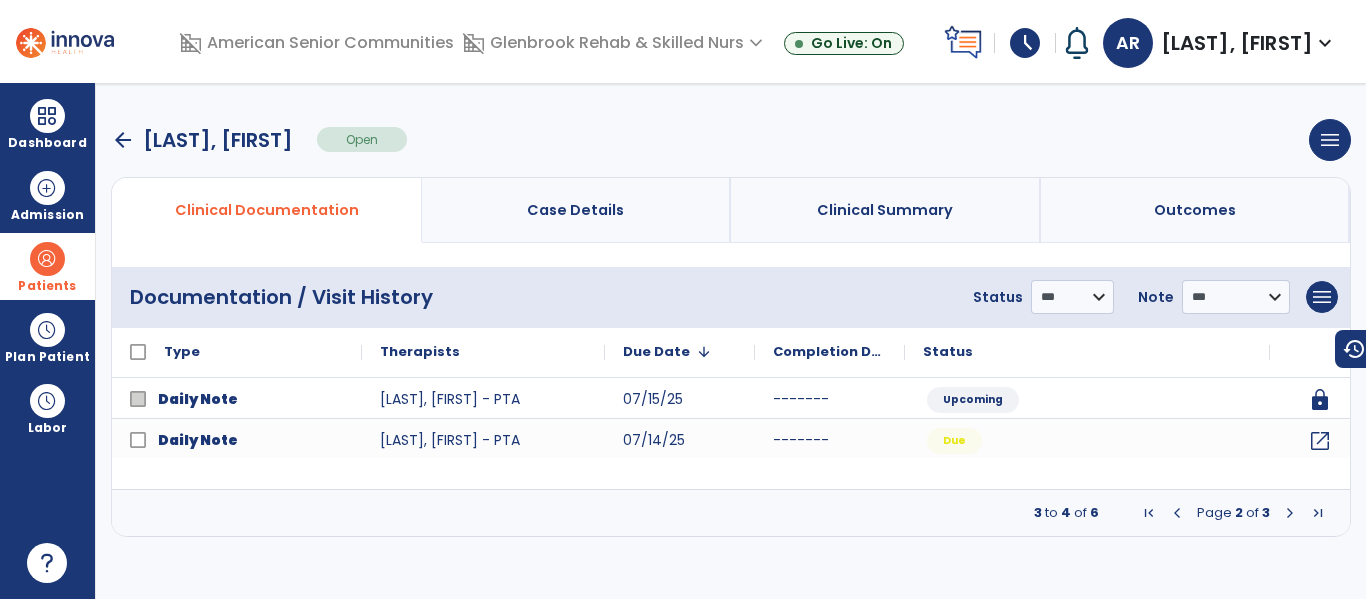 click at bounding box center [1290, 513] 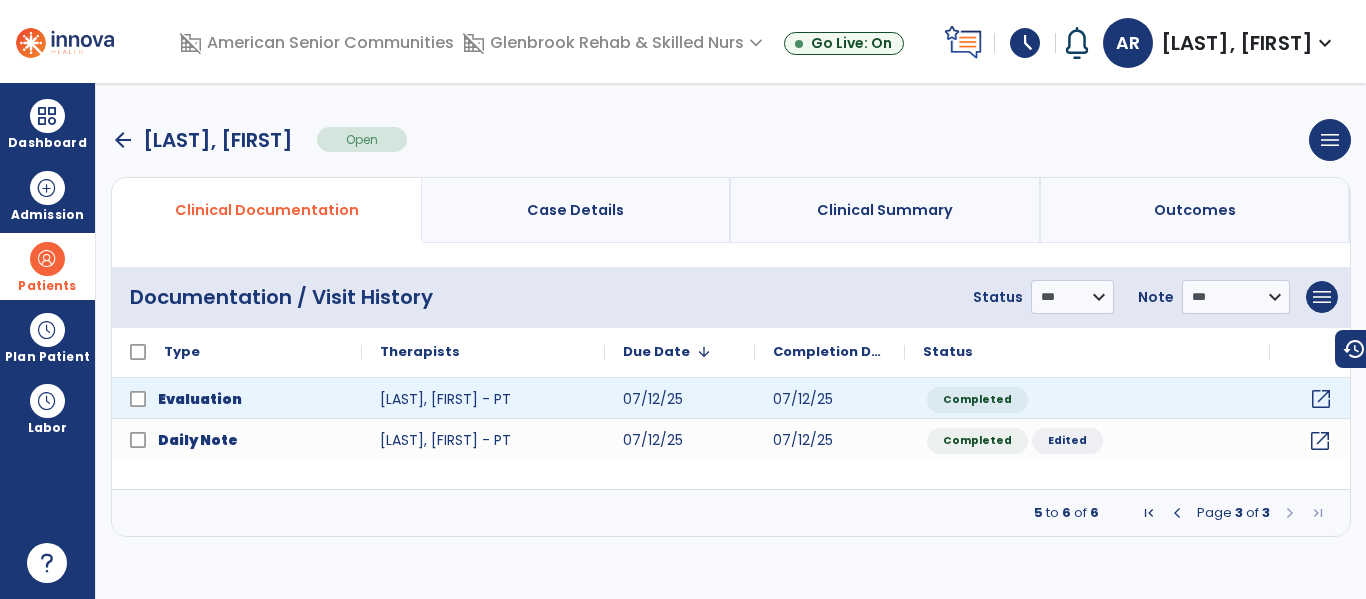 click on "open_in_new" 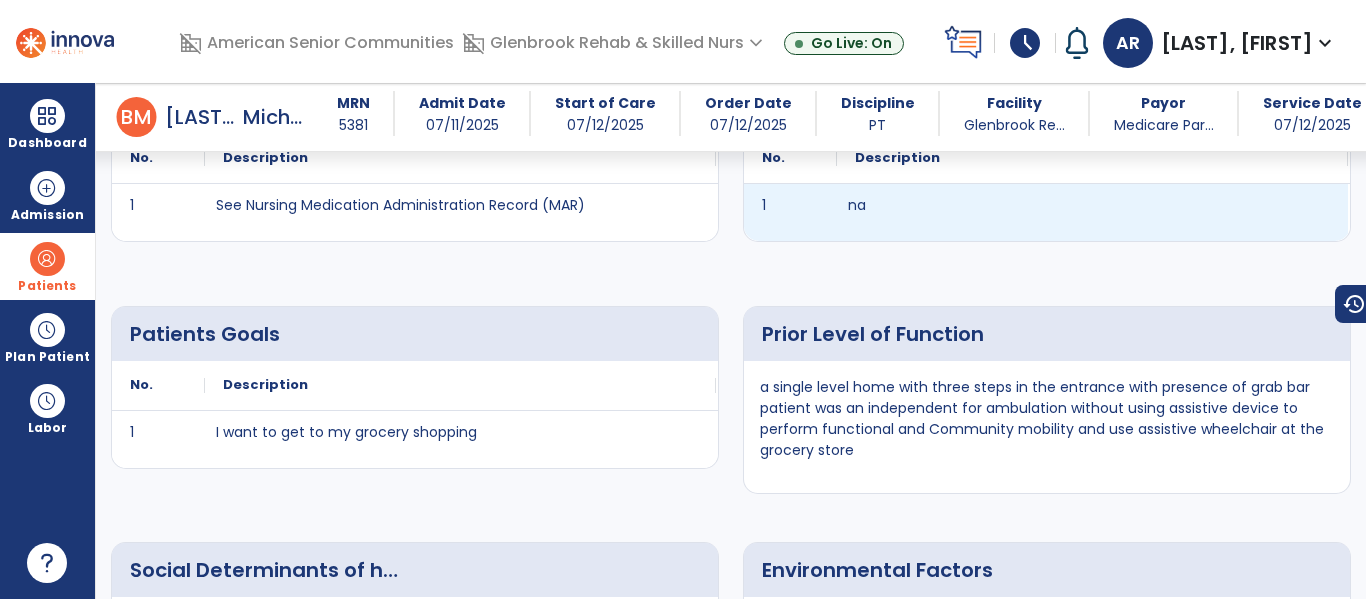 scroll, scrollTop: 1297, scrollLeft: 0, axis: vertical 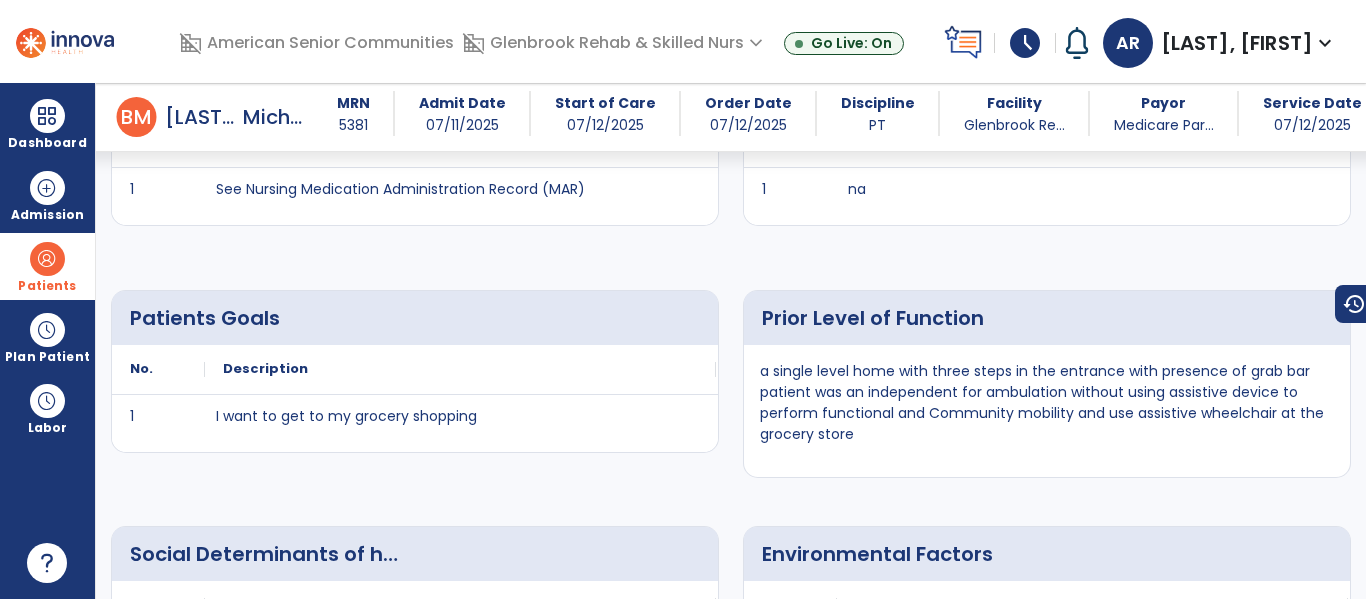 click on "Patients" at bounding box center (47, 286) 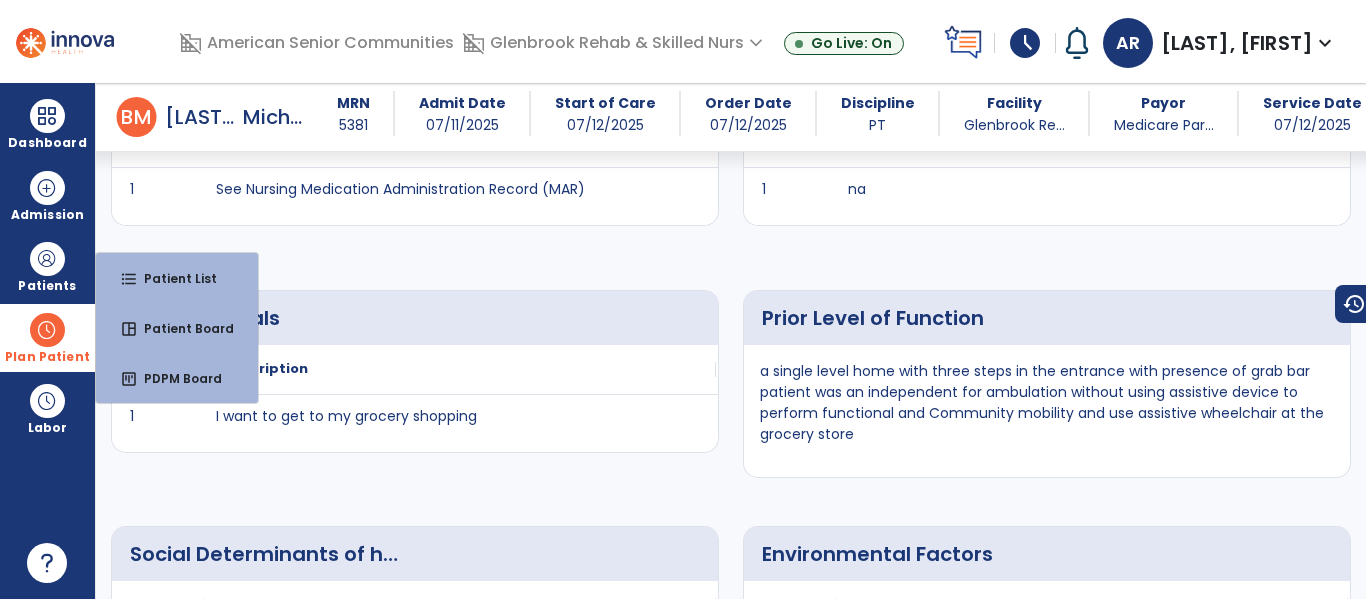 click at bounding box center [47, 330] 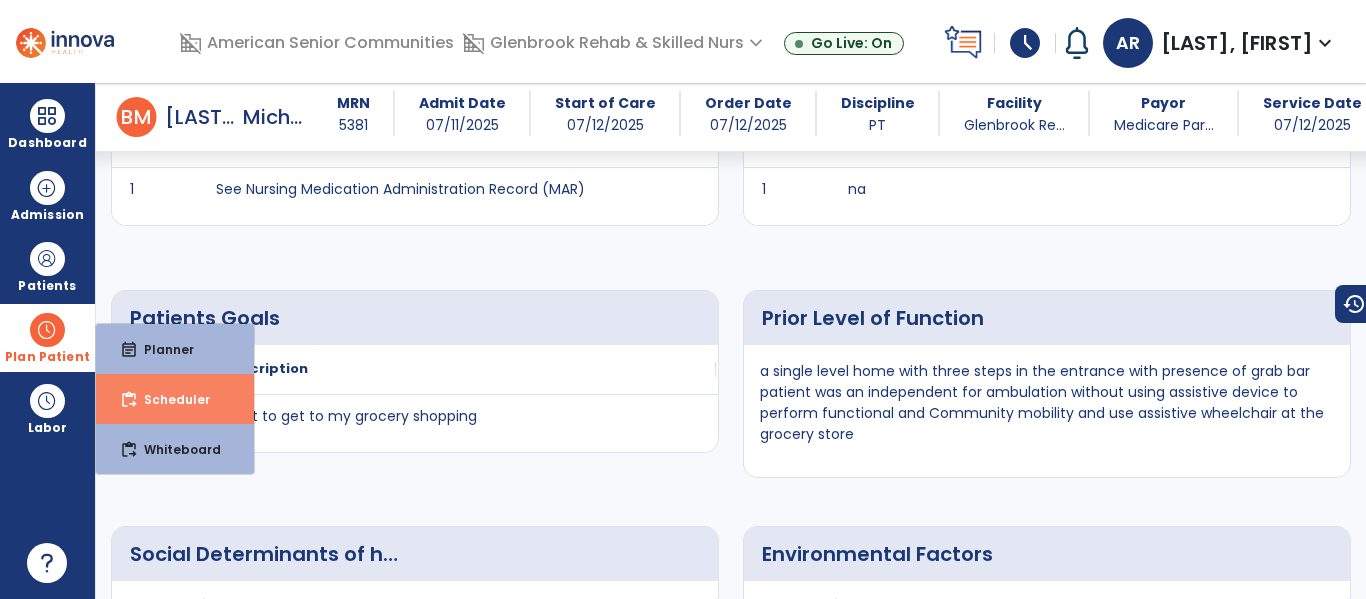 click on "content_paste_go  Scheduler" at bounding box center (175, 399) 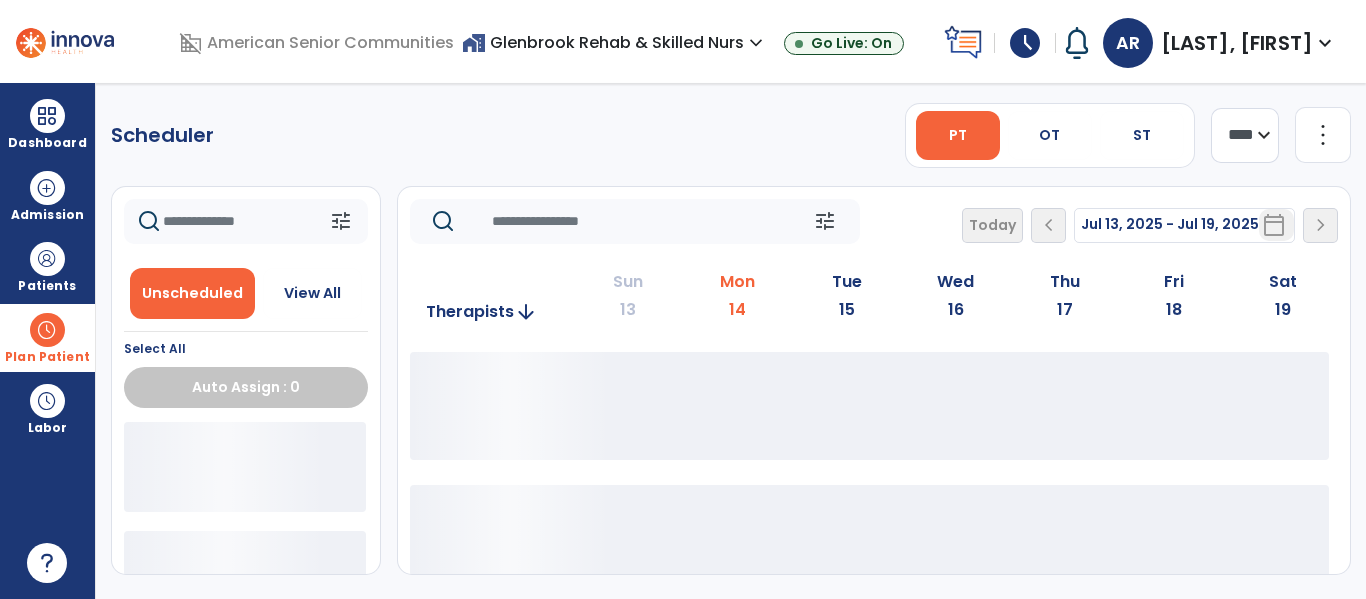 scroll, scrollTop: 0, scrollLeft: 0, axis: both 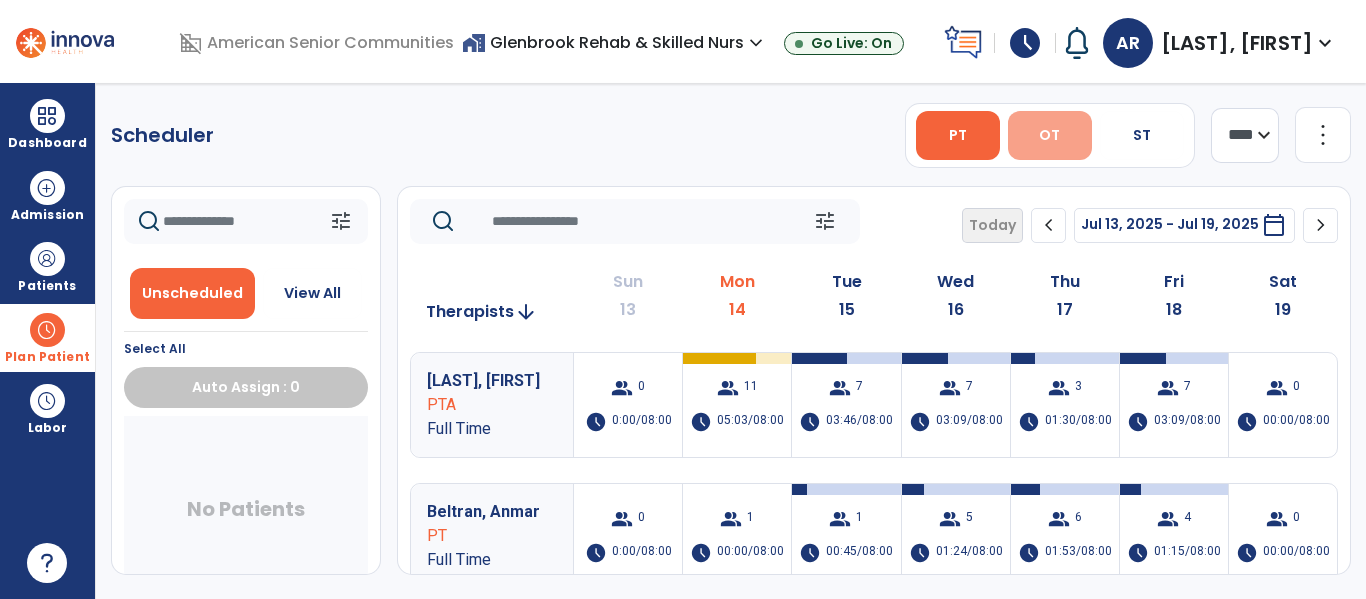 click on "OT" at bounding box center [1050, 135] 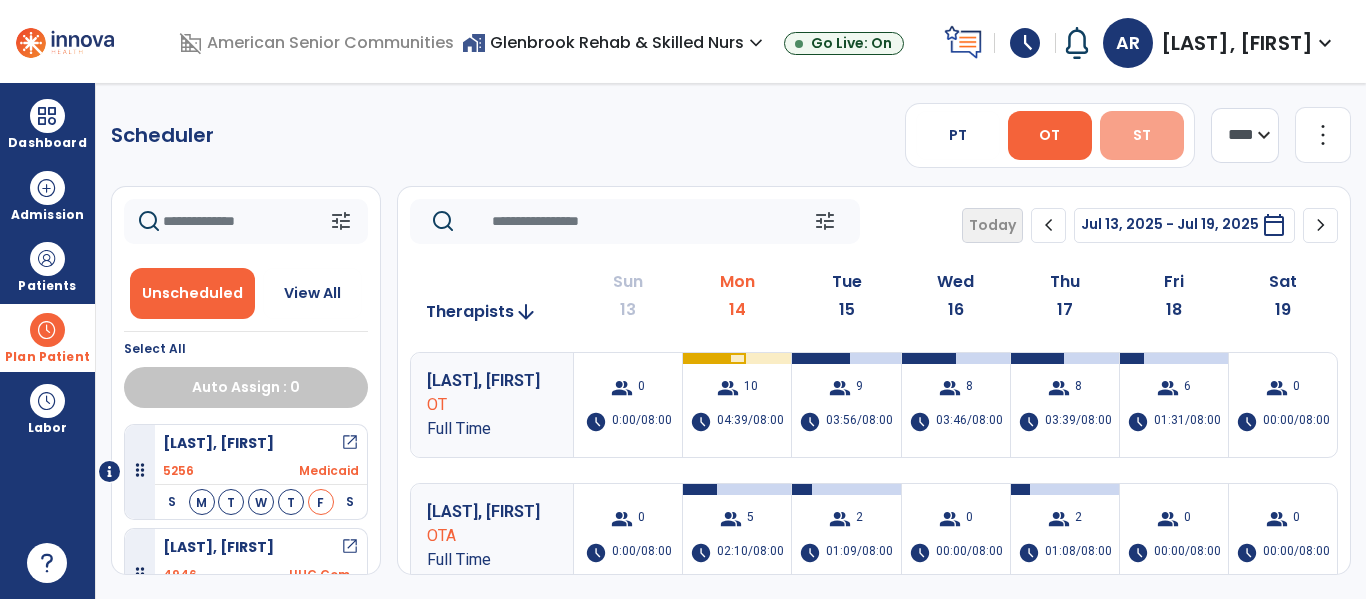 click on "ST" at bounding box center (1142, 135) 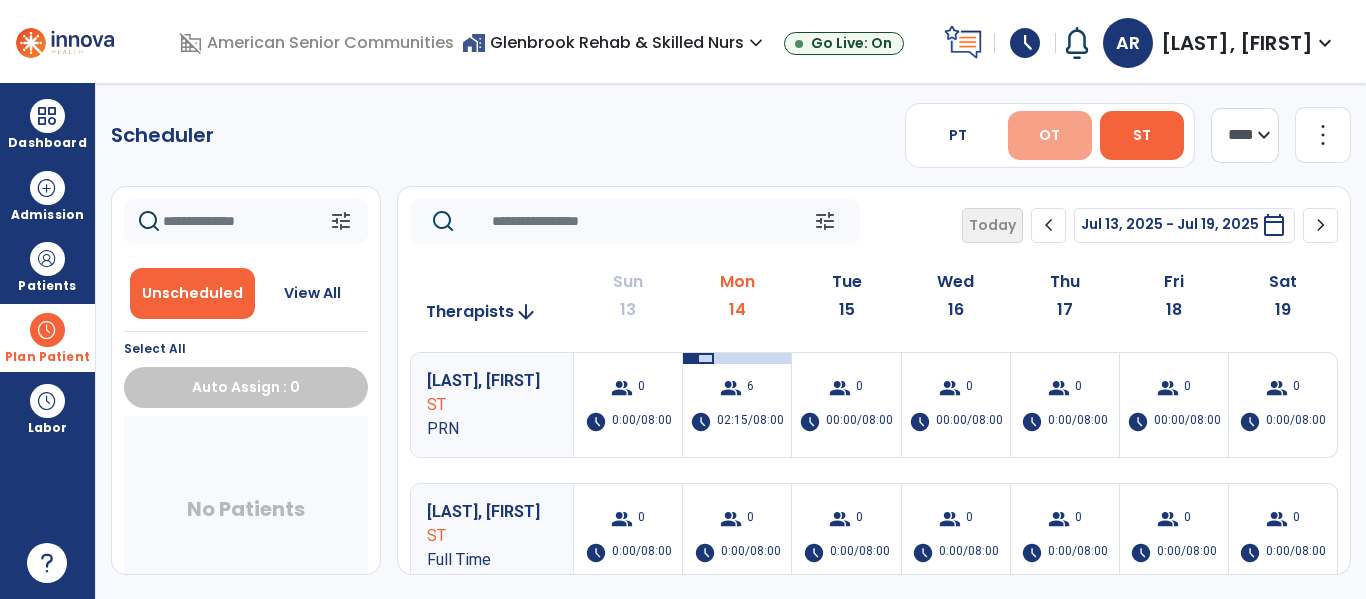 click on "OT" at bounding box center (1050, 135) 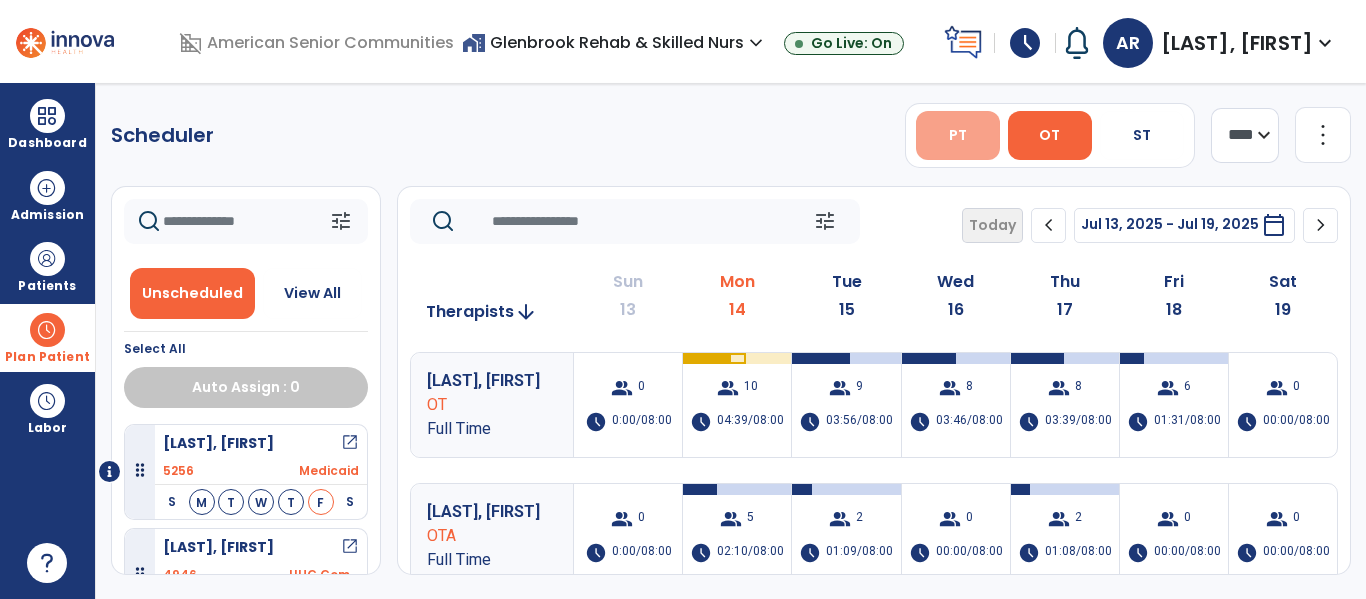 click on "PT" at bounding box center (958, 135) 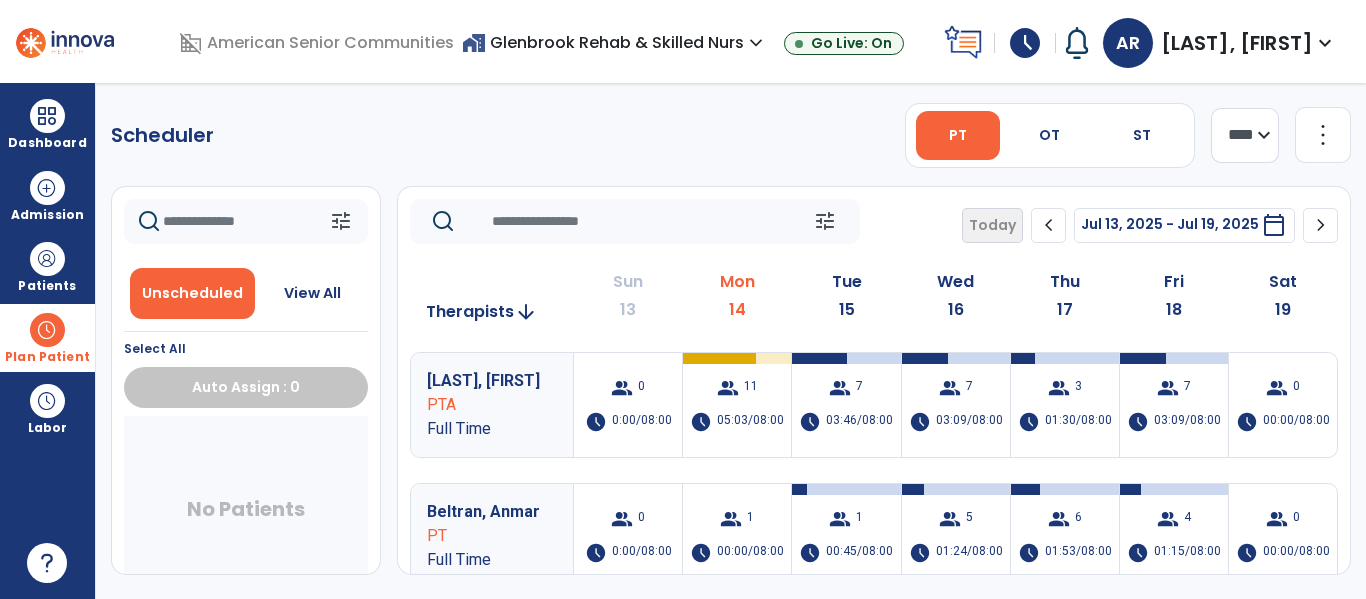 click on "home_work   Glenbrook Rehab & Skilled Nurs   expand_more   Bethlehem Woods   Canterbury Nursing and Rehab   Glenbrook Rehab & Skilled Nurs   Summit City Nursing and Rehab  Go Live: On" at bounding box center (699, 43) 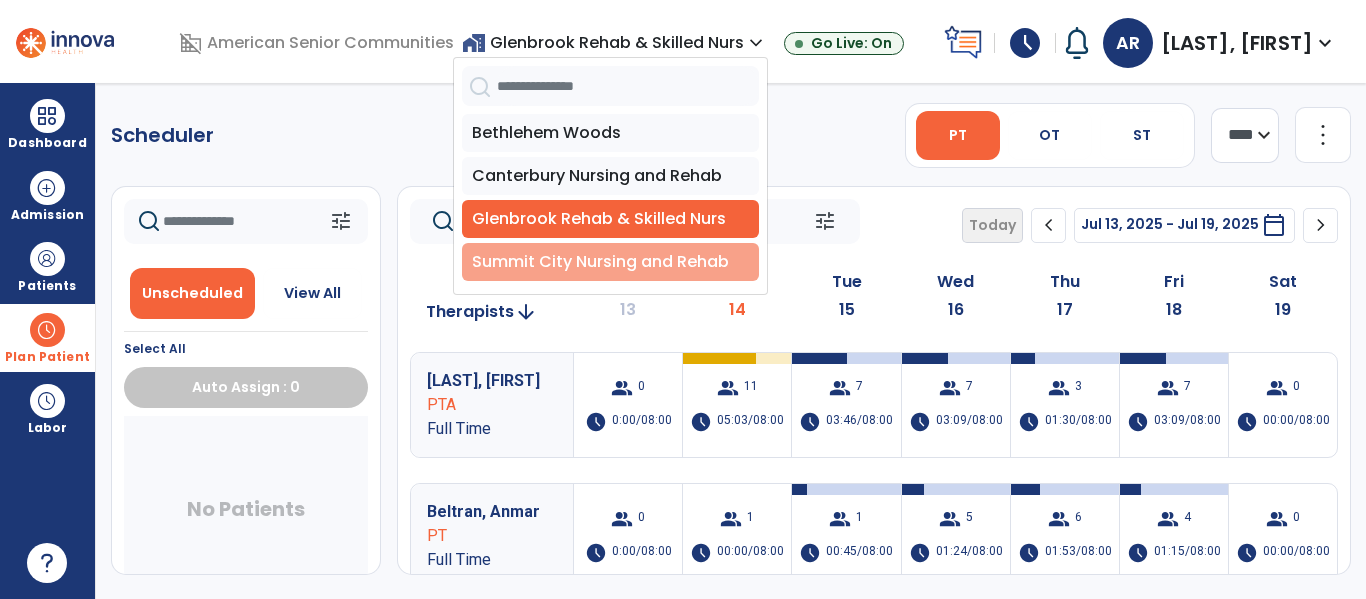 click on "Summit City Nursing and Rehab" at bounding box center (610, 262) 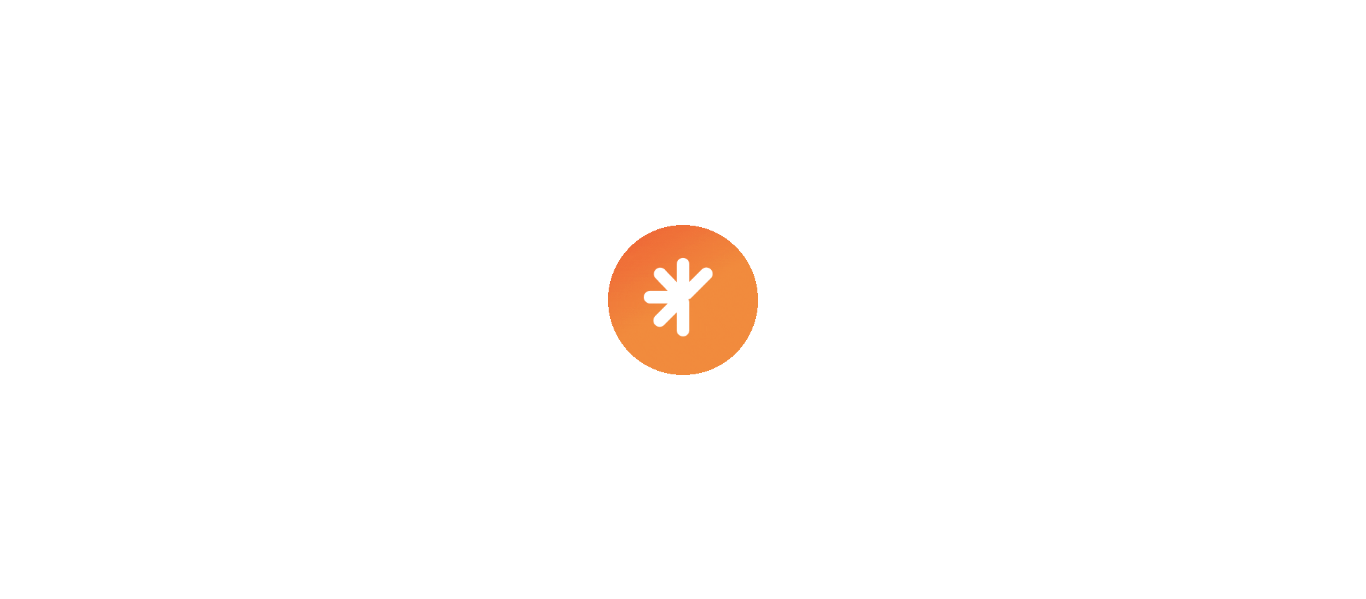 scroll, scrollTop: 0, scrollLeft: 0, axis: both 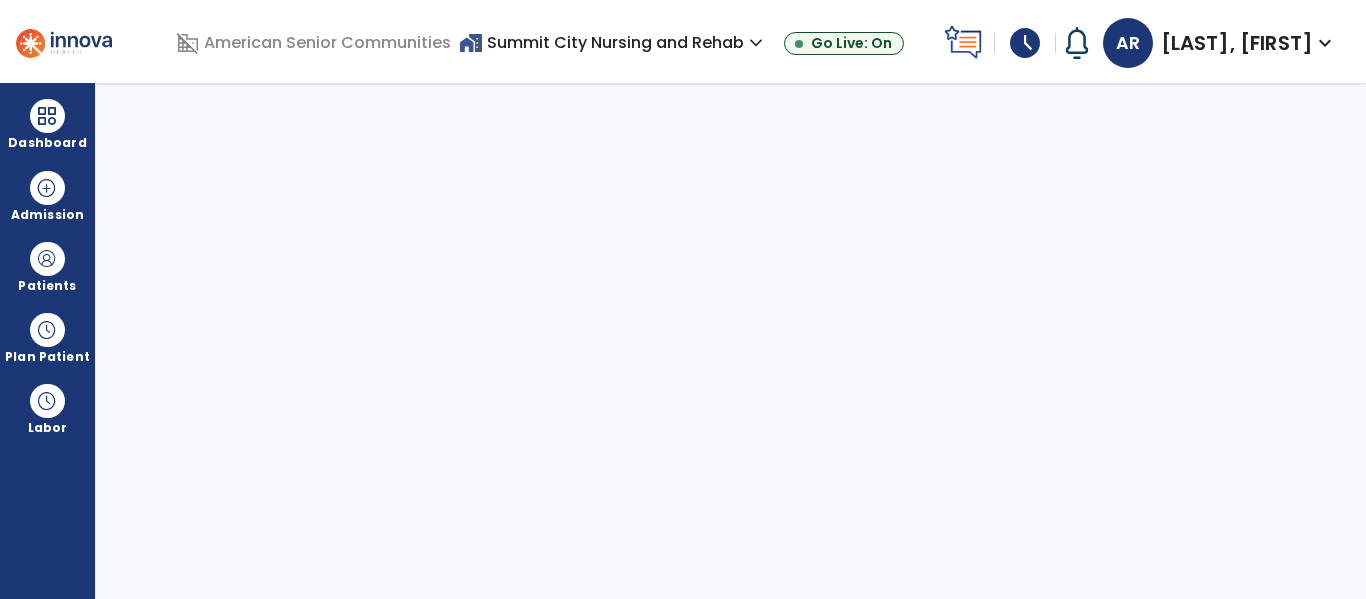 select on "****" 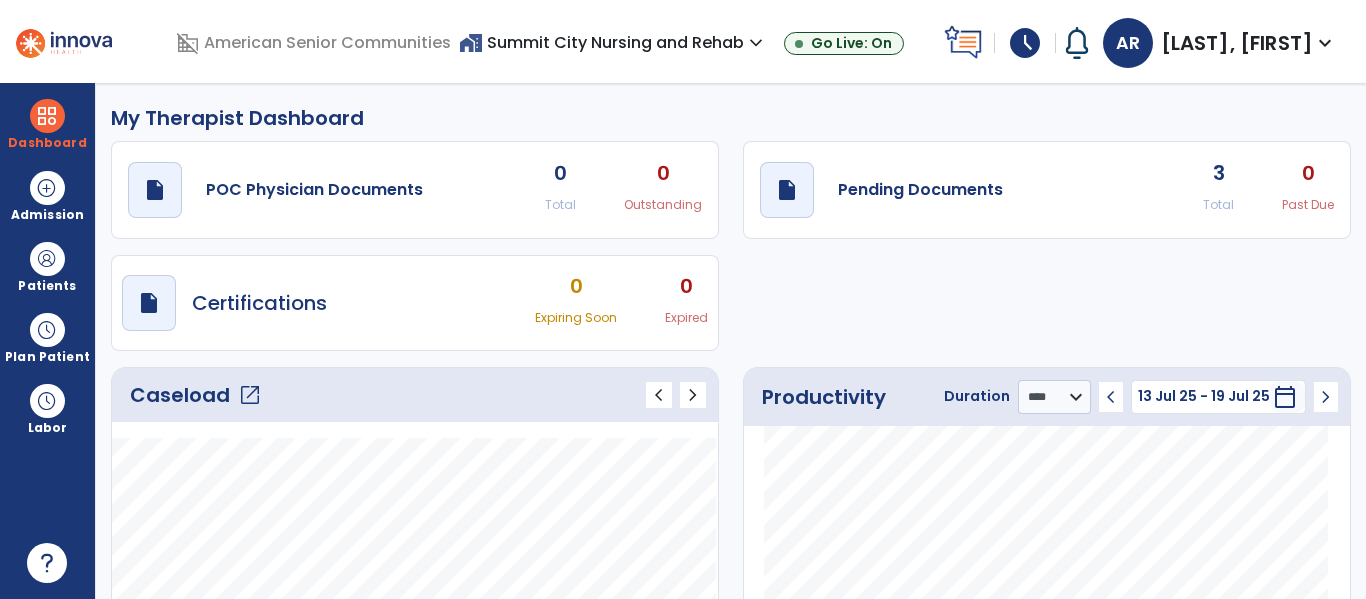 click on "home_work   Summit City Nursing and Rehab   expand_more" at bounding box center (613, 42) 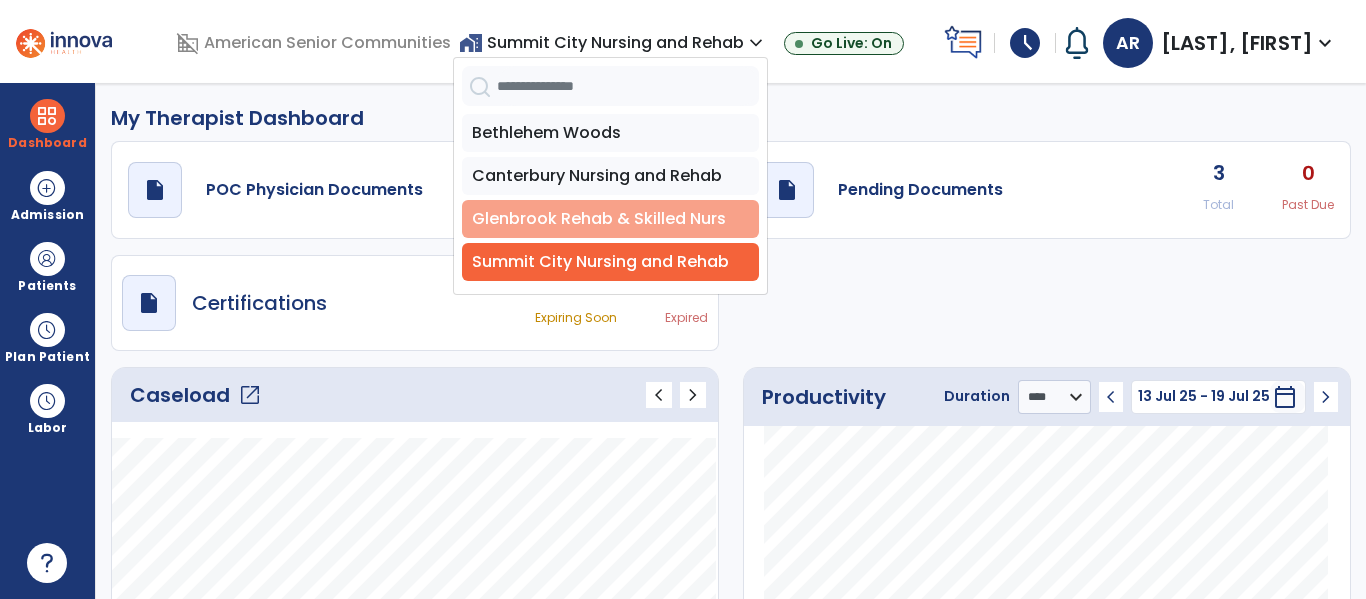 click on "Glenbrook Rehab & Skilled Nurs" at bounding box center (610, 219) 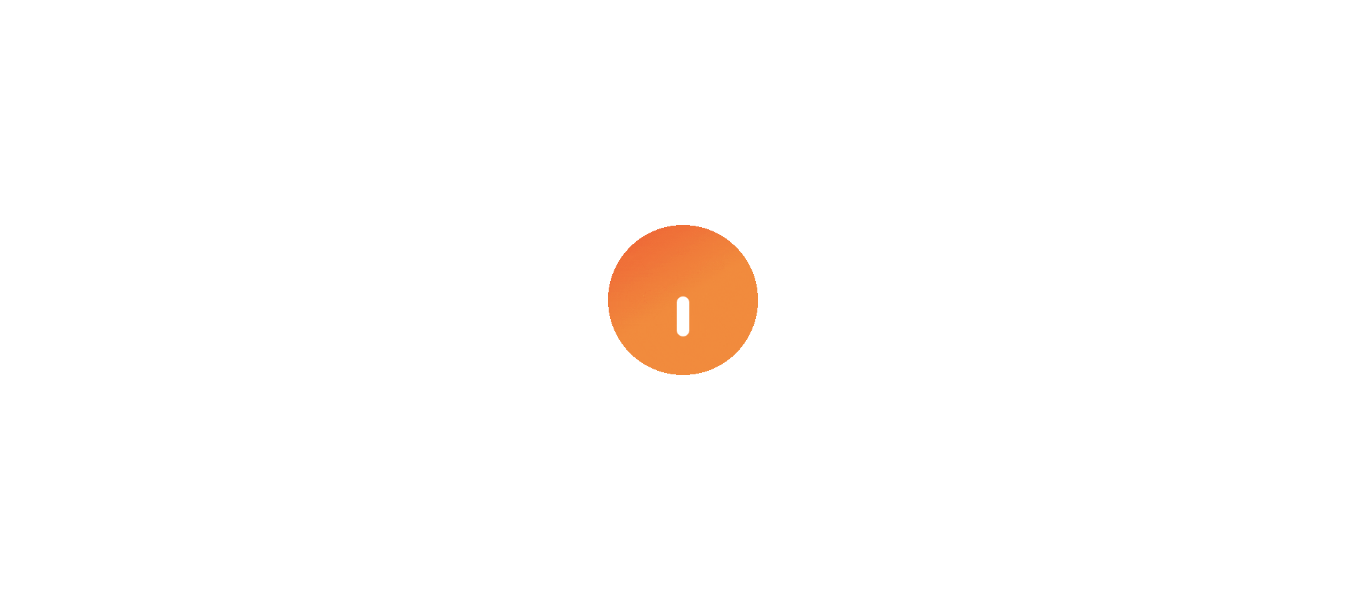 scroll, scrollTop: 0, scrollLeft: 0, axis: both 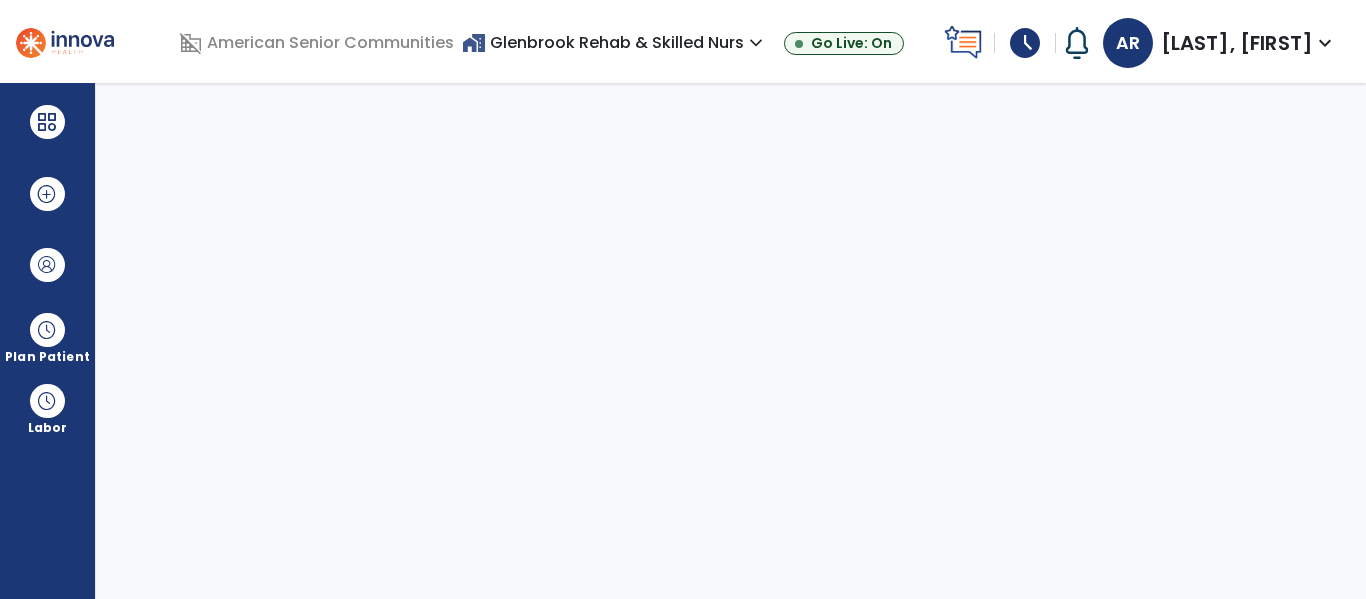 select on "****" 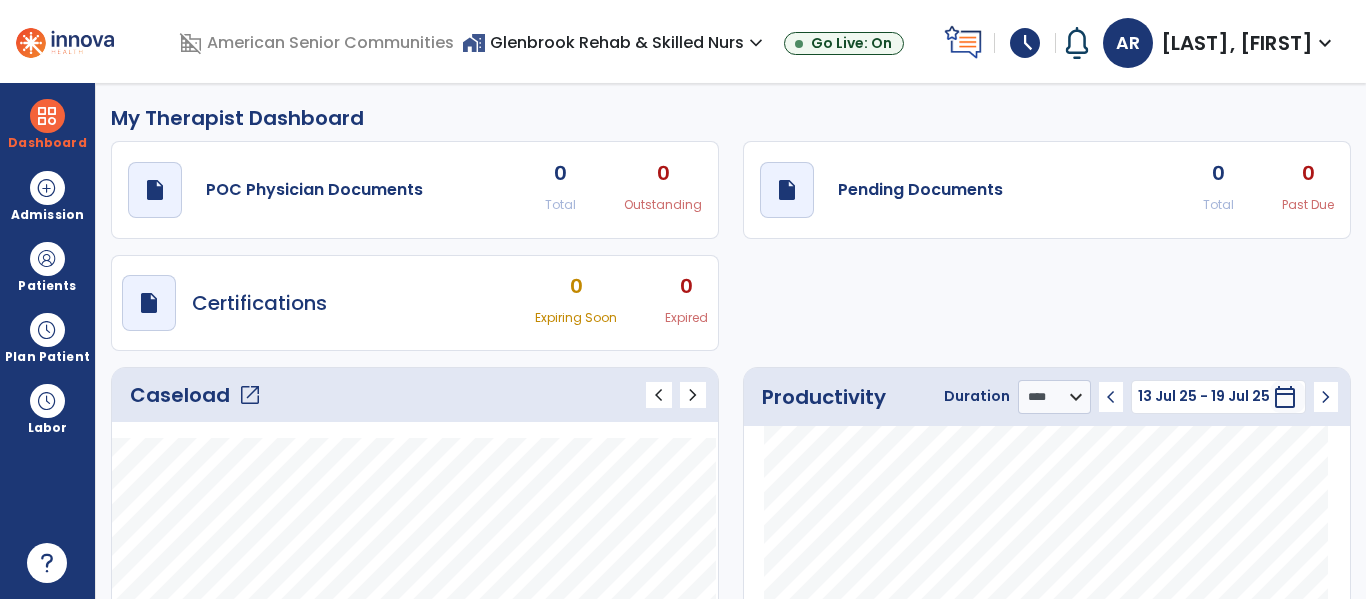 click on "Caseload   open_in_new" 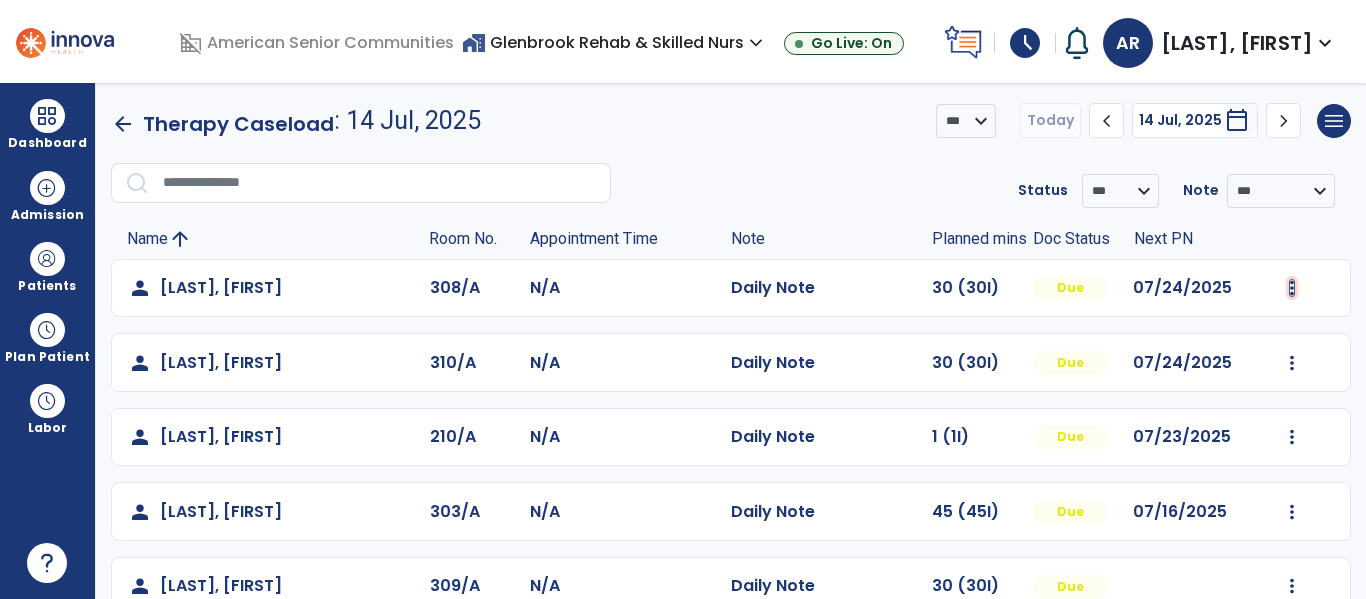 click at bounding box center [1292, 288] 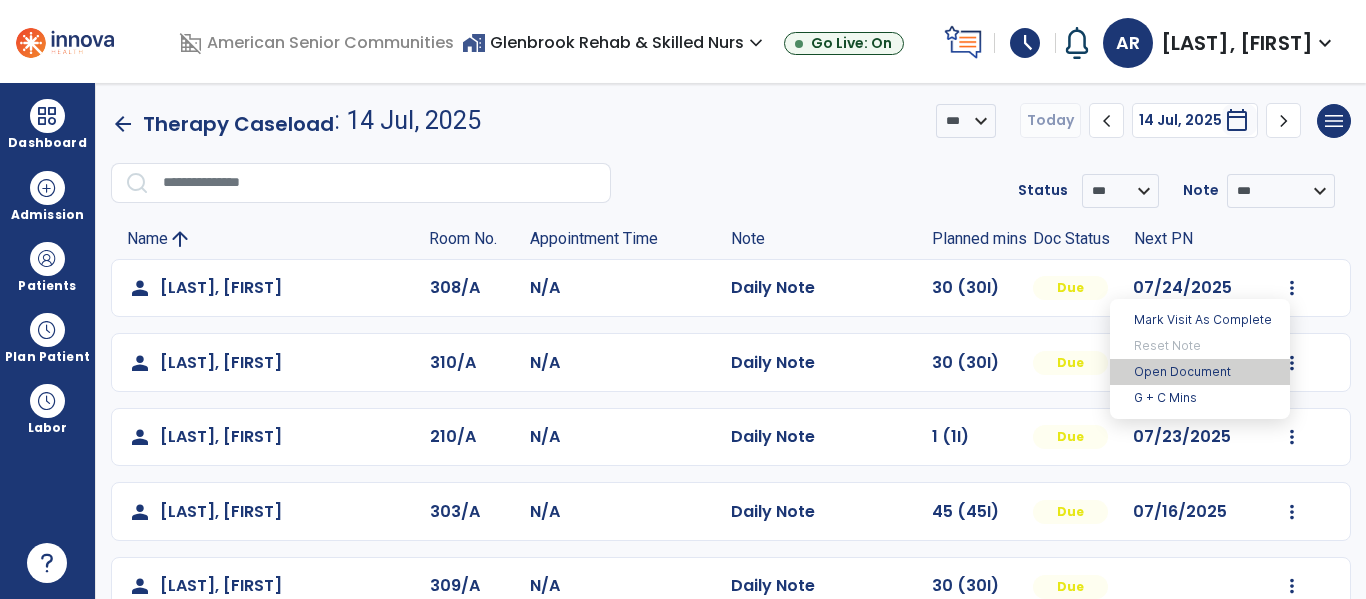 click on "Open Document" at bounding box center [1200, 372] 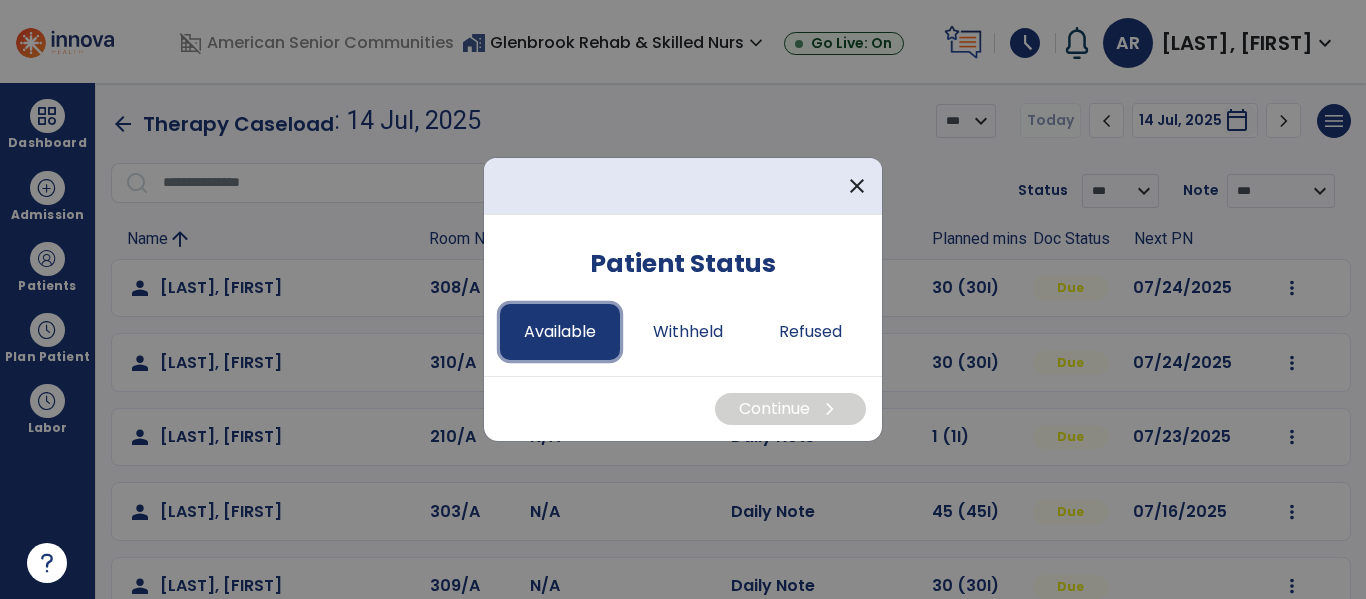 click on "Available" at bounding box center (560, 332) 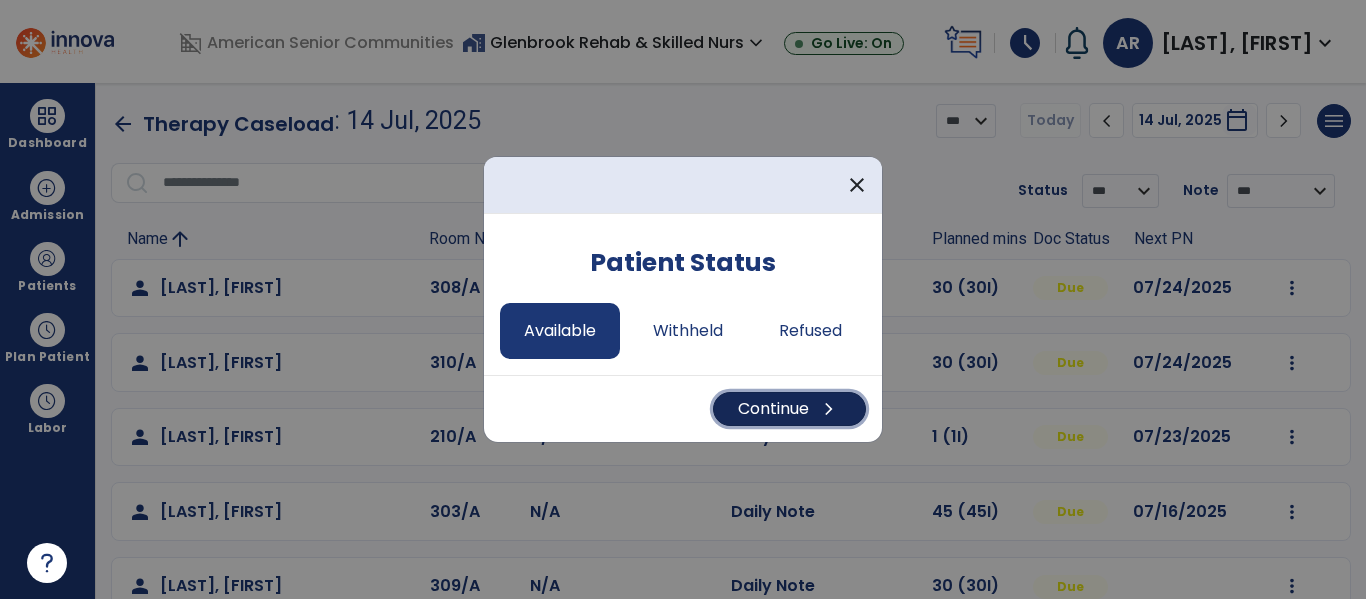 click on "Continue   chevron_right" at bounding box center [789, 409] 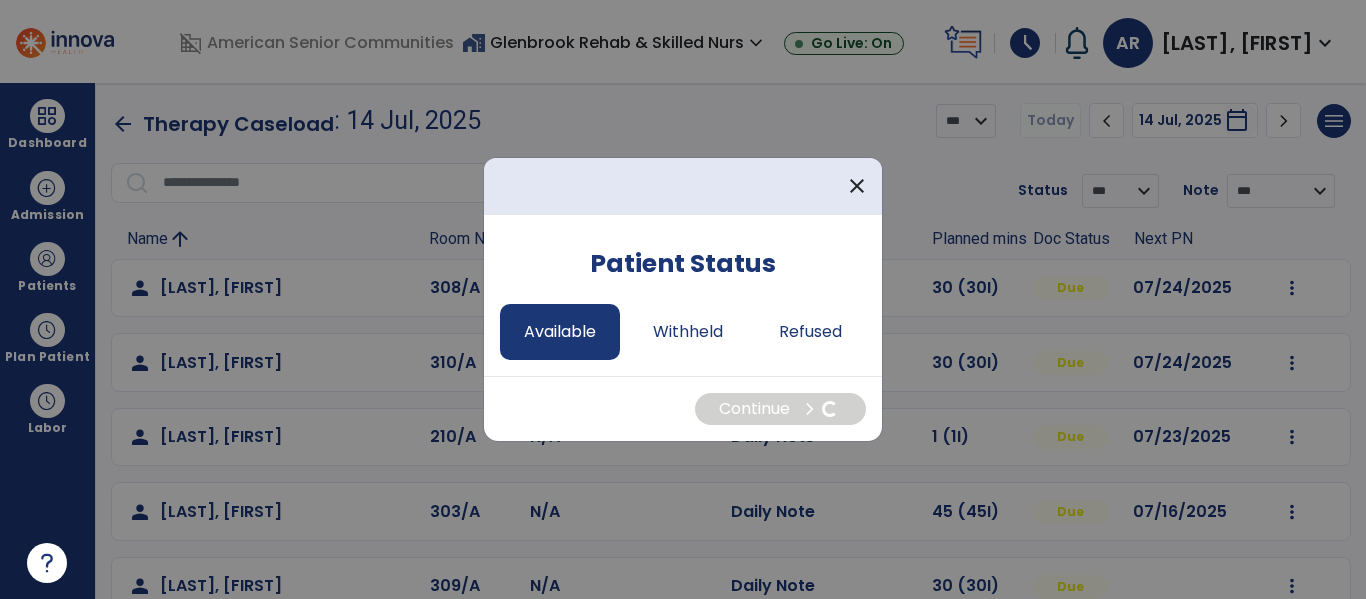 select on "*" 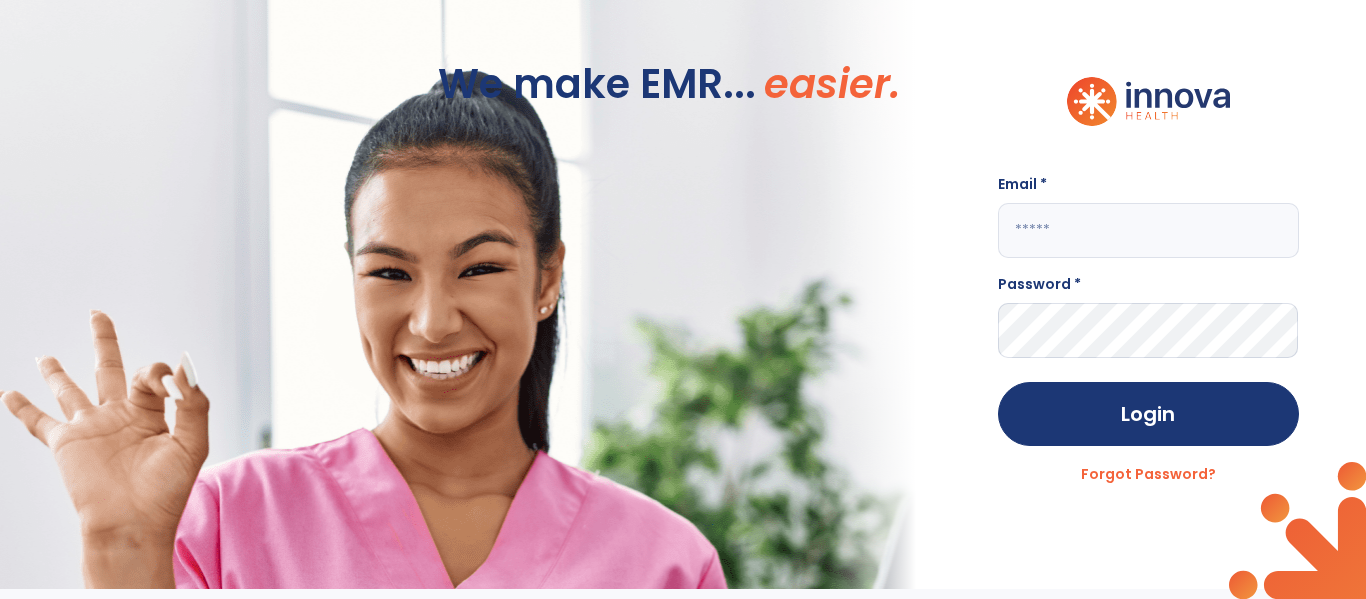 click 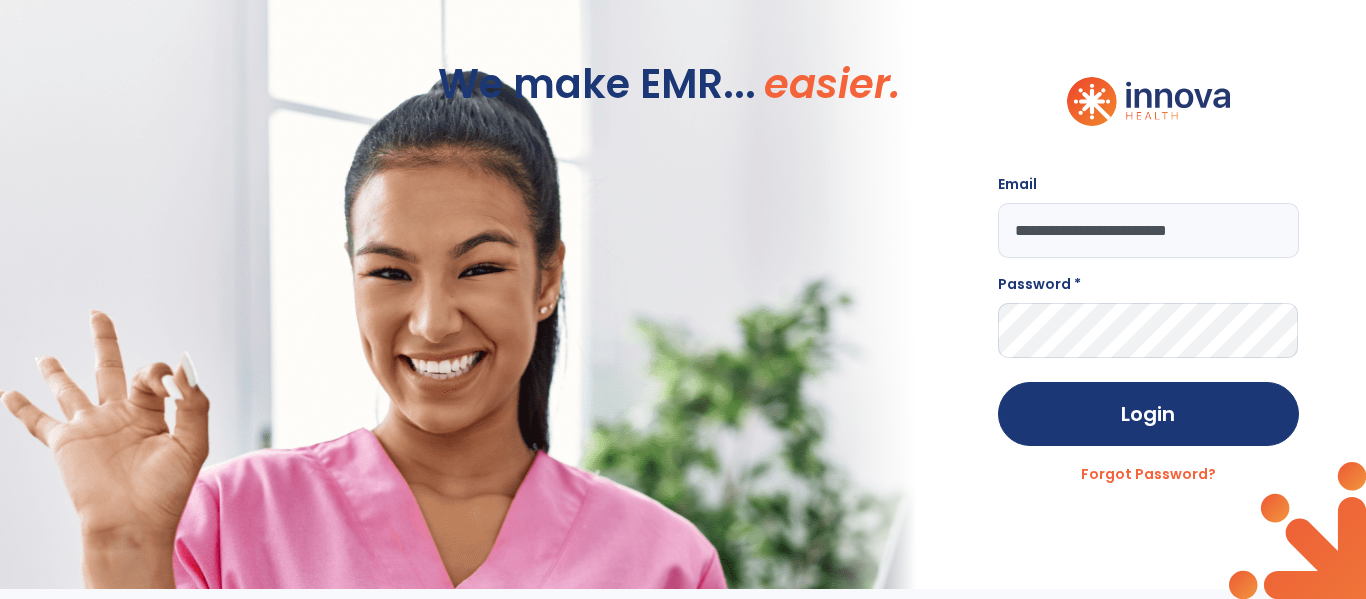type on "**********" 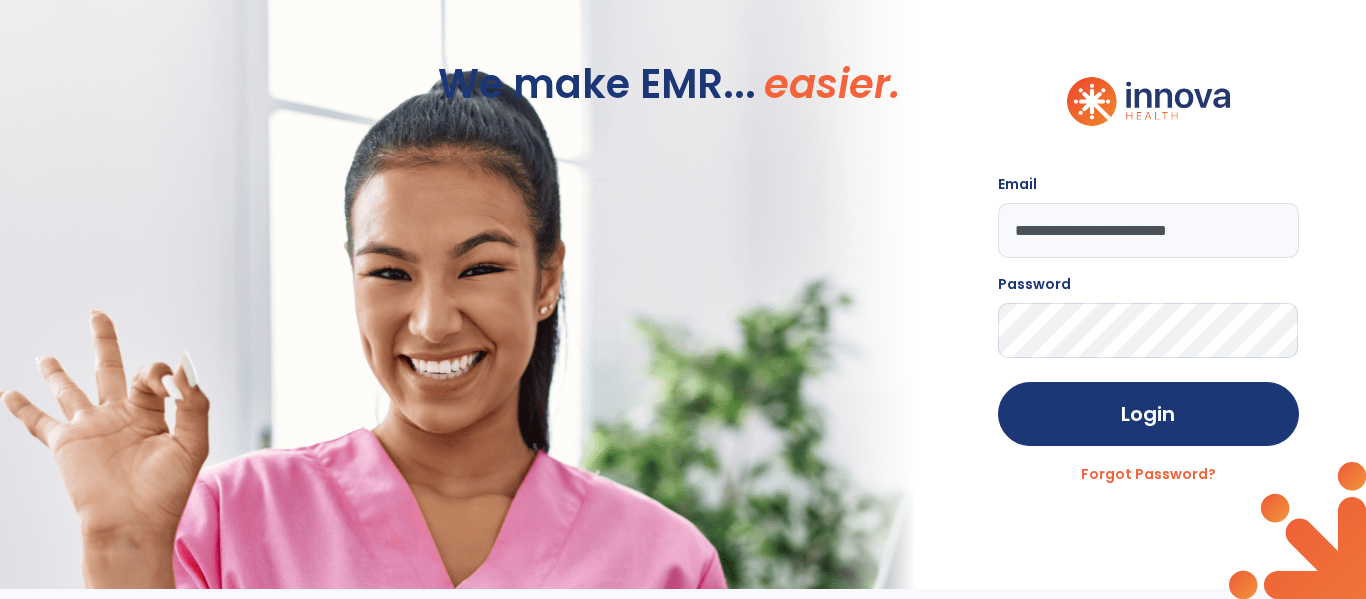 click on "Login" 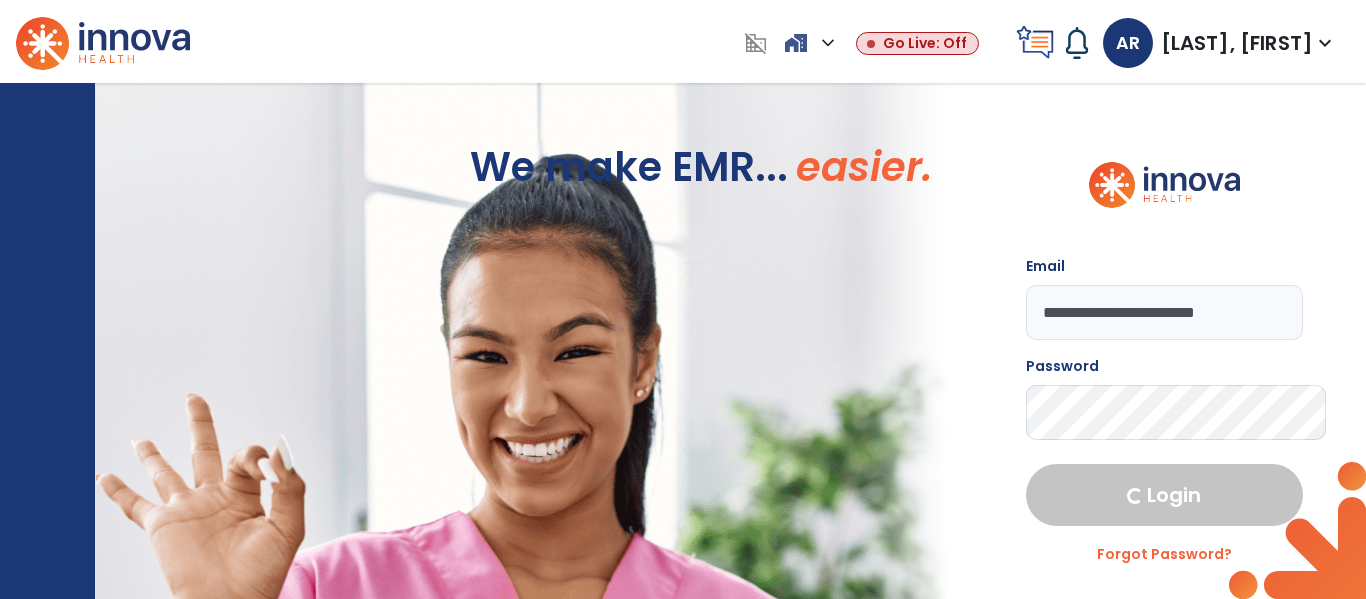 select on "****" 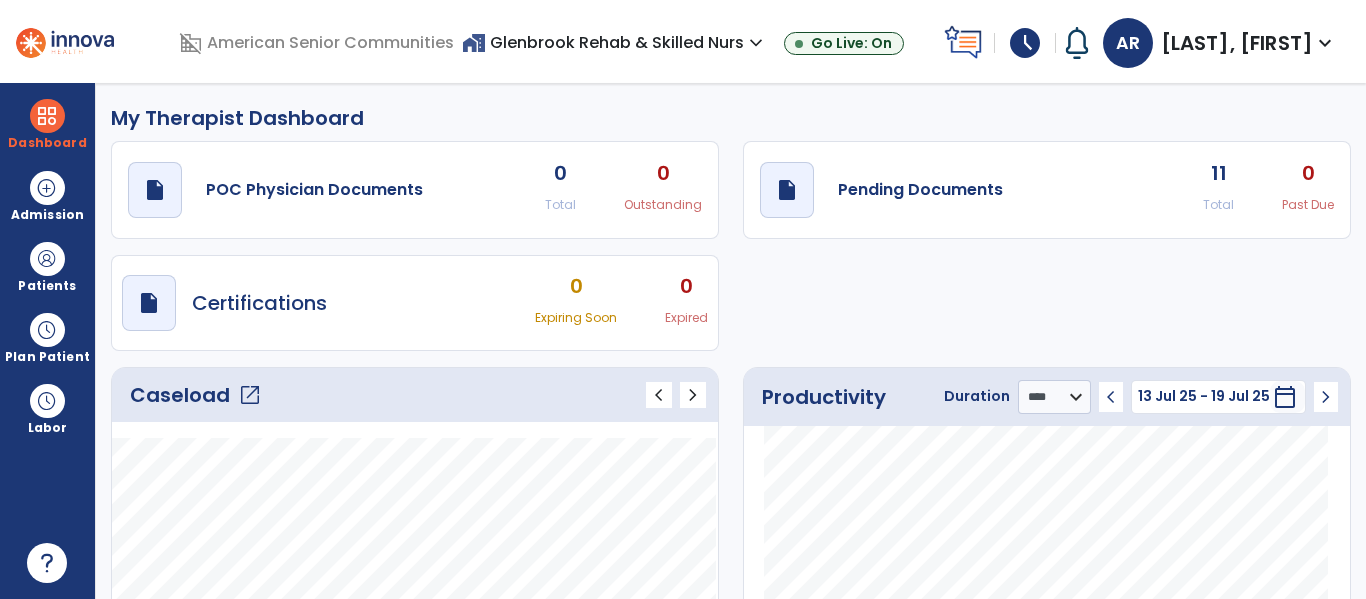 click on "Caseload   open_in_new   chevron_left   chevron_right" 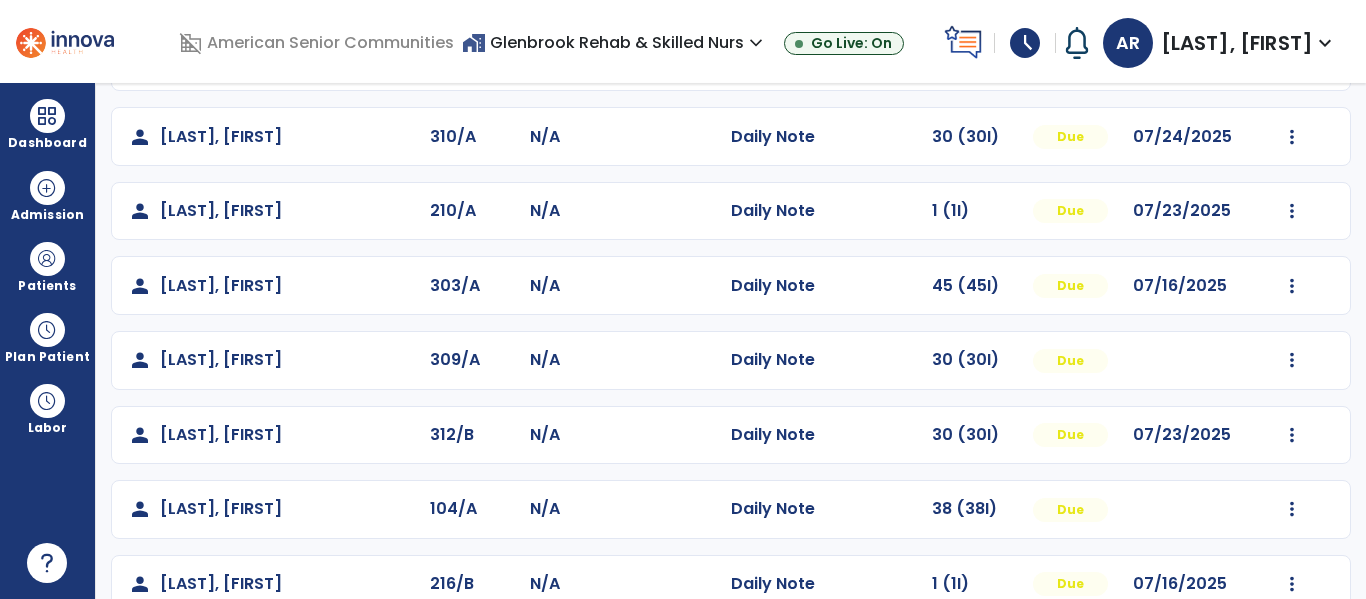 scroll, scrollTop: 488, scrollLeft: 0, axis: vertical 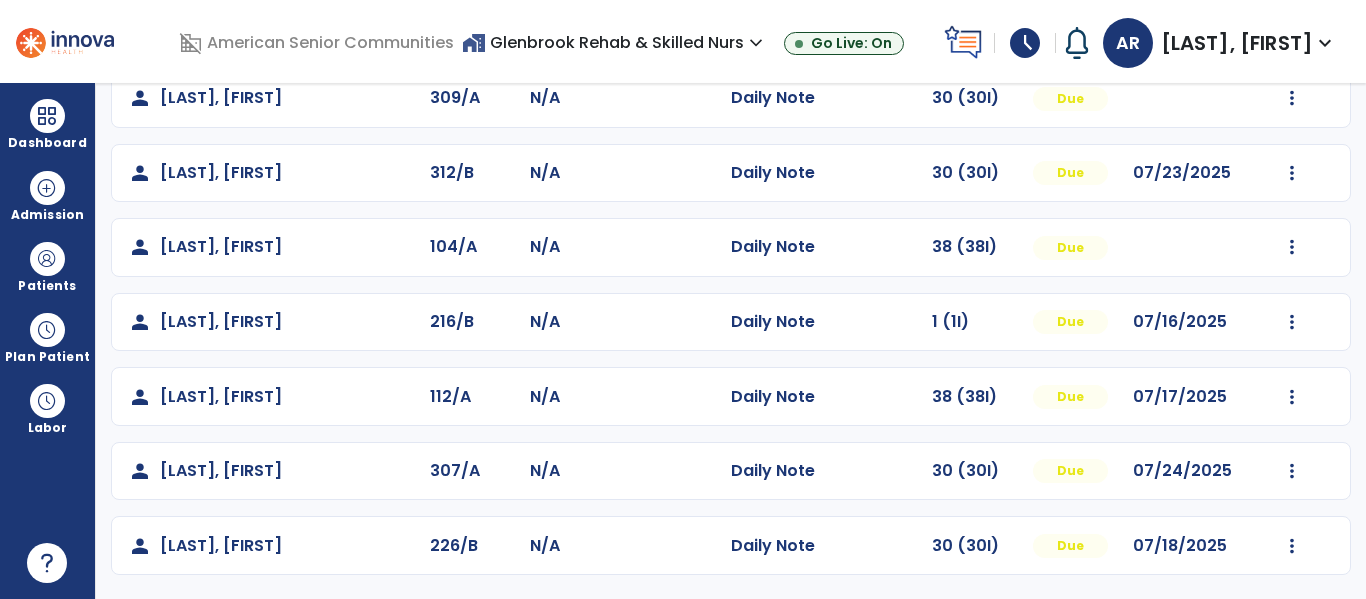 click on "Mark Visit As Complete   Reset Note   Open Document   G + C Mins" 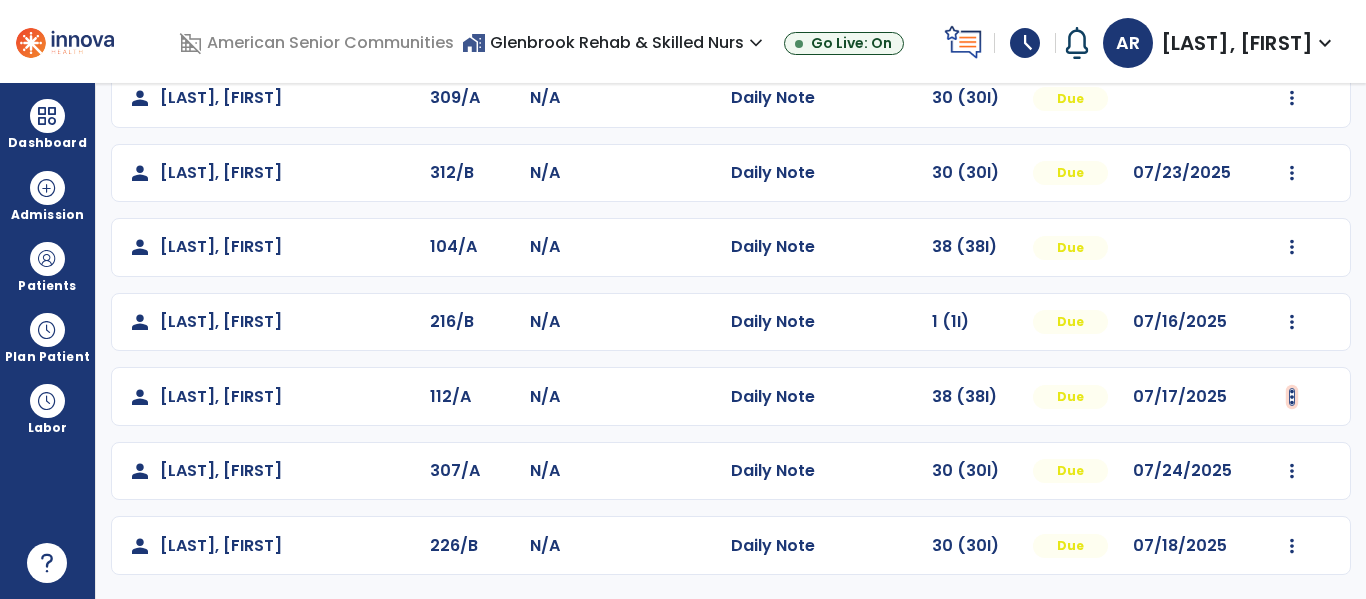 click at bounding box center (1293, -200) 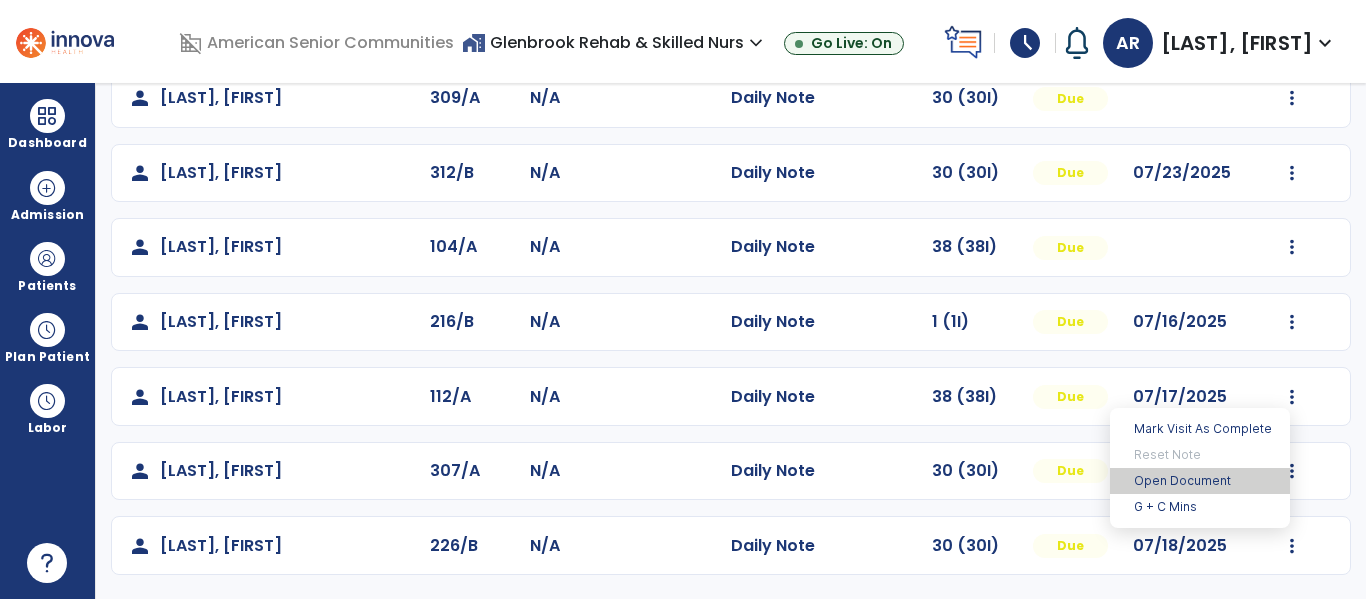 click on "Open Document" at bounding box center (1200, 481) 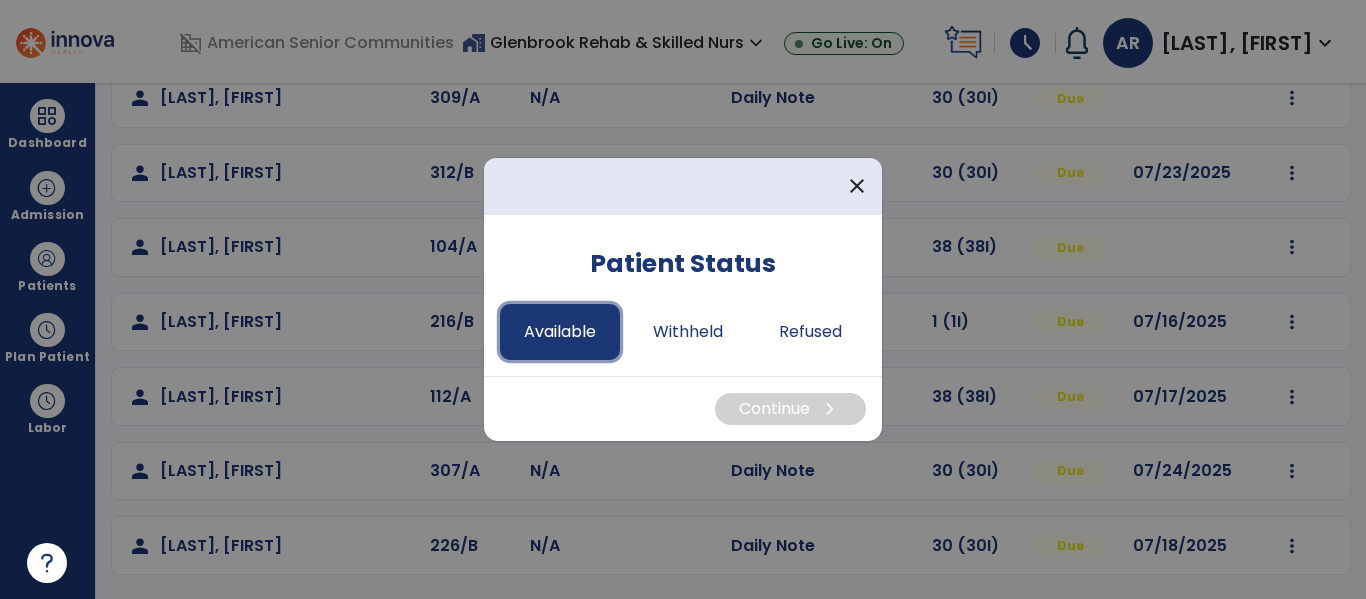 click on "Available" at bounding box center [560, 332] 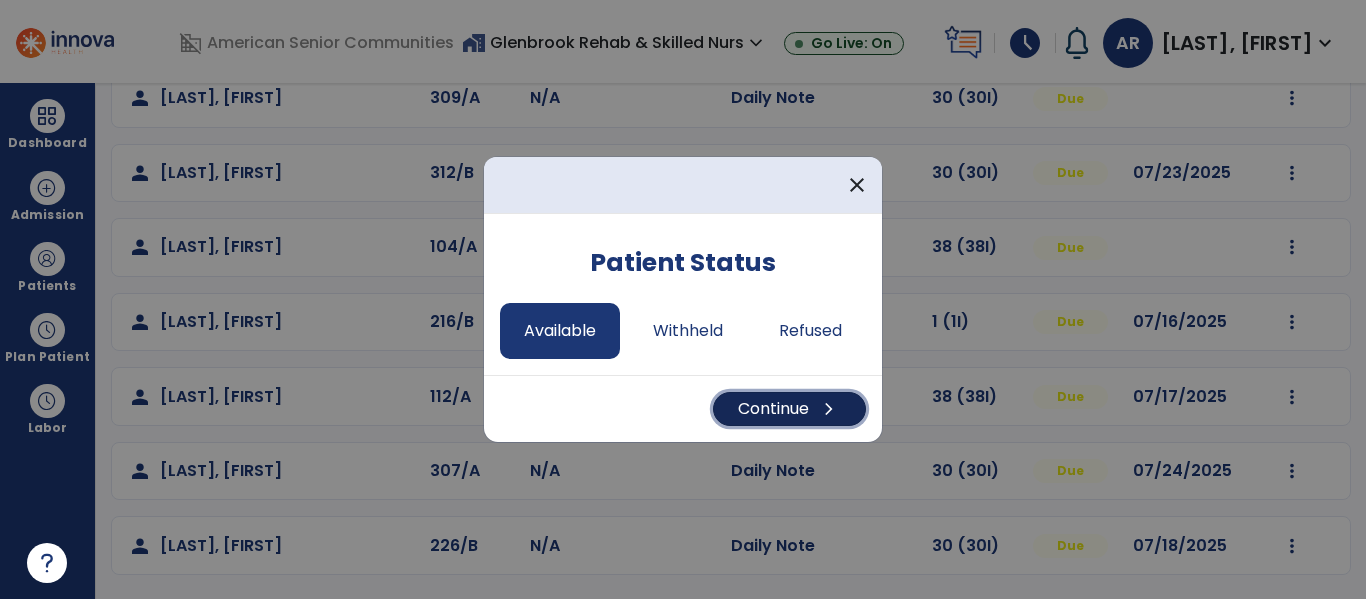 click on "Continue   chevron_right" at bounding box center (789, 409) 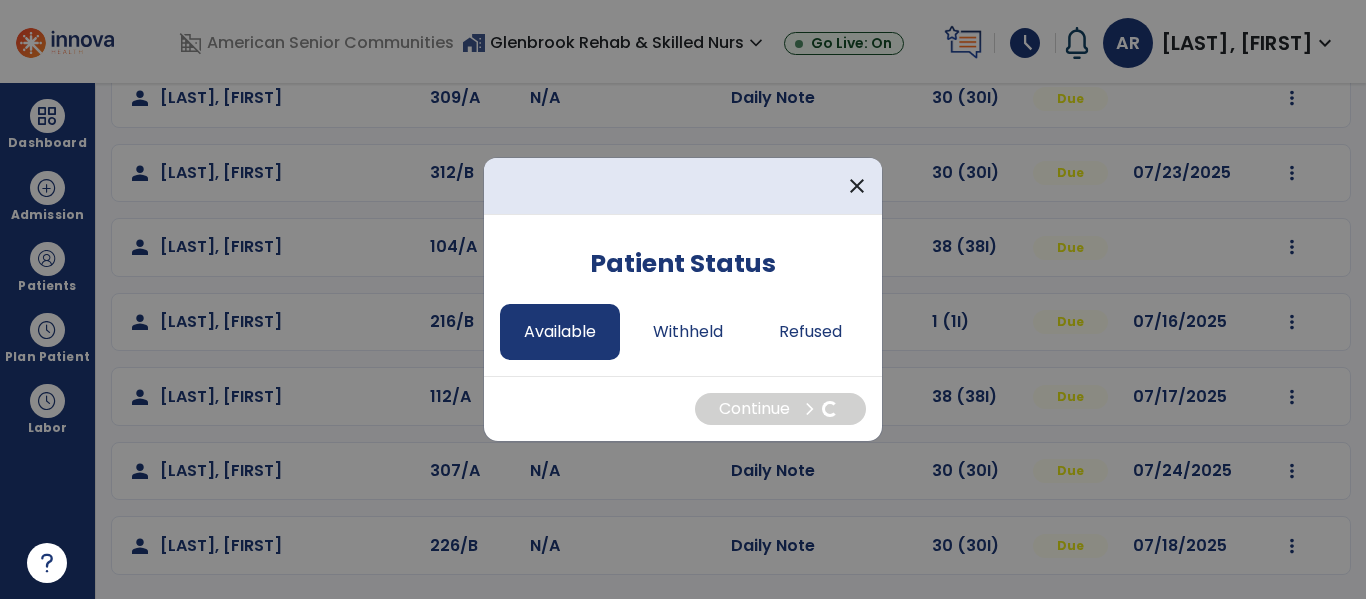 select on "*" 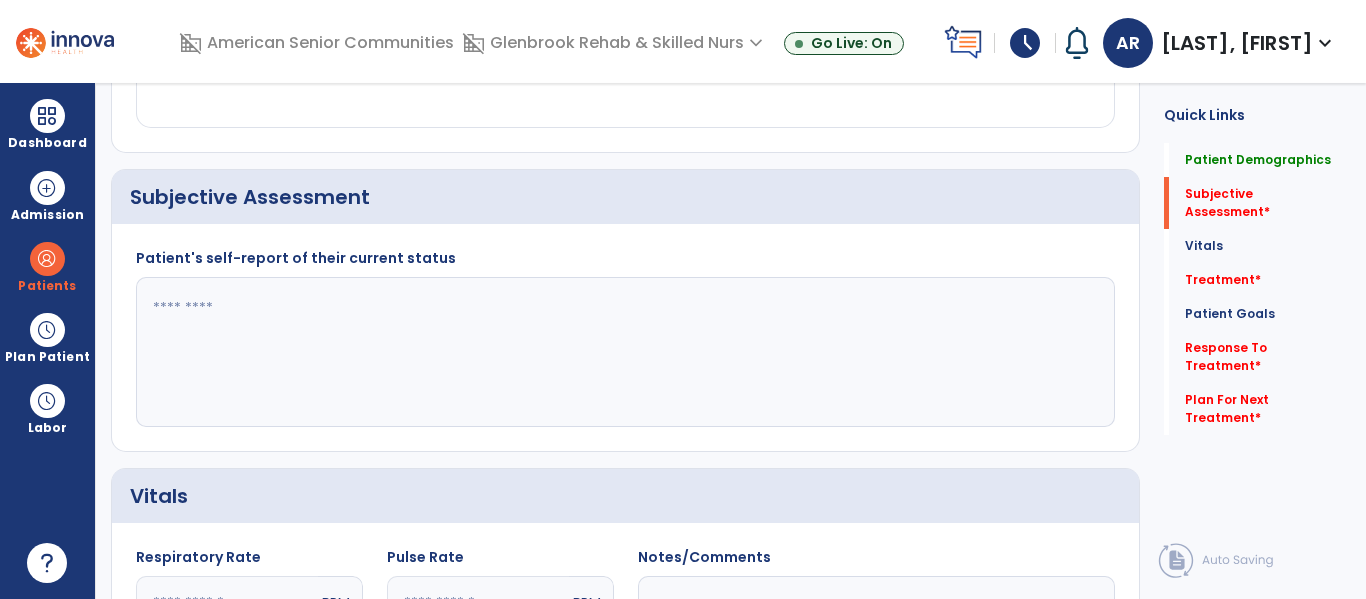 click 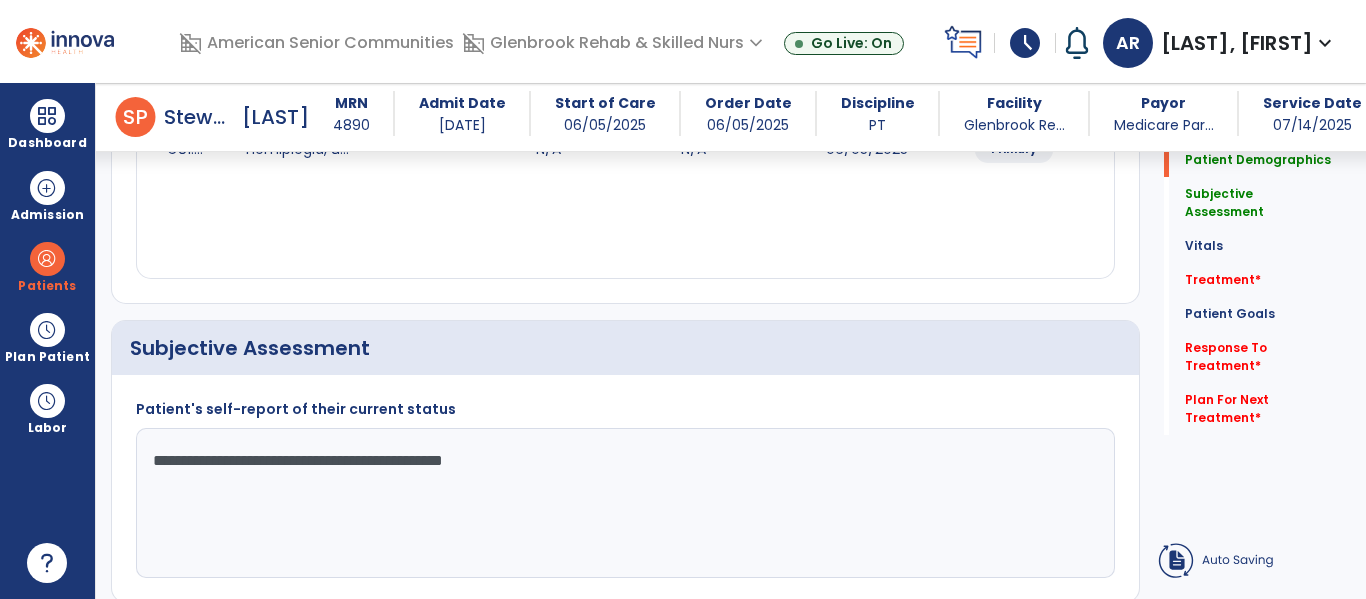 scroll, scrollTop: 143, scrollLeft: 0, axis: vertical 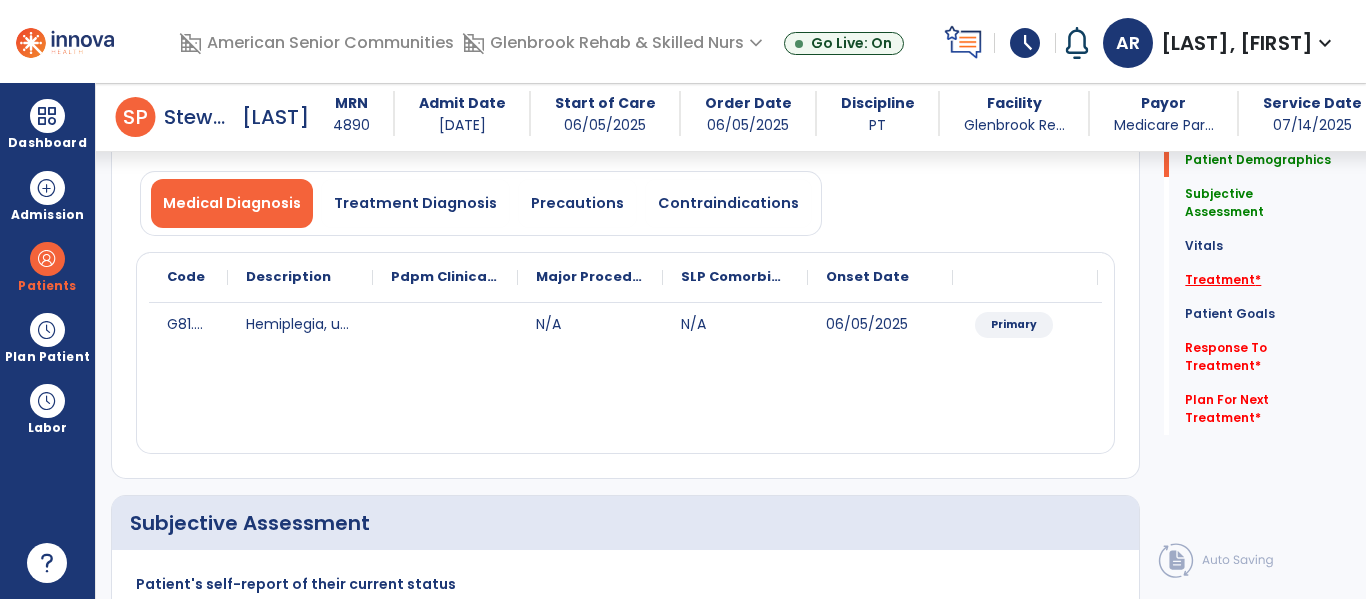 type on "**********" 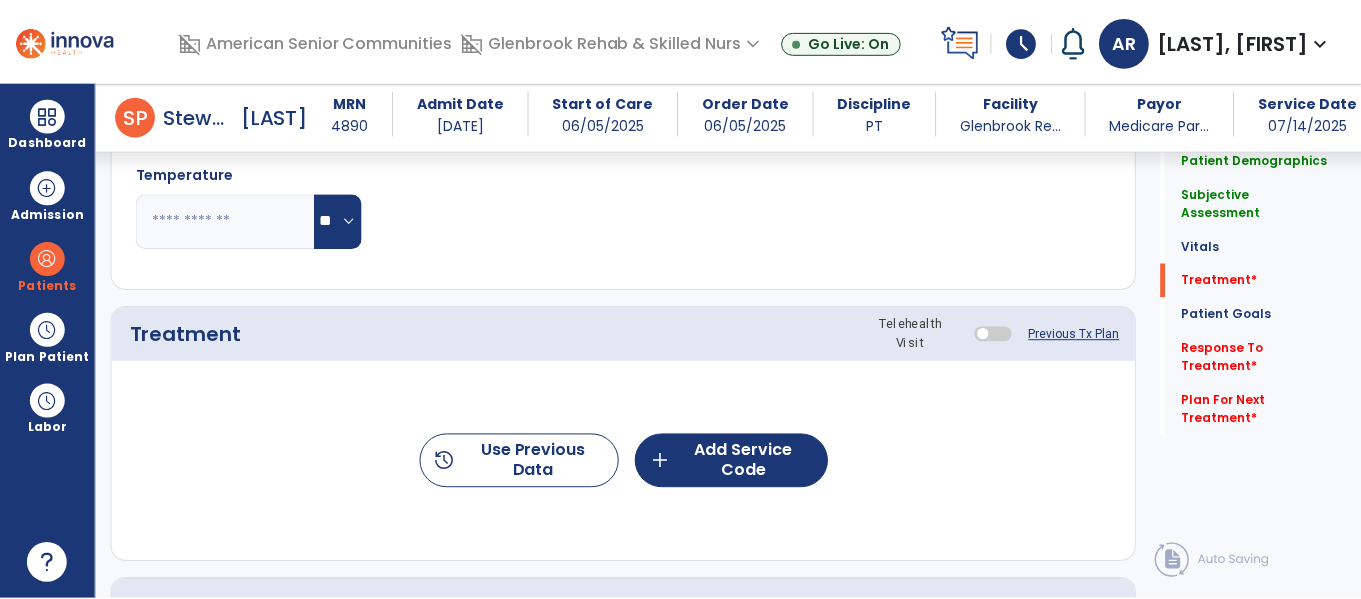 scroll, scrollTop: 1146, scrollLeft: 0, axis: vertical 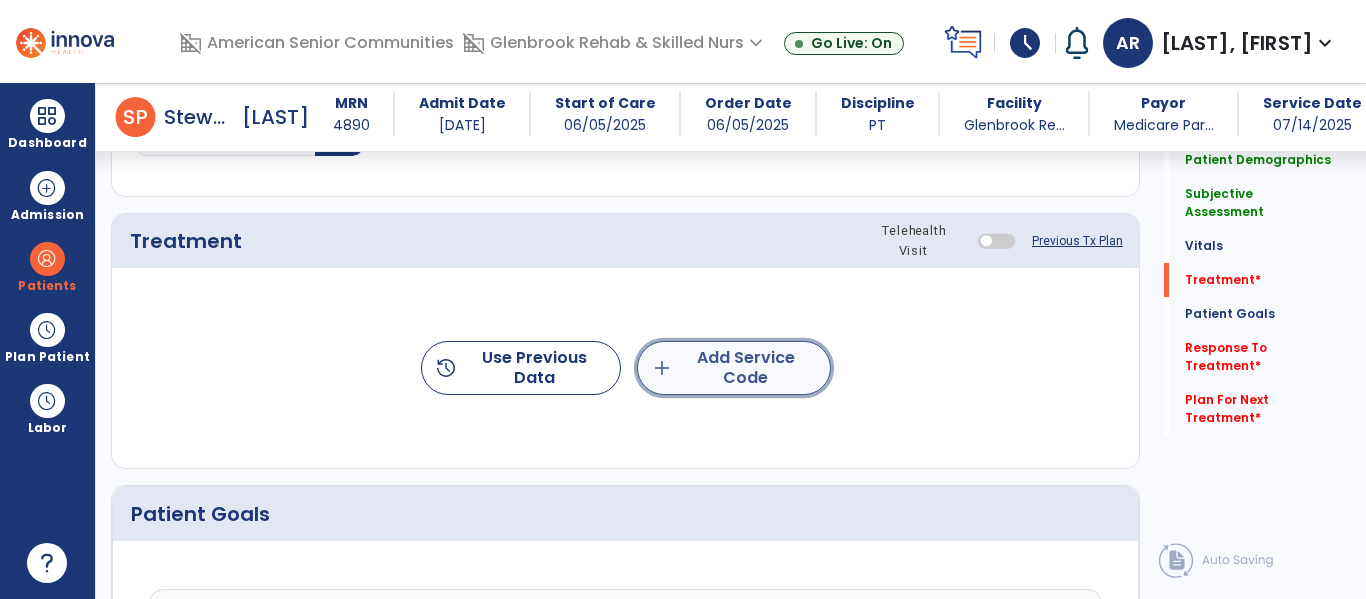 click on "add  Add Service Code" 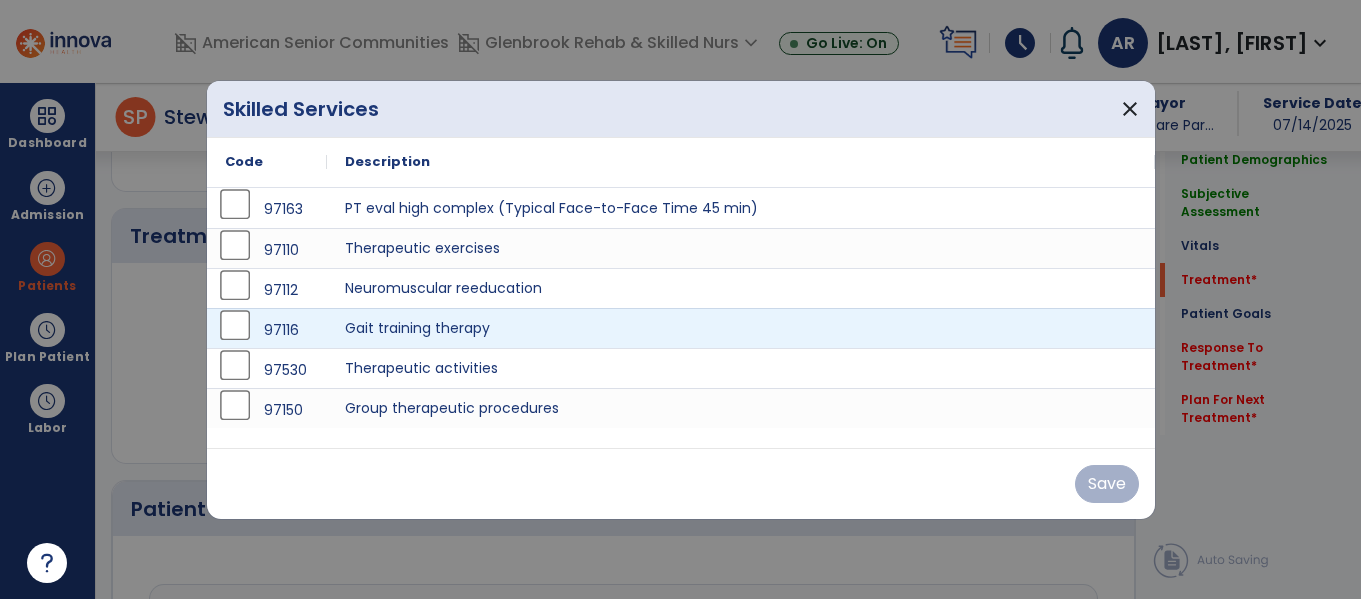scroll, scrollTop: 1146, scrollLeft: 0, axis: vertical 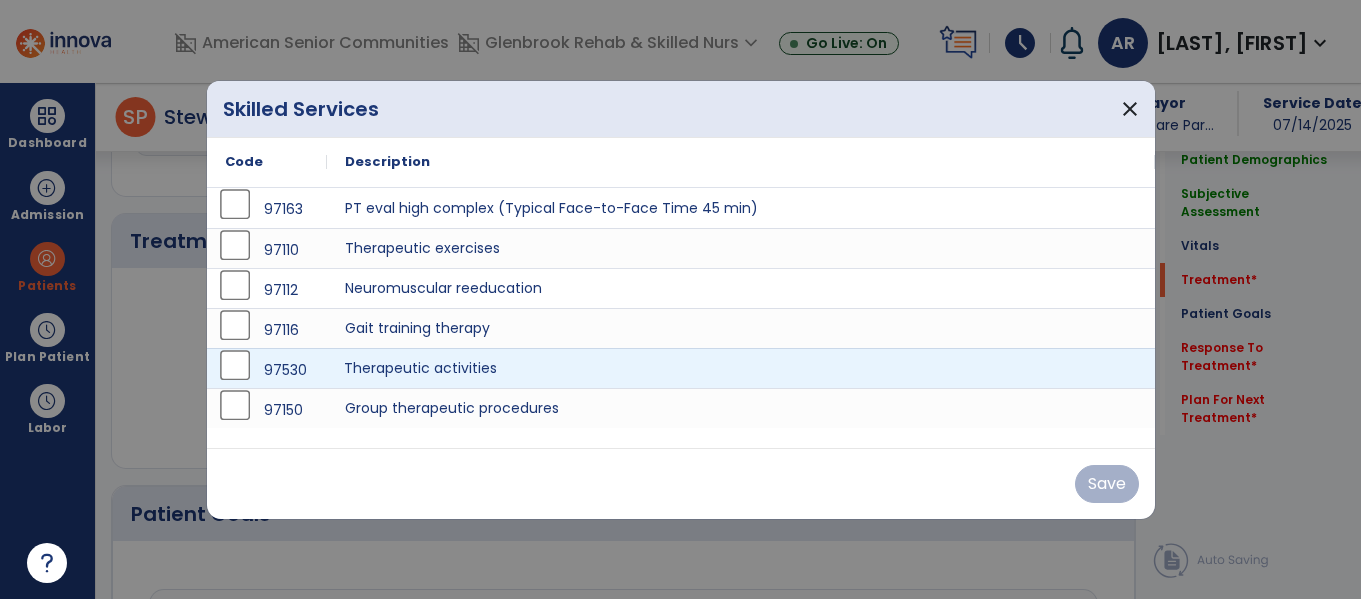 click on "Therapeutic activities" at bounding box center [741, 368] 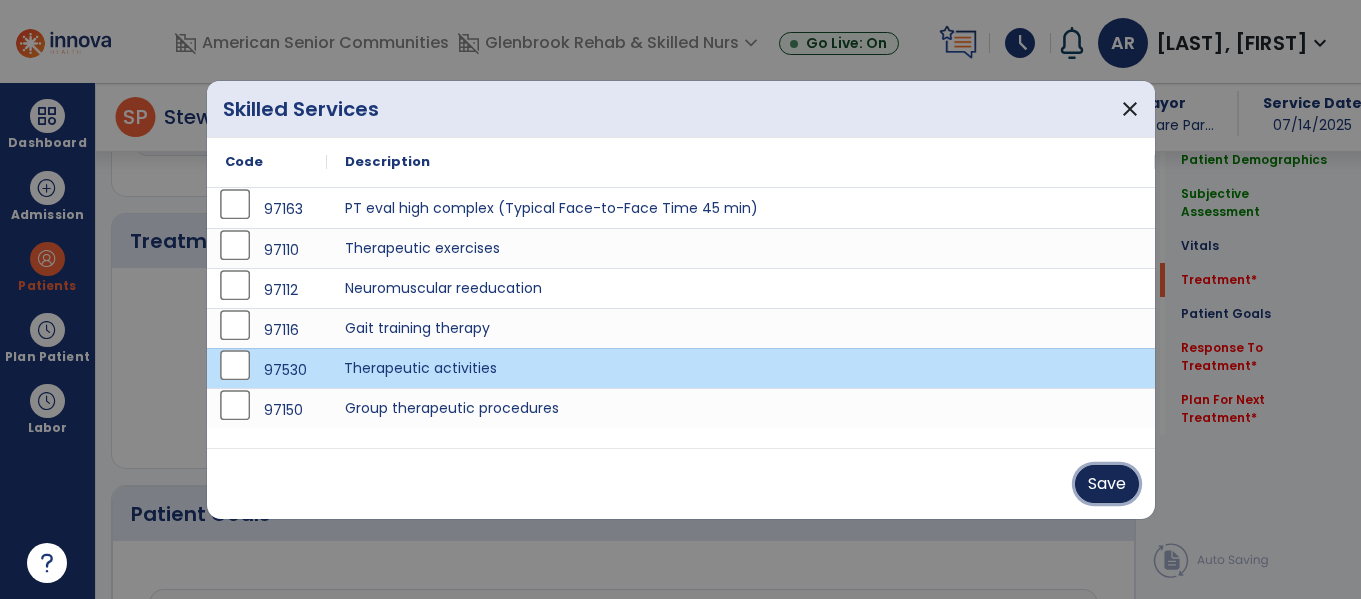 click on "Save" at bounding box center (1107, 484) 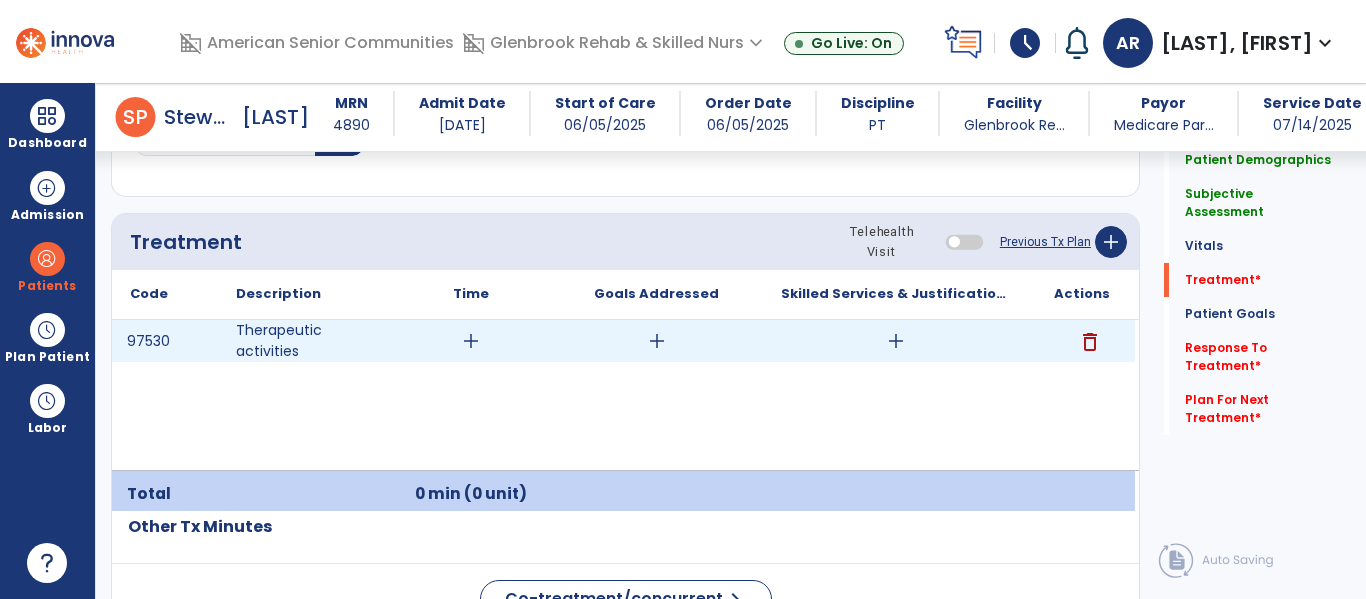 click on "add" at bounding box center (896, 341) 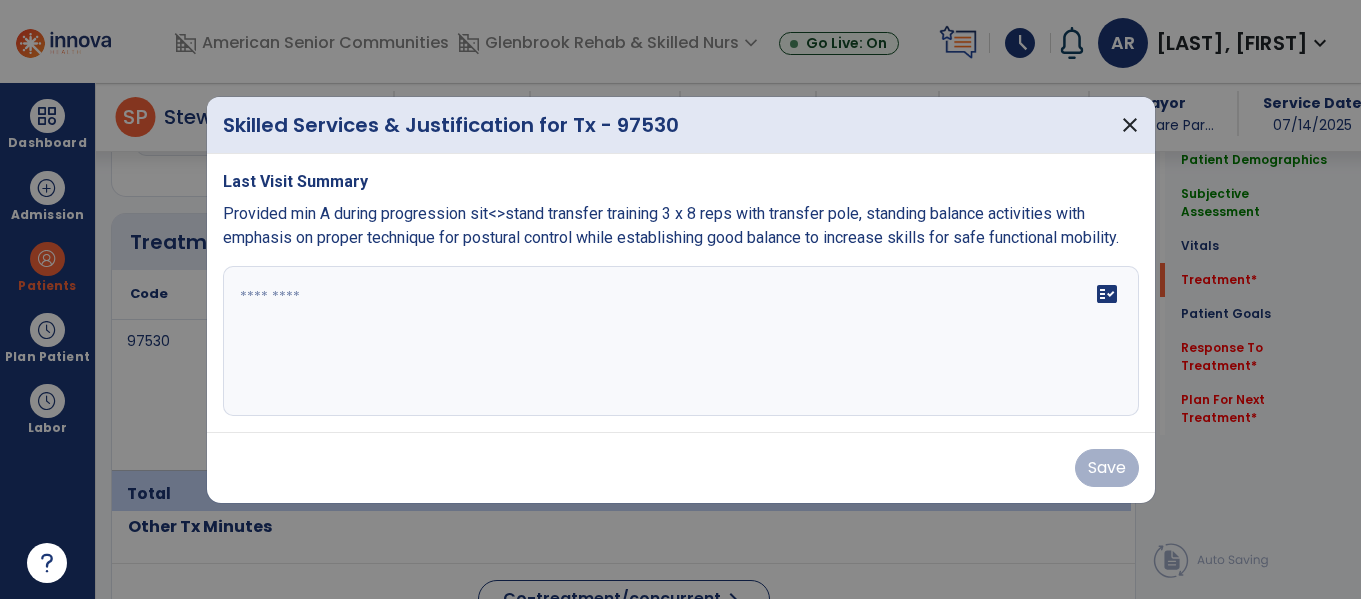 scroll, scrollTop: 1146, scrollLeft: 0, axis: vertical 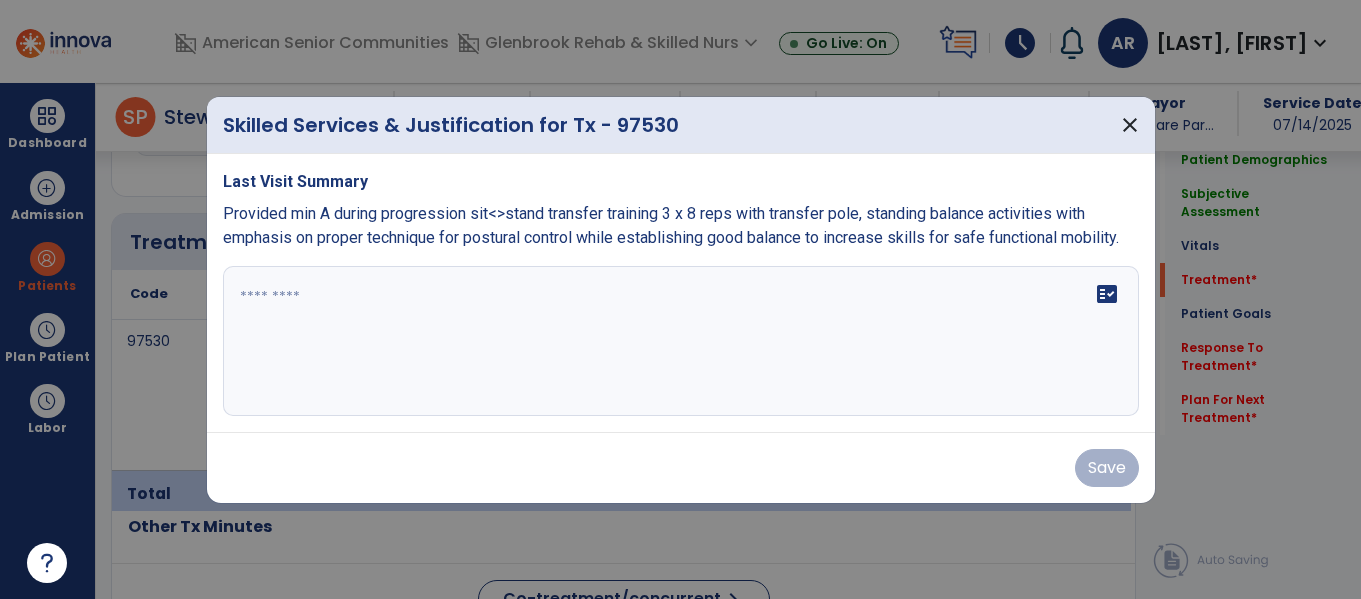 click on "Last Visit Summary Provided min A during progression sit<stand transfer training 3 x 8 reps with transfer pole, standing balance activities with emphasis on proper technique for postural control while establishing good balance to increase skills for safe functional mobility.    fact_check" at bounding box center [681, 293] 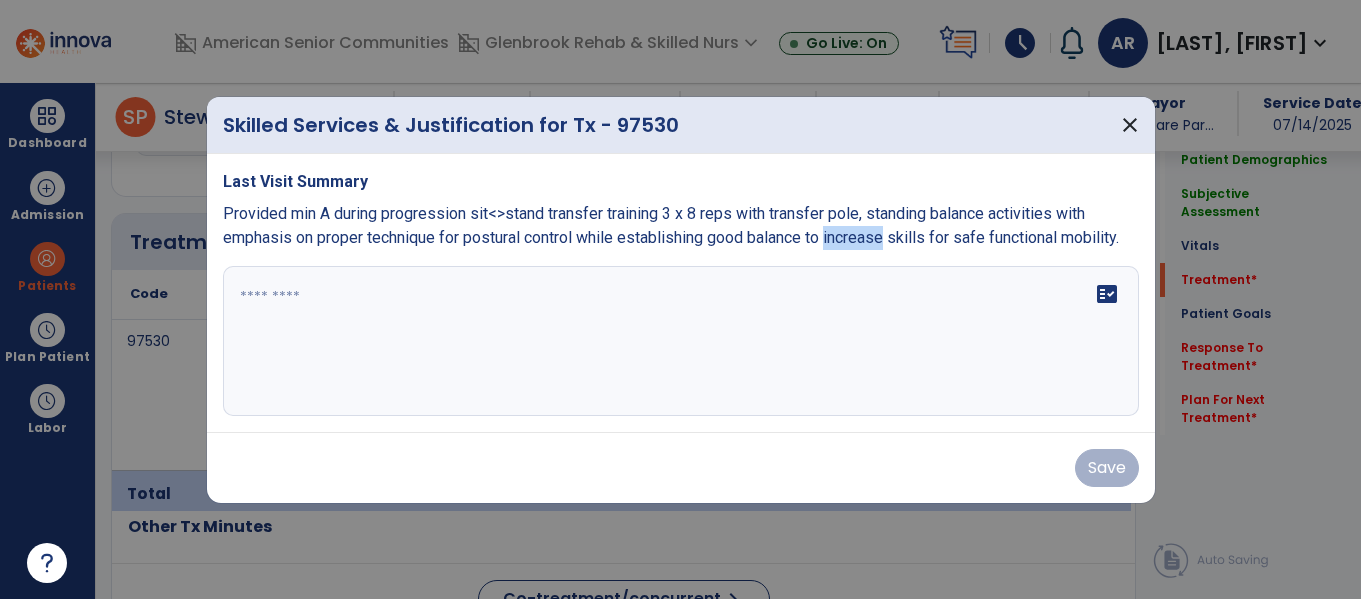 click on "Provided min A during progression sit<>stand transfer training 3 x 8 reps with transfer pole, standing balance activities with emphasis on proper technique for postural control while establishing good balance to increase skills for safe functional mobility." at bounding box center [671, 225] 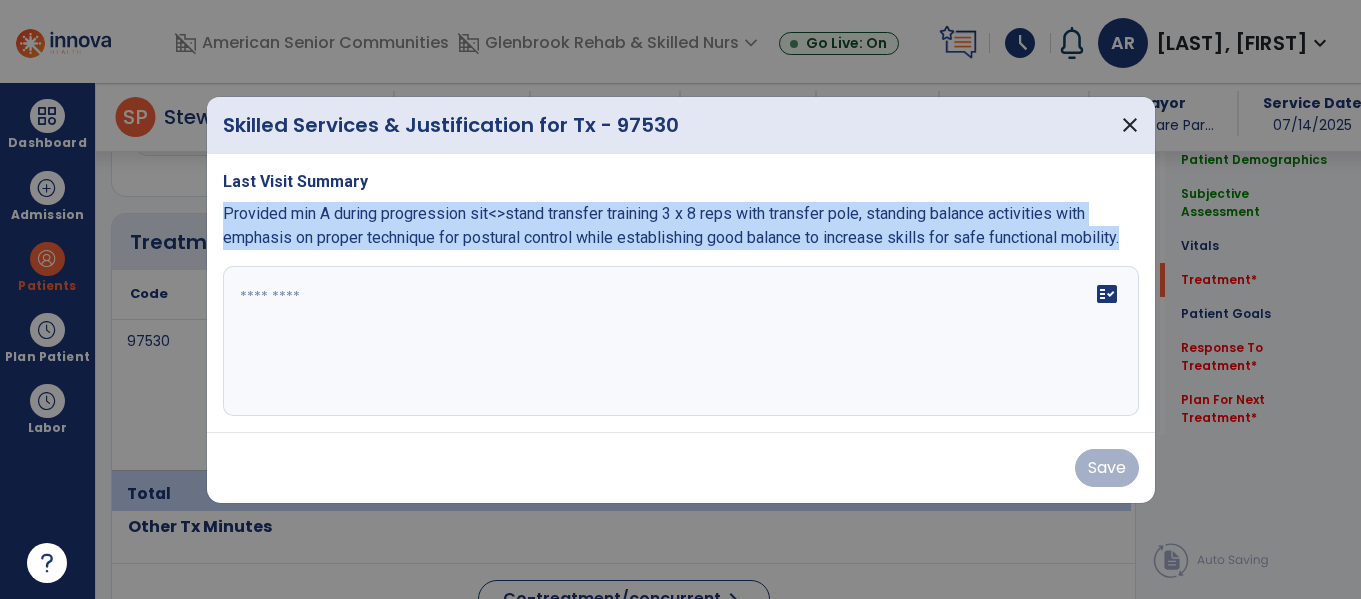 copy on "Provided min A during progression sit<>stand transfer training 3 x 8 reps with transfer pole, standing balance activities with emphasis on proper technique for postural control while establishing good balance to increase skills for safe functional mobility." 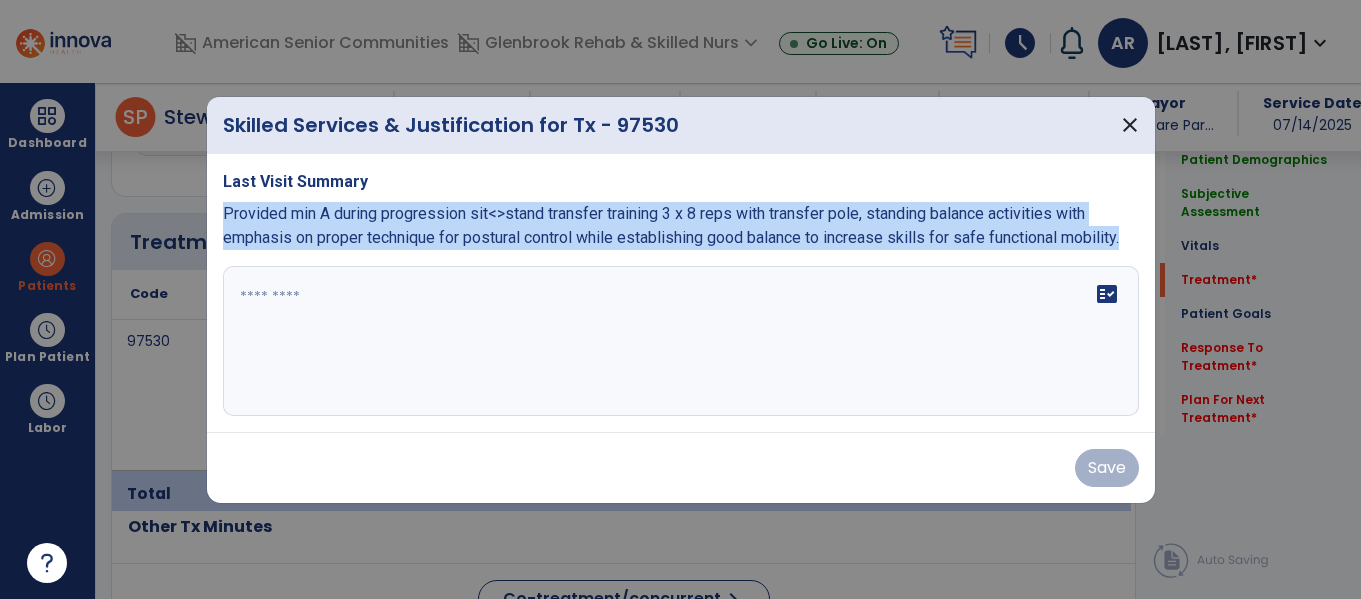 click at bounding box center [681, 341] 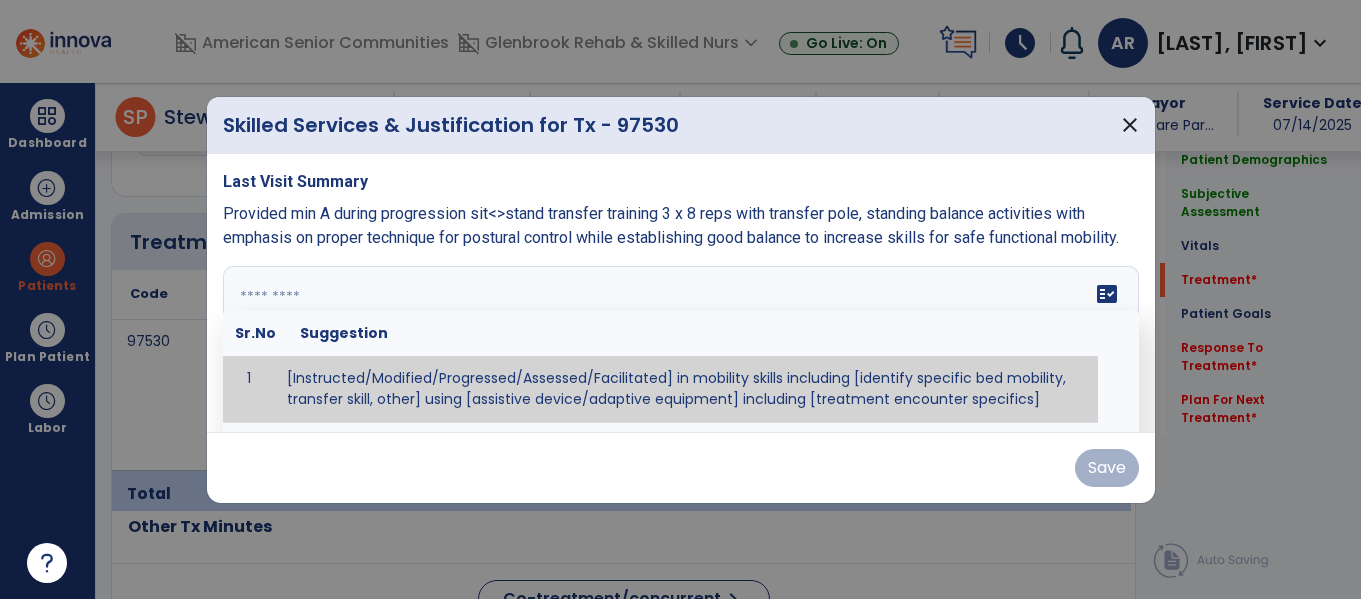 paste on "**********" 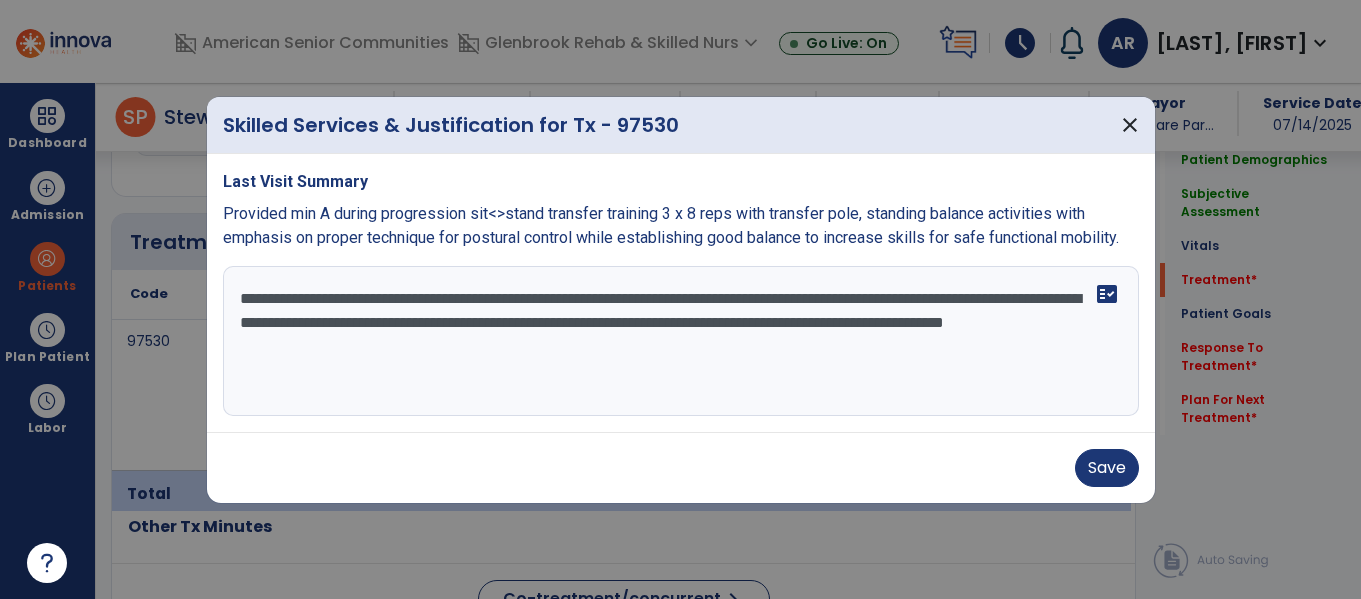 click on "**********" at bounding box center [681, 341] 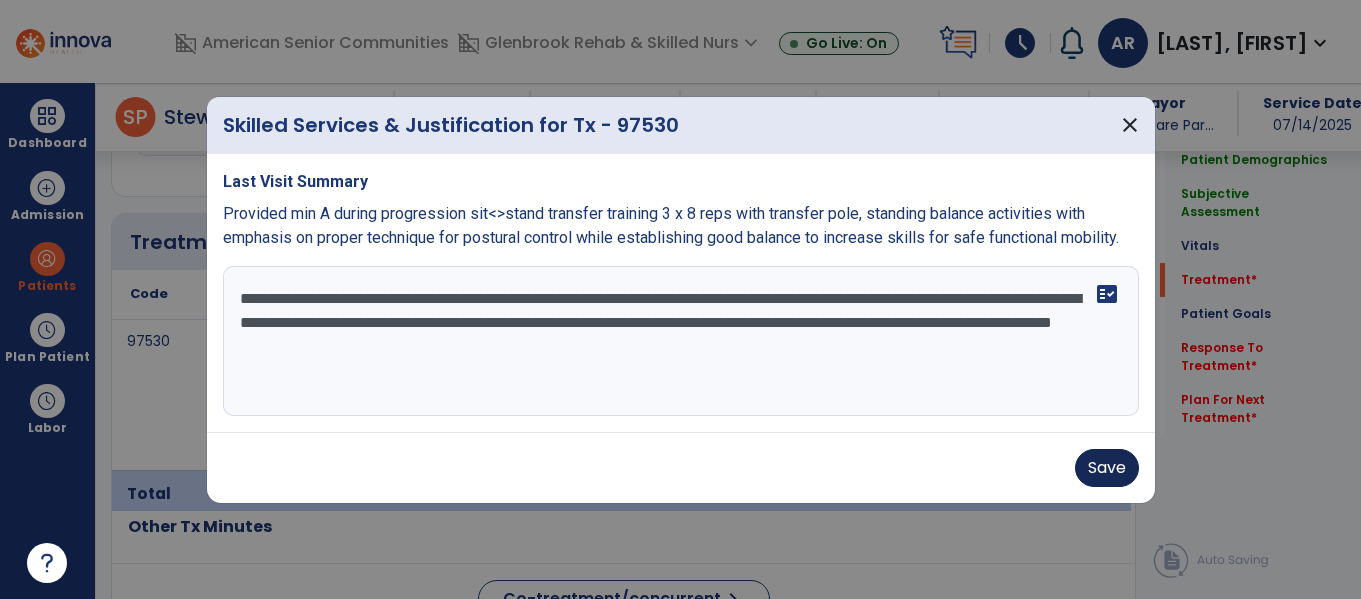 type on "**********" 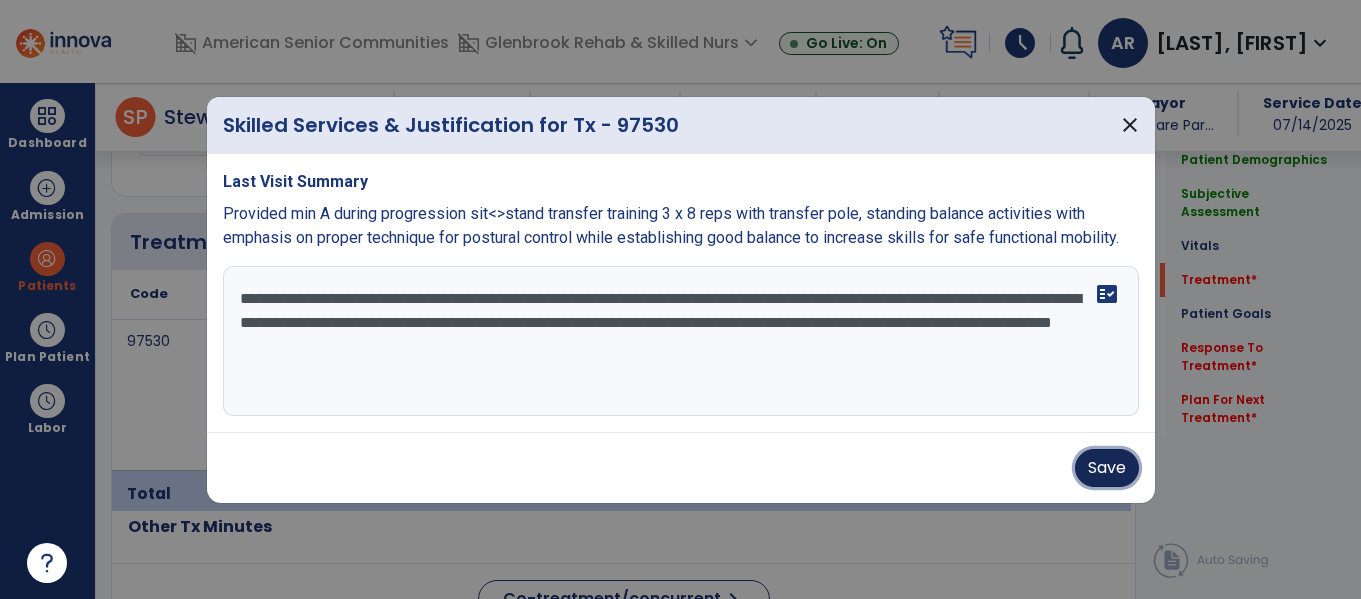 click on "Save" at bounding box center [1107, 468] 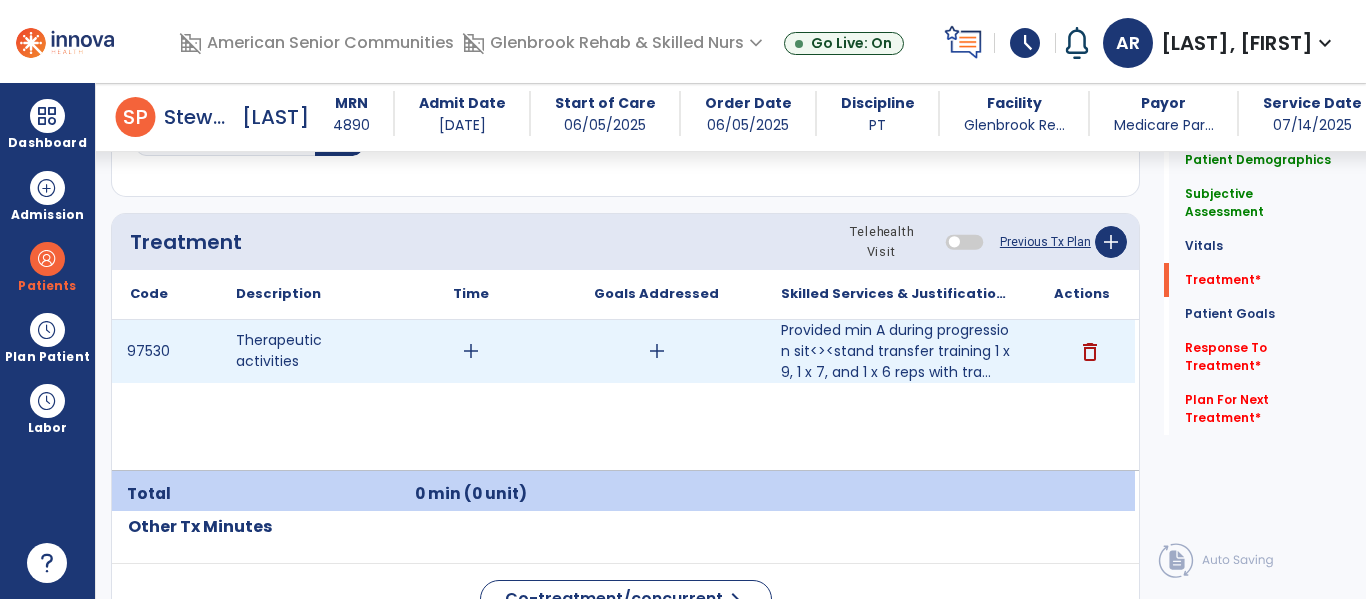 click on "add" at bounding box center [471, 351] 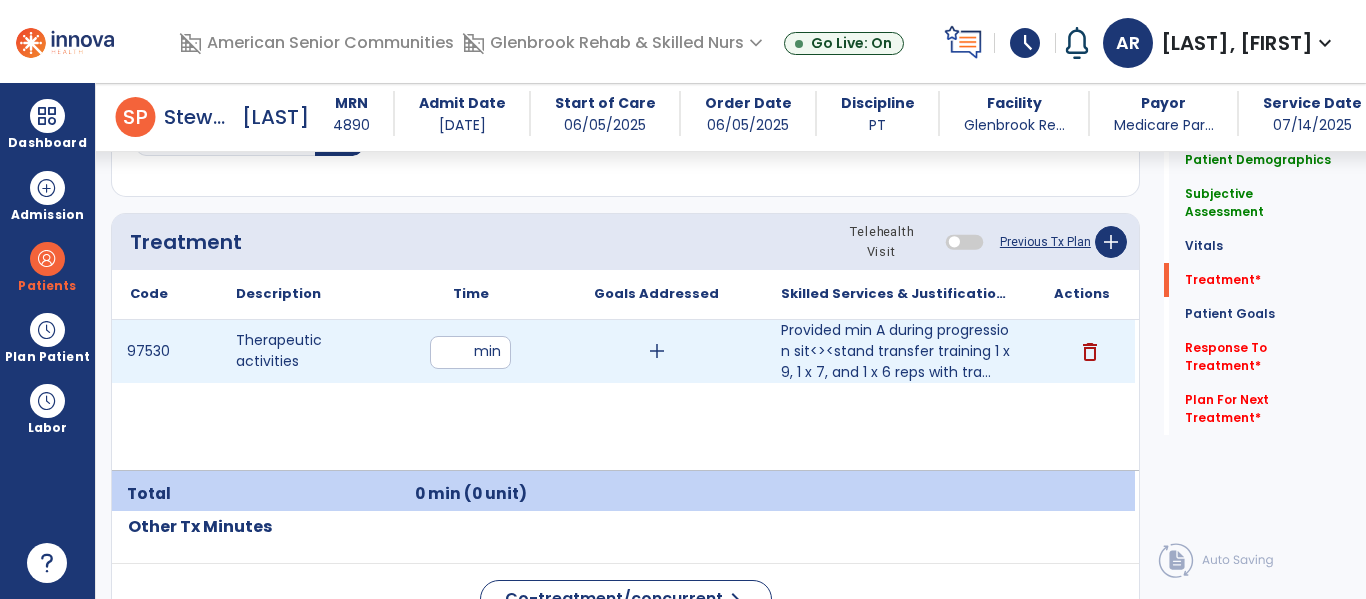 type on "**" 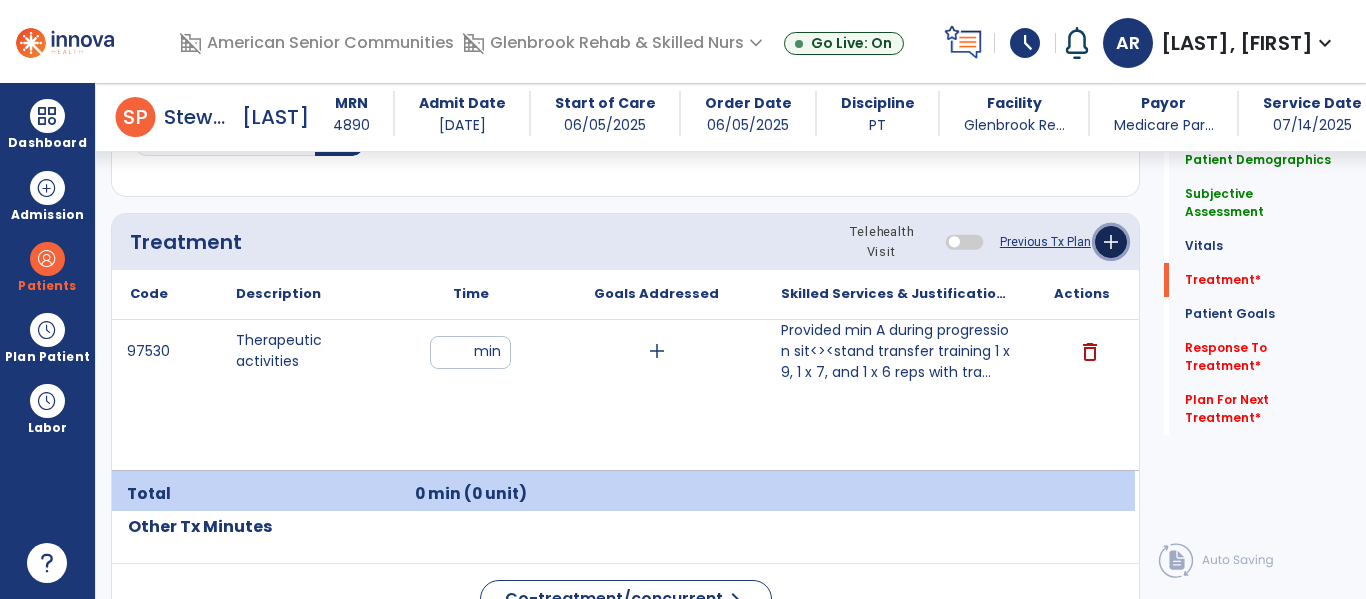 click on "add" 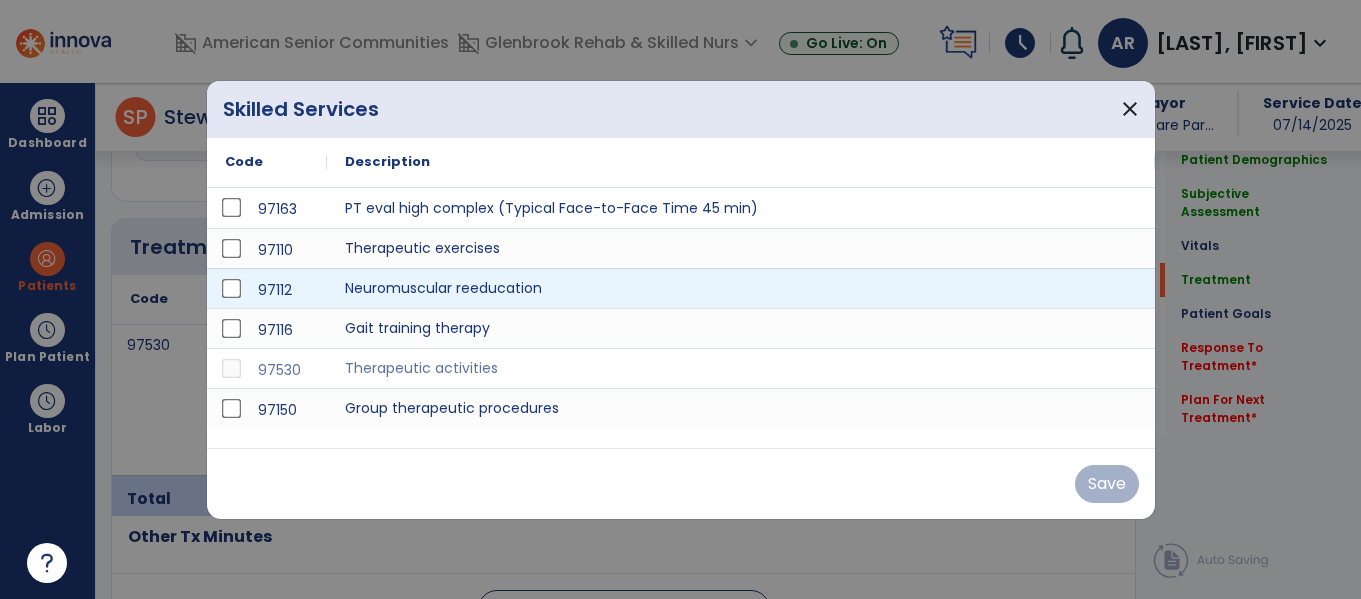 scroll, scrollTop: 1146, scrollLeft: 0, axis: vertical 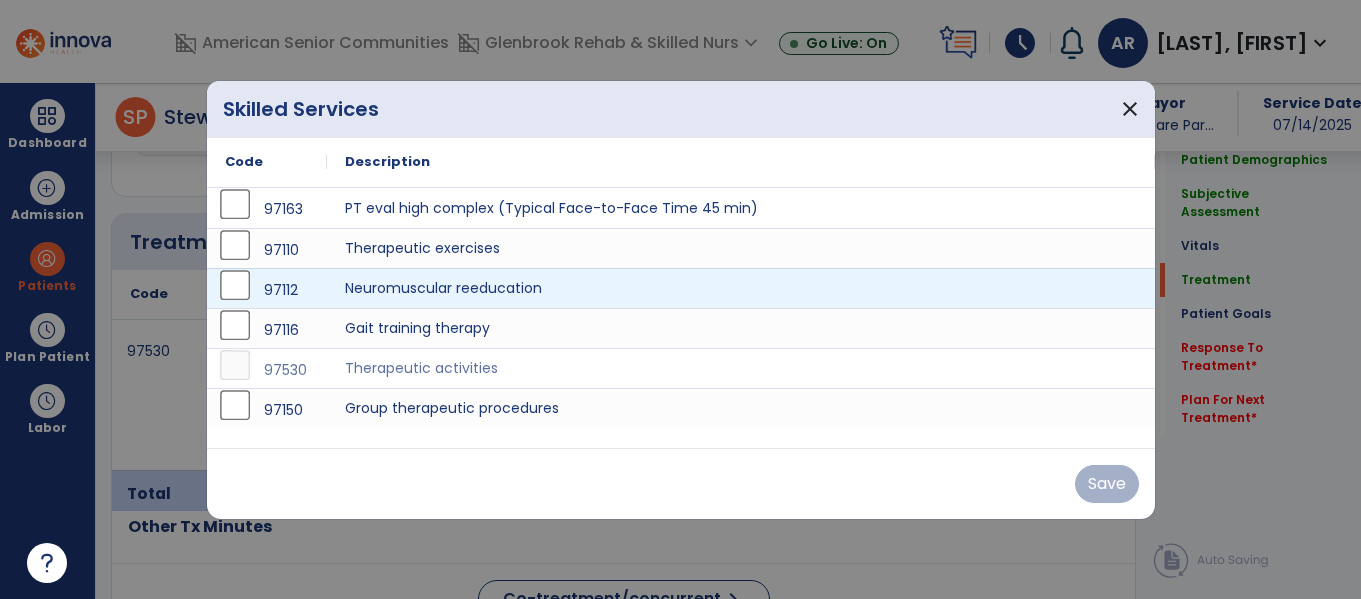 type 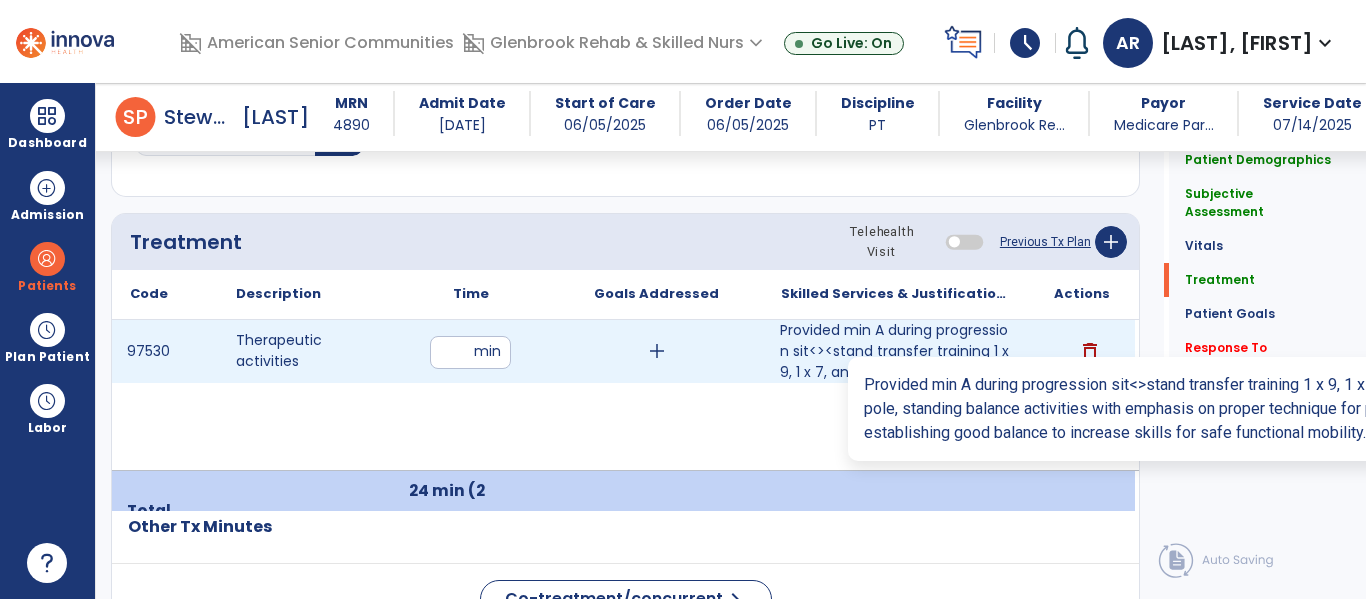 click on "Provided min A during progression sit<><stand transfer training 1 x 9, 1 x 7, and 1 x 6 reps with tra..." at bounding box center [896, 351] 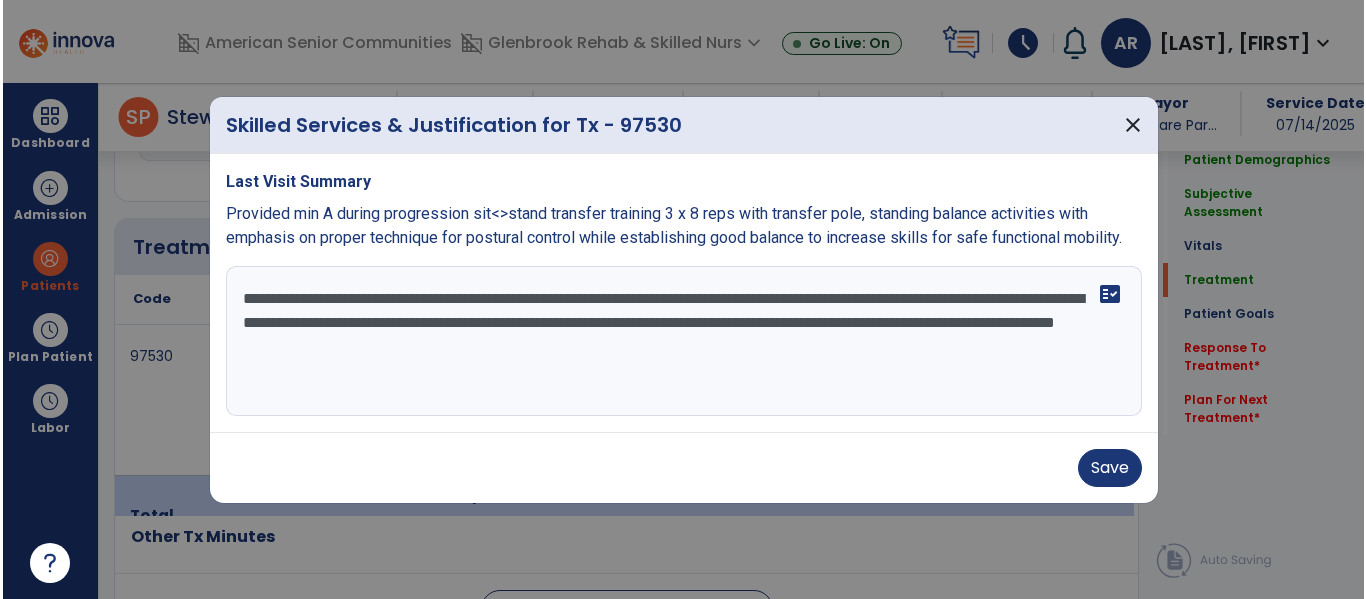 scroll, scrollTop: 1146, scrollLeft: 0, axis: vertical 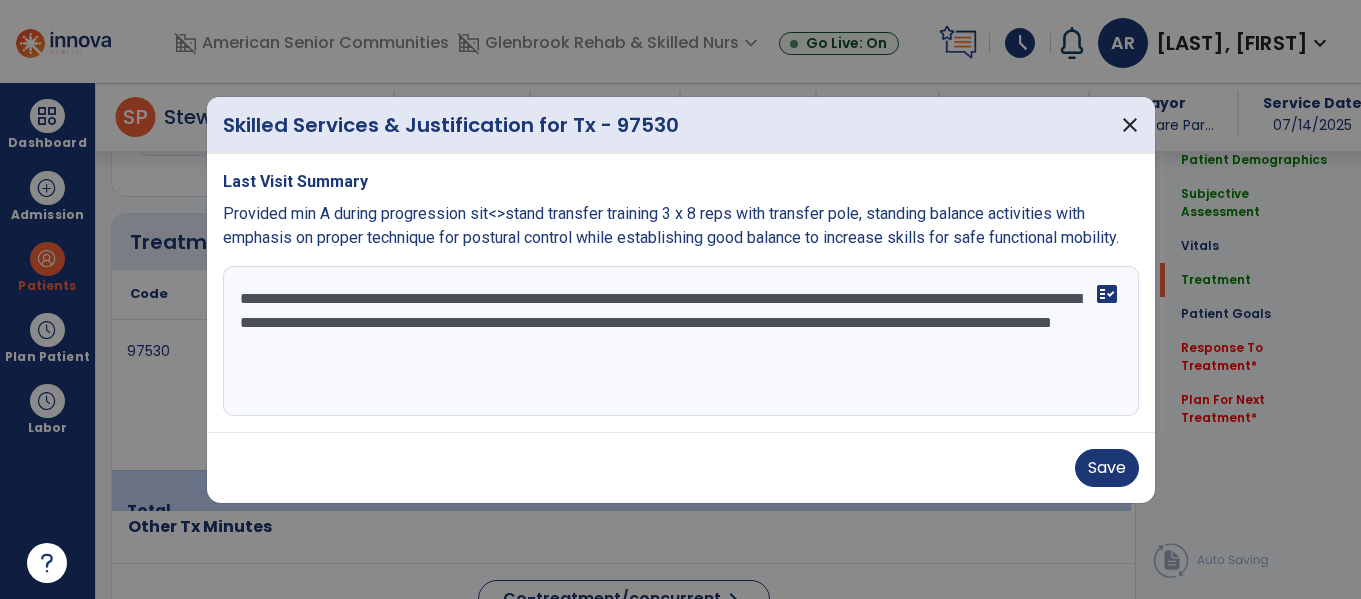 click on "**********" at bounding box center [681, 341] 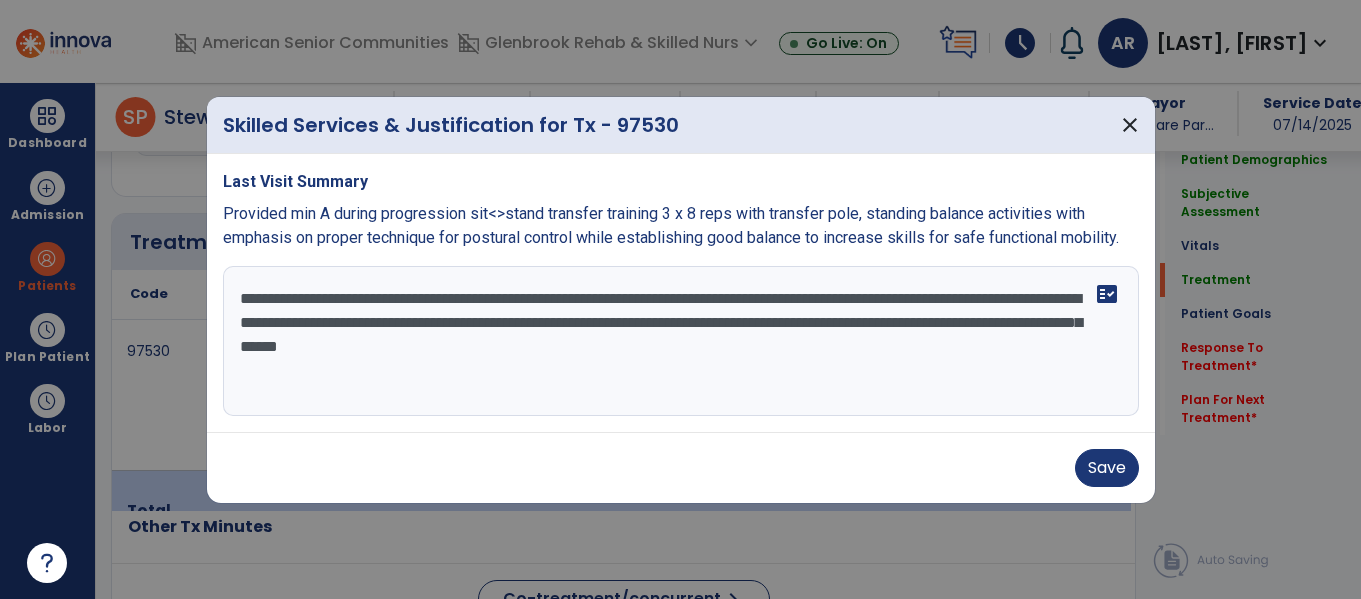 click on "**********" at bounding box center [681, 341] 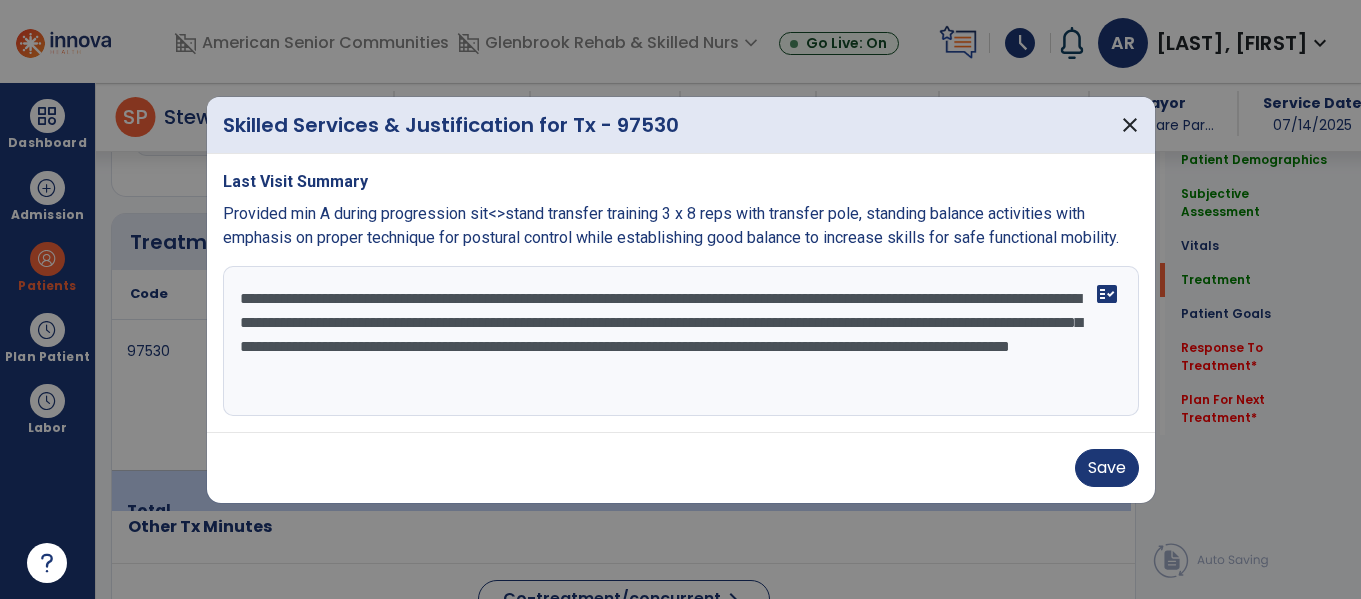 click on "**********" at bounding box center [681, 341] 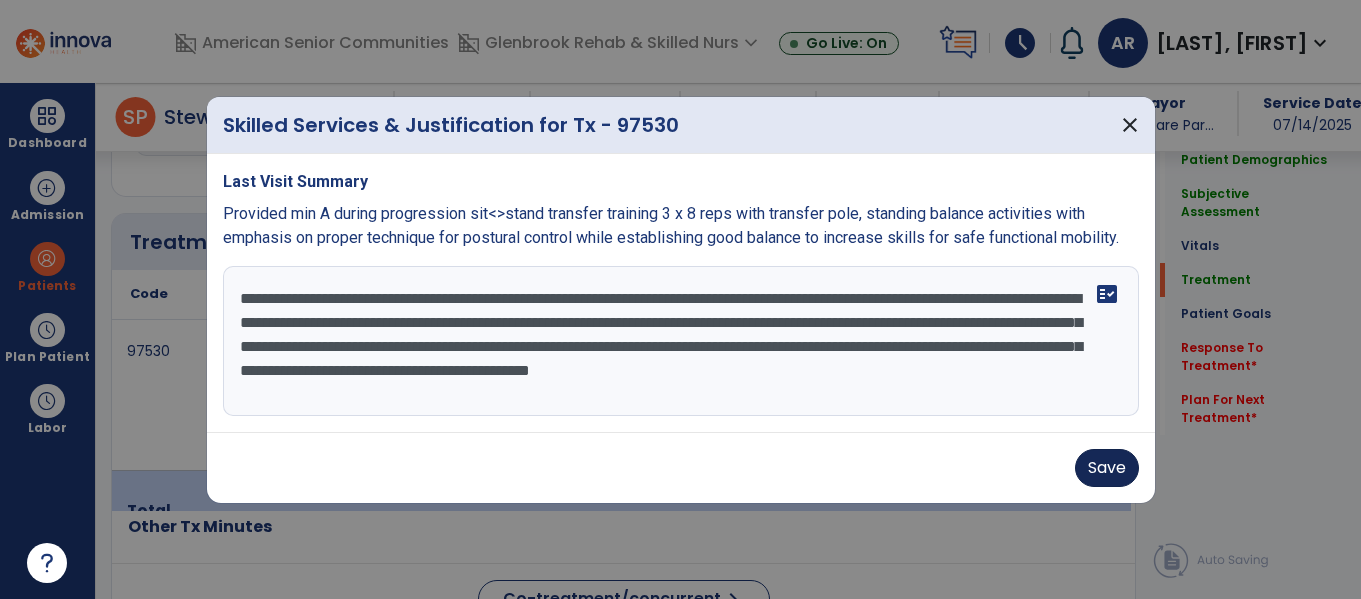 type on "**********" 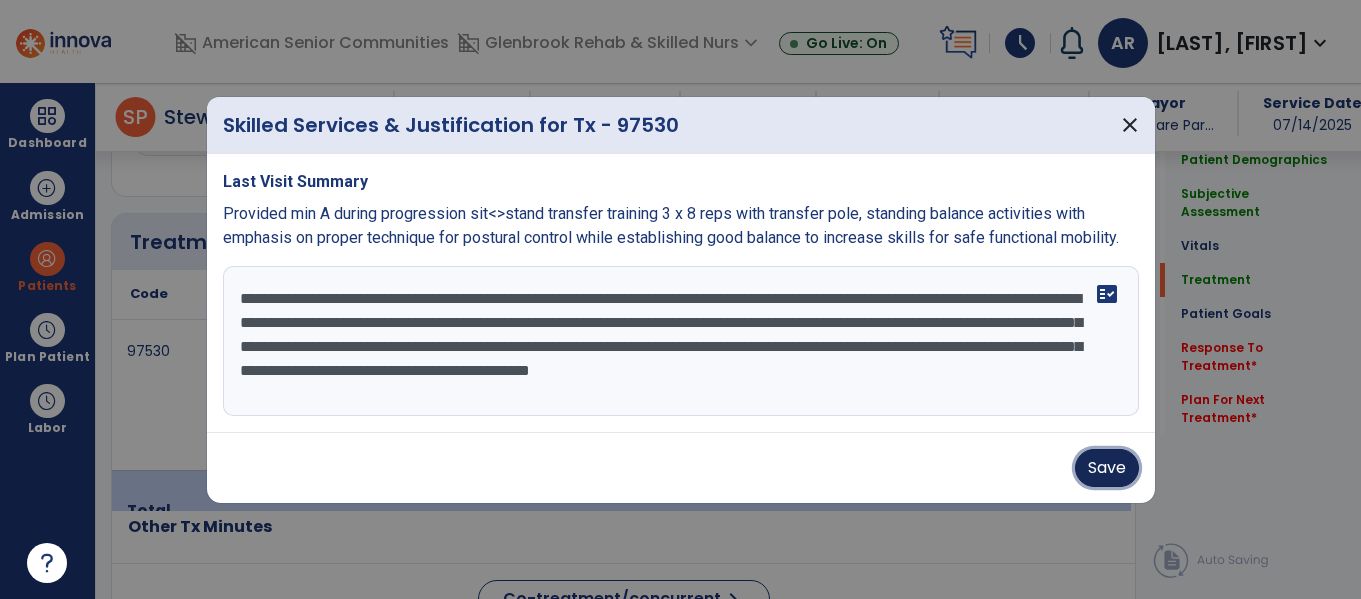 click on "Save" at bounding box center [1107, 468] 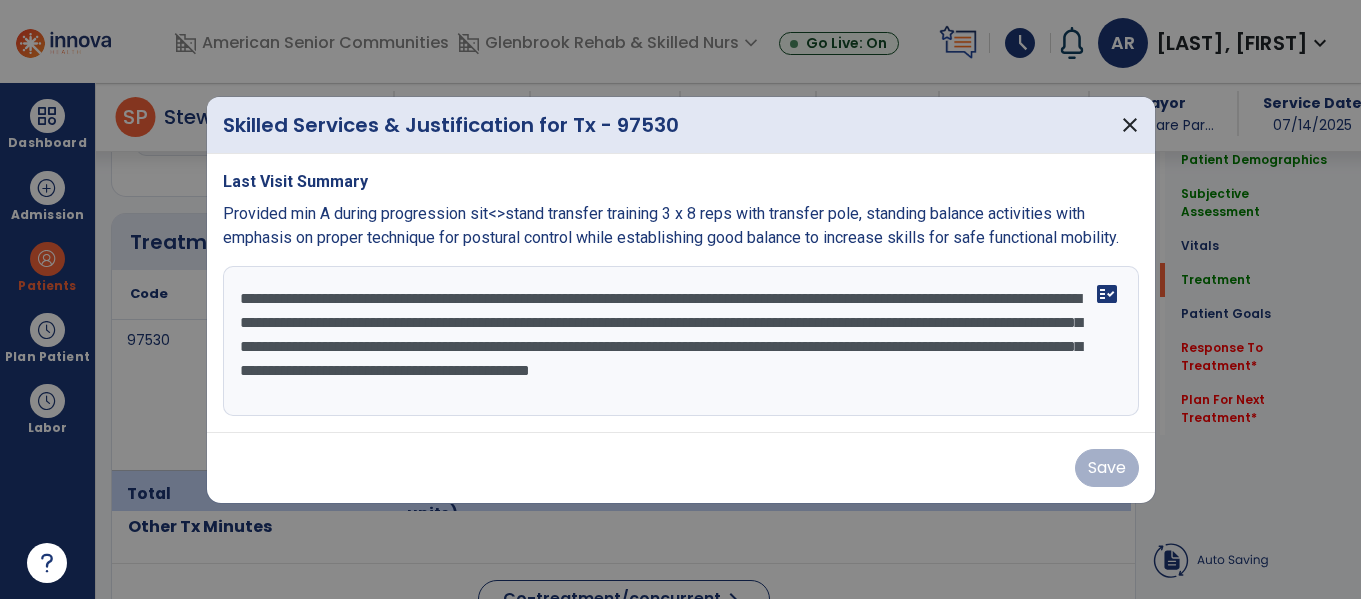 click on "Save" at bounding box center (681, 468) 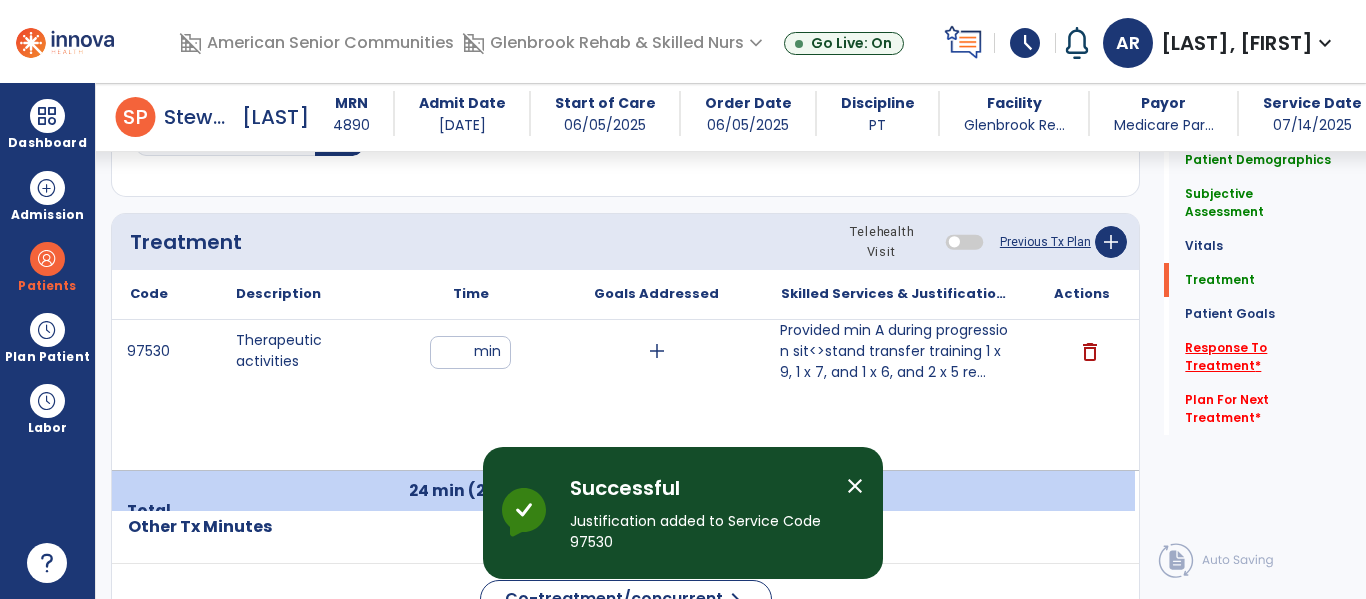 click on "Response To Treatment   *" 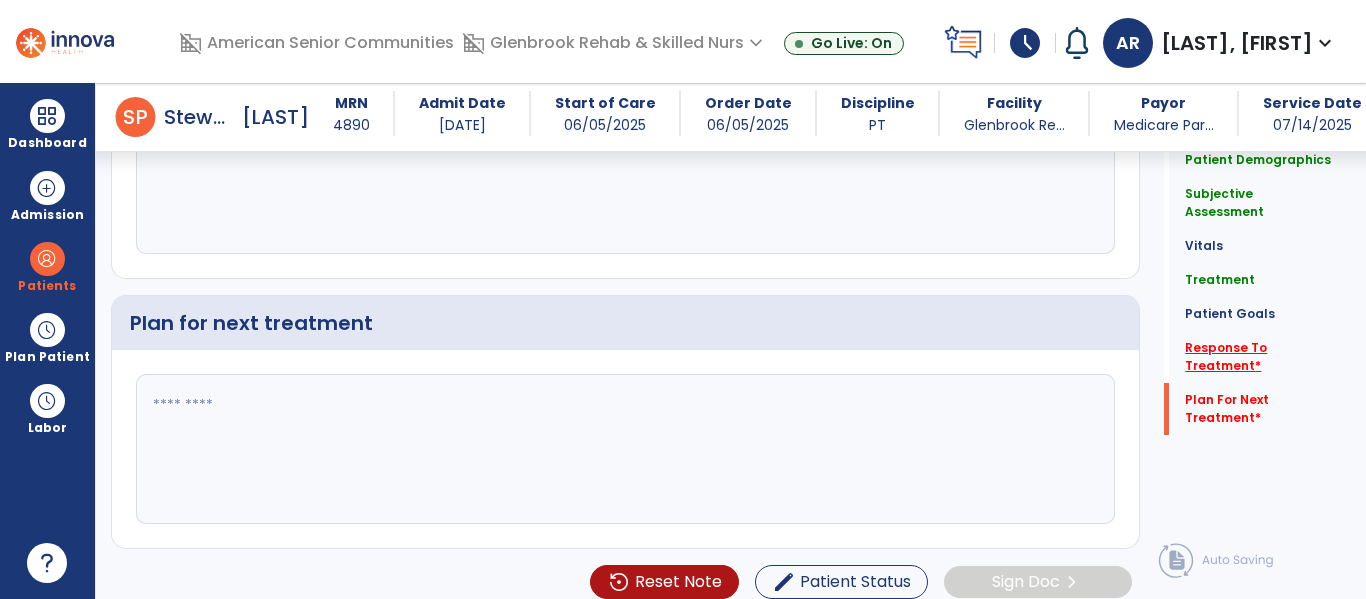 scroll, scrollTop: 3113, scrollLeft: 0, axis: vertical 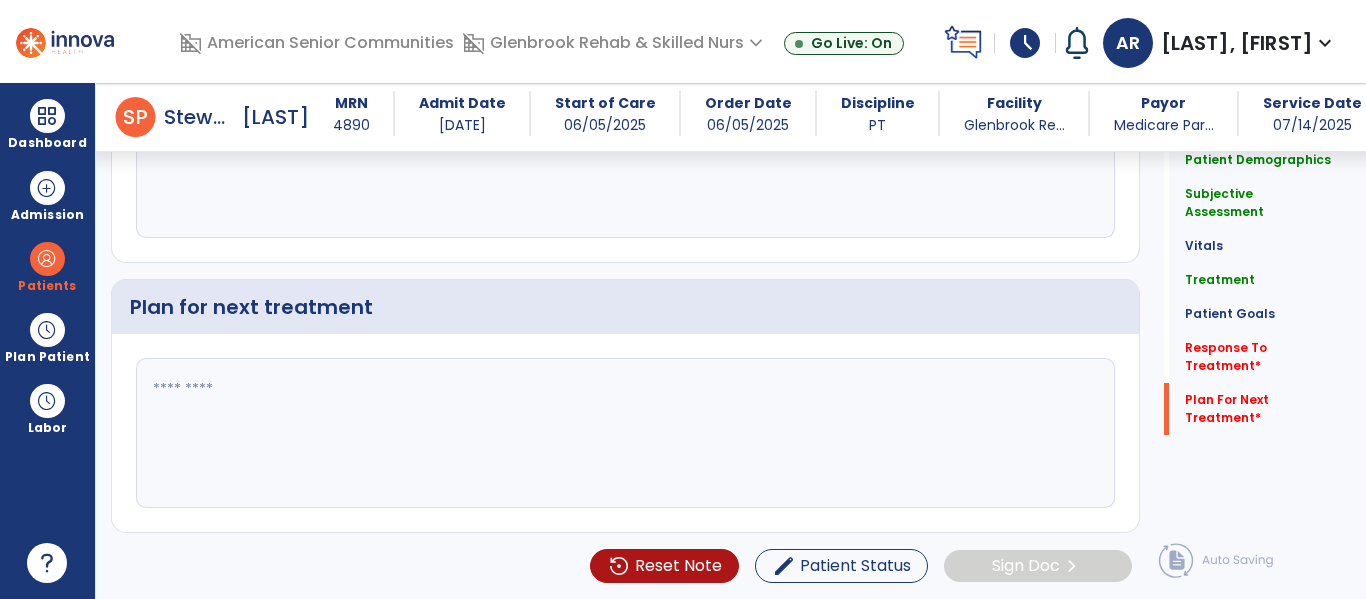 click 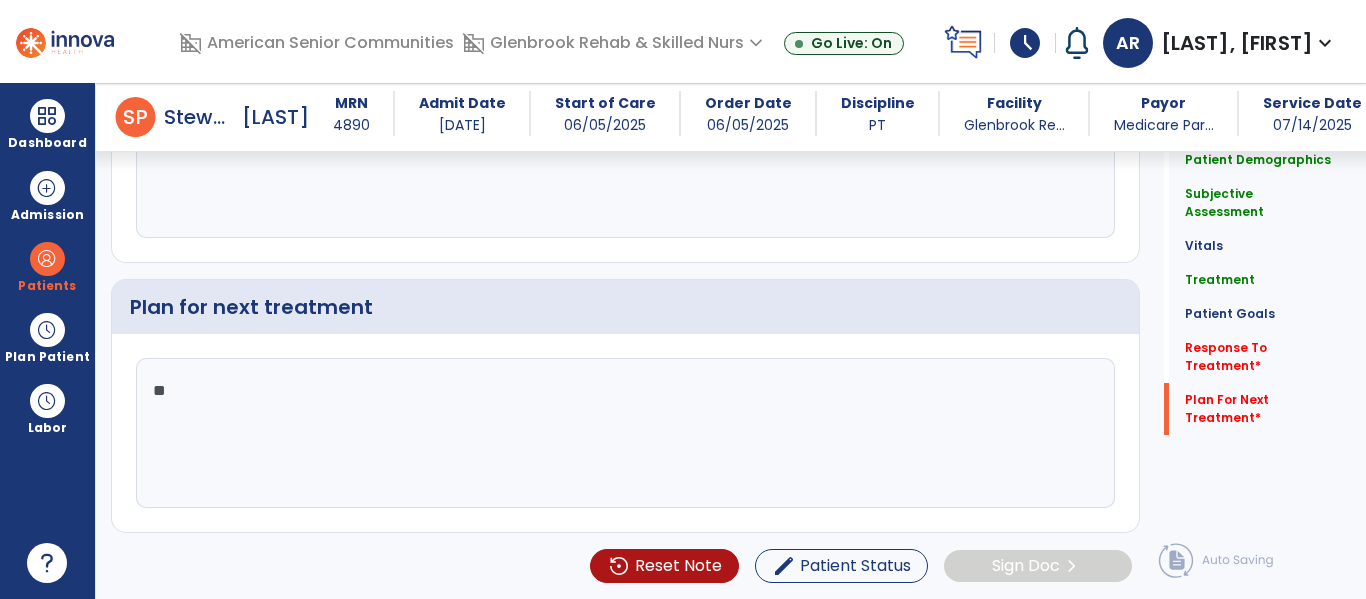 type on "*" 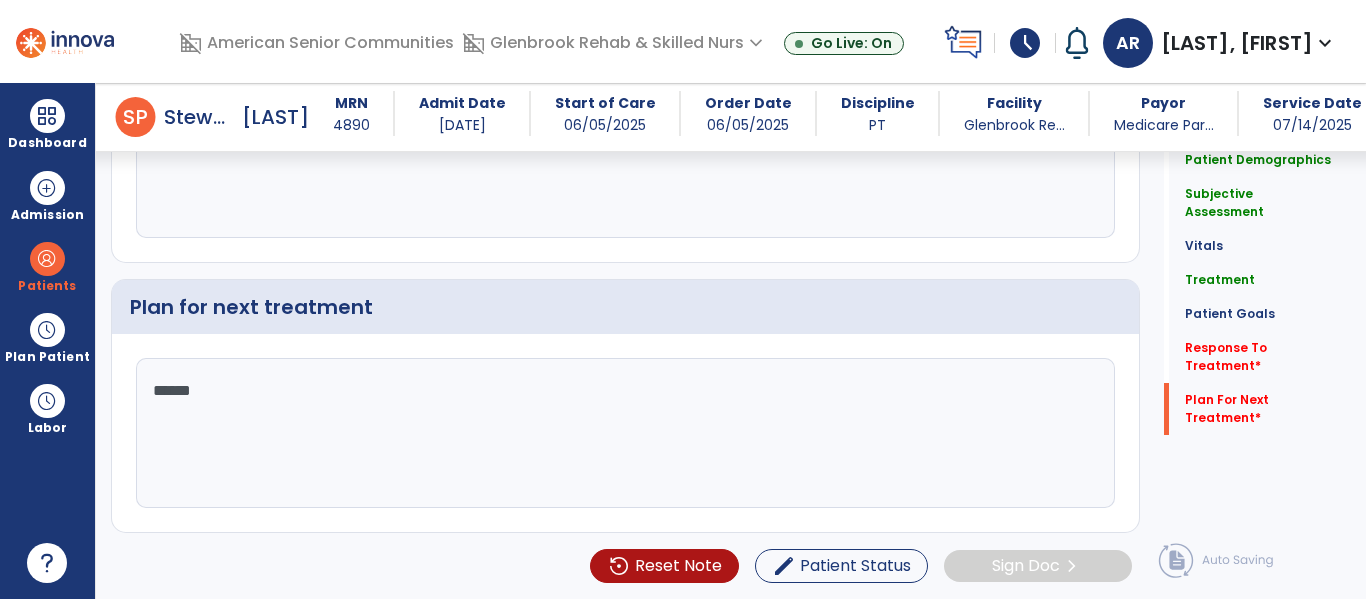 type on "*******" 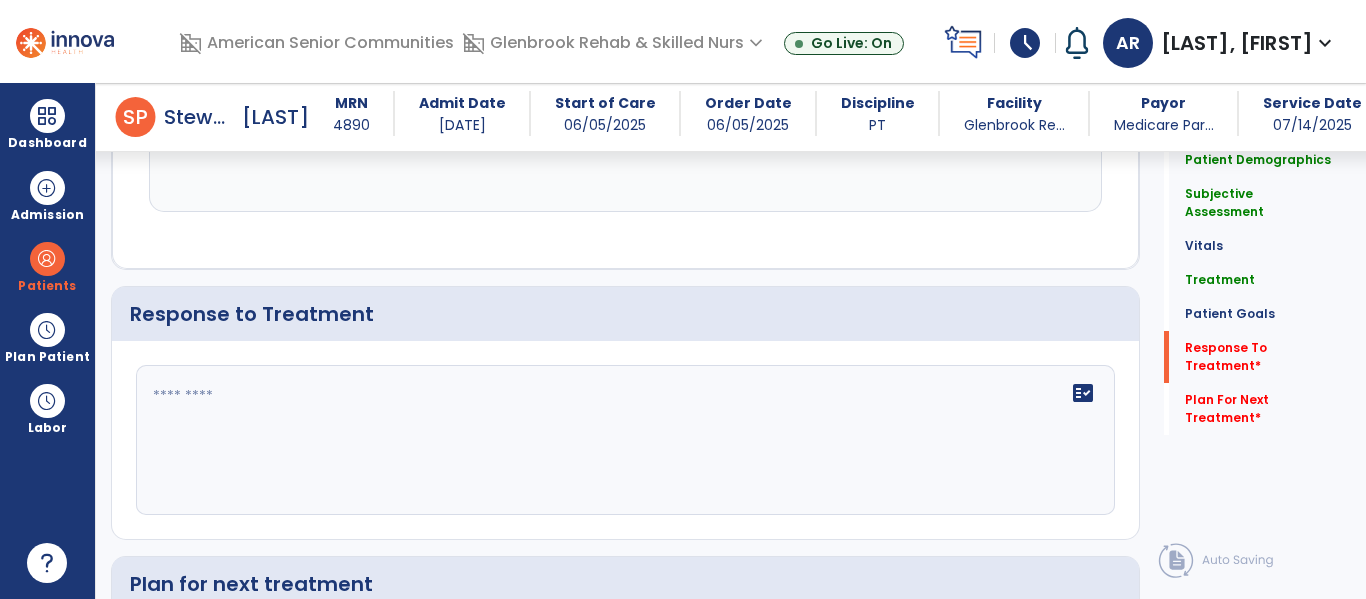 scroll, scrollTop: 2825, scrollLeft: 0, axis: vertical 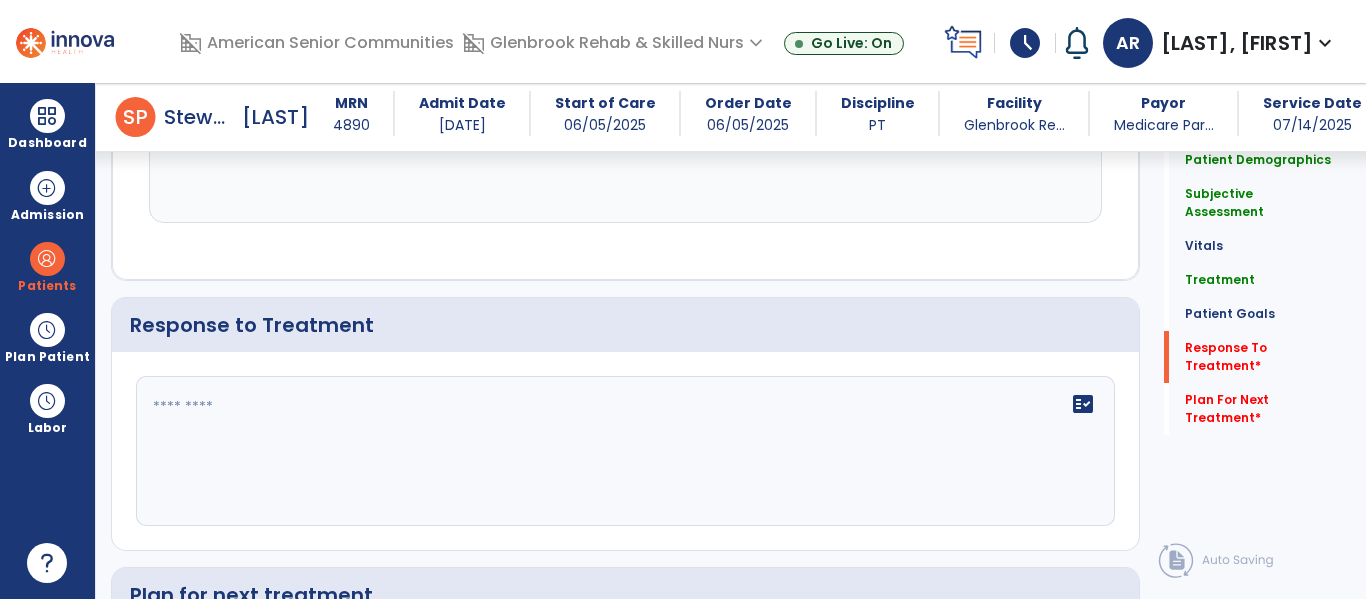 type on "**********" 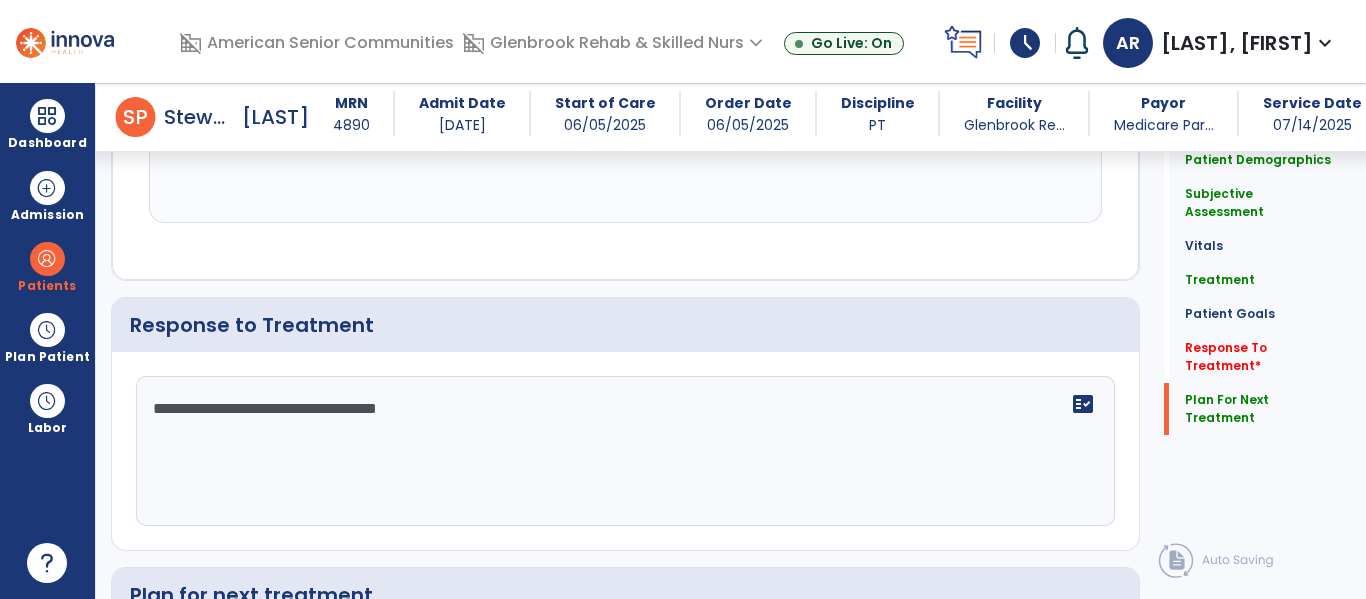scroll, scrollTop: 3113, scrollLeft: 0, axis: vertical 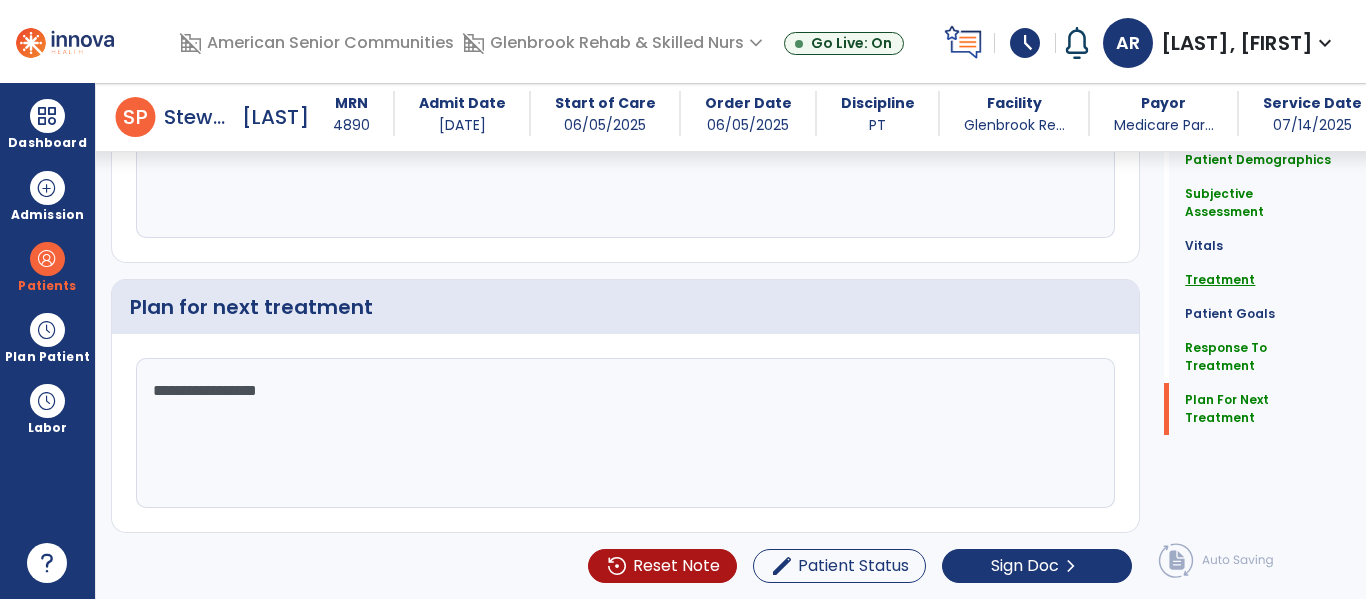 type on "**********" 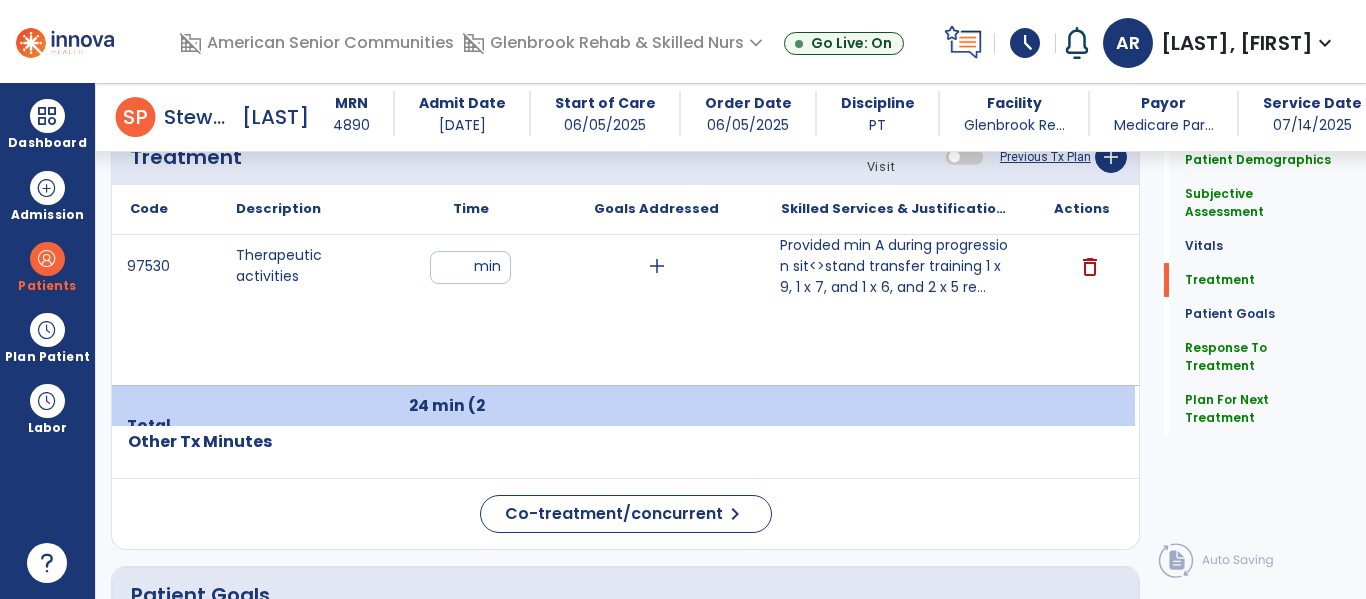 scroll, scrollTop: 1229, scrollLeft: 0, axis: vertical 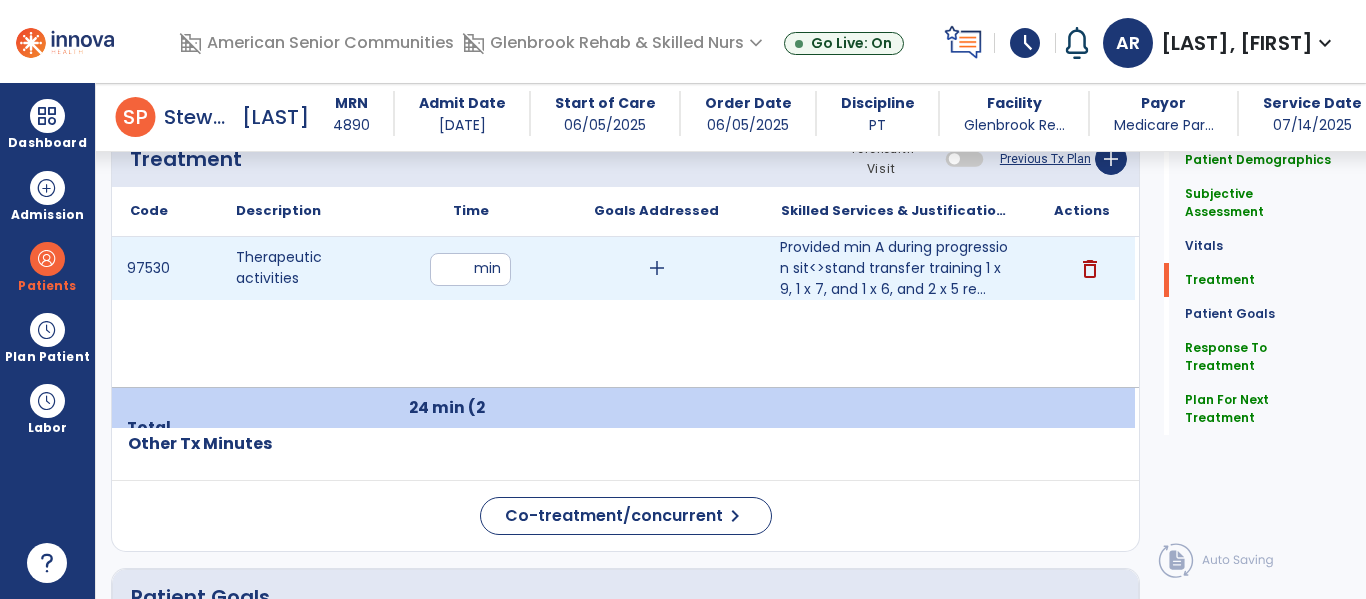 click on "** min" at bounding box center [470, 268] 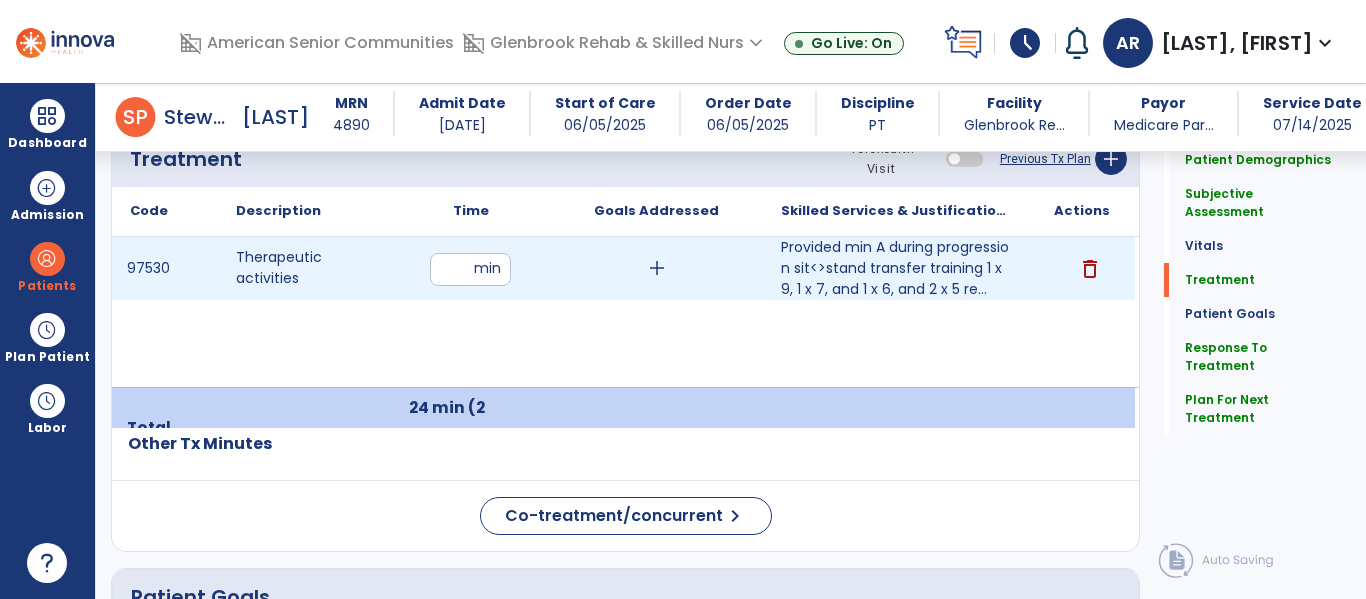 click on "**" at bounding box center (470, 269) 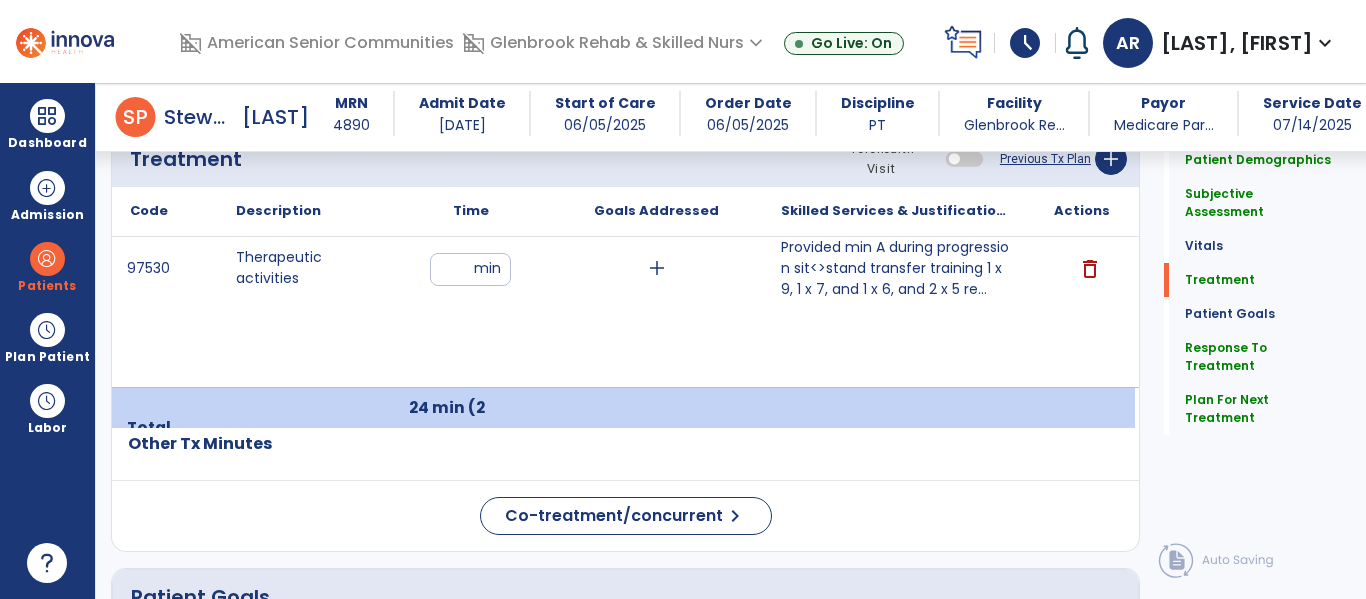 click on "97530  Therapeutic activities  ** min add  Provided min A during progression sit<>stand transfer training 1 x 9, 1 x 7, and 1 x 6, and 2 x 5 re...   Provided min A during progression sit<>stand transfer training 1 x 9, 1 x 7, and 1 x 6, and 2 x 5 reps with transfer pole, standing balance activities with emphasis on proper technique for postural control while establishing good balance to increase skills for safe functional mobility. Pt struggles to achieve full hip extension when in stance.  Attempted stand pivot training and education however pt still struggled with sliding feet and weight shifting laterally.   delete" at bounding box center (623, 312) 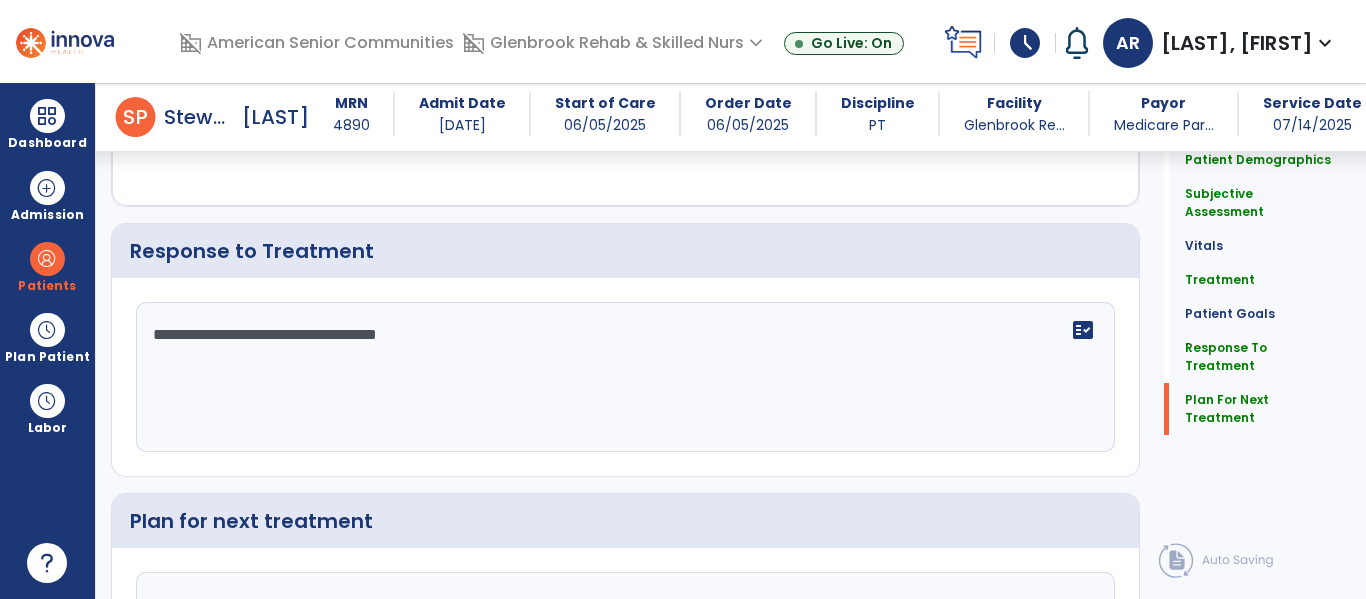 scroll, scrollTop: 3113, scrollLeft: 0, axis: vertical 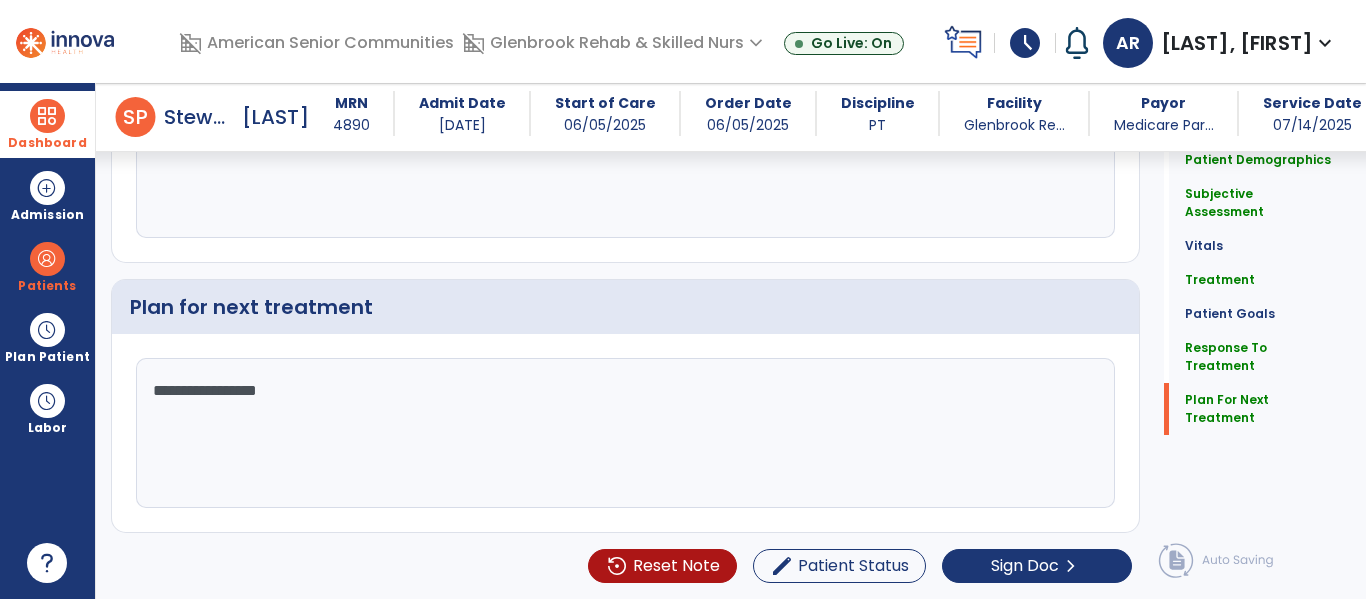 click at bounding box center [47, 116] 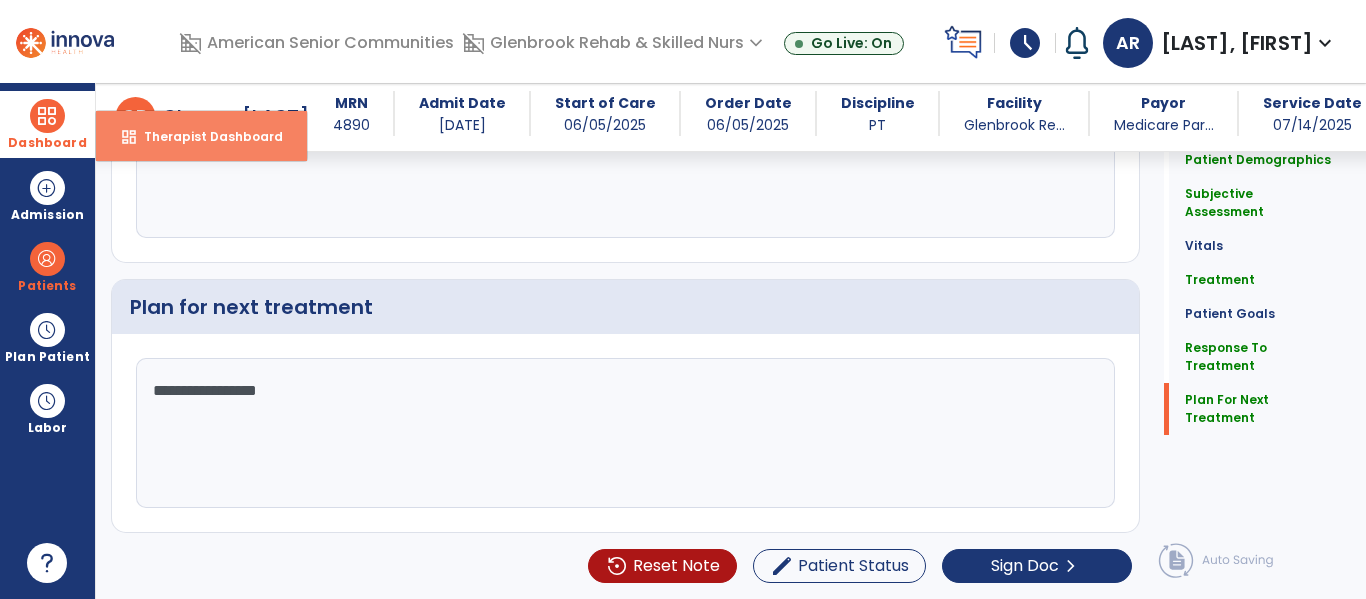 click on "dashboard" at bounding box center (129, 137) 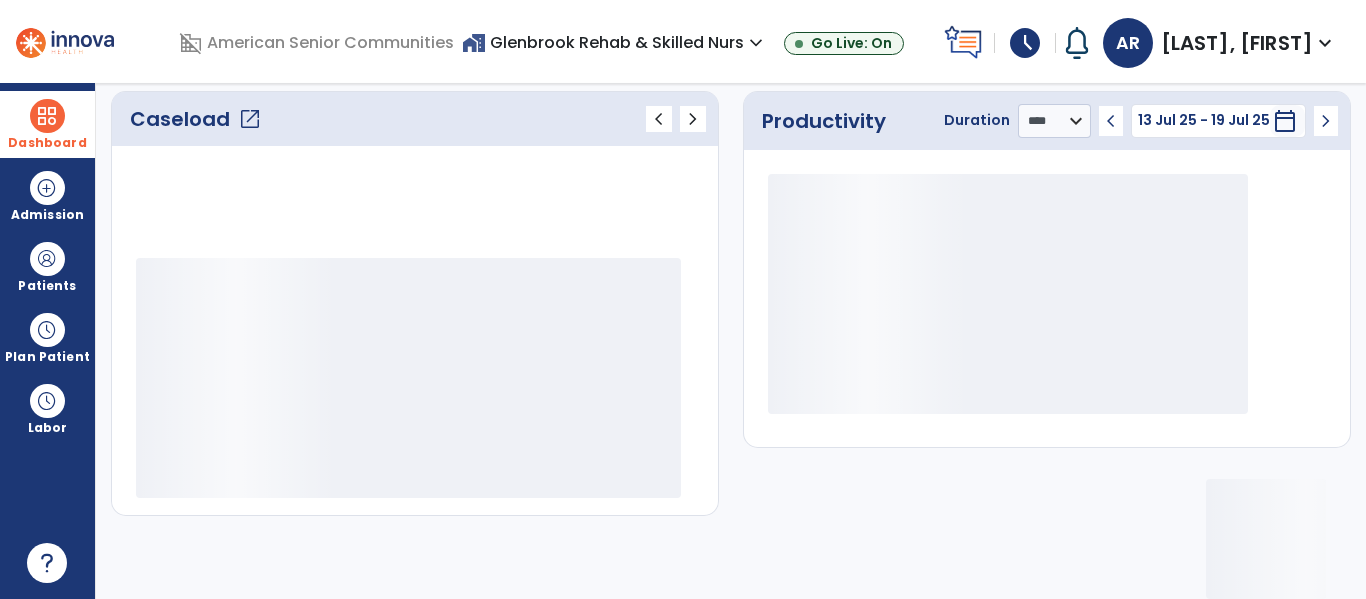 scroll, scrollTop: 276, scrollLeft: 0, axis: vertical 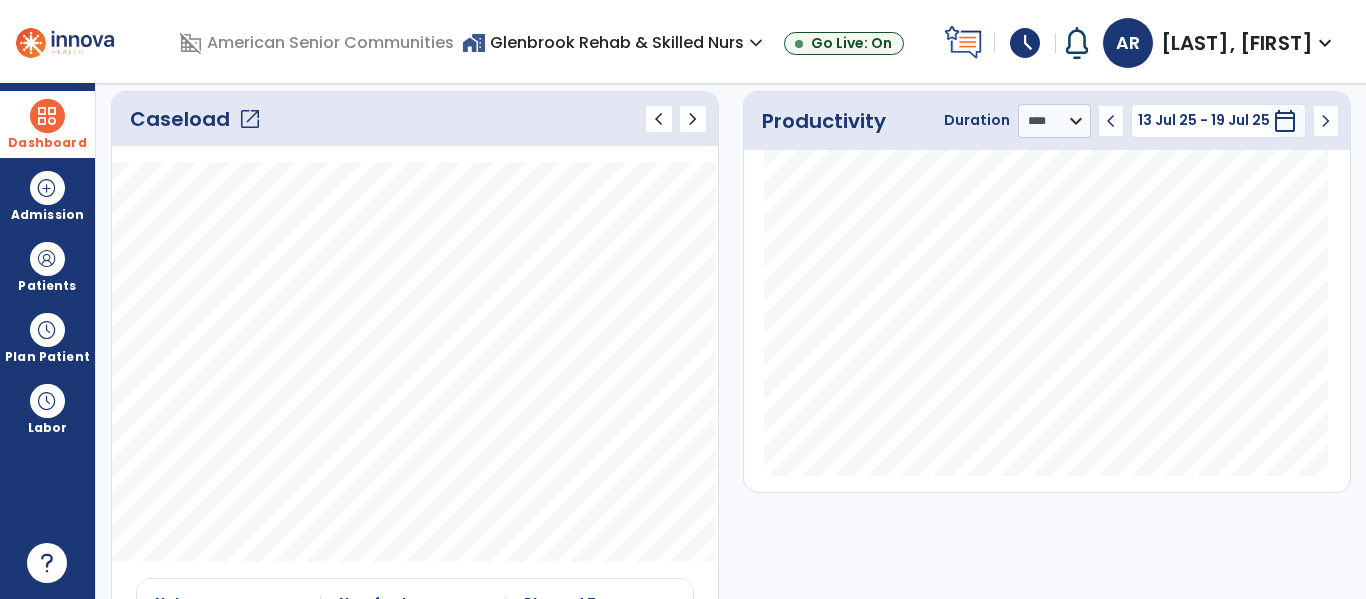 click on "Caseload   open_in_new" 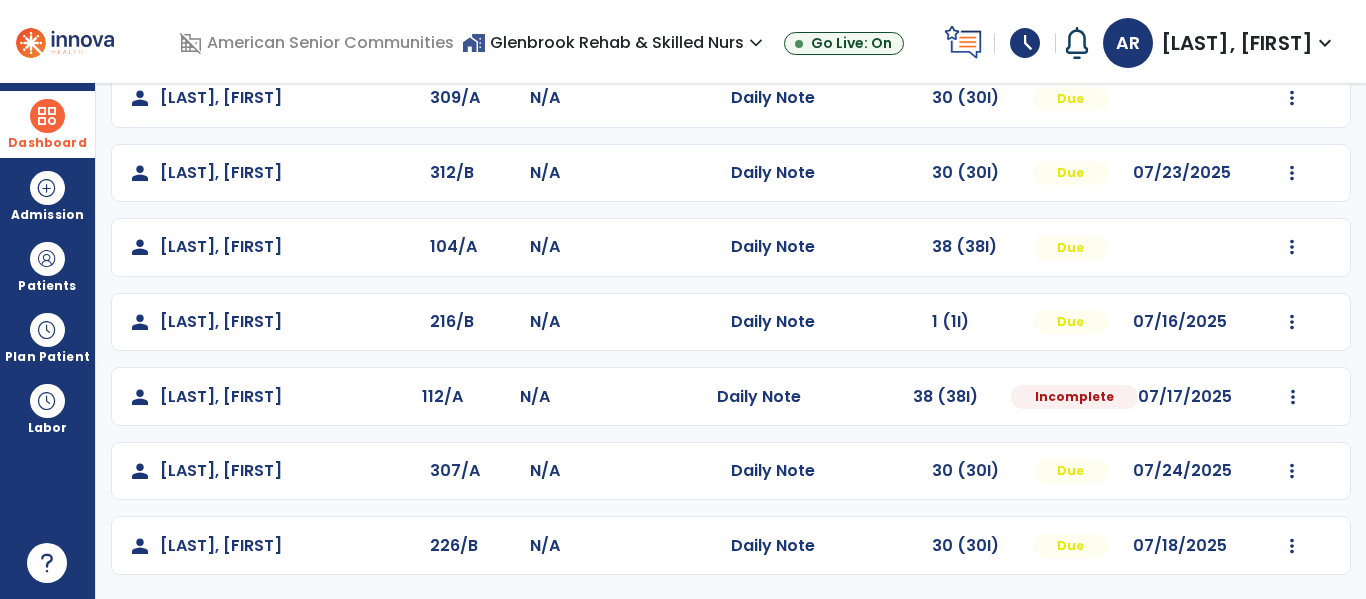 scroll, scrollTop: 0, scrollLeft: 0, axis: both 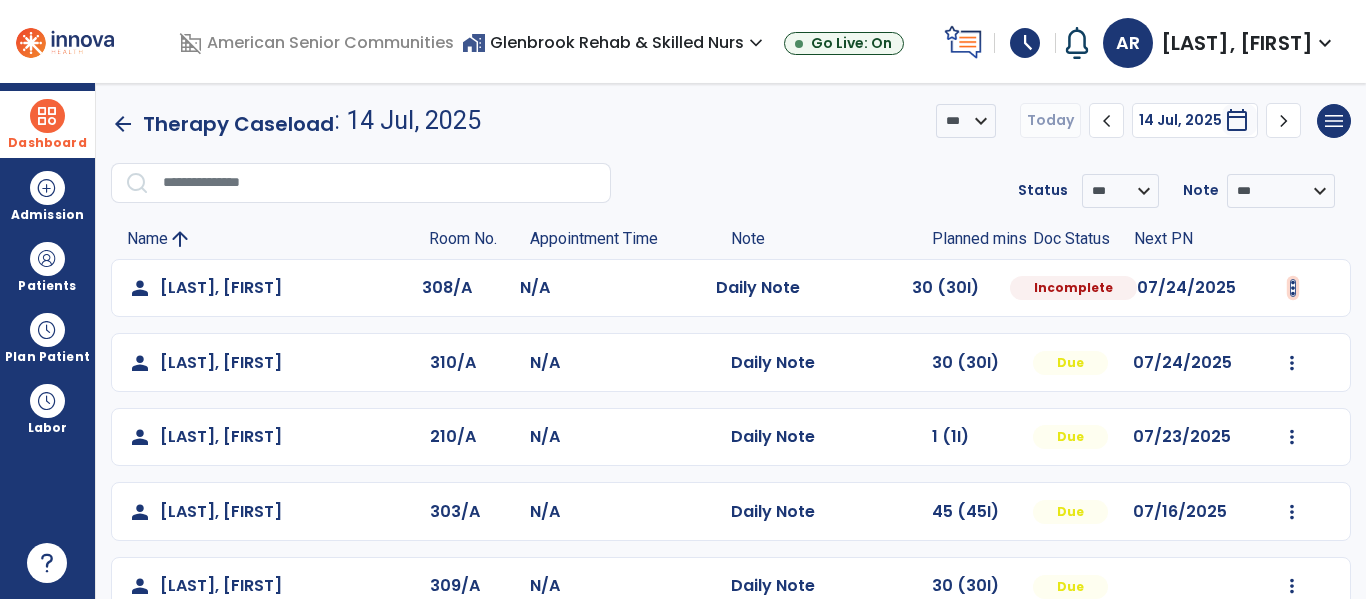 click at bounding box center (1293, 288) 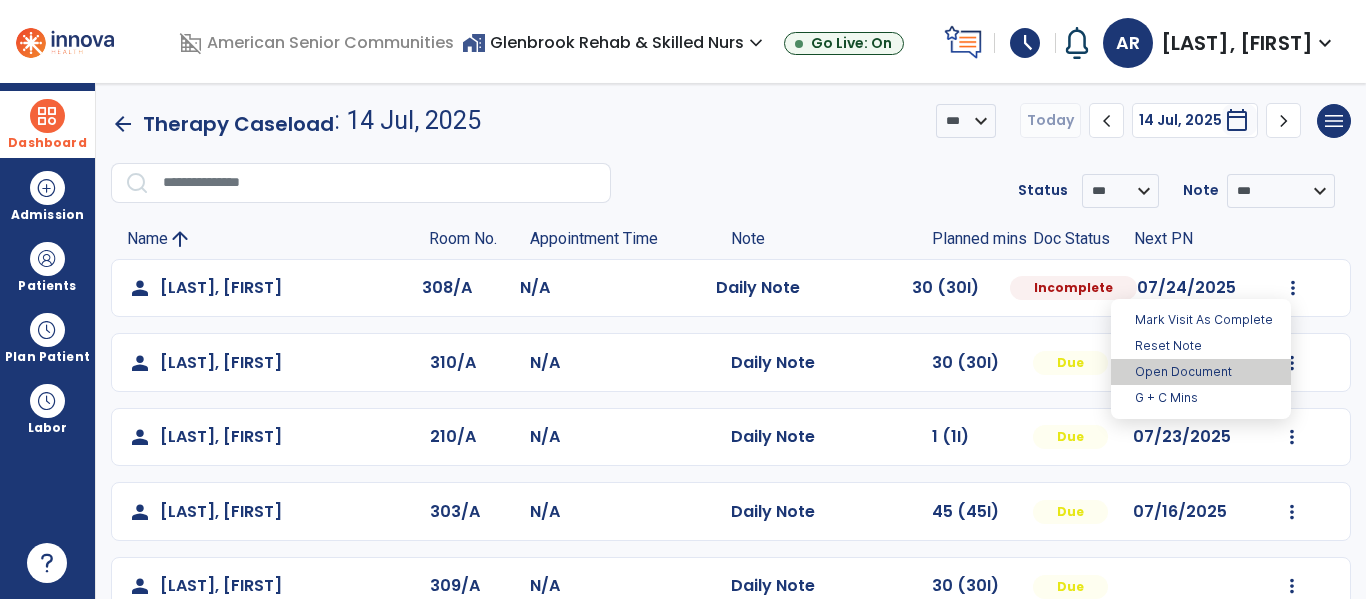 click on "Open Document" at bounding box center [1201, 372] 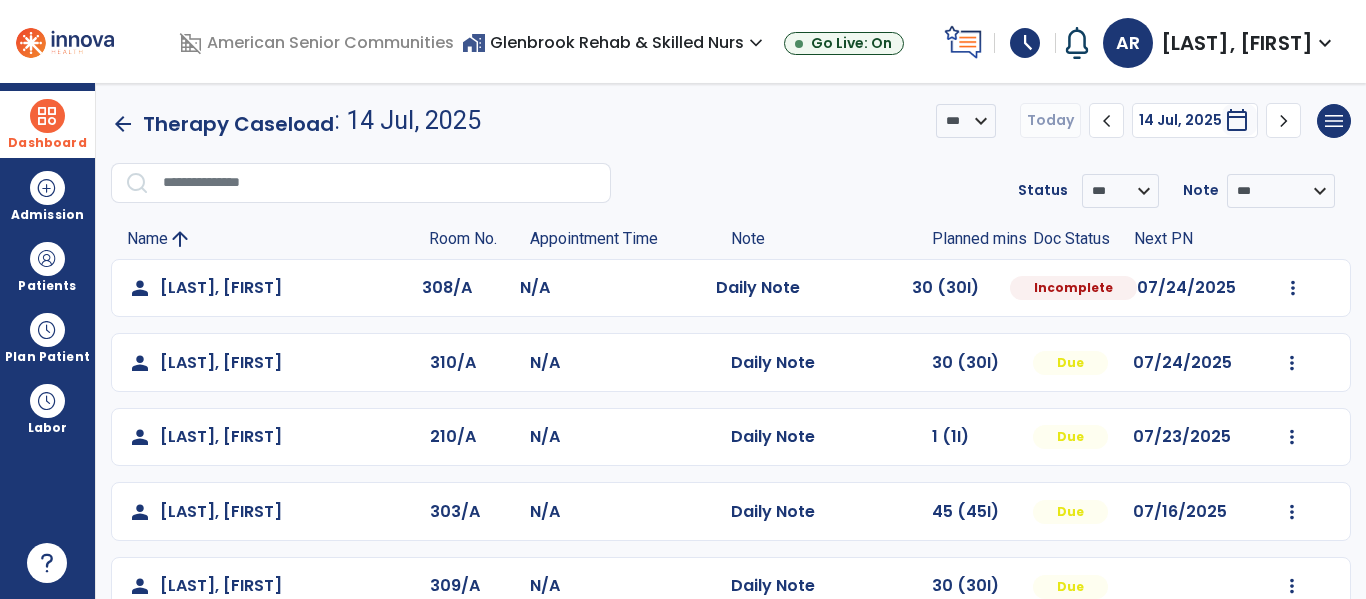 select on "*" 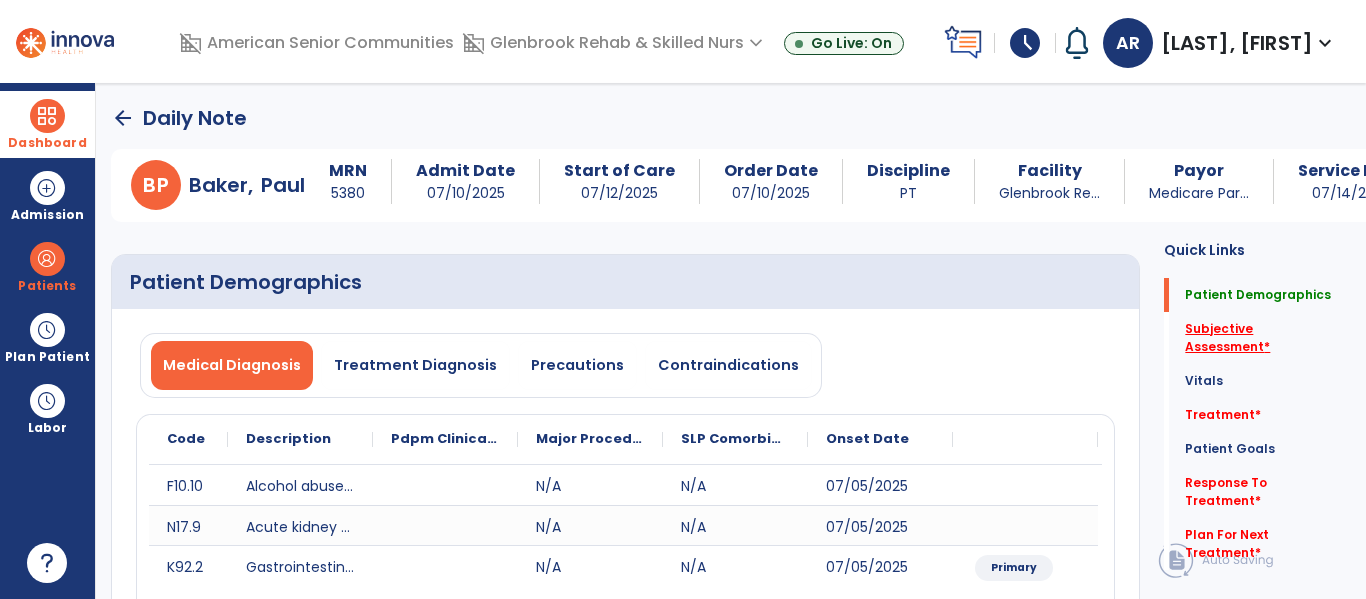 click on "Subjective Assessment   *" 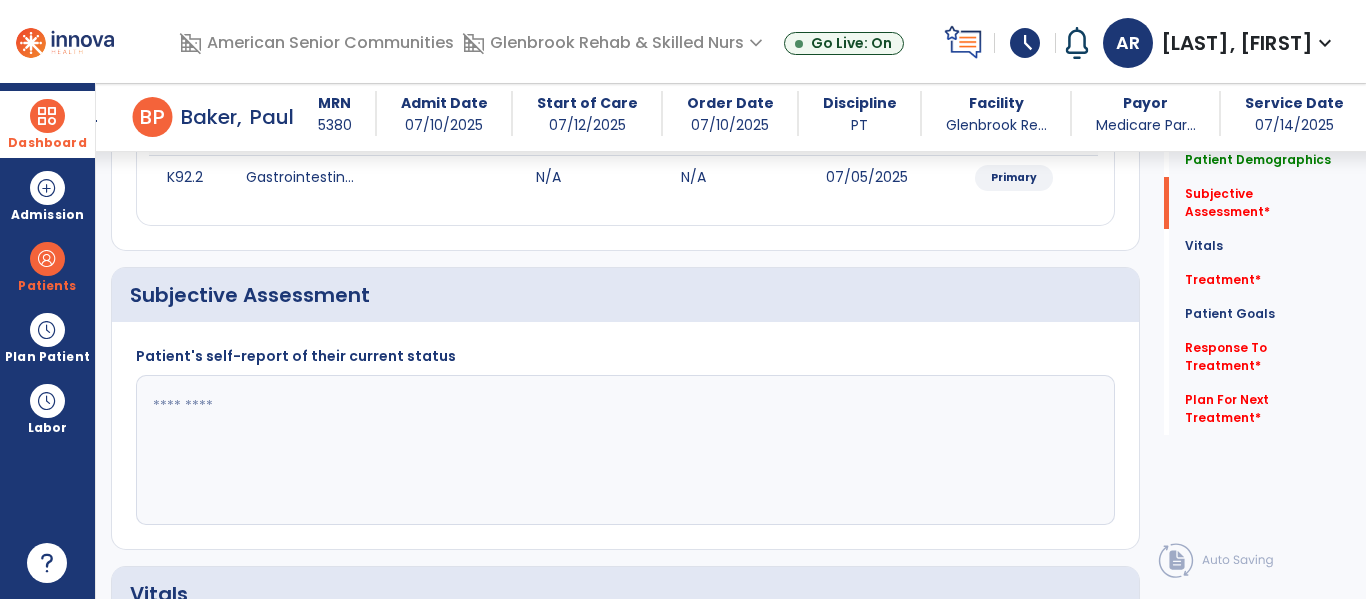scroll, scrollTop: 457, scrollLeft: 0, axis: vertical 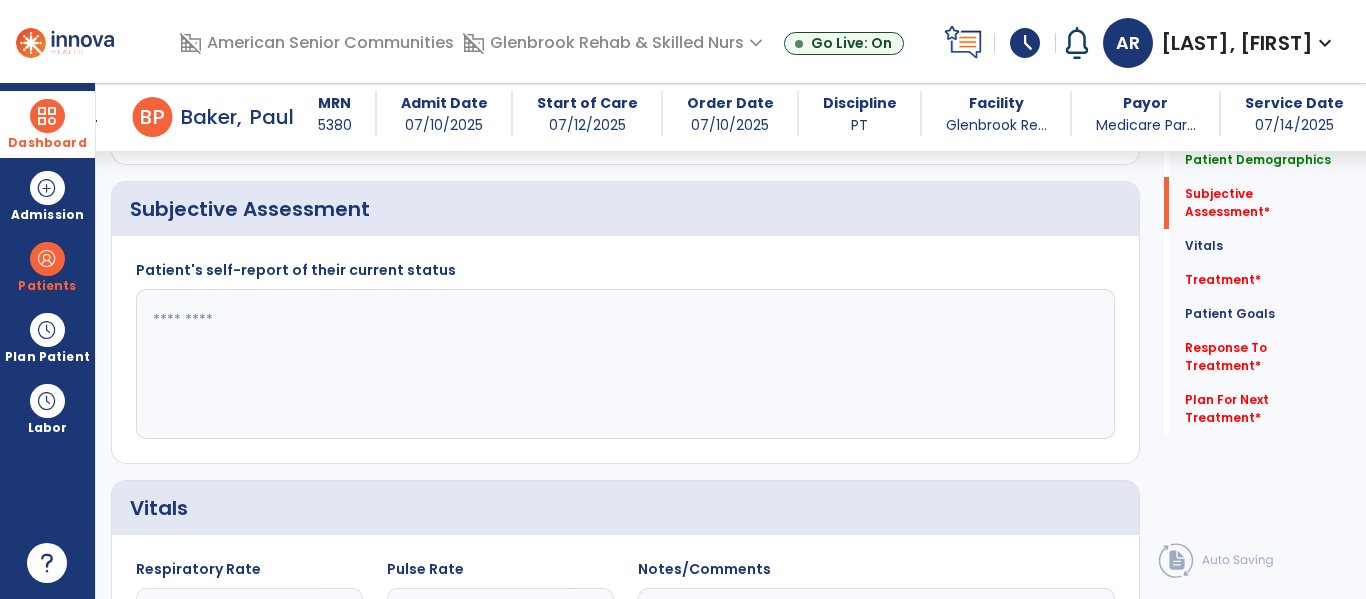 click 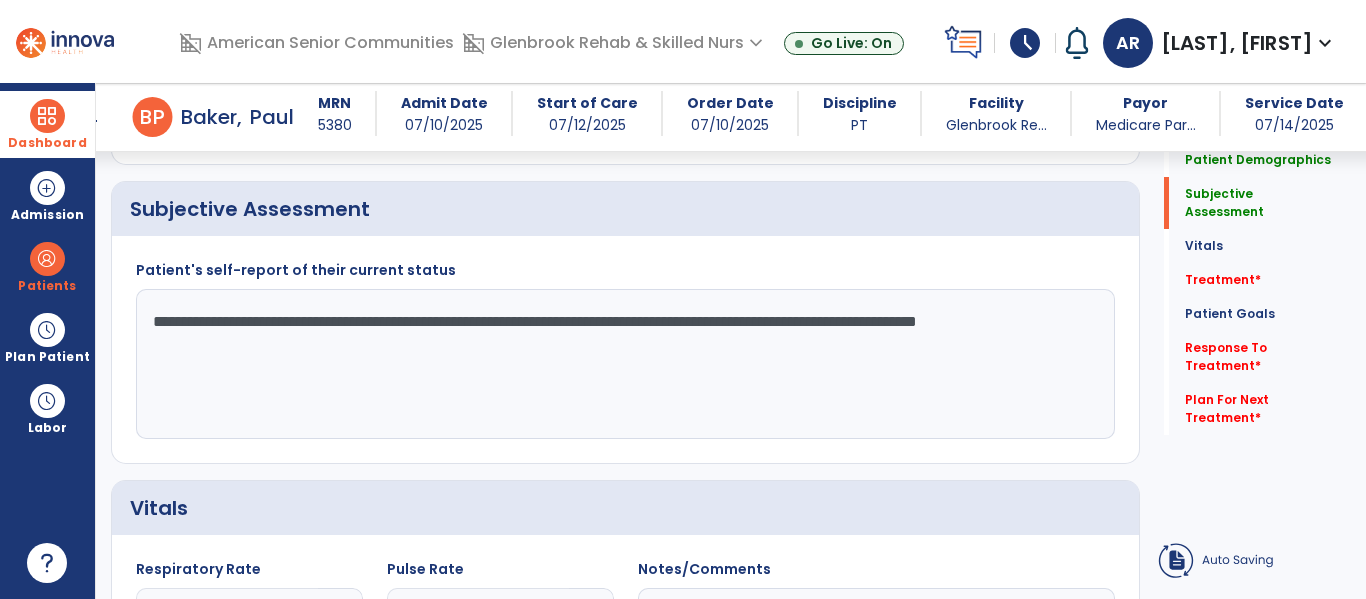 type on "**********" 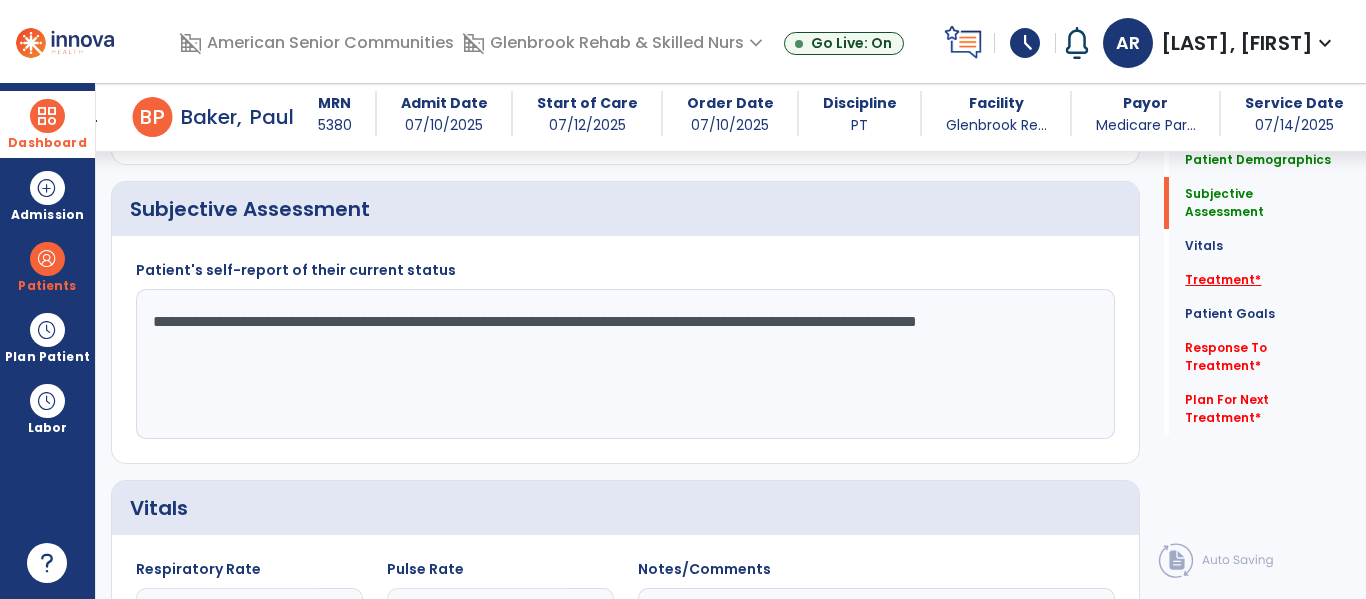 click on "Treatment   *" 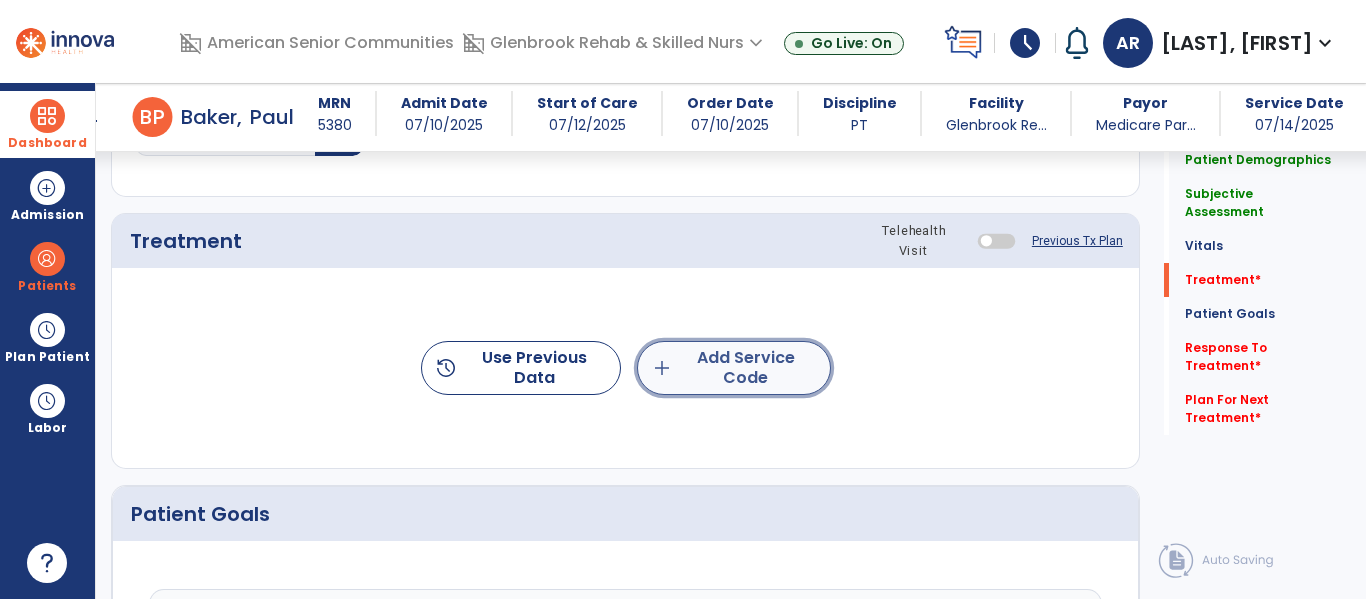 click on "add  Add Service Code" 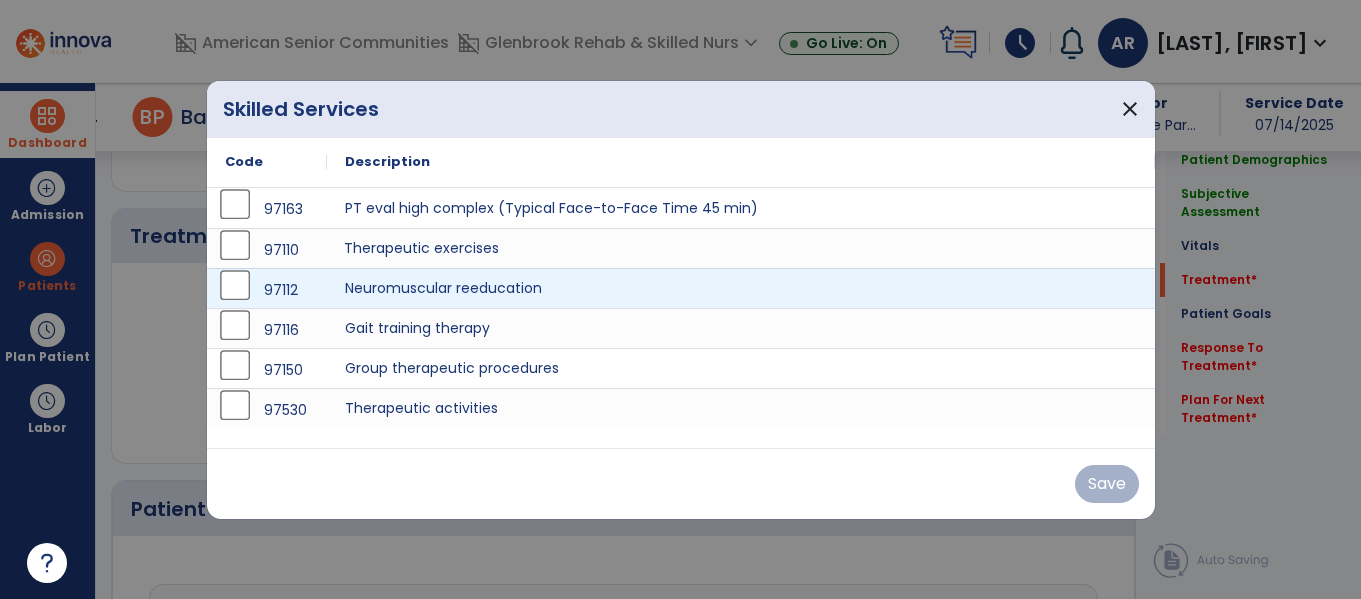 click on "Therapeutic exercises" at bounding box center (741, 248) 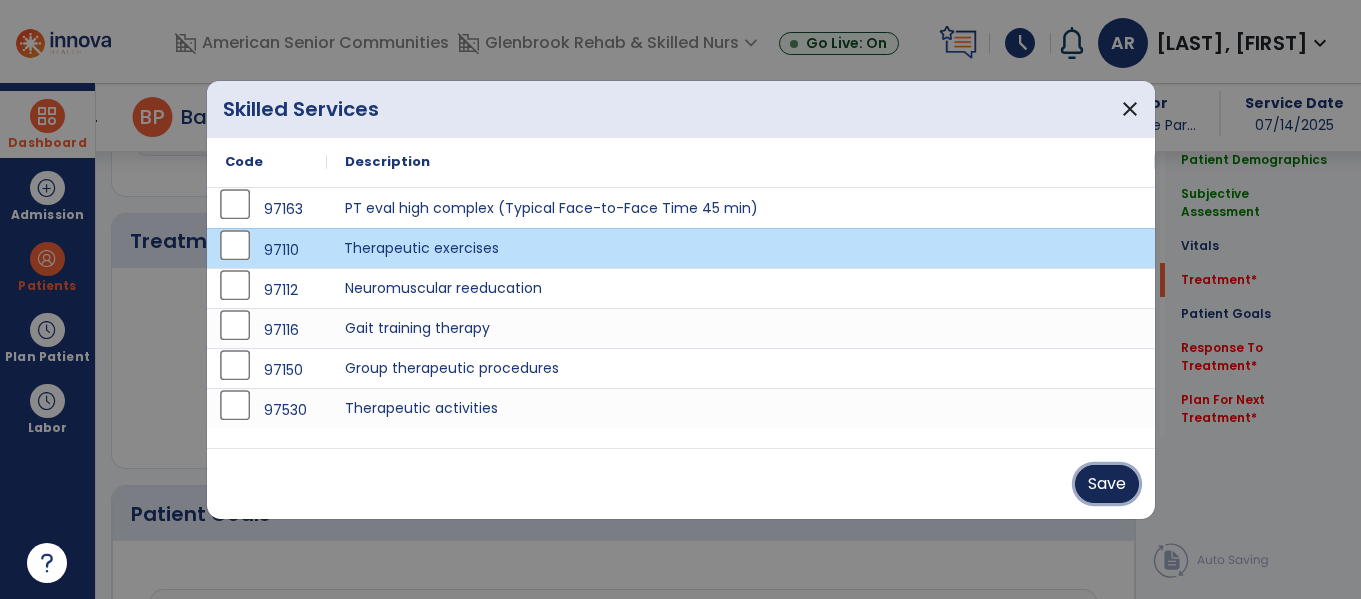 click on "Save" at bounding box center (1107, 484) 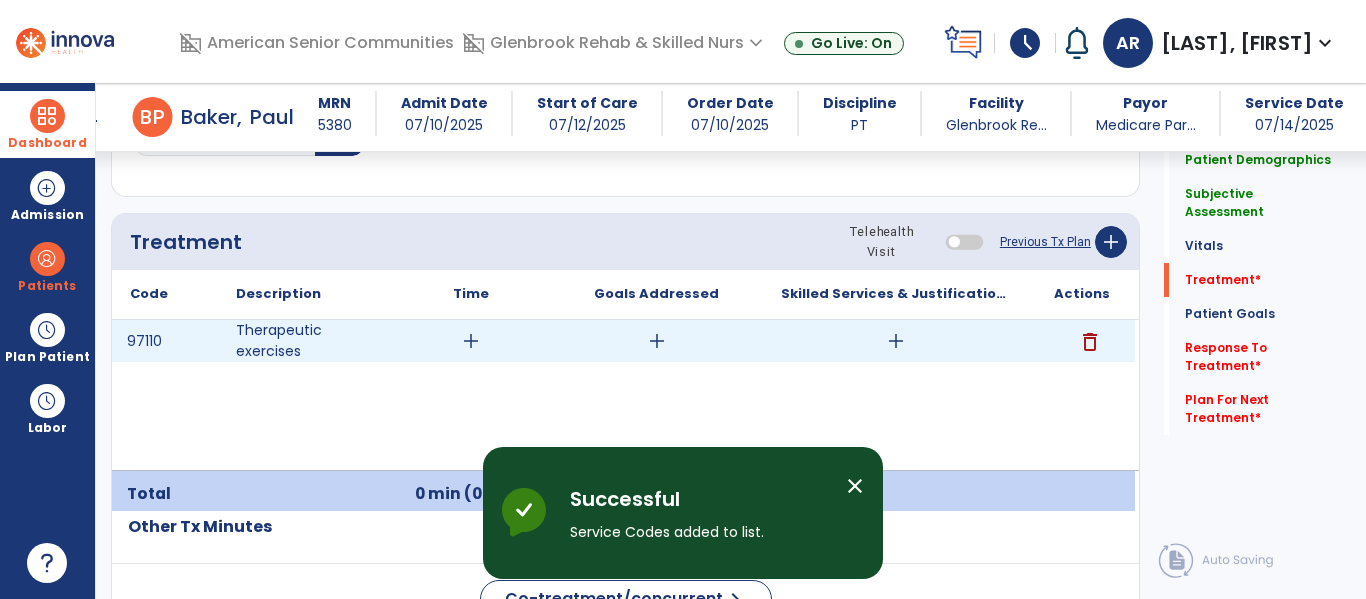 click on "add" at bounding box center (471, 341) 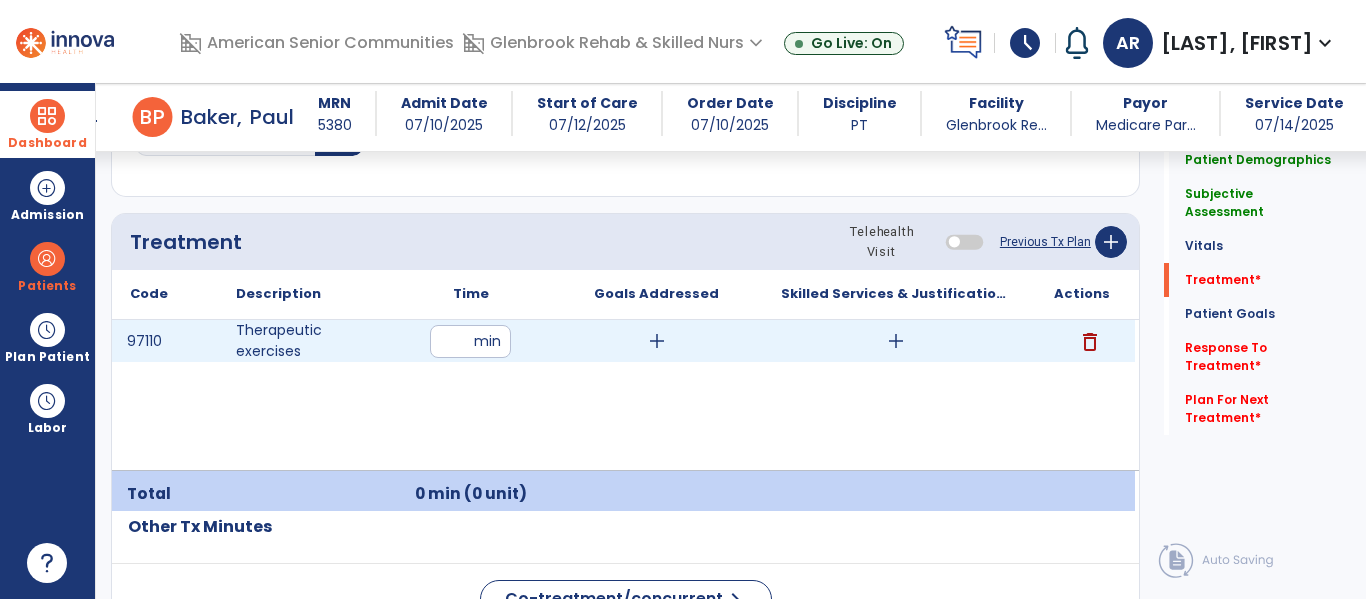 type on "**" 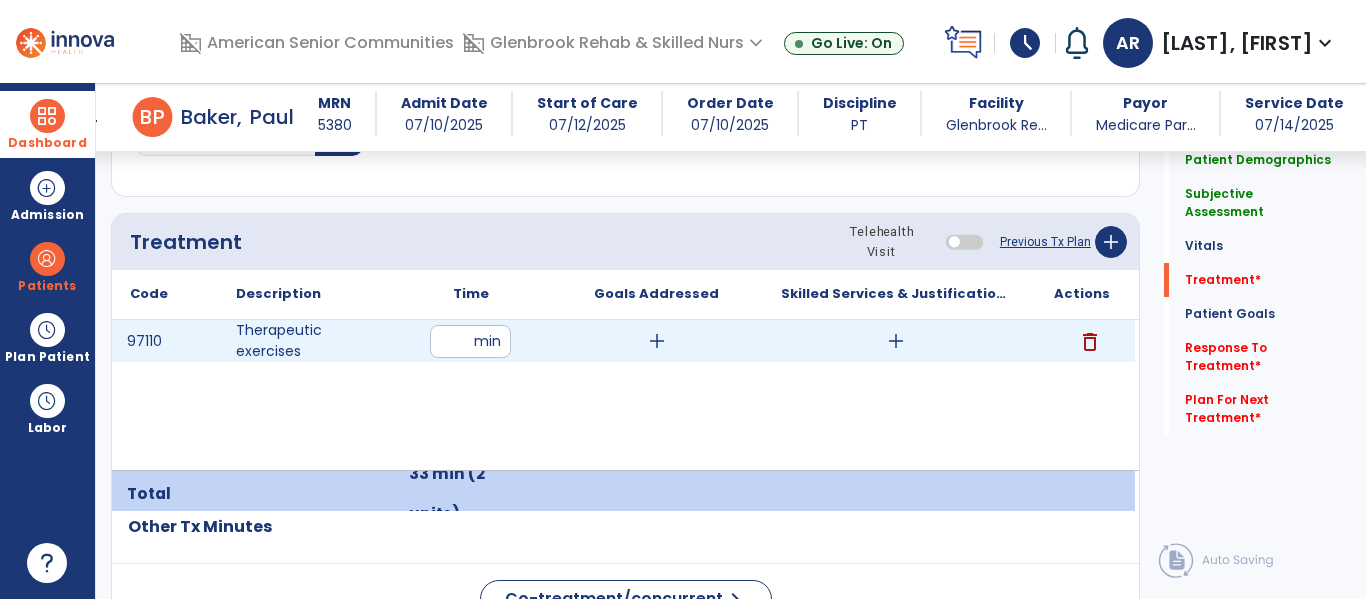 click on "add" at bounding box center (896, 341) 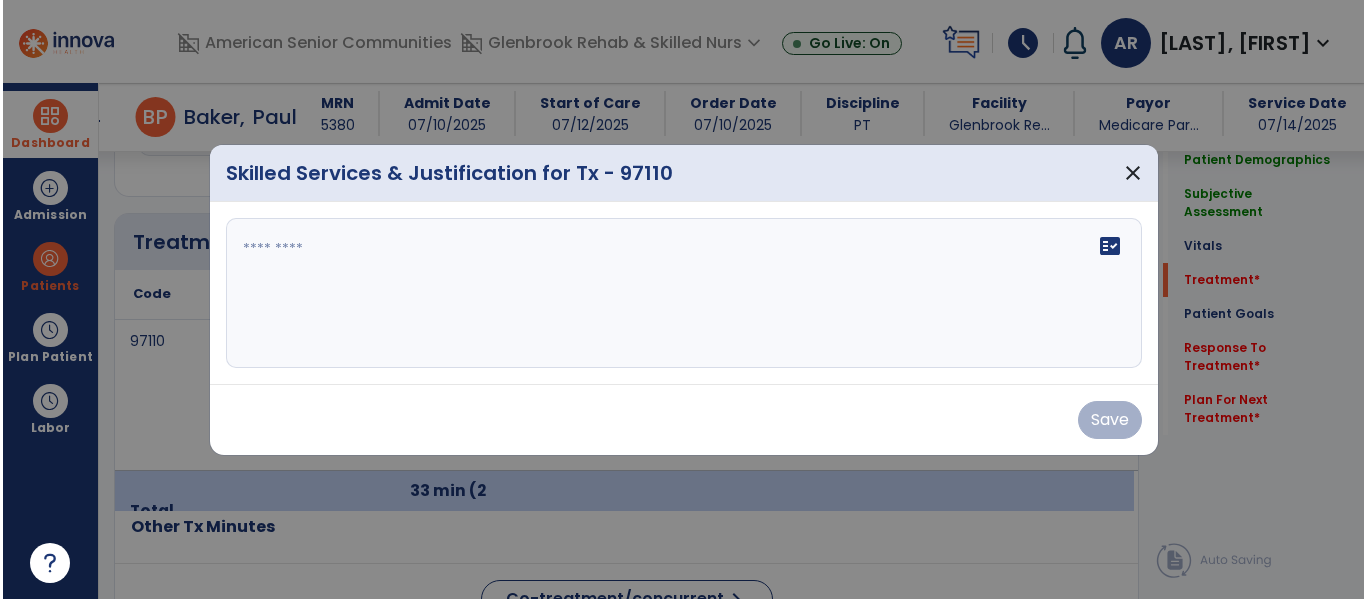 scroll, scrollTop: 1146, scrollLeft: 0, axis: vertical 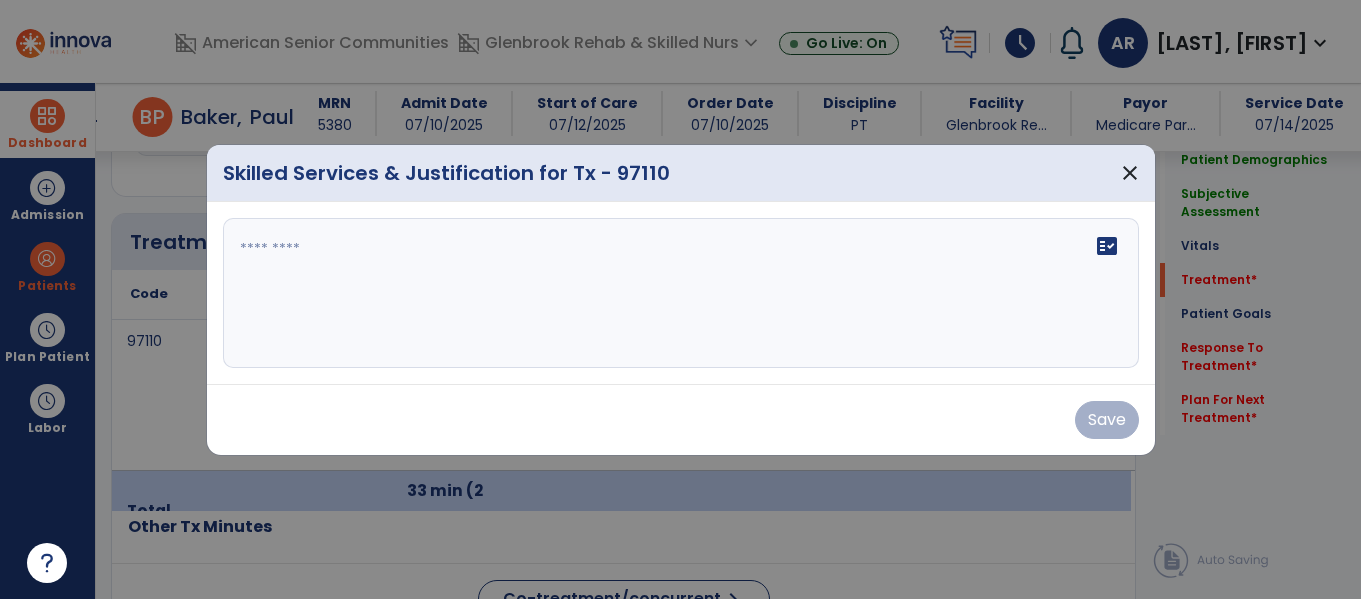 click on "fact_check" at bounding box center (681, 293) 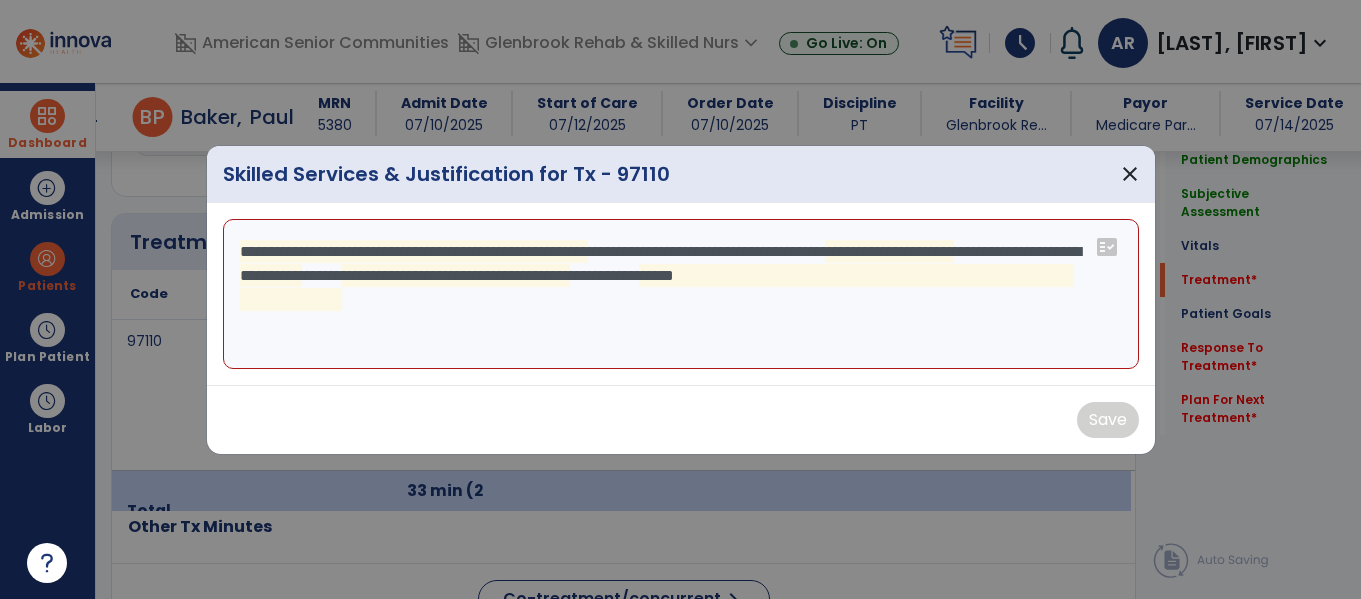 click on "**********" at bounding box center [681, 294] 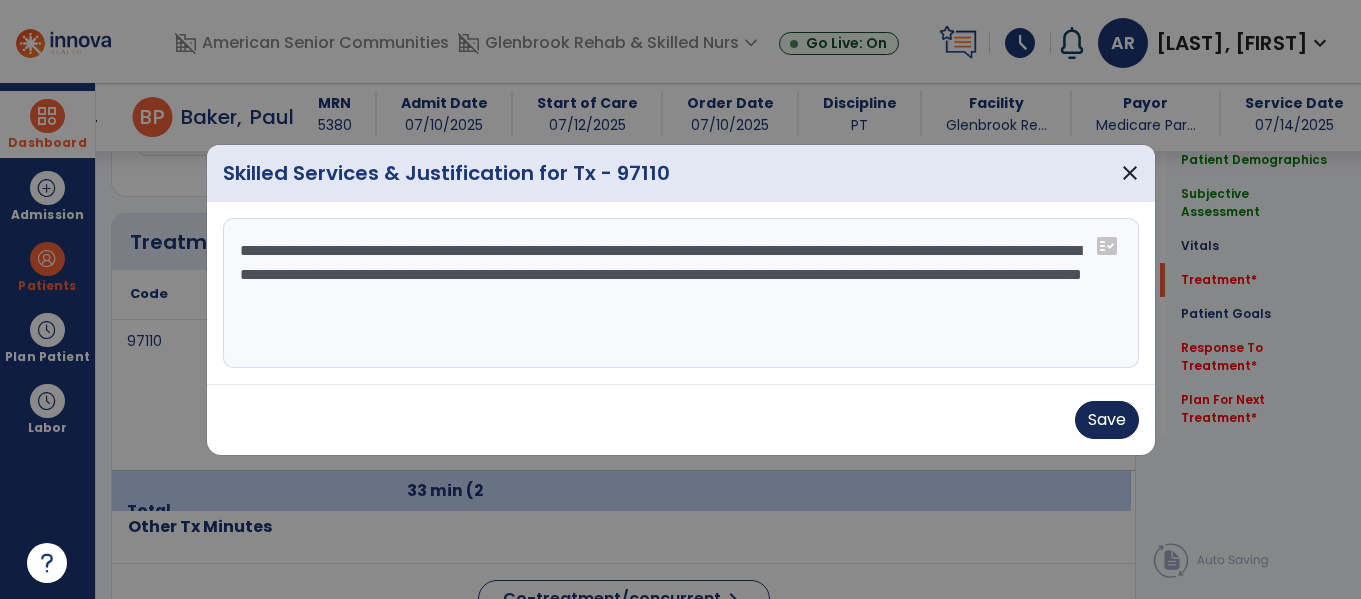 type on "**********" 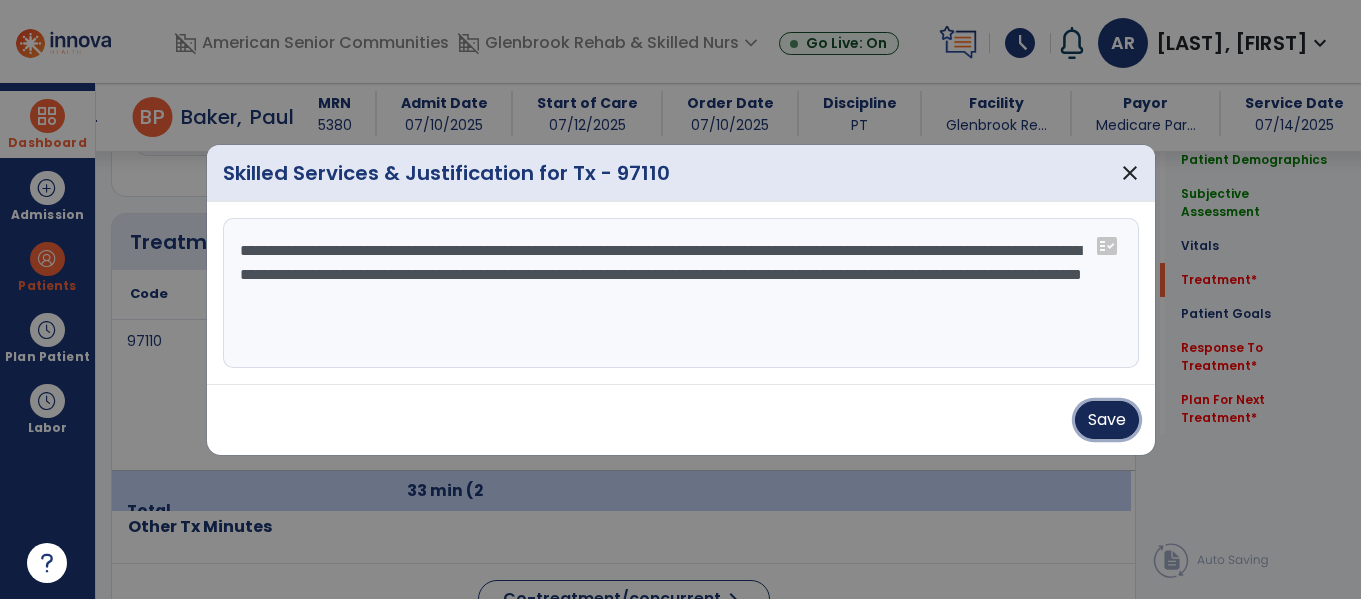 click on "Save" at bounding box center [1107, 420] 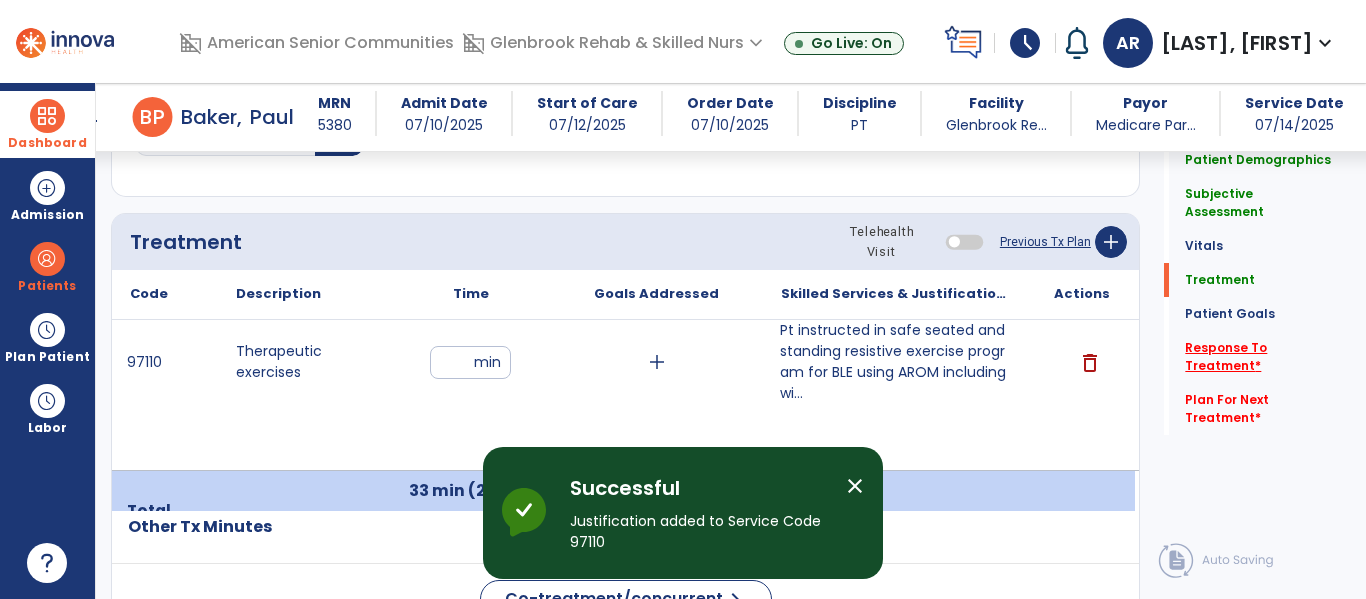 click on "Response To Treatment   *" 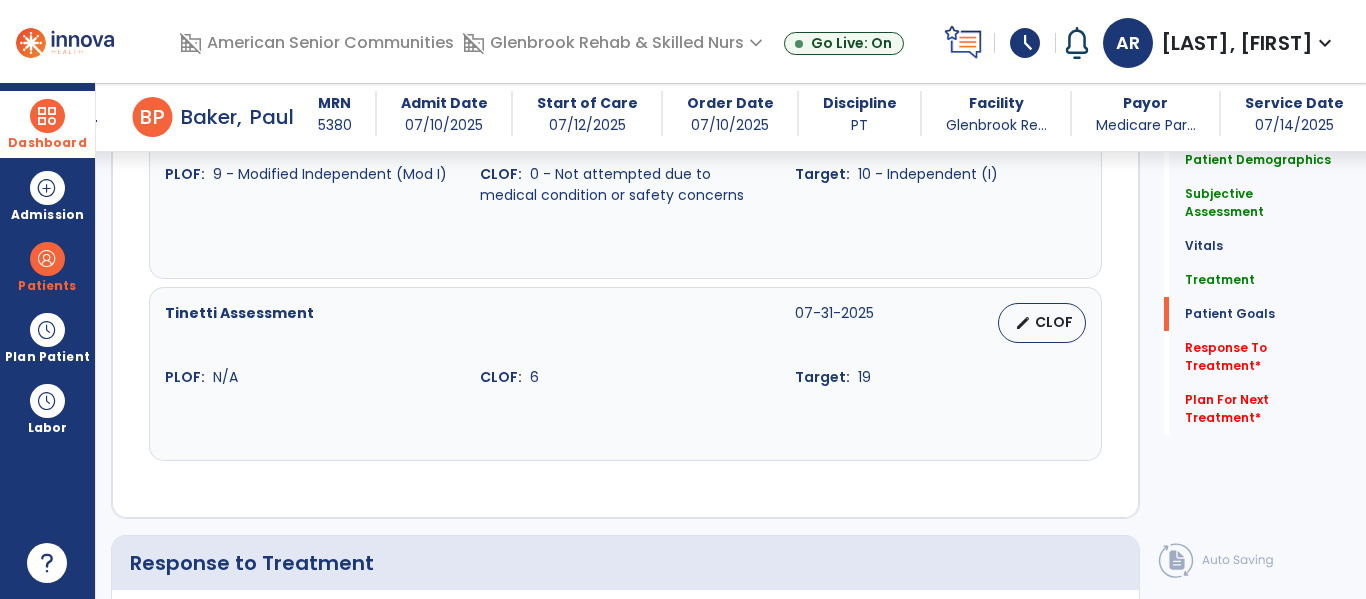 scroll, scrollTop: 3019, scrollLeft: 0, axis: vertical 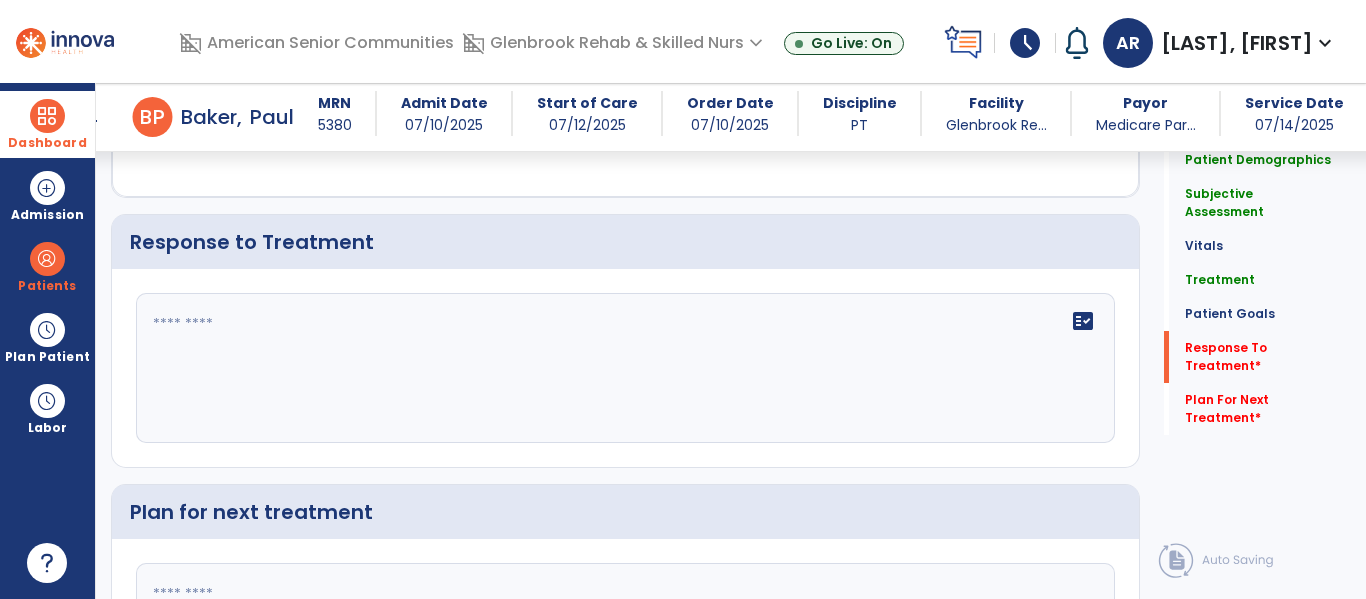 click on "fact_check" 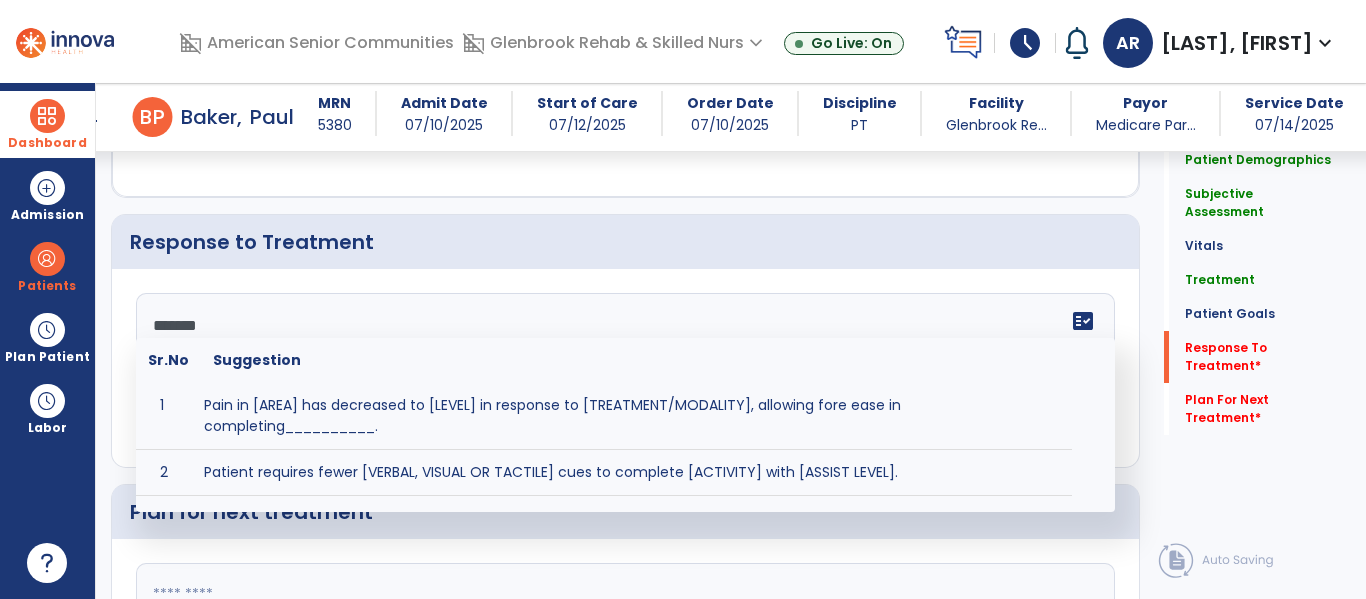 type on "********" 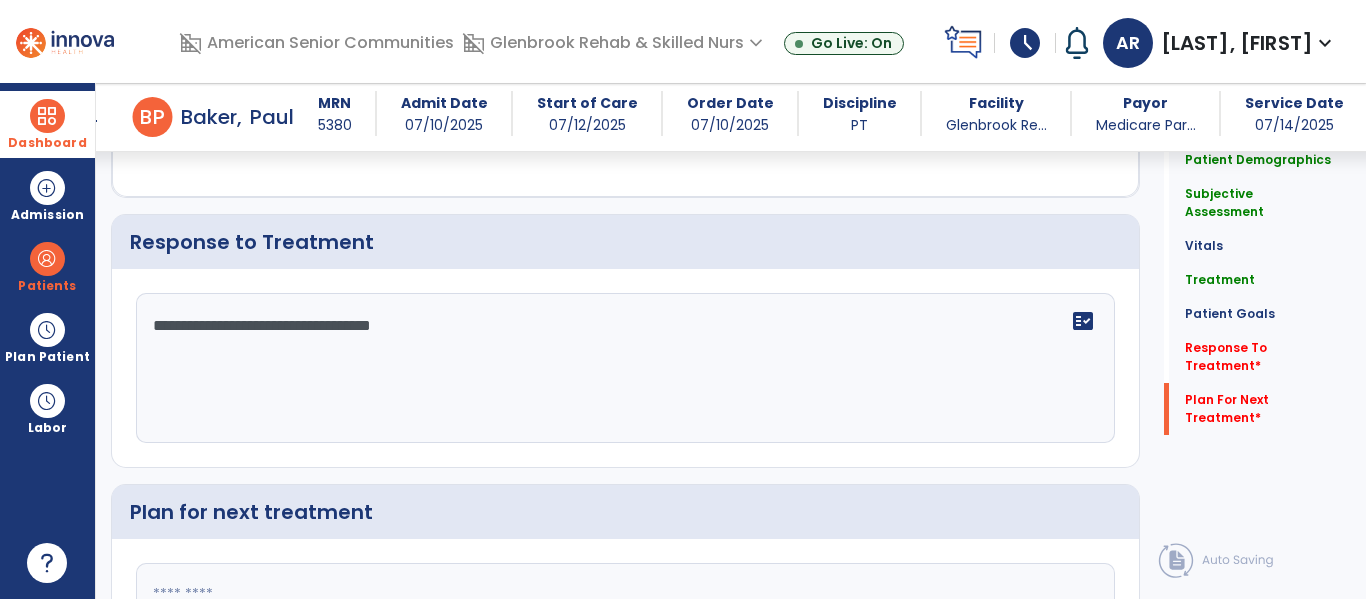 scroll, scrollTop: 3224, scrollLeft: 0, axis: vertical 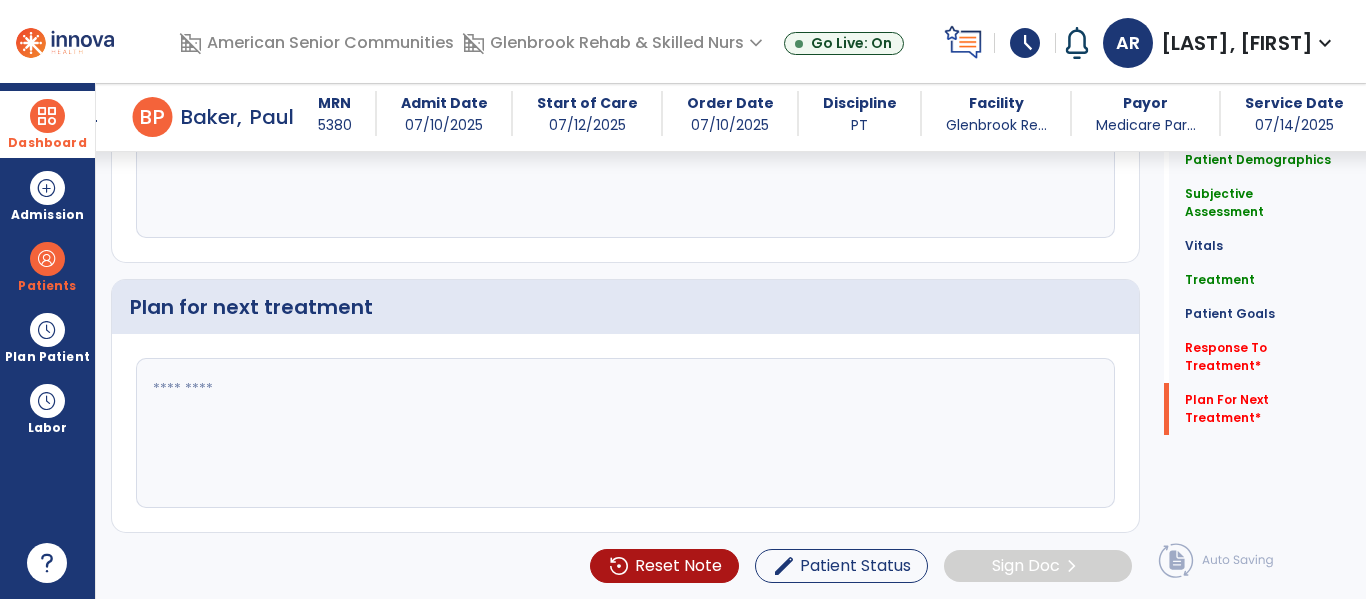 type on "**********" 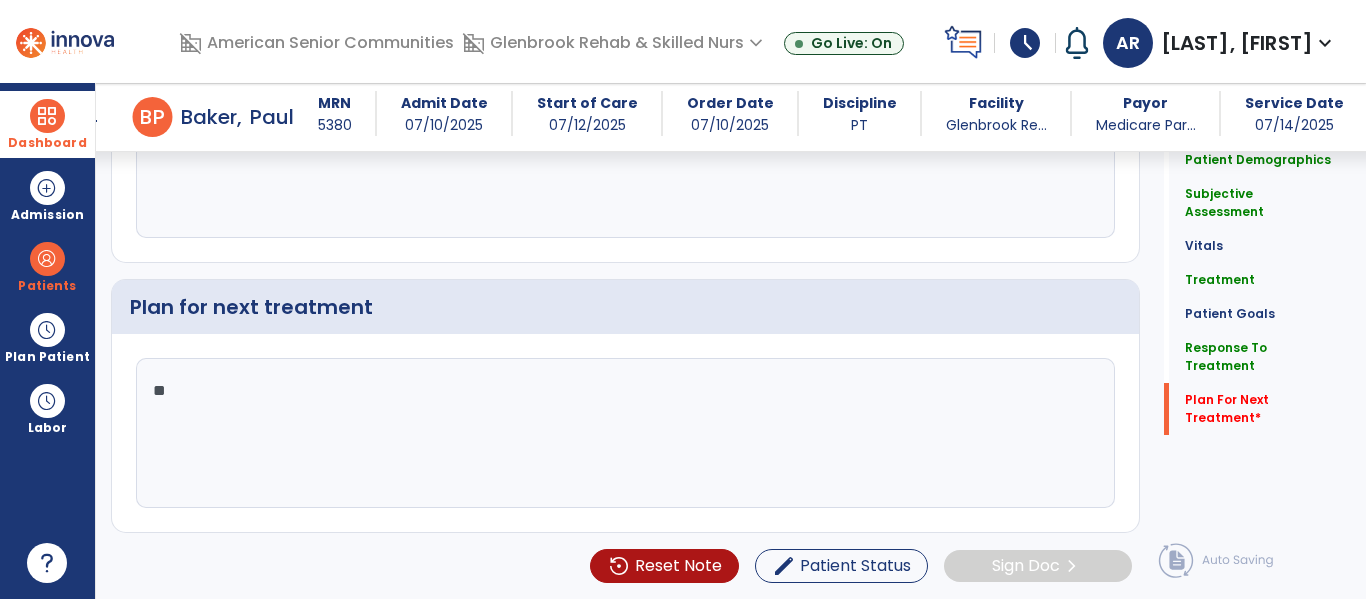 type on "*" 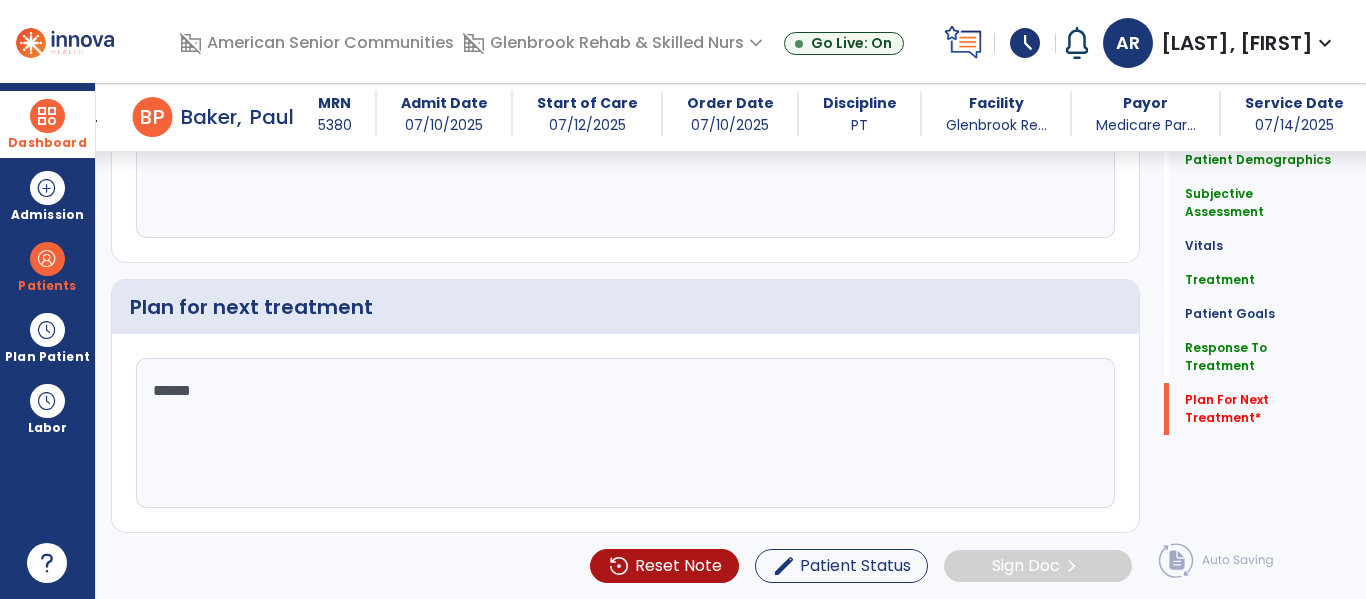 type on "*******" 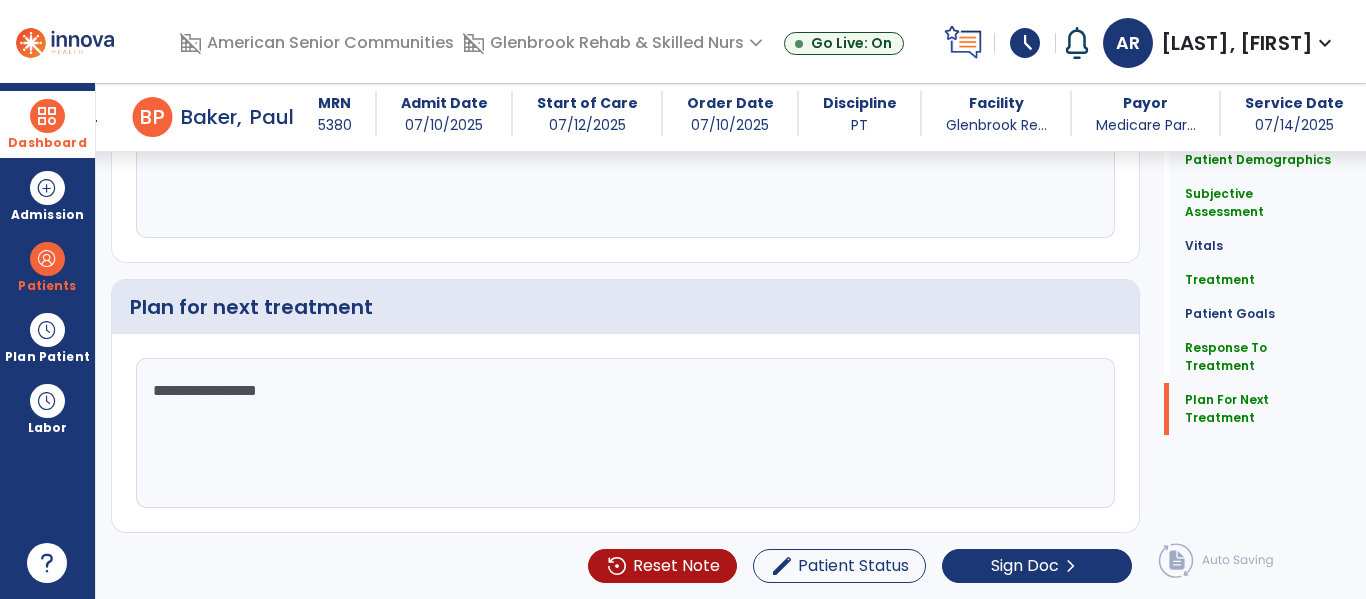 type on "**********" 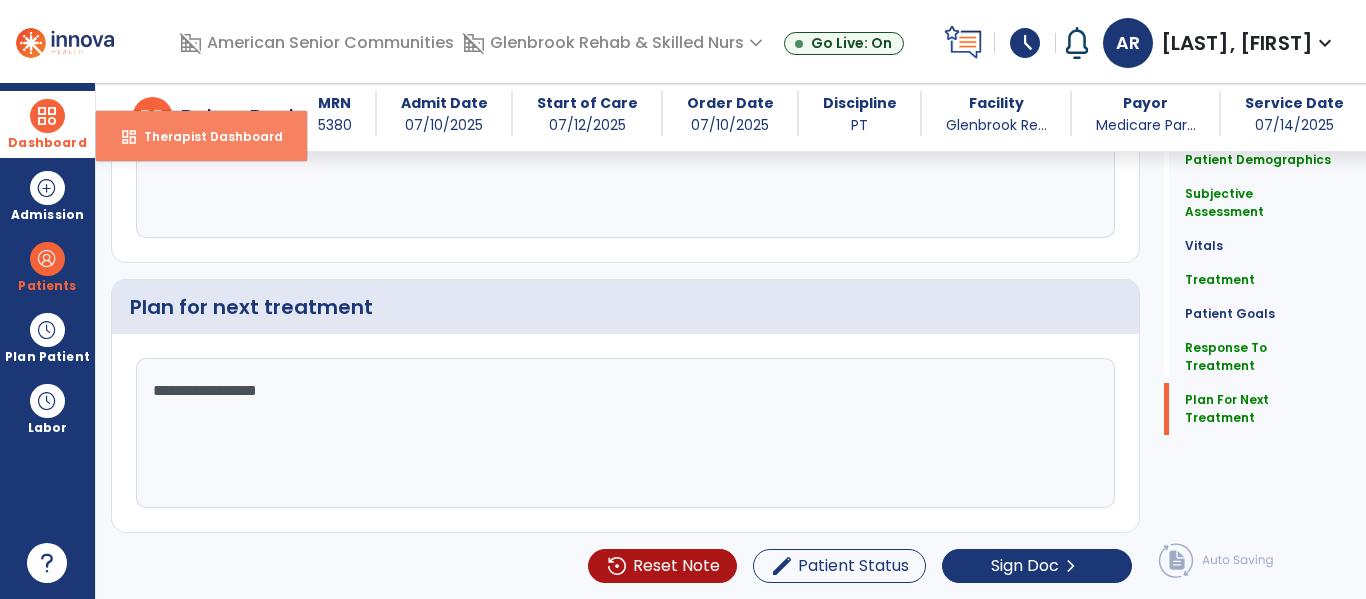 click on "dashboard" at bounding box center [129, 137] 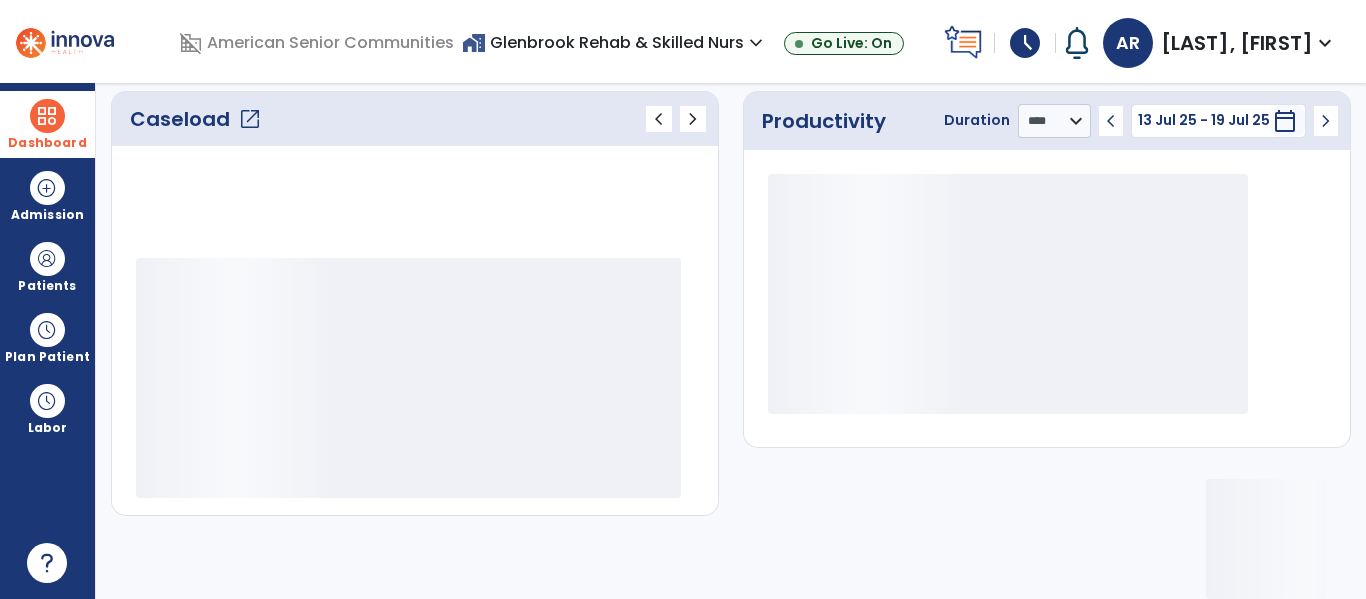 scroll, scrollTop: 276, scrollLeft: 0, axis: vertical 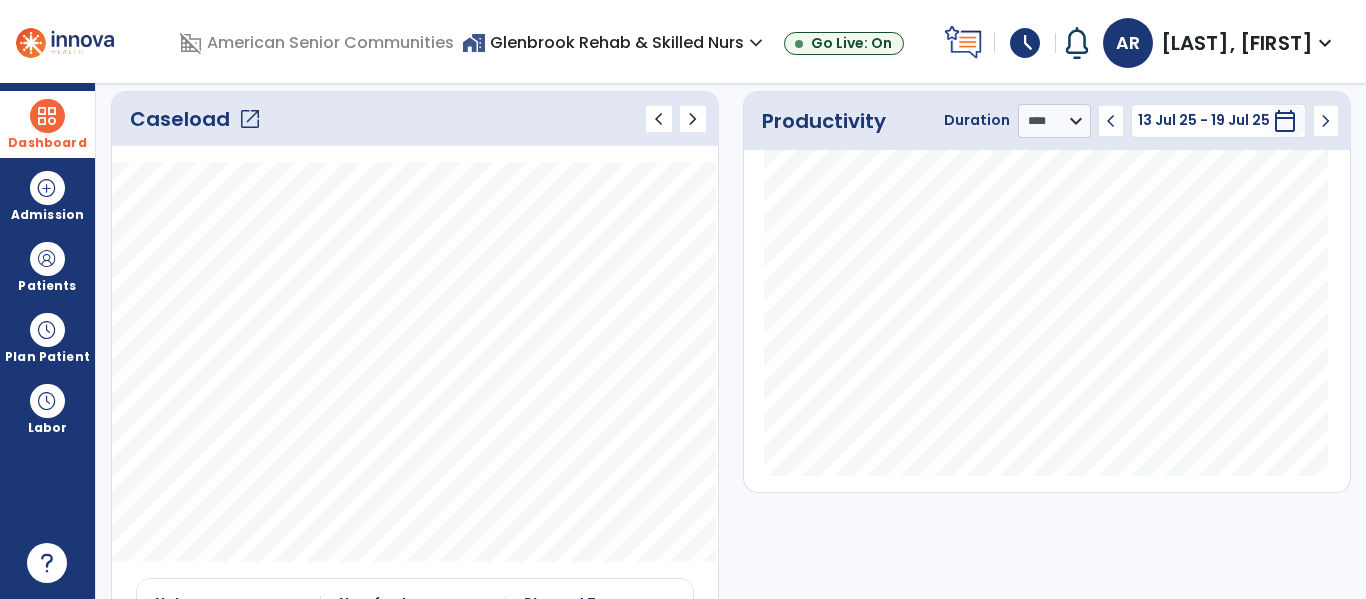 click on "Caseload   open_in_new" 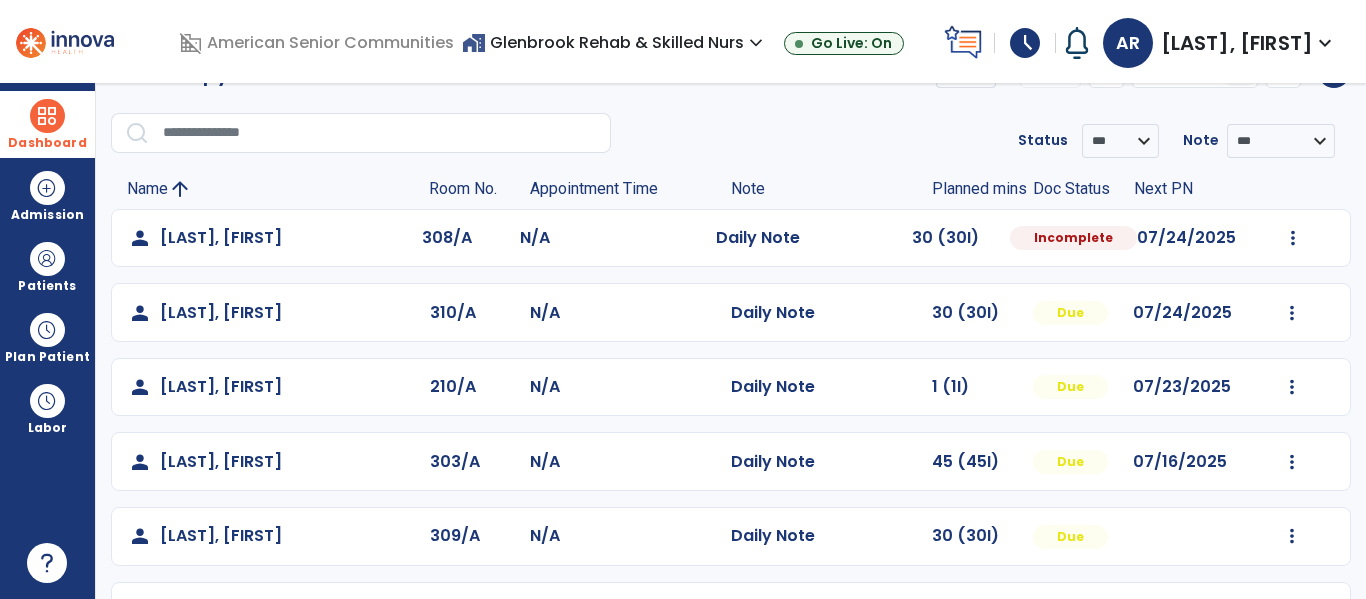 scroll, scrollTop: 0, scrollLeft: 0, axis: both 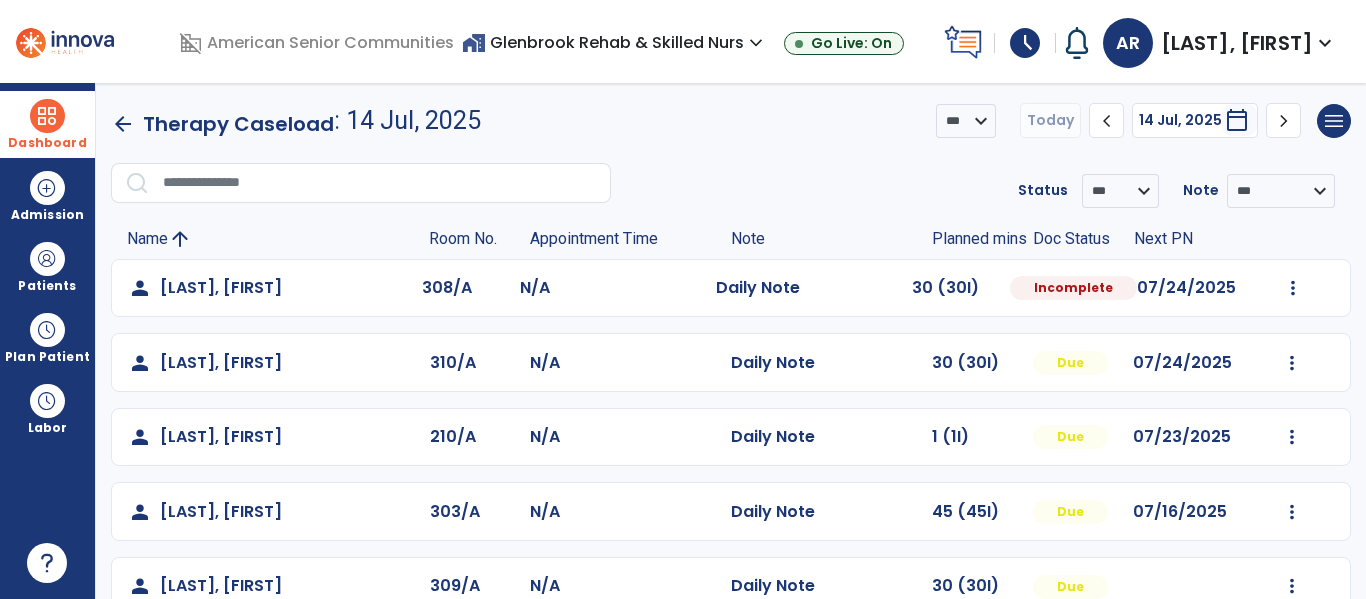 click on "person [LAST], [FIRST] 308/A N/A Daily Note 30 (30I) Incomplete 07/24/2025 Mark Visit As Complete Reset Note Open Document G + C Mins person [LAST], [FIRST] 310/A N/A Daily Note 30 (30I) Due 07/24/2025 Mark Visit As Complete Reset Note Open Document G + C Mins person [LAST], [FIRST] 210/A N/A Daily Note 1 (1I) Due 07/23/2025 Mark Visit As Complete Reset Note Open Document G + C Mins person [LAST], [FIRST] 303/A N/A Daily Note 45 (45I) Due 07/16/2025 Mark Visit As Complete Reset Note Open Document G + C Mins person [LAST], [FIRST] 309/A N/A Daily Note 30 (30I) Due Mark Visit As Complete Reset Note Open Document G + C Mins person [LAST], [FIRST] 312/B N/A Daily Note 30 (30I) Due 07/23/2025 Mark Visit As Complete Reset Note Open Document G + C Mins person [LAST], [FIRST] 104/A N/A Daily Note 38 (38I) Due Mark Visit As Complete Reset Note Open Document G + C Mins person [LAST], [FIRST] 216/B N/A" 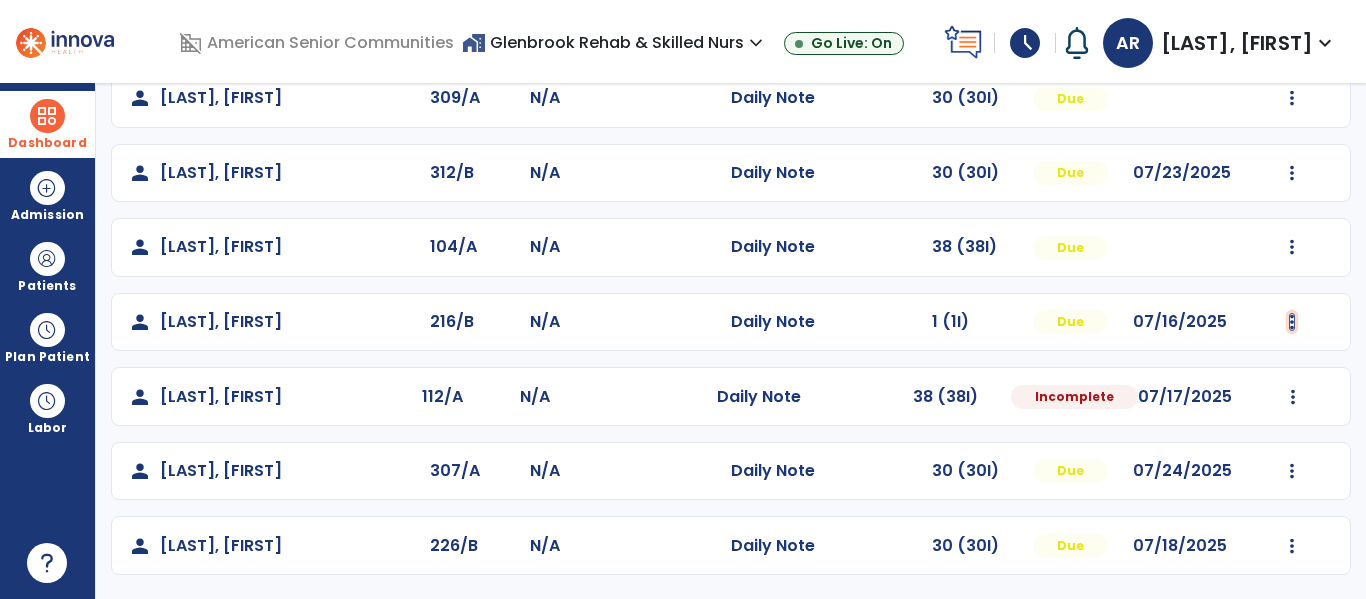 click at bounding box center (1293, -200) 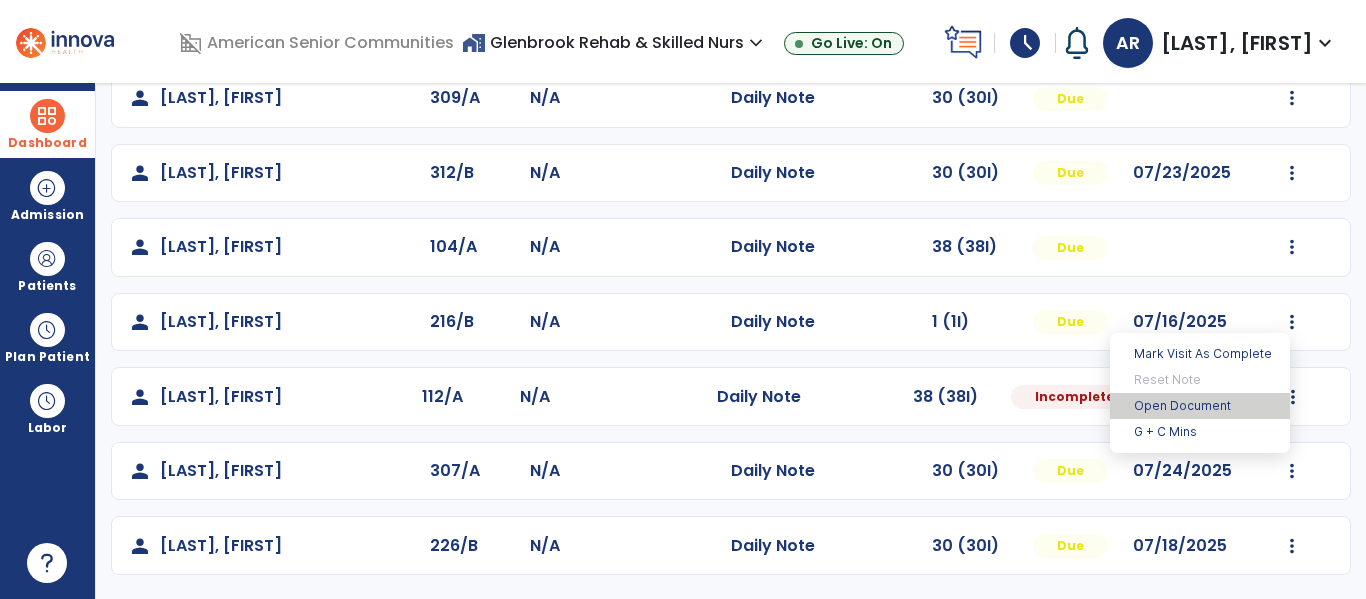 click on "Open Document" at bounding box center [1200, 406] 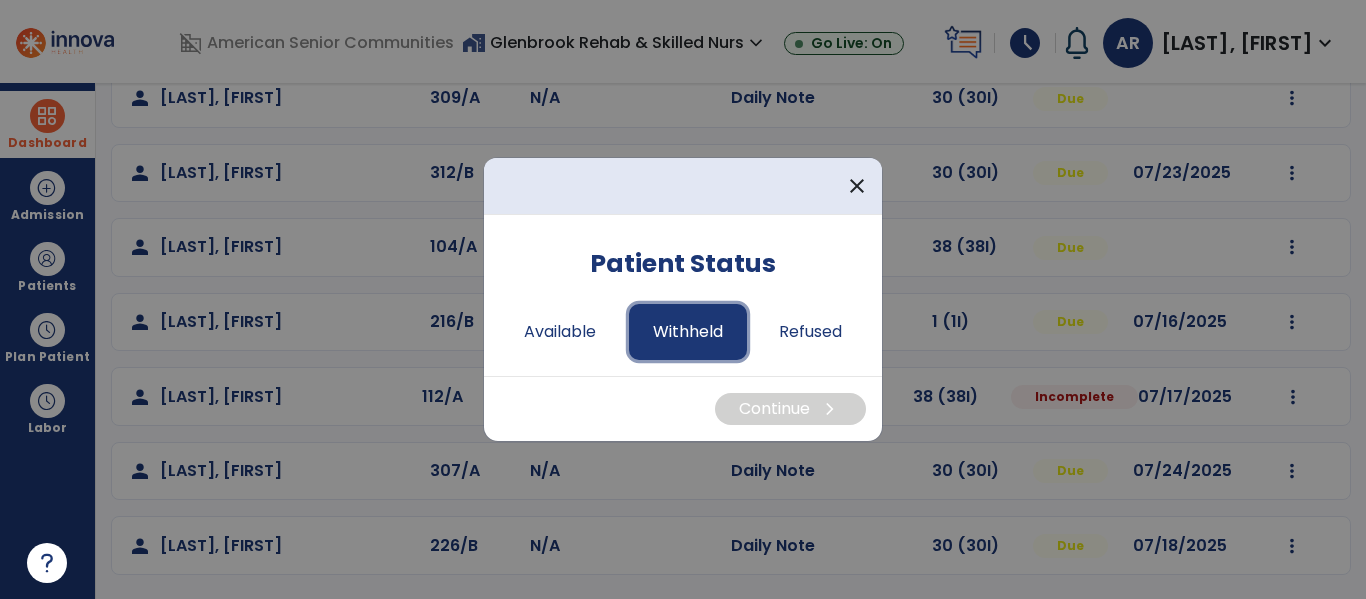 click on "Withheld" at bounding box center (688, 332) 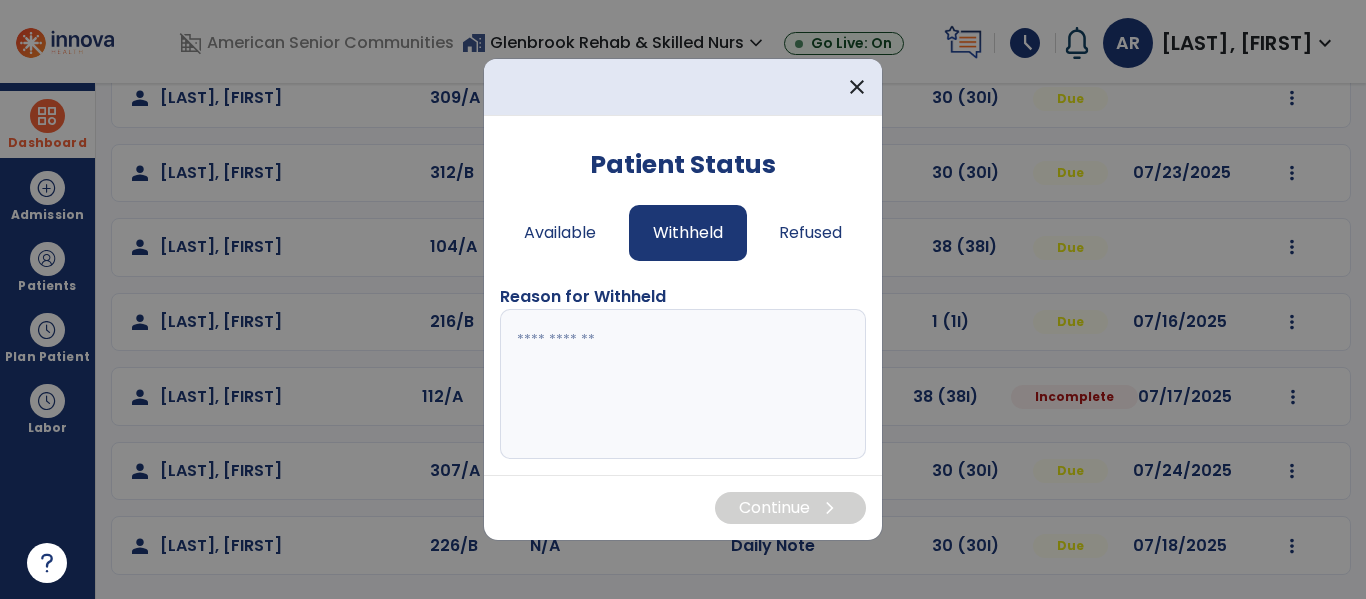 click at bounding box center (683, 384) 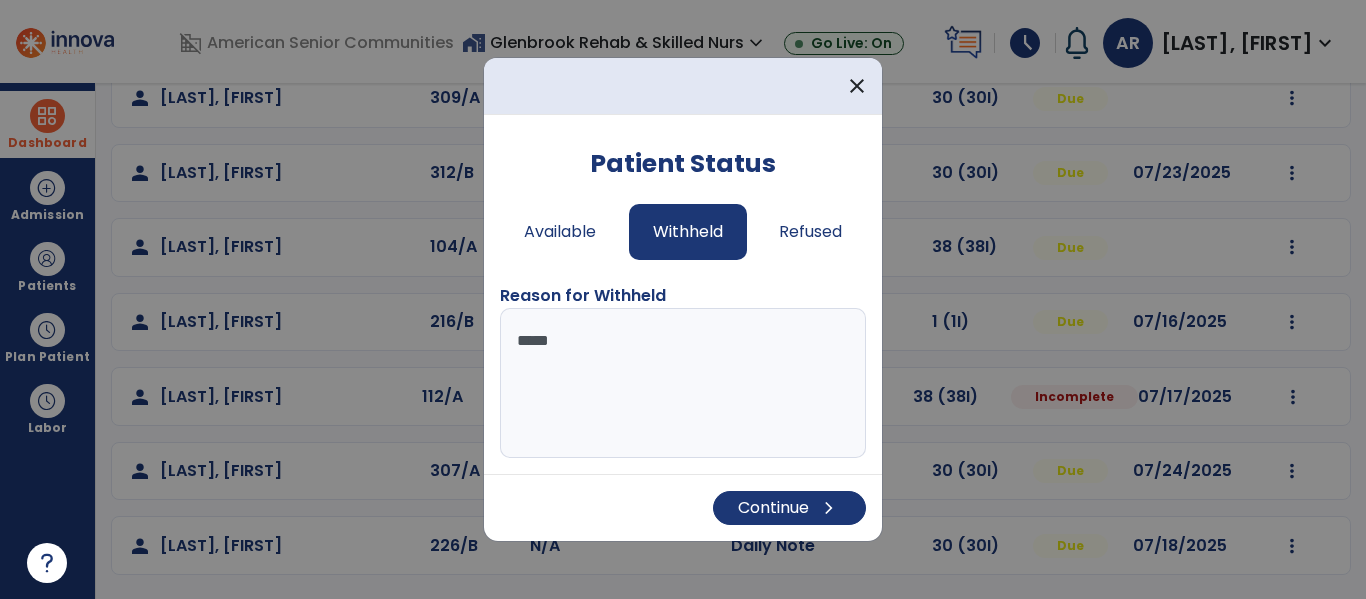 type on "******" 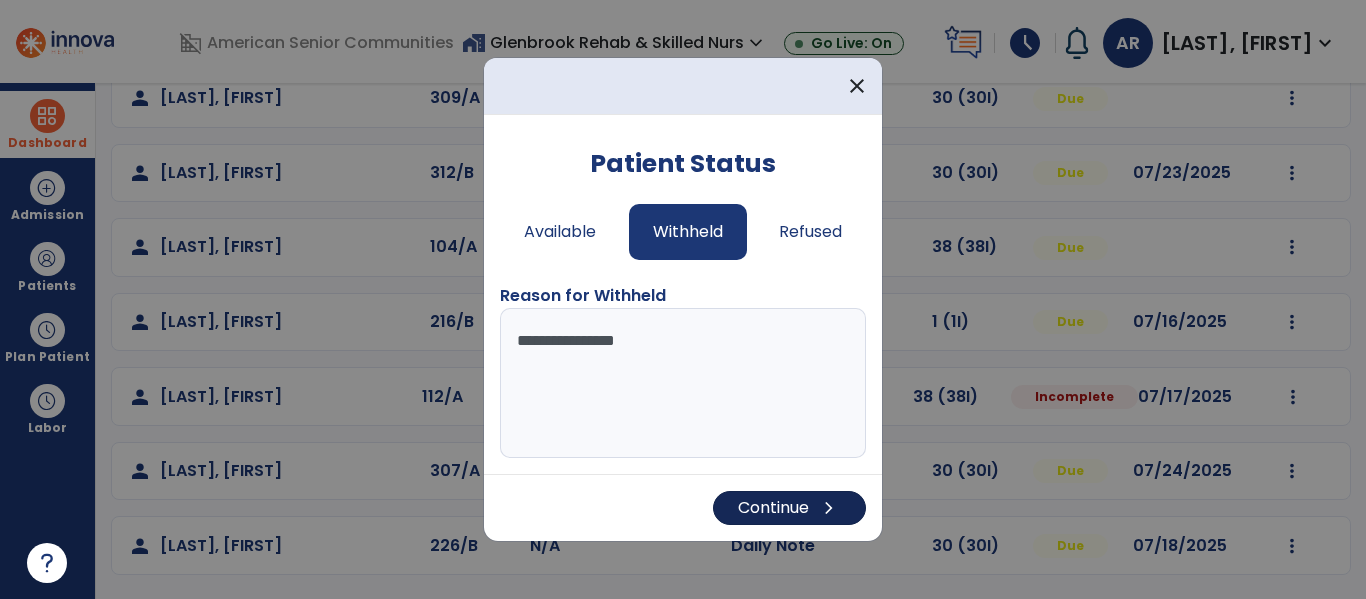 type on "**********" 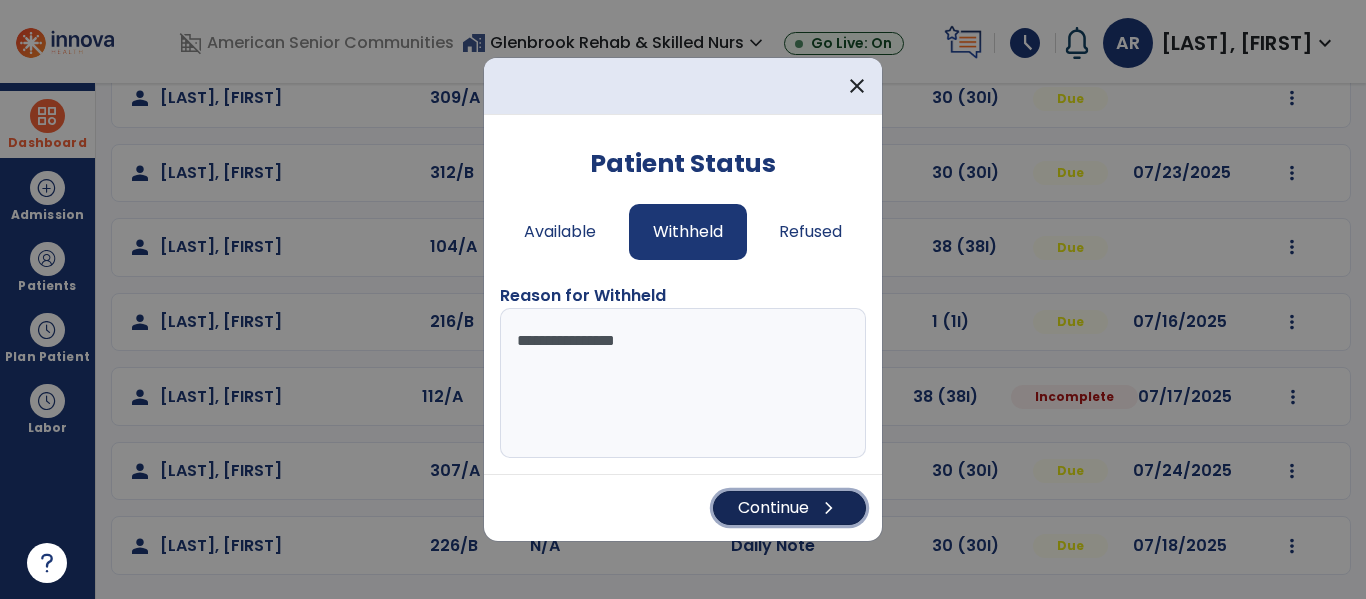click on "Continue   chevron_right" at bounding box center [789, 508] 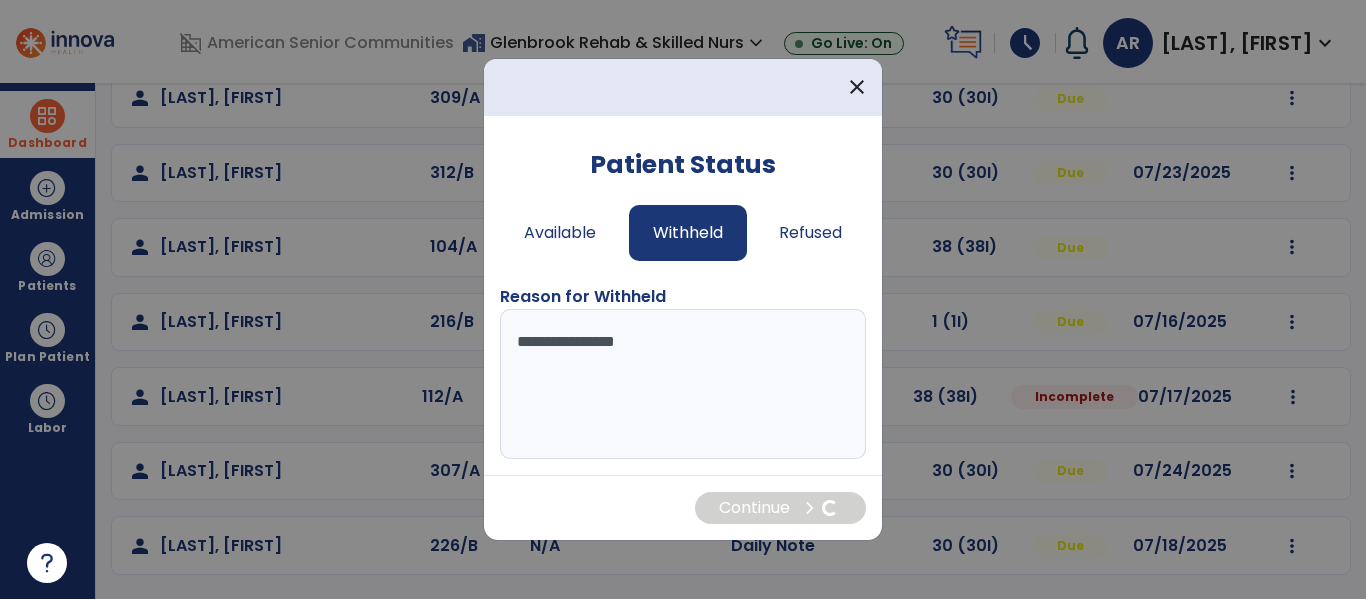 scroll, scrollTop: 78, scrollLeft: 0, axis: vertical 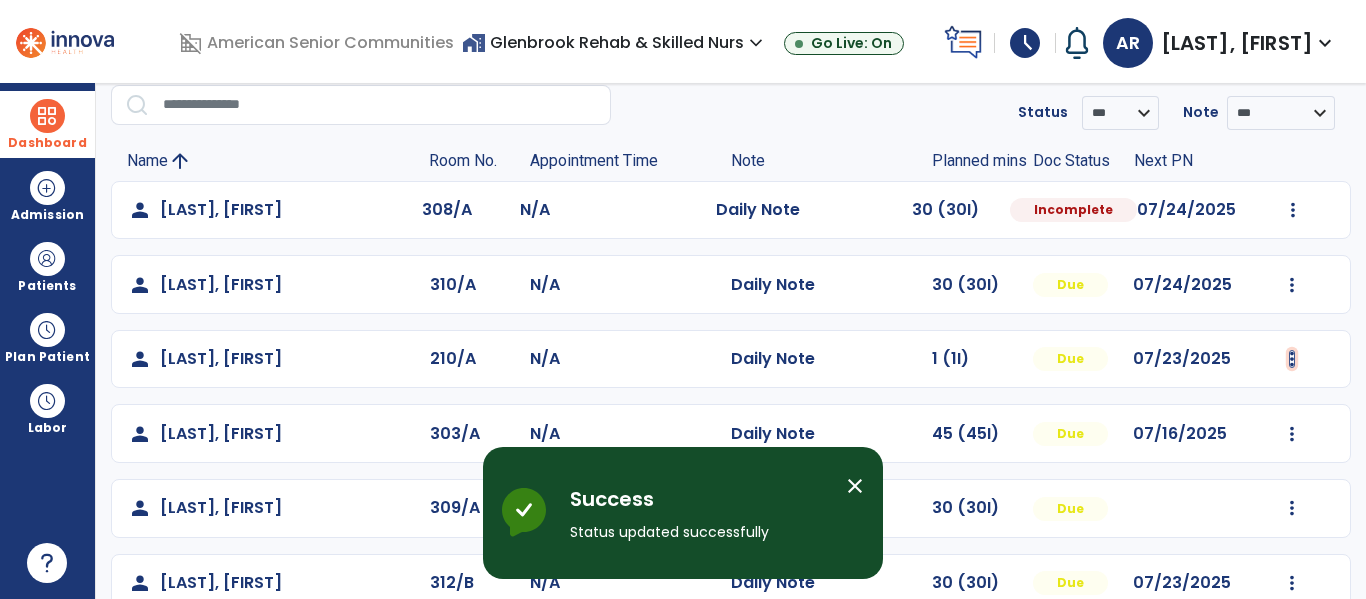 click at bounding box center (1293, 210) 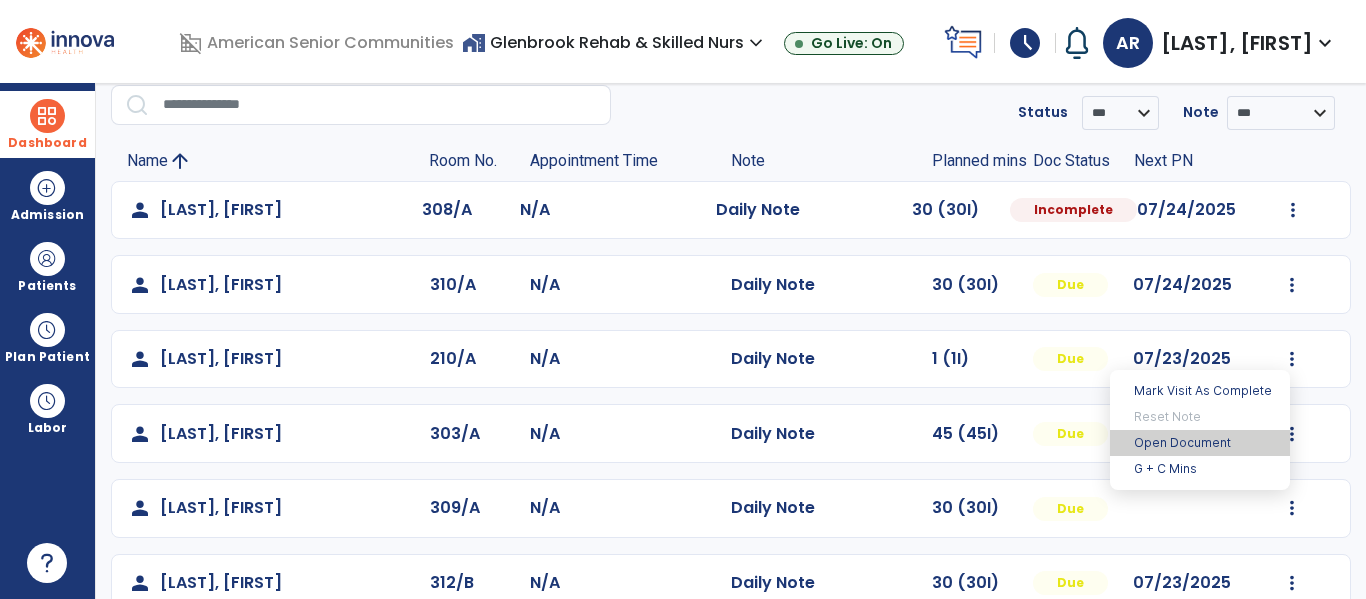 click on "Open Document" at bounding box center (1200, 443) 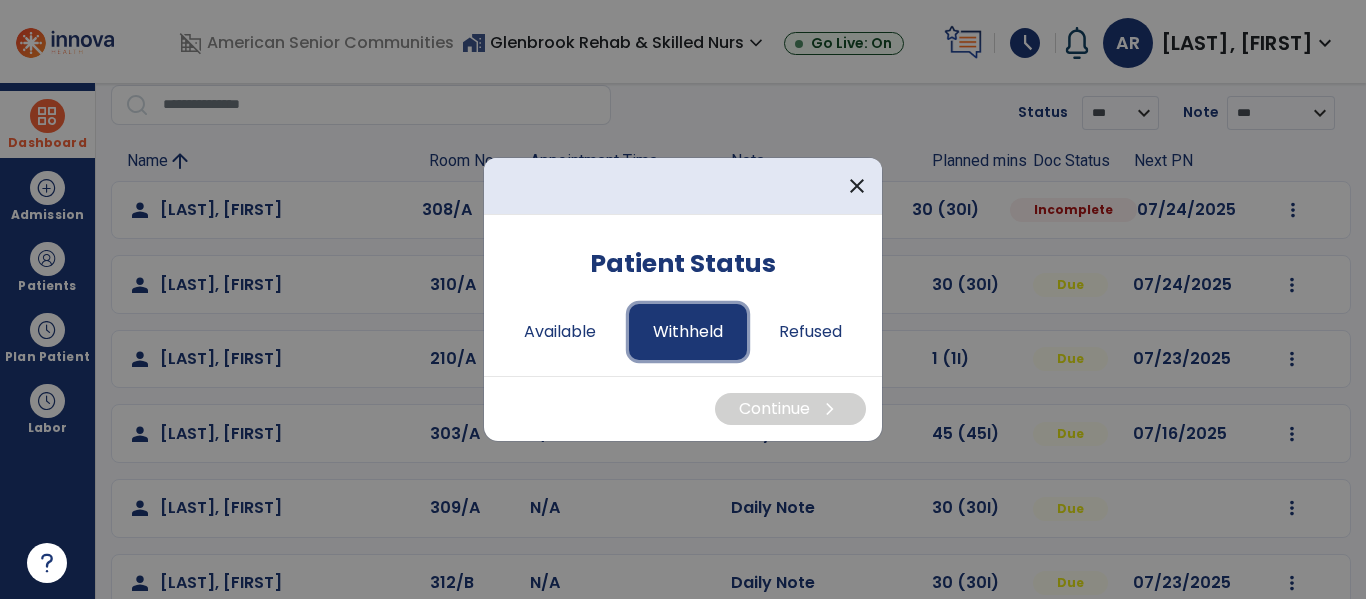 click on "Withheld" at bounding box center [688, 332] 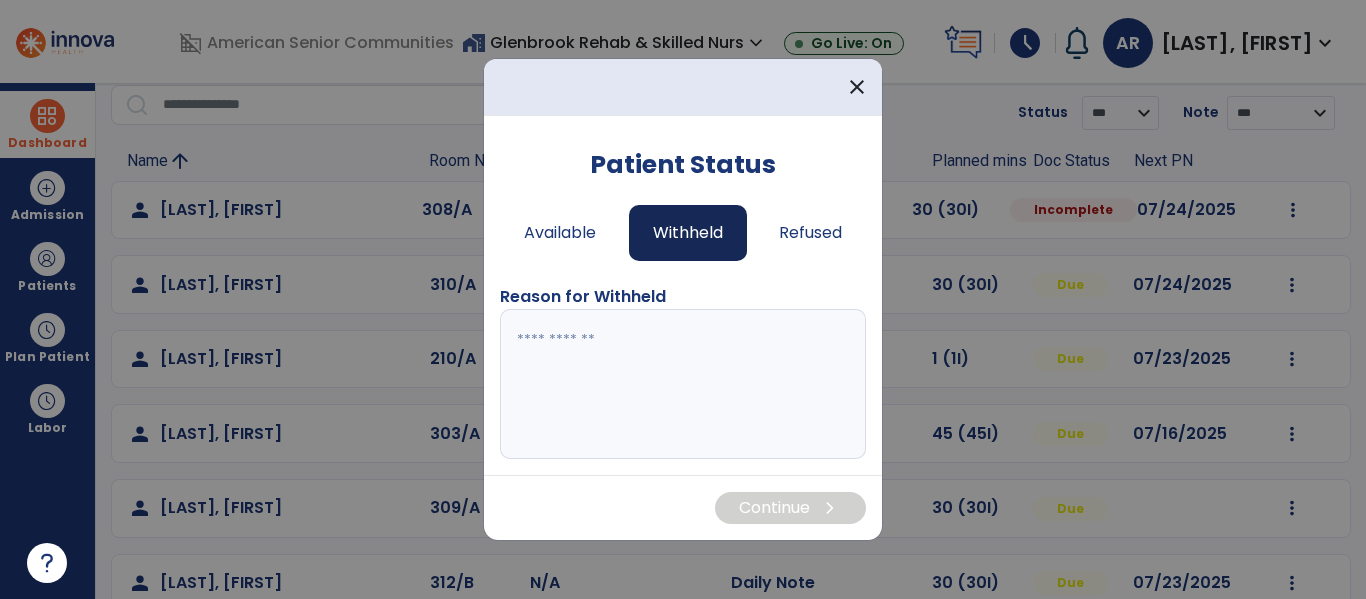 click at bounding box center [683, 384] 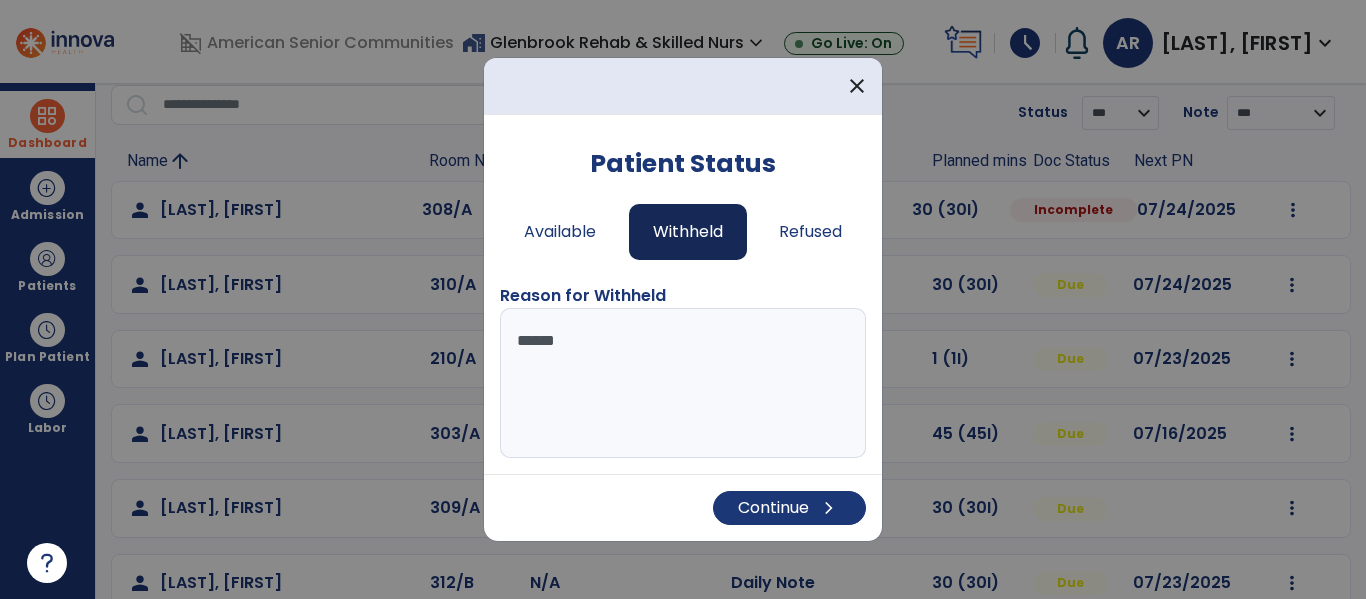 type on "*******" 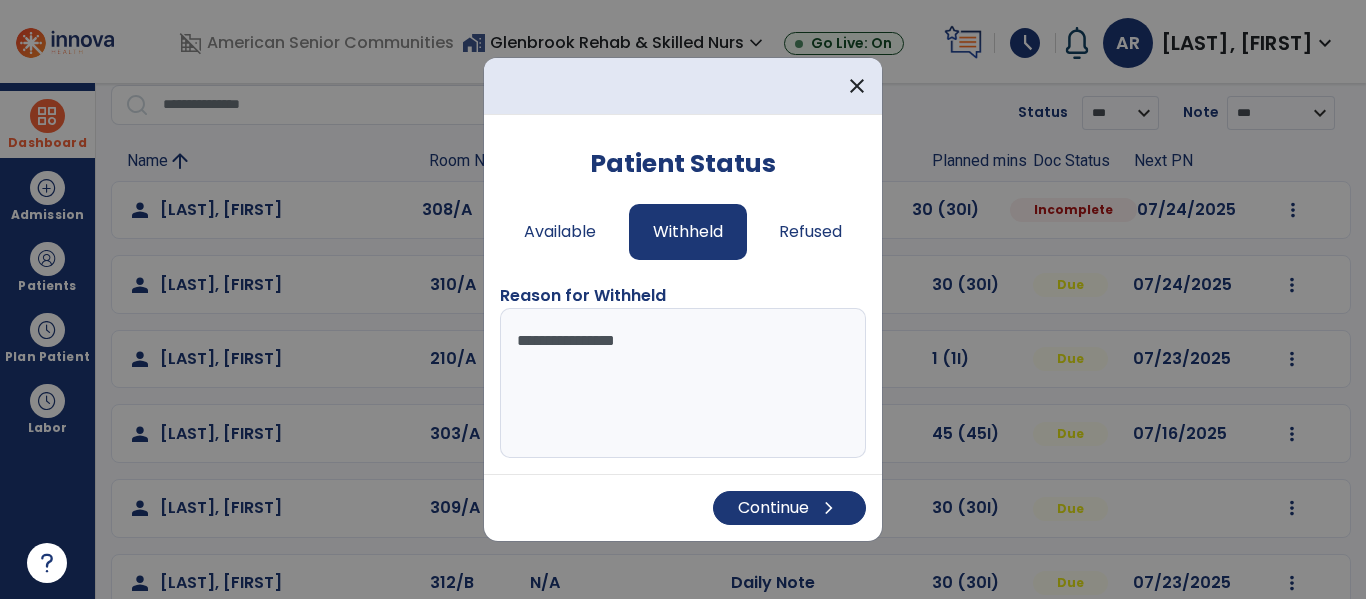 type on "**********" 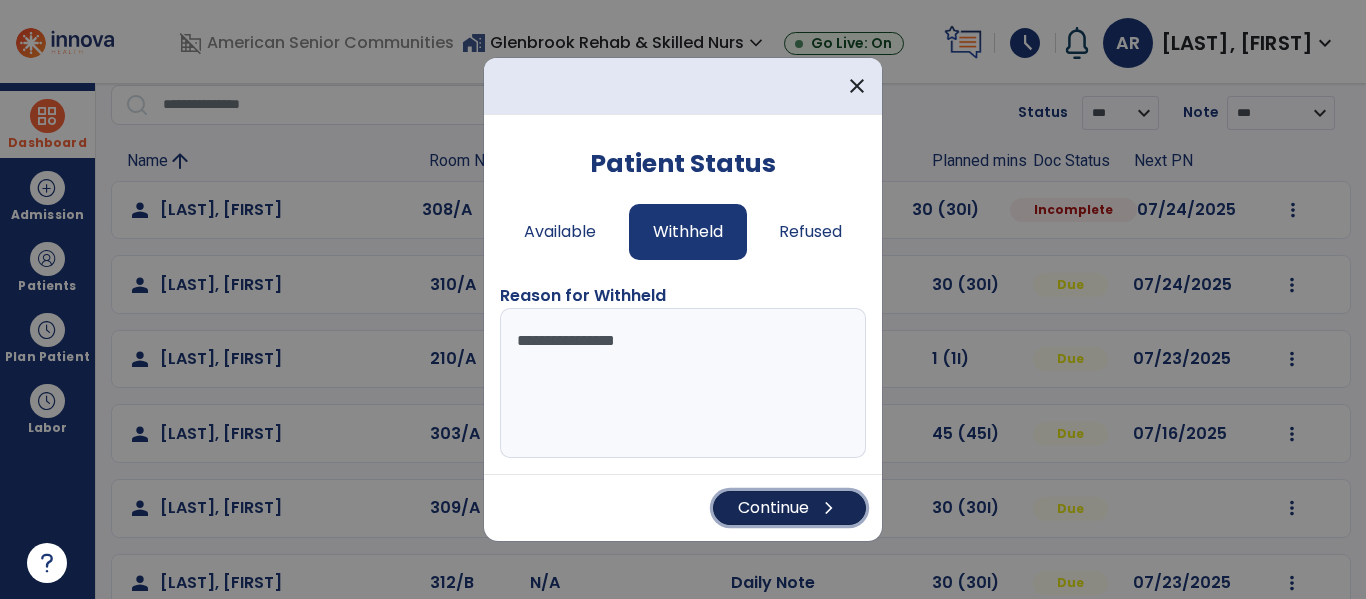 click on "Continue   chevron_right" at bounding box center [789, 508] 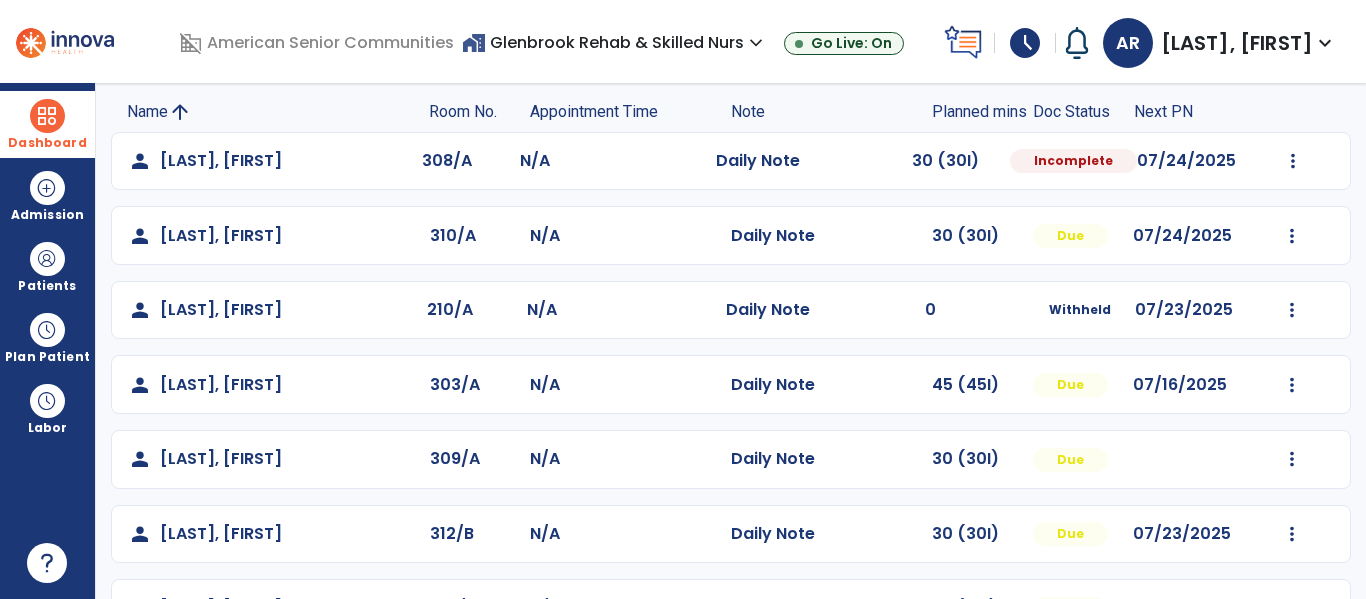 scroll, scrollTop: 133, scrollLeft: 0, axis: vertical 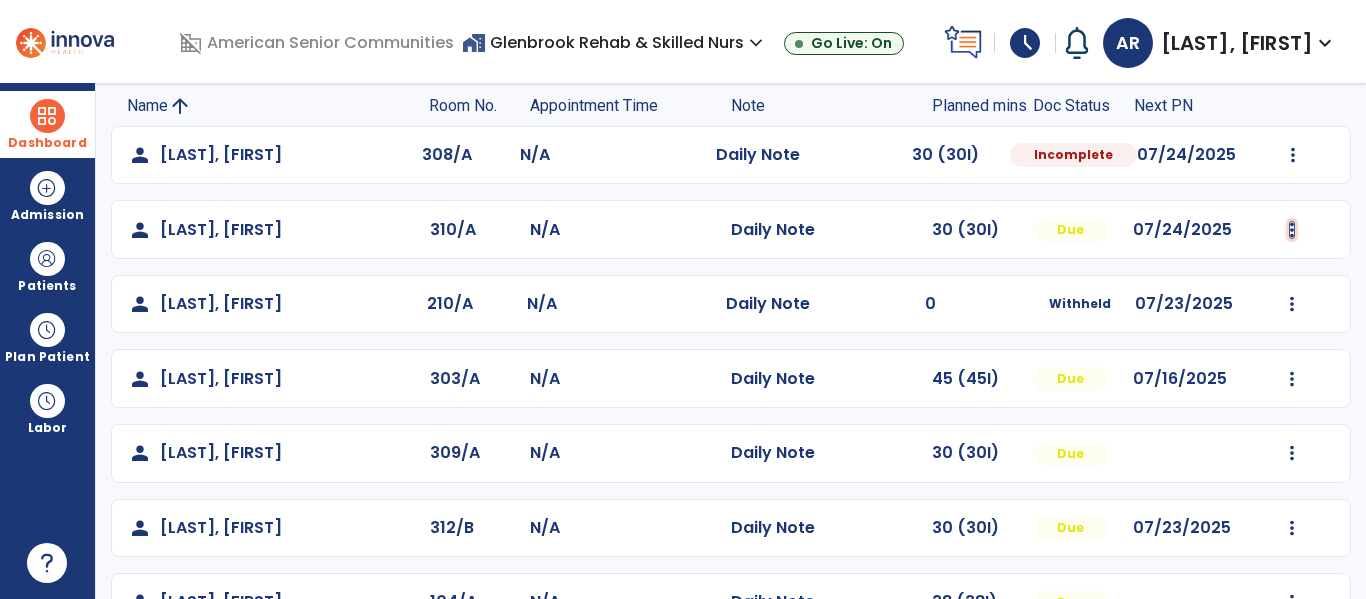 click at bounding box center (1293, 155) 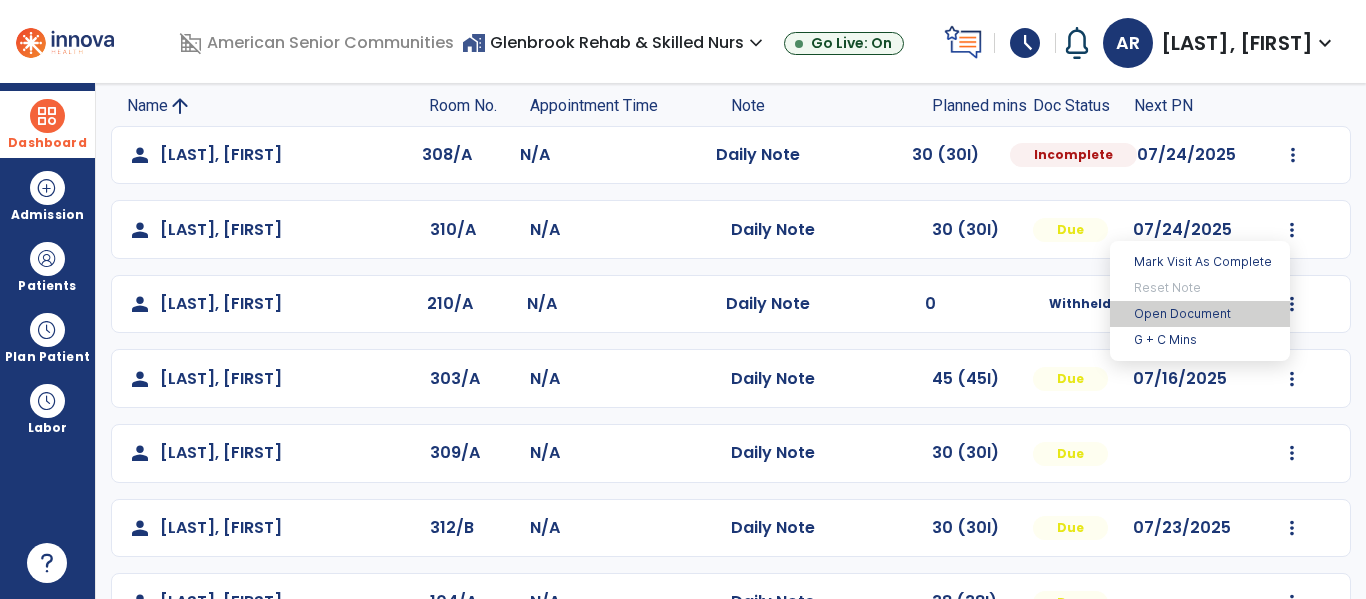 click on "Open Document" at bounding box center [1200, 314] 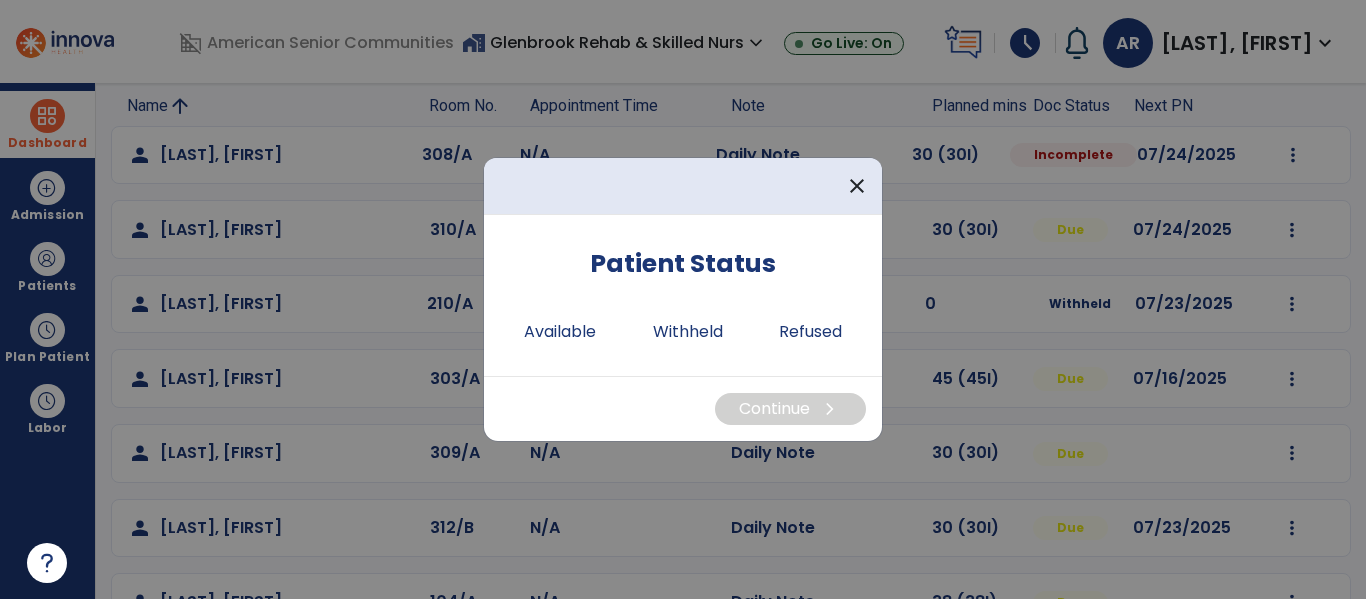 click on "Patient Status  Available   Withheld   Refused" at bounding box center [683, 295] 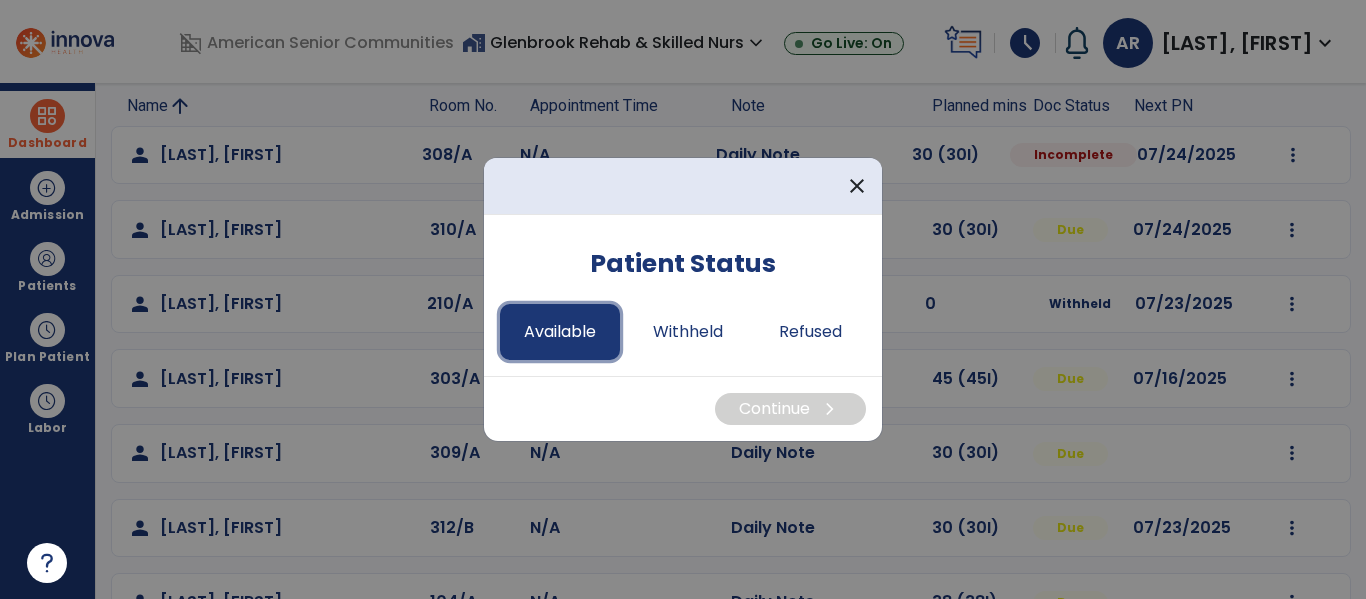 click on "Available" at bounding box center [560, 332] 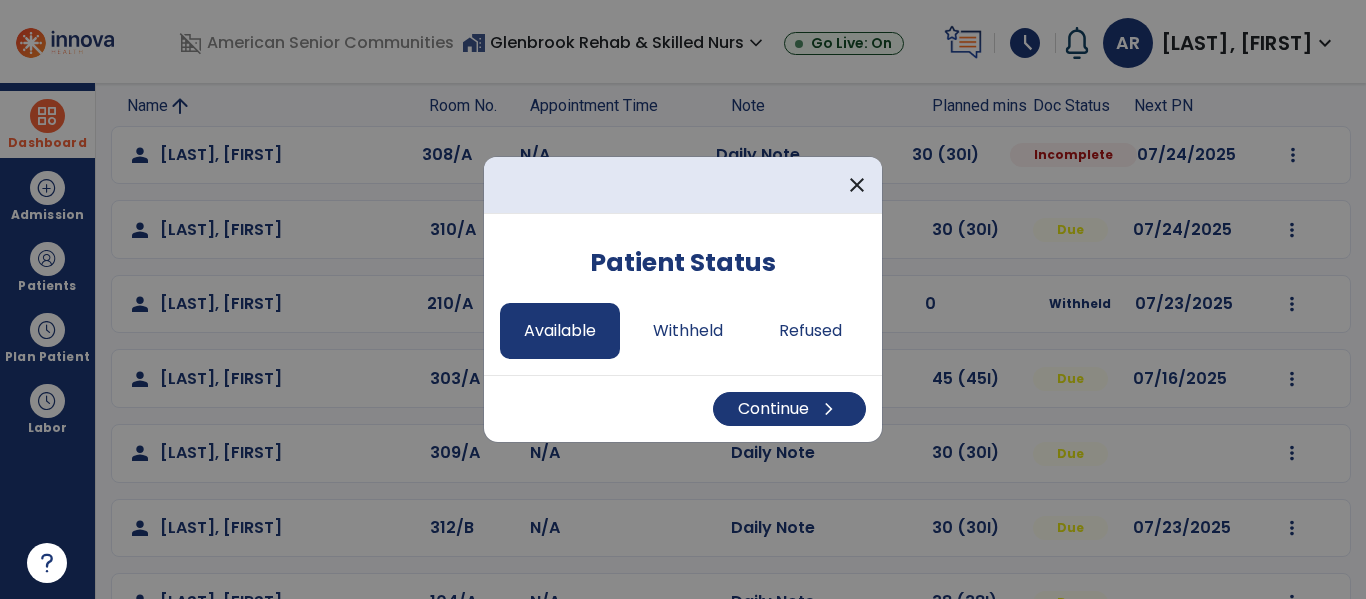 click on "Continue   chevron_right" at bounding box center [683, 408] 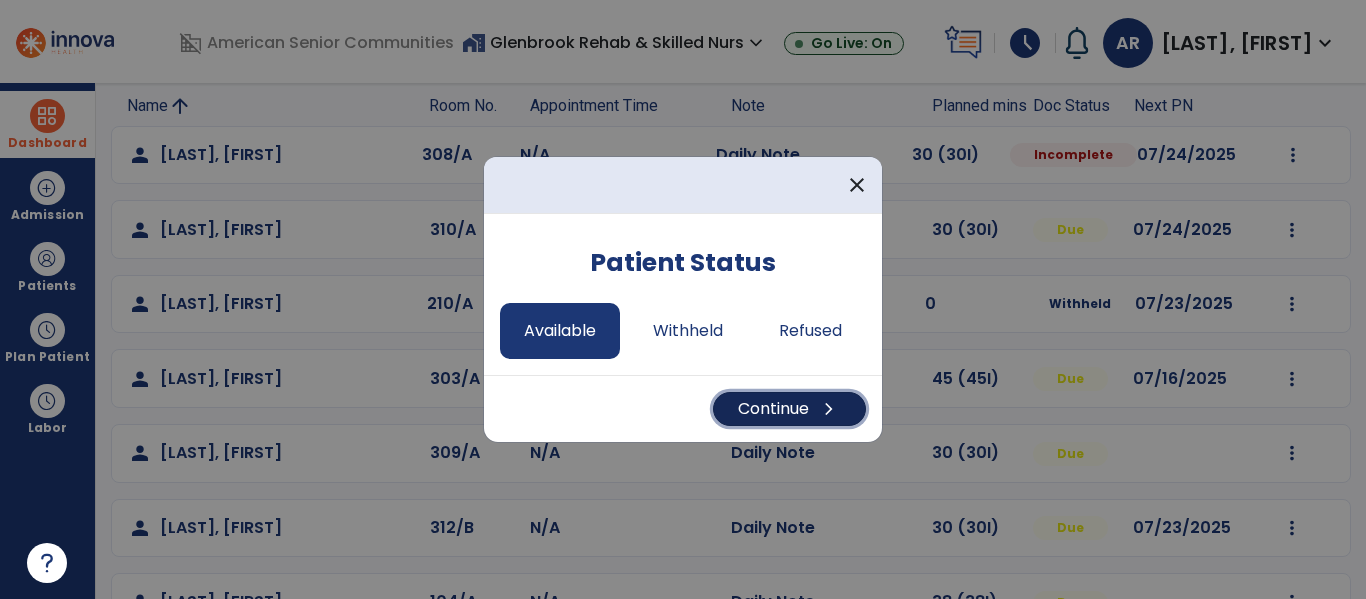 click on "Continue   chevron_right" at bounding box center (789, 409) 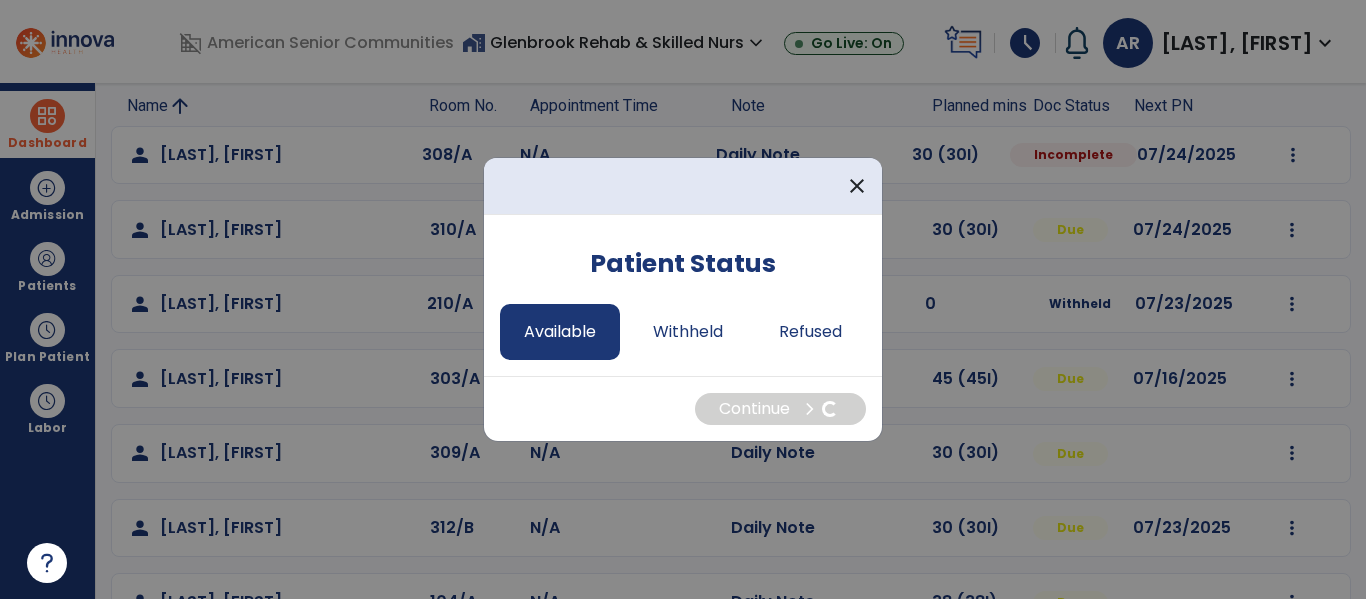 select on "*" 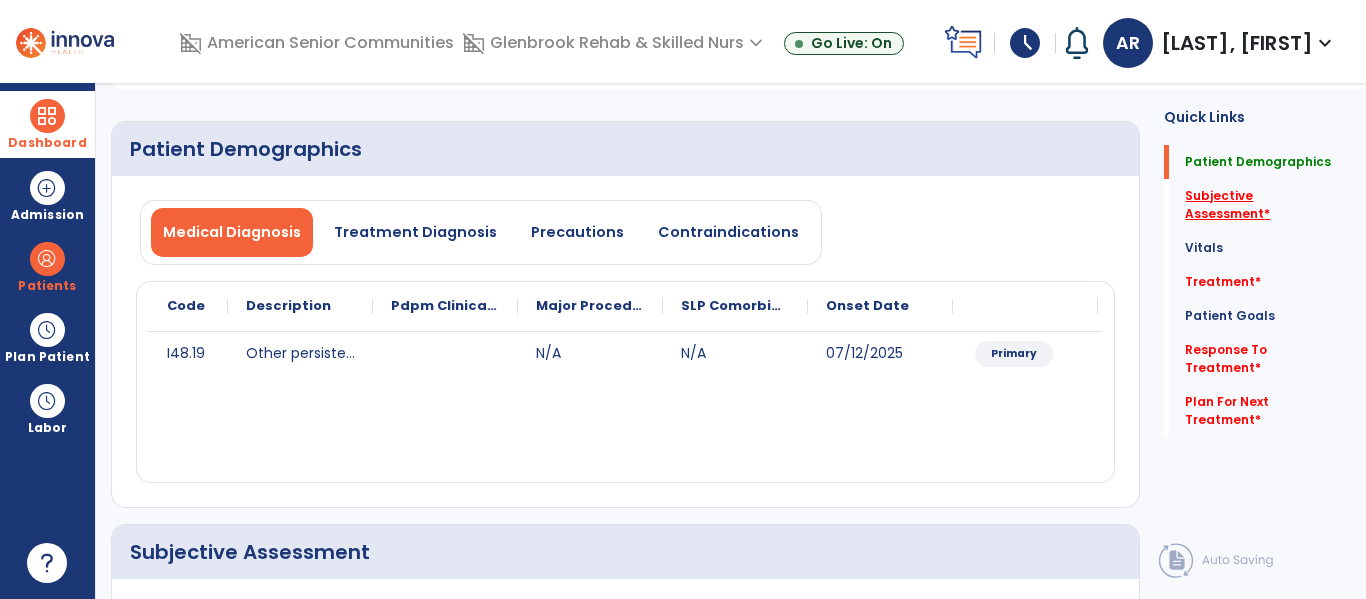 click on "Subjective Assessment   *" 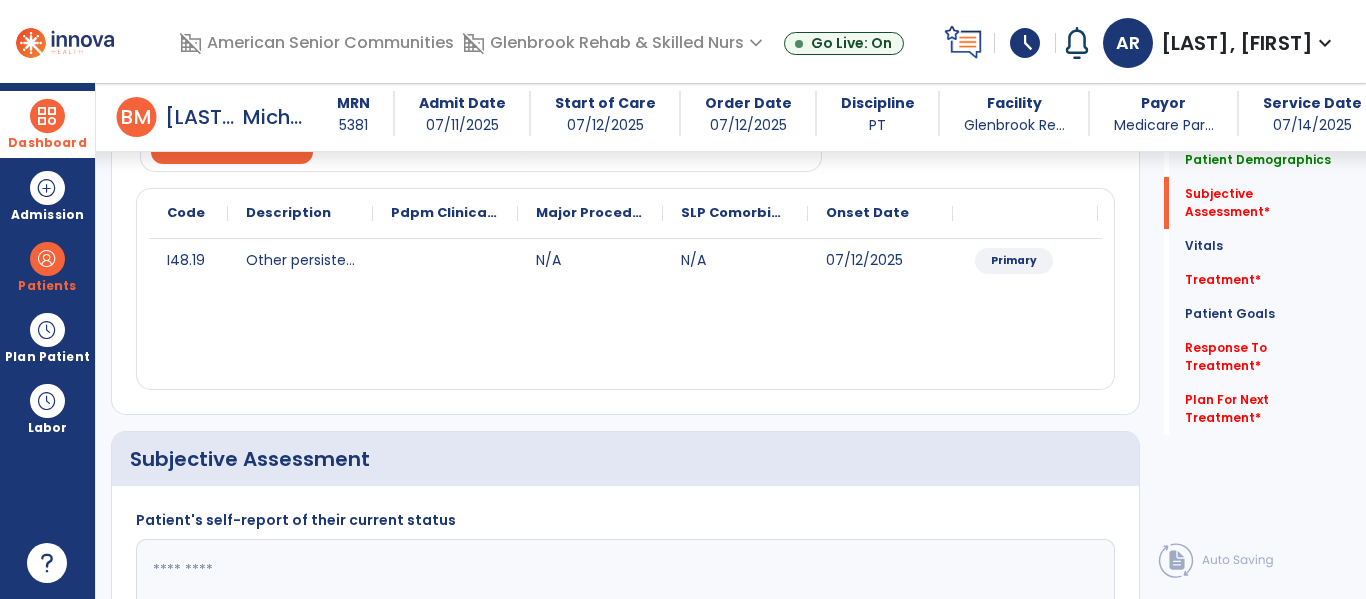 scroll, scrollTop: 457, scrollLeft: 0, axis: vertical 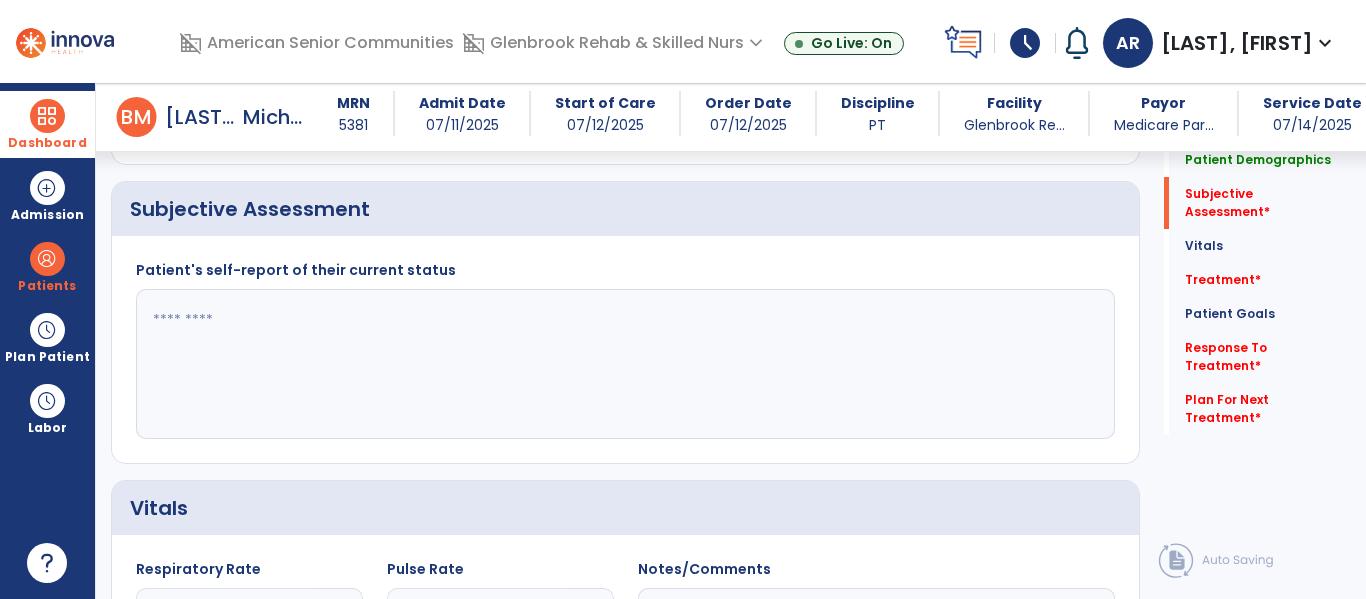 click 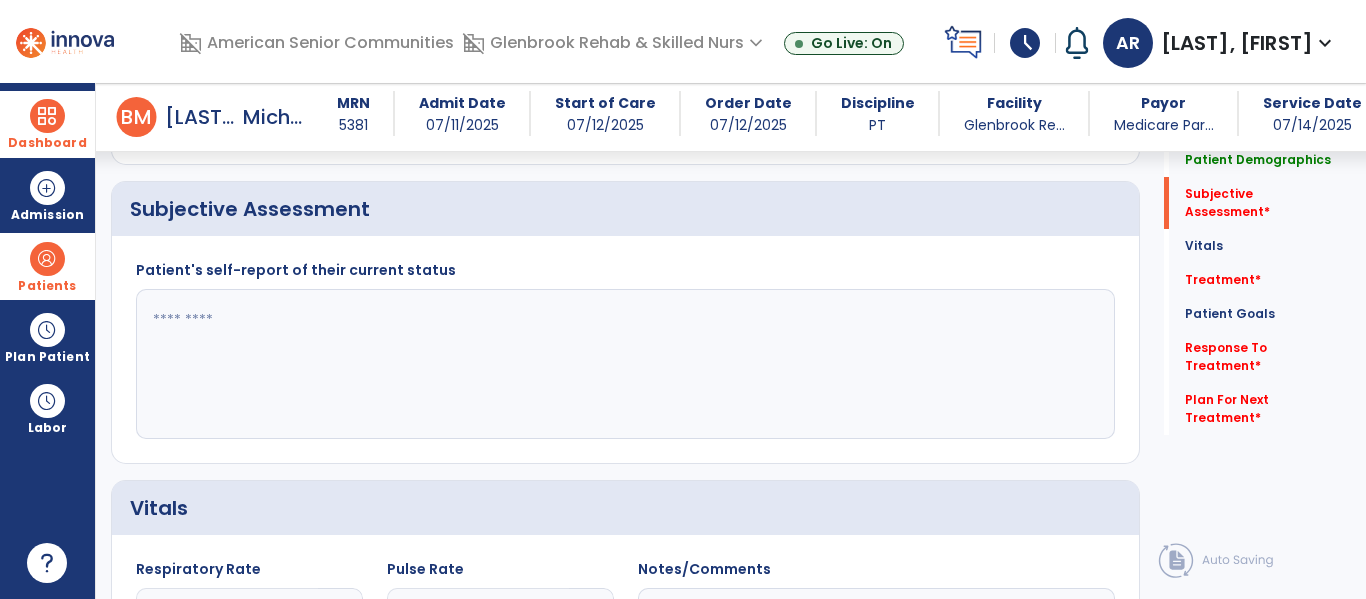 click on "Patients" at bounding box center [47, 286] 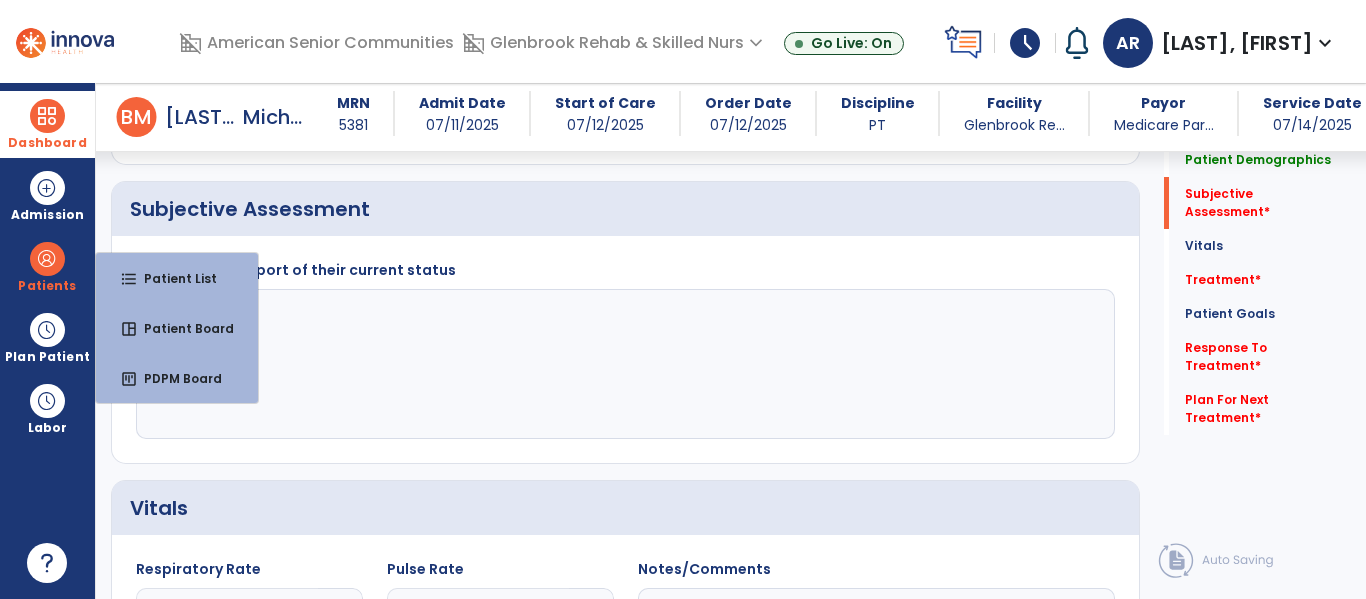 click on "Vitals" 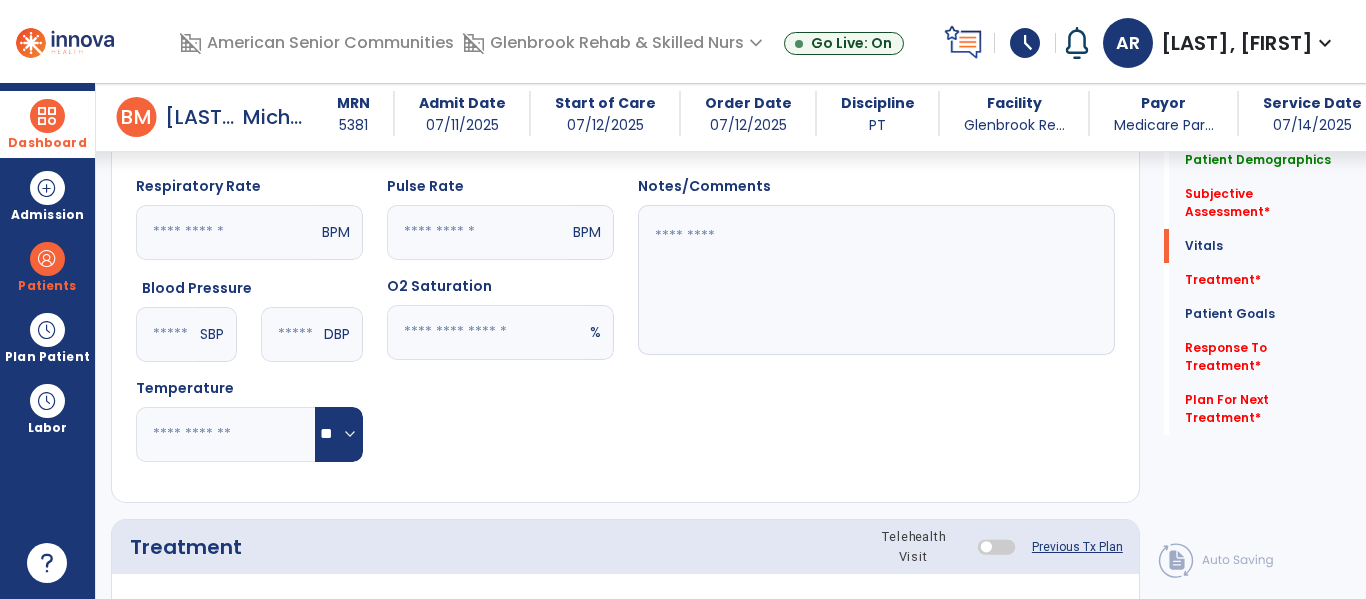 scroll, scrollTop: 836, scrollLeft: 0, axis: vertical 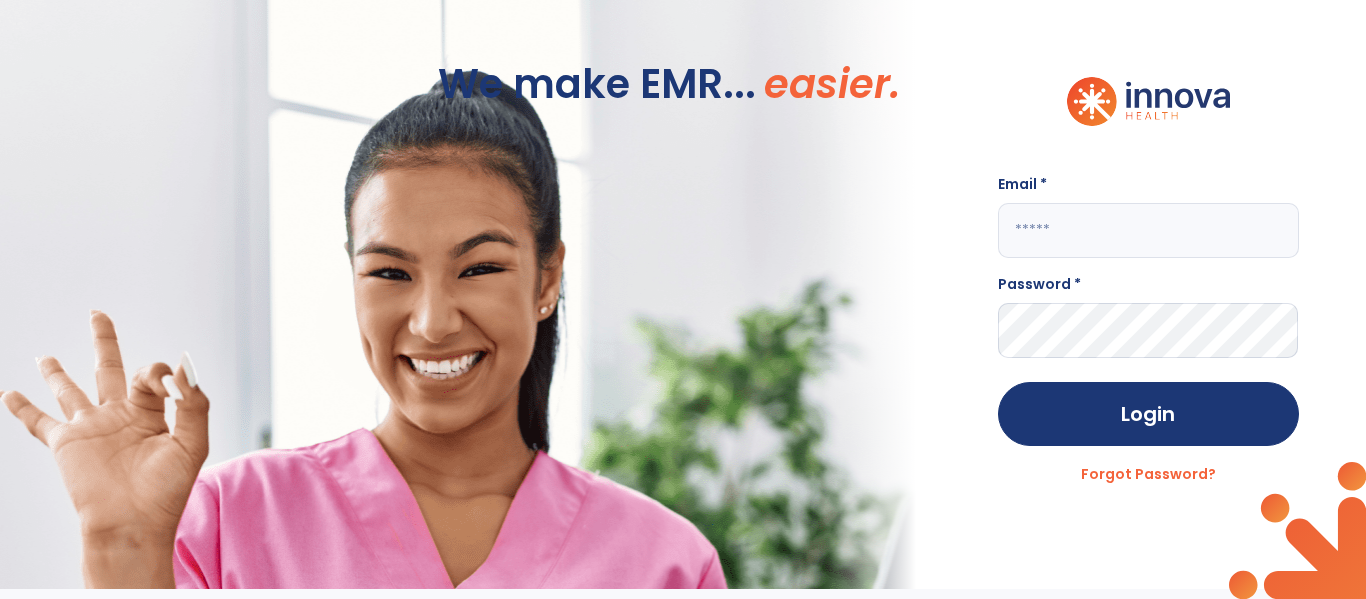click 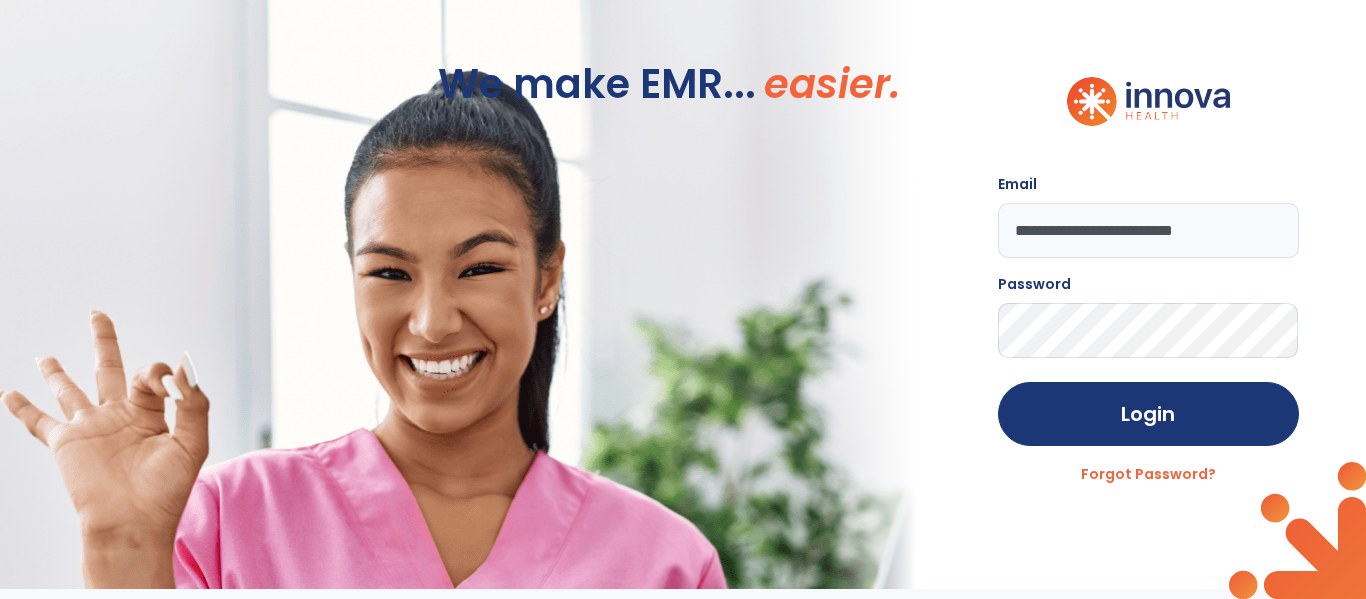 click on "Login" 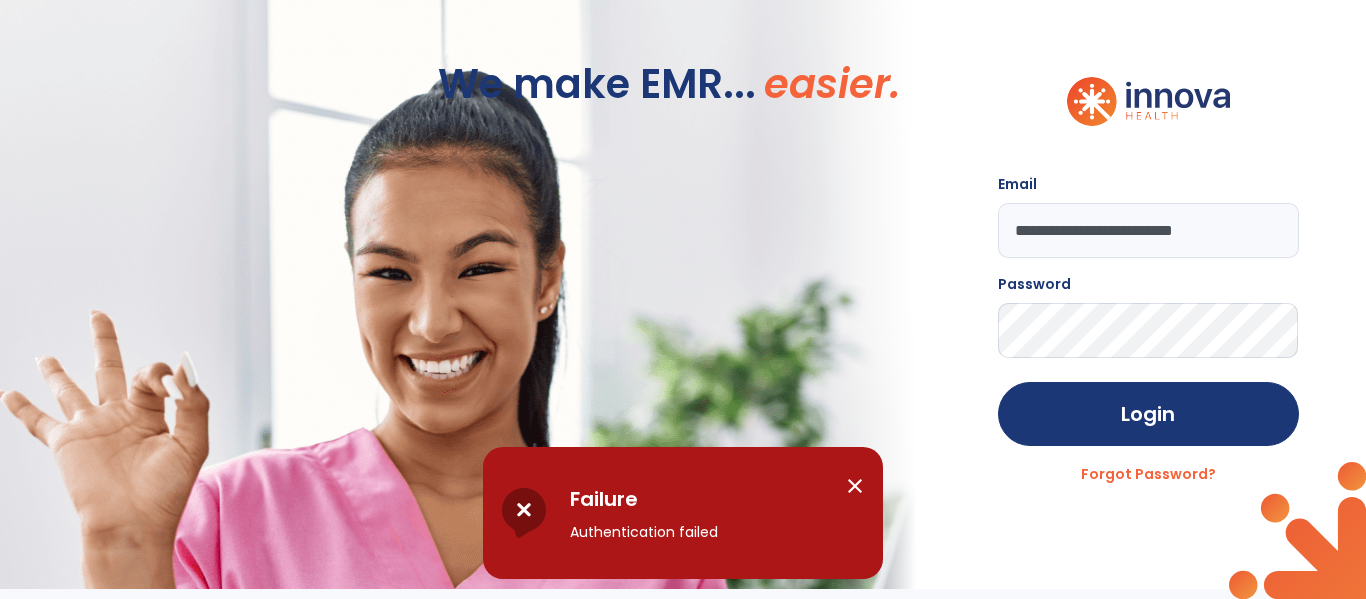 click on "**********" 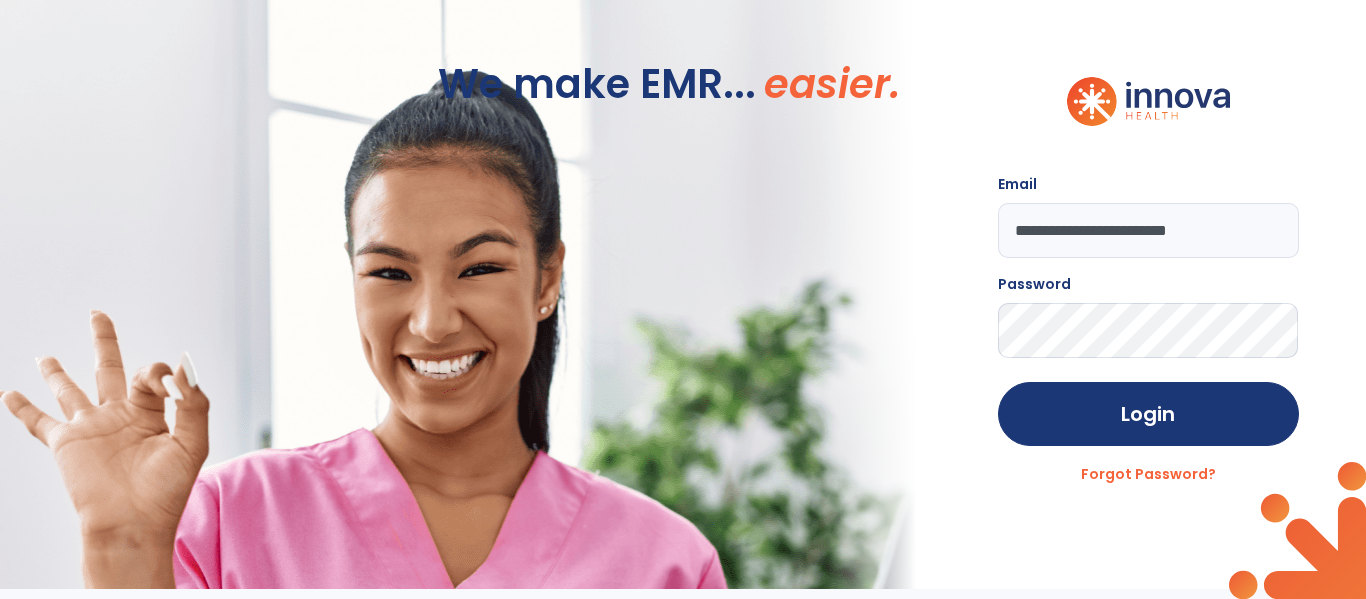 type on "**********" 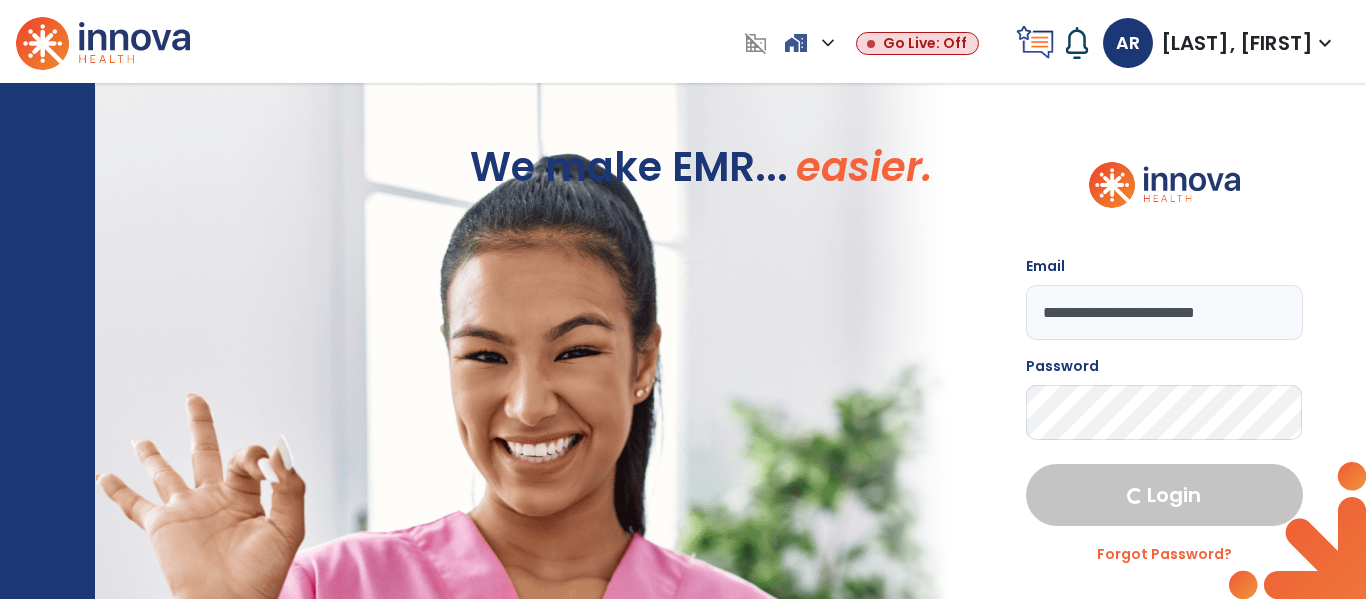 select on "****" 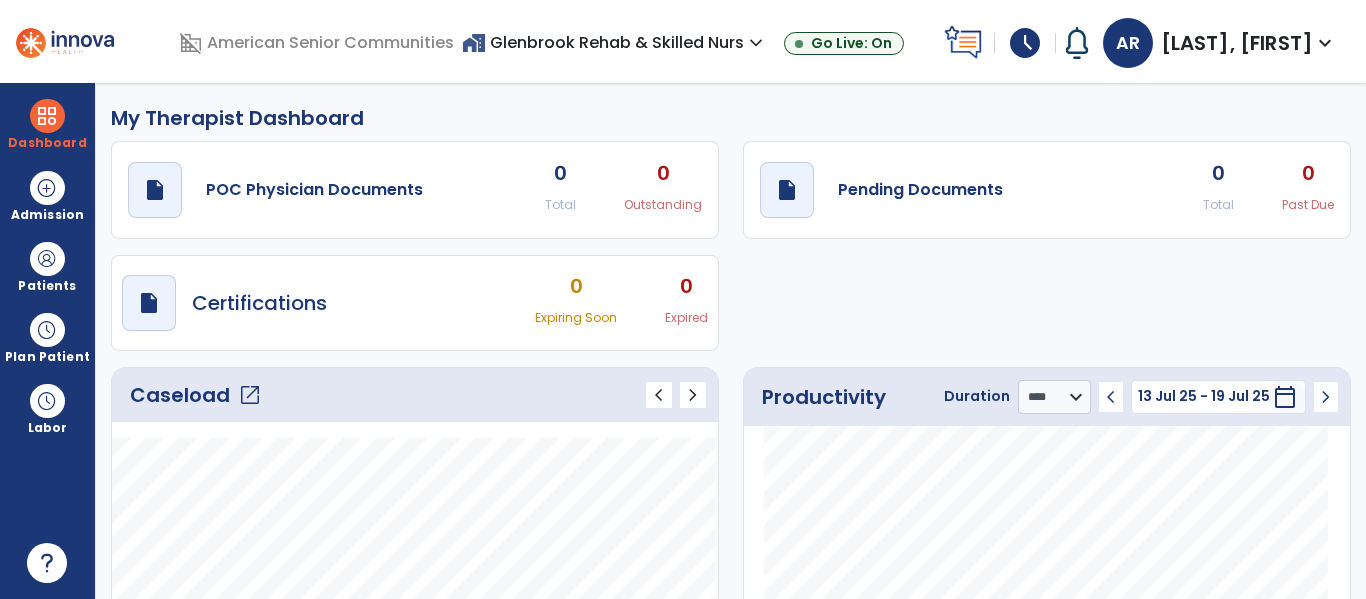 click on "Caseload   open_in_new" 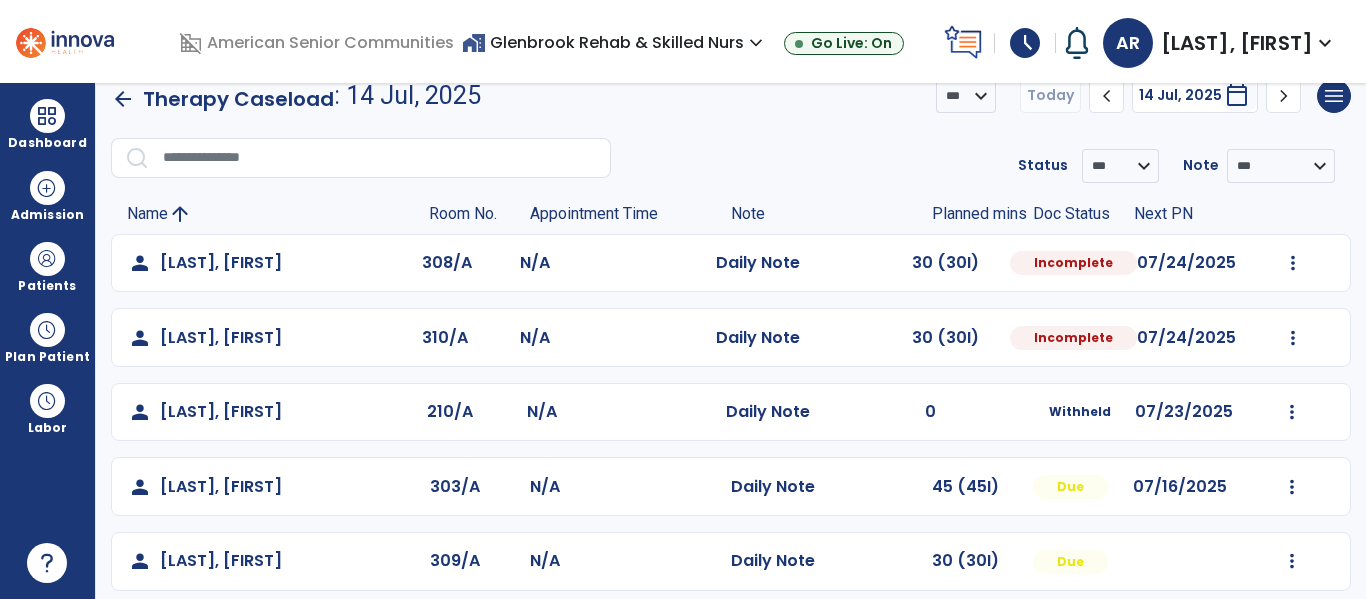 scroll, scrollTop: 17, scrollLeft: 0, axis: vertical 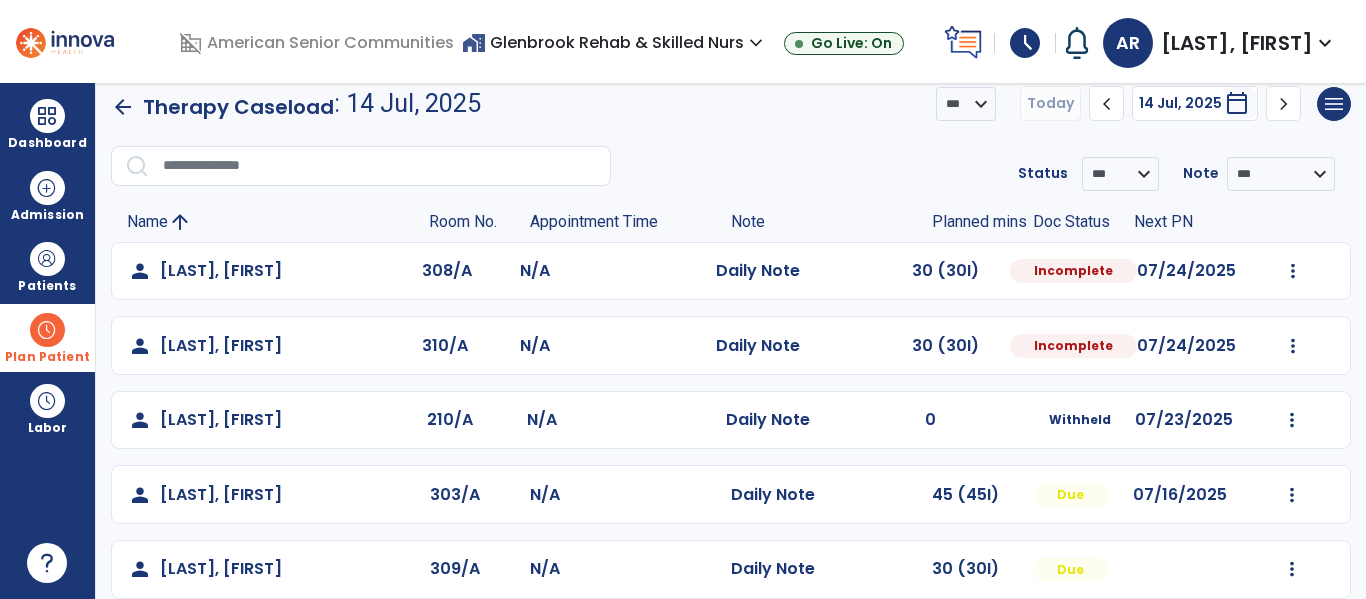 click at bounding box center (47, 330) 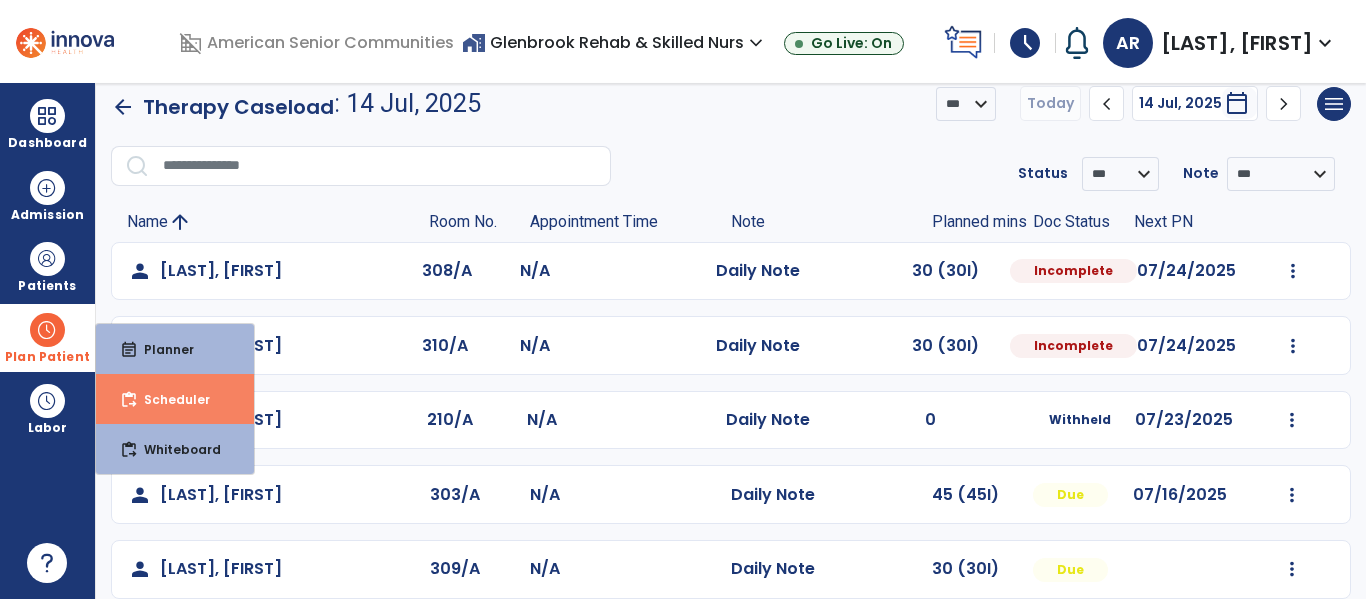 click on "Scheduler" at bounding box center [169, 399] 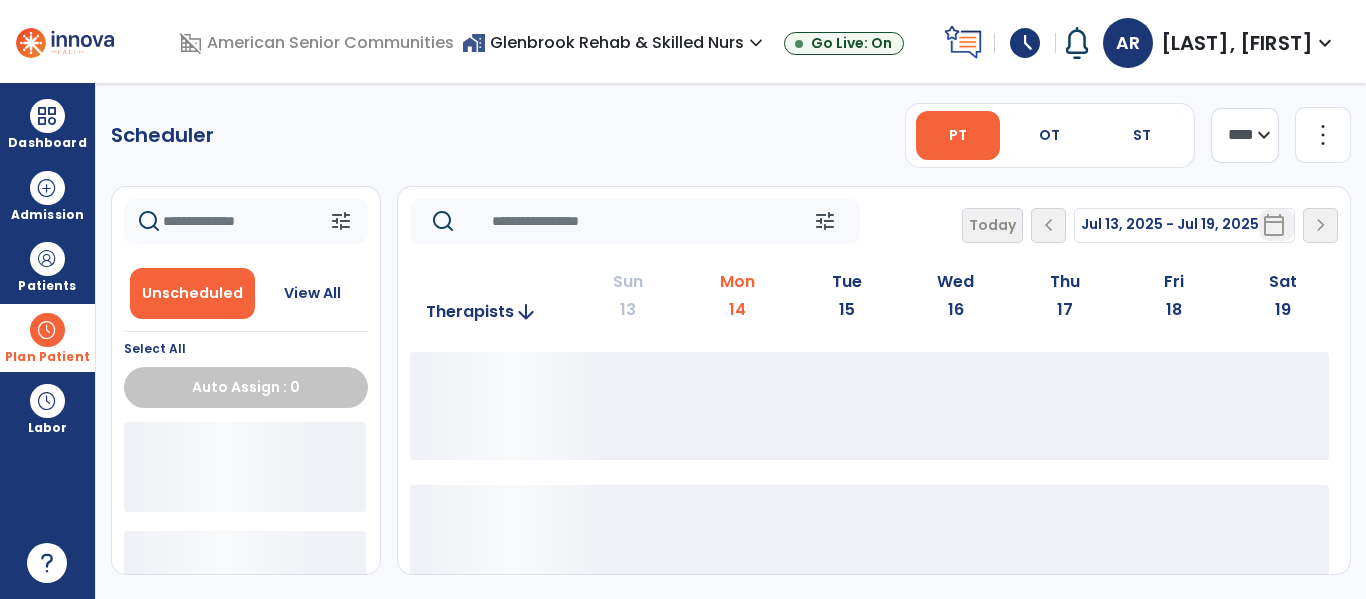 scroll, scrollTop: 0, scrollLeft: 0, axis: both 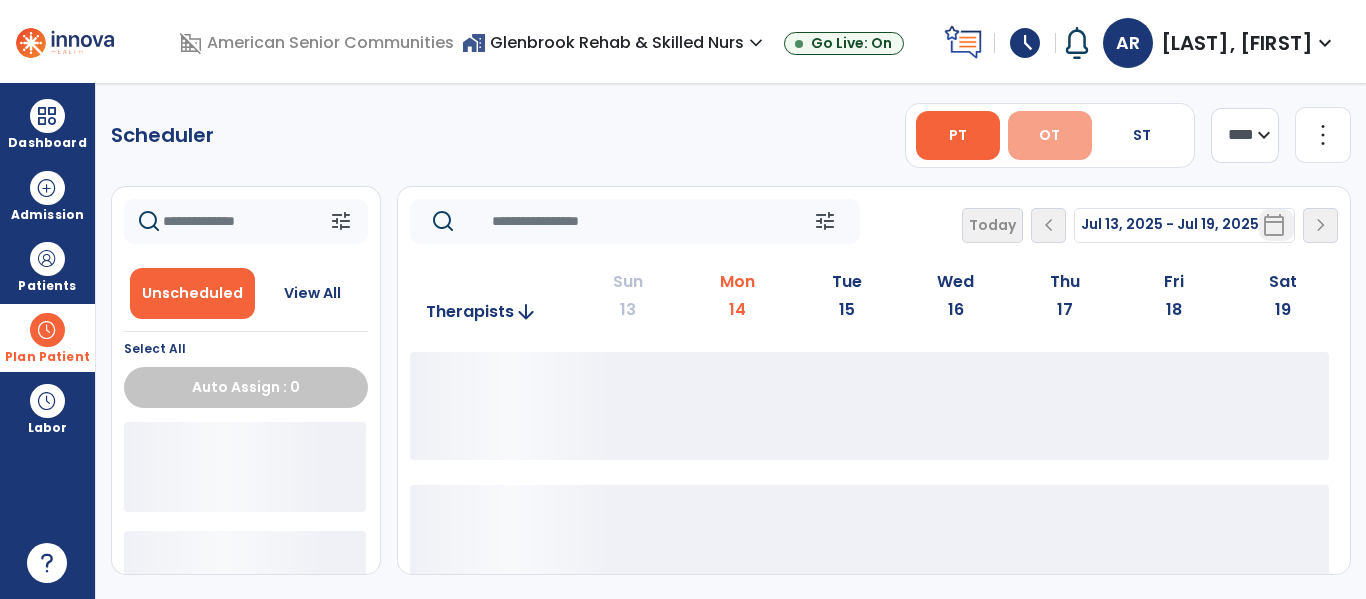 click on "OT" at bounding box center (1049, 135) 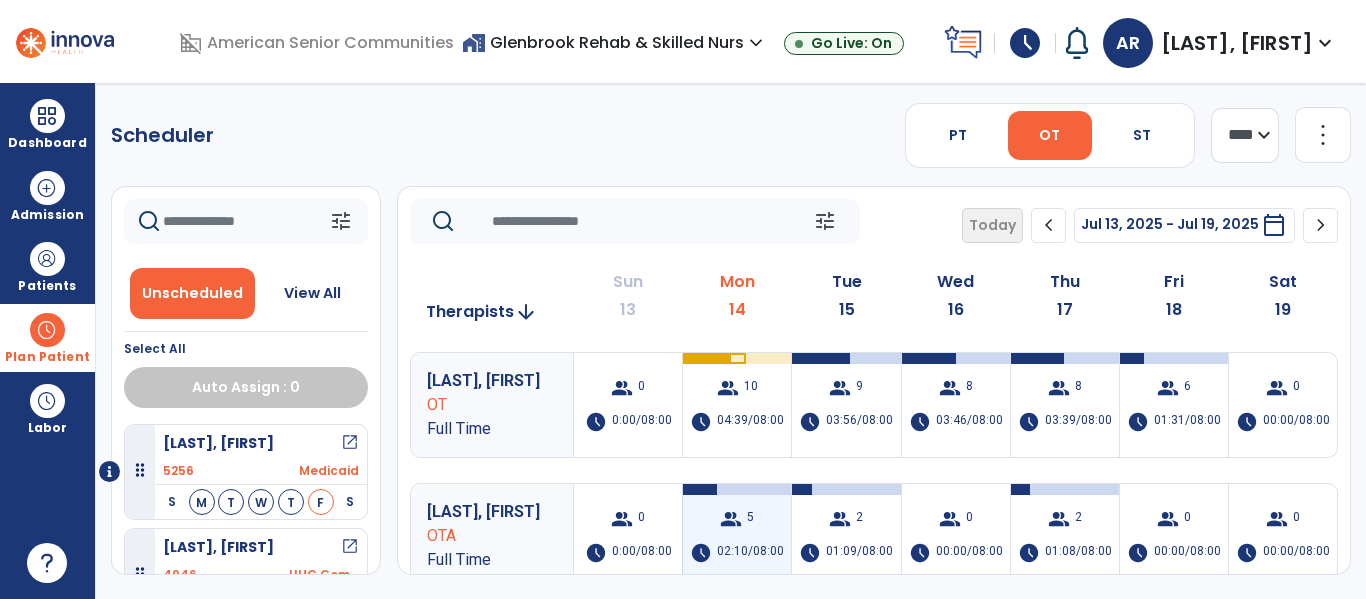click on "02:10/08:00" at bounding box center (750, 553) 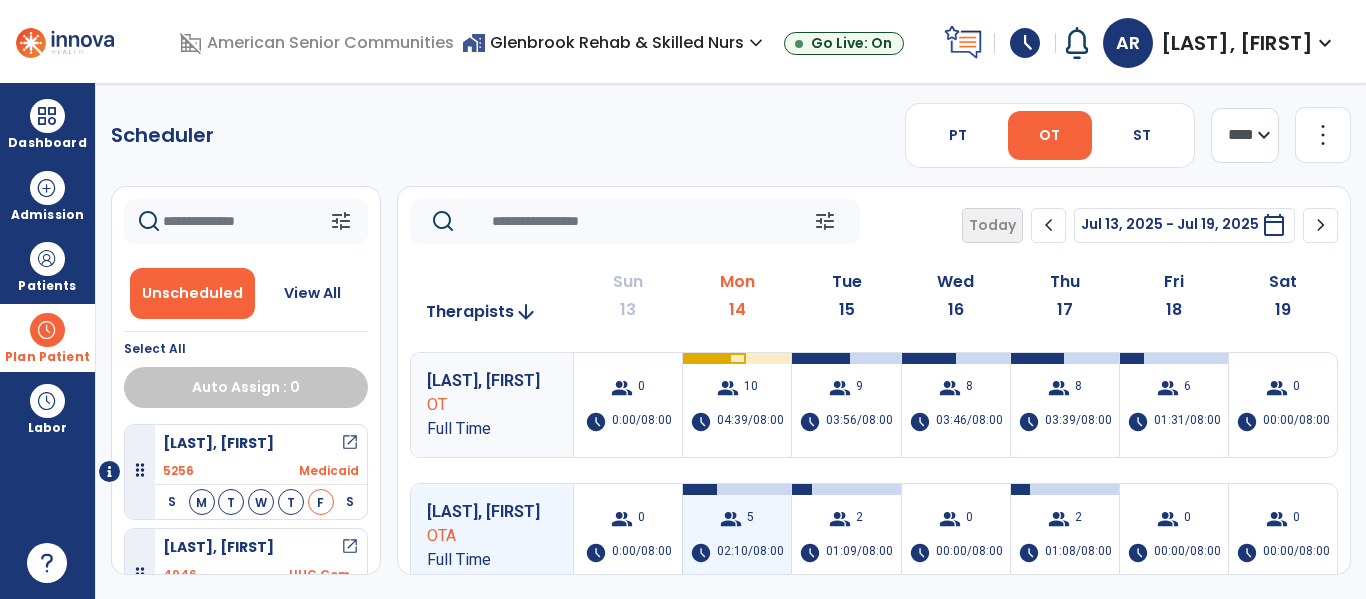 click on "group  5  schedule  02:10/08:00" at bounding box center [737, 536] 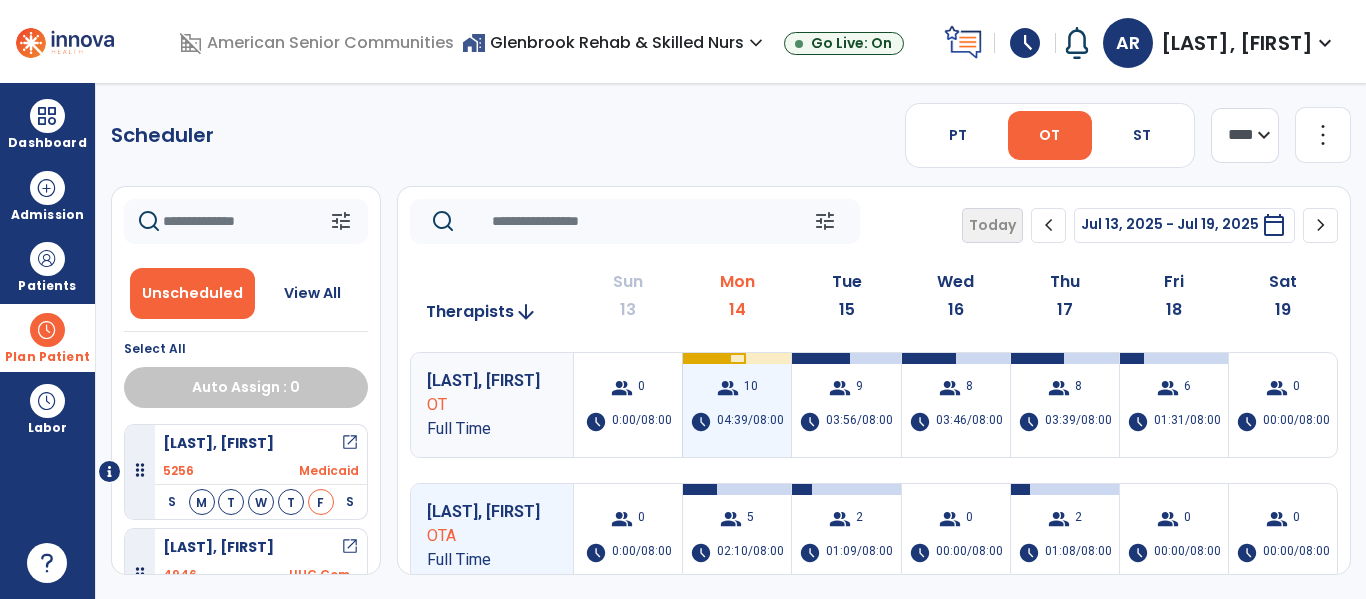 click on "group  10  schedule  04:39/08:00" at bounding box center [737, 405] 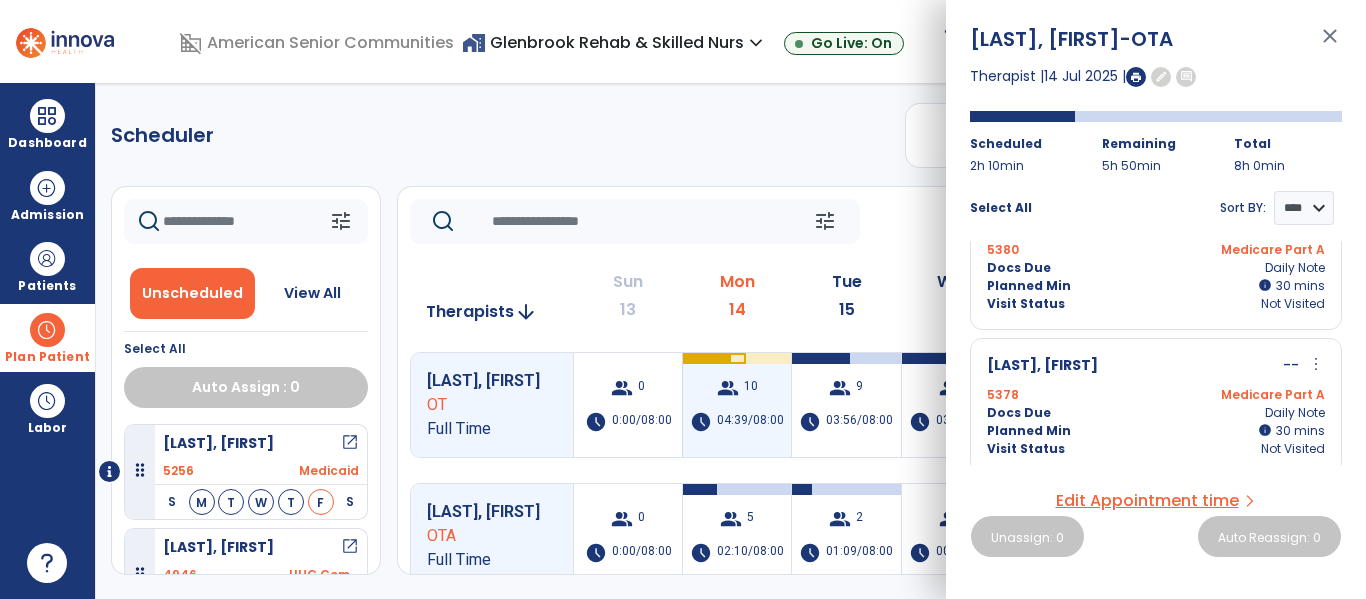 scroll, scrollTop: 250, scrollLeft: 0, axis: vertical 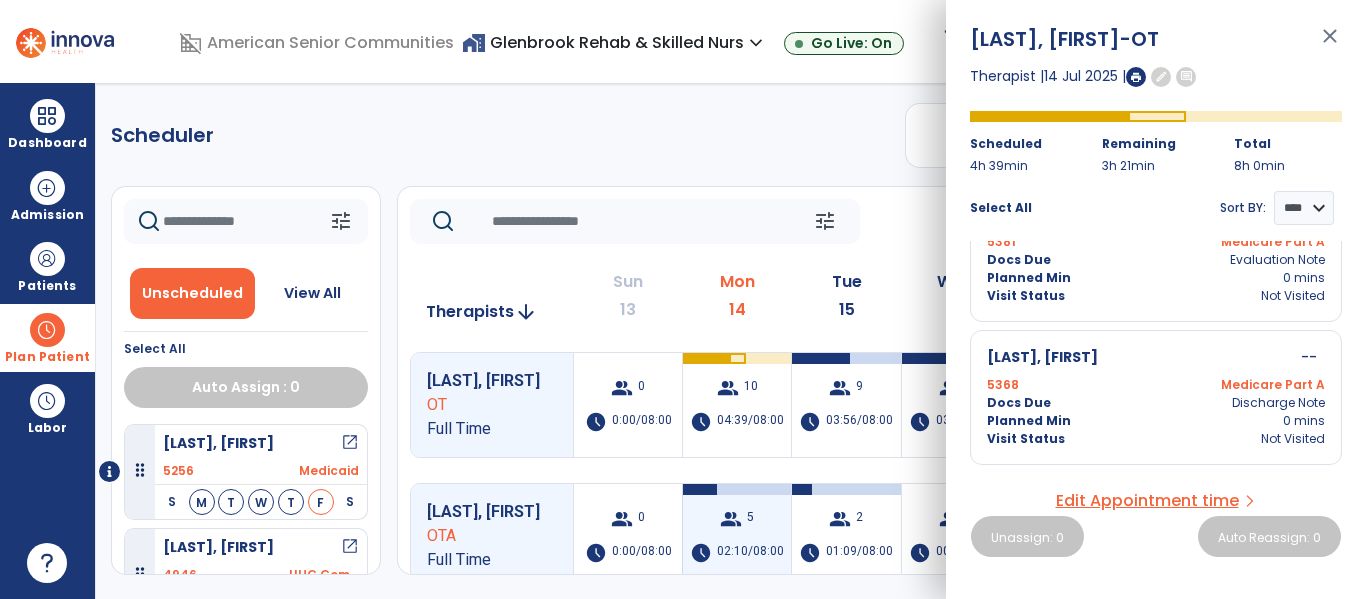 click on "group  5  schedule  02:10/08:00" at bounding box center [737, 536] 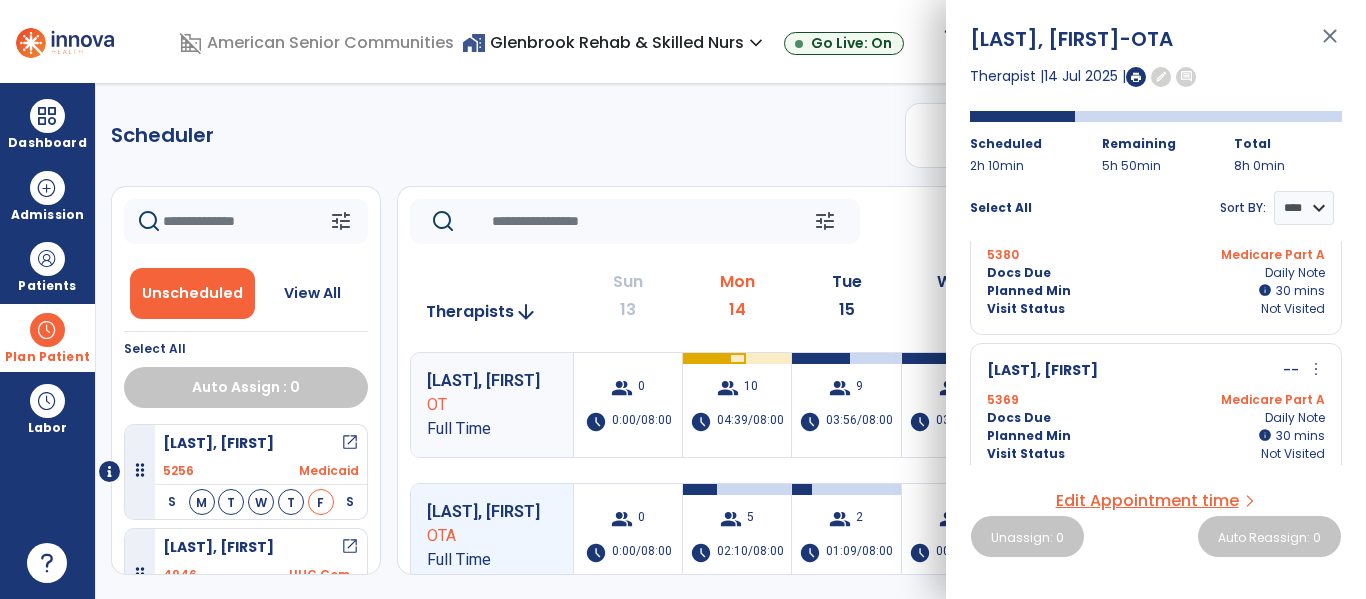 scroll, scrollTop: 0, scrollLeft: 0, axis: both 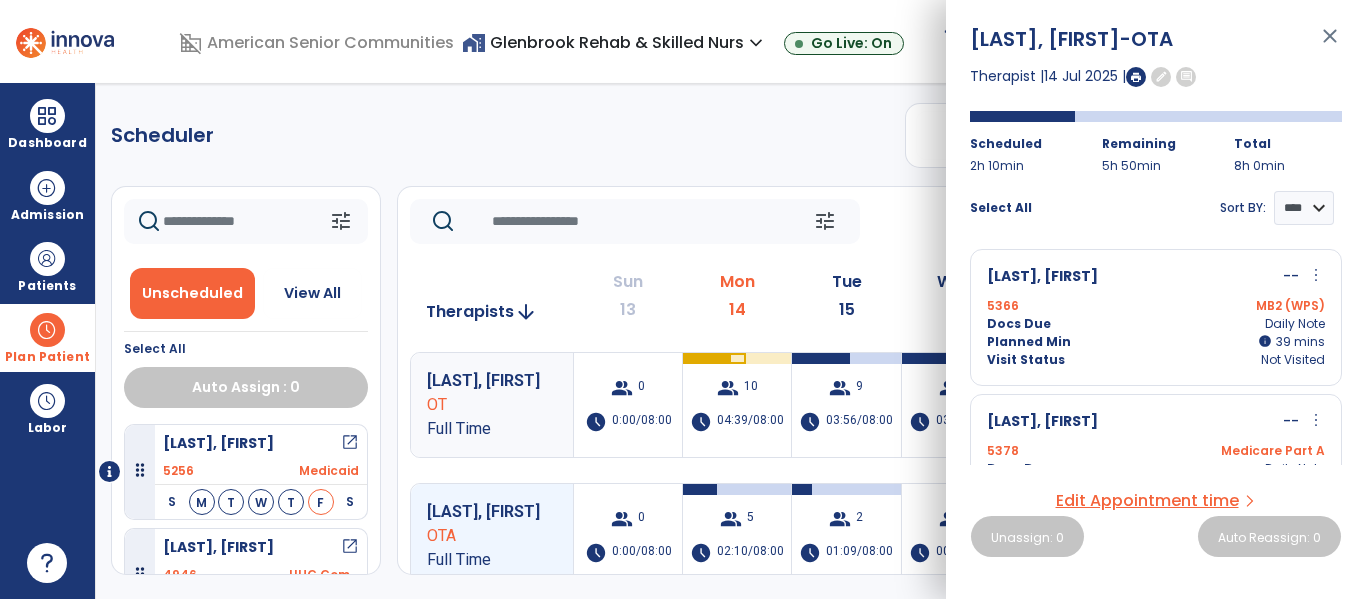 click on "Scheduler   PT   OT   ST  **** *** more_vert  Manage Labor   View All Therapists   Print" 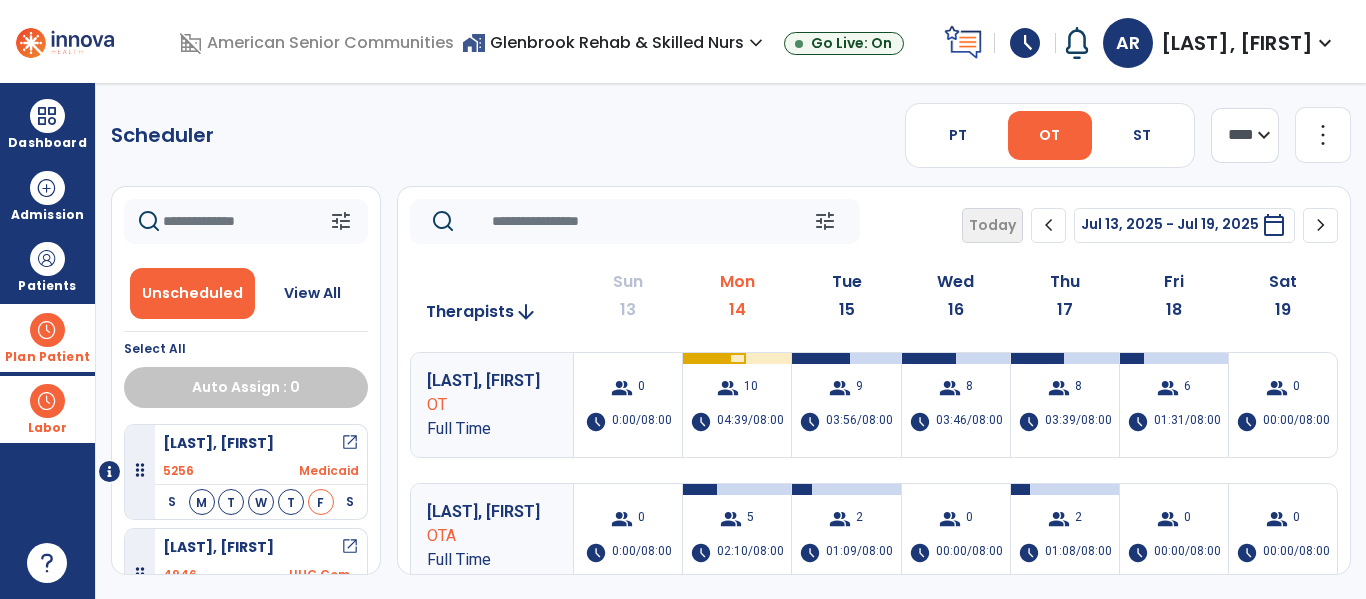 click on "Labor" at bounding box center [47, 409] 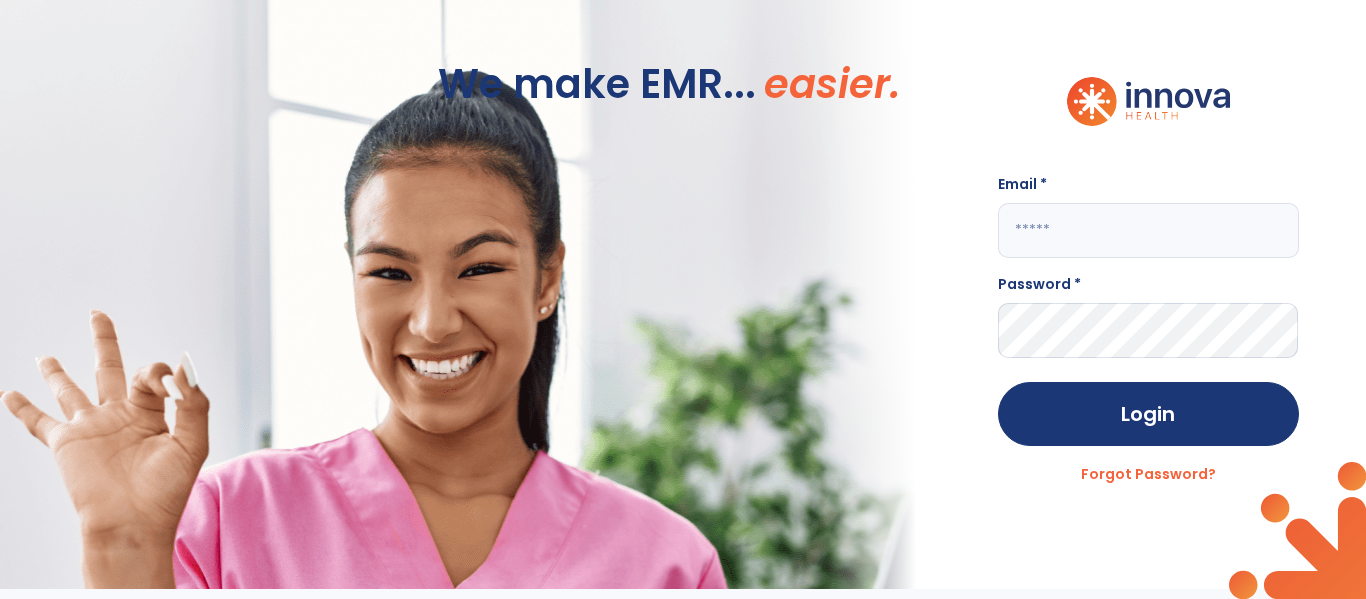 click 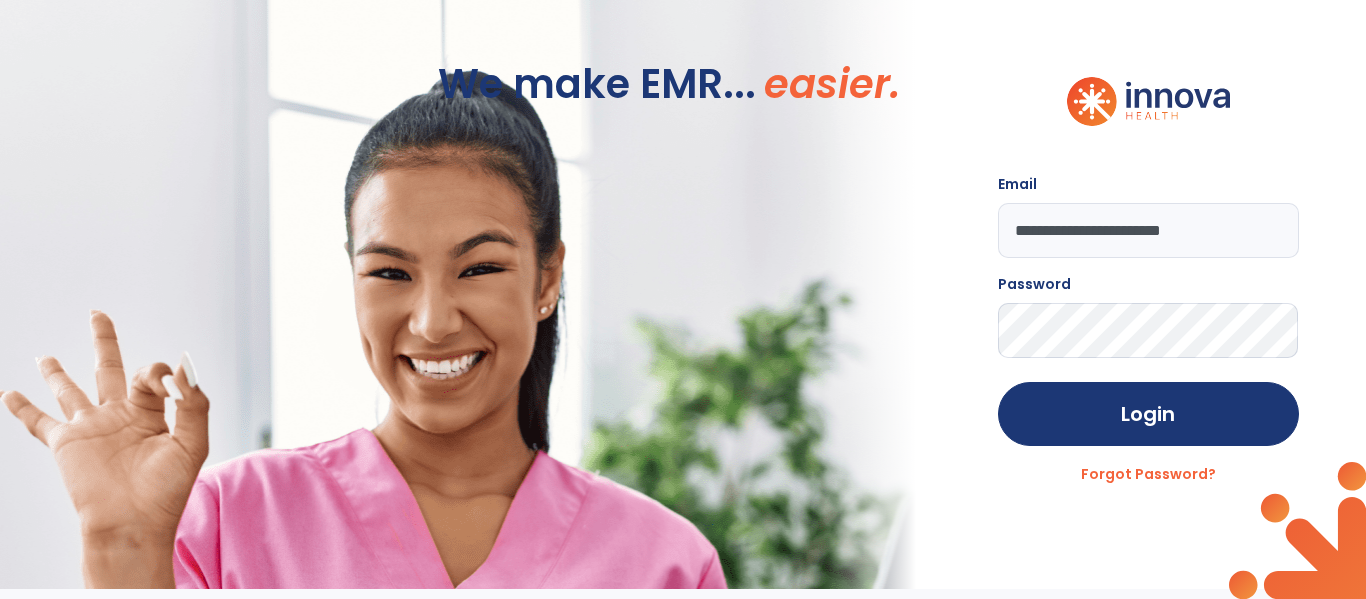 click on "**********" 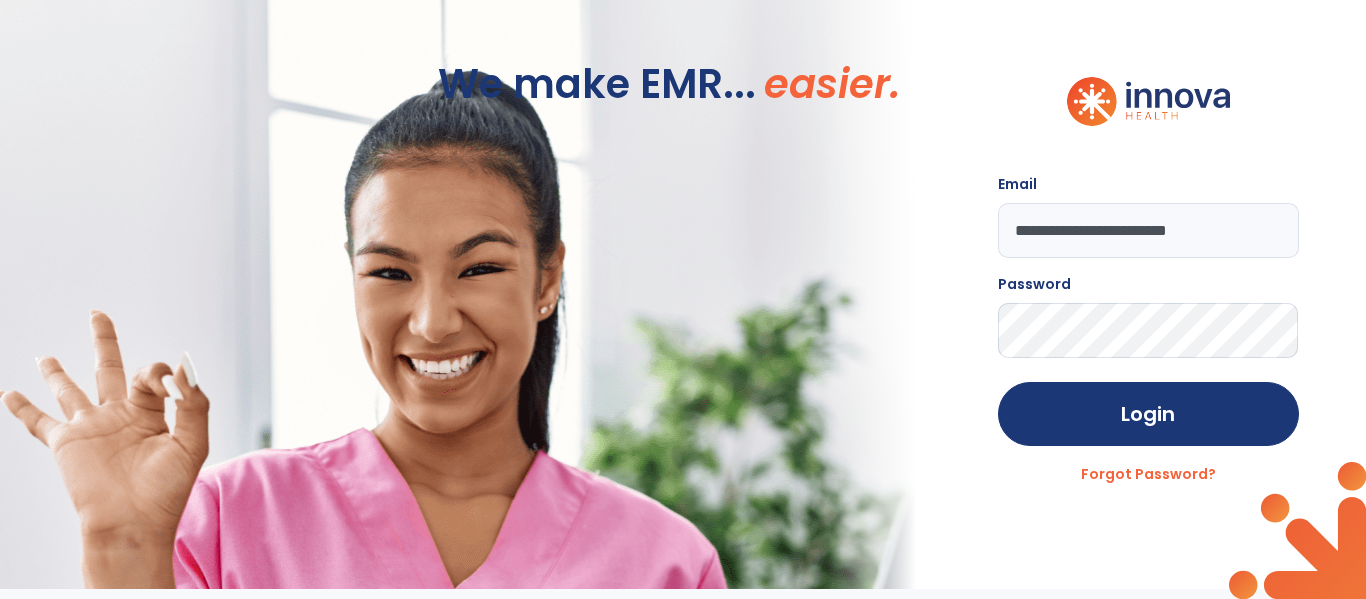 type on "**********" 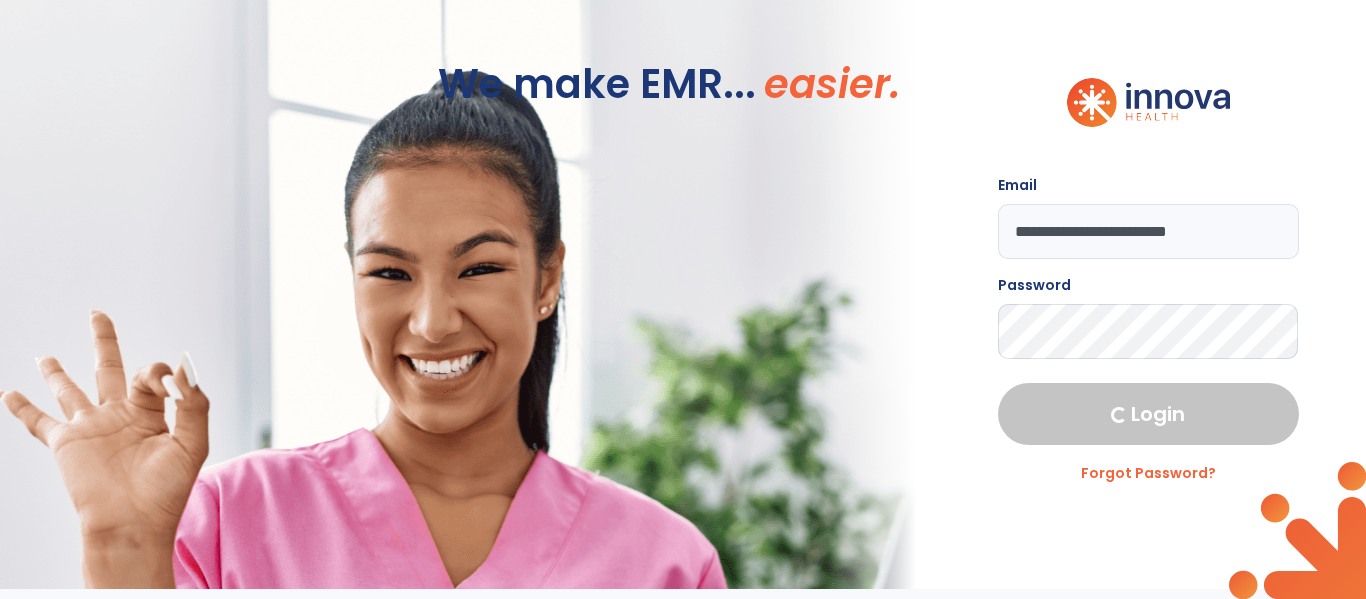 select on "****" 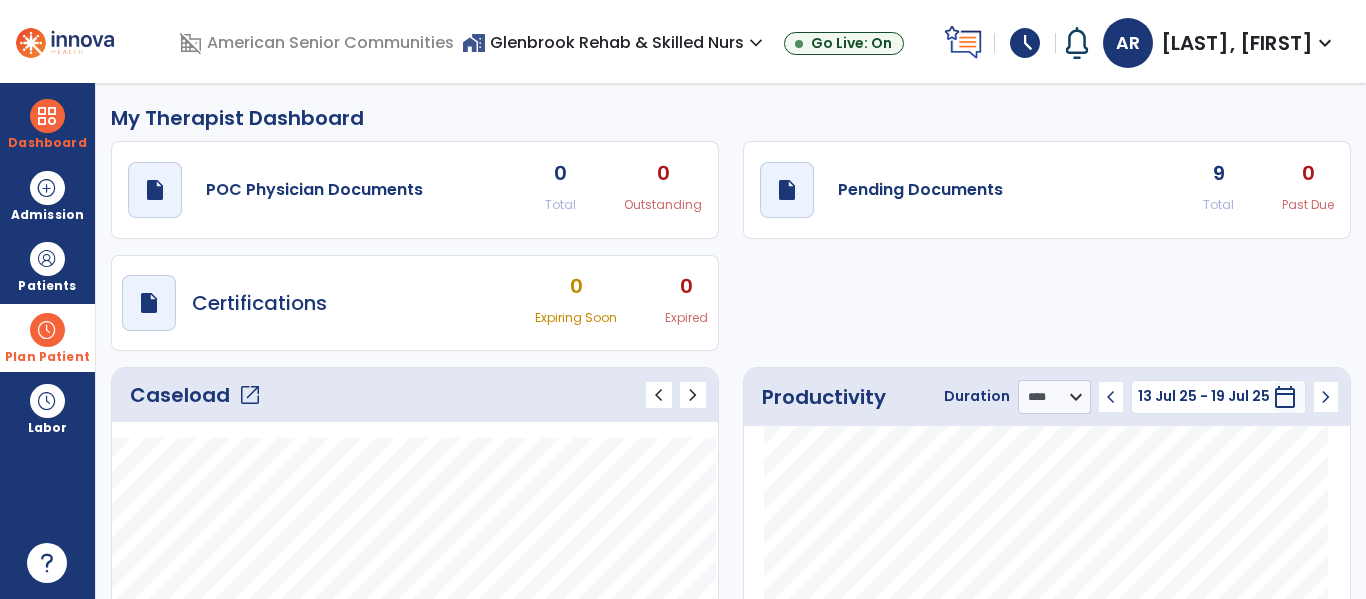click at bounding box center (47, 330) 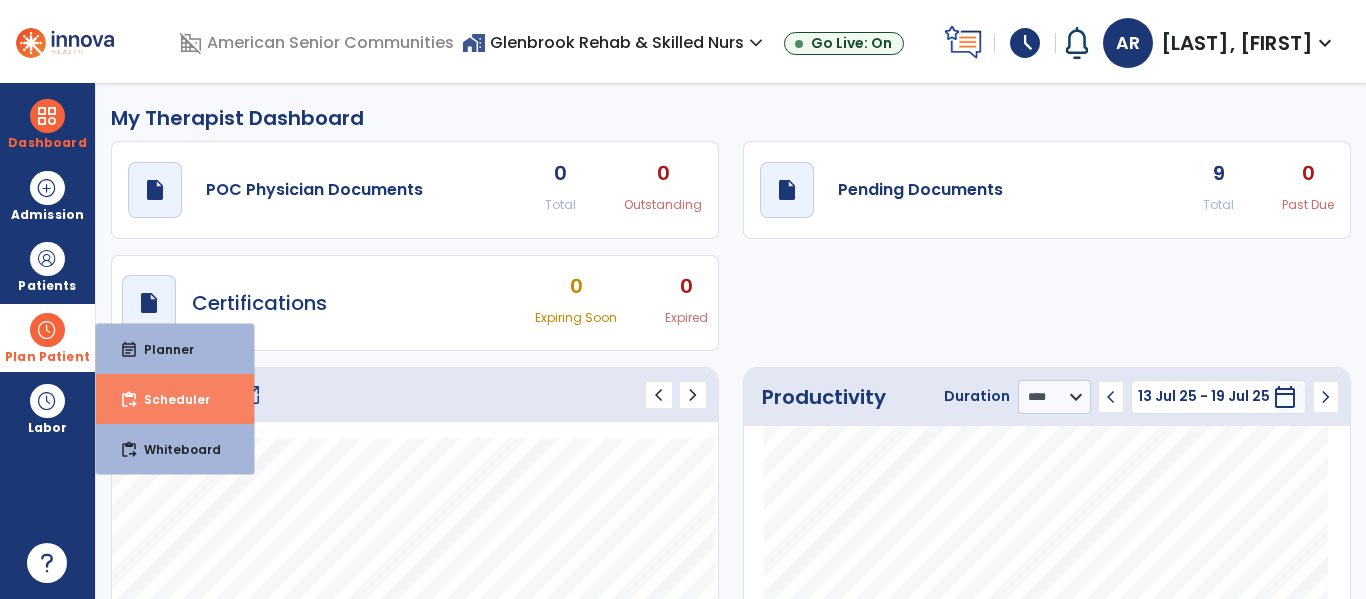 click on "content_paste_go  Scheduler" at bounding box center (175, 399) 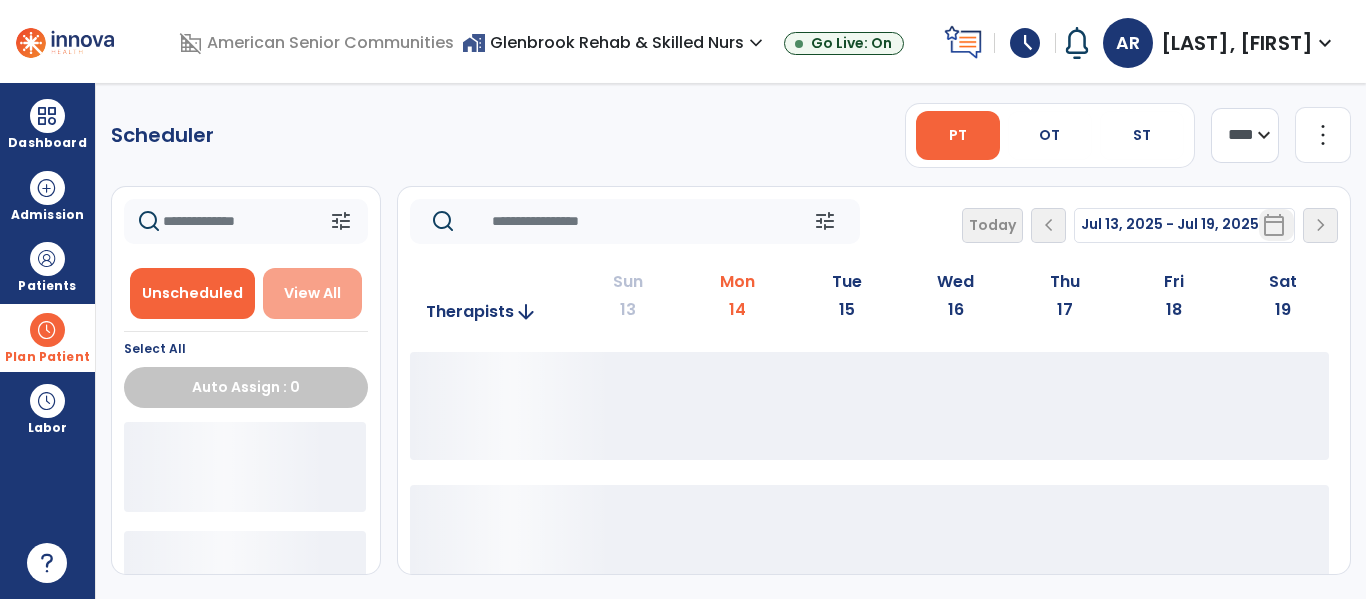 click on "View All" at bounding box center (313, 293) 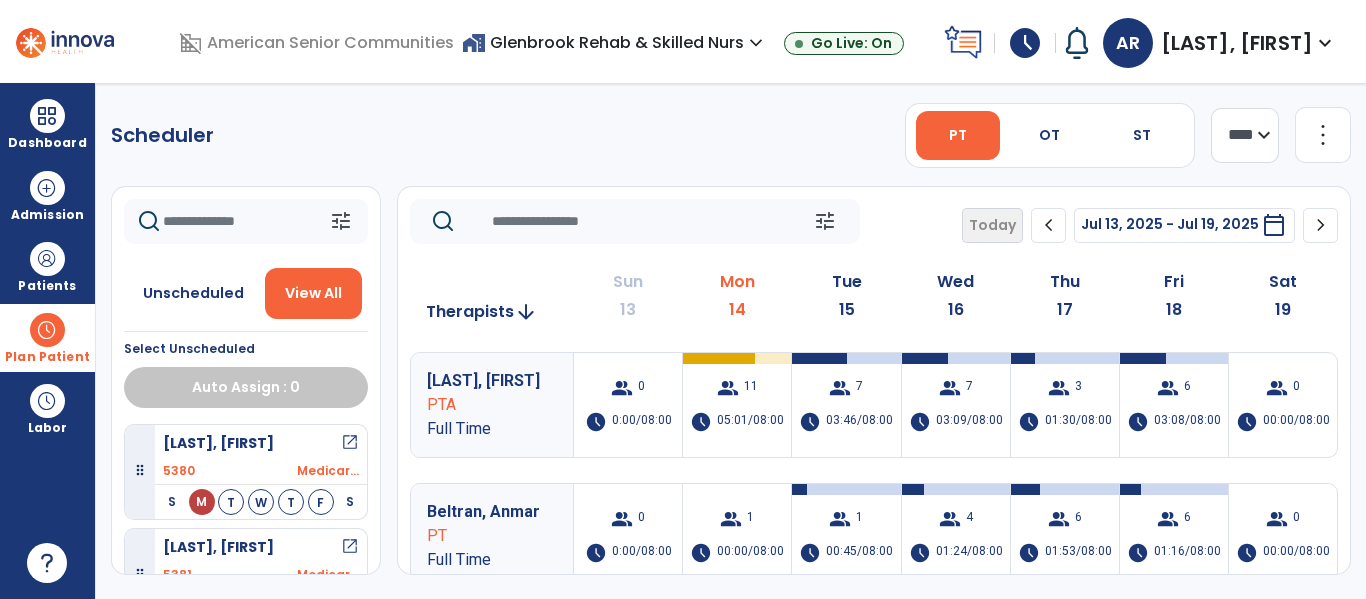click 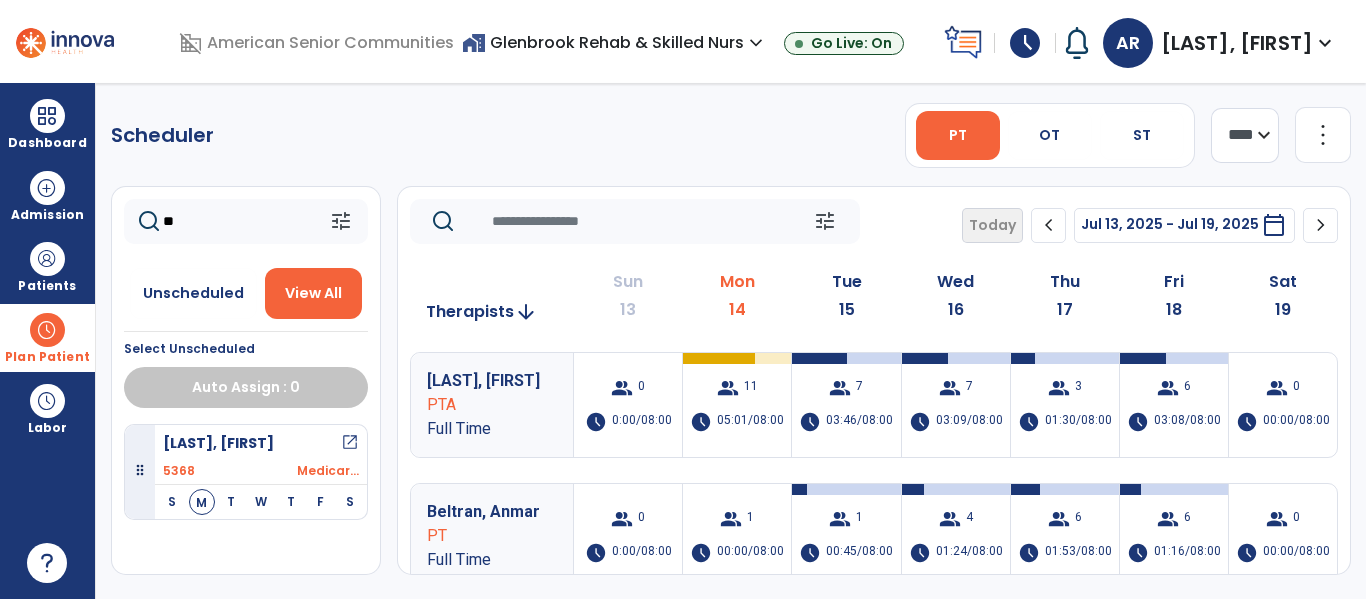 type on "*" 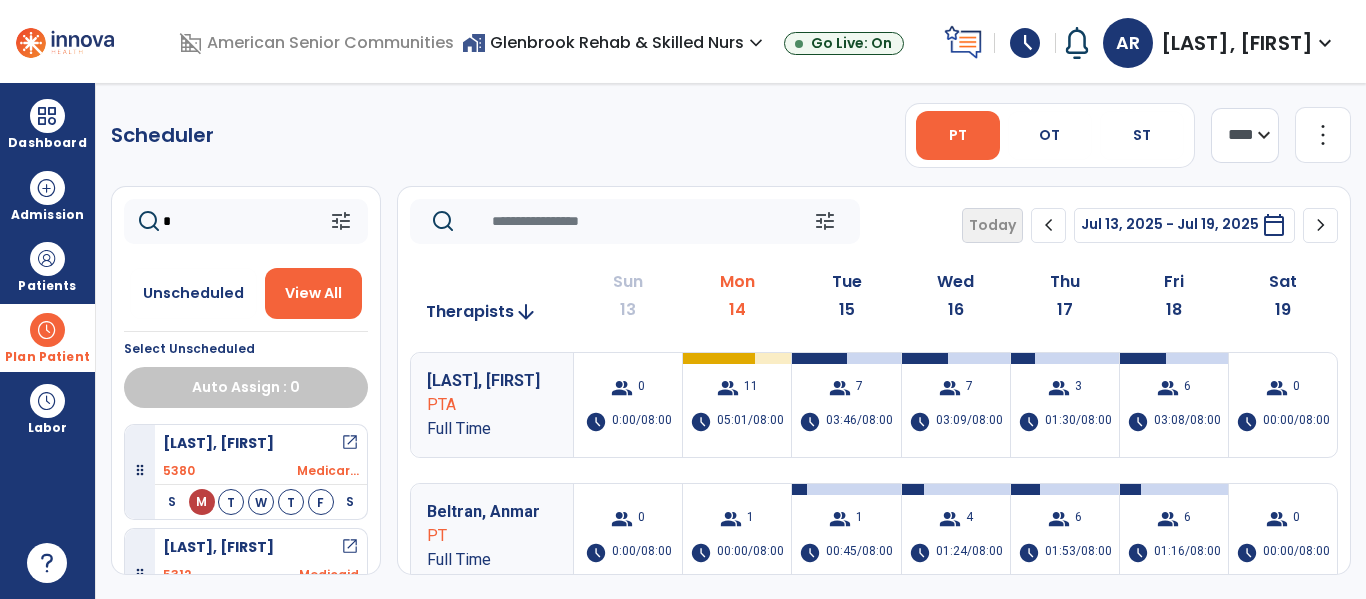 type 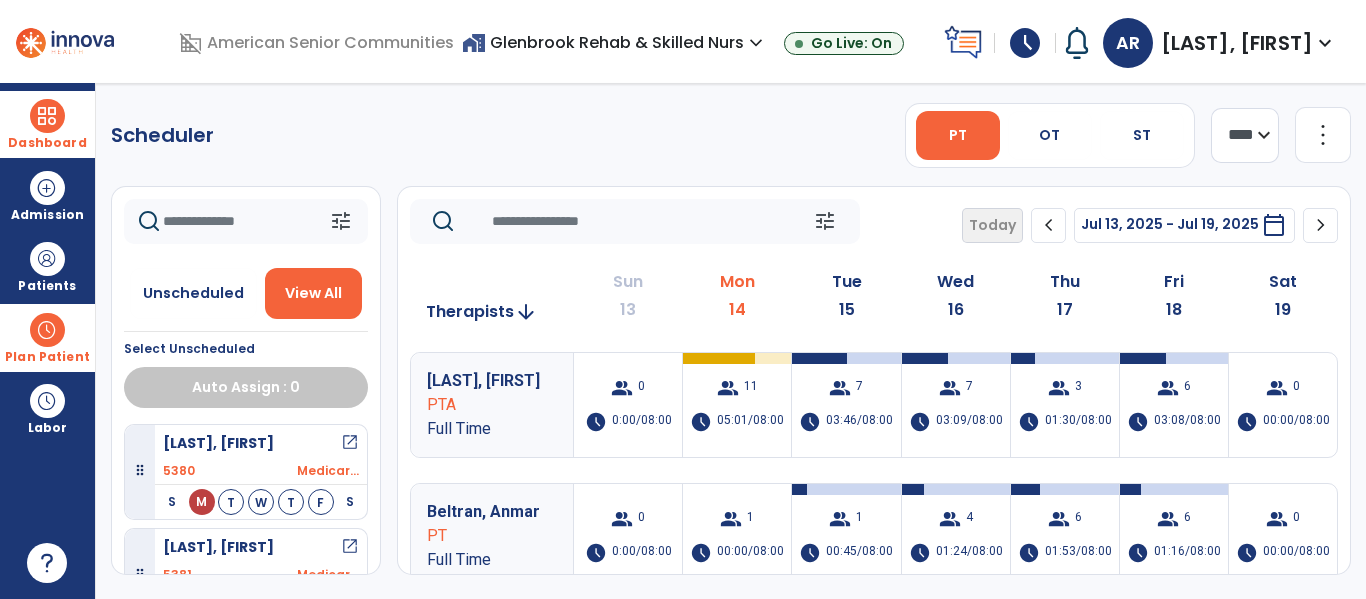 click on "Dashboard" at bounding box center (47, 143) 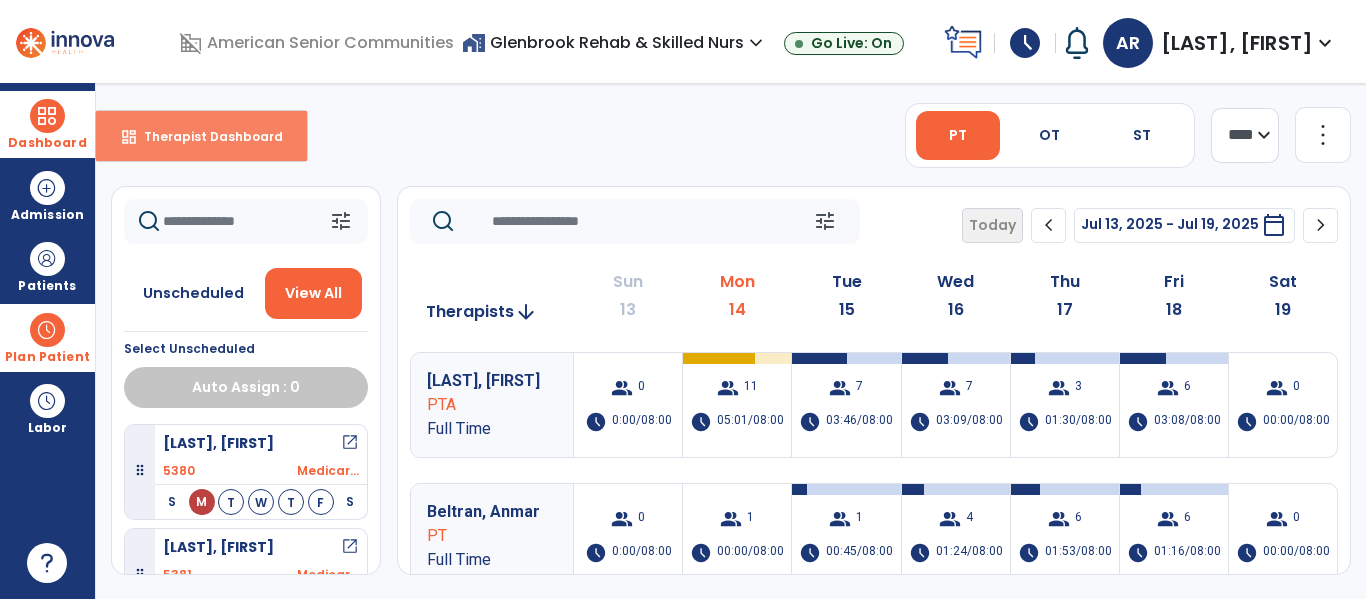 click on "dashboard" at bounding box center (129, 137) 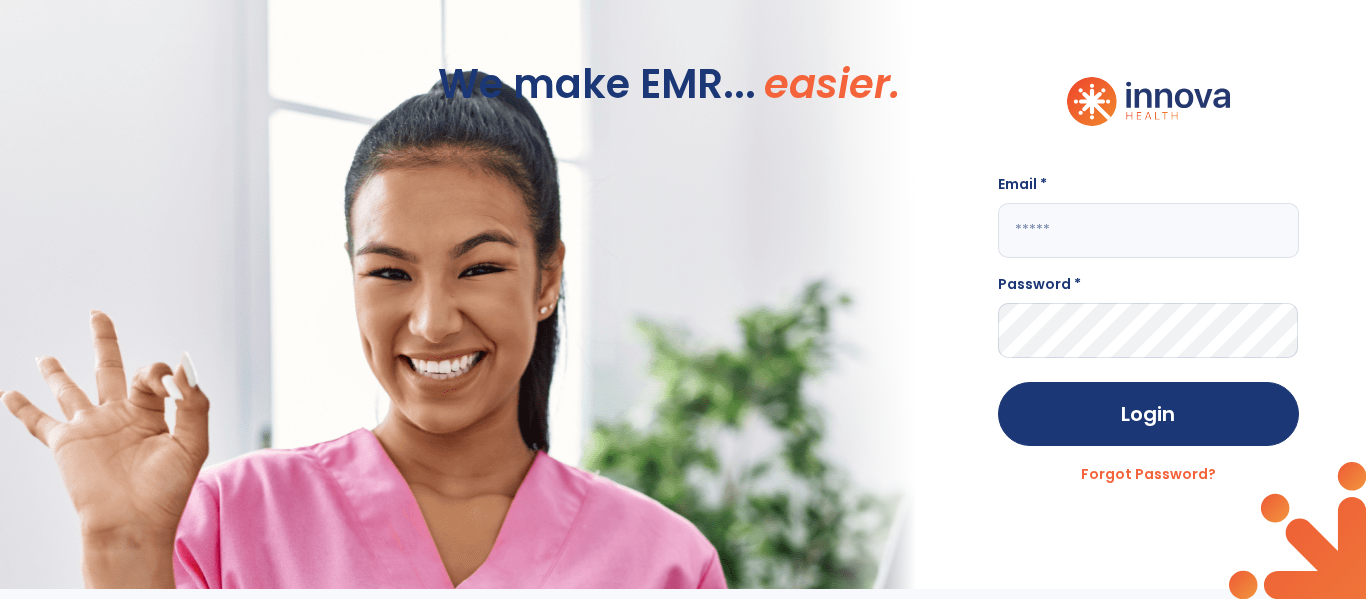 click 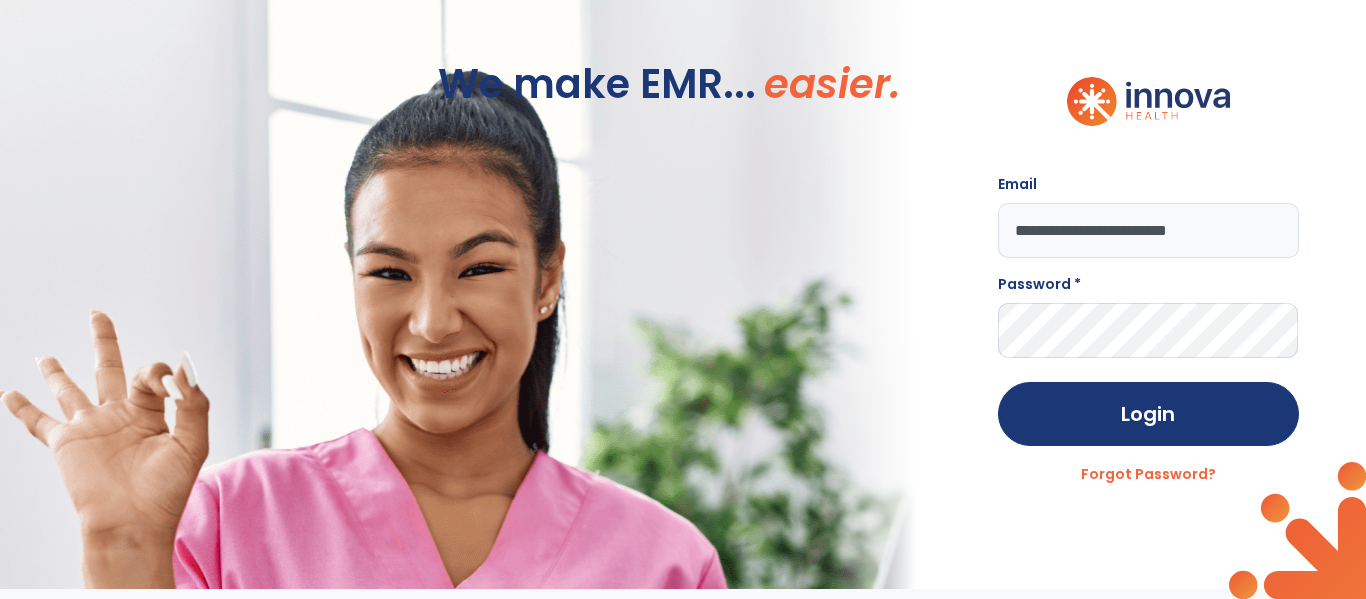 type on "**********" 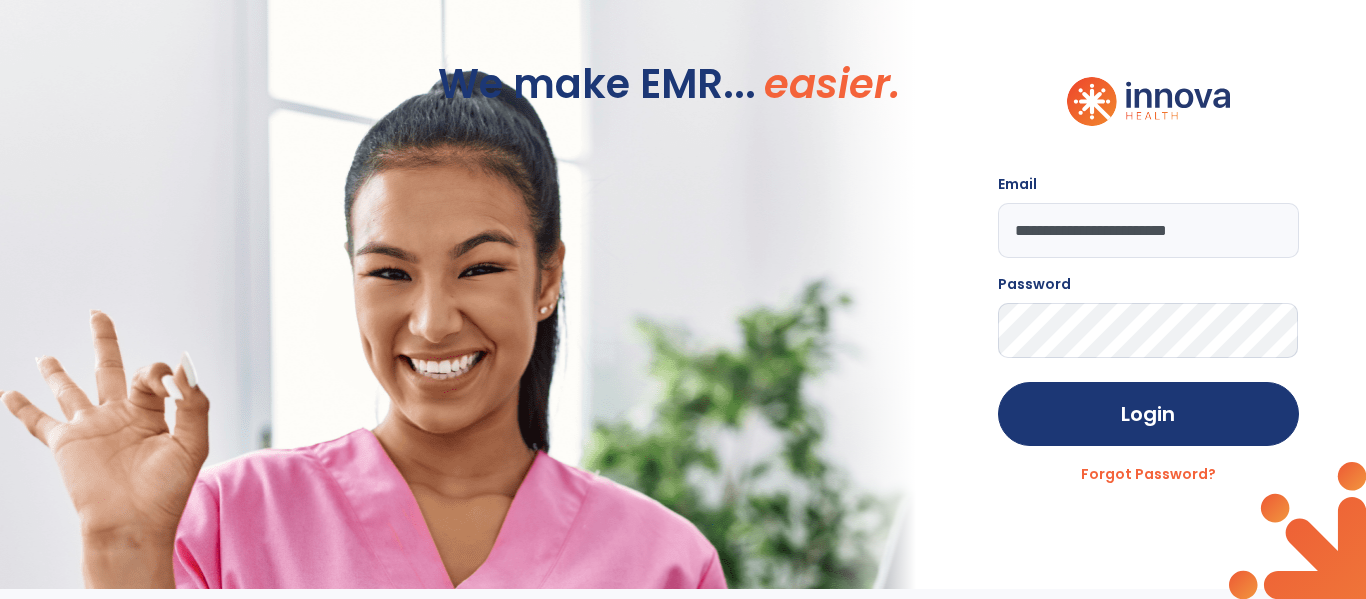 click on "Login" 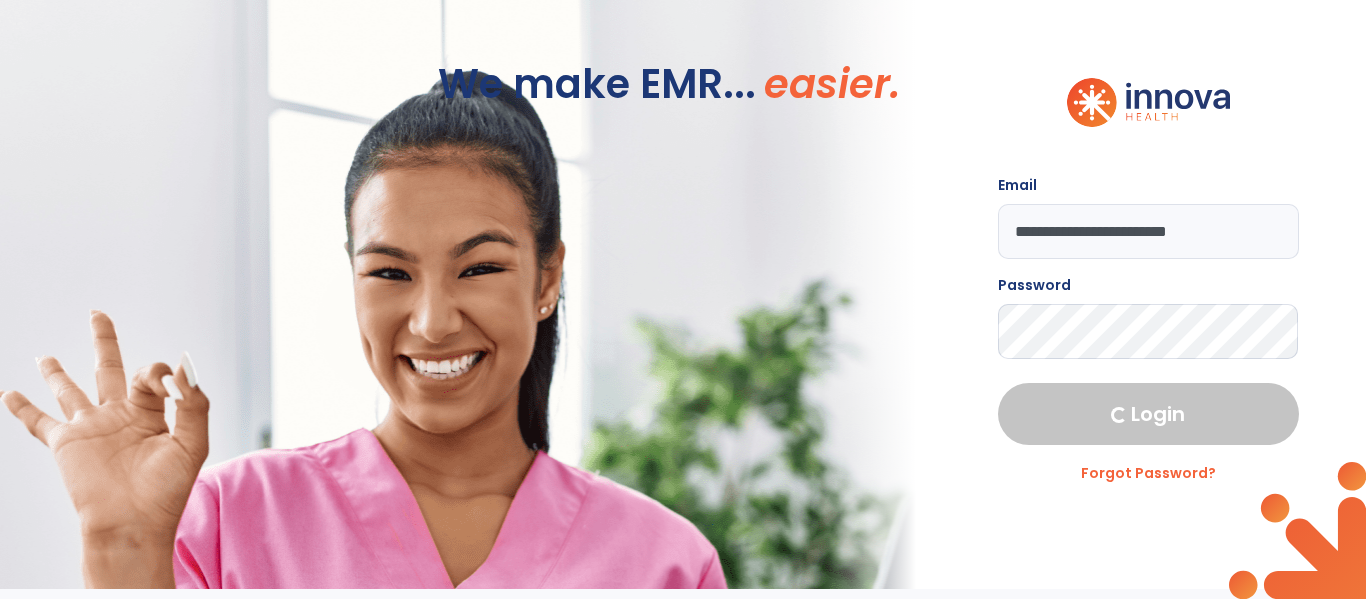 select on "****" 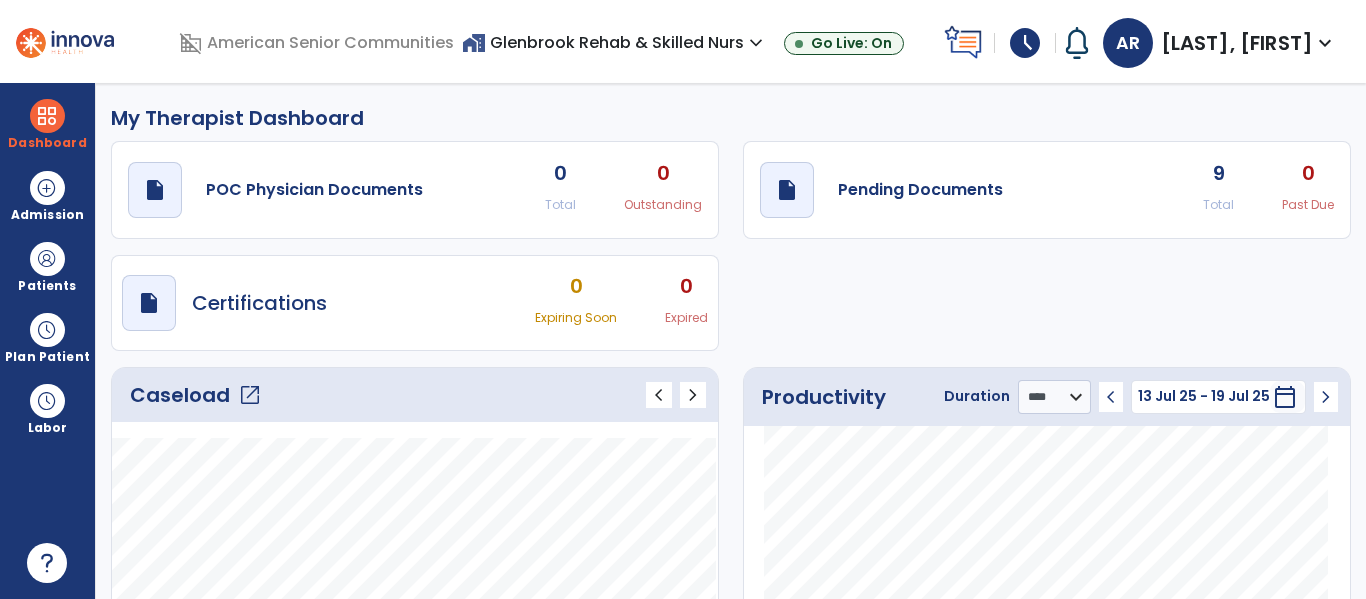 click on "open_in_new" 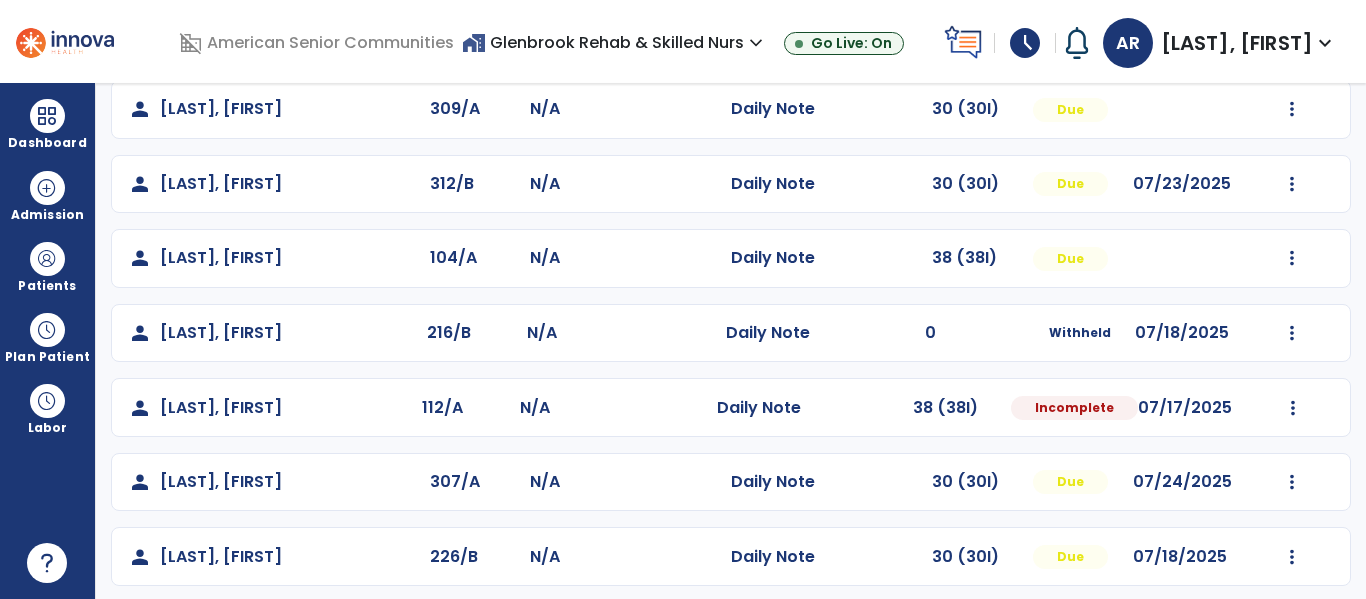 scroll, scrollTop: 488, scrollLeft: 0, axis: vertical 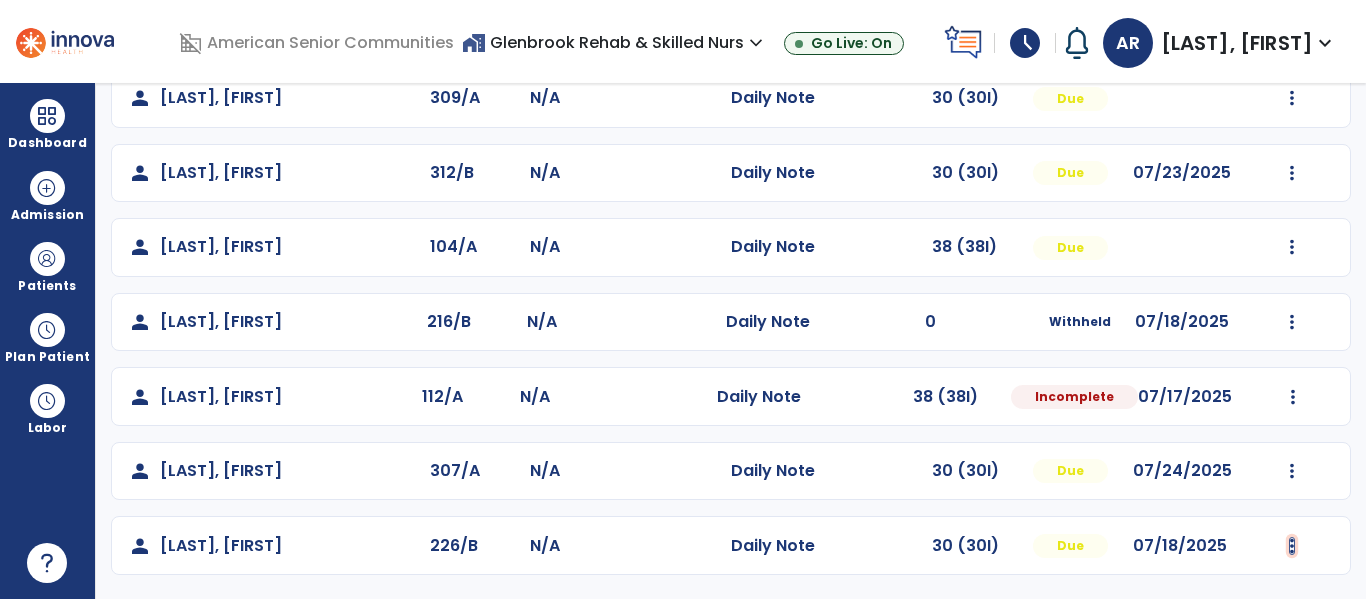 click at bounding box center [1293, -200] 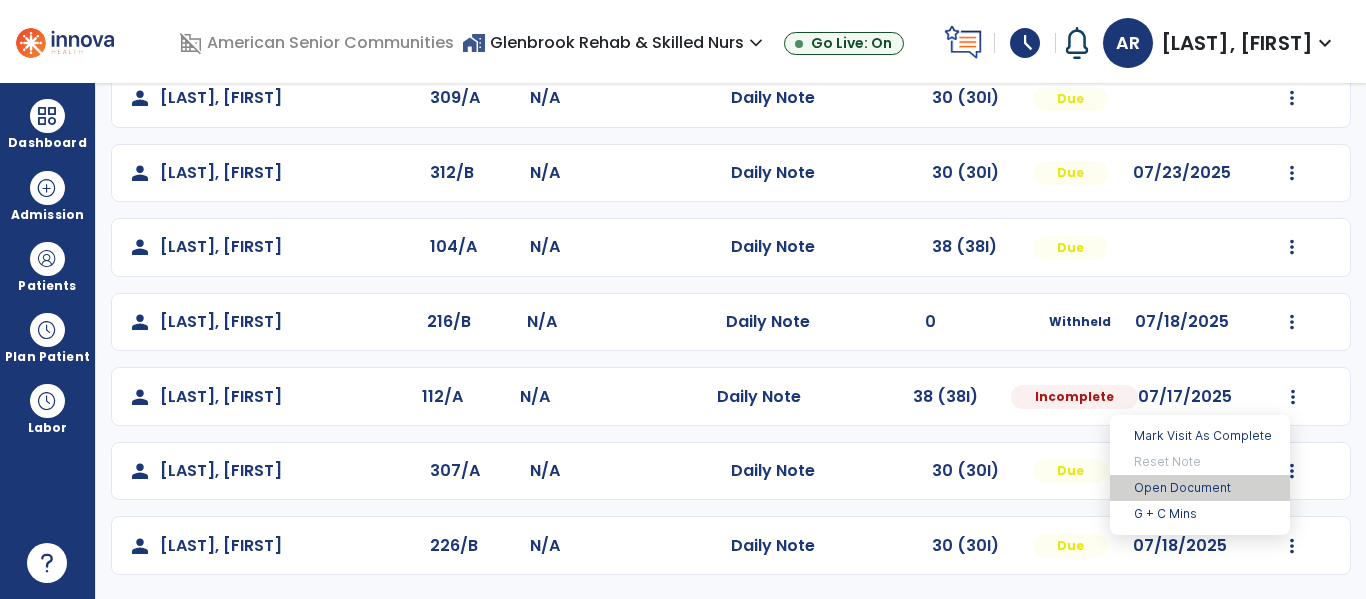 click on "Open Document" at bounding box center [1200, 488] 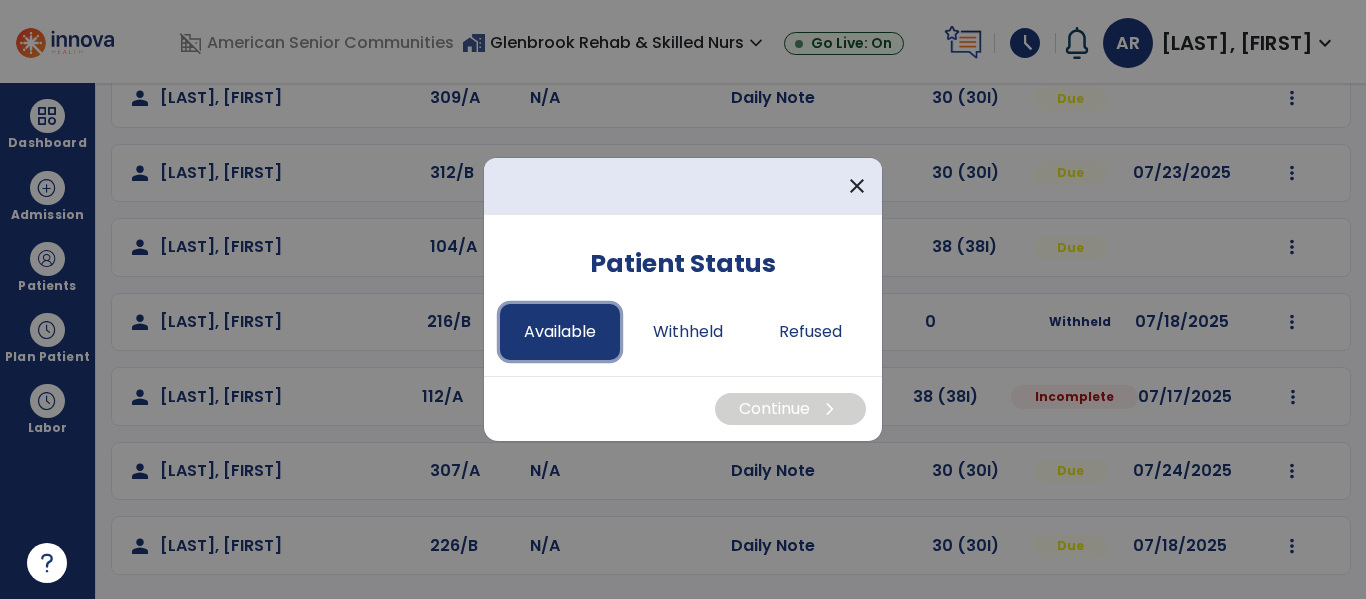 click on "Available" at bounding box center [560, 332] 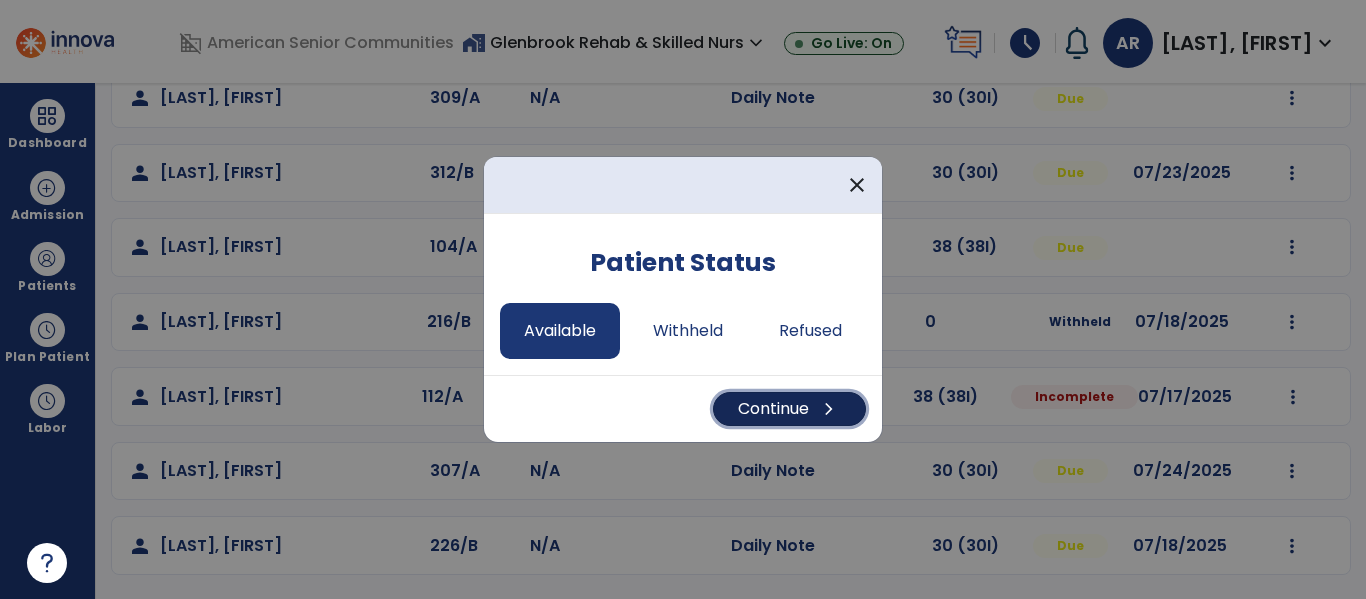 click on "Continue   chevron_right" at bounding box center [789, 409] 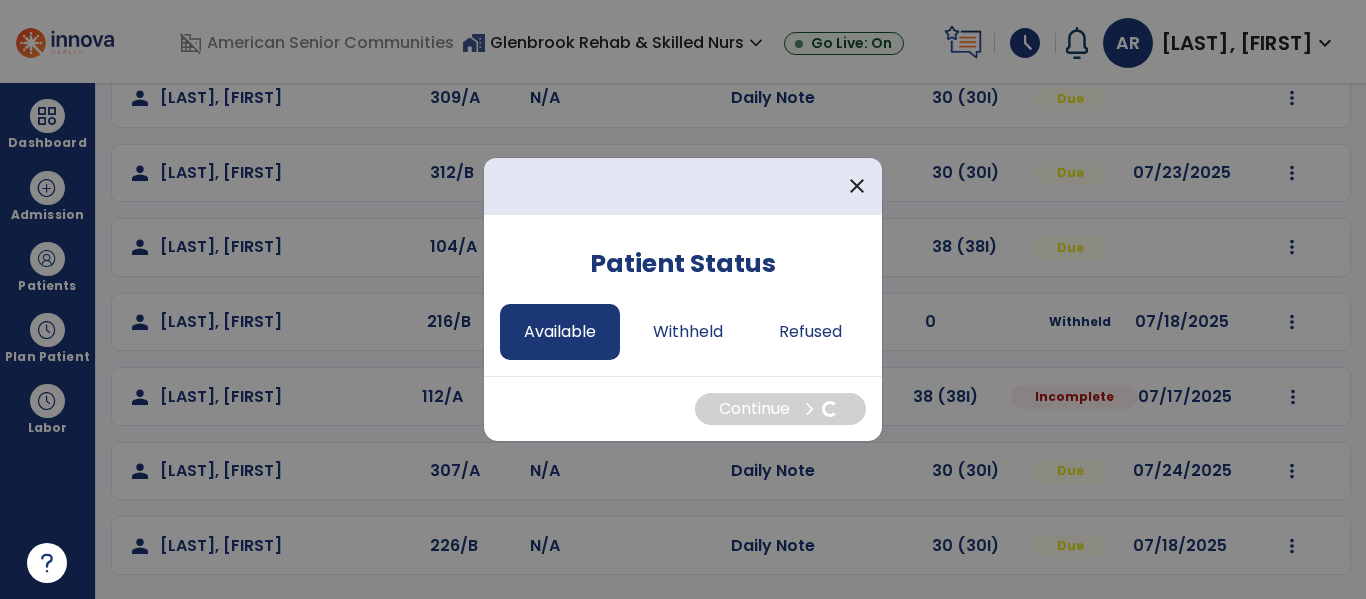 select on "*" 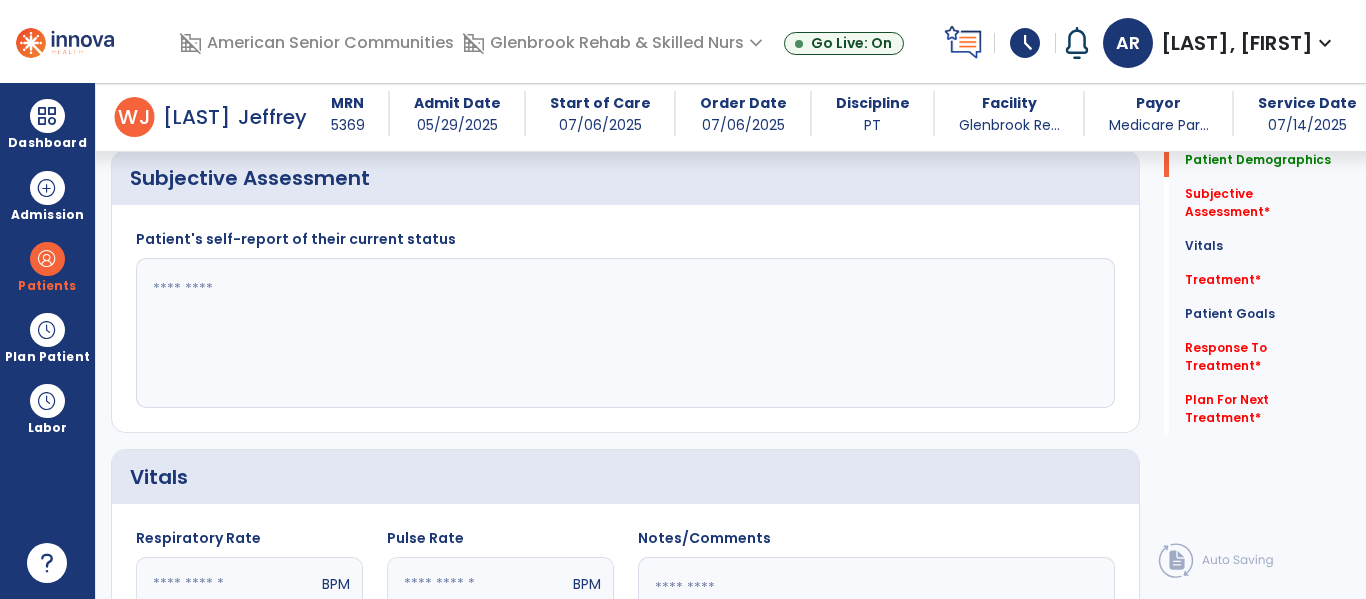scroll, scrollTop: 0, scrollLeft: 0, axis: both 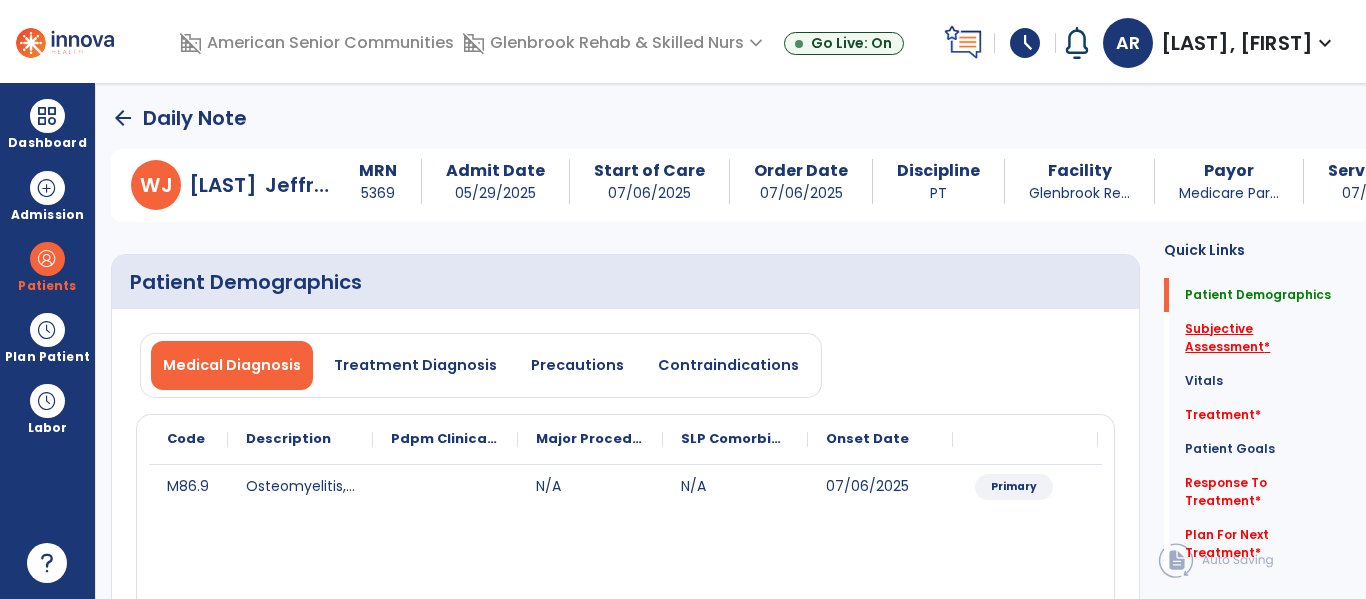 click on "Subjective Assessment   *" 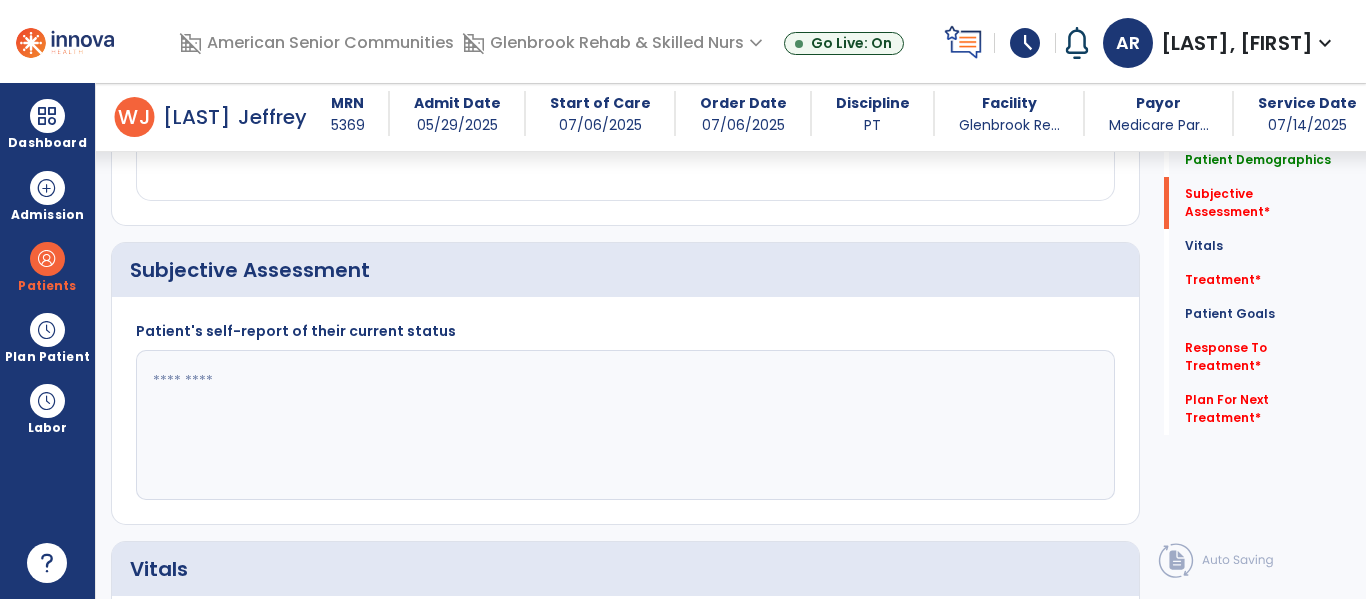 scroll, scrollTop: 457, scrollLeft: 0, axis: vertical 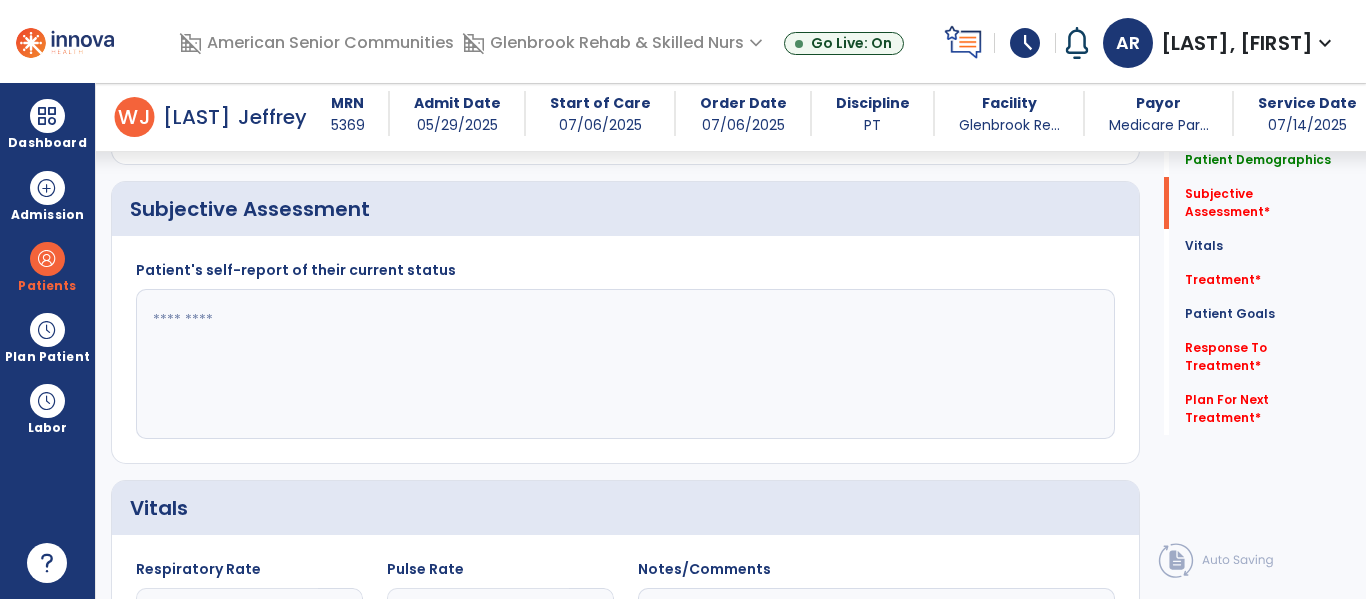 click 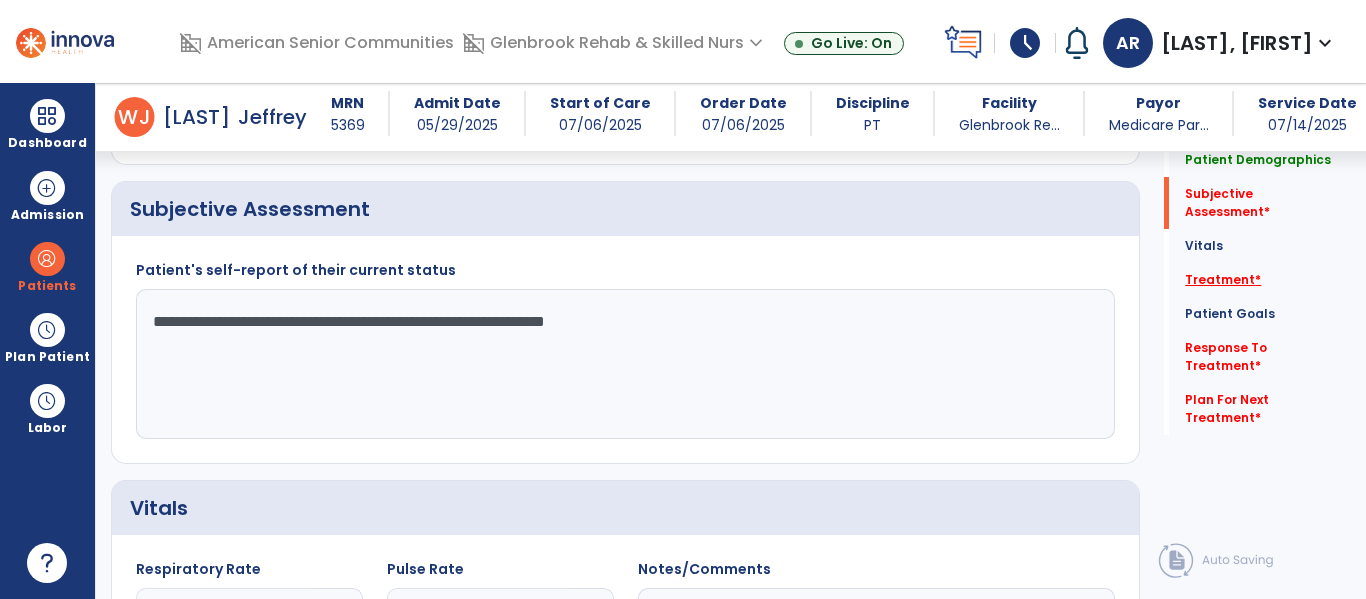 type on "**********" 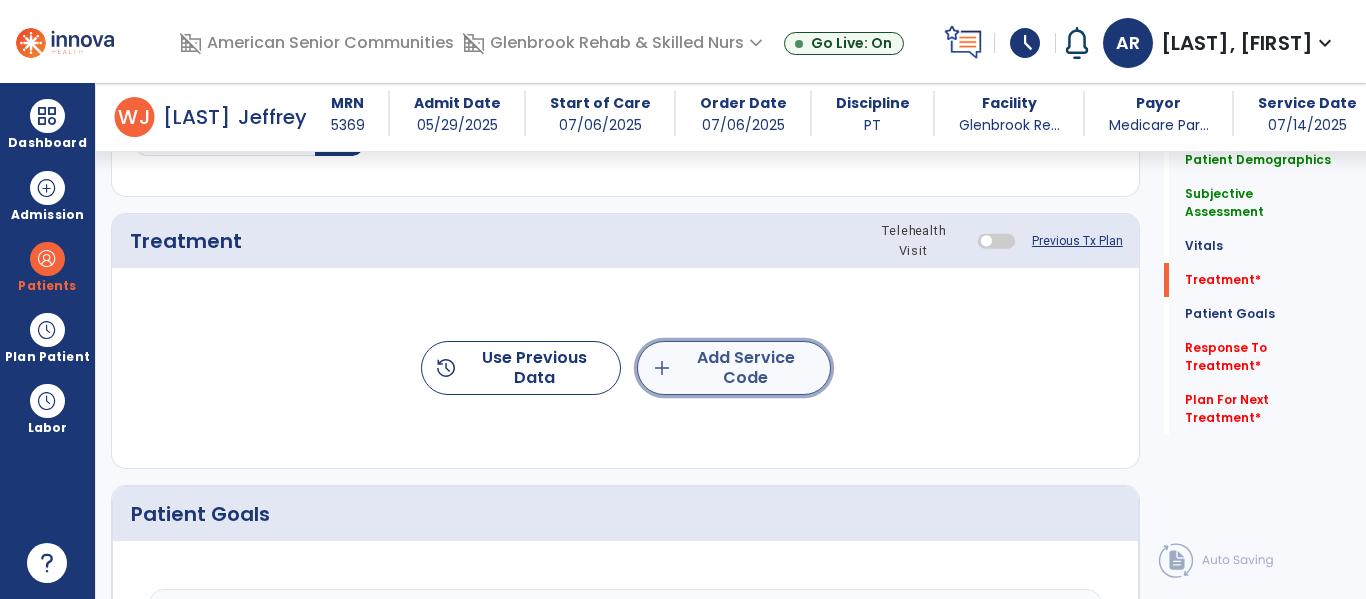 click on "add  Add Service Code" 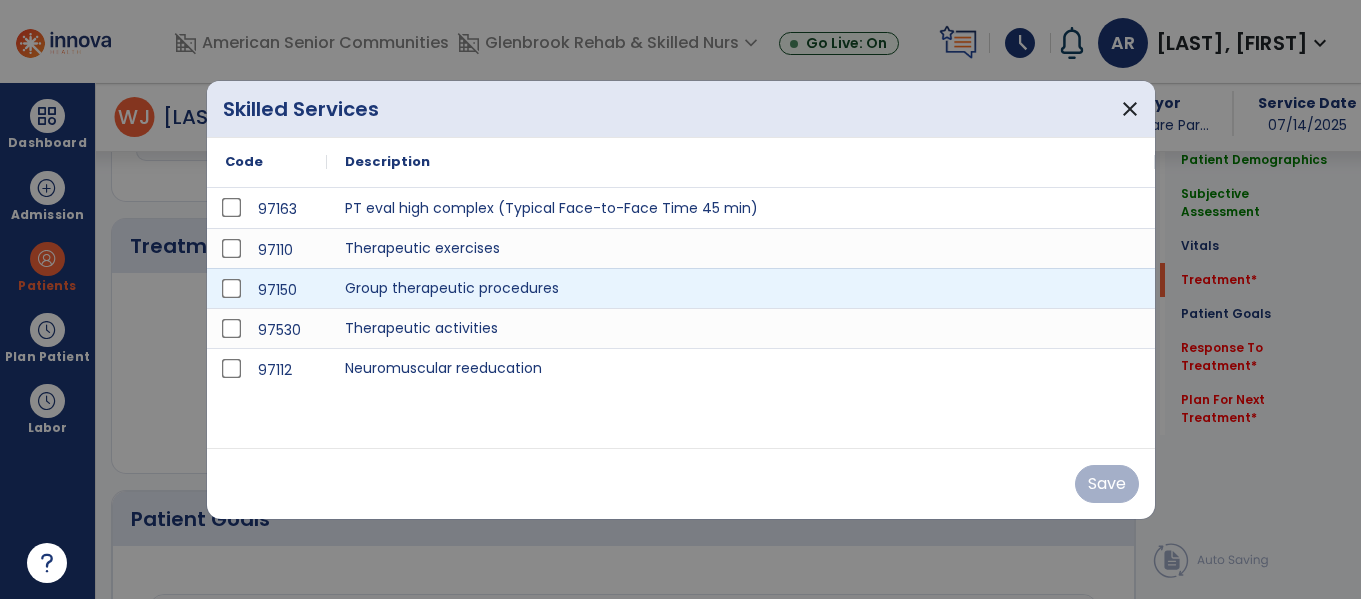 scroll, scrollTop: 1146, scrollLeft: 0, axis: vertical 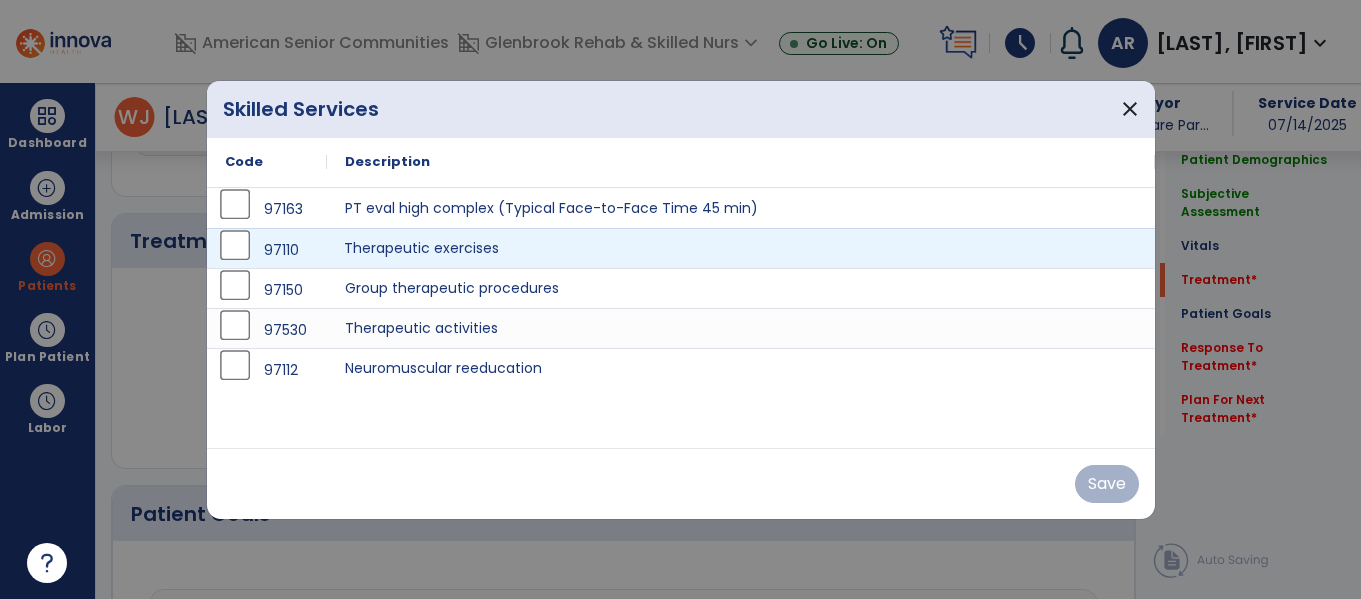 click on "Therapeutic exercises" at bounding box center (741, 248) 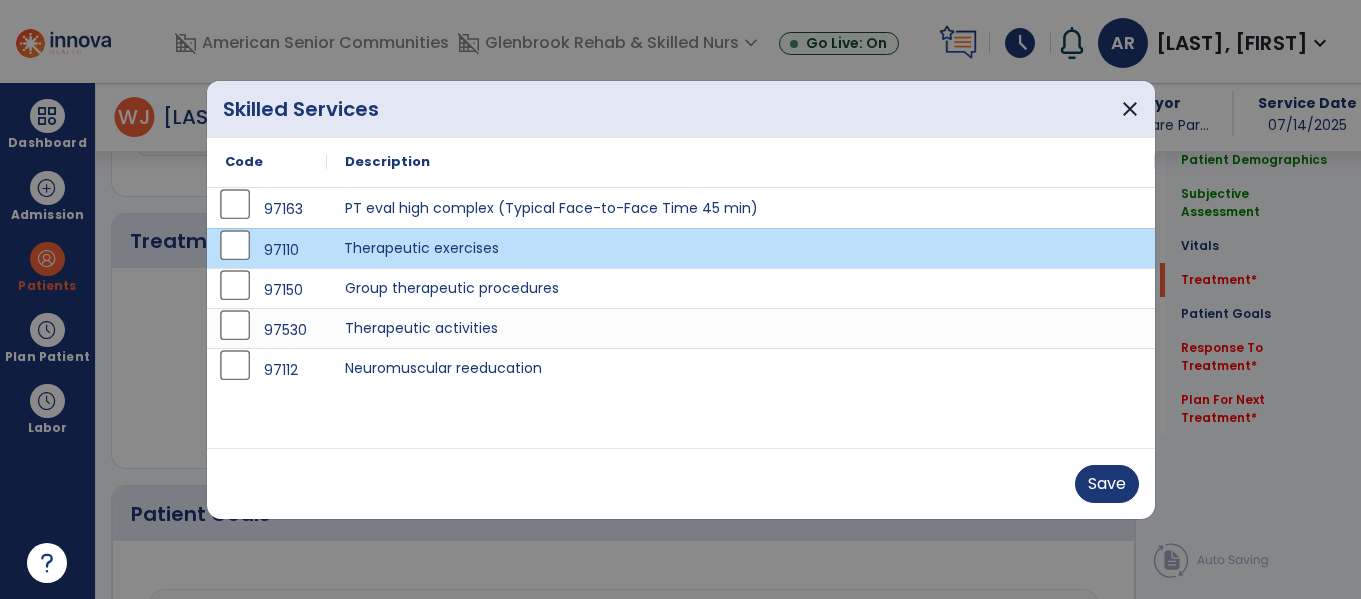 click on "Save" at bounding box center [681, 483] 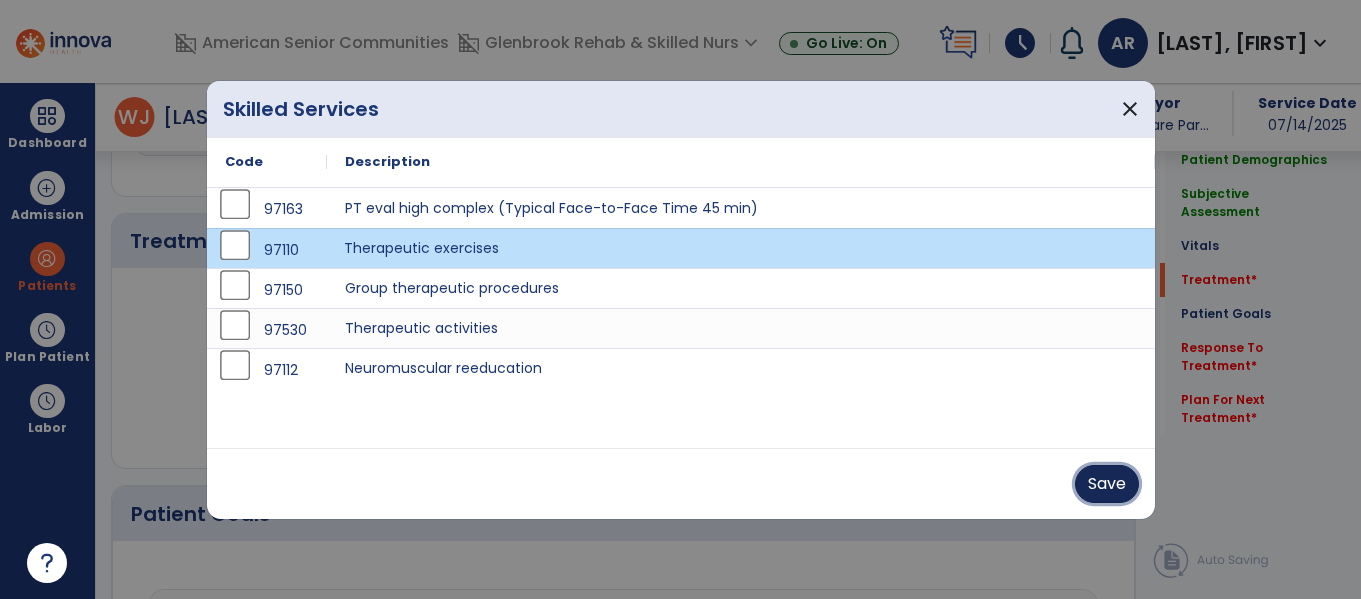 click on "Save" at bounding box center [1107, 484] 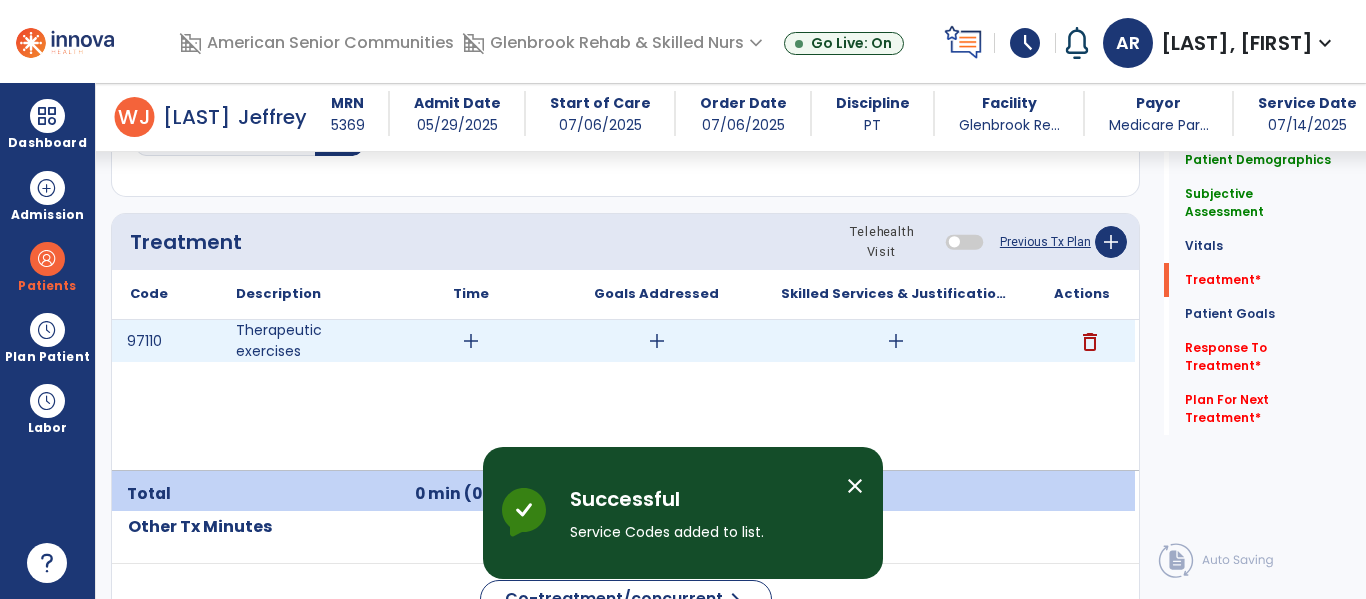 click on "add" at bounding box center (896, 341) 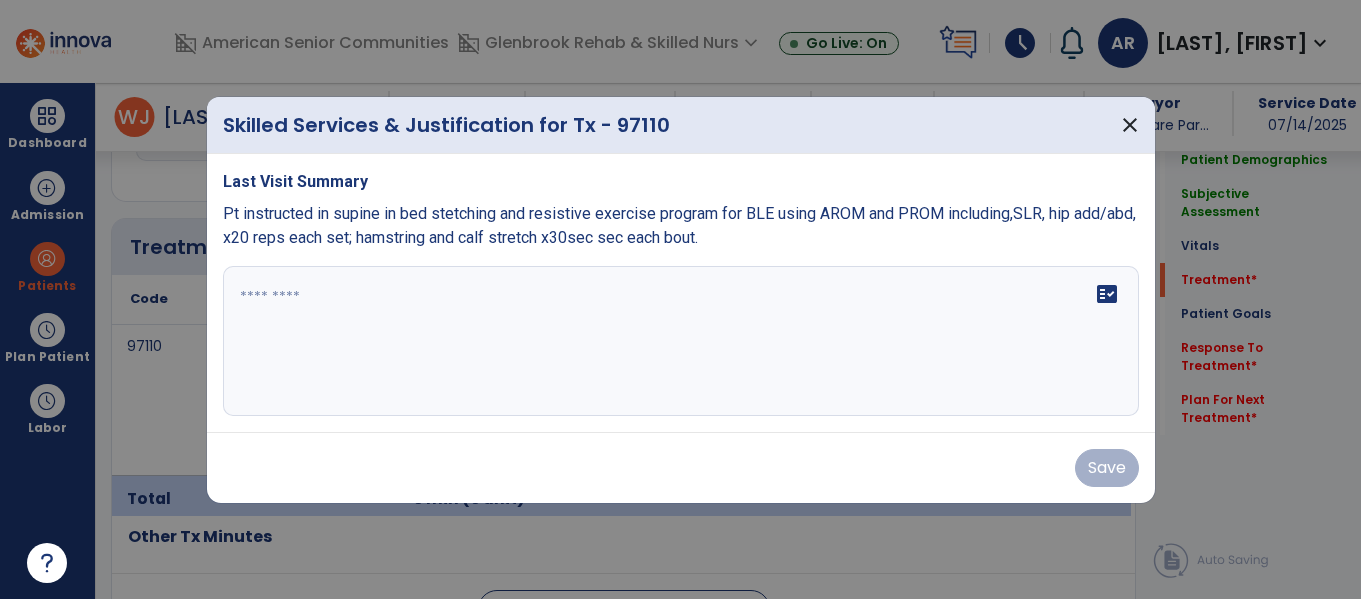 scroll, scrollTop: 1146, scrollLeft: 0, axis: vertical 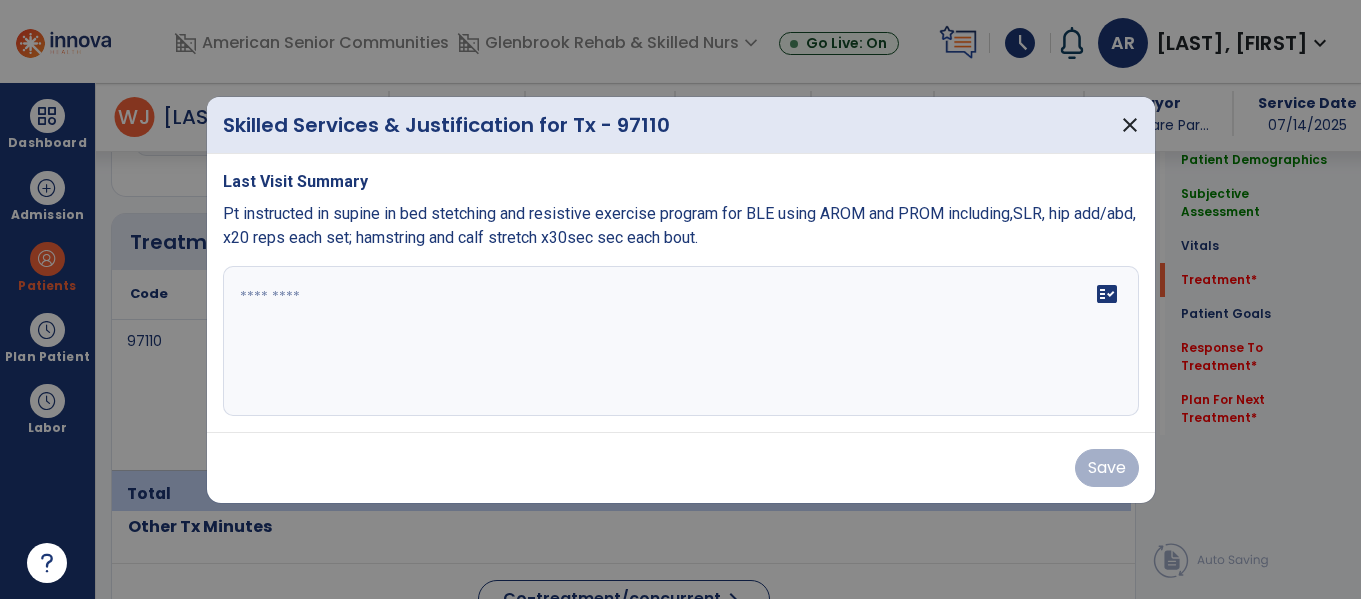 click on "Pt instructed in supine in bed stetching and resistive exercise program for BLE using AROM and PROM including,SLR, hip add/abd, x20 reps each set; hamstring and calf stretch x30sec sec each bout." at bounding box center [679, 225] 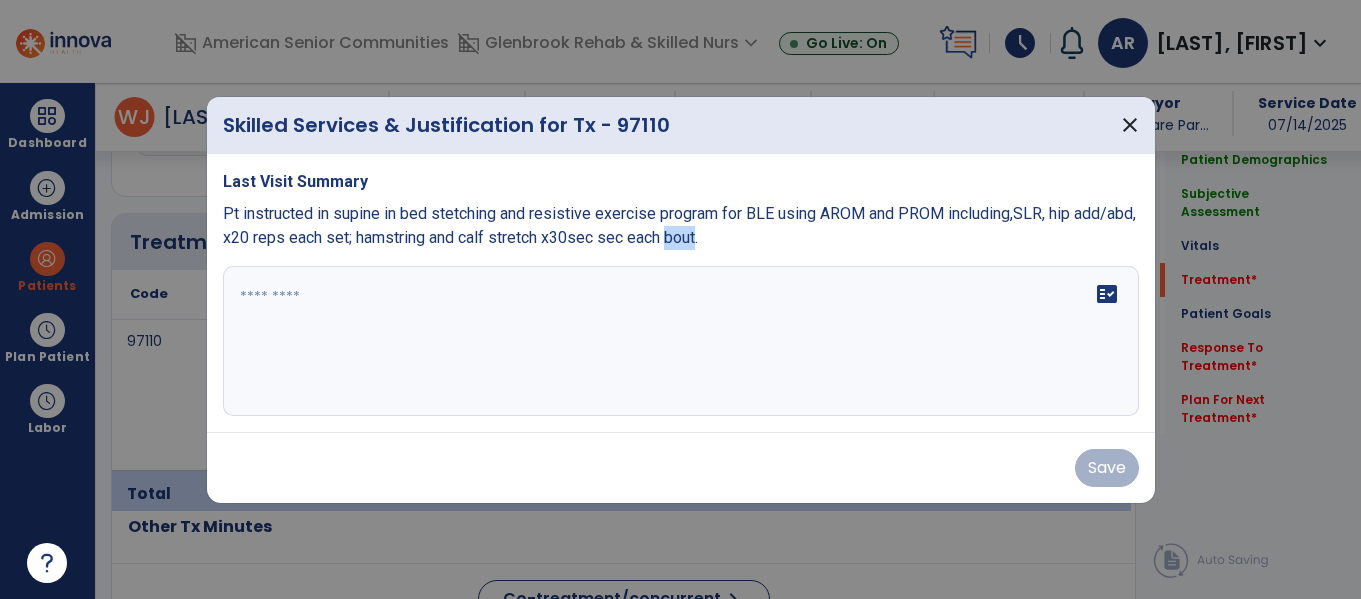 click on "Pt instructed in supine in bed stetching and resistive exercise program for BLE using AROM and PROM including,SLR, hip add/abd, x20 reps each set; hamstring and calf stretch x30sec sec each bout." at bounding box center [679, 225] 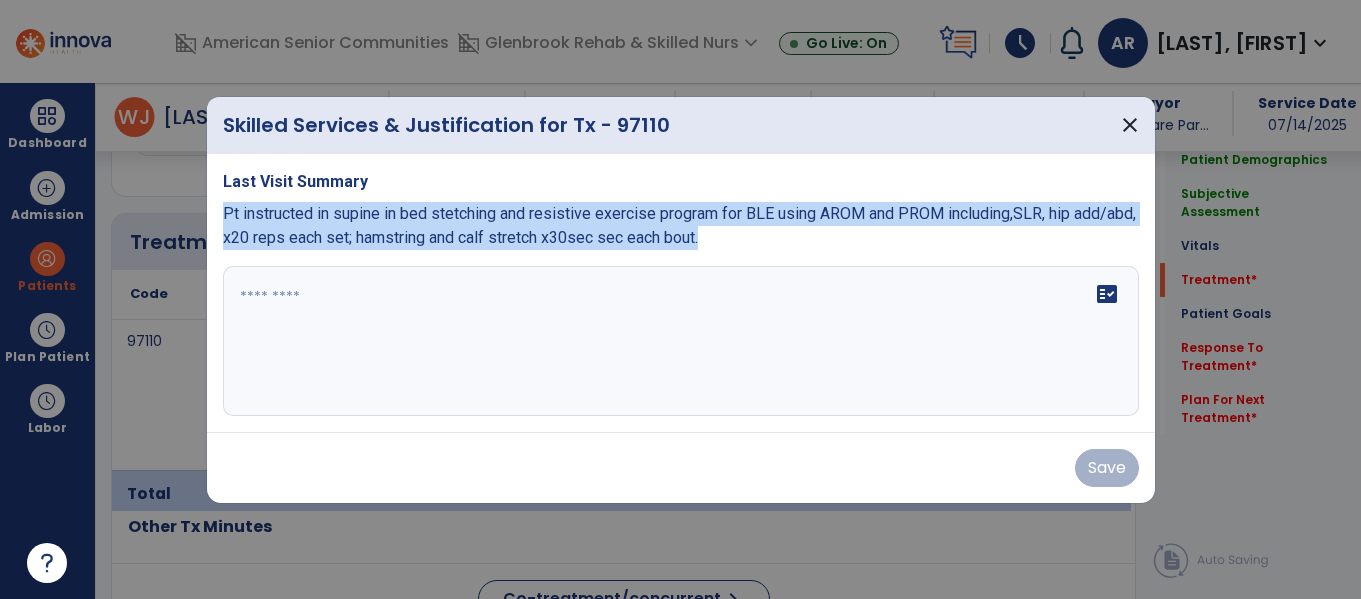 copy on "Pt instructed in supine in bed stetching and resistive exercise program for BLE using AROM and PROM including,SLR, hip add/abd, x20 reps each set; hamstring and calf stretch x30sec sec each bout." 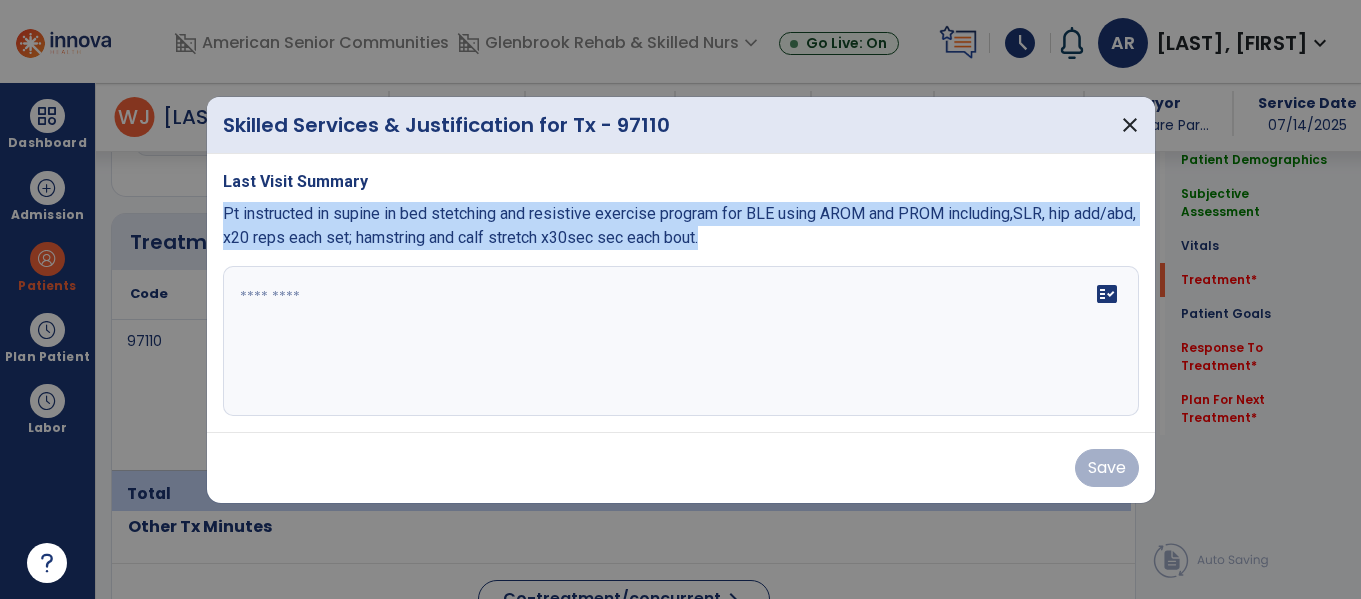 click at bounding box center [681, 341] 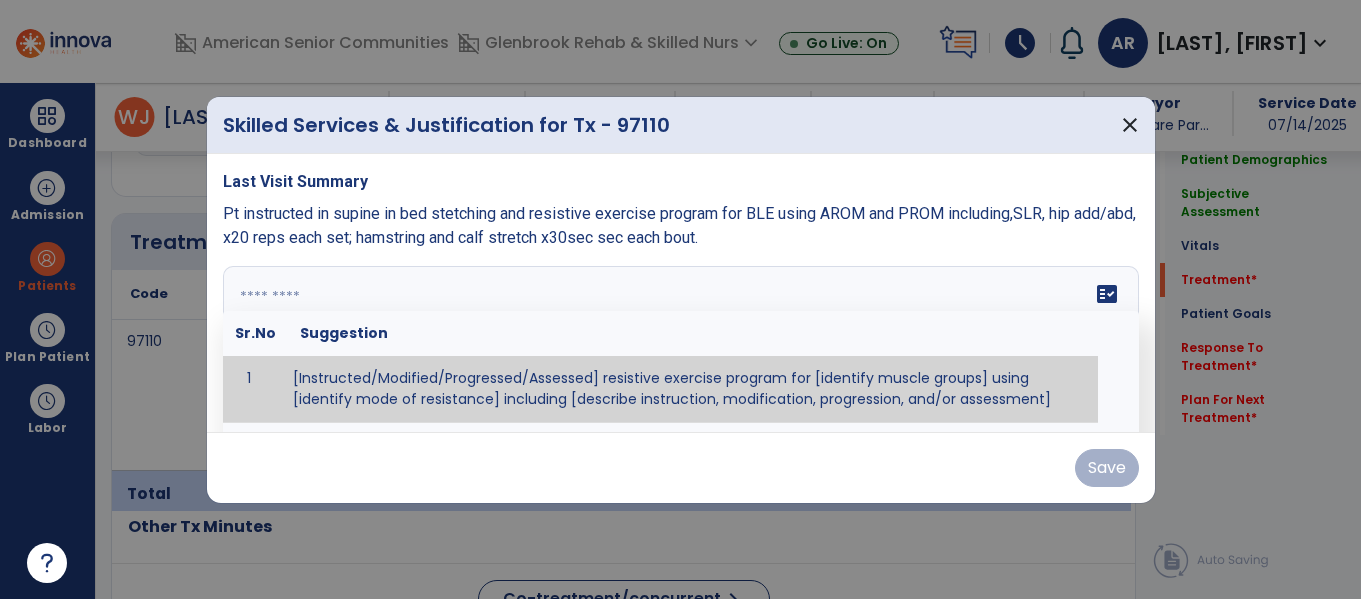 paste on "**********" 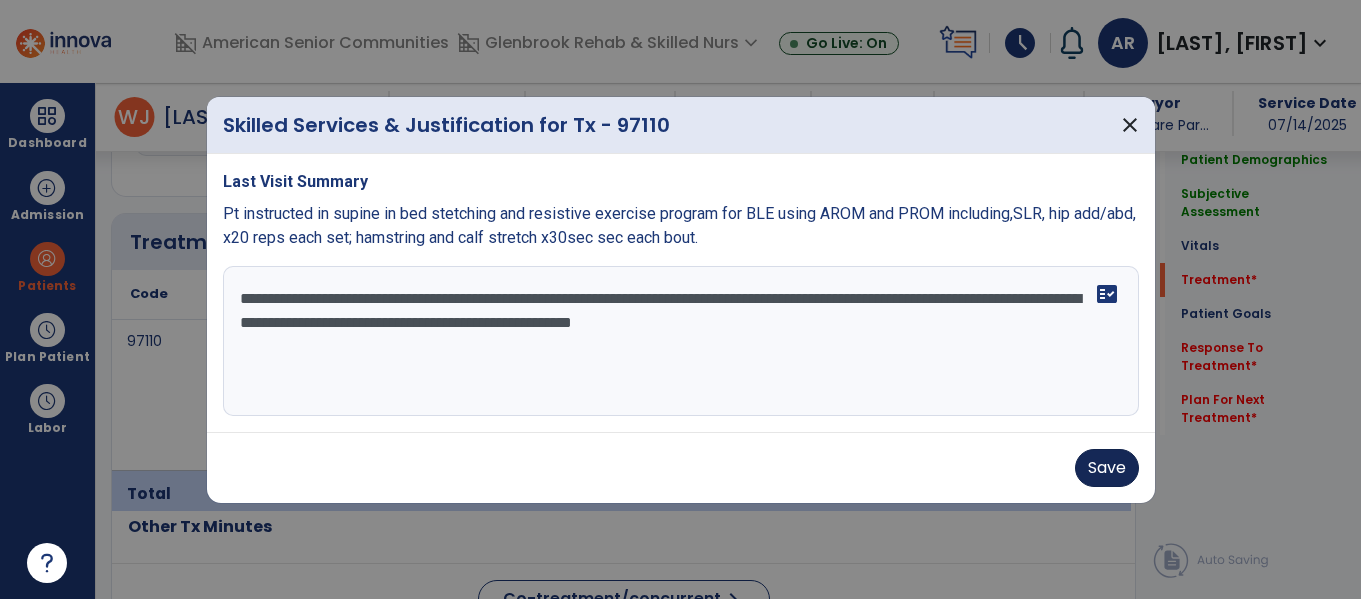 type on "**********" 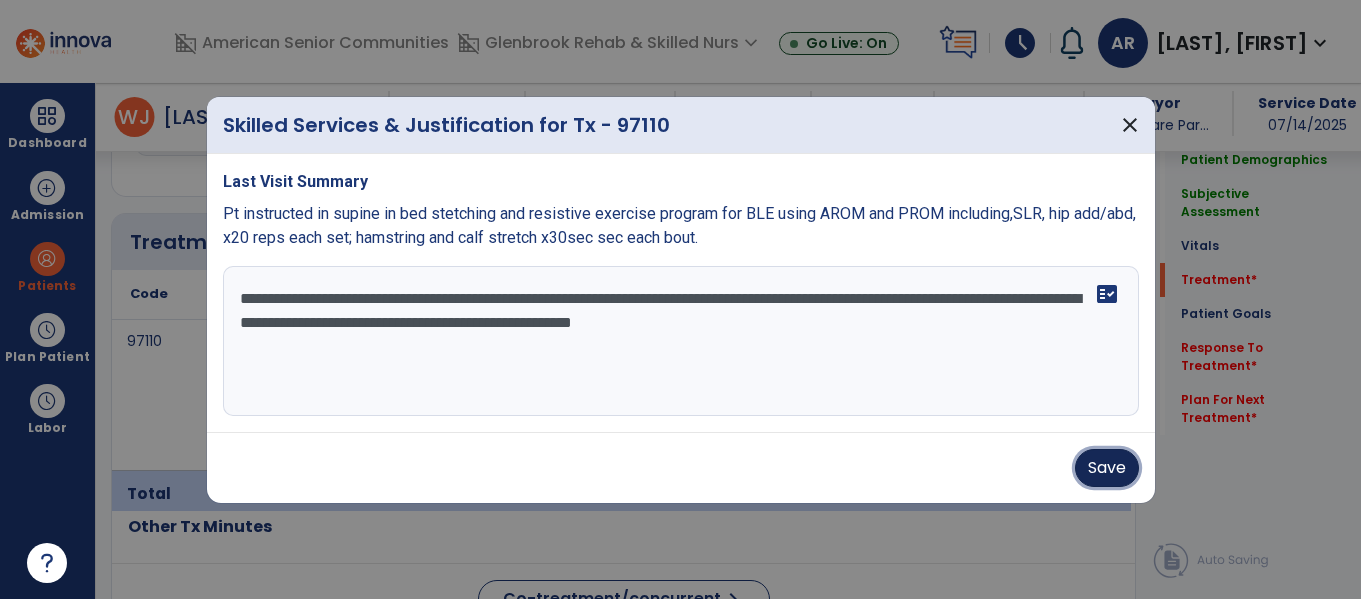 click on "Save" at bounding box center [1107, 468] 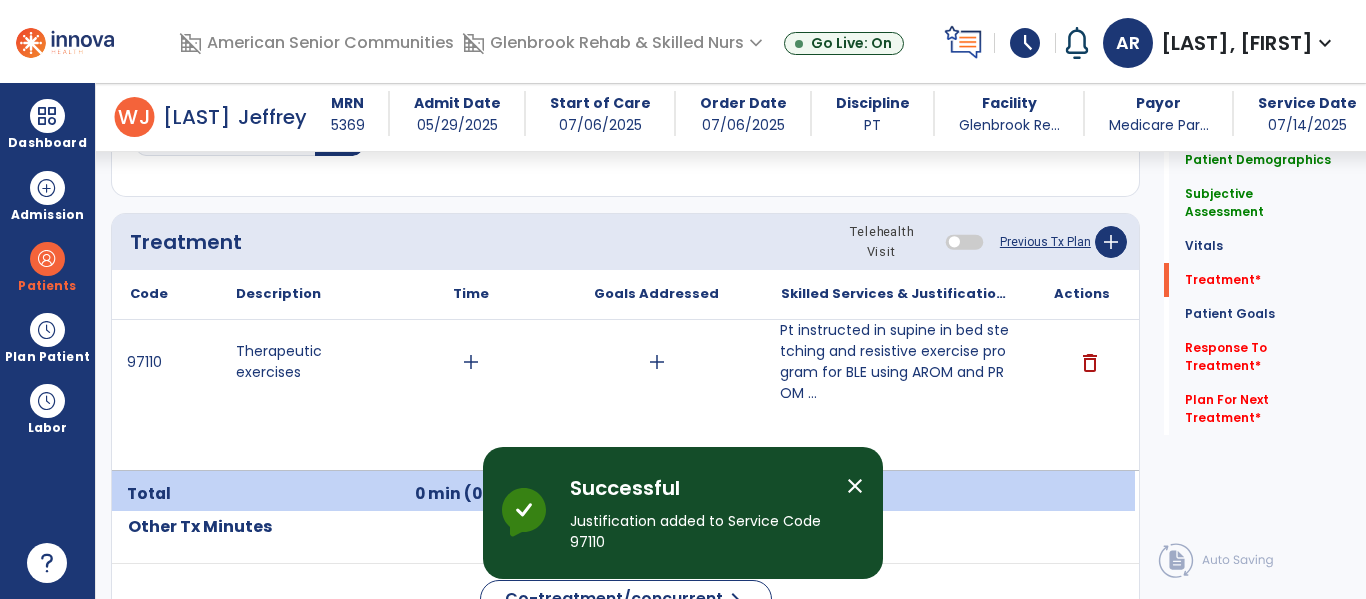 click on "Pt instructed in supine in bed stetching and resistive exercise program for BLE using AROM and PROM ..." at bounding box center [896, 362] 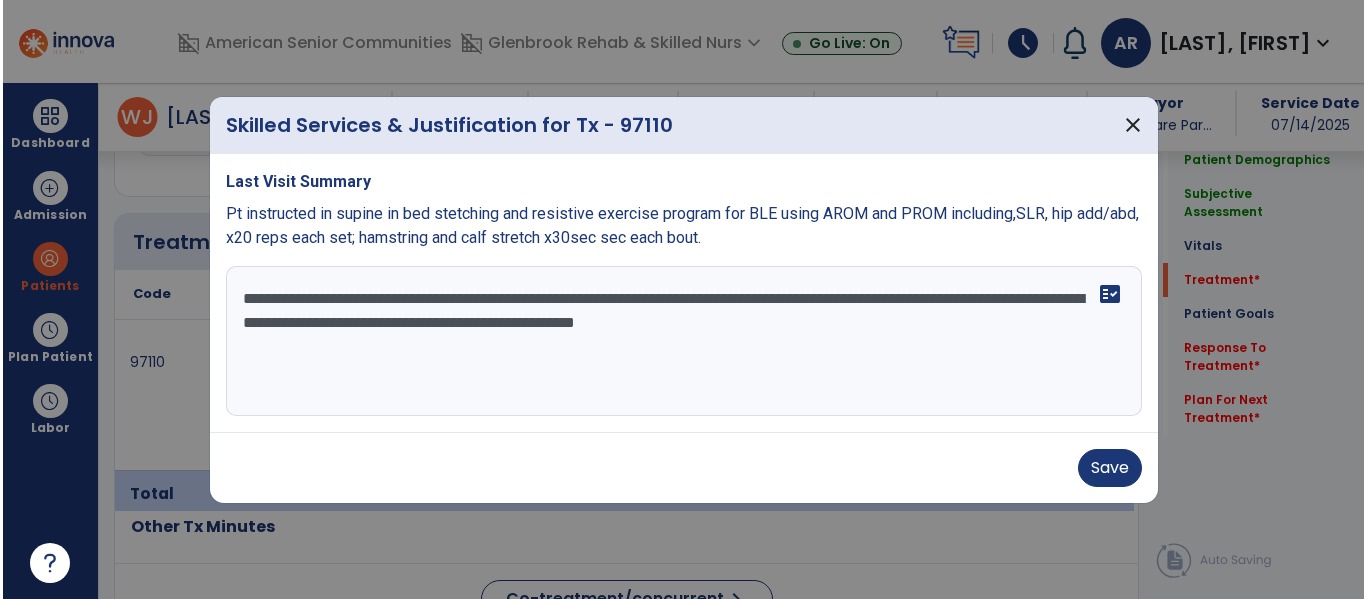 scroll, scrollTop: 1146, scrollLeft: 0, axis: vertical 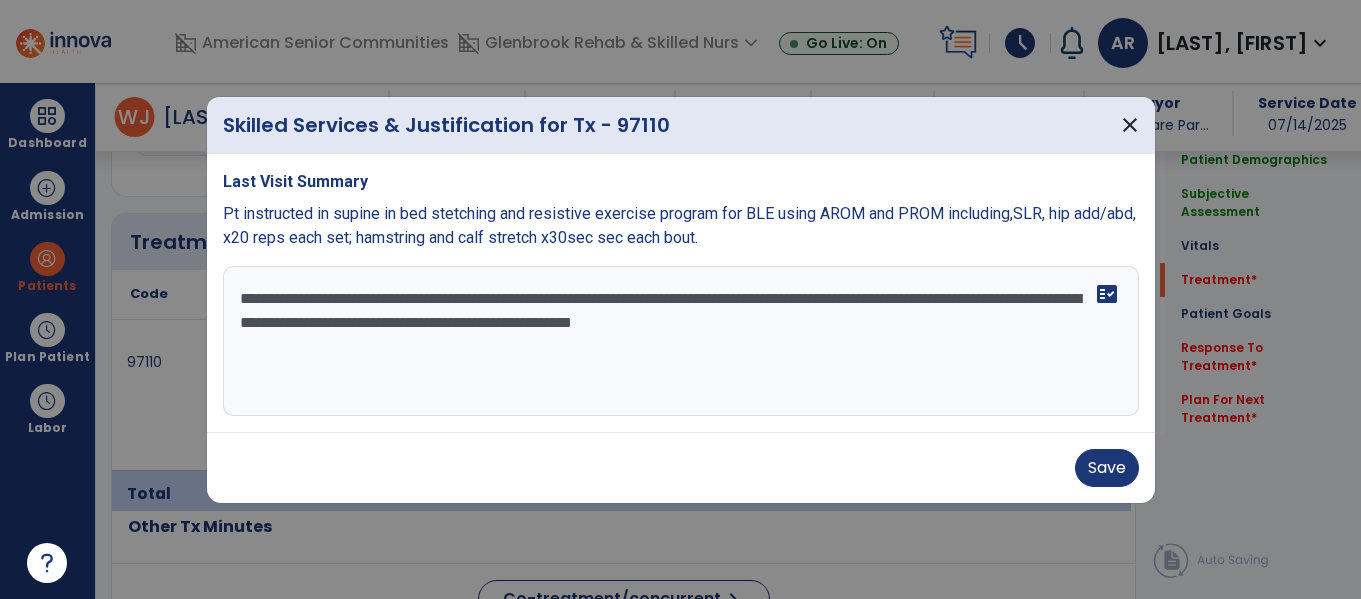 click on "**********" at bounding box center [681, 341] 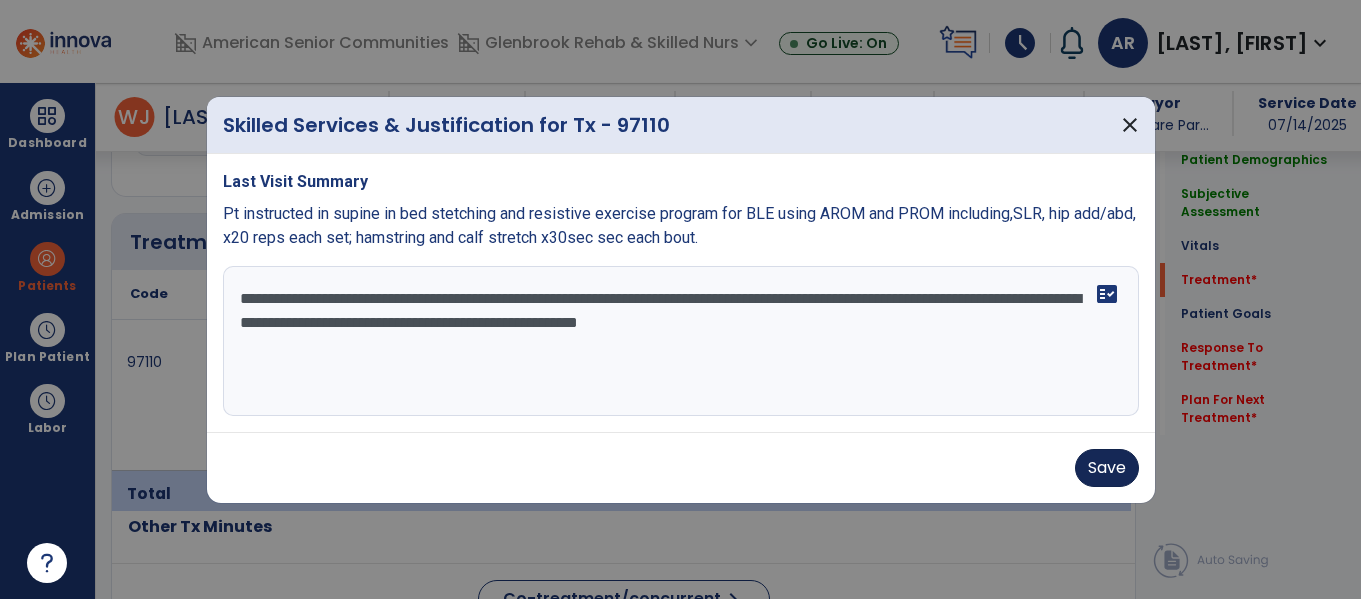 type on "**********" 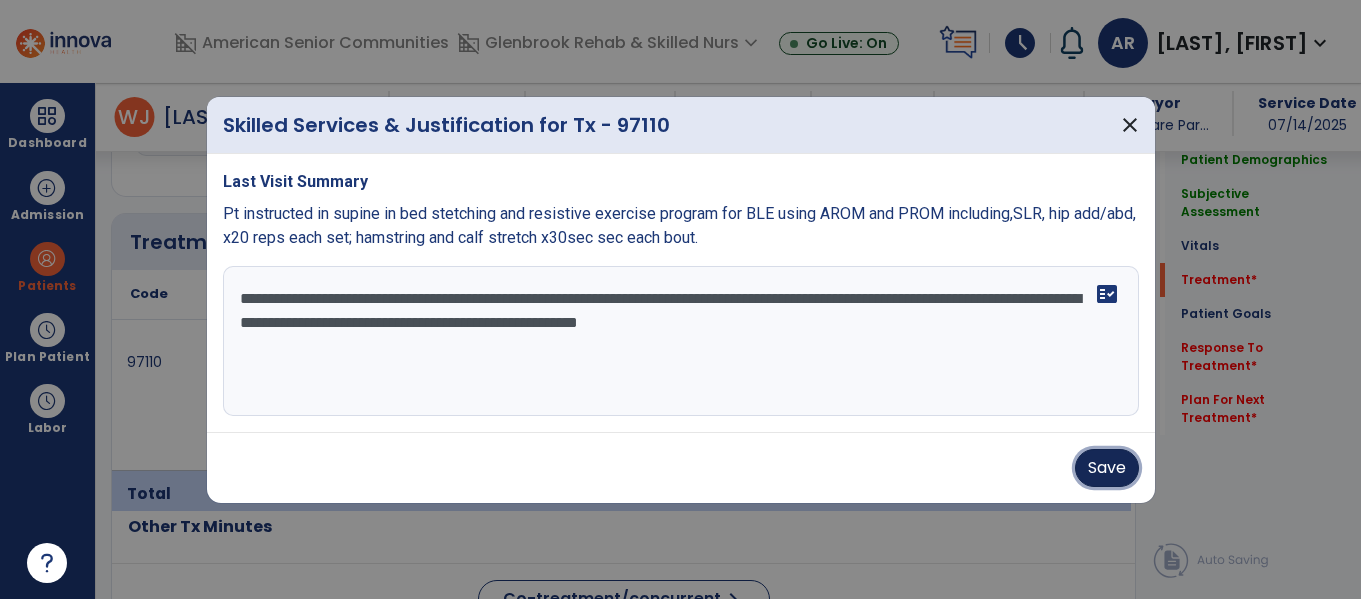 click on "Save" at bounding box center [1107, 468] 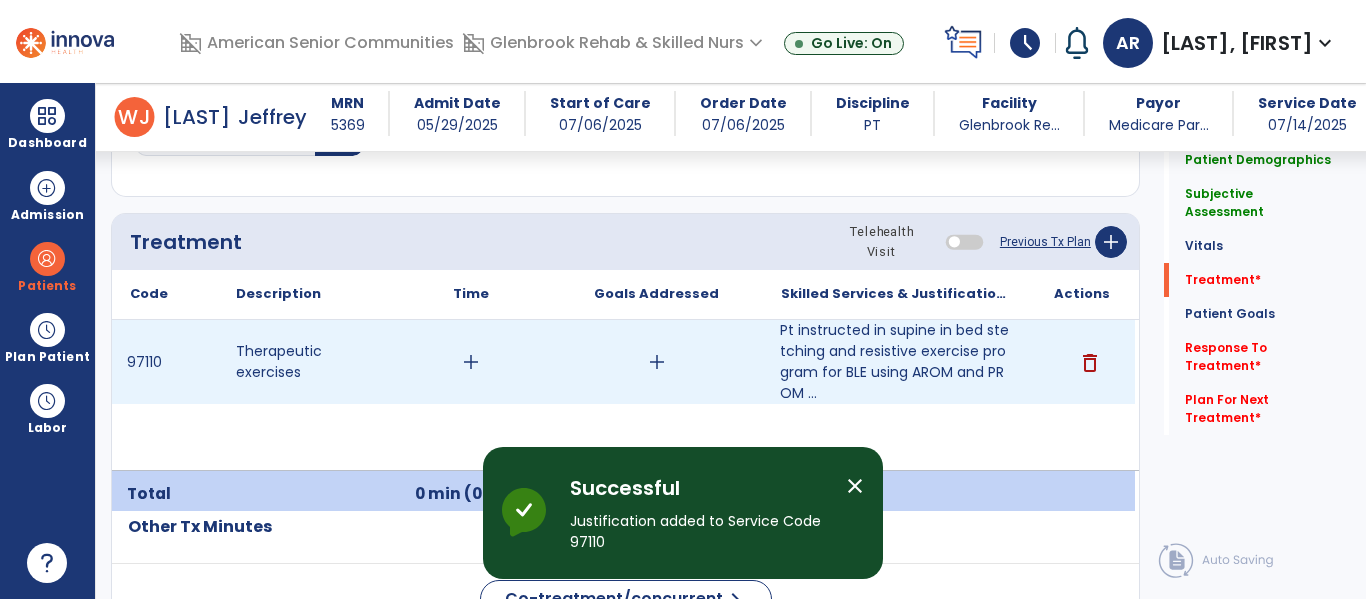 click on "add" at bounding box center [471, 362] 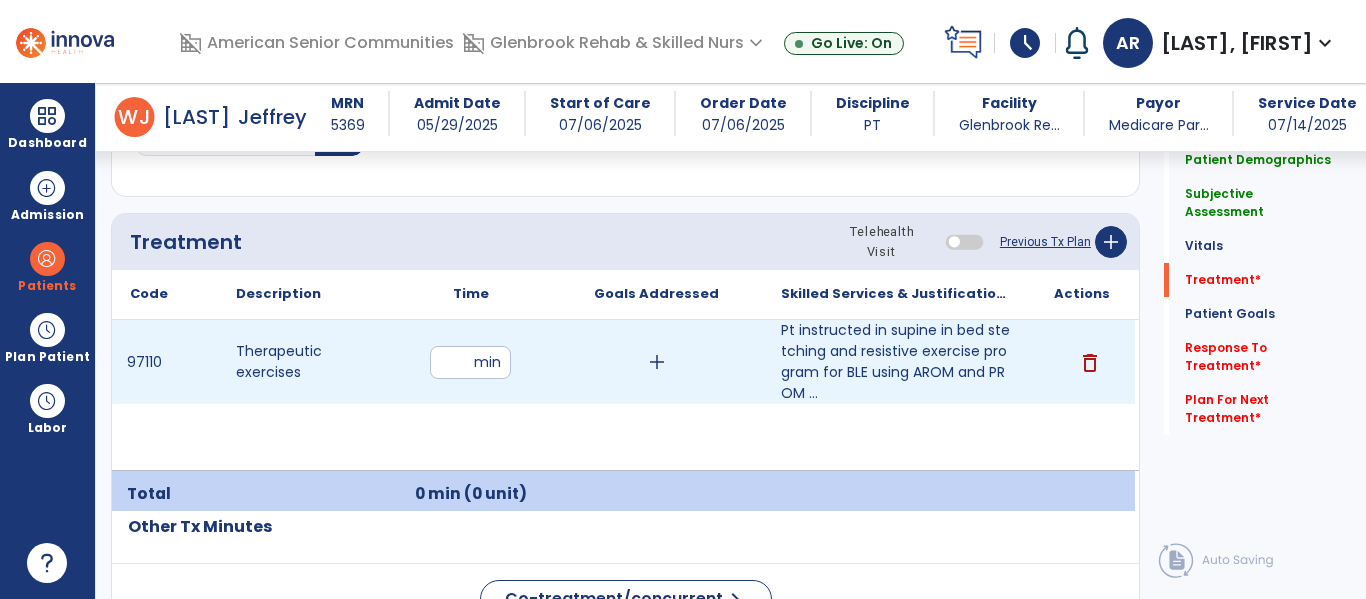 type on "**" 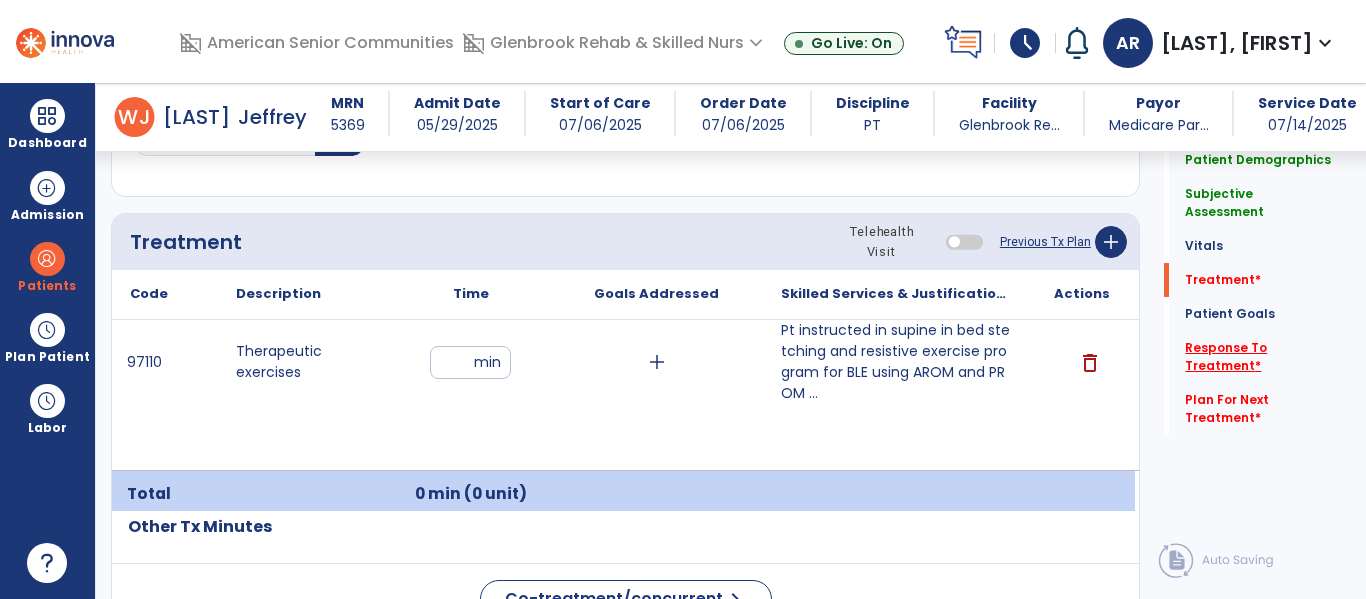 click on "Response To Treatment   *" 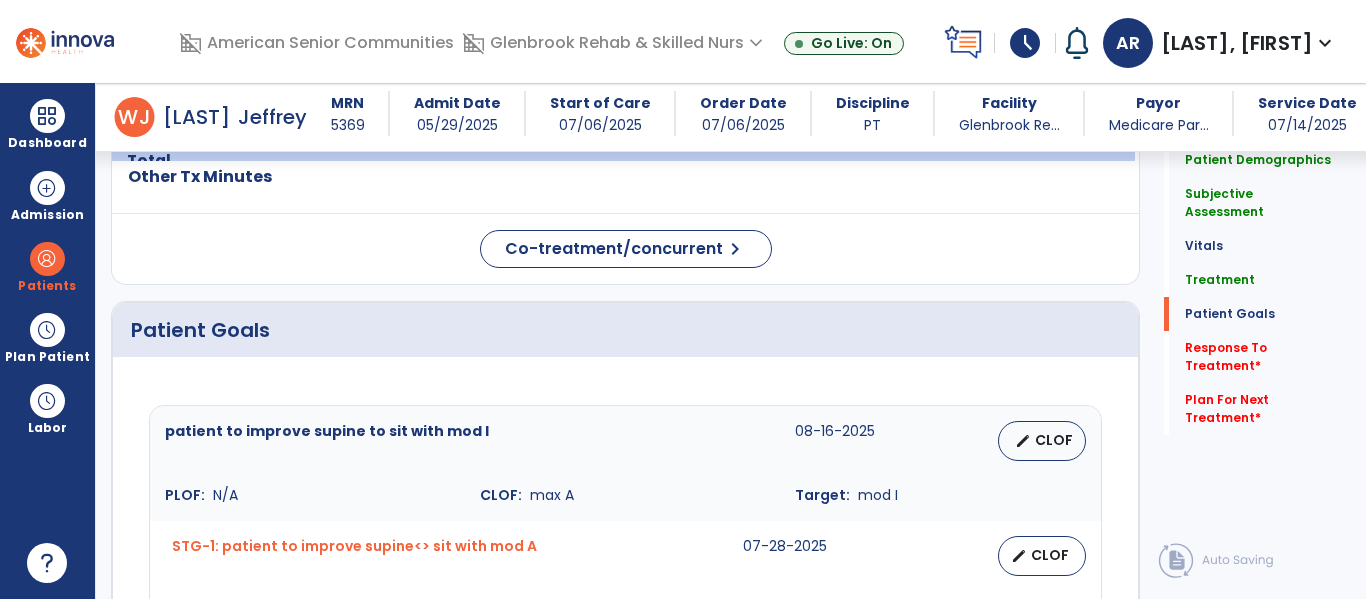 scroll, scrollTop: 2297, scrollLeft: 0, axis: vertical 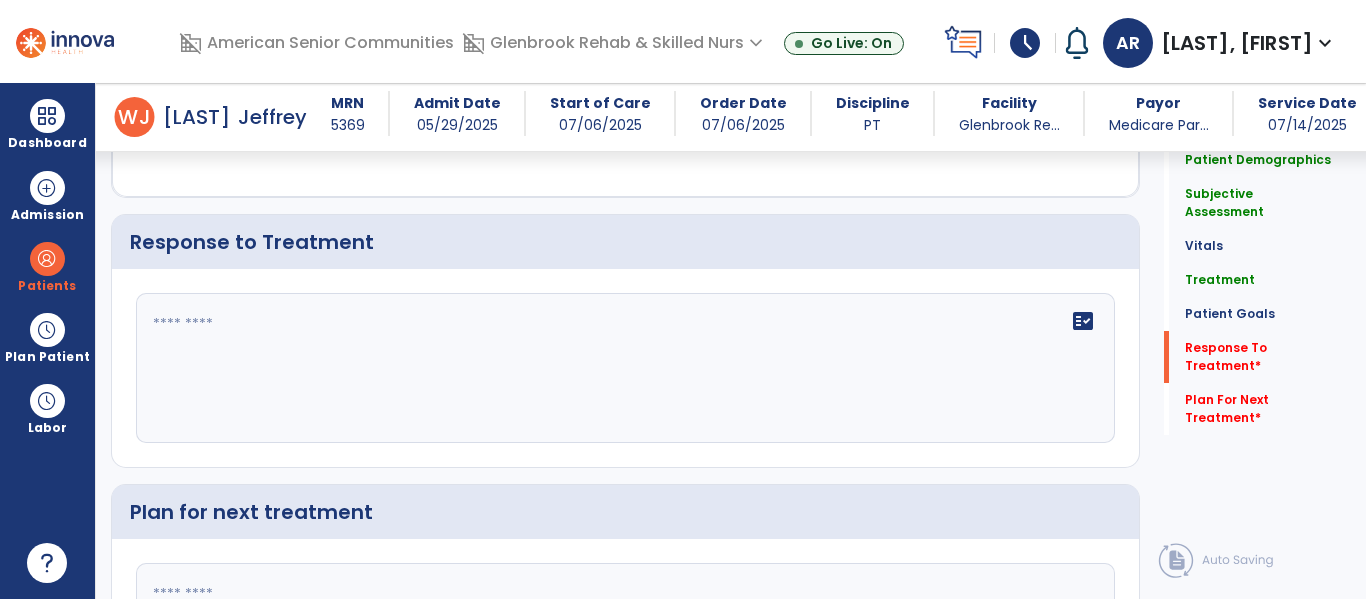 click on "fact_check" 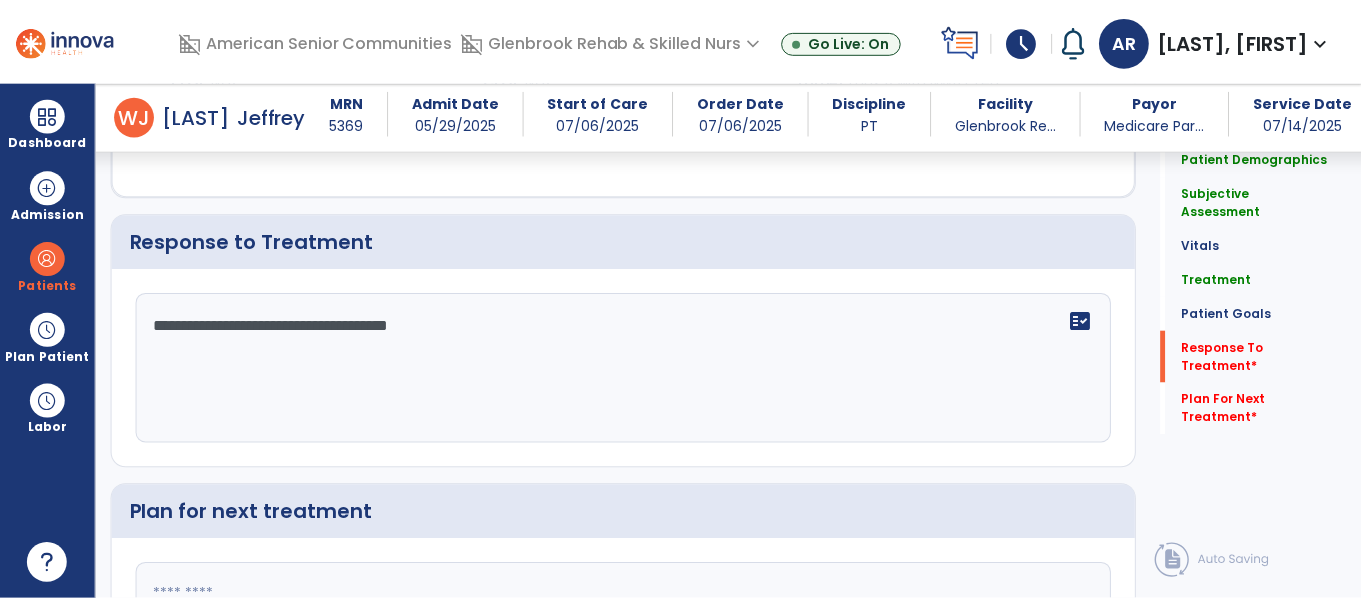 scroll, scrollTop: 2502, scrollLeft: 0, axis: vertical 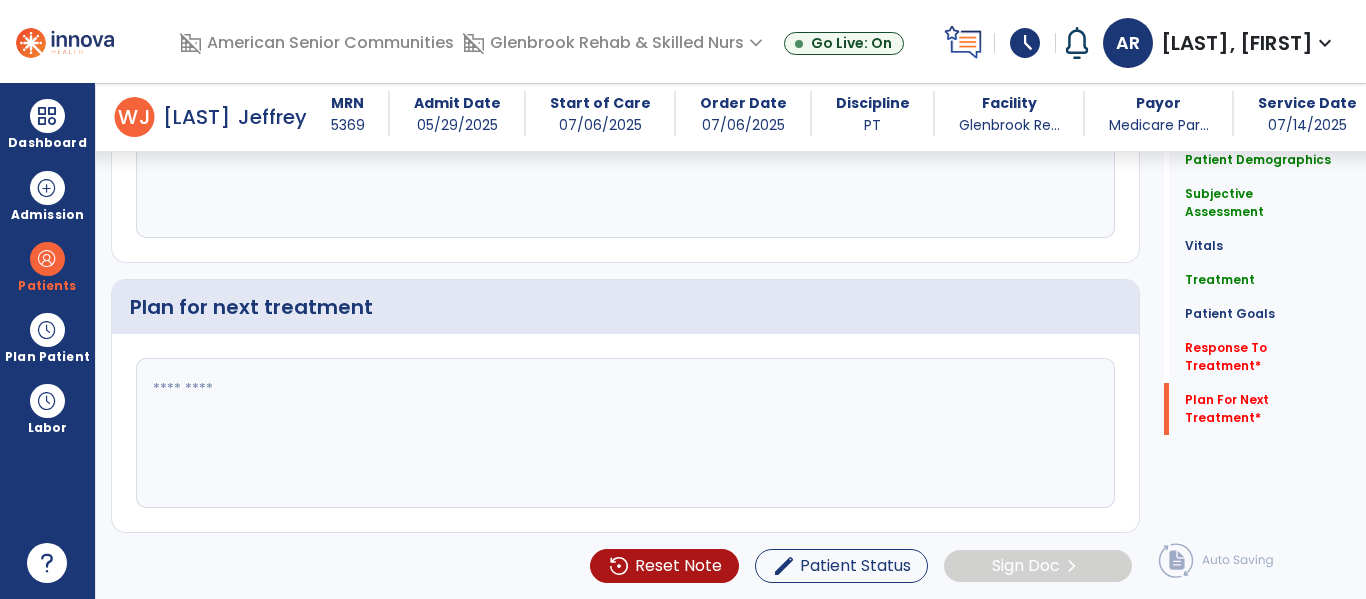 type on "**********" 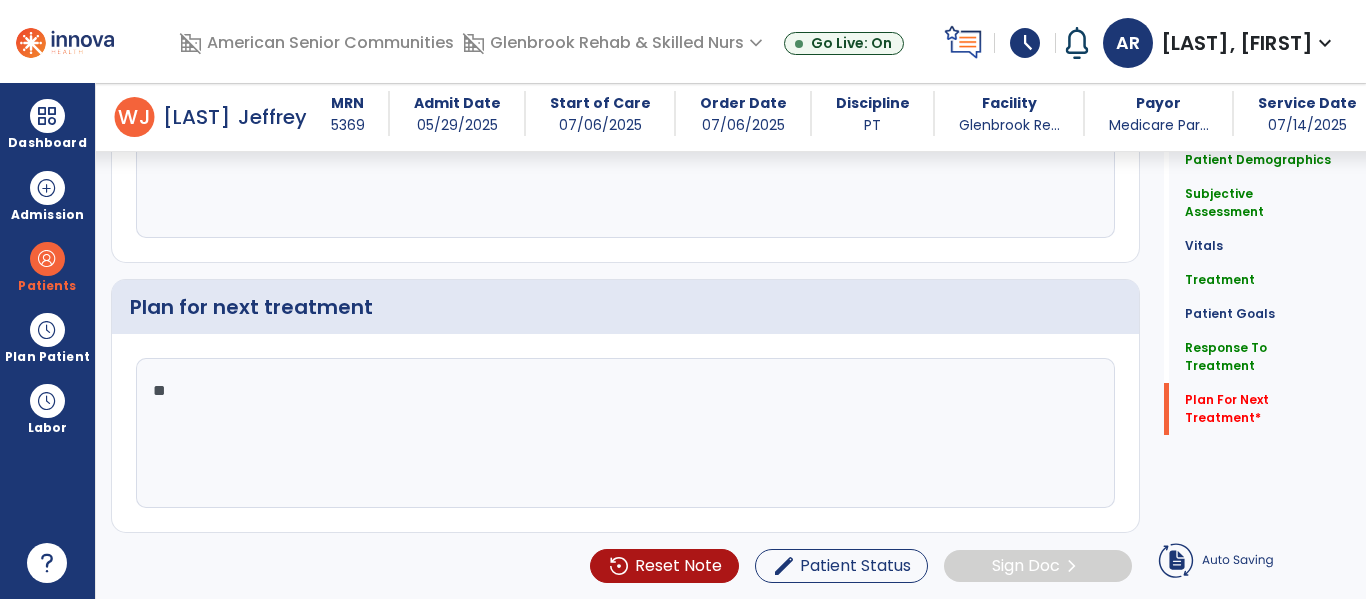 type on "*" 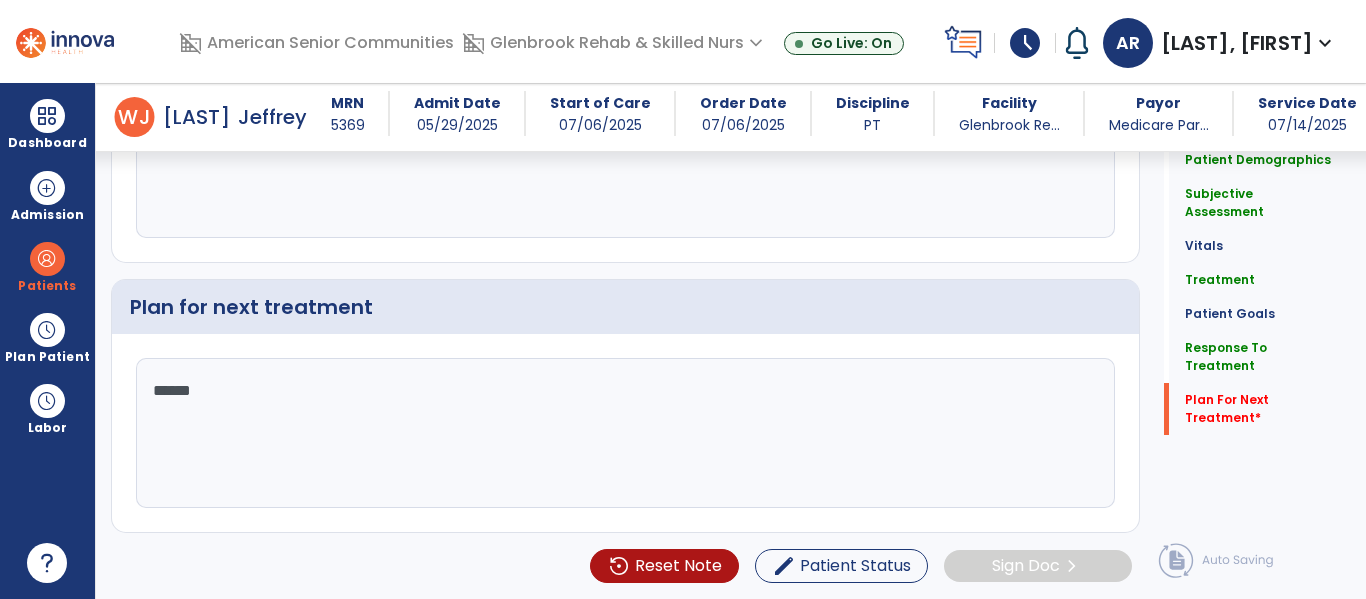 type on "*******" 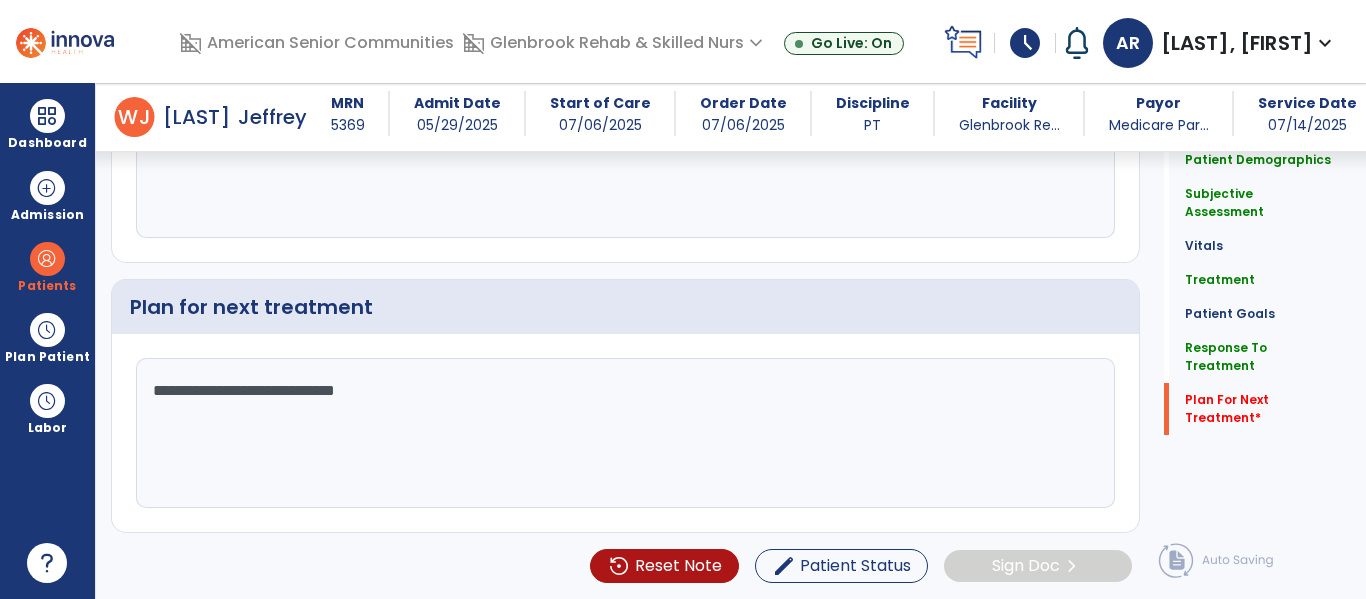 type on "**********" 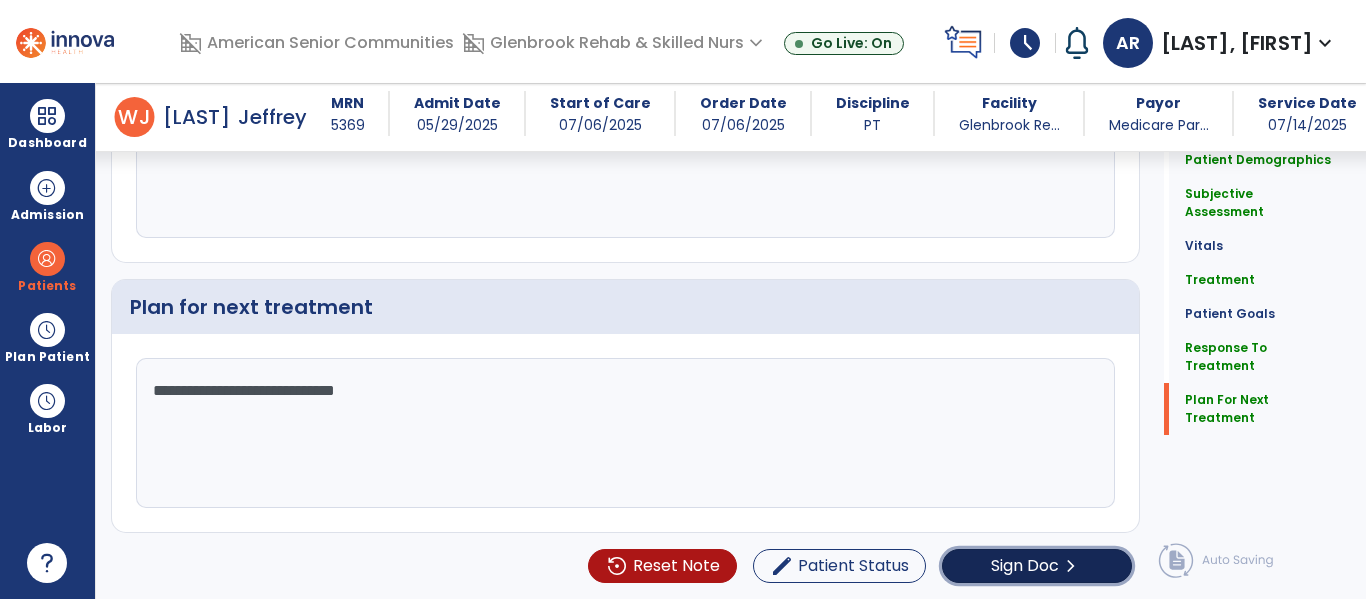 click on "chevron_right" 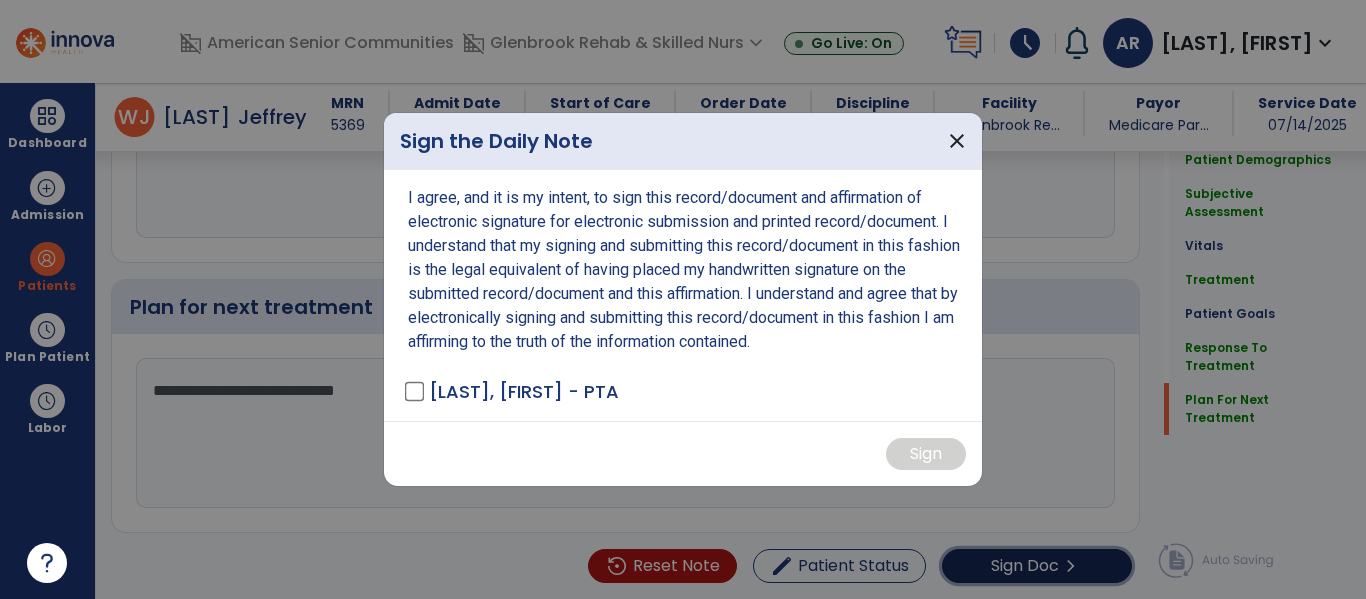 scroll, scrollTop: 2502, scrollLeft: 0, axis: vertical 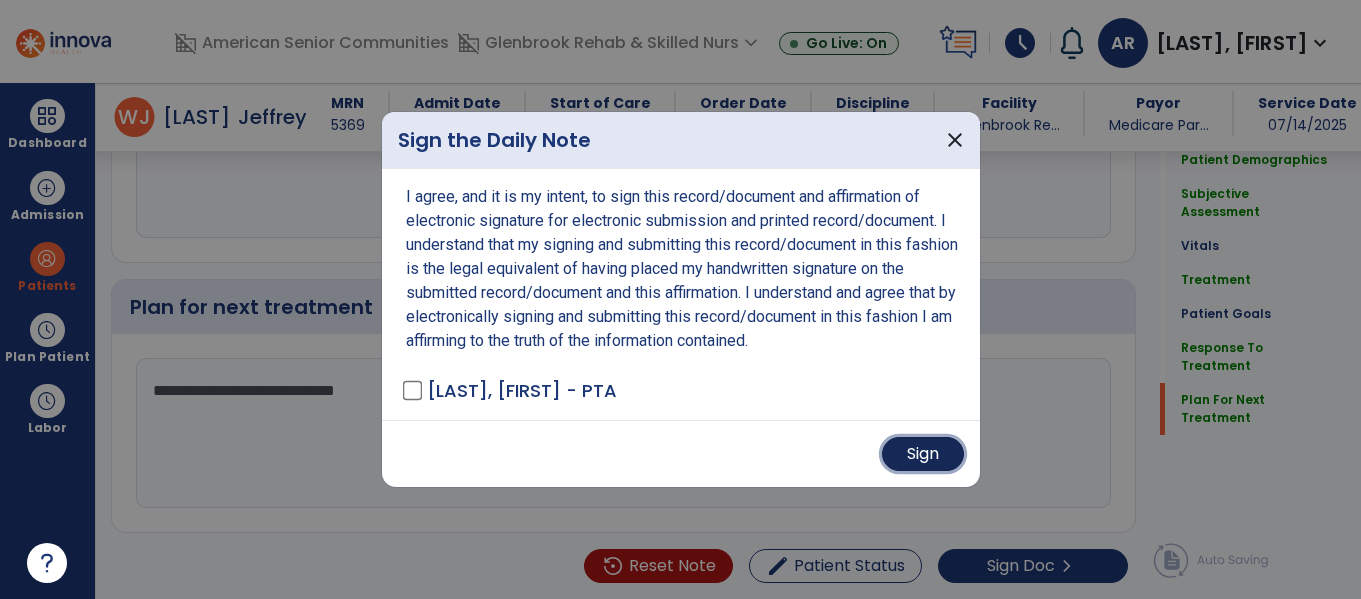click on "Sign" at bounding box center (923, 454) 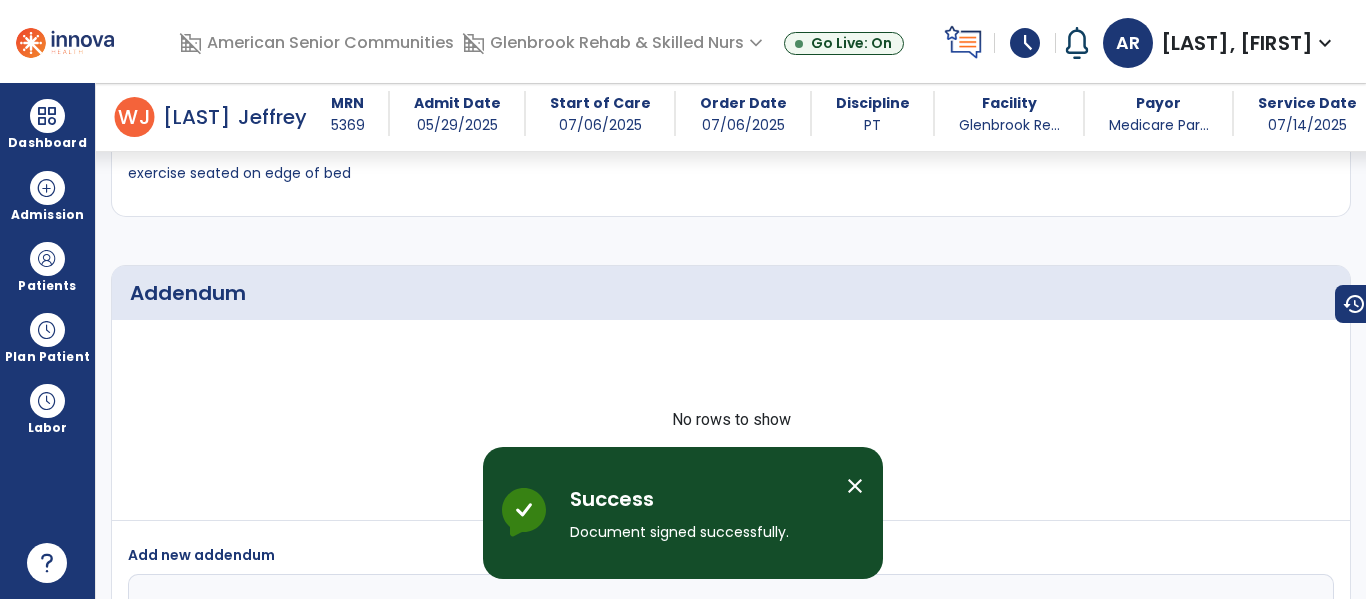 scroll, scrollTop: 2987, scrollLeft: 0, axis: vertical 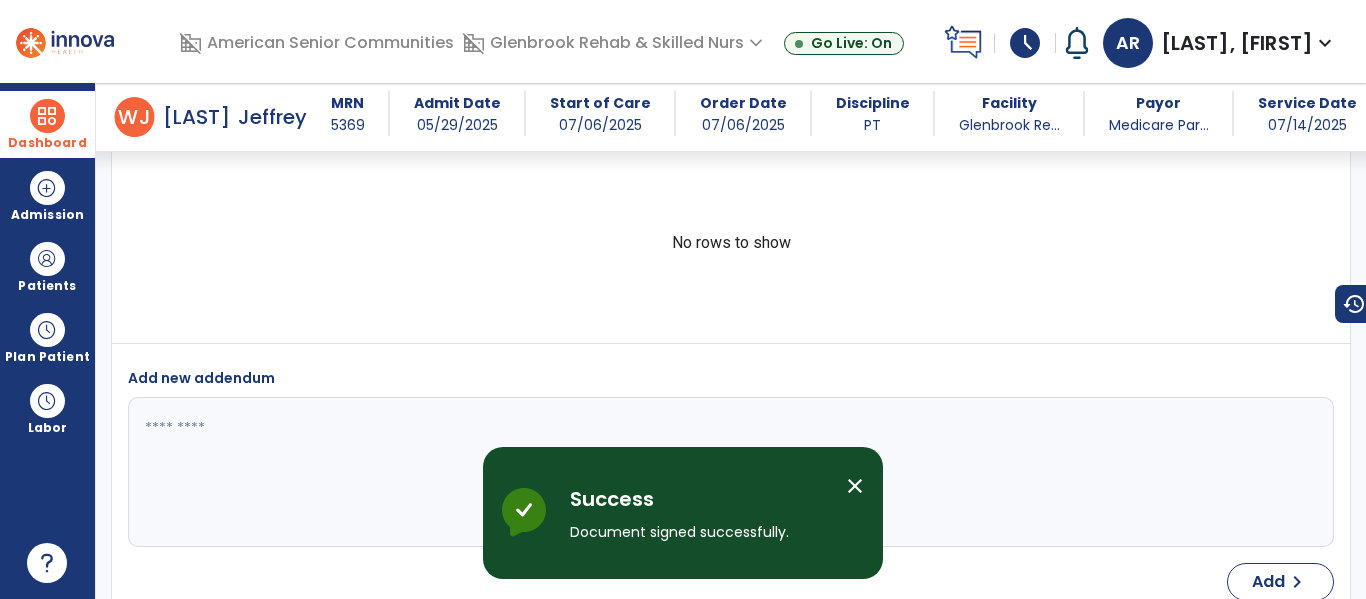 click at bounding box center (47, 116) 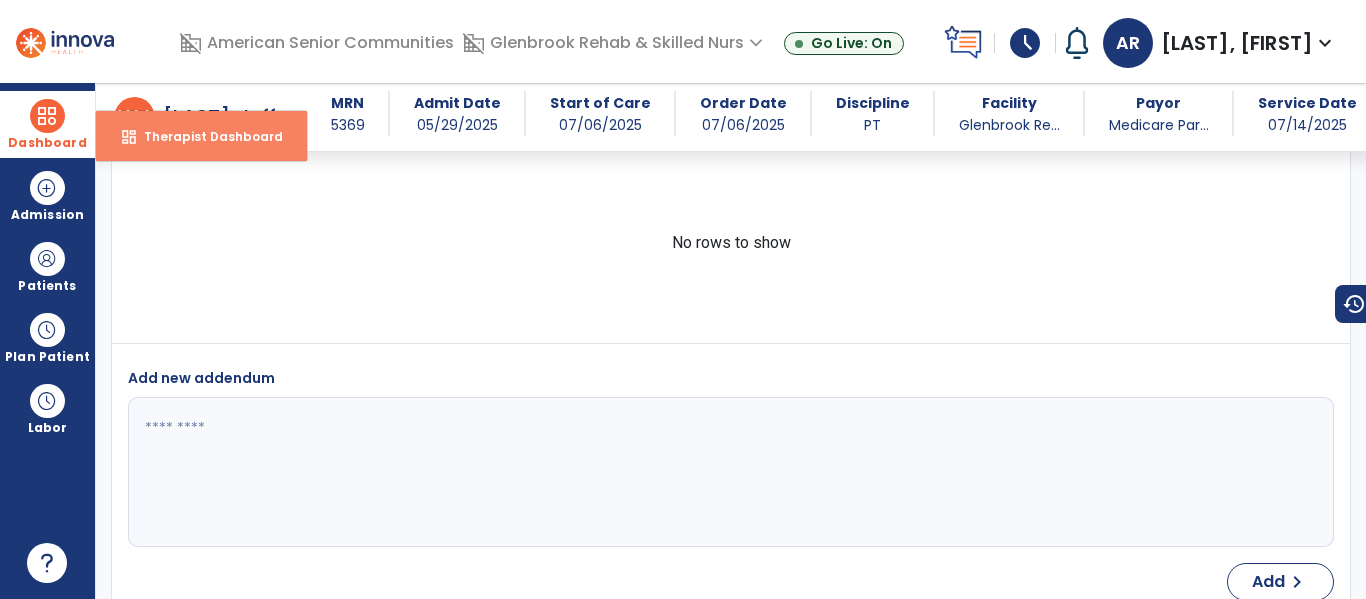 click on "Therapist Dashboard" at bounding box center [205, 136] 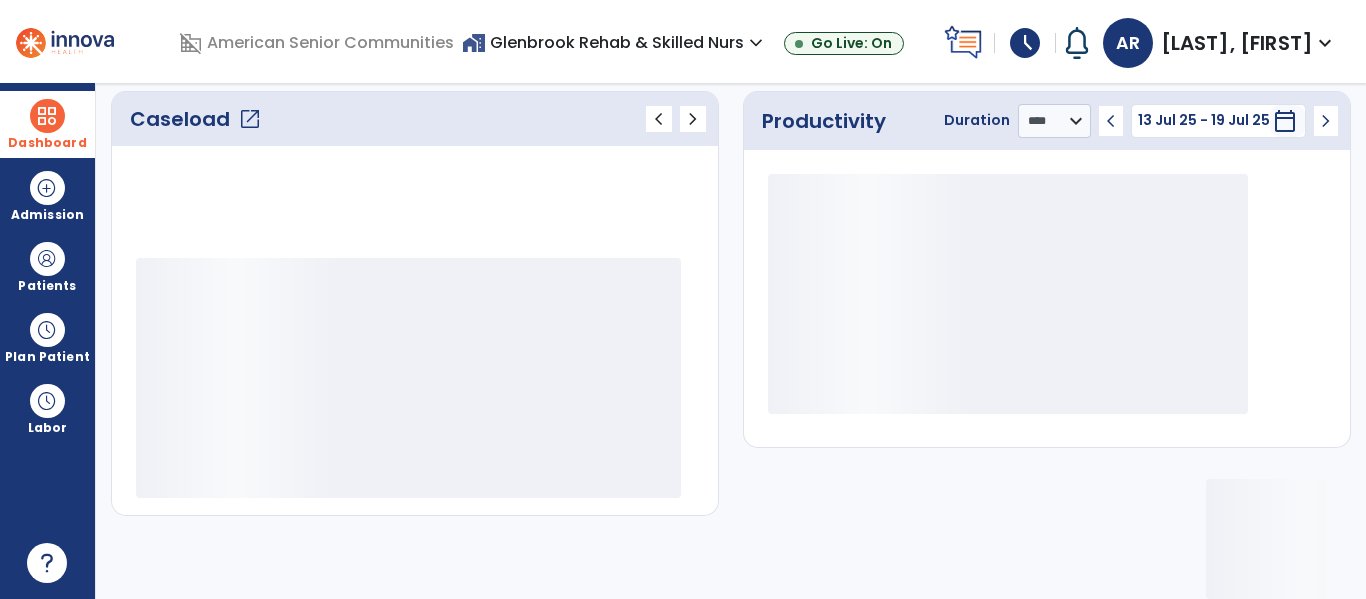 scroll, scrollTop: 276, scrollLeft: 0, axis: vertical 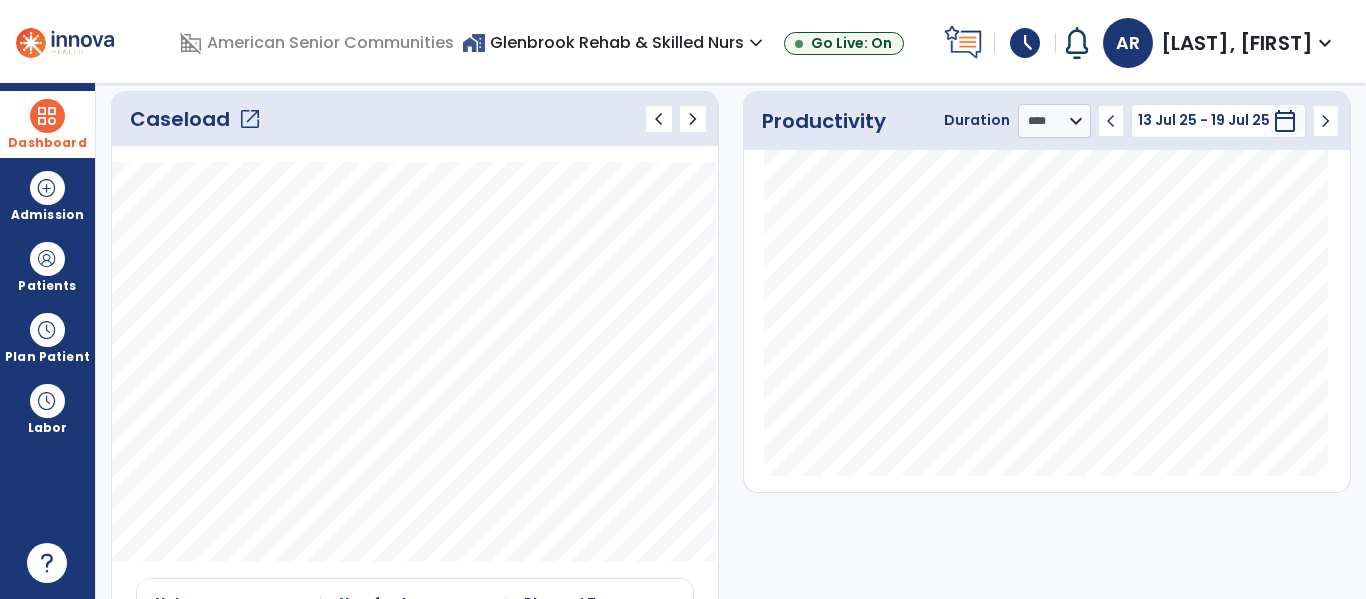 click on "Caseload   open_in_new" 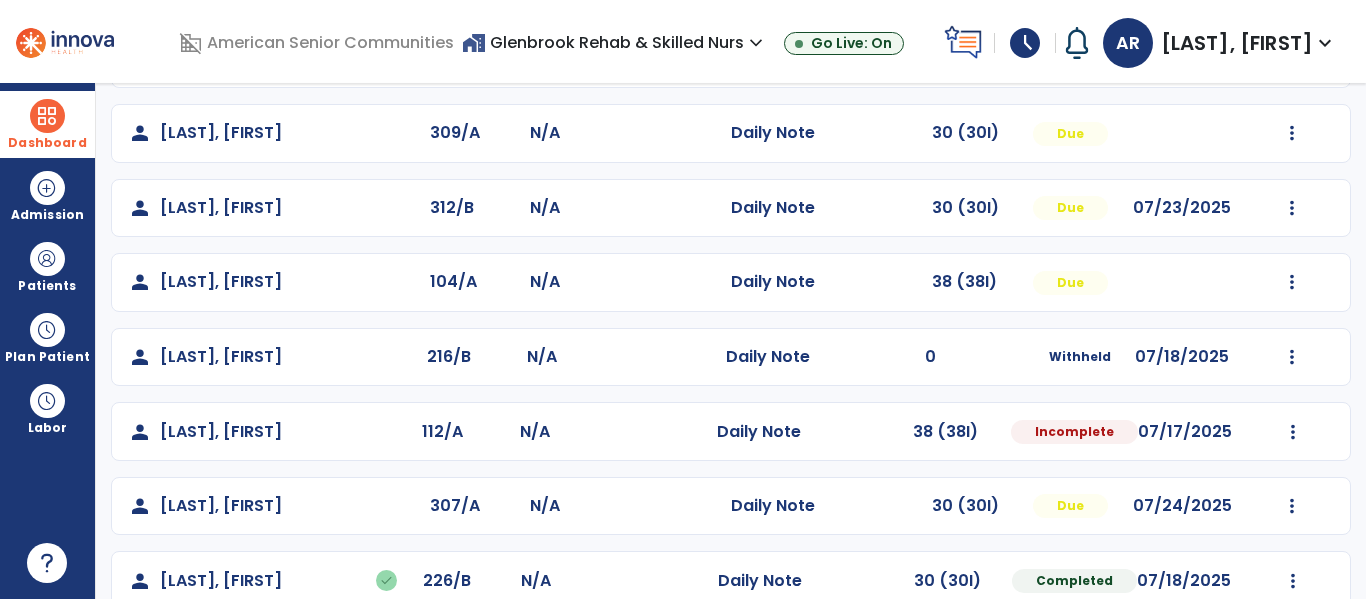 scroll, scrollTop: 442, scrollLeft: 0, axis: vertical 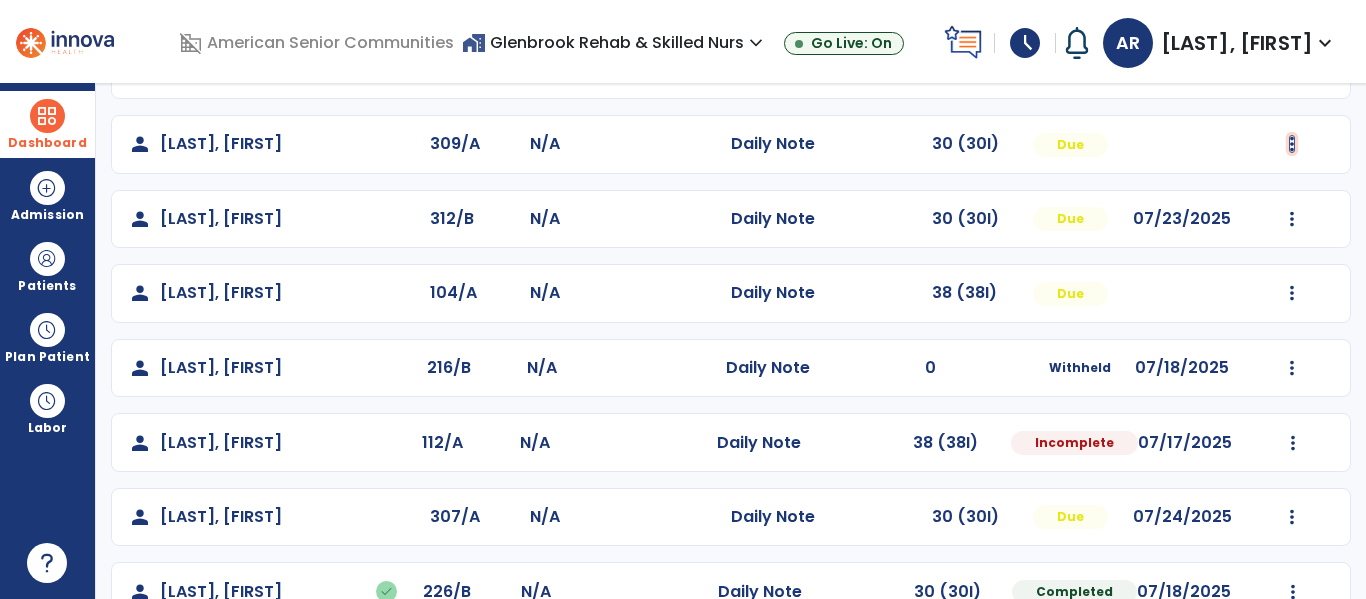 click at bounding box center [1293, -154] 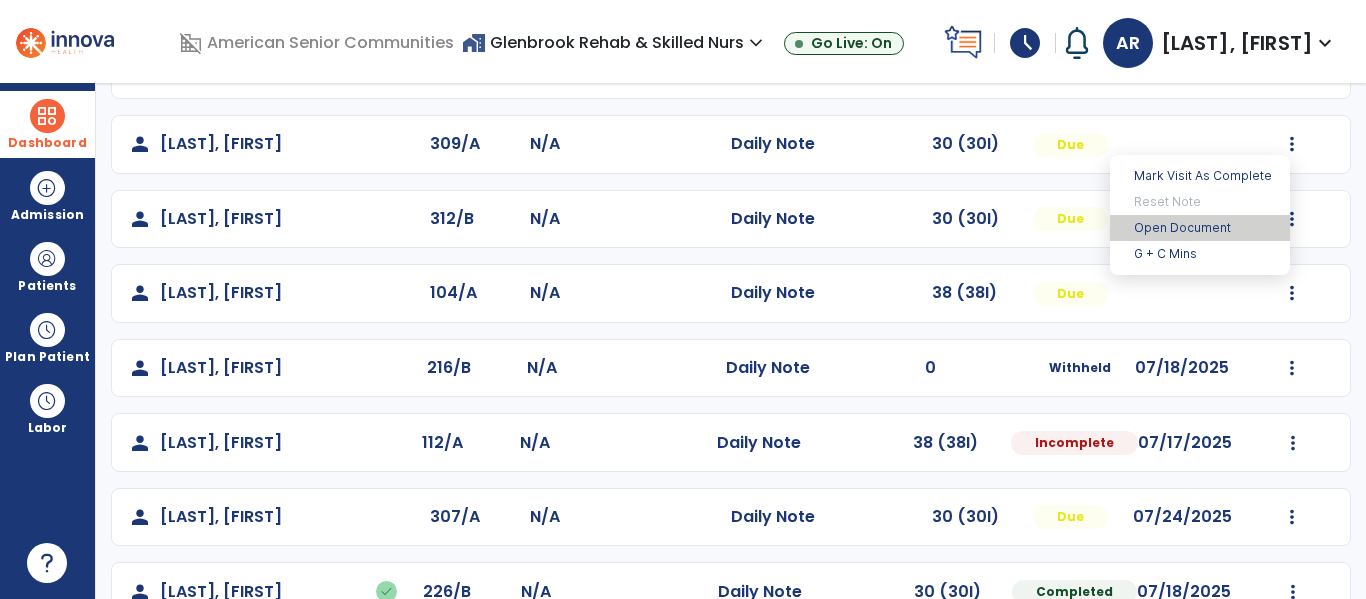 click on "Open Document" at bounding box center (1200, 228) 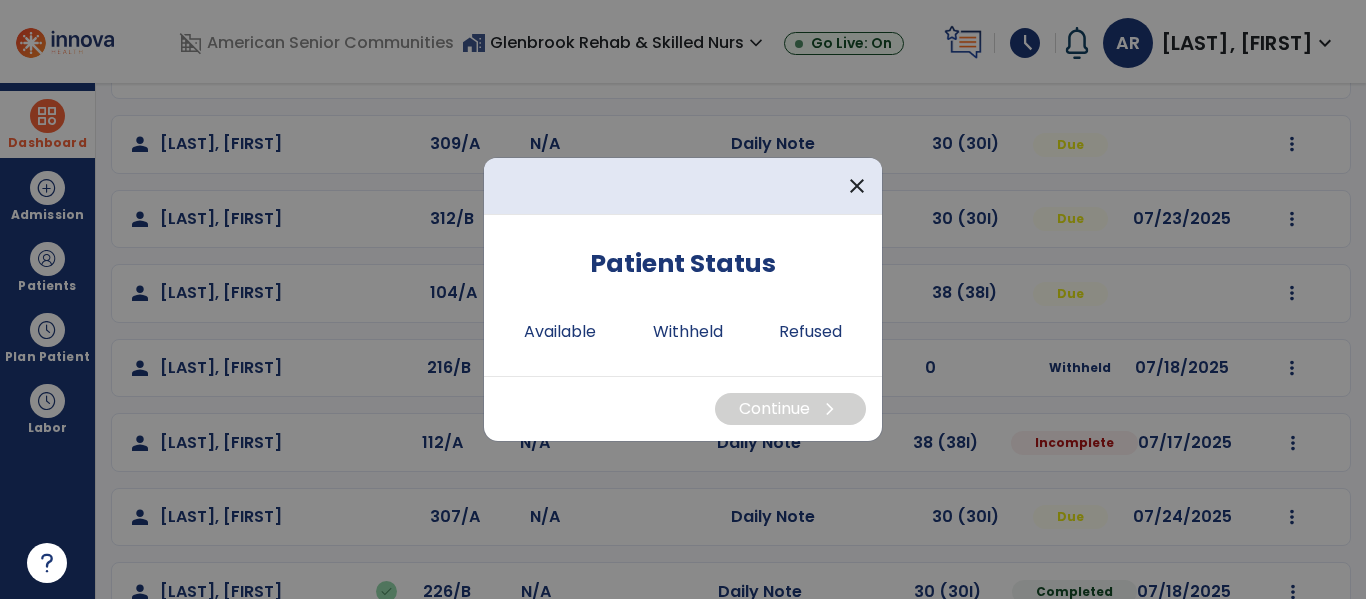 click on "Patient Status  Available   Withheld   Refused" at bounding box center (683, 295) 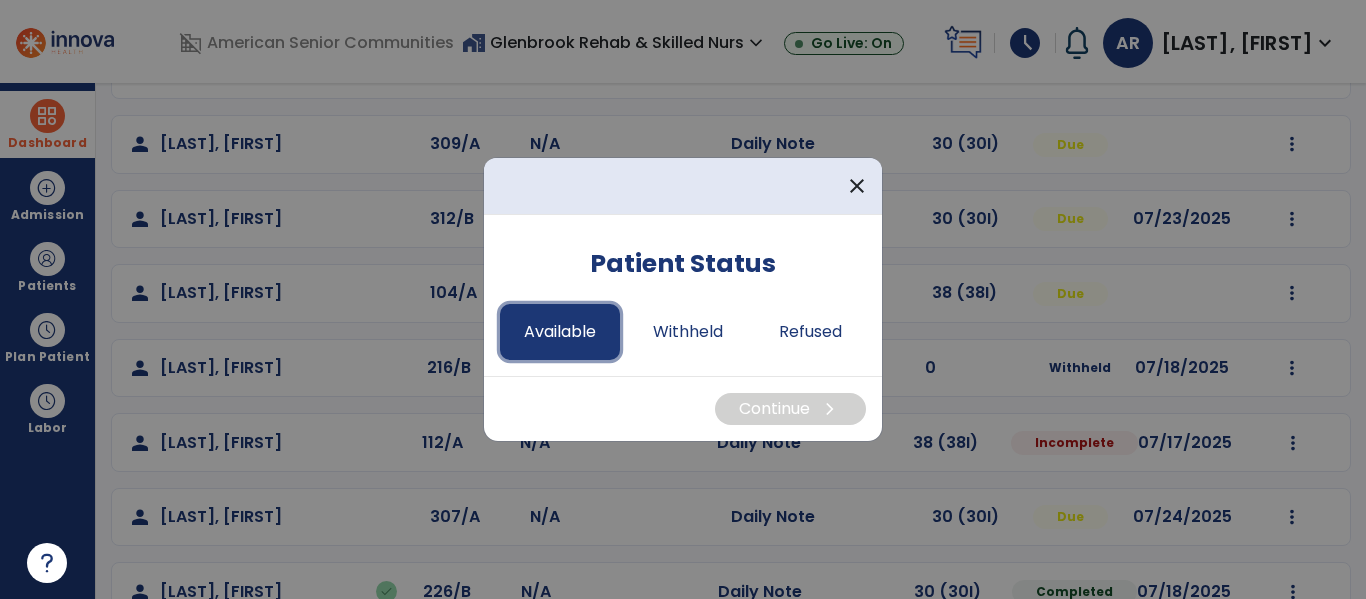 click on "Available" at bounding box center (560, 332) 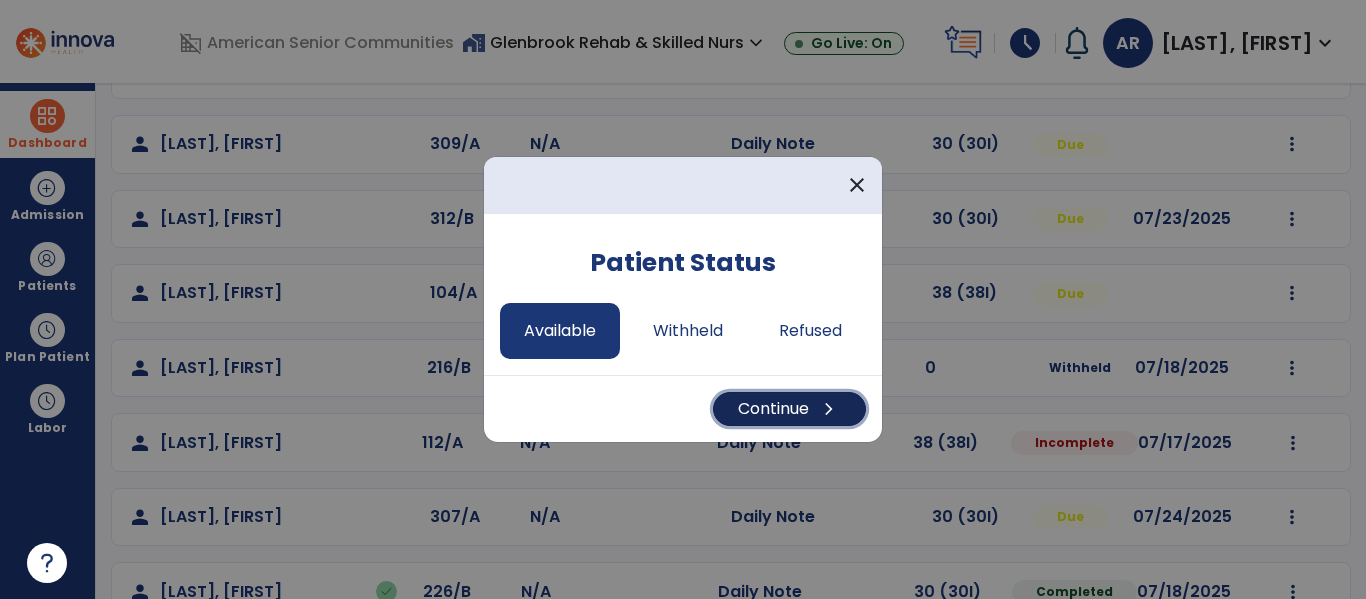 click on "Continue   chevron_right" at bounding box center (789, 409) 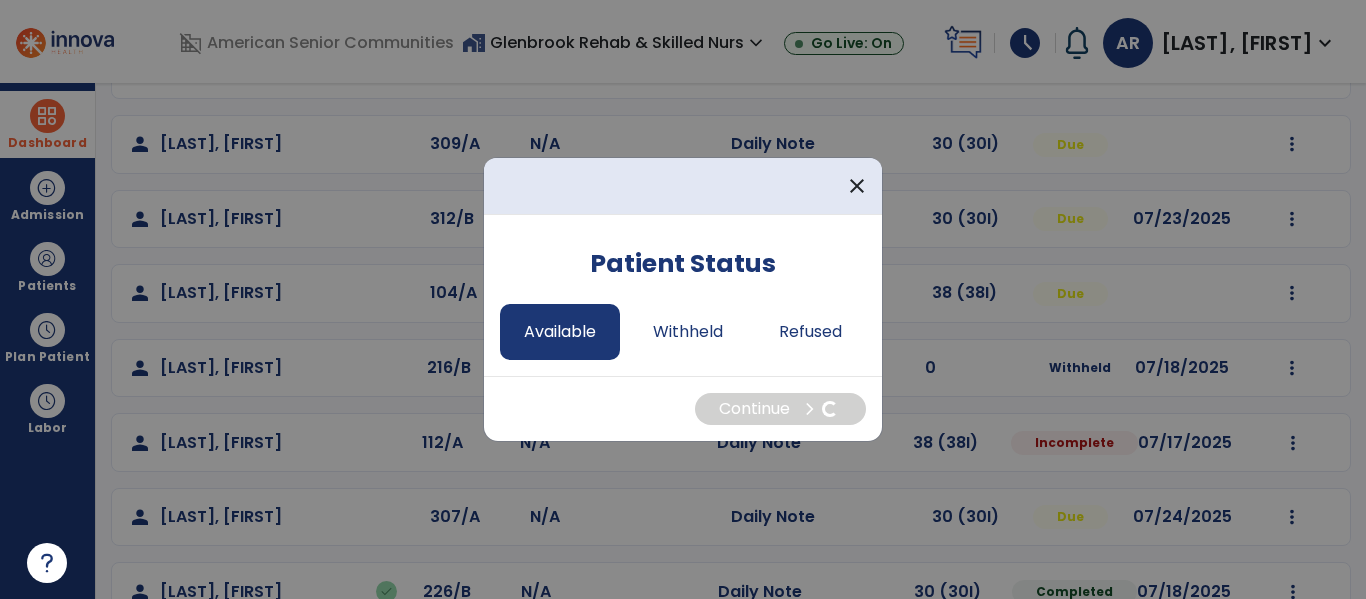 select on "*" 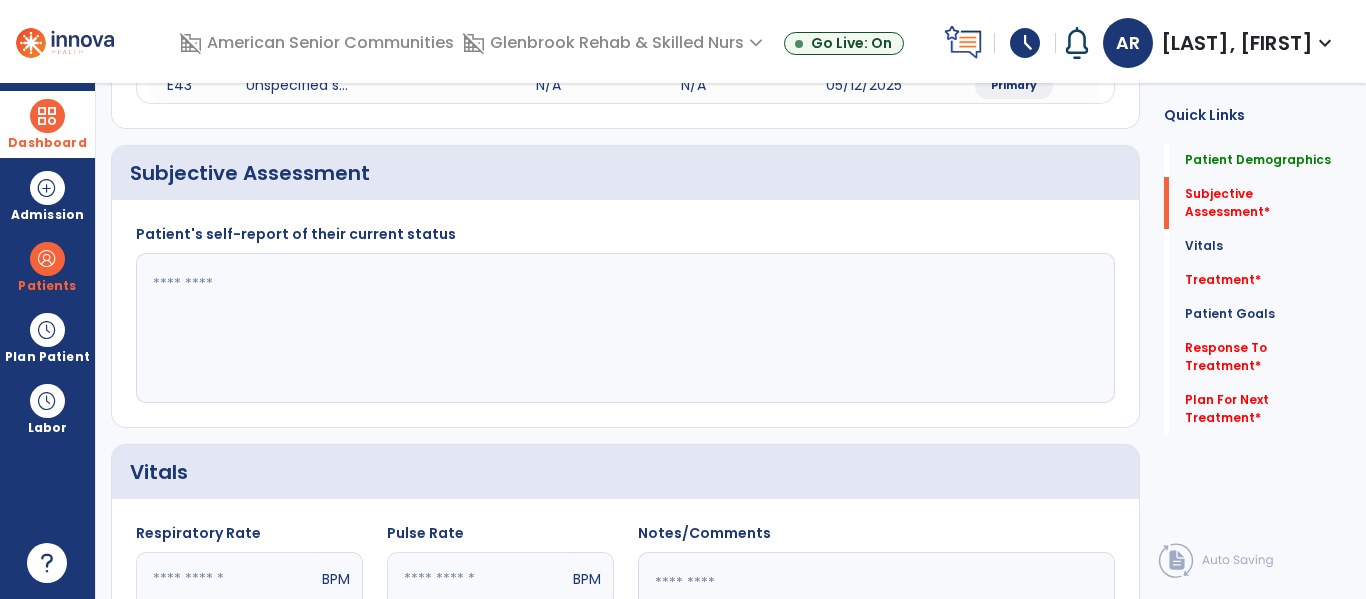 click 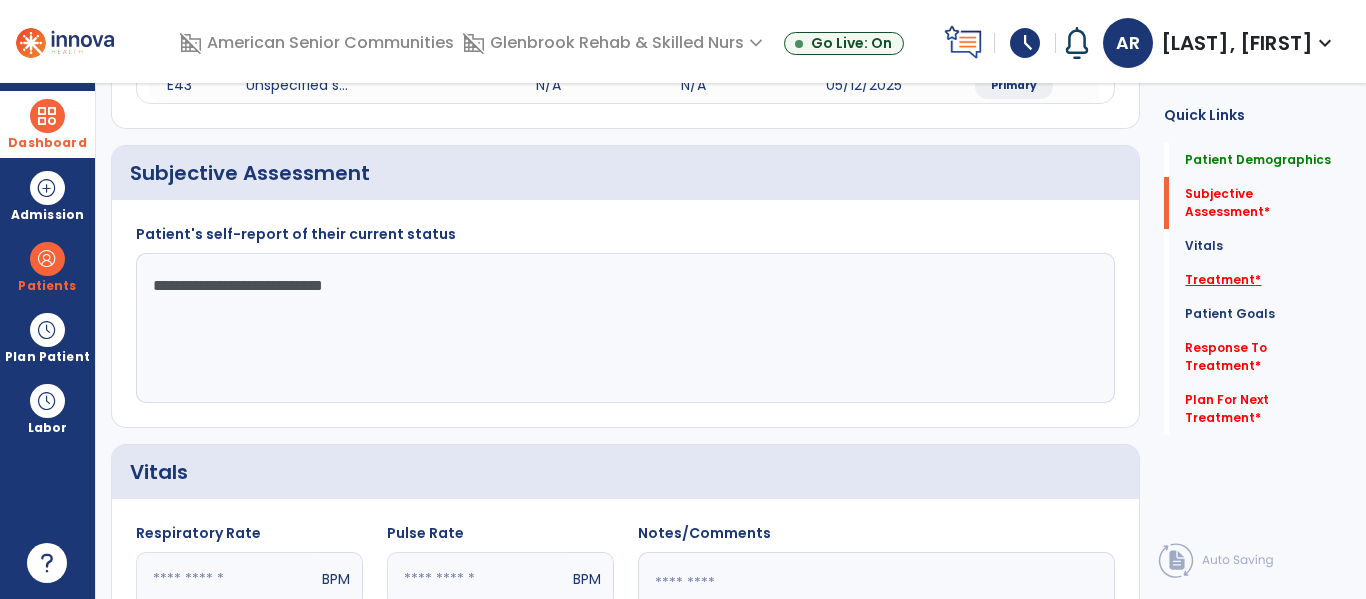 type on "**********" 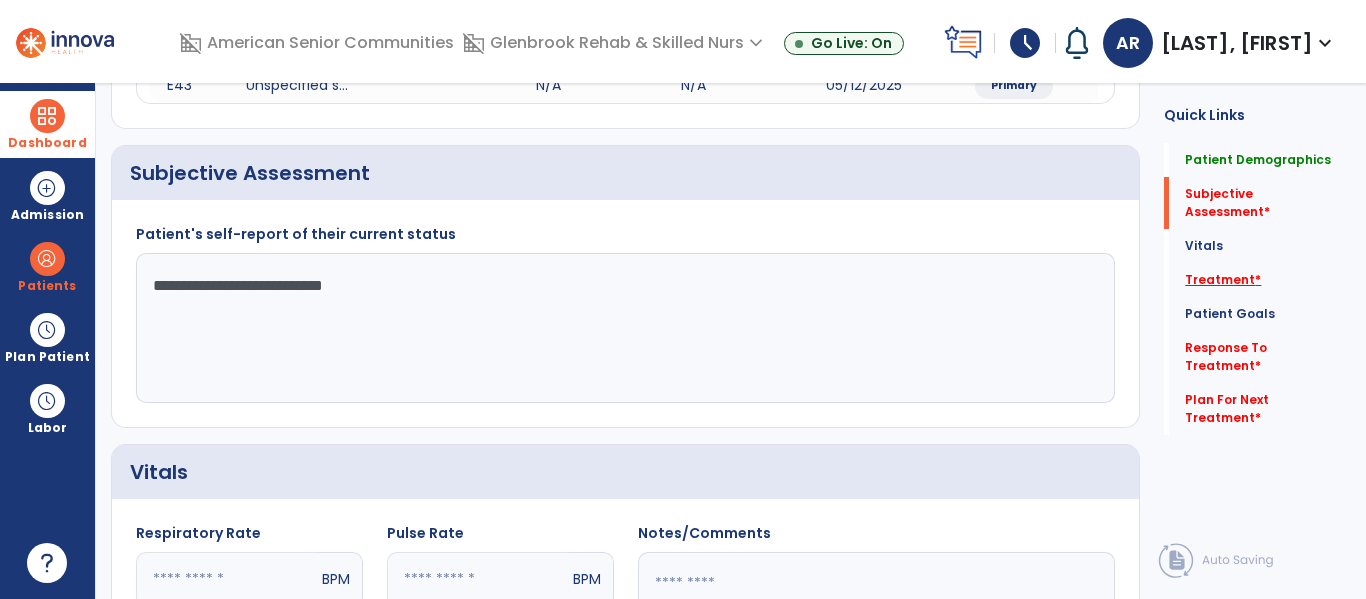 click on "Patient Goals   Patient Goals" 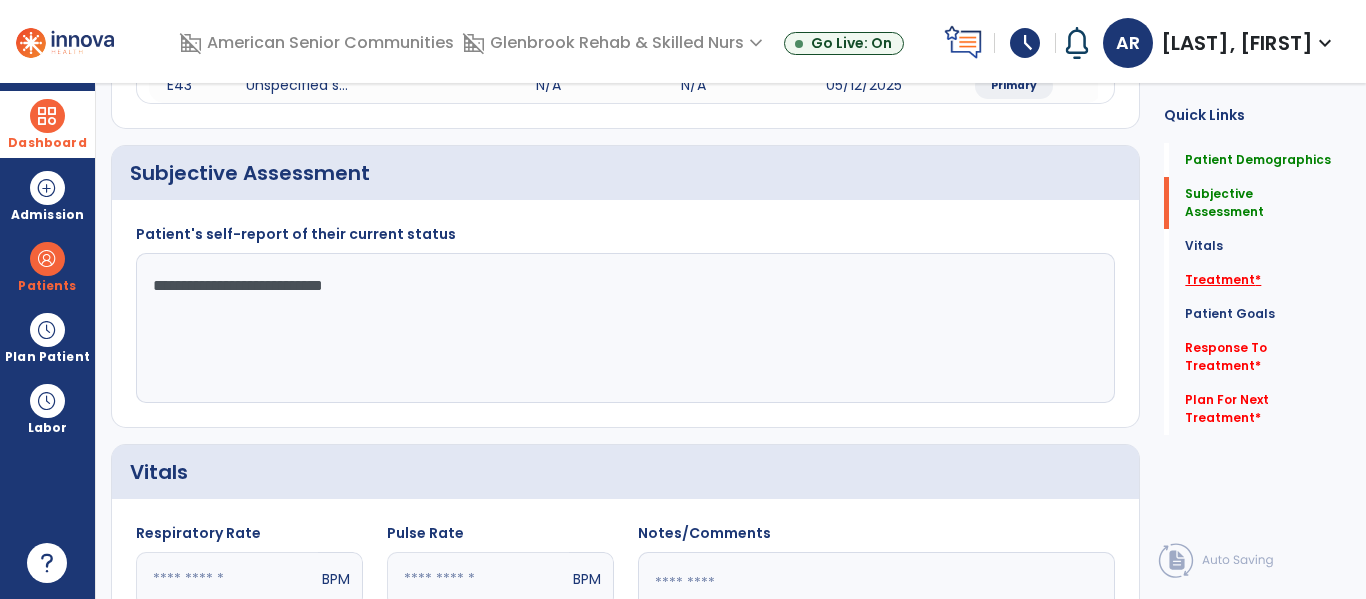 click on "Treatment   *" 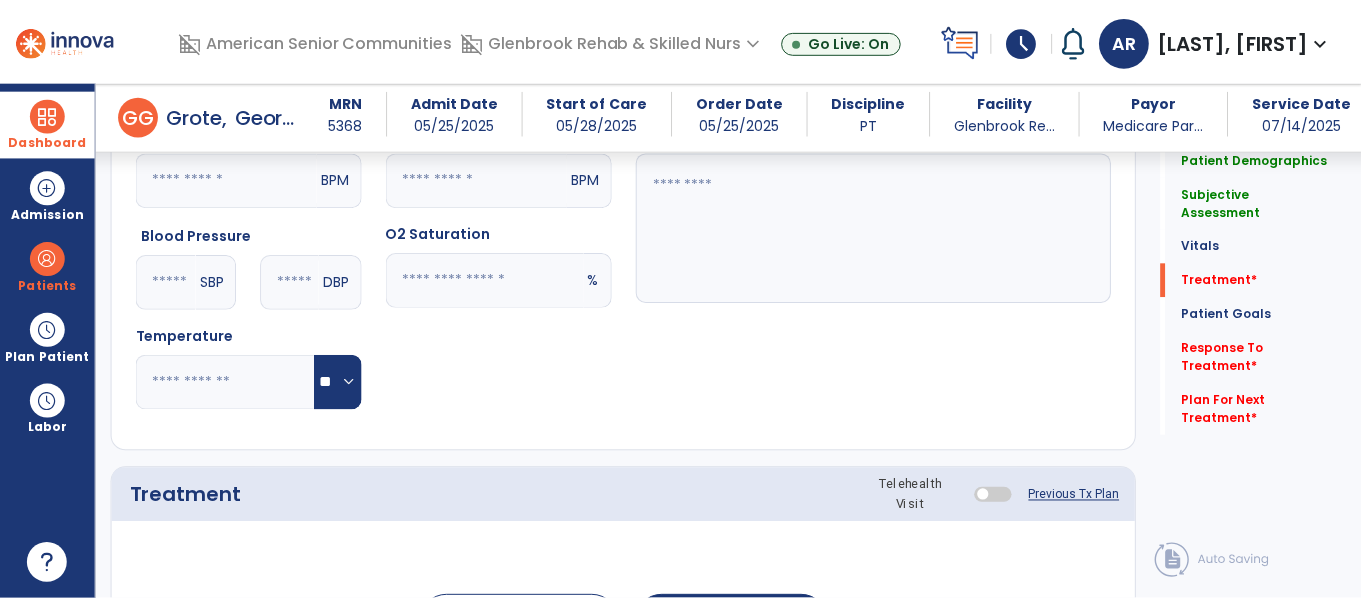 scroll, scrollTop: 1095, scrollLeft: 0, axis: vertical 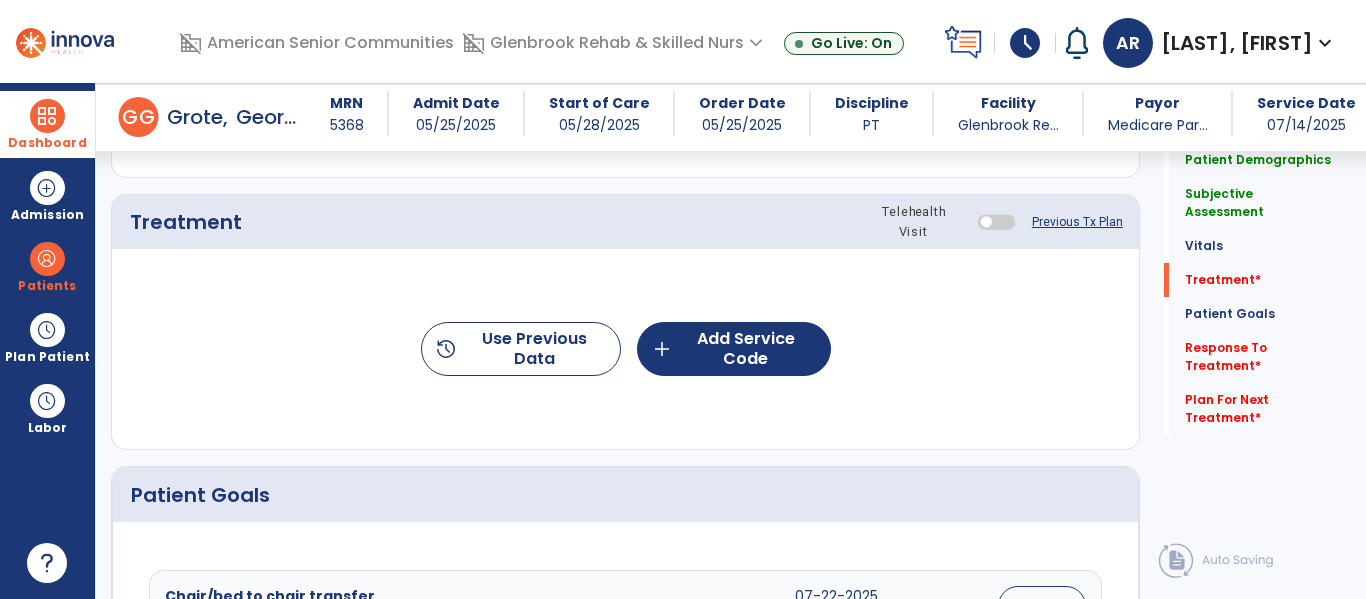 click on "history  Use Previous Data  add  Add Service Code" 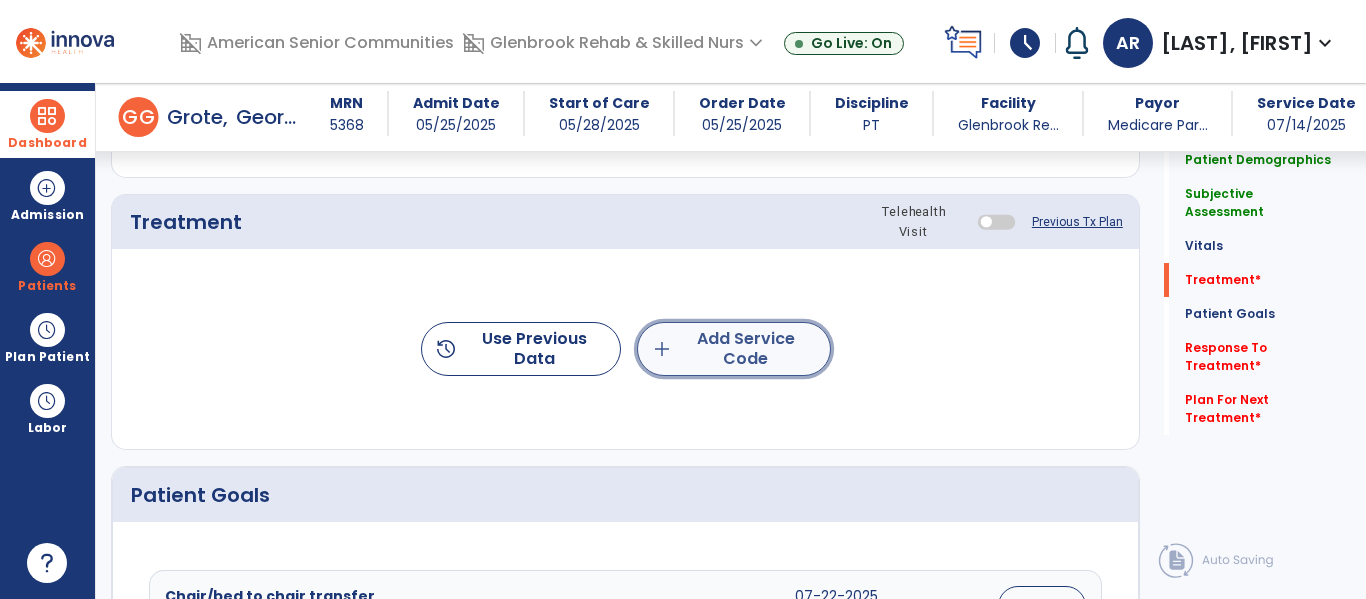 click on "add  Add Service Code" 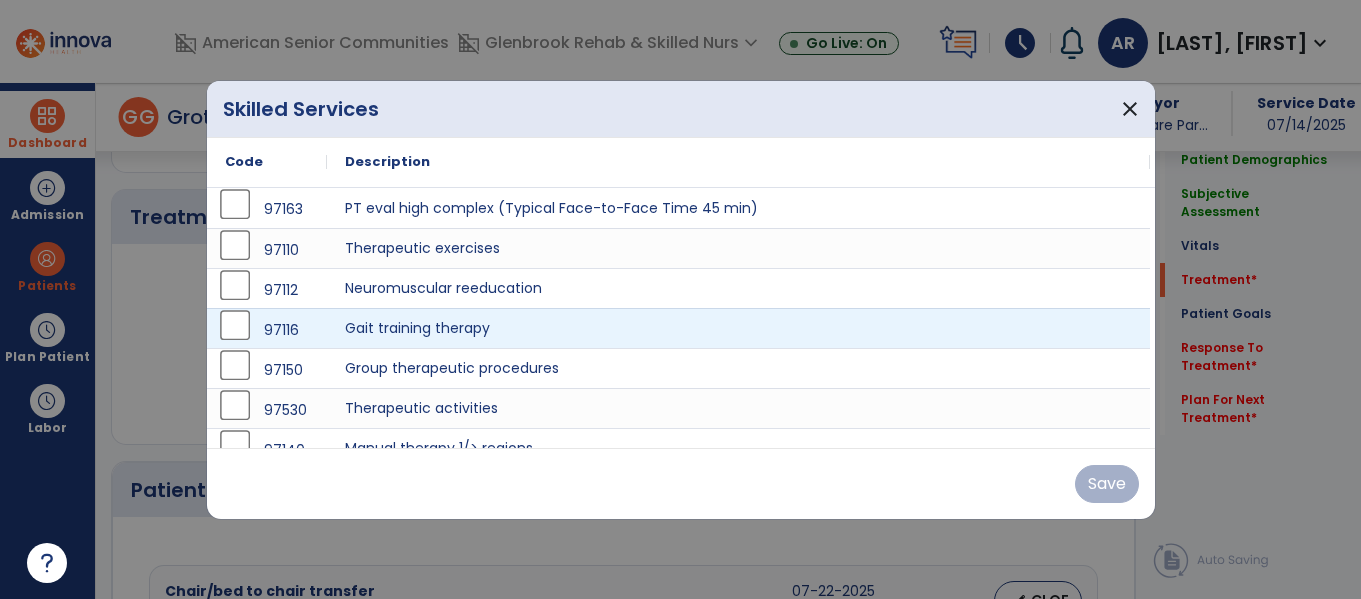 scroll, scrollTop: 1095, scrollLeft: 0, axis: vertical 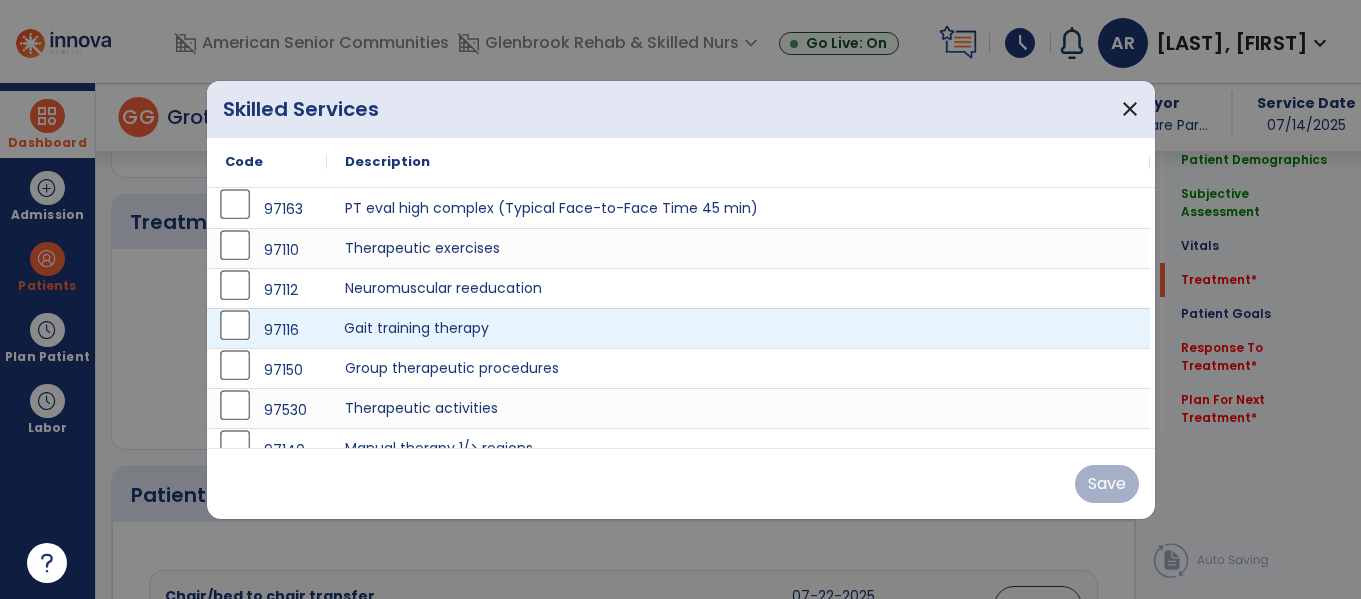 click on "Gait training therapy" at bounding box center (738, 328) 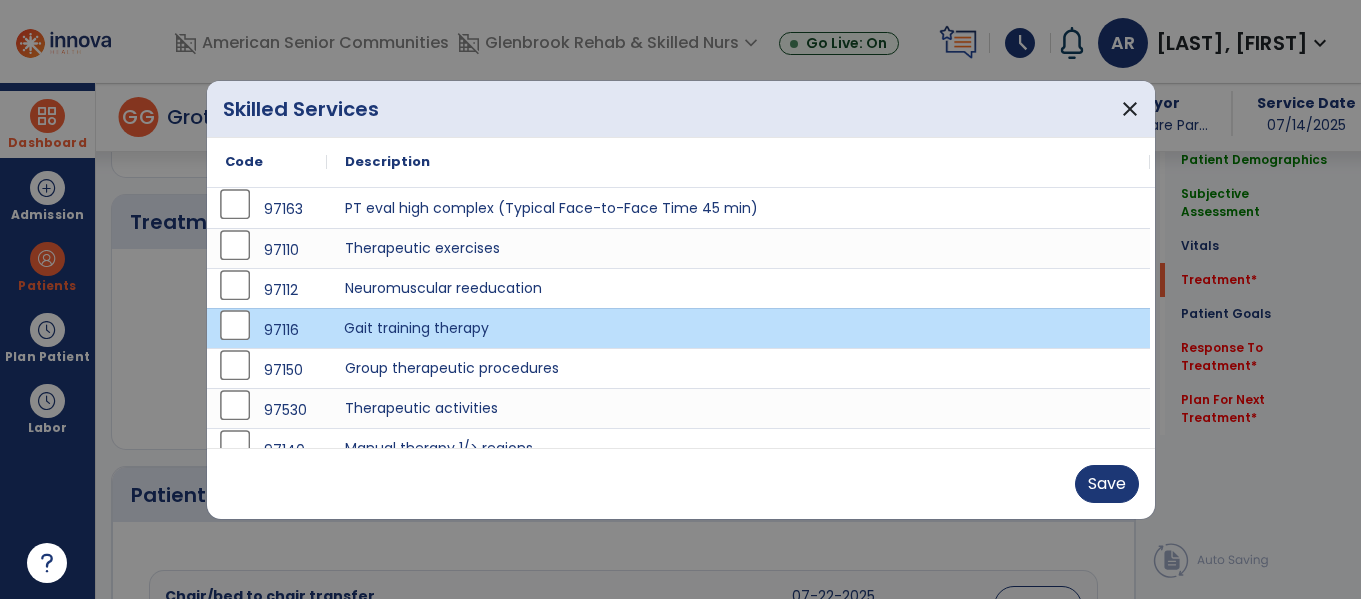 click on "Save" at bounding box center (681, 484) 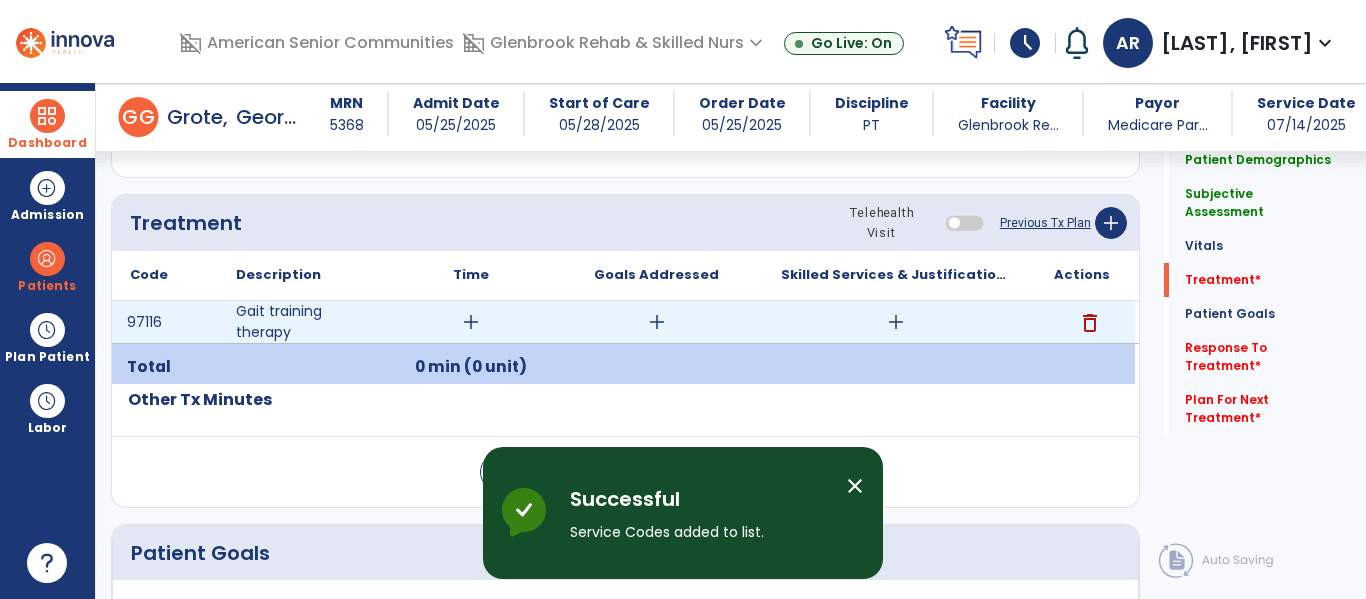 click on "add" at bounding box center (471, 322) 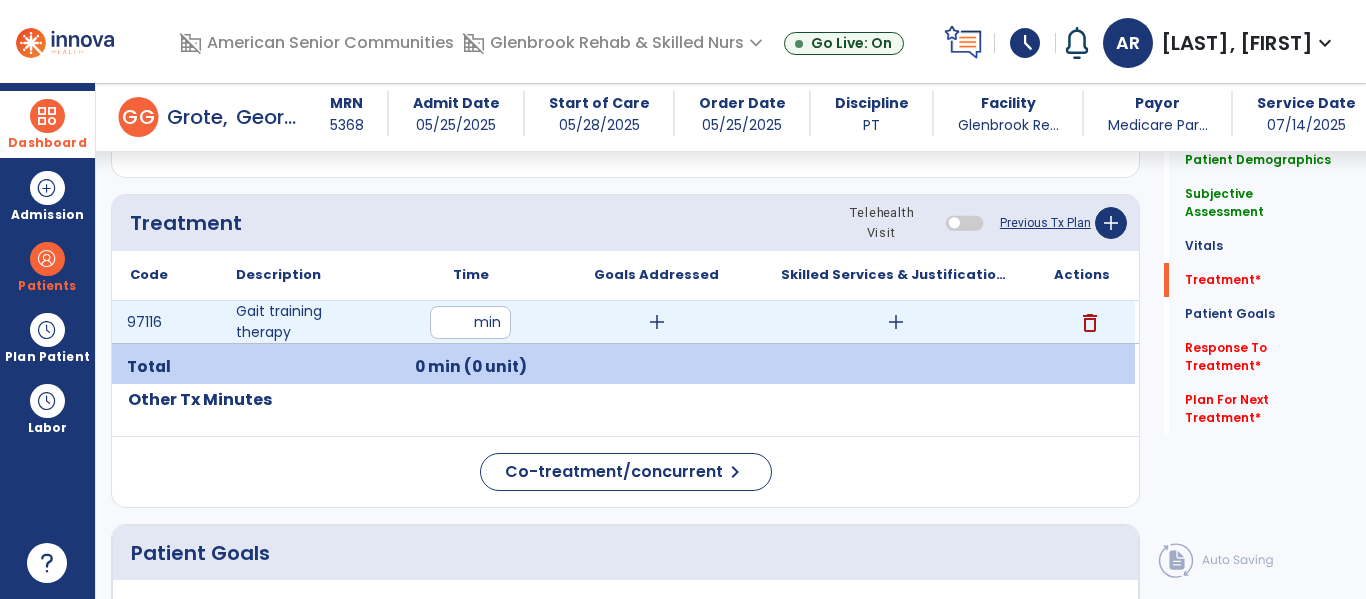 type on "**" 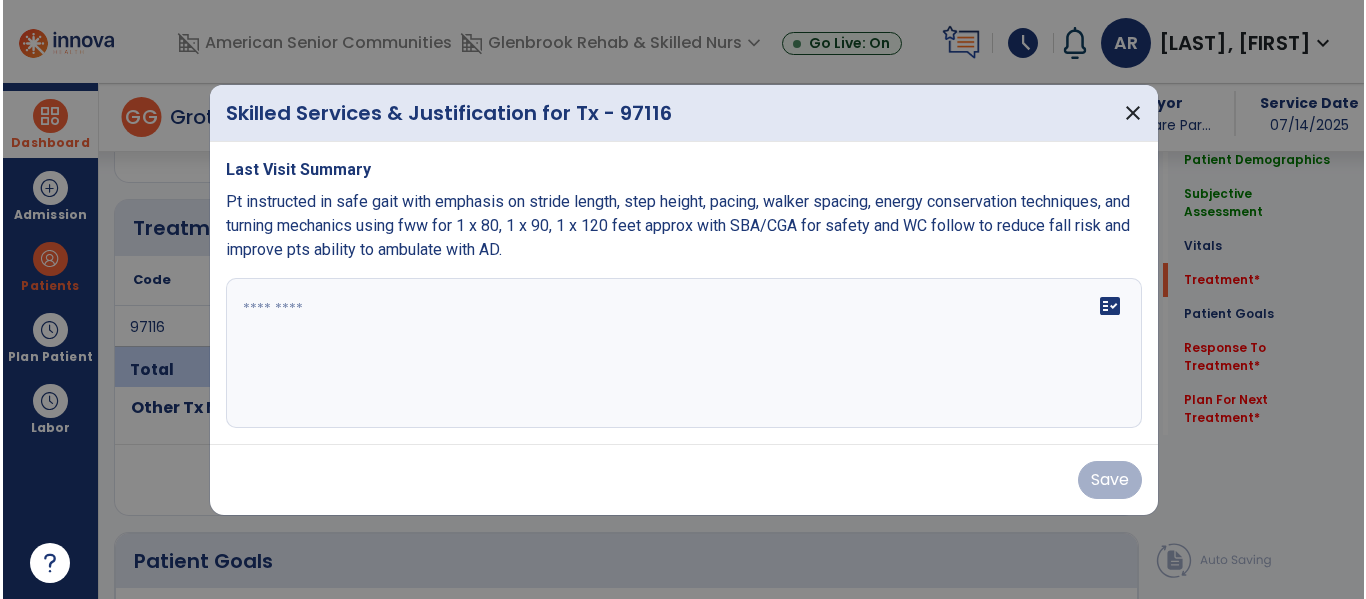 scroll, scrollTop: 1095, scrollLeft: 0, axis: vertical 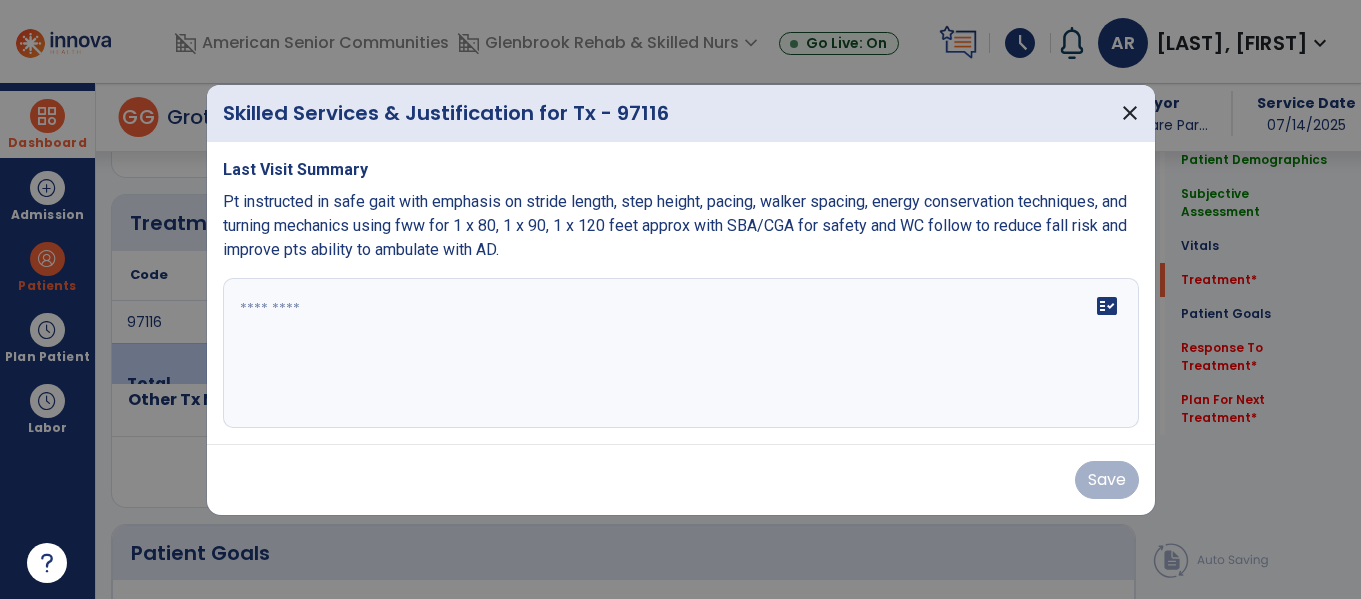 click on "Pt instructed in safe gait with emphasis on stride length, step height, pacing, walker spacing, energy conservation techniques, and turning mechanics using fww for 1 x 80, 1 x 90, 1 x 120 feet approx with SBA/CGA for safety and WC follow to reduce fall risk and improve pts ability to ambulate with AD." at bounding box center (675, 225) 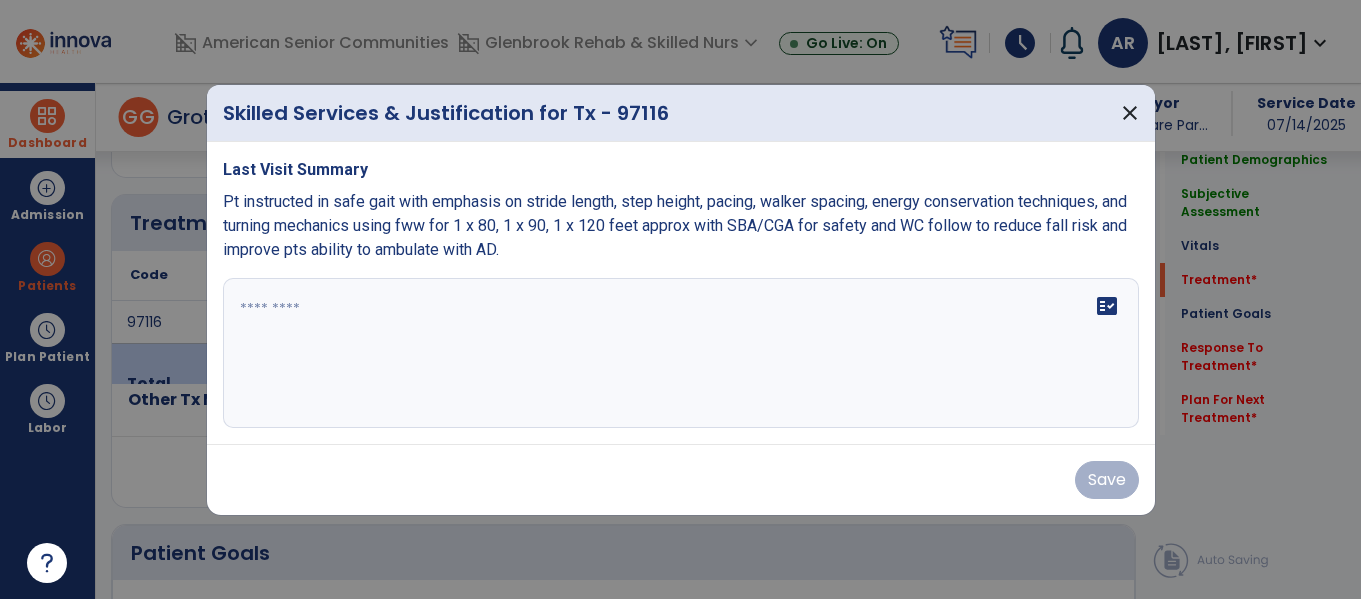 click on "Pt instructed in safe gait with emphasis on stride length, step height, pacing, walker spacing, energy conservation techniques, and turning mechanics using fww for 1 x 80, 1 x 90, 1 x 120 feet approx with SBA/CGA for safety and WC follow to reduce fall risk and improve pts ability to ambulate with AD." at bounding box center [675, 225] 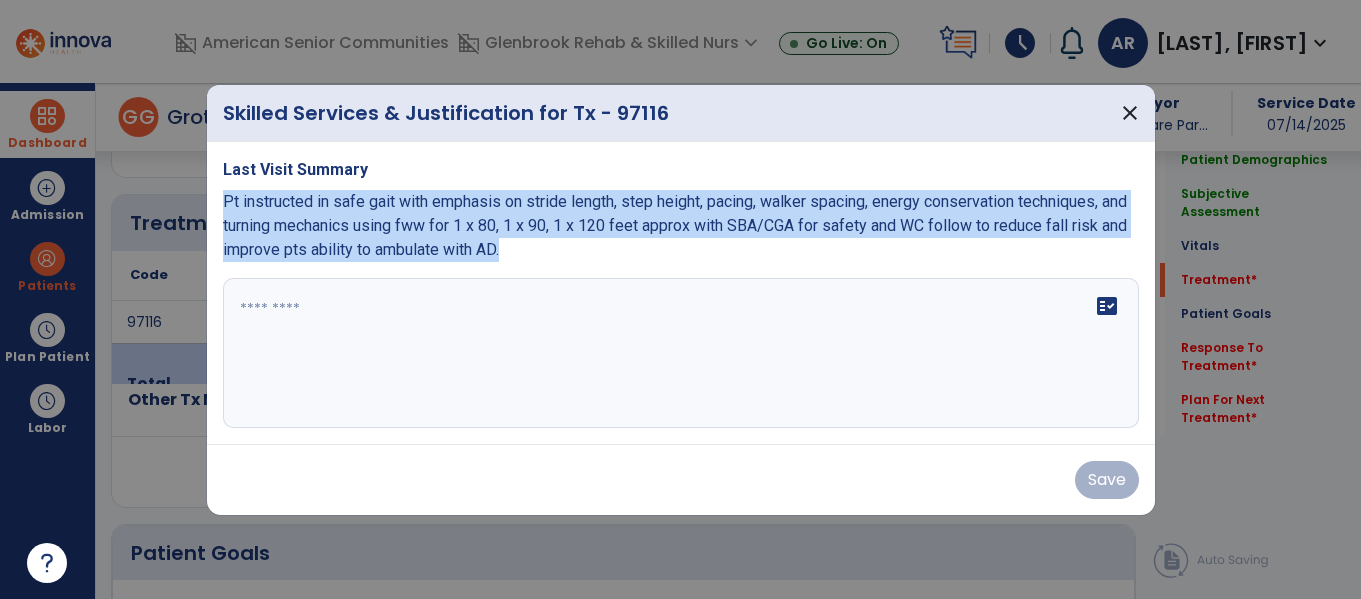 click on "Pt instructed in safe gait with emphasis on stride length, step height, pacing, walker spacing, energy conservation techniques, and turning mechanics using fww for 1 x 80, 1 x 90, 1 x 120 feet approx with SBA/CGA for safety and WC follow to reduce fall risk and improve pts ability to ambulate with AD." at bounding box center (675, 225) 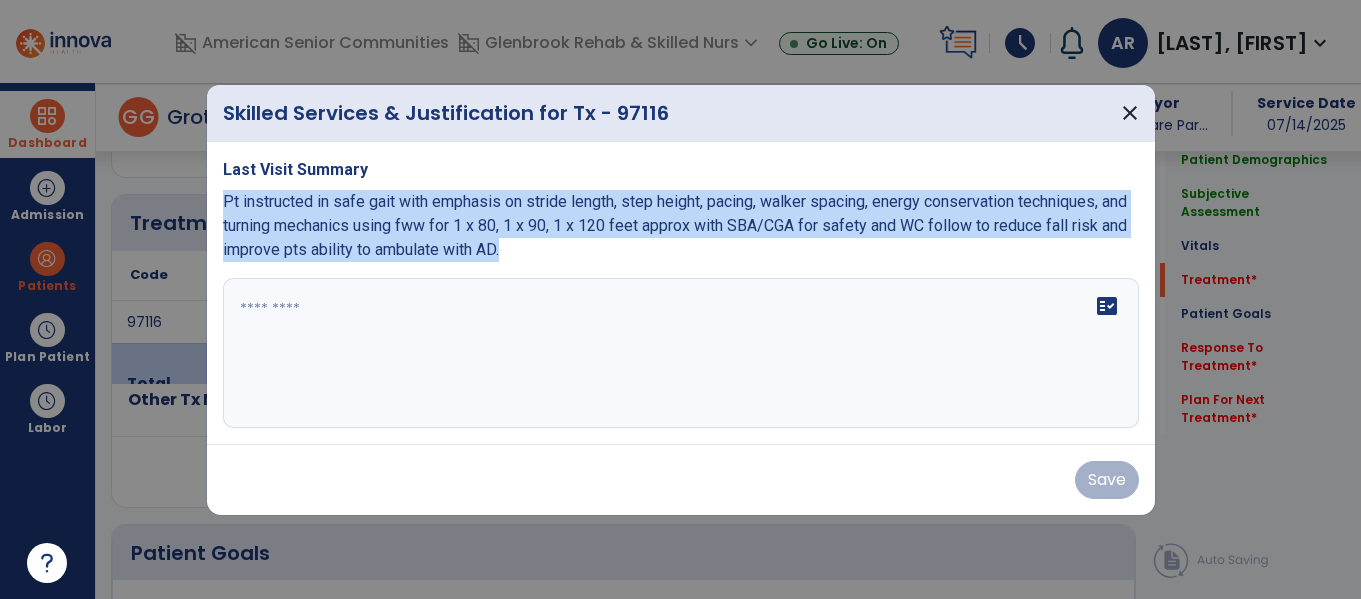 copy on "Pt instructed in safe gait with emphasis on stride length, step height, pacing, walker spacing, energy conservation techniques, and turning mechanics using fww for 1 x 80, 1 x 90, 1 x 120 feet approx with SBA/CGA for safety and WC follow to reduce fall risk and improve pts ability to ambulate with AD." 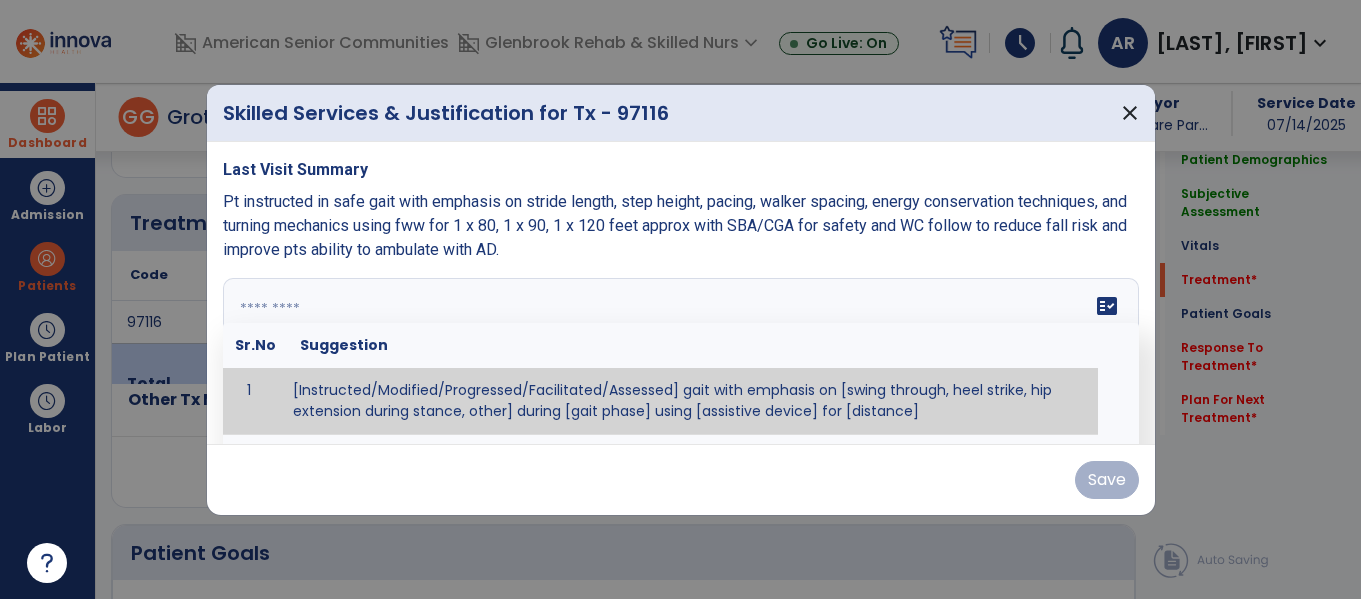 paste on "**********" 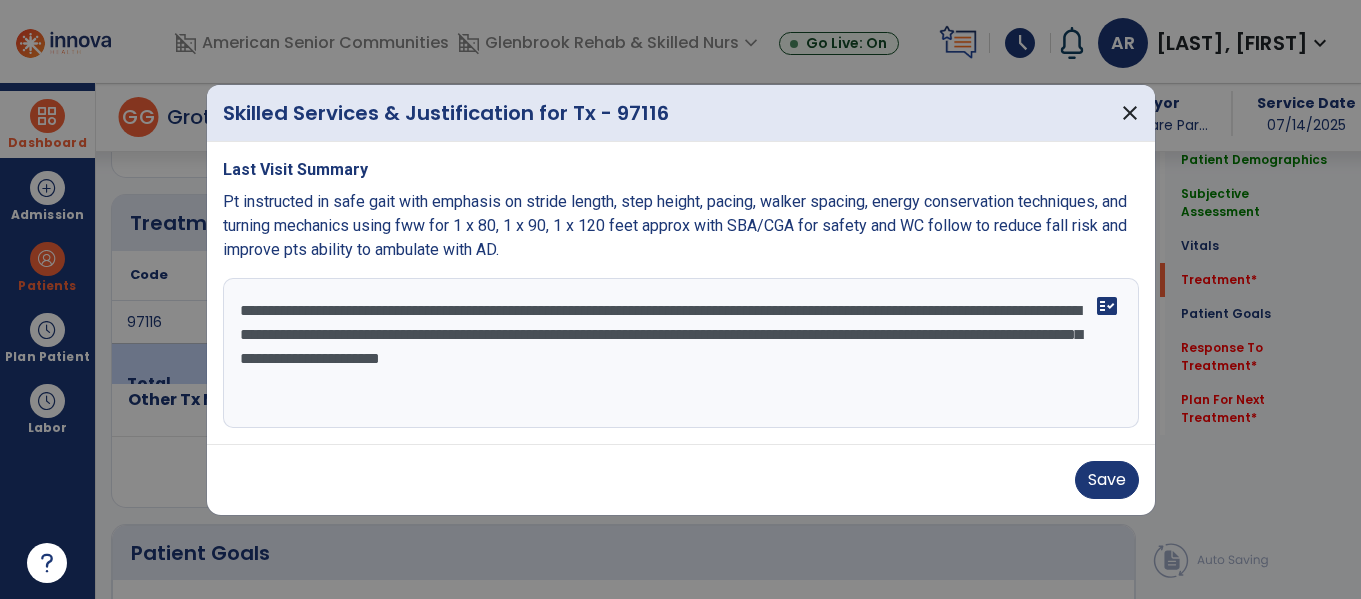 click on "**********" at bounding box center [681, 353] 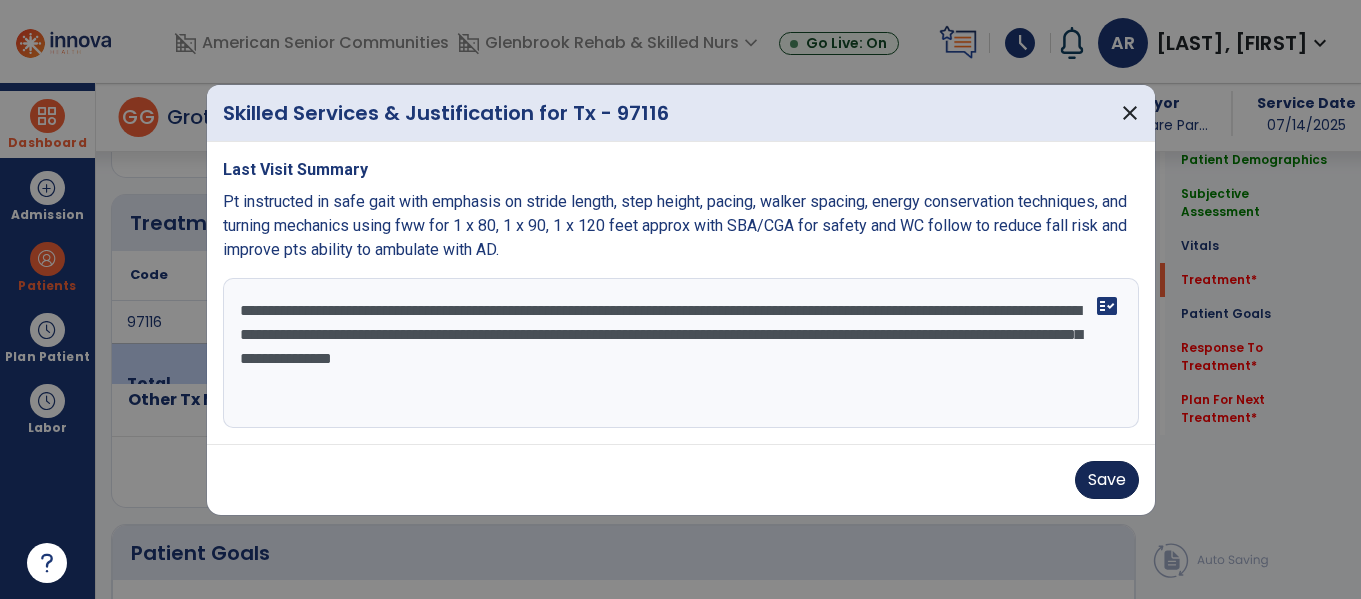 type on "**********" 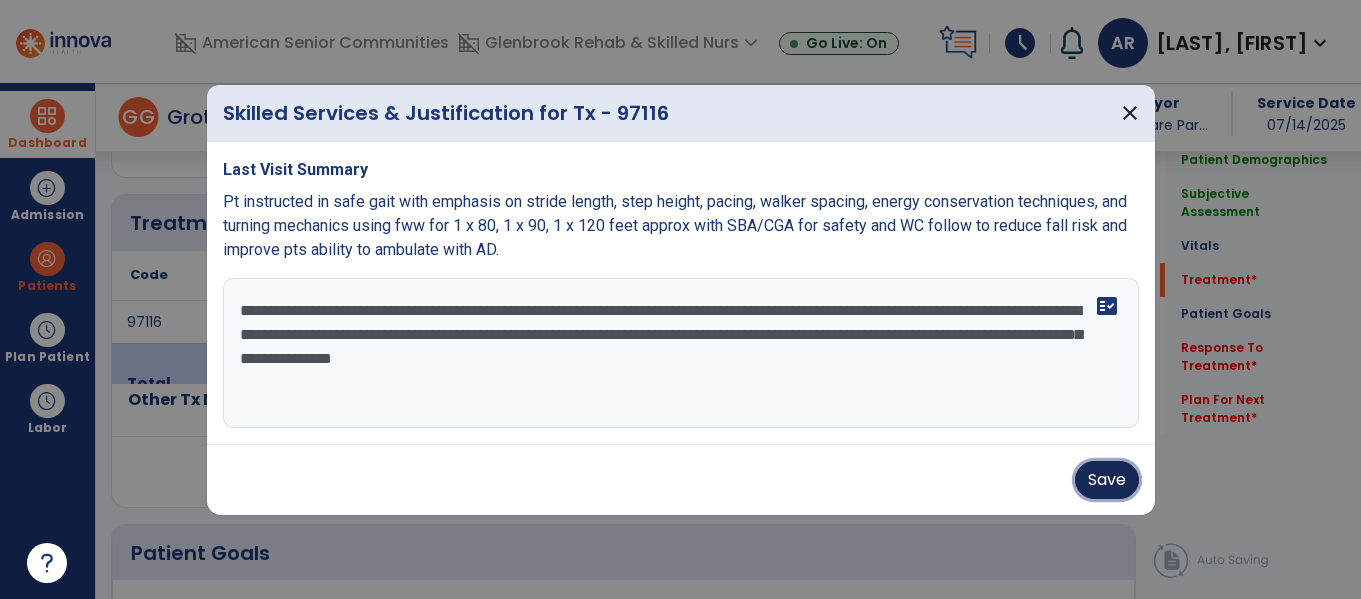 click on "Save" at bounding box center [1107, 480] 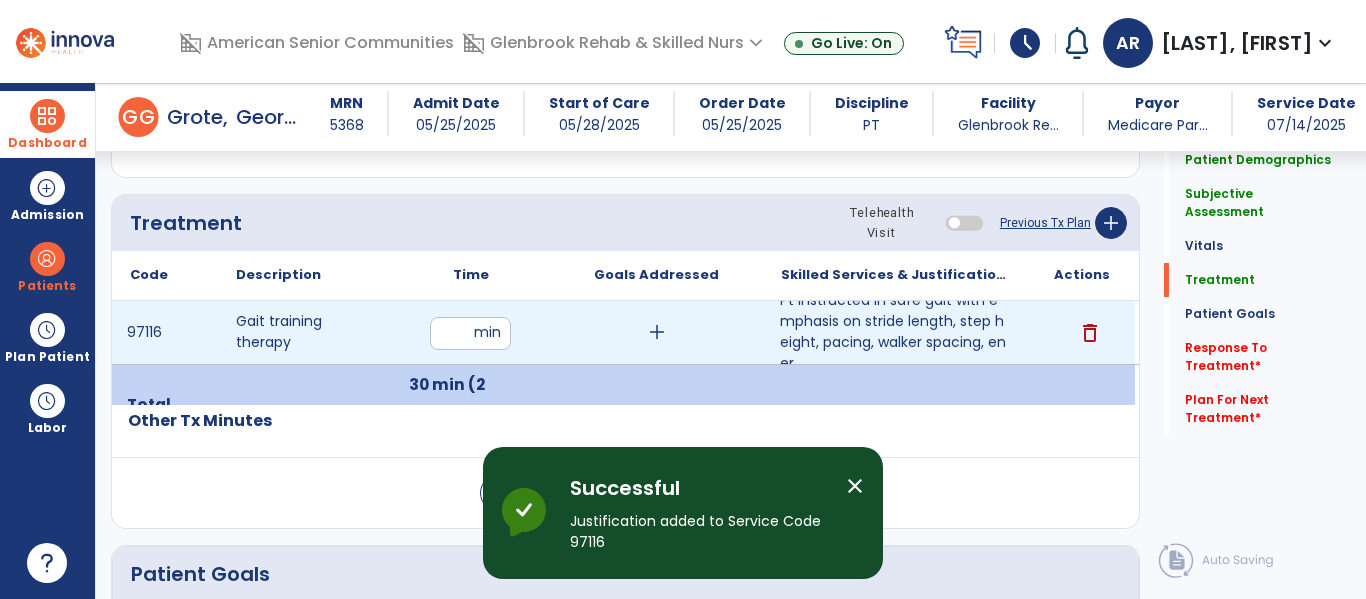 click on "**" at bounding box center [470, 333] 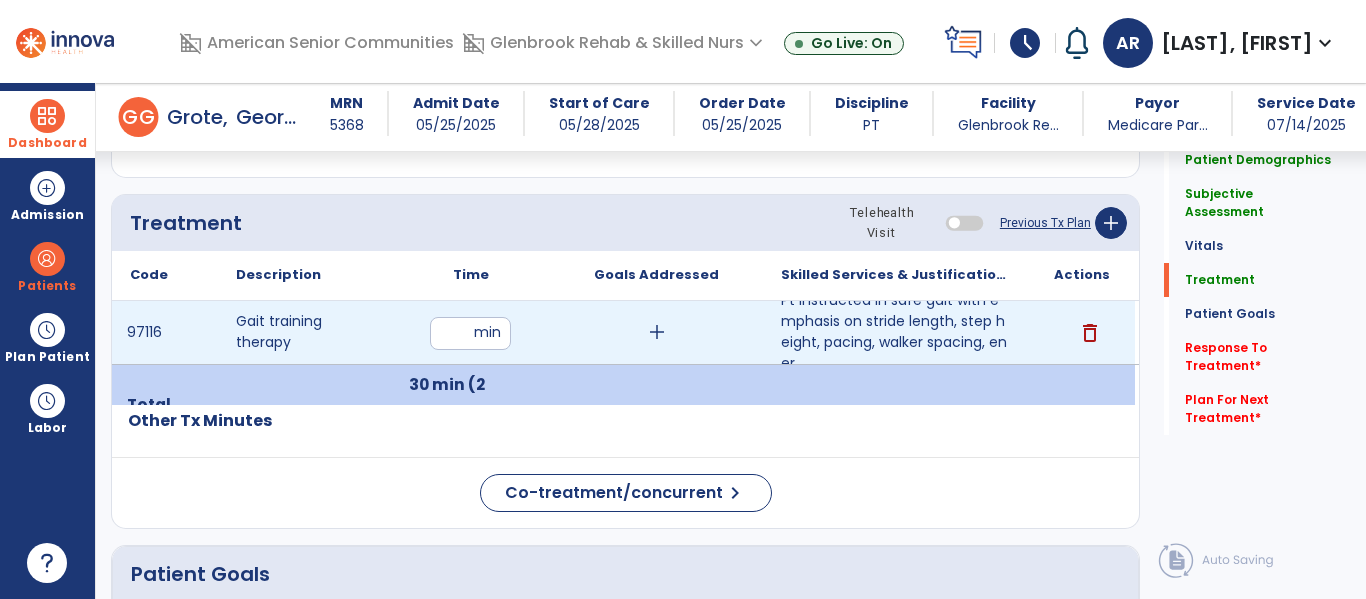 type on "*" 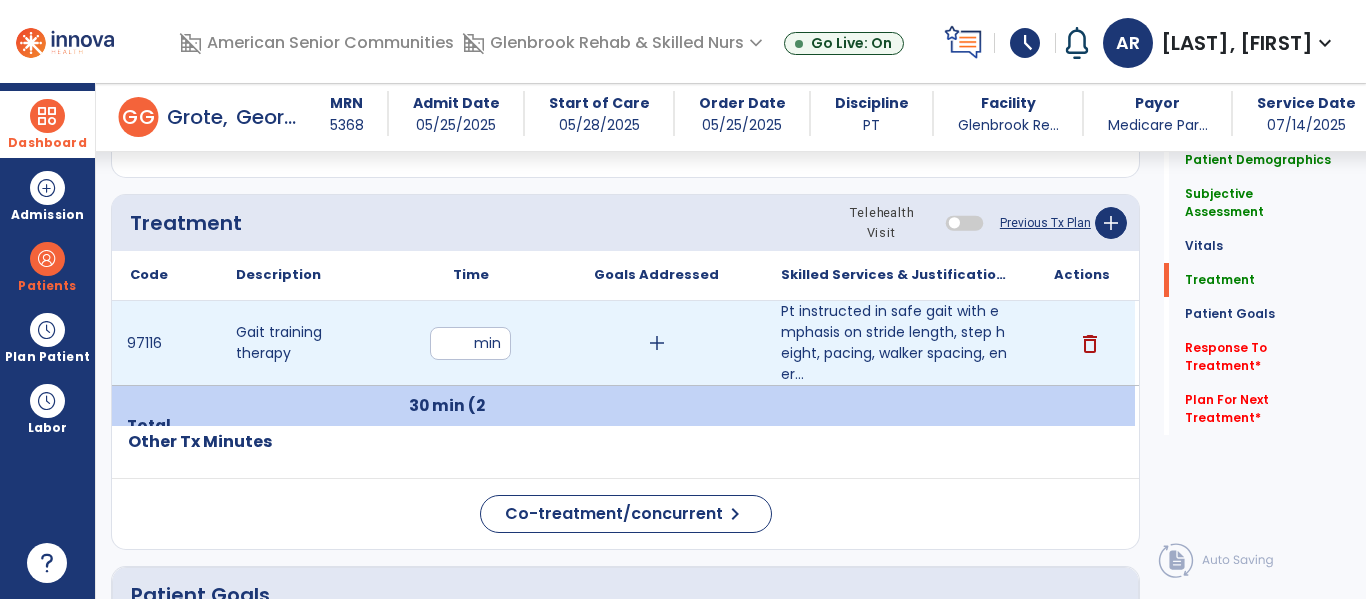 type on "**" 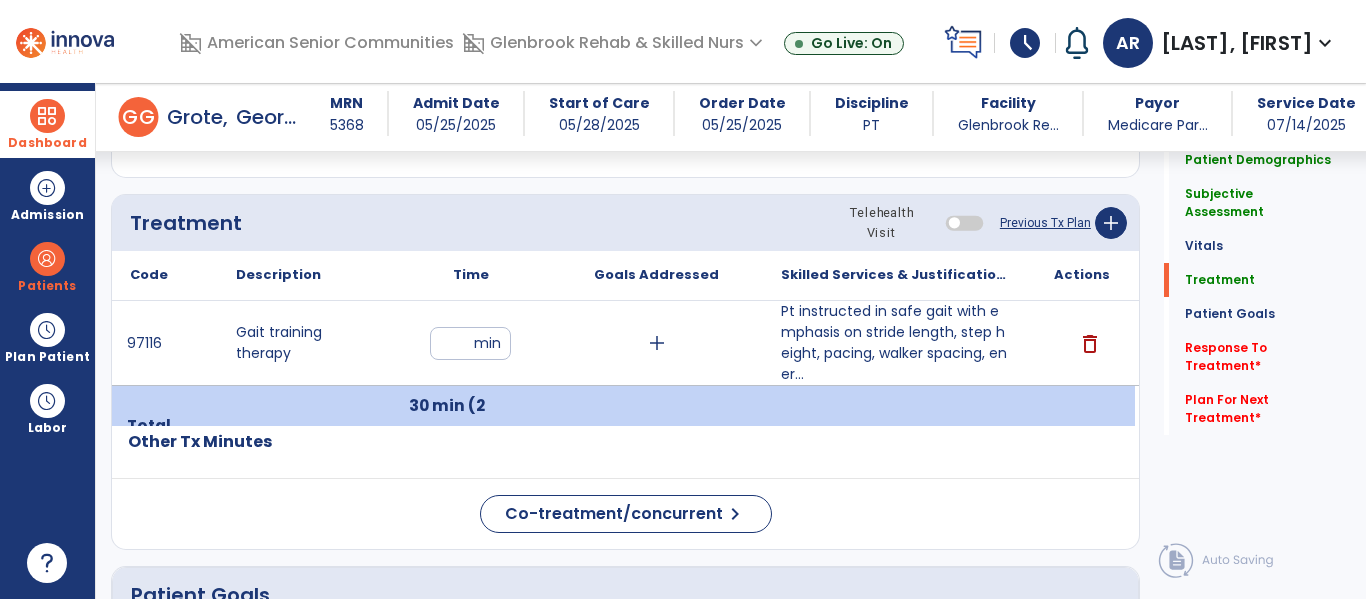 click on "Code
Description
Time" 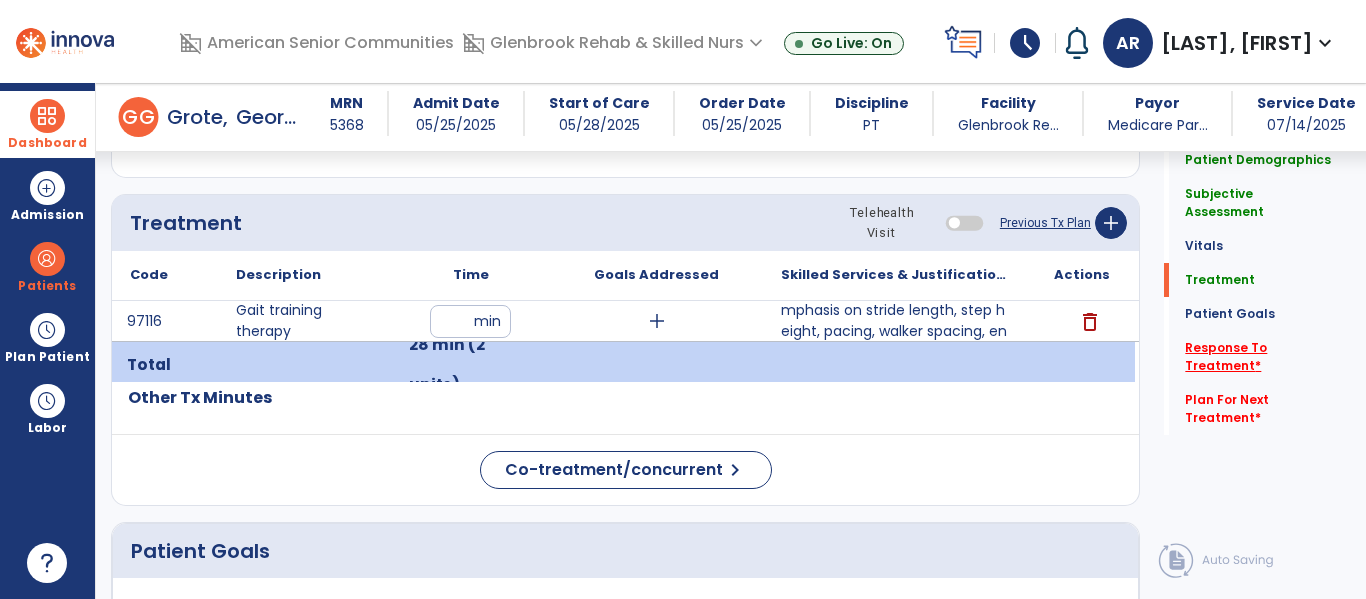 click on "Response To Treatment   *" 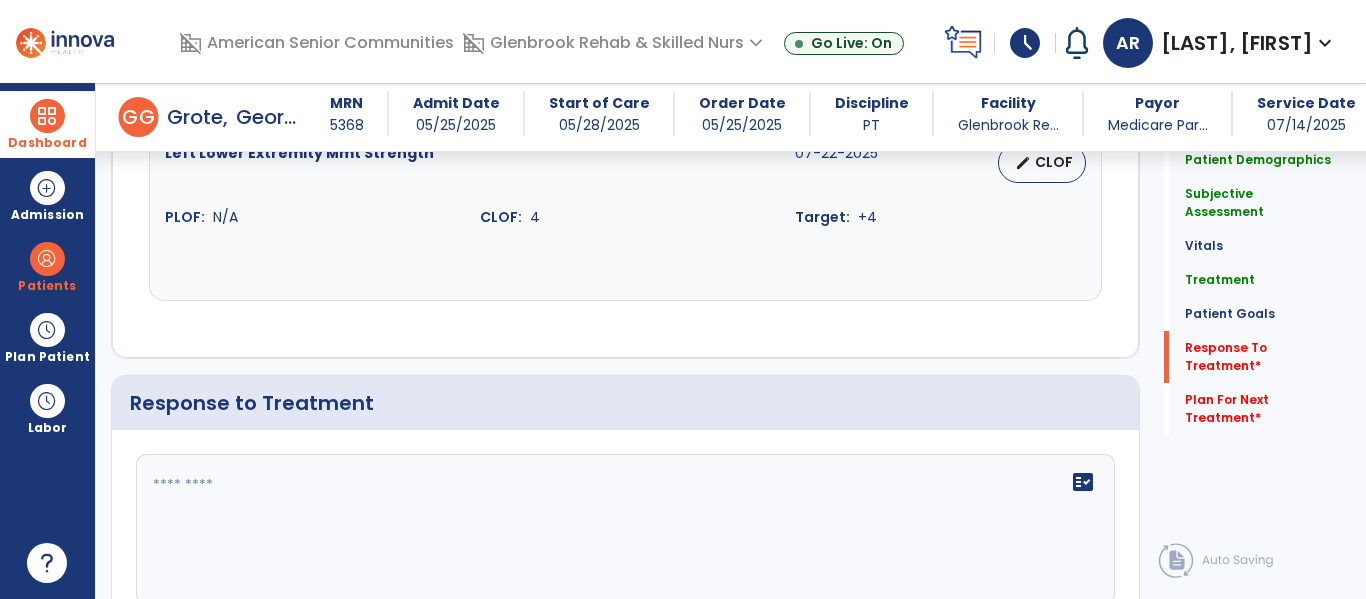 scroll, scrollTop: 3122, scrollLeft: 0, axis: vertical 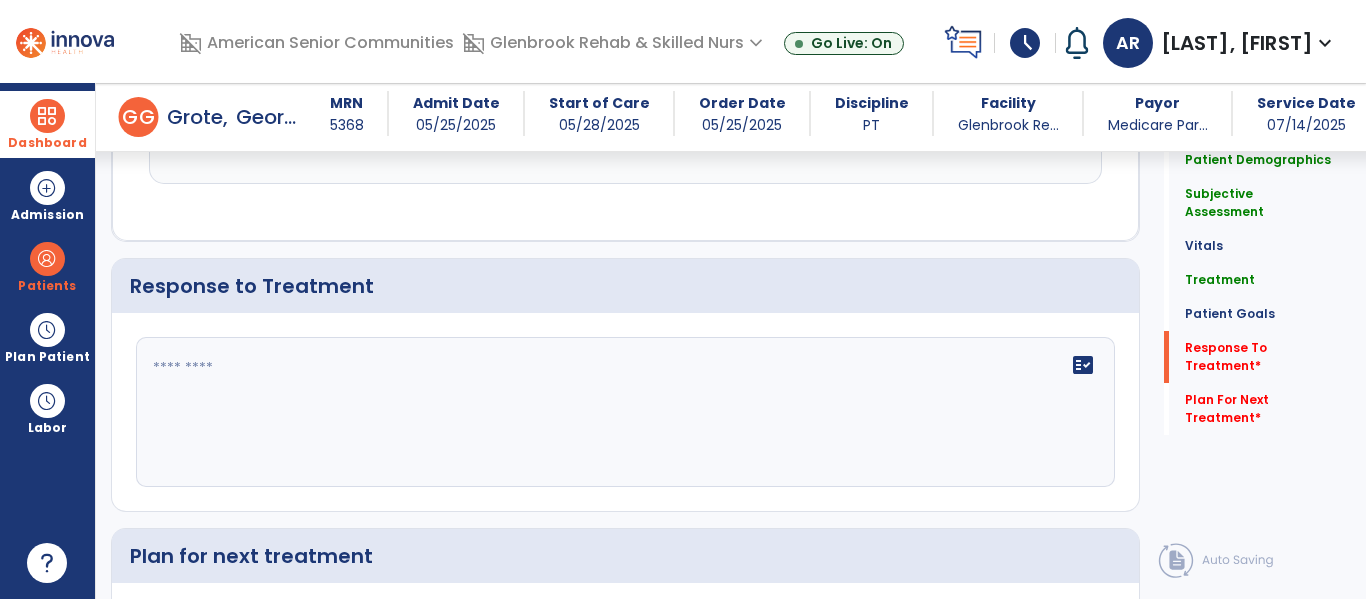 click on "fact_check" 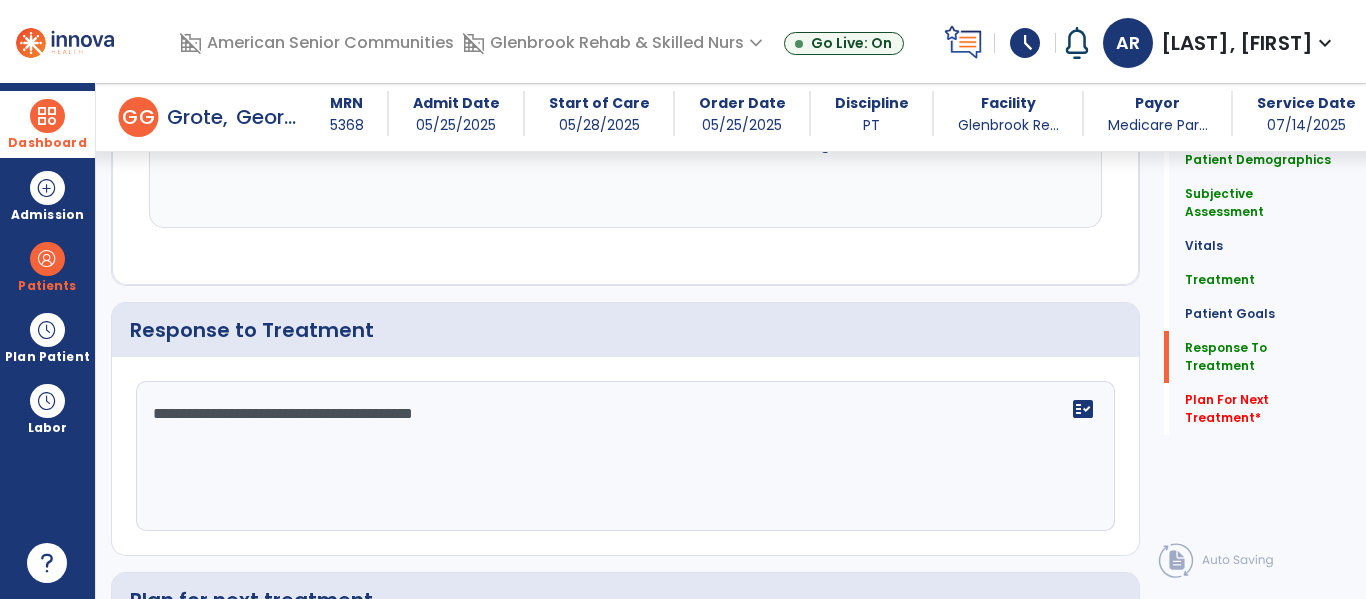 scroll, scrollTop: 3122, scrollLeft: 0, axis: vertical 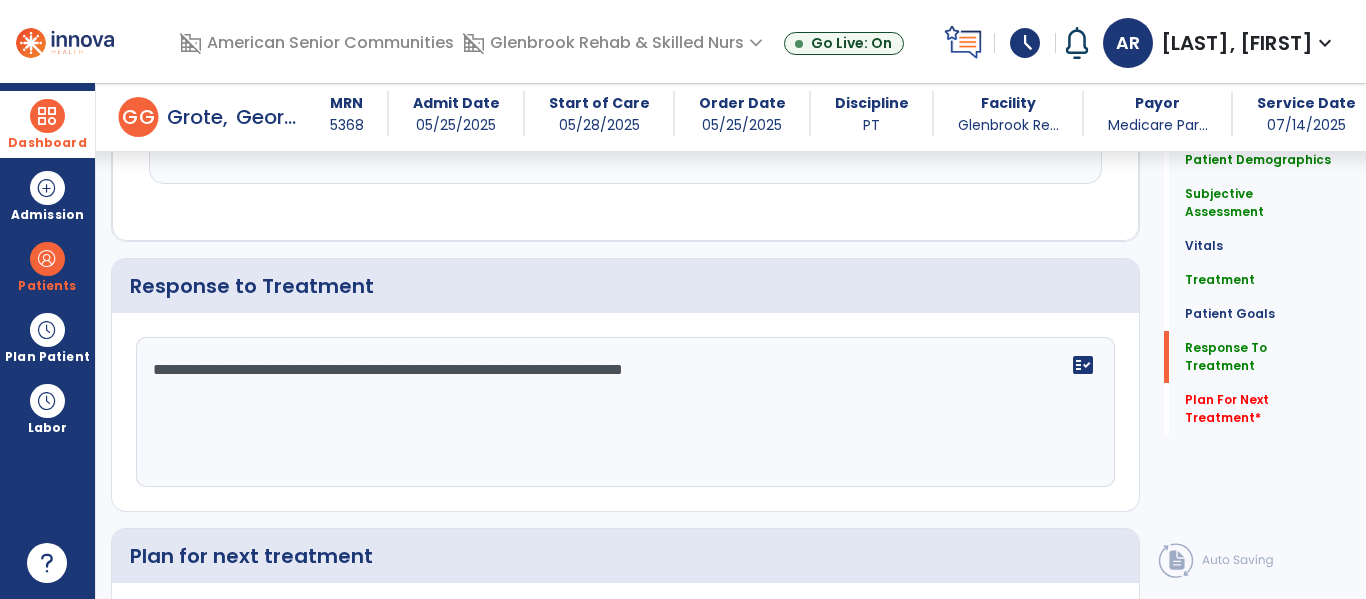 click on "**********" 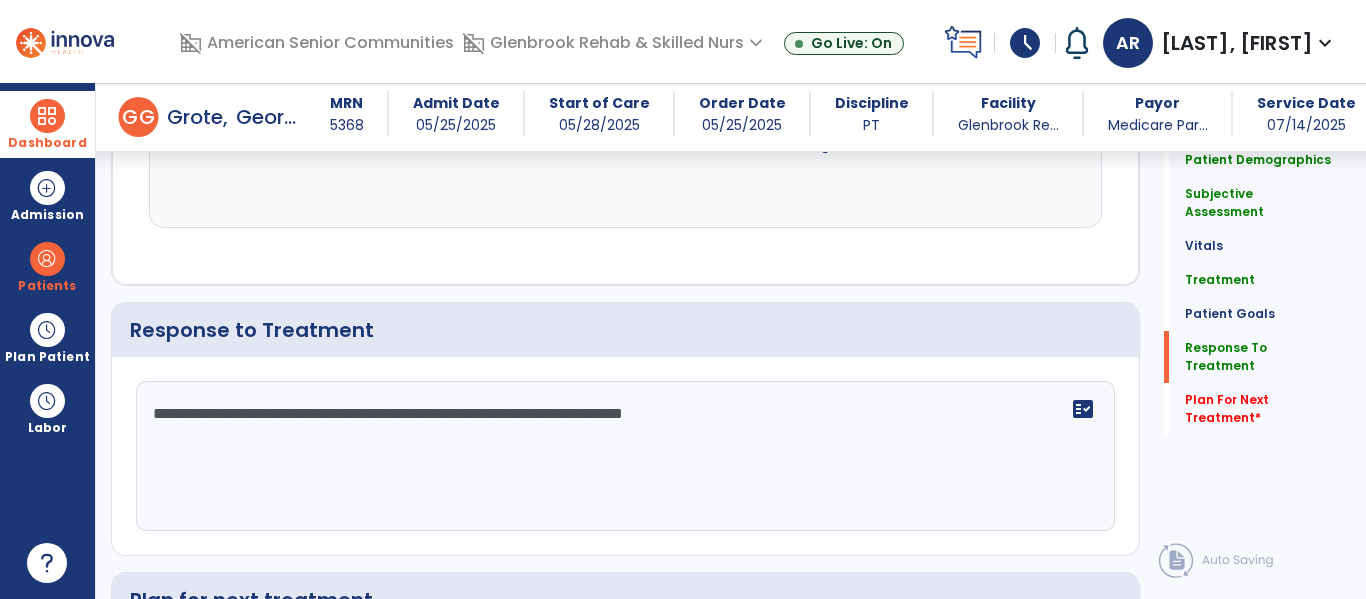 scroll, scrollTop: 3122, scrollLeft: 0, axis: vertical 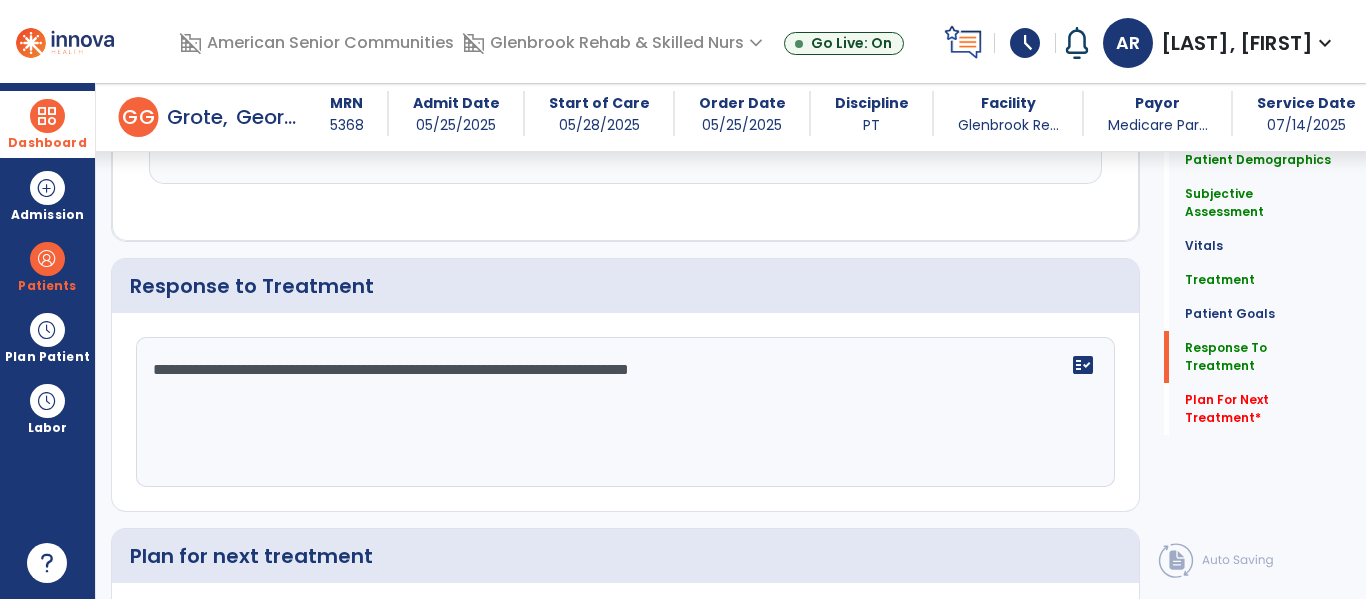 click on "**********" 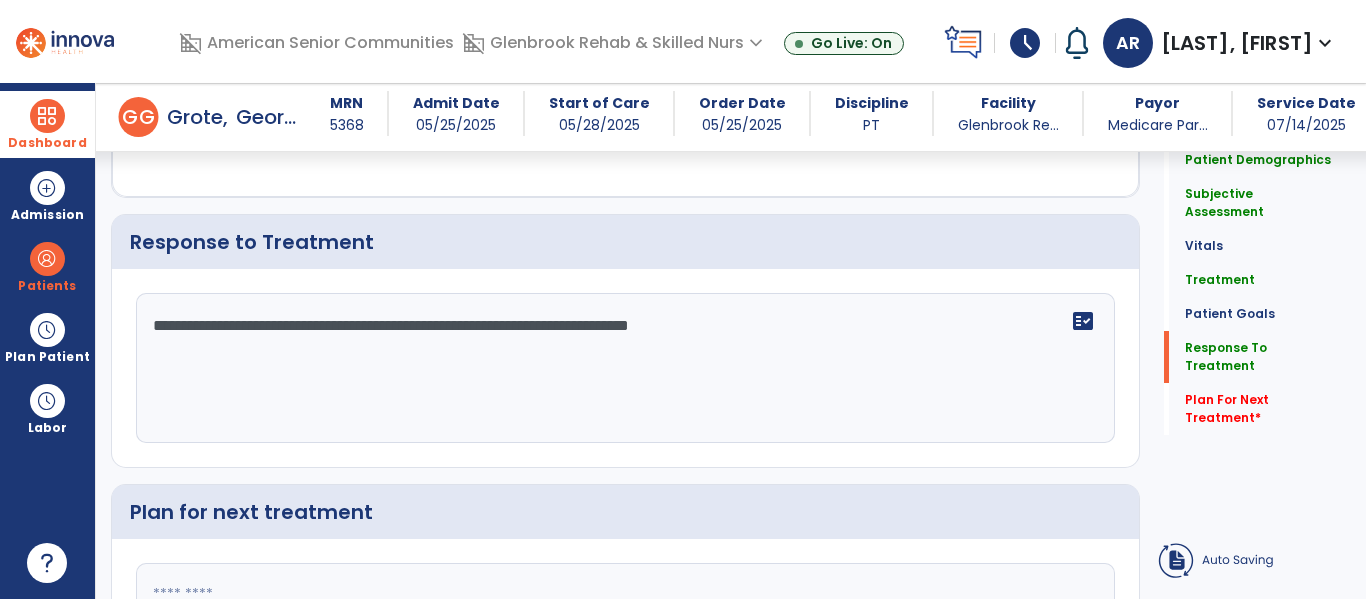 click on "**********" 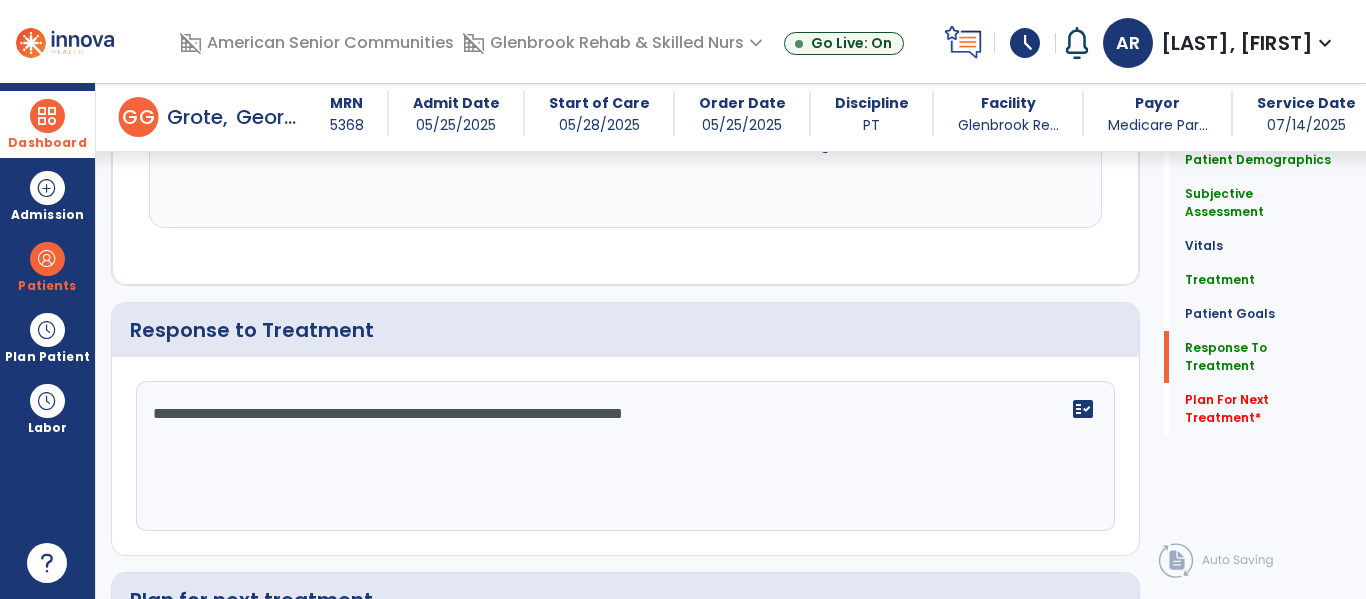 scroll, scrollTop: 3122, scrollLeft: 0, axis: vertical 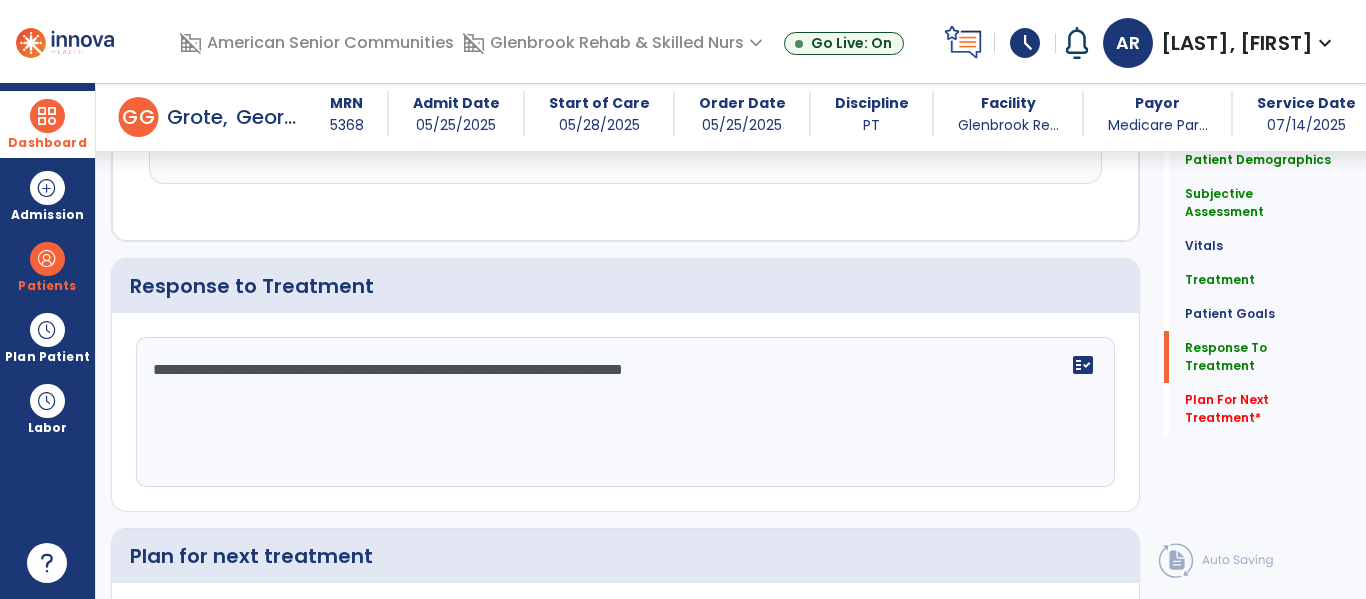 click on "**********" 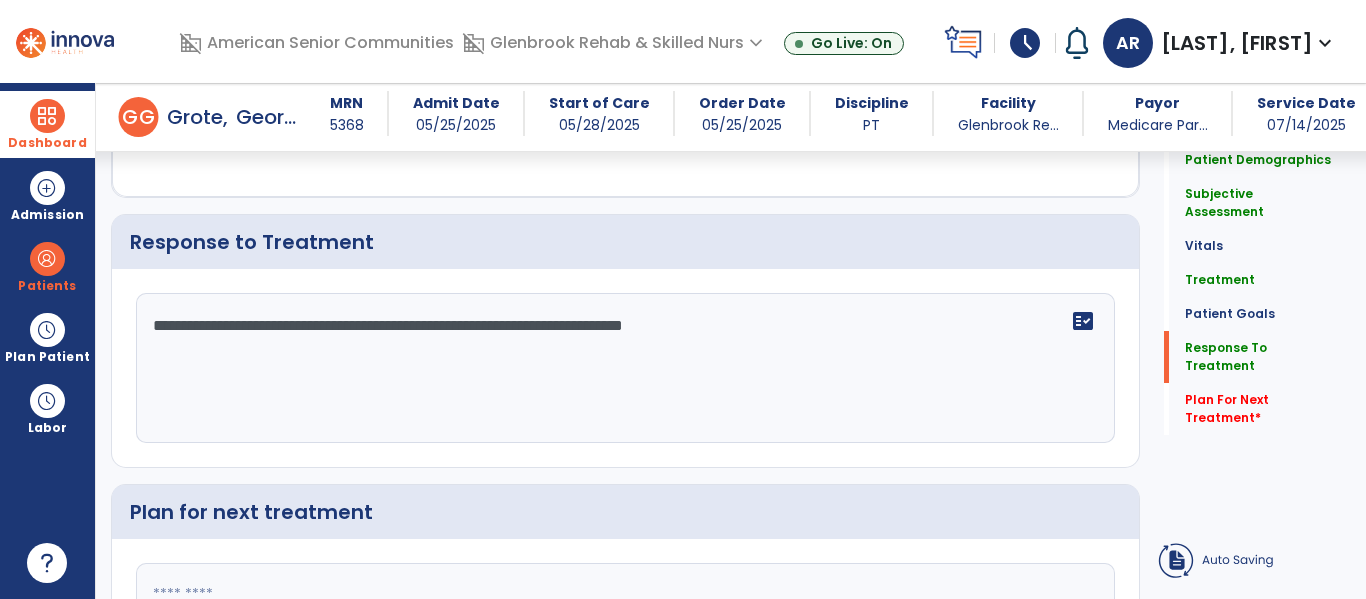type on "**********" 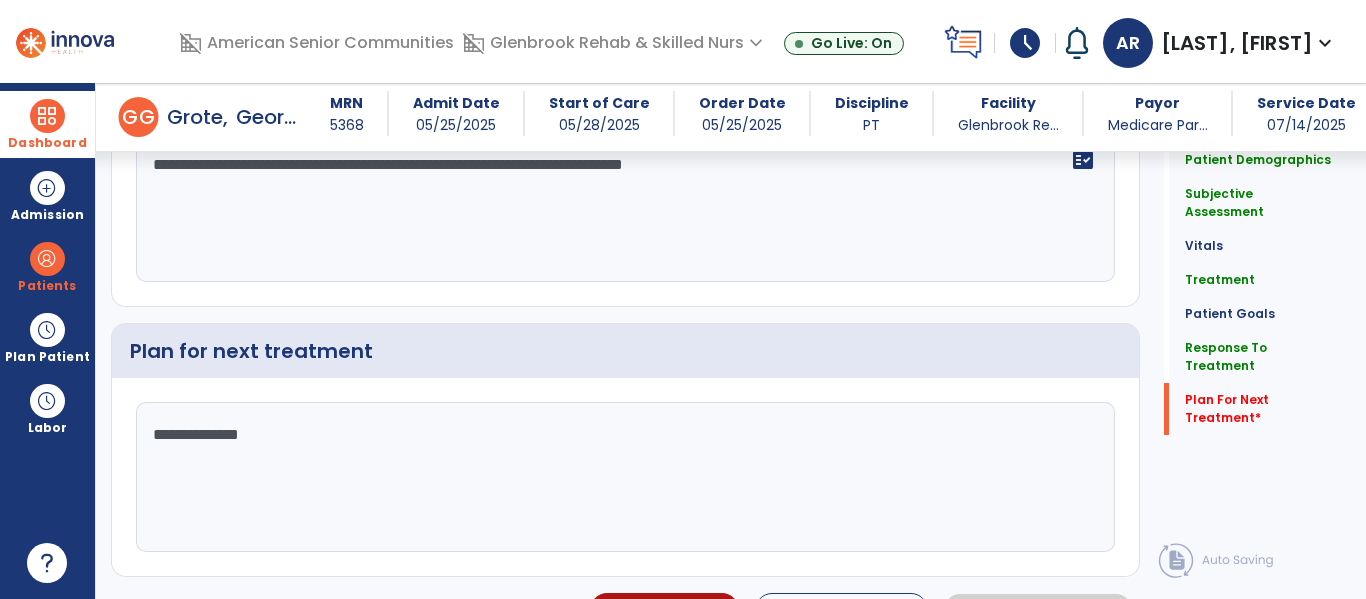 scroll, scrollTop: 3371, scrollLeft: 0, axis: vertical 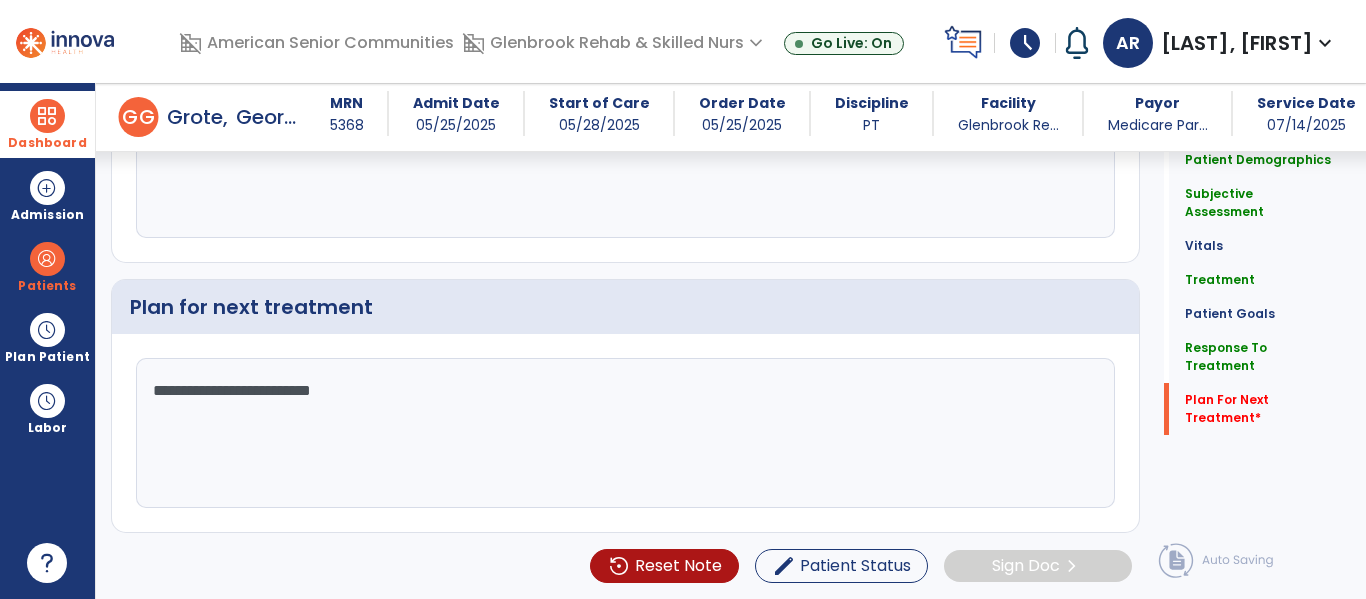 type on "**********" 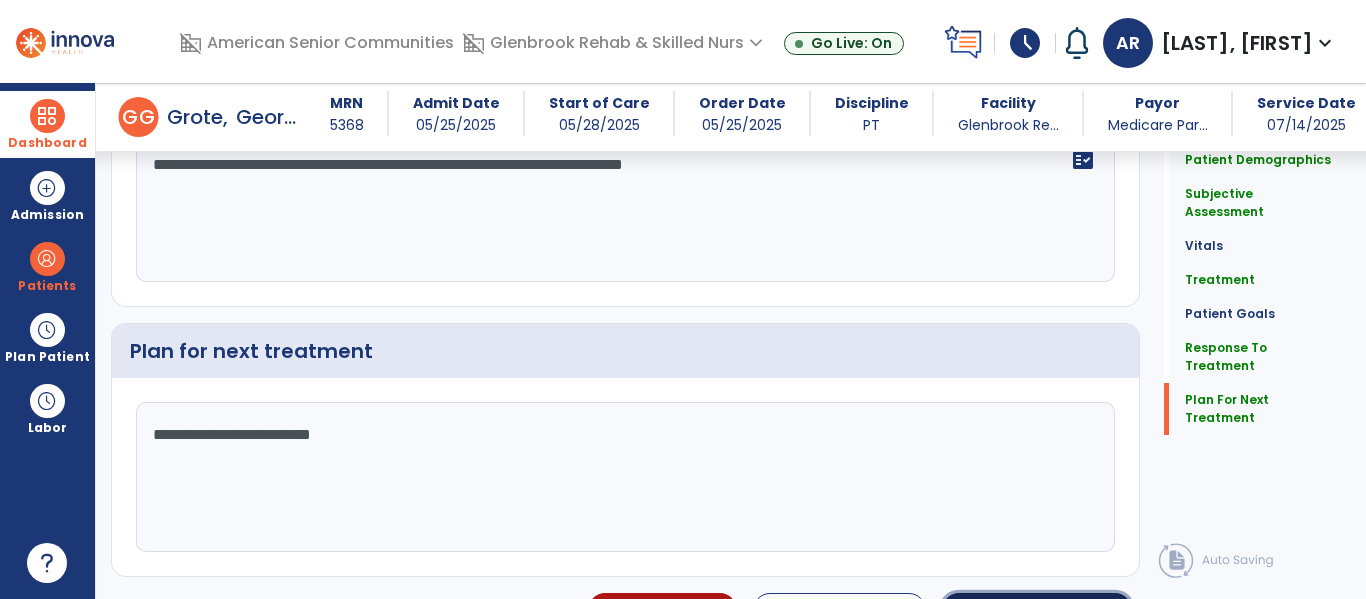click on "Sign Doc" 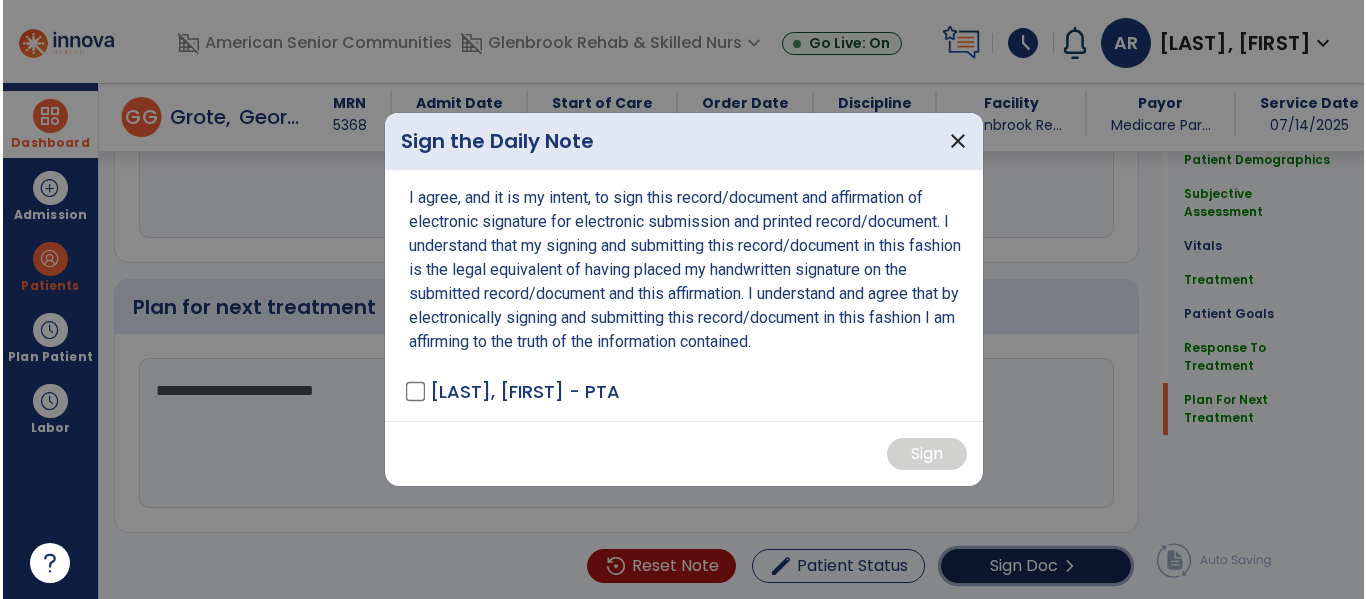 scroll, scrollTop: 3371, scrollLeft: 0, axis: vertical 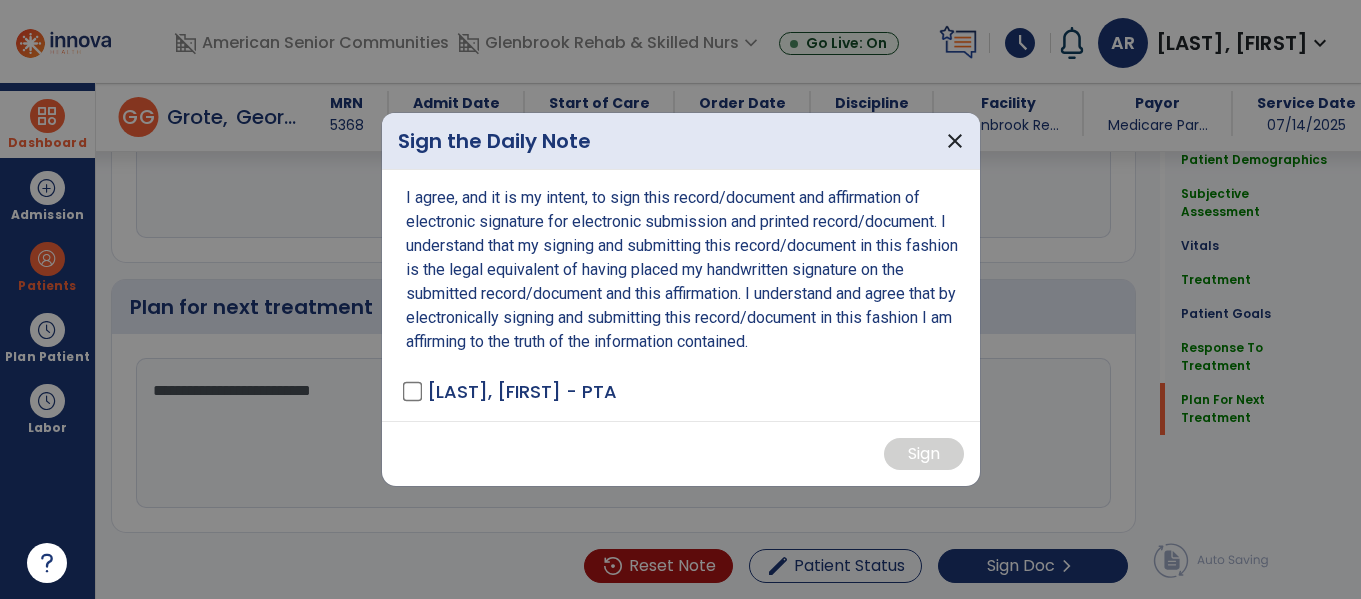 click on "I agree, and it is my intent, to sign this record/document and affirmation of electronic signature for electronic submission and printed record/document. I understand that my signing and submitting this record/document in this fashion is the legal equivalent of having placed my handwritten signature on the submitted record/document and this affirmation. I understand and agree that by electronically signing and submitting this record/document in this fashion I am affirming to the truth of the information contained.  [LAST], [FIRST]  - PTA" at bounding box center (681, 295) 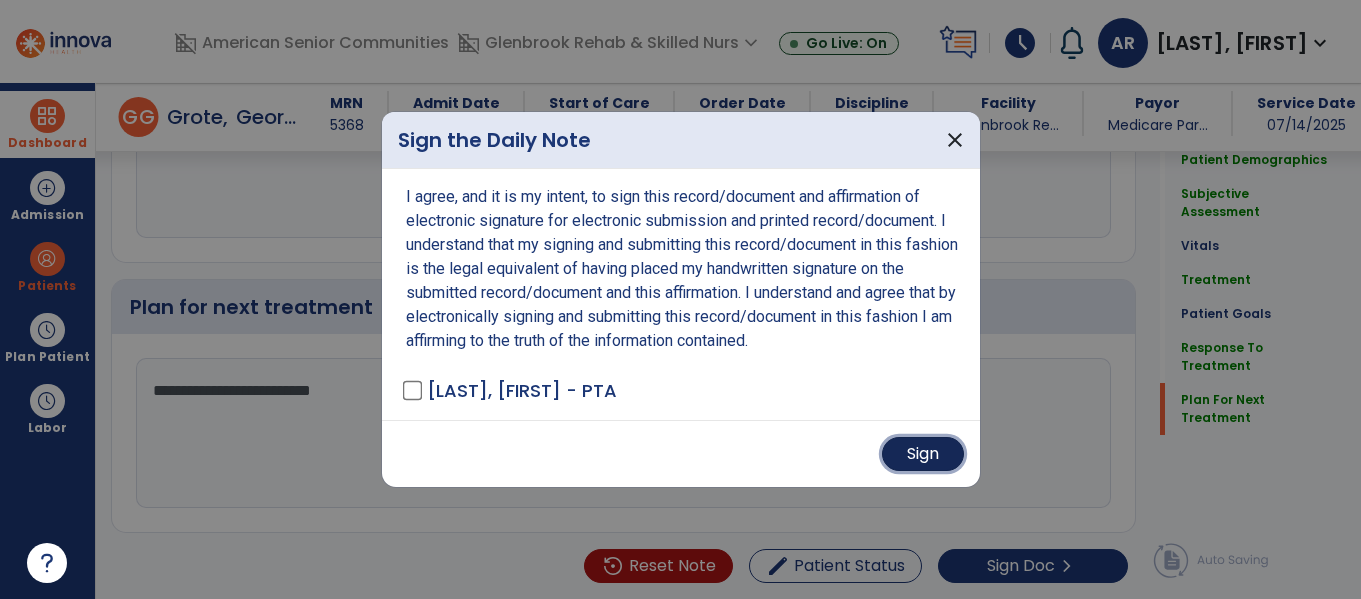click on "Sign" at bounding box center (923, 454) 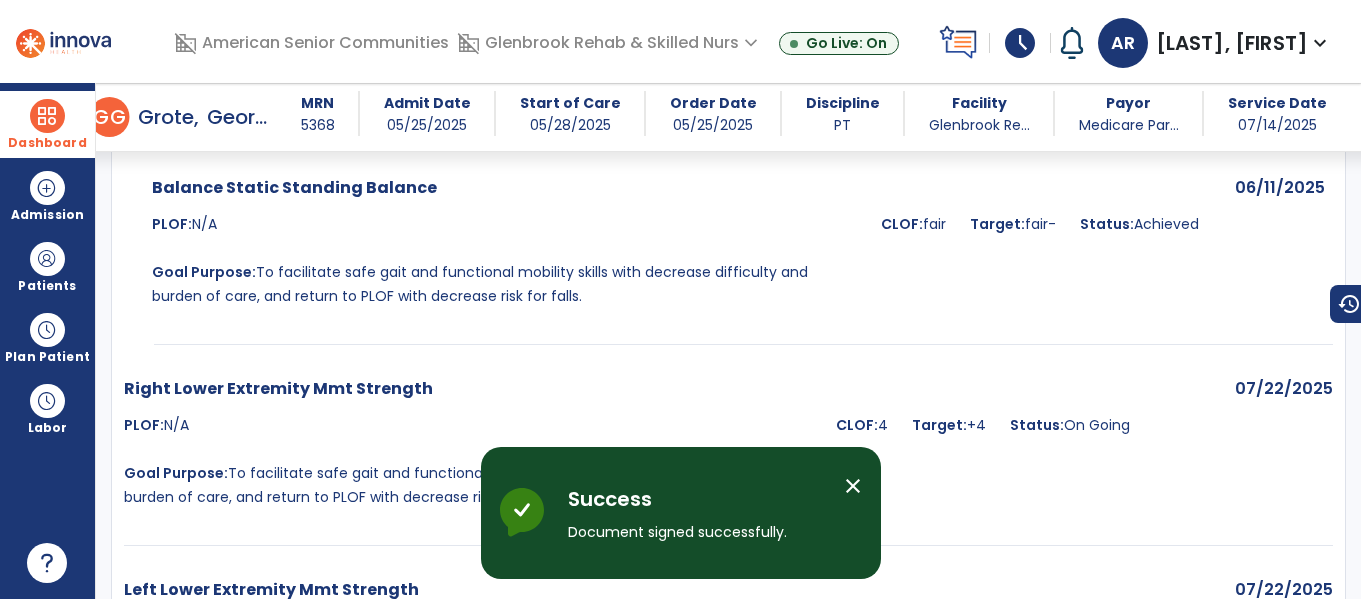 click on "Dashboard  dashboard  Therapist Dashboard" at bounding box center (47, 124) 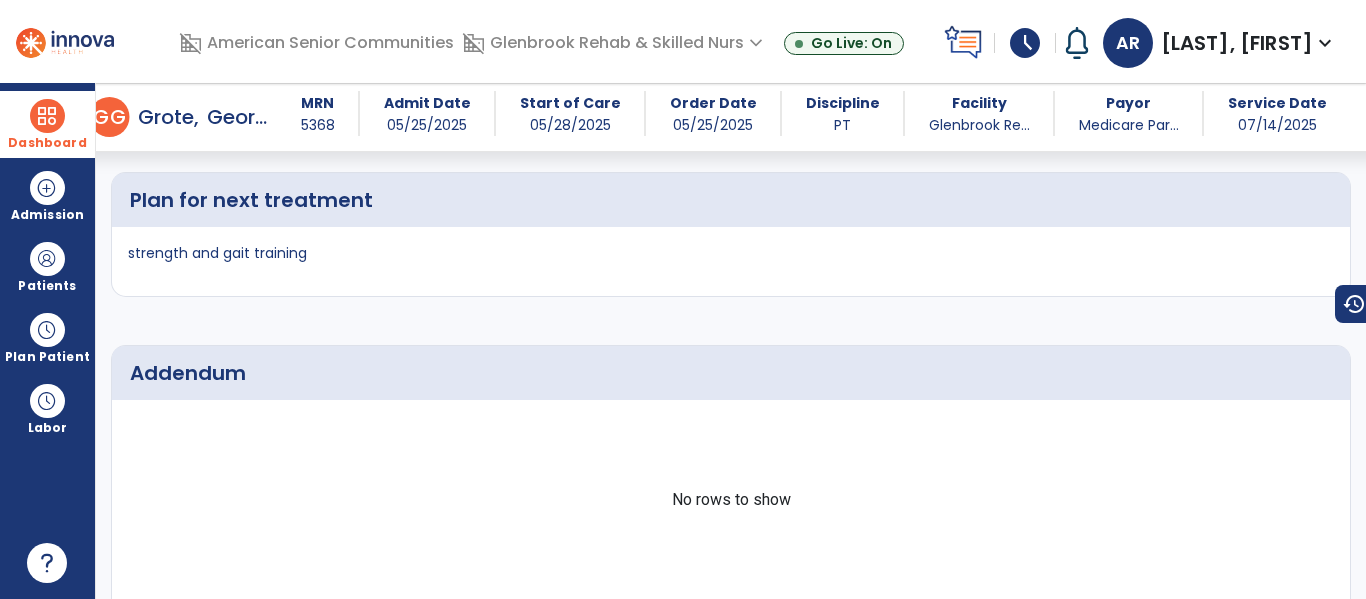 click on "Dashboard" at bounding box center (47, 124) 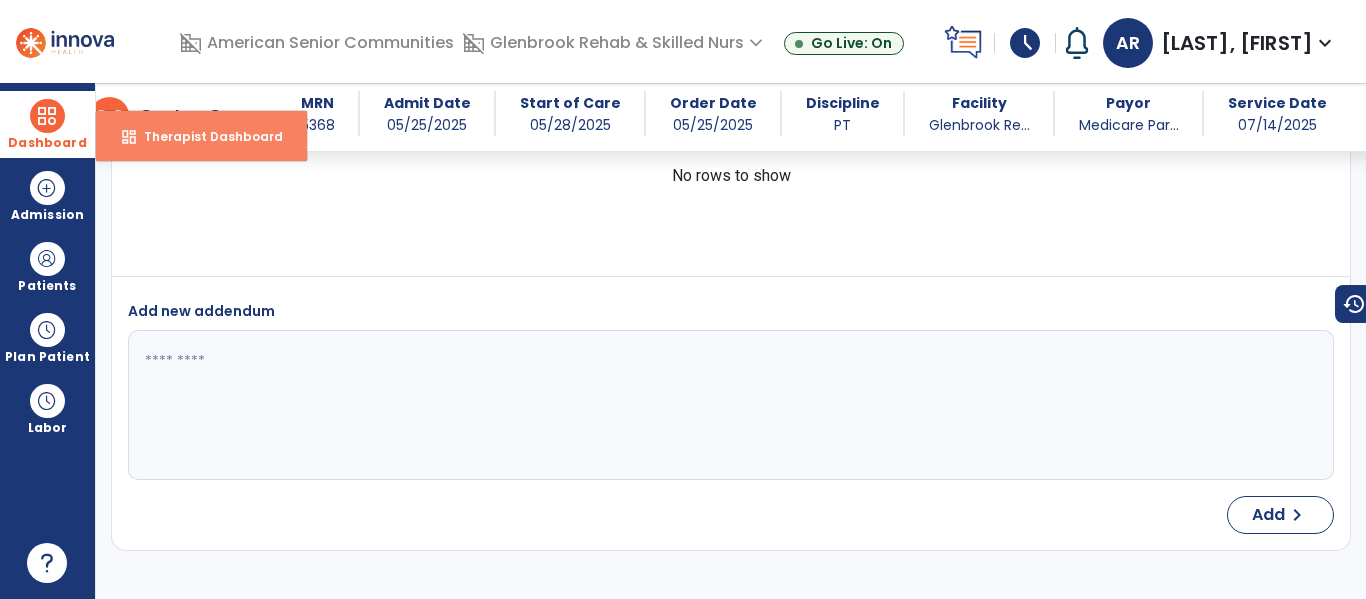 click on "dashboard" at bounding box center [129, 137] 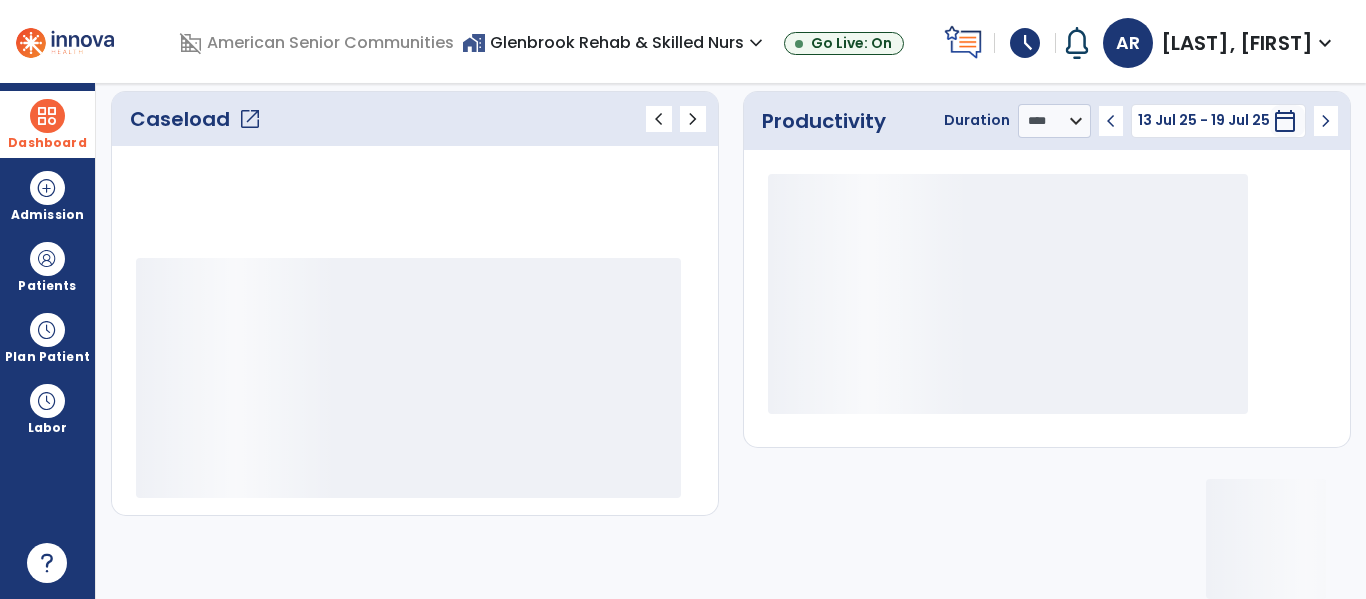 scroll, scrollTop: 276, scrollLeft: 0, axis: vertical 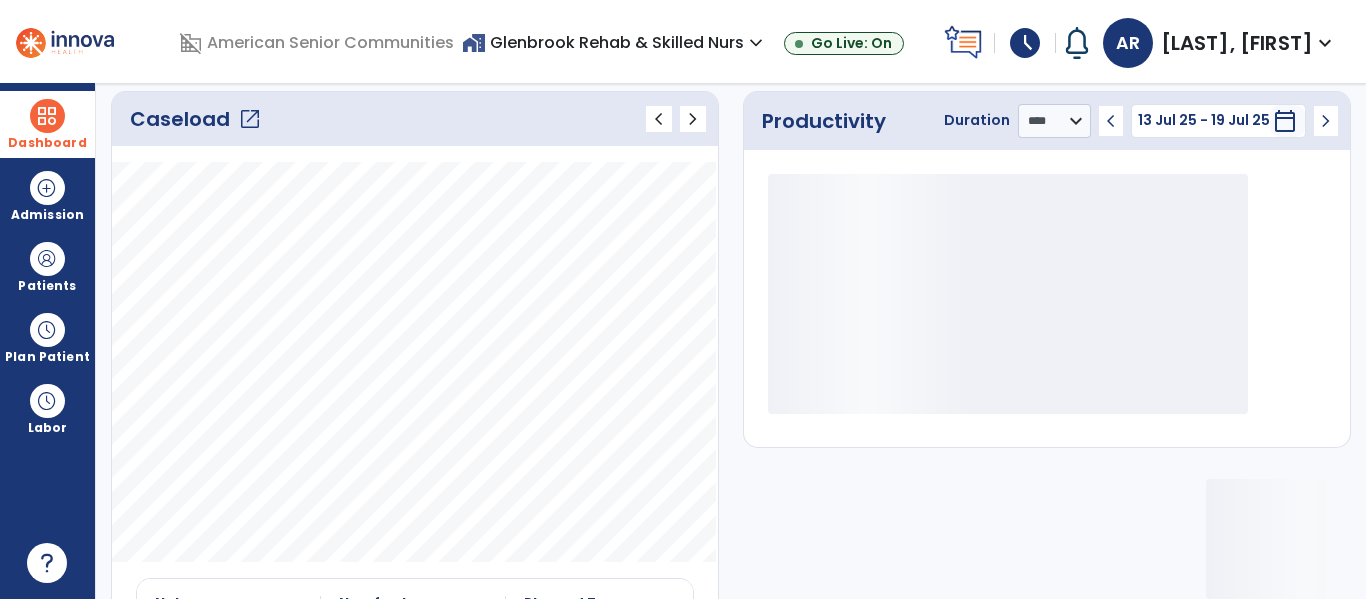 click on "Caseload   open_in_new   chevron_left   chevron_right" 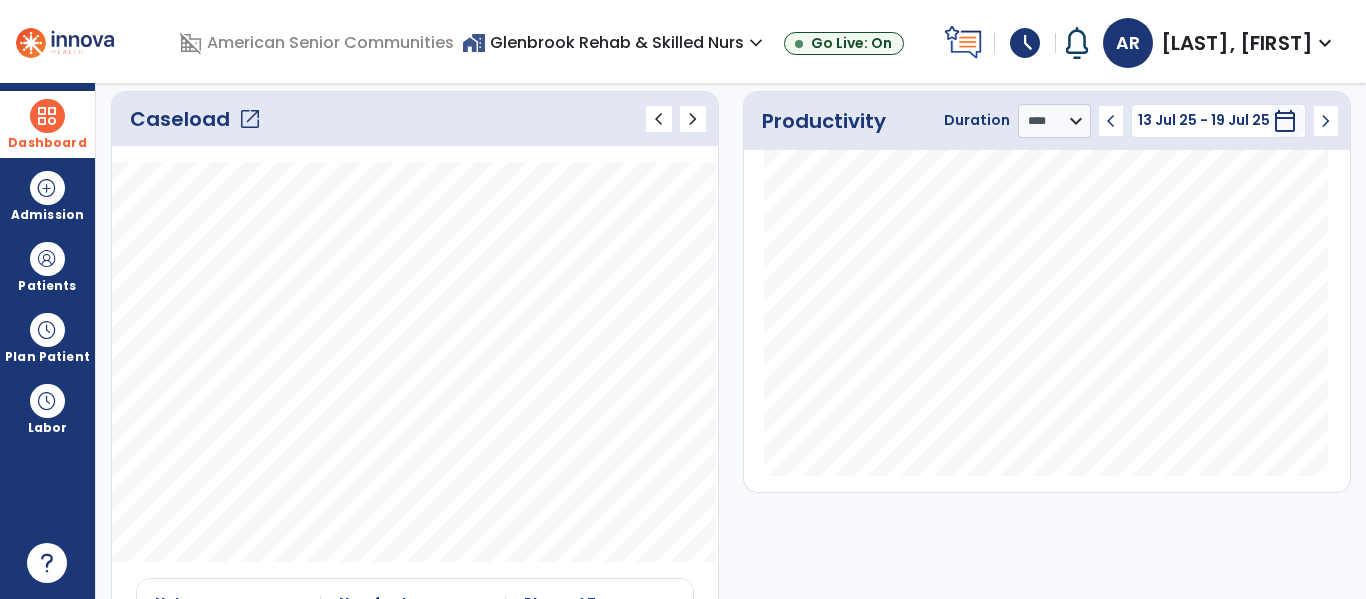 click on "Caseload   open_in_new   chevron_left   chevron_right" 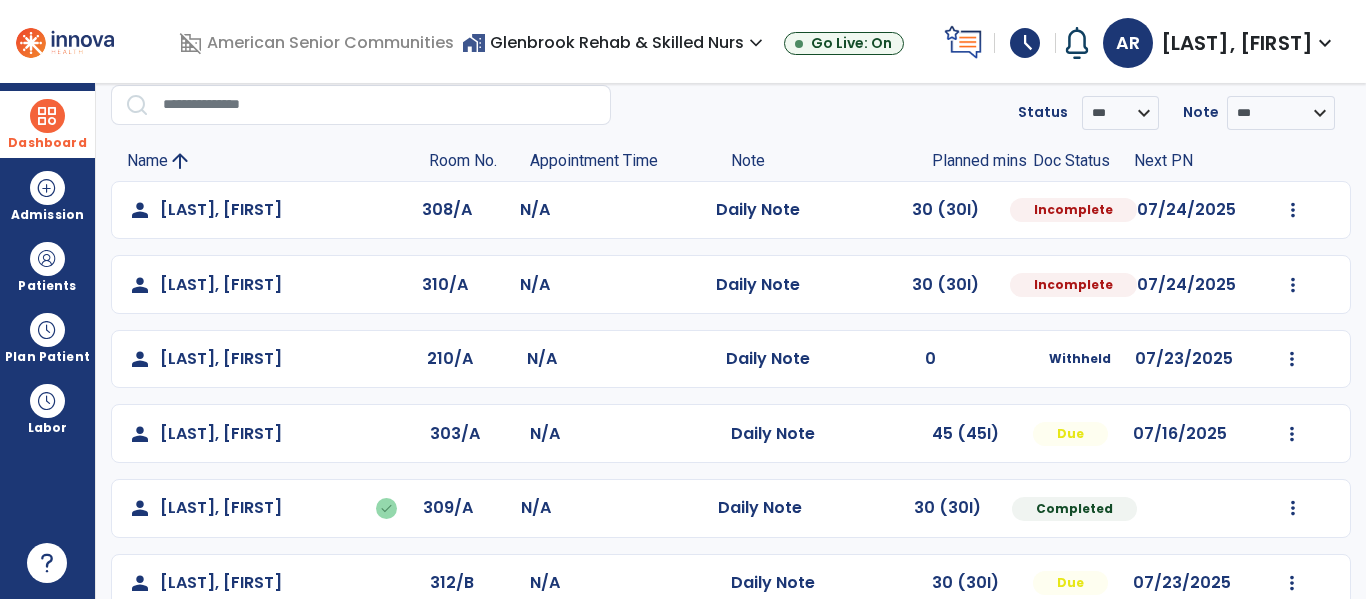 scroll, scrollTop: 488, scrollLeft: 0, axis: vertical 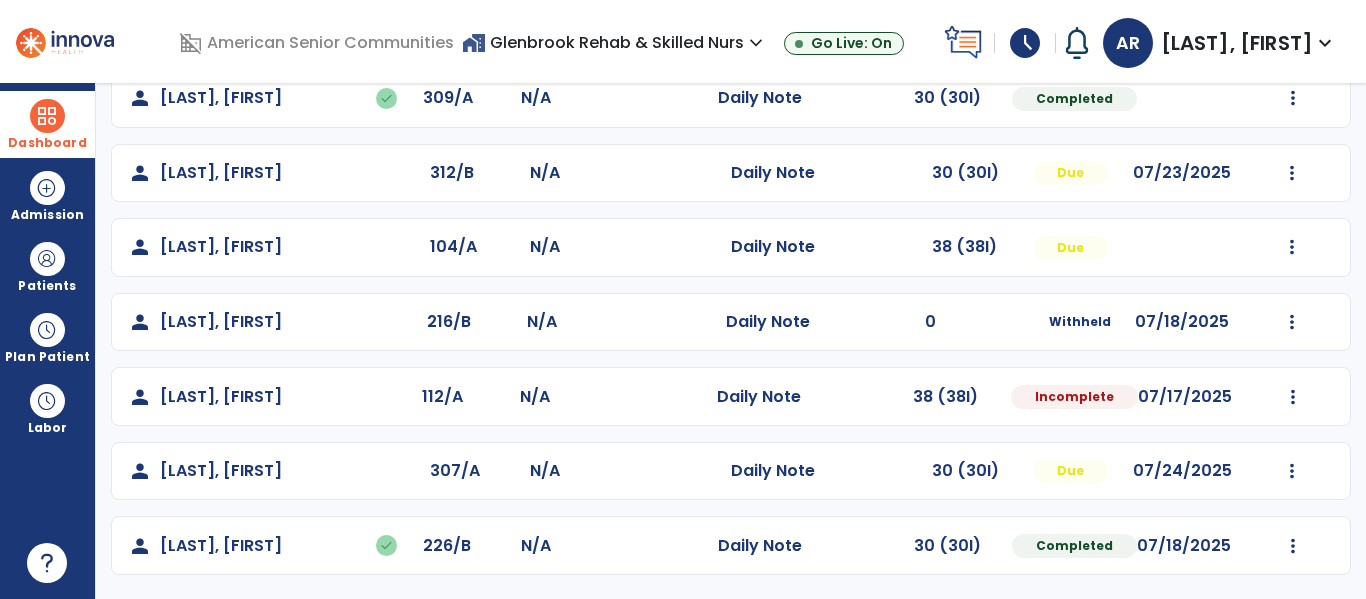 click on "Mark Visit As Complete   Reset Note   Open Document   G + C Mins" 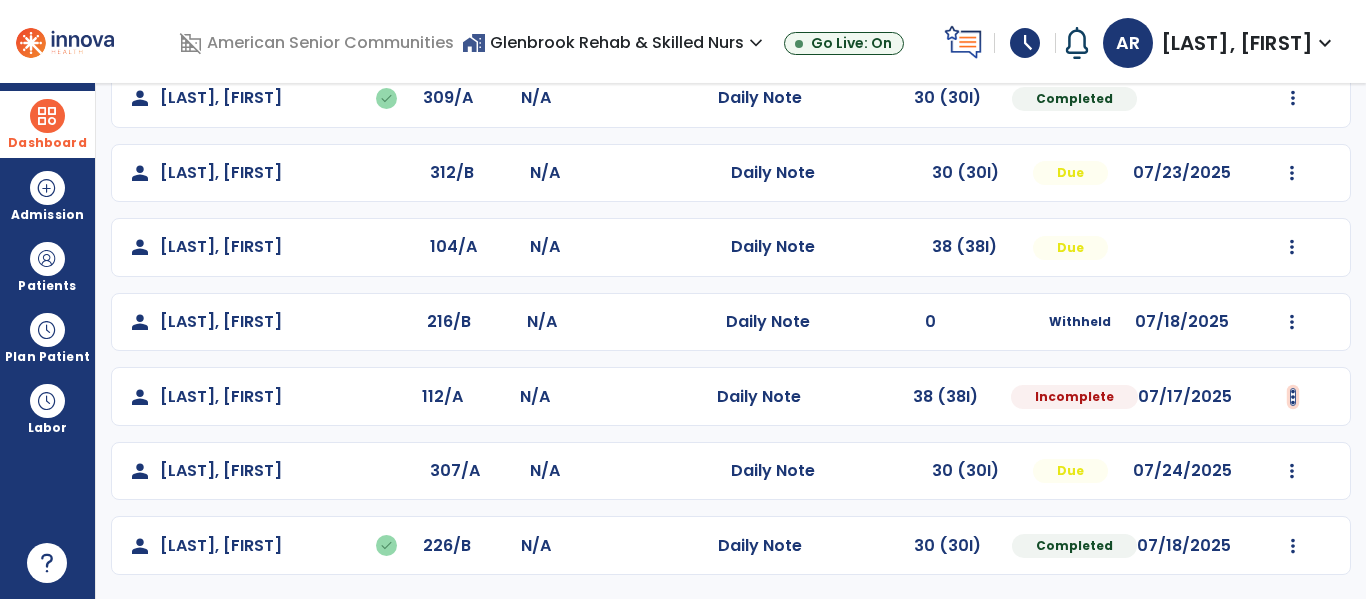 click at bounding box center [1293, -200] 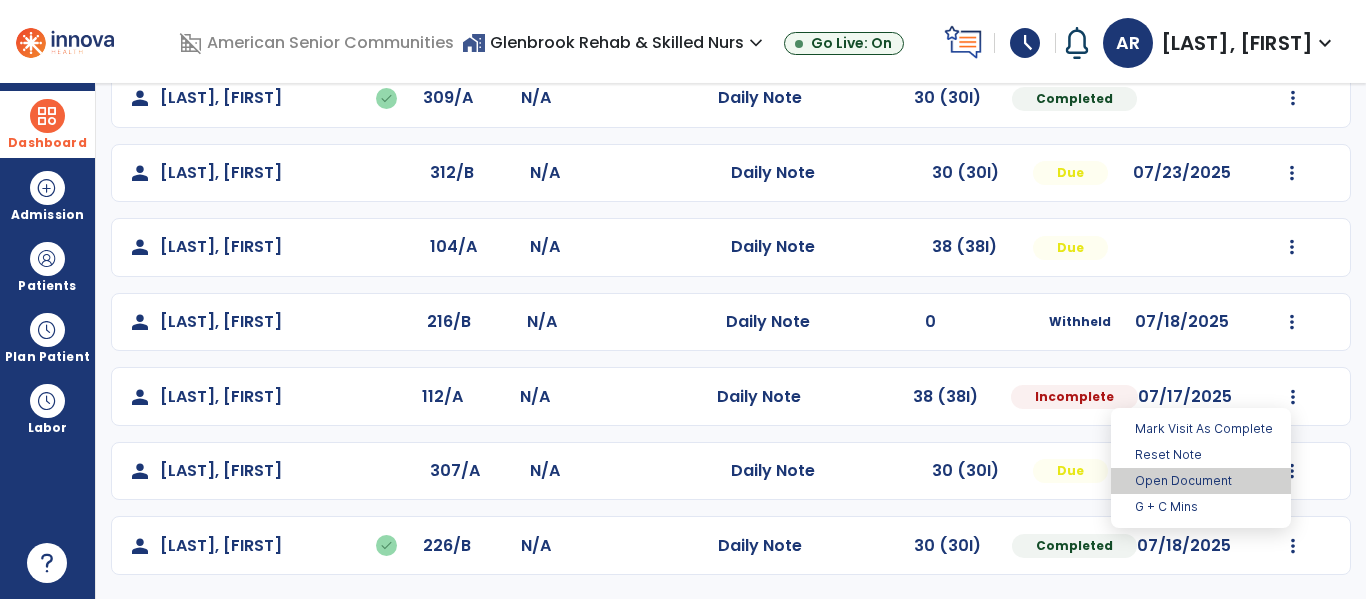 click on "Open Document" at bounding box center (1201, 481) 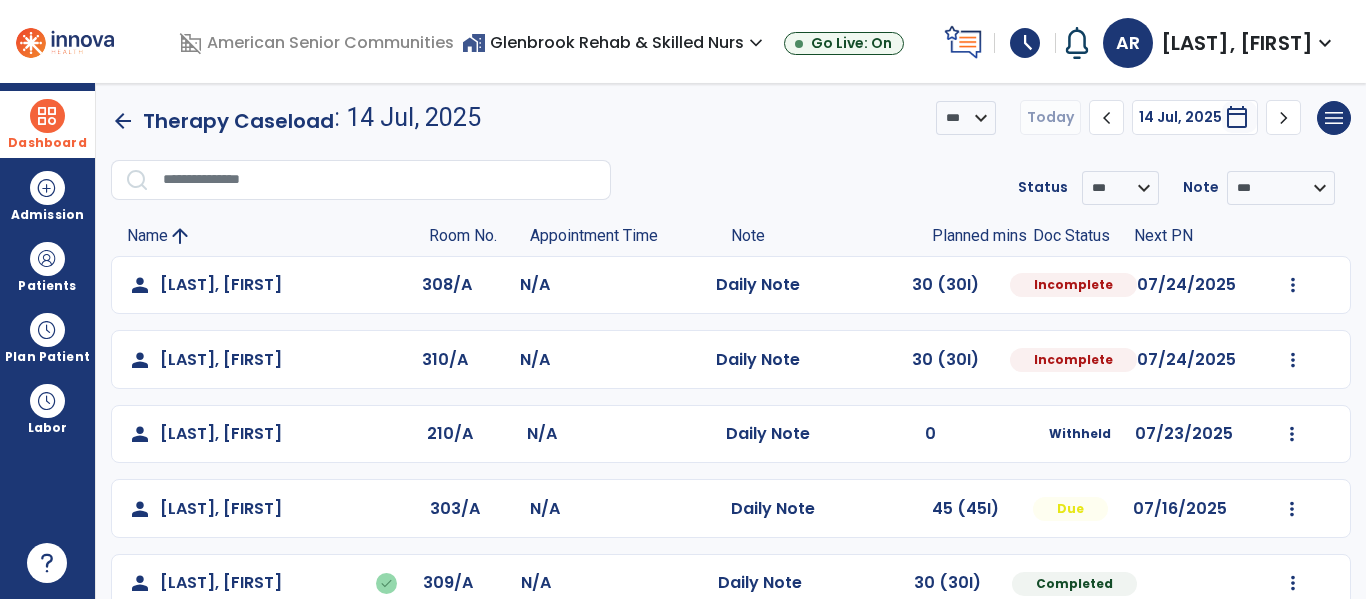 scroll, scrollTop: 0, scrollLeft: 0, axis: both 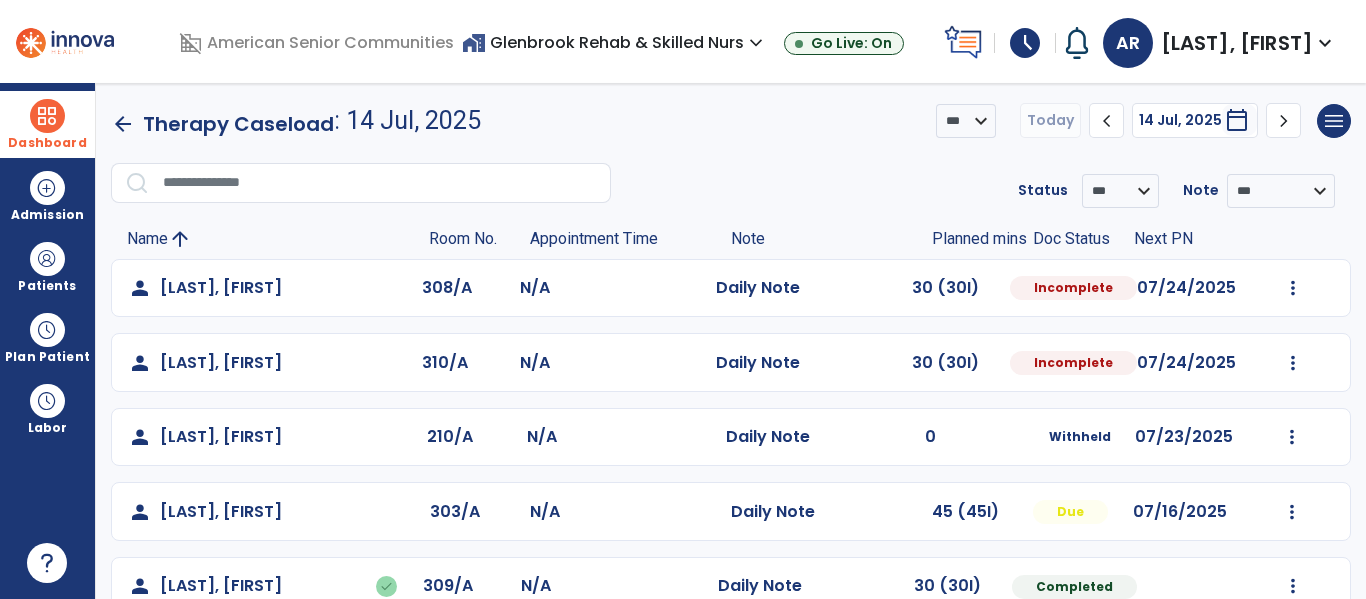 select on "*" 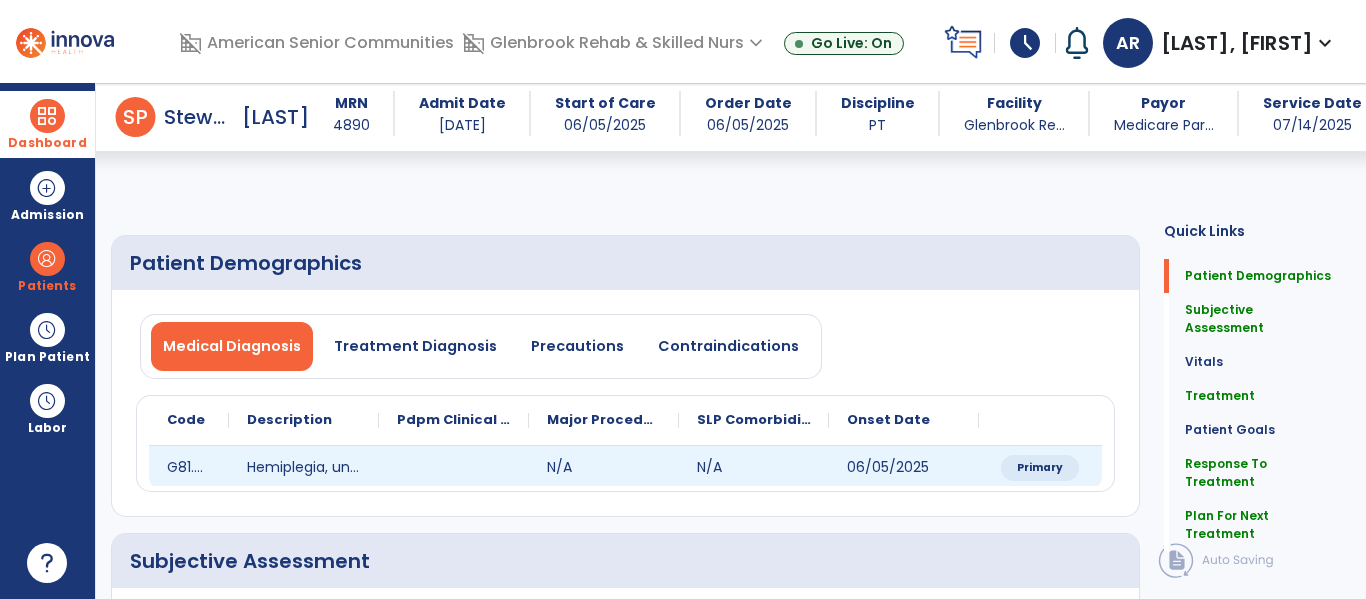 scroll, scrollTop: 190, scrollLeft: 0, axis: vertical 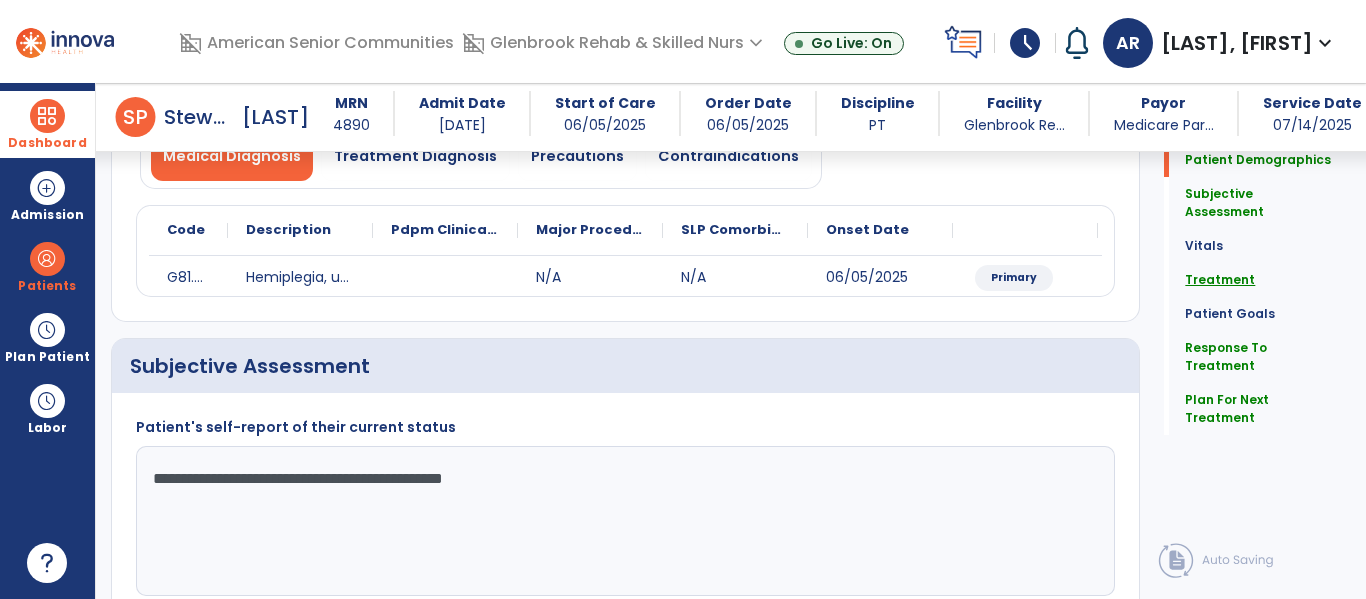click on "Treatment" 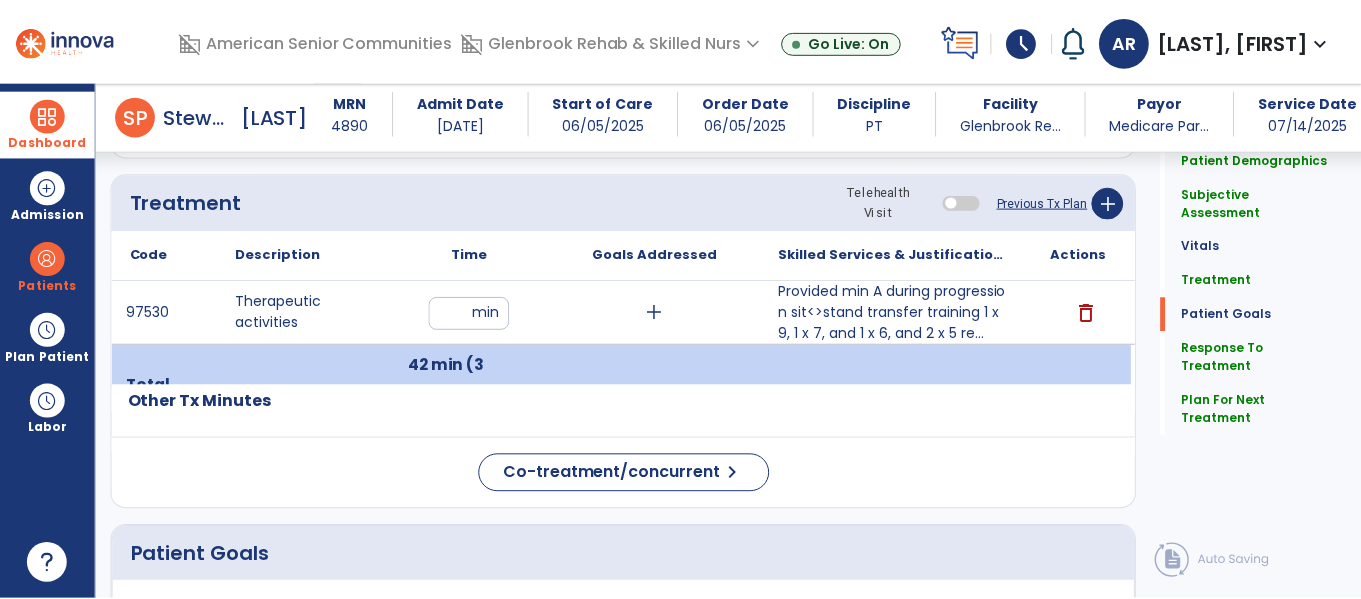 scroll, scrollTop: 2916, scrollLeft: 0, axis: vertical 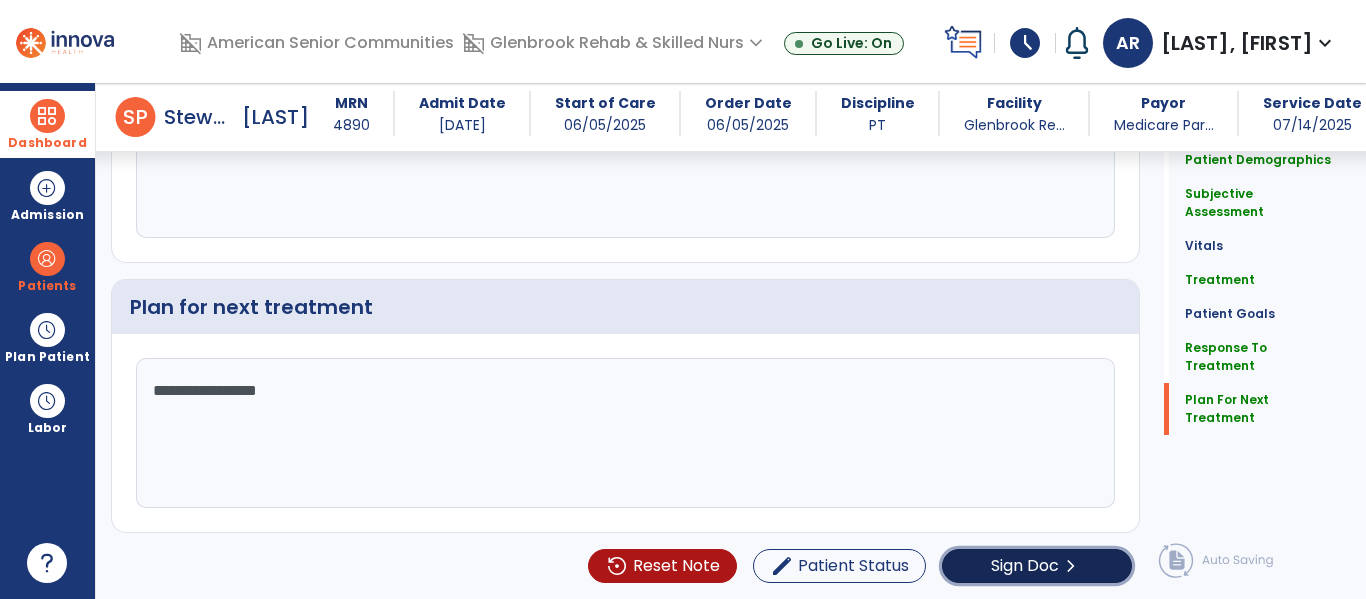 click on "Sign Doc" 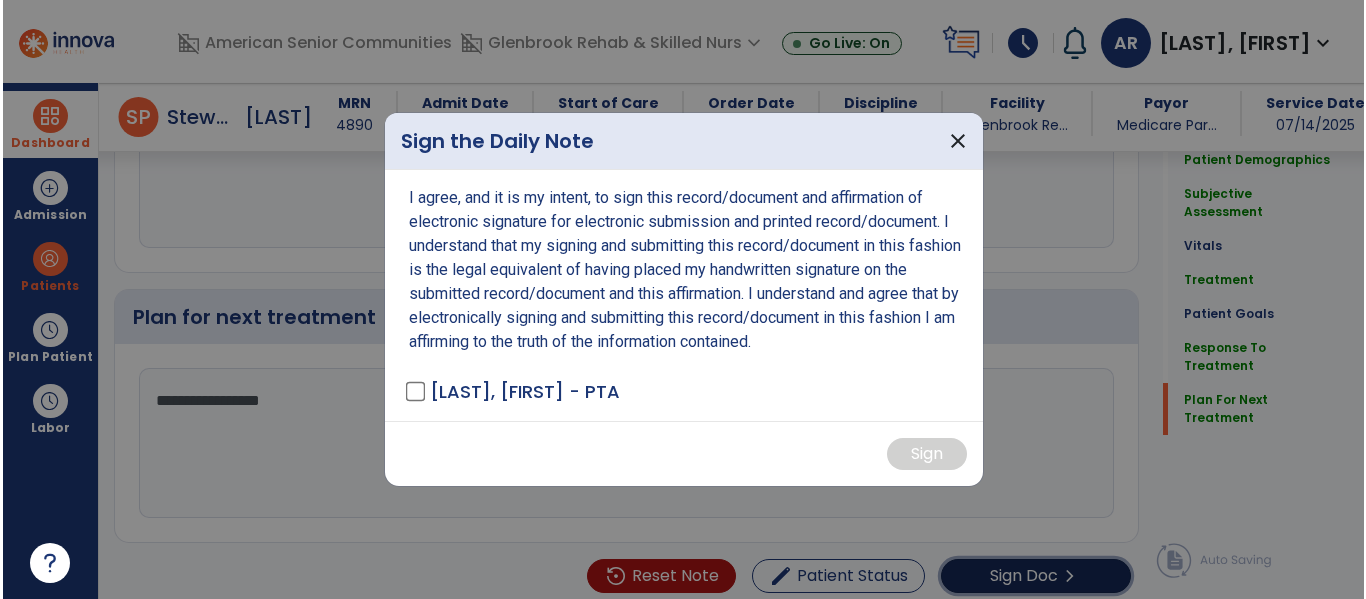 scroll, scrollTop: 2916, scrollLeft: 0, axis: vertical 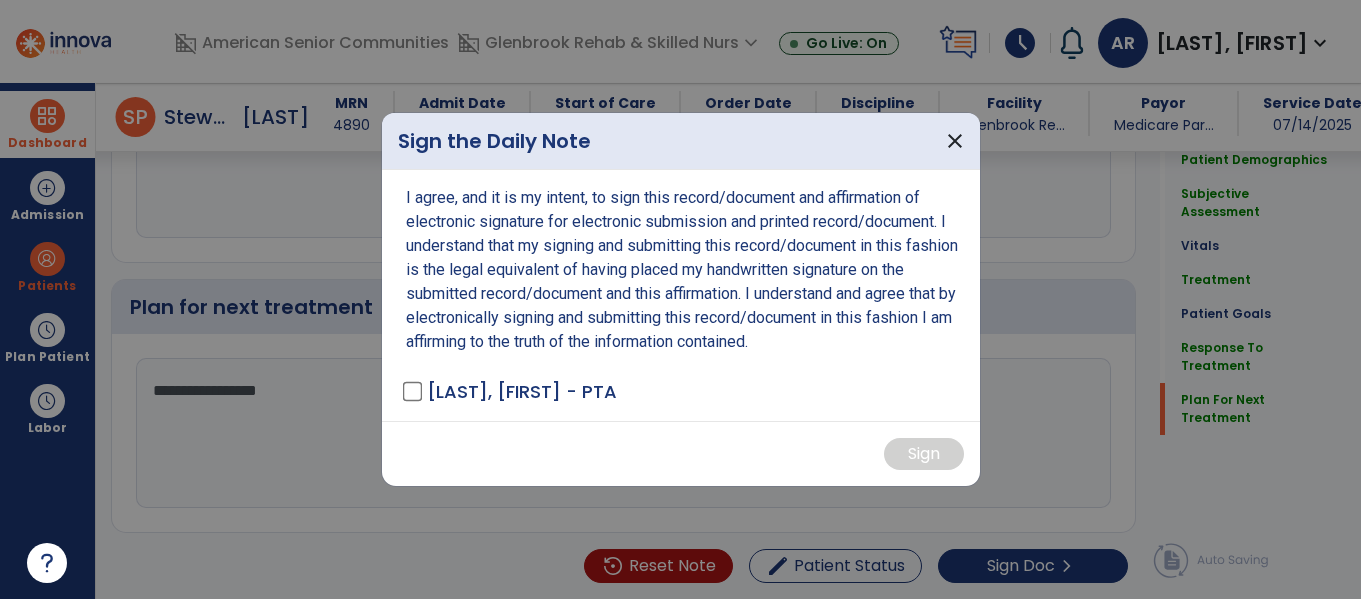 click on "I agree, and it is my intent, to sign this record/document and affirmation of electronic signature for electronic submission and printed record/document. I understand that my signing and submitting this record/document in this fashion is the legal equivalent of having placed my handwritten signature on the submitted record/document and this affirmation. I understand and agree that by electronically signing and submitting this record/document in this fashion I am affirming to the truth of the information contained.  [LAST], [FIRST]  - PTA" at bounding box center (681, 295) 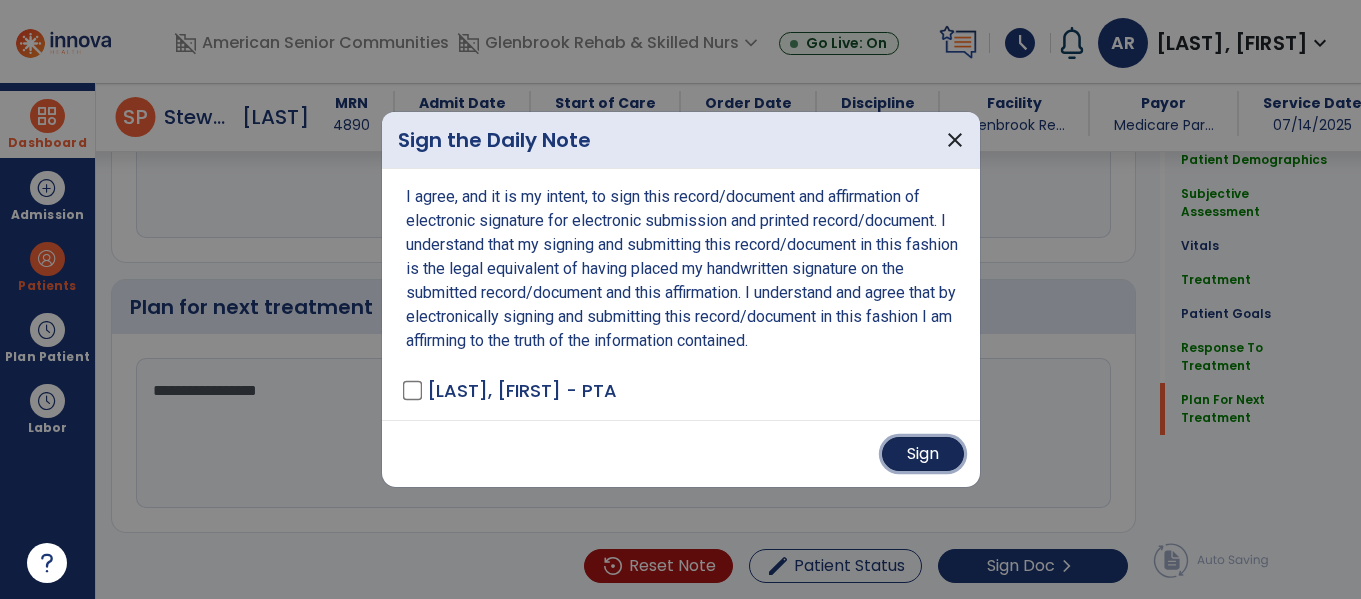 click on "Sign" at bounding box center (923, 454) 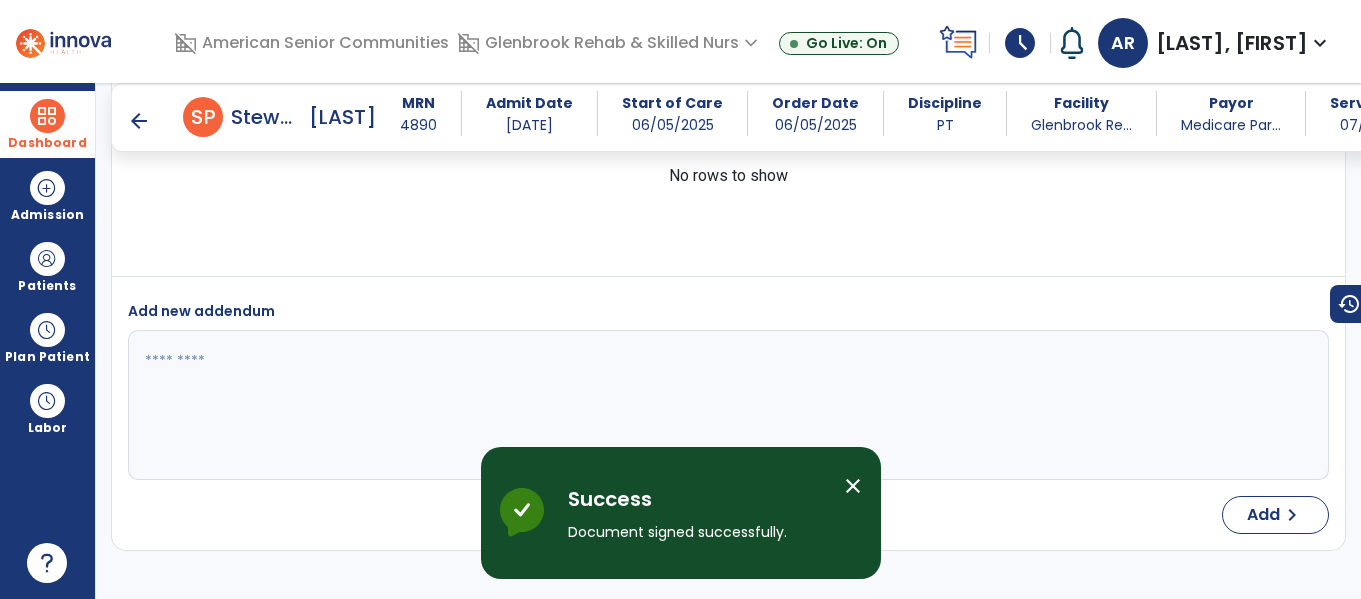 click at bounding box center (47, 116) 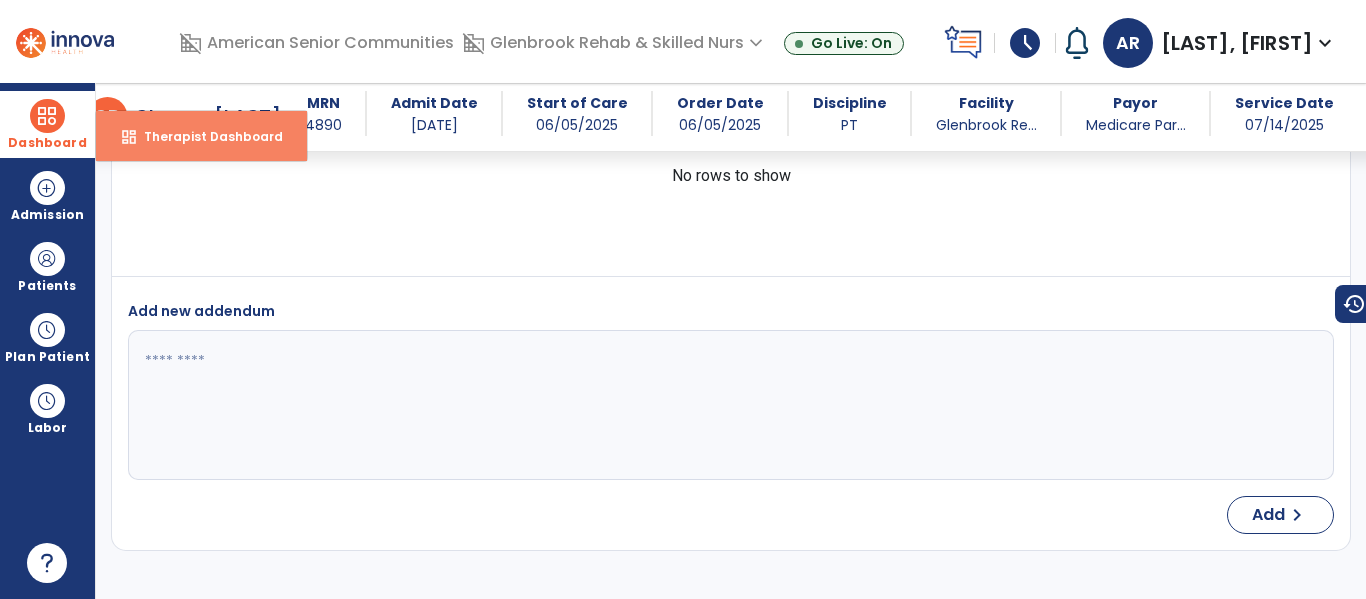 click on "dashboard  Therapist Dashboard" at bounding box center [201, 136] 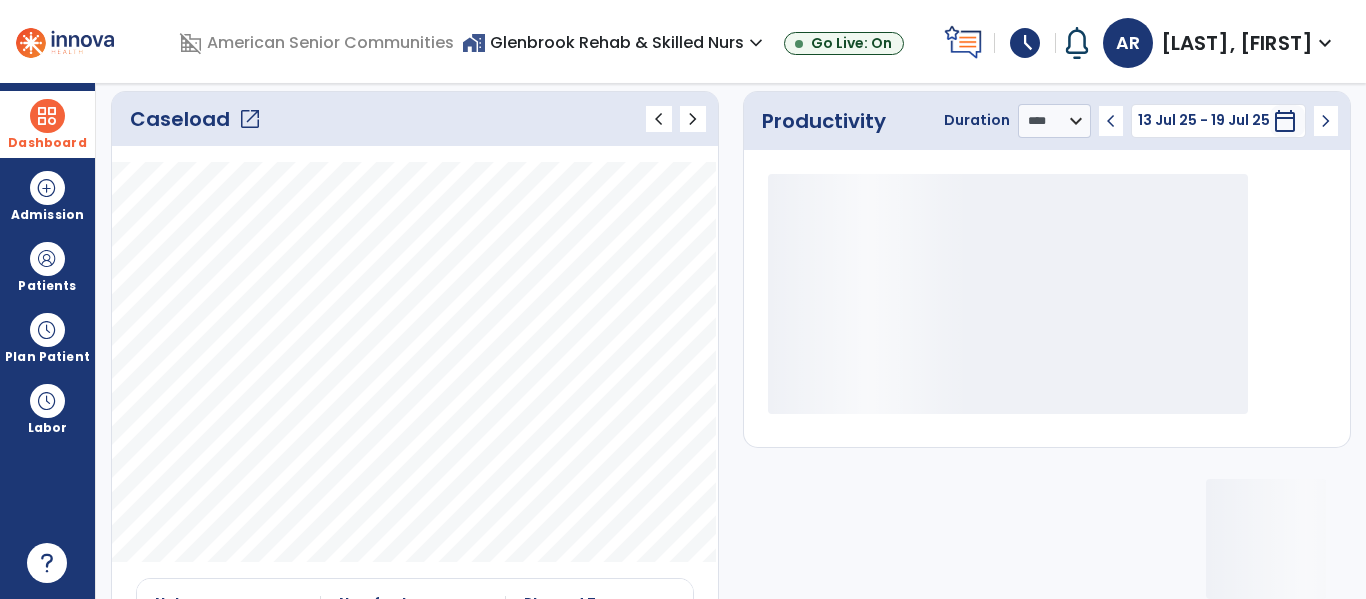 click on "open_in_new" 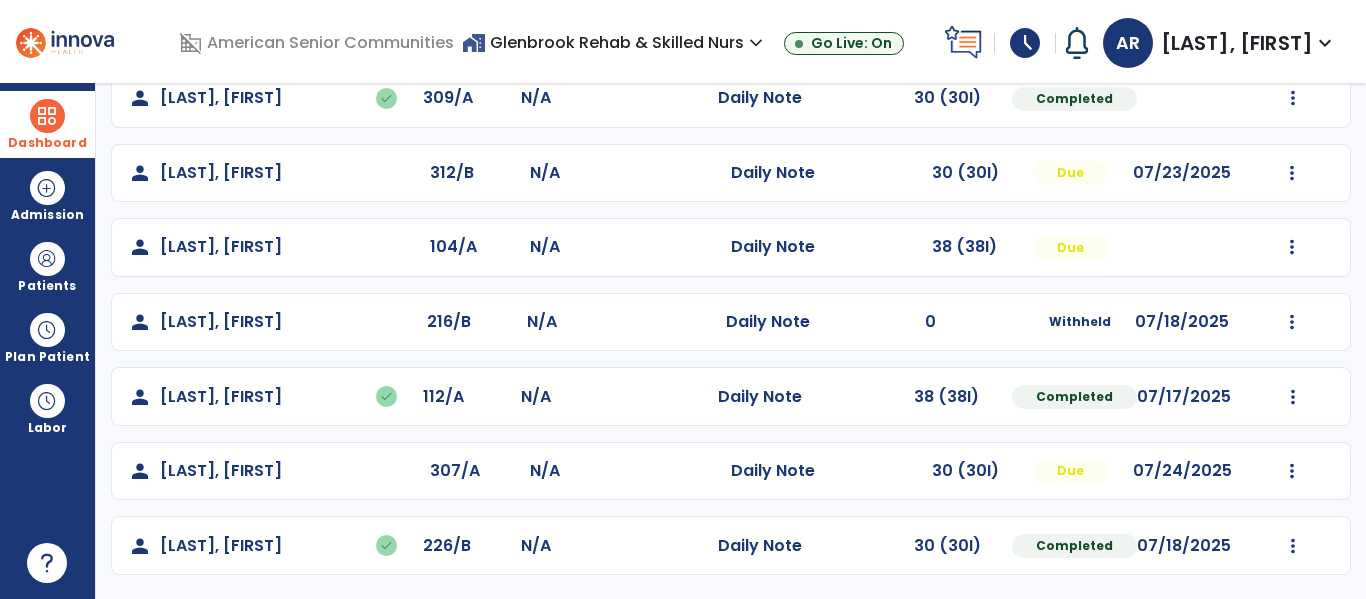 scroll, scrollTop: 0, scrollLeft: 0, axis: both 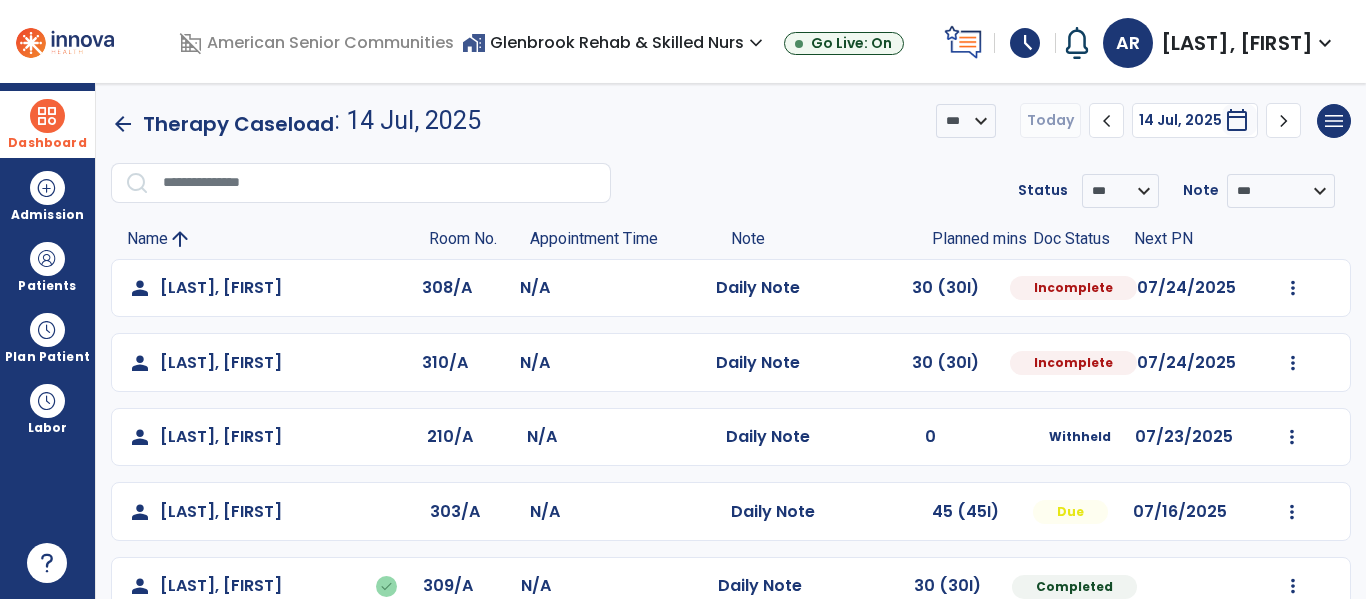 click on "arrow_back" 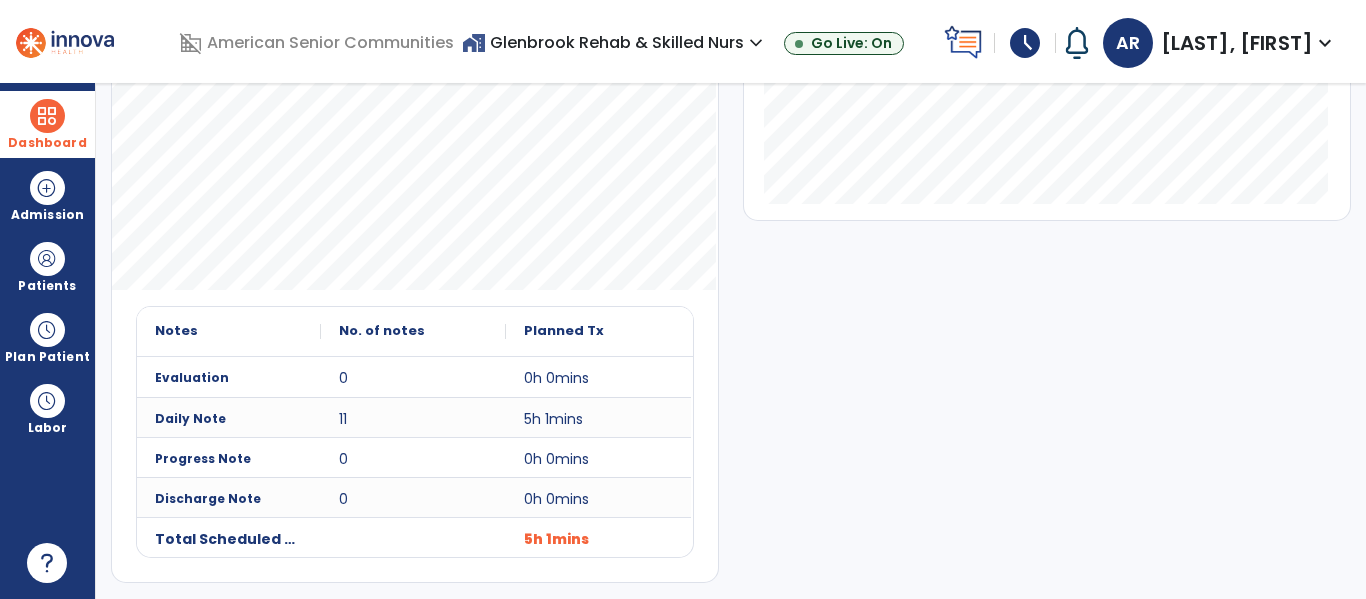 scroll, scrollTop: 0, scrollLeft: 0, axis: both 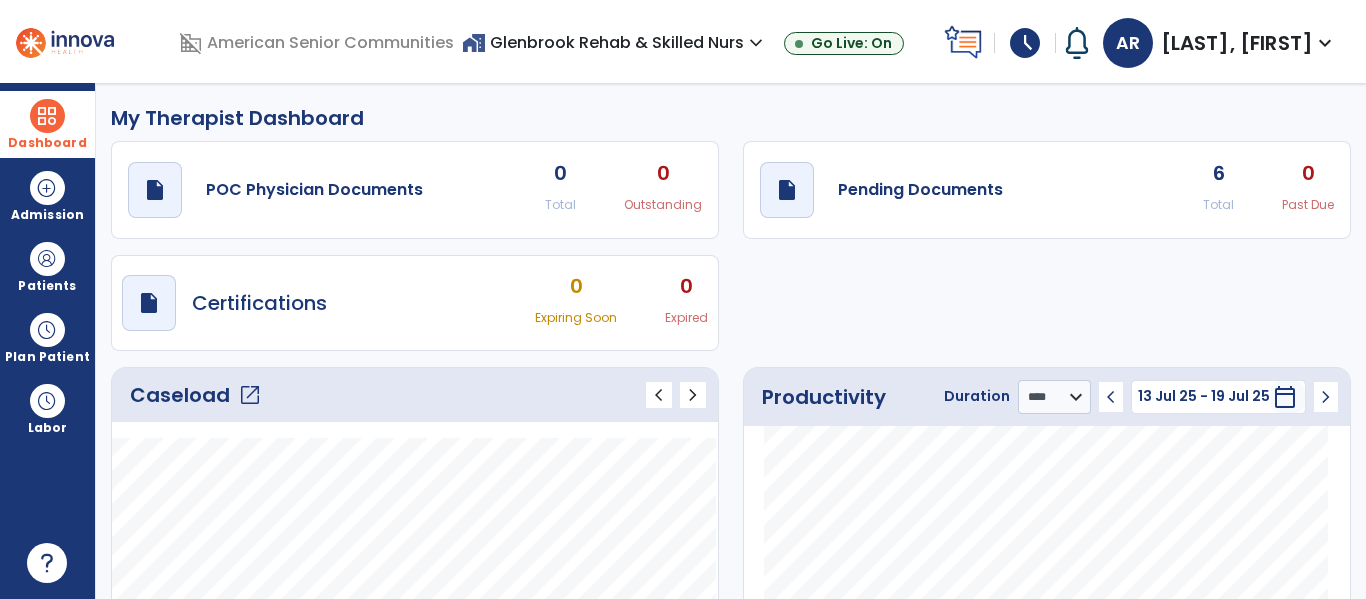 click on "Caseload   open_in_new" 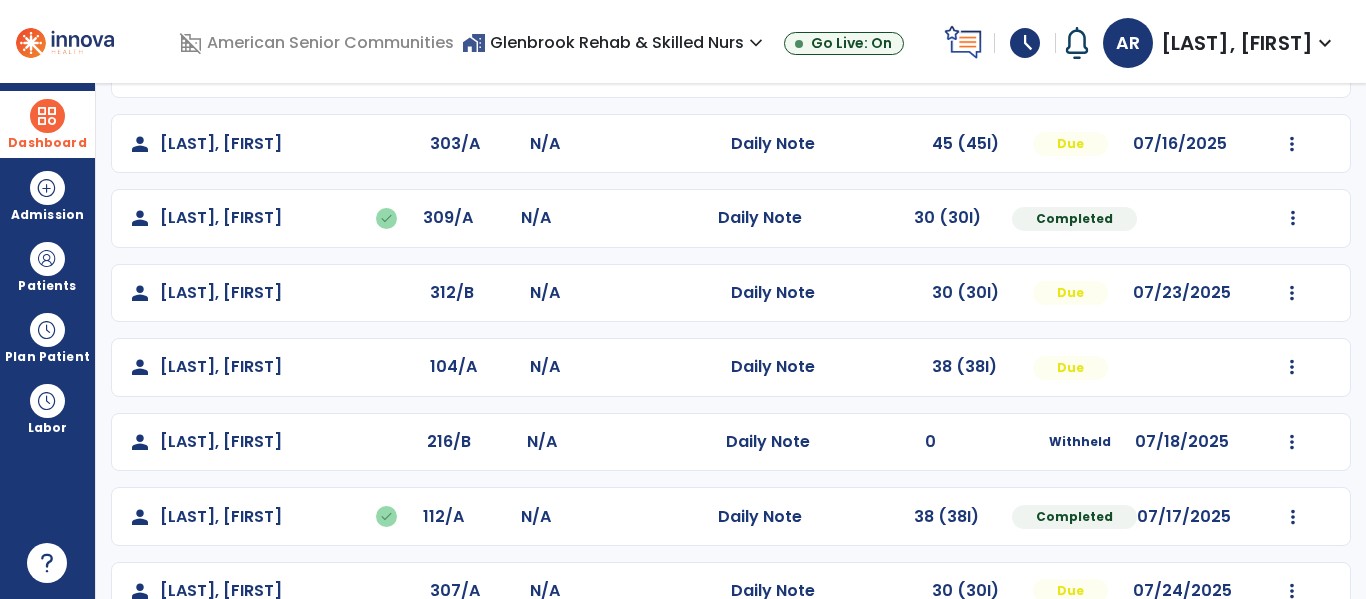 scroll, scrollTop: 372, scrollLeft: 0, axis: vertical 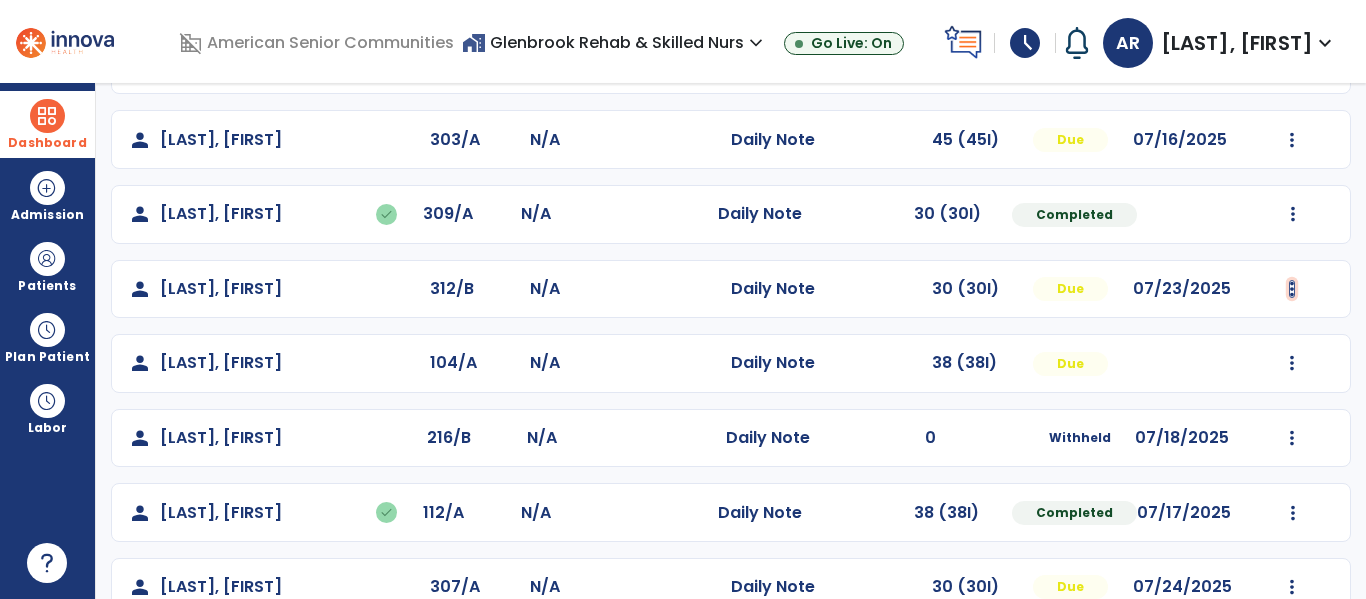 click at bounding box center (1293, -84) 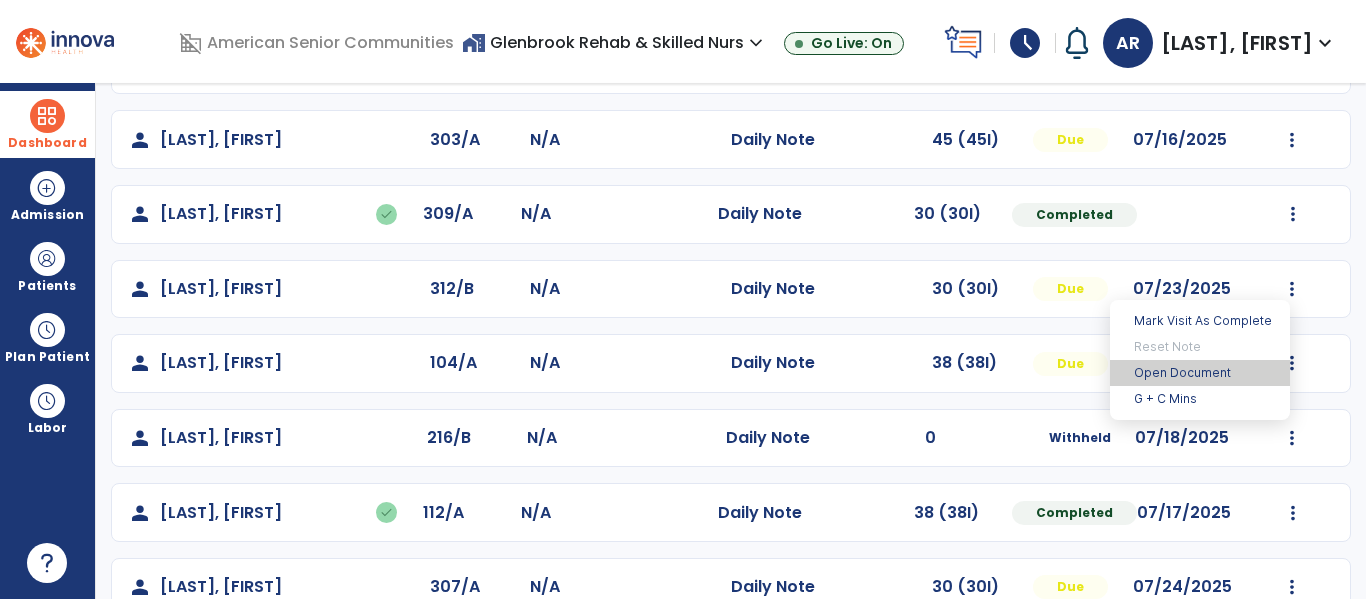 click on "Open Document" at bounding box center (1200, 373) 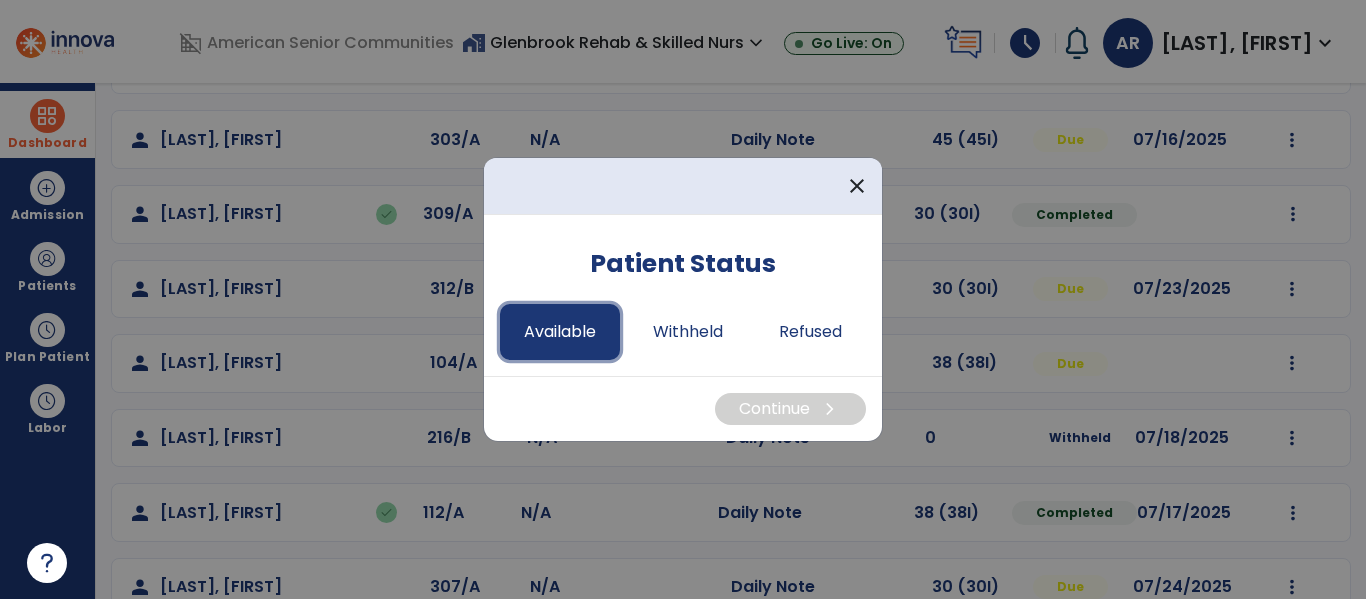 click on "Available" at bounding box center [560, 332] 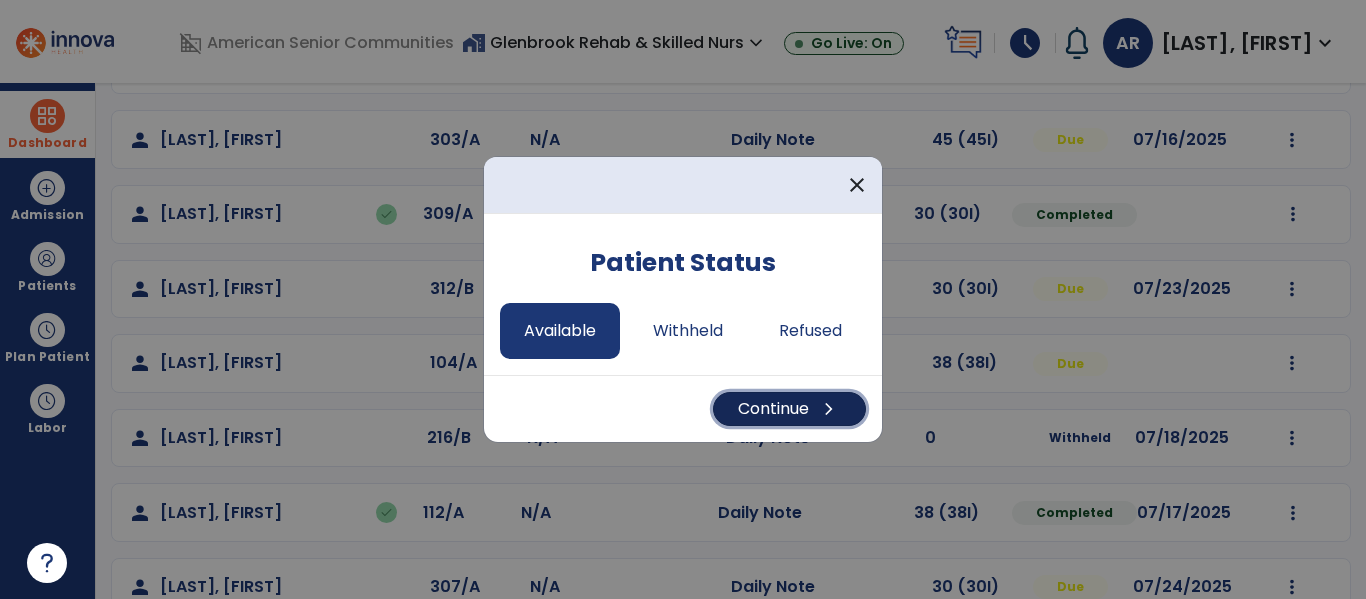 click on "Continue   chevron_right" at bounding box center [789, 409] 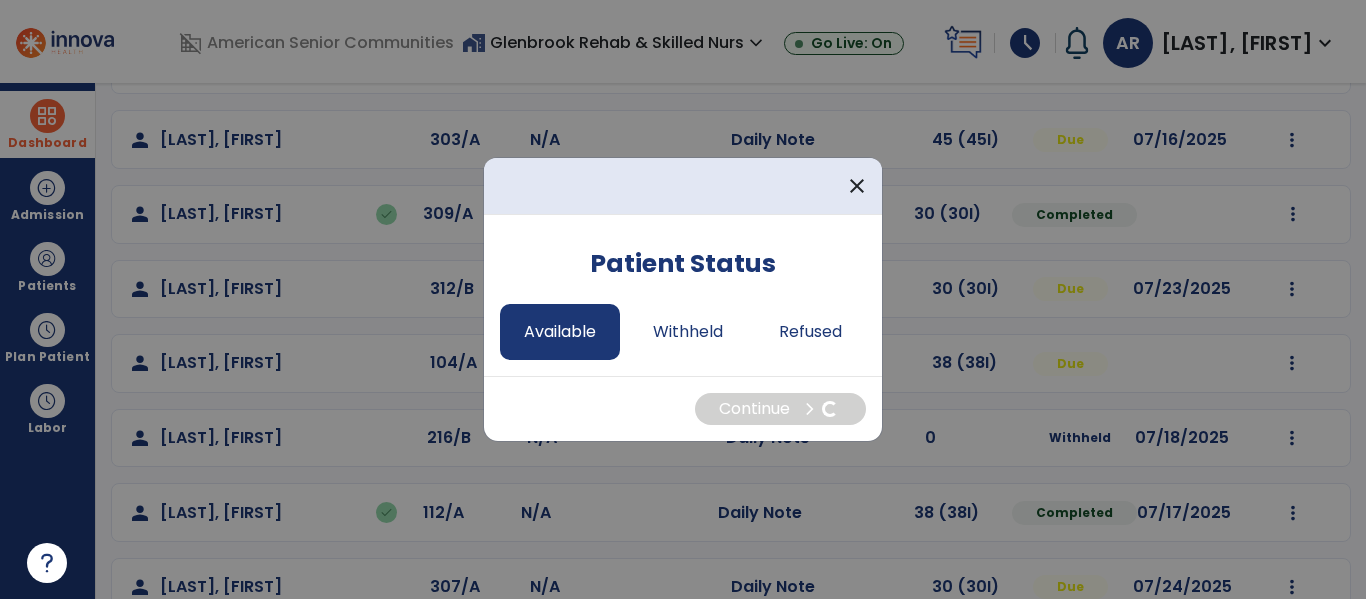 select on "*" 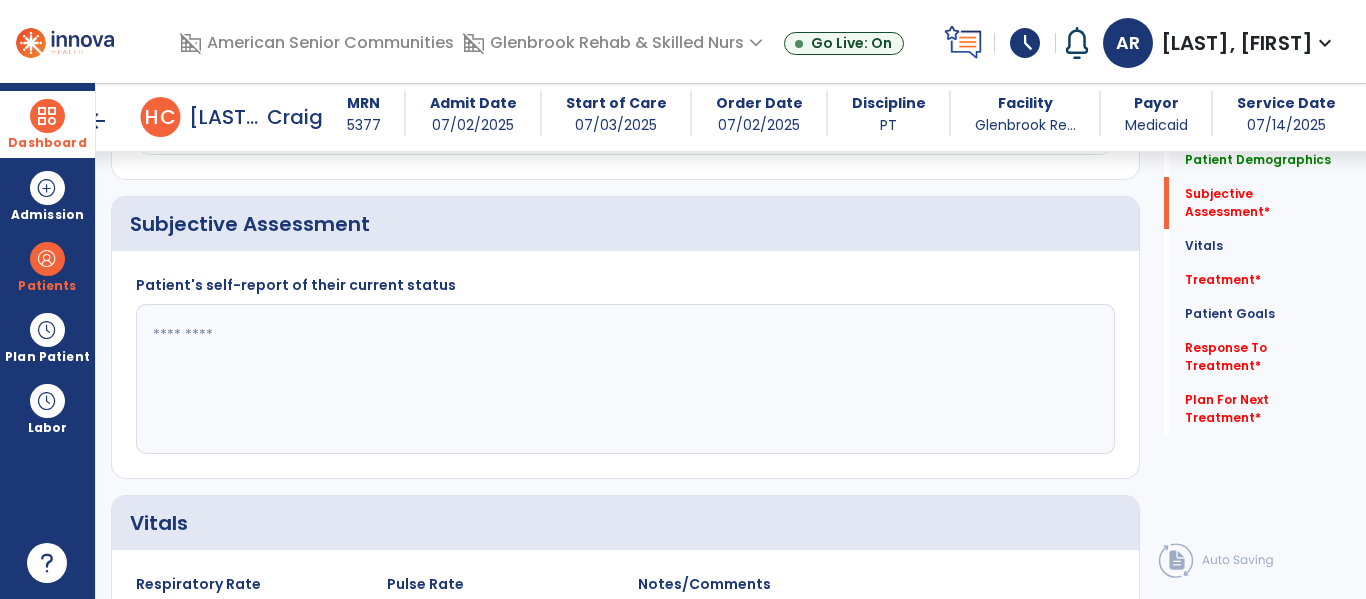 scroll, scrollTop: 0, scrollLeft: 0, axis: both 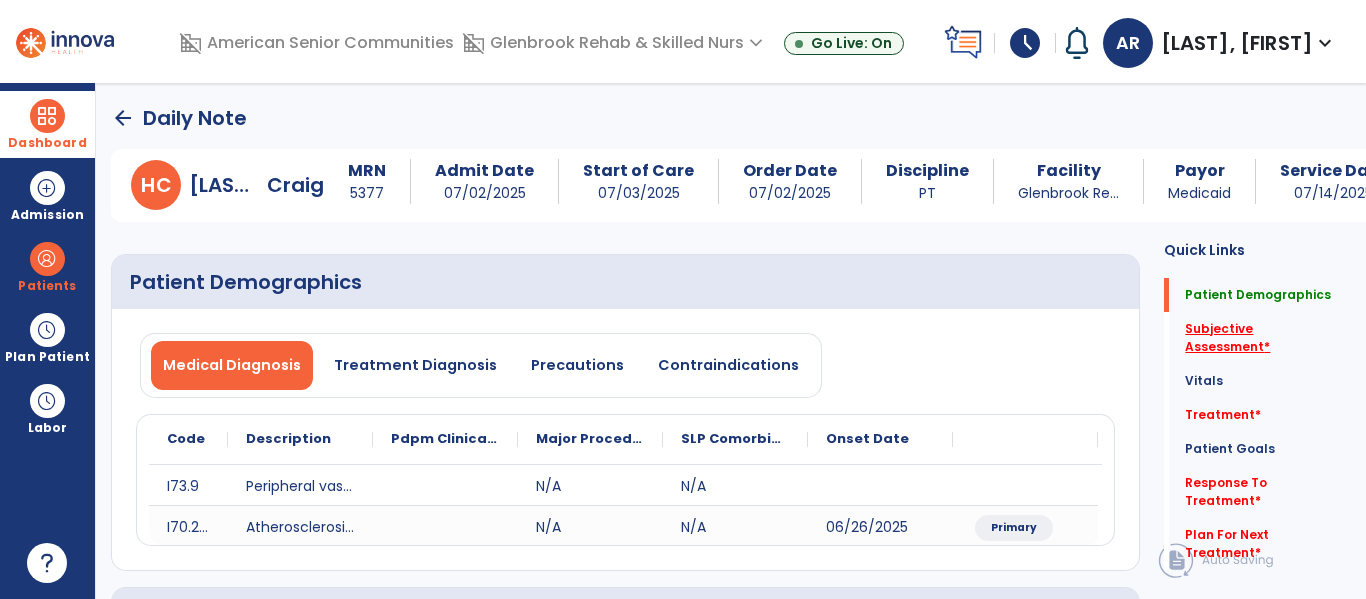 click on "Subjective Assessment   *" 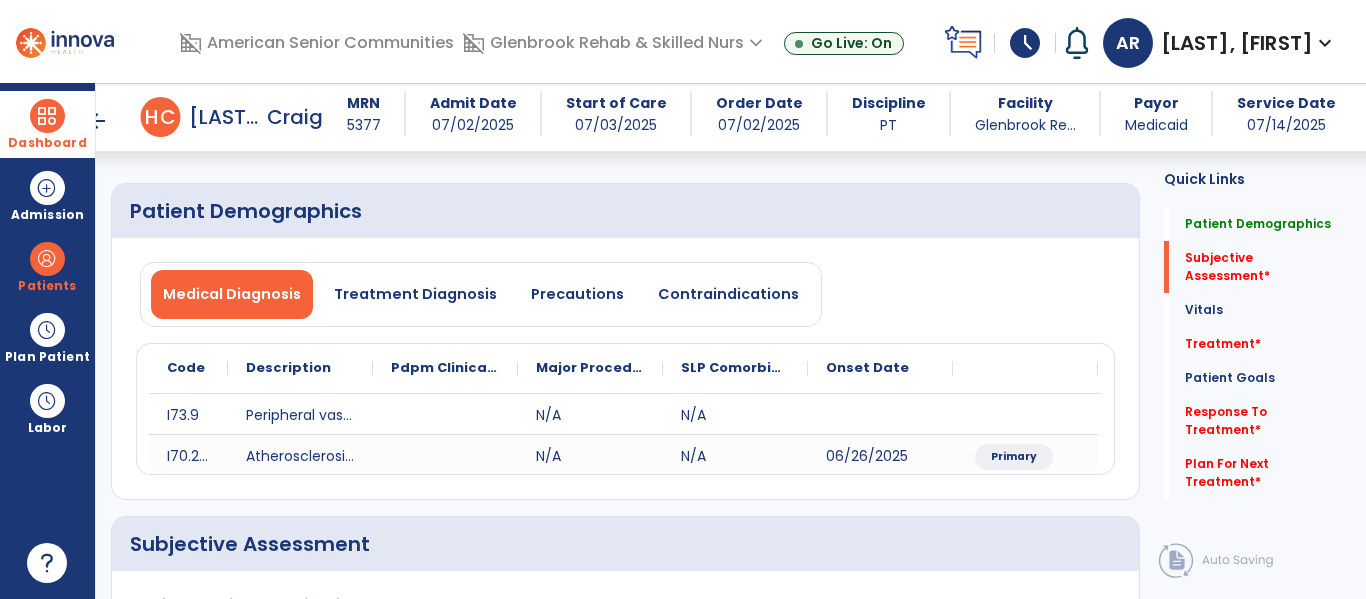 scroll, scrollTop: 387, scrollLeft: 0, axis: vertical 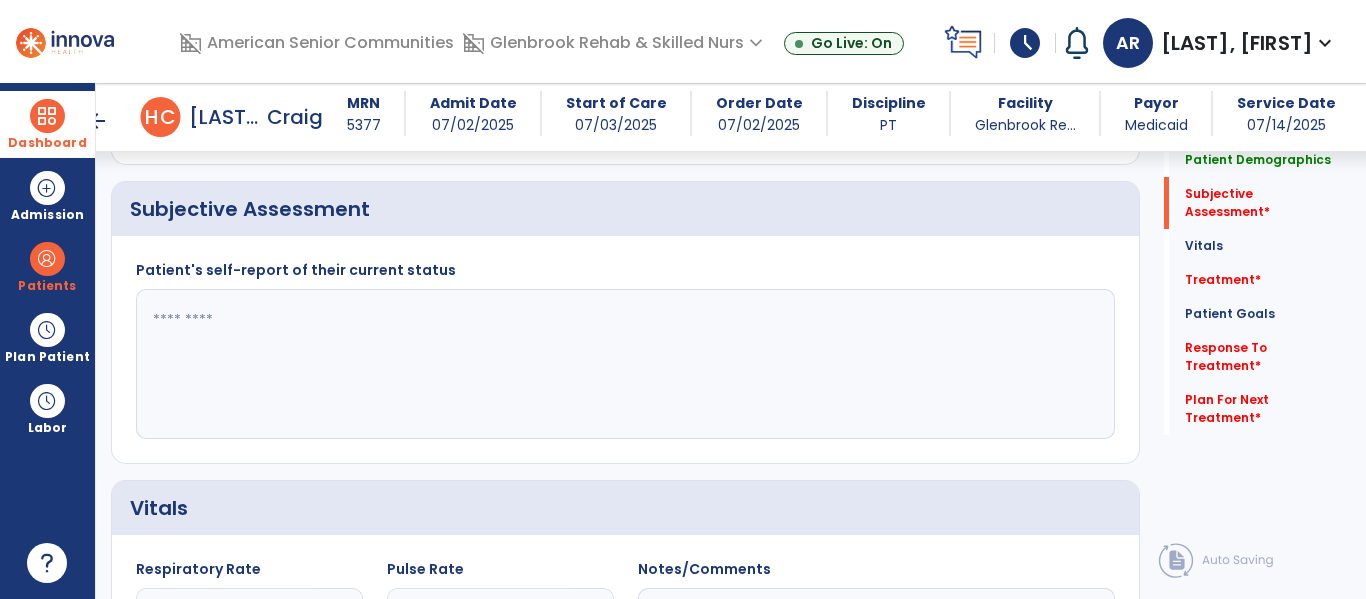 click 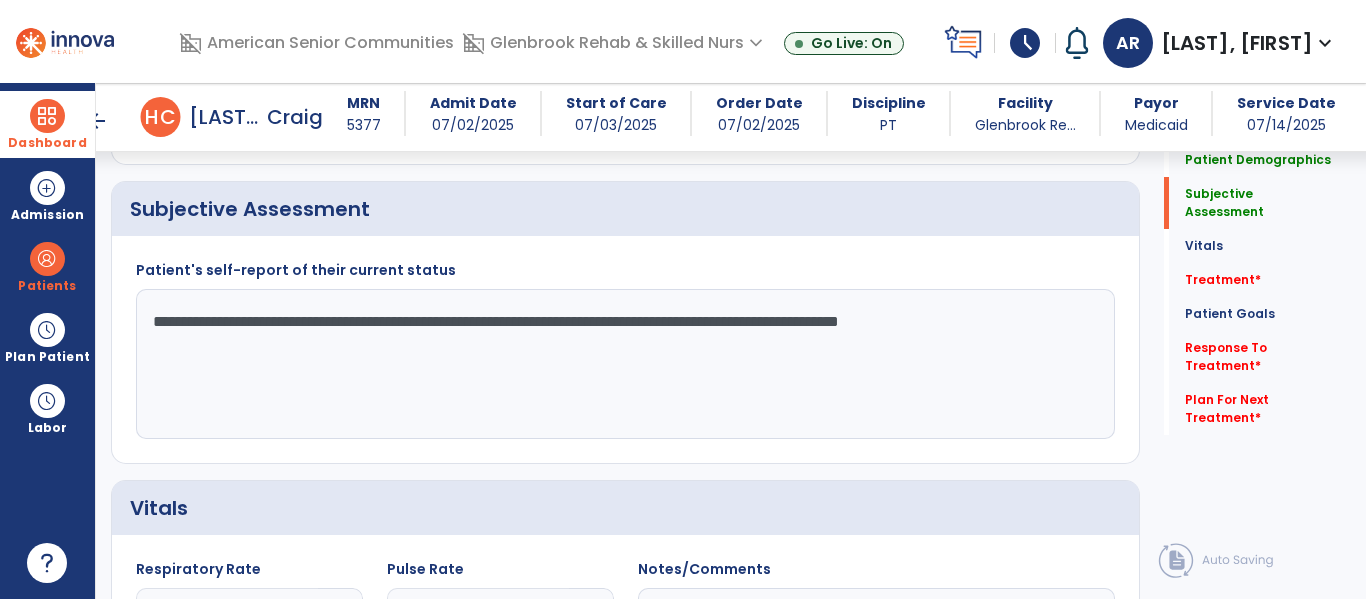 click on "**********" 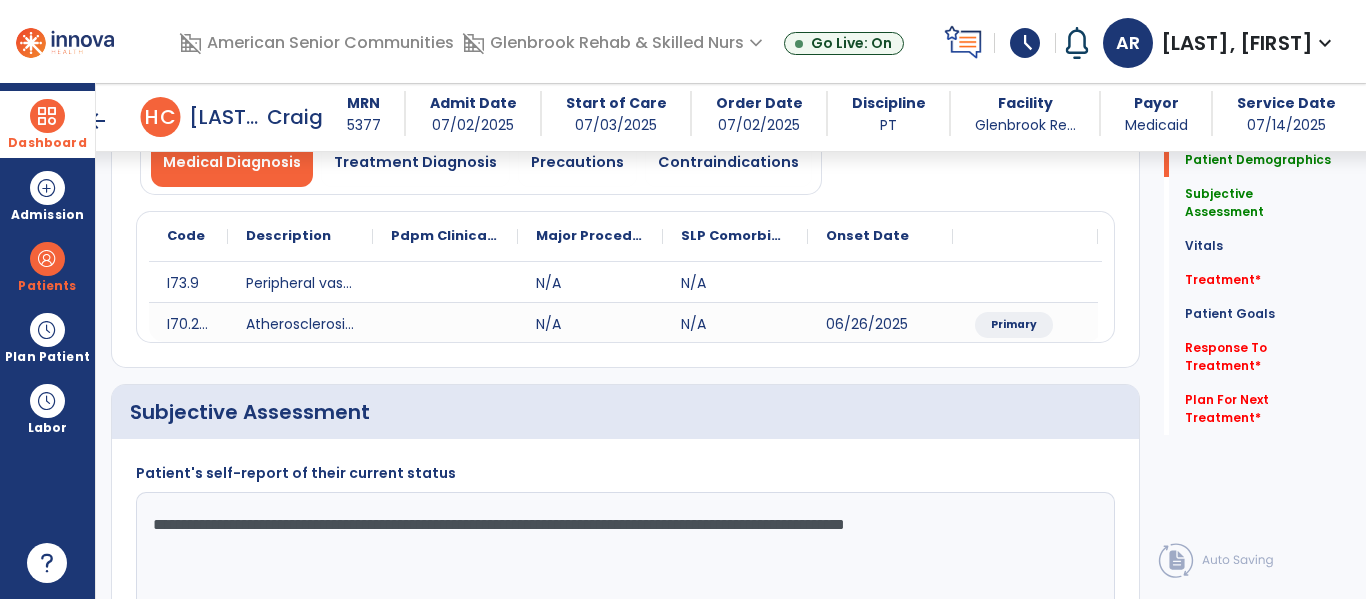 scroll, scrollTop: 186, scrollLeft: 0, axis: vertical 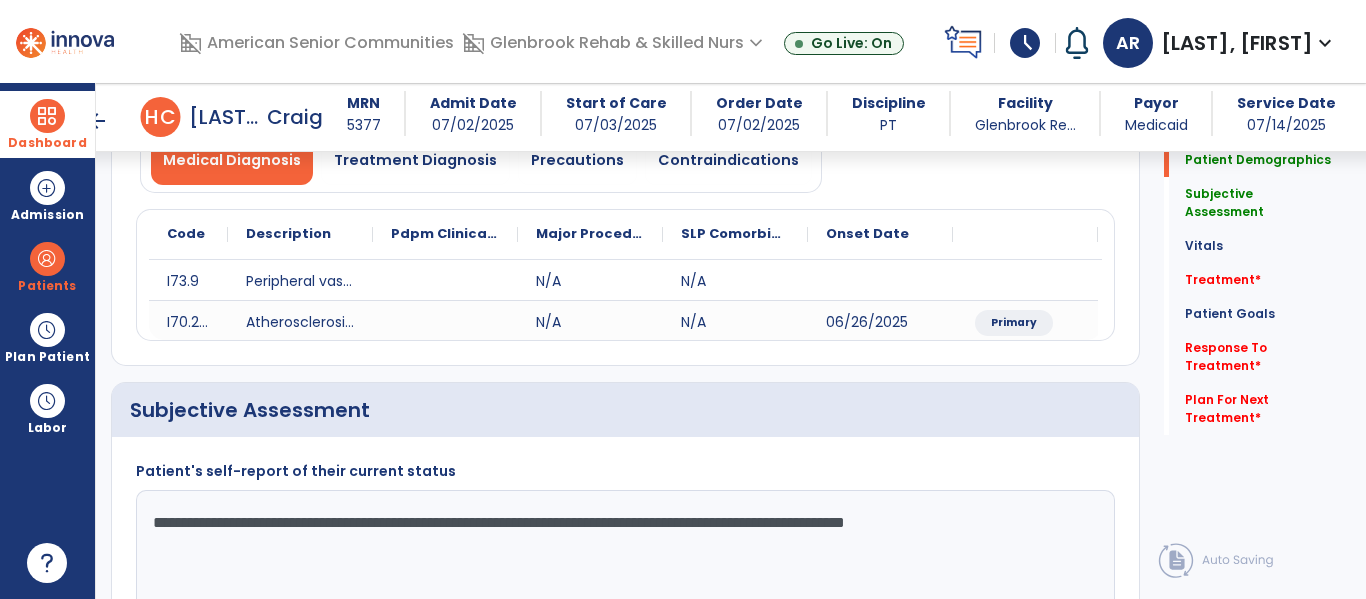 click on "**********" 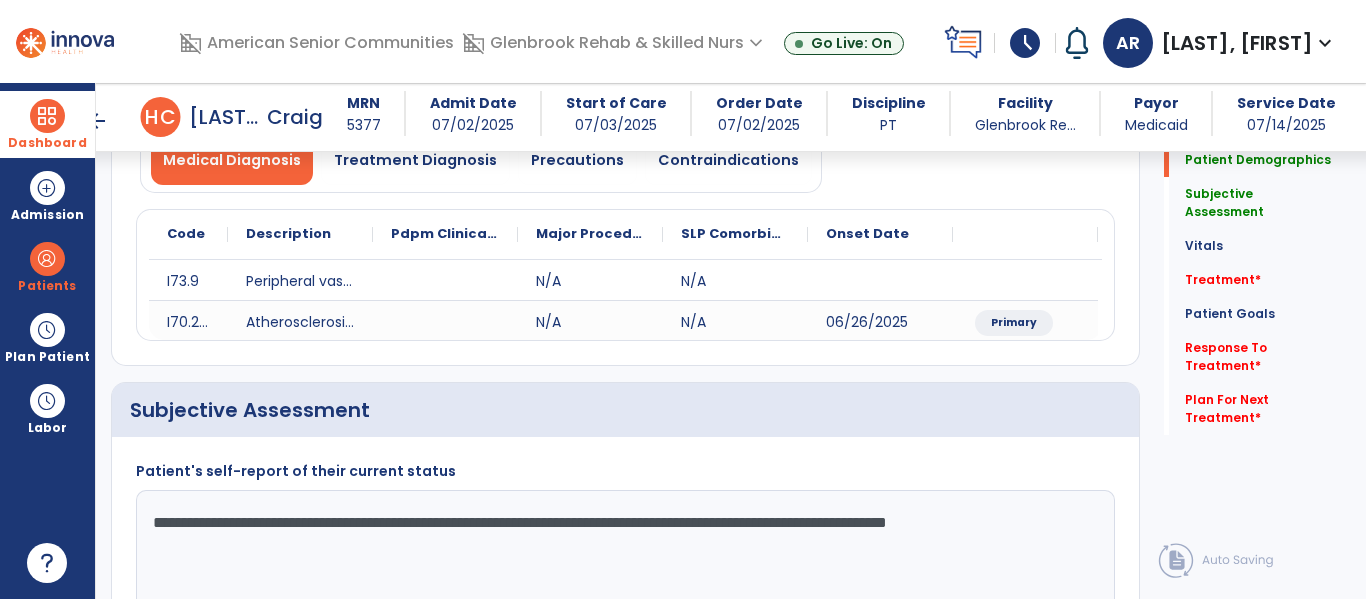 type on "**********" 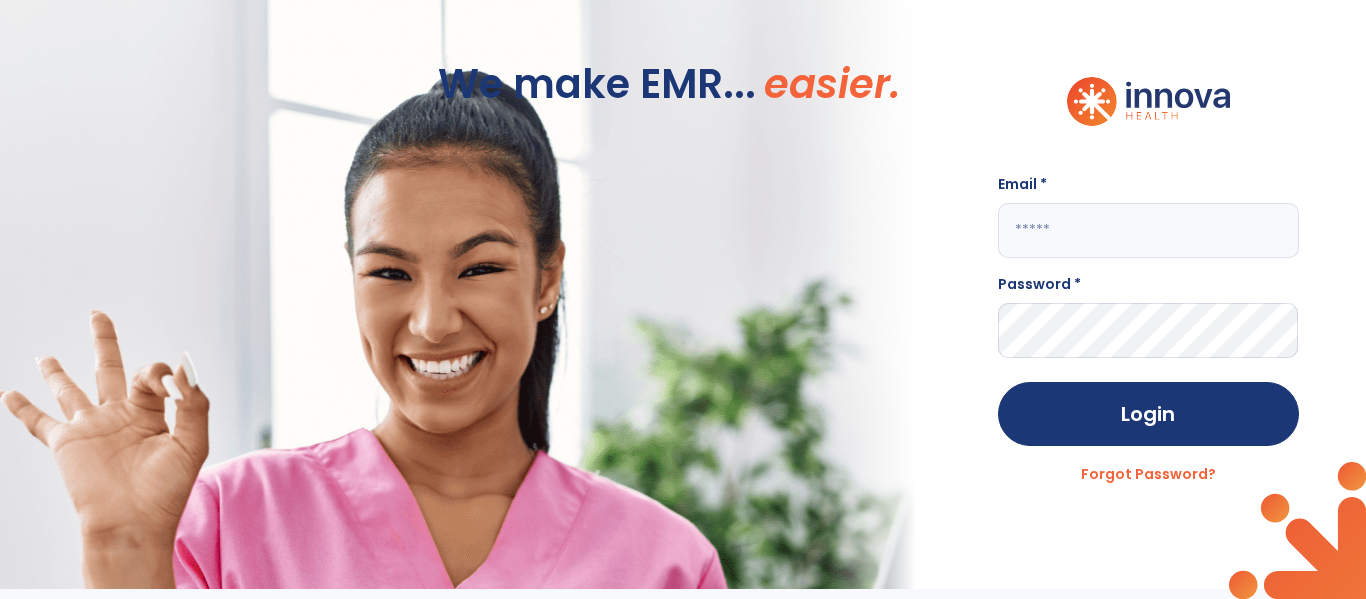 scroll, scrollTop: 0, scrollLeft: 0, axis: both 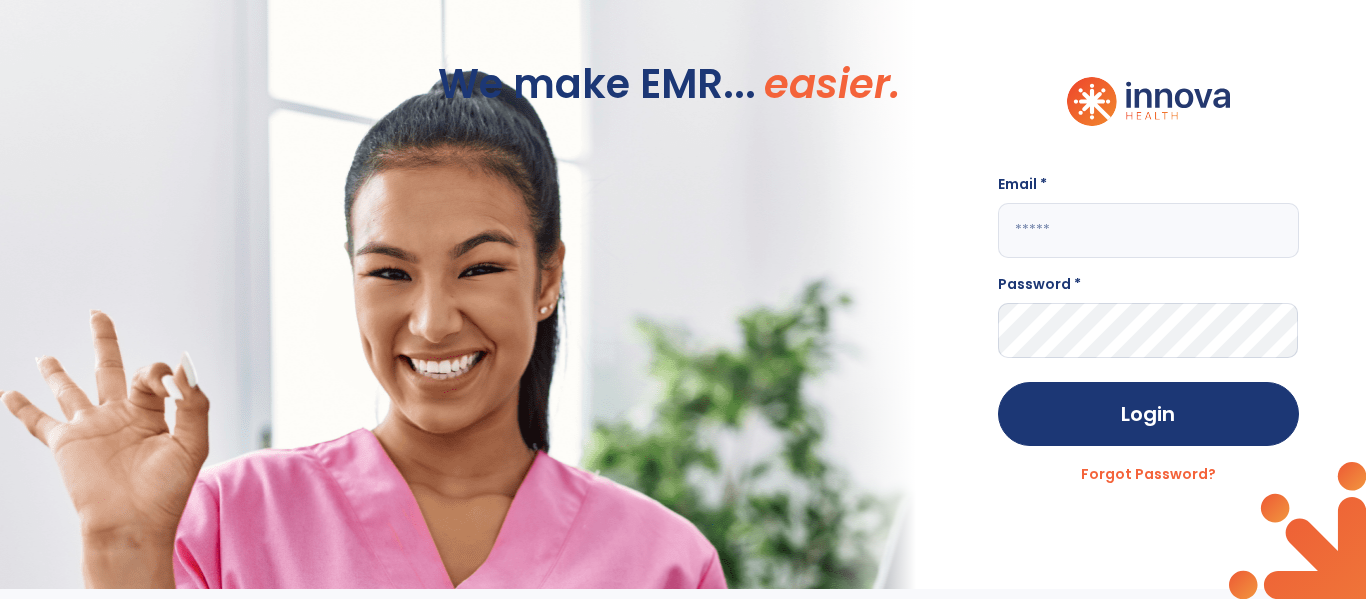 click 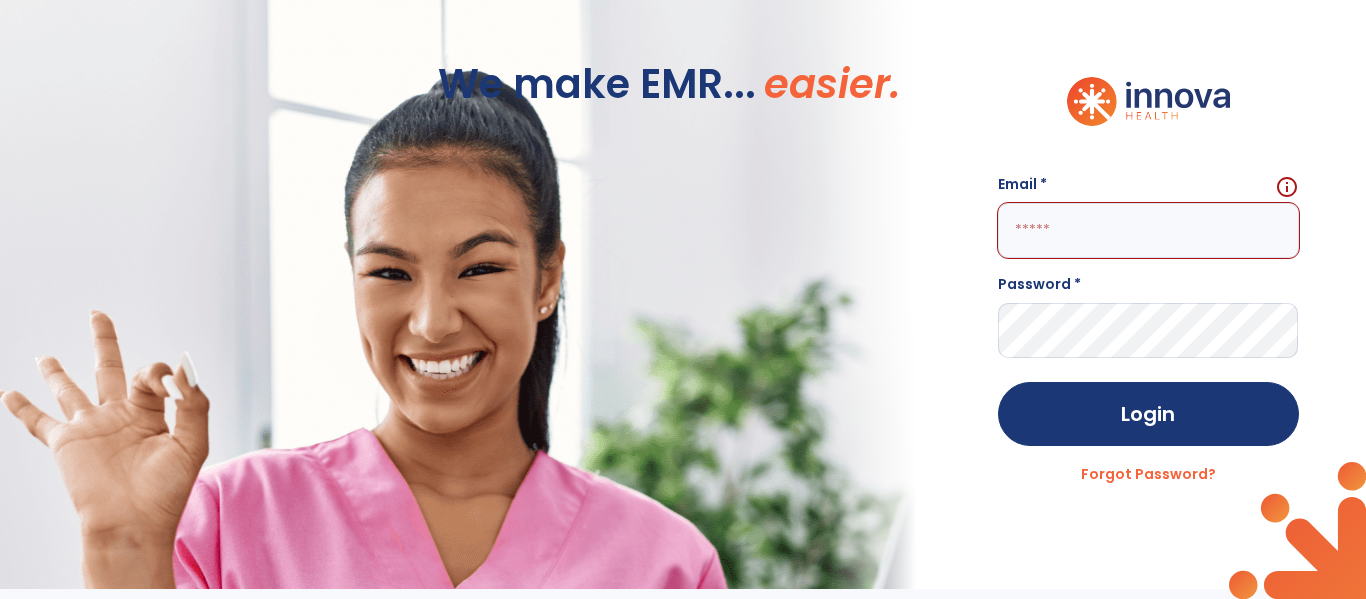 click 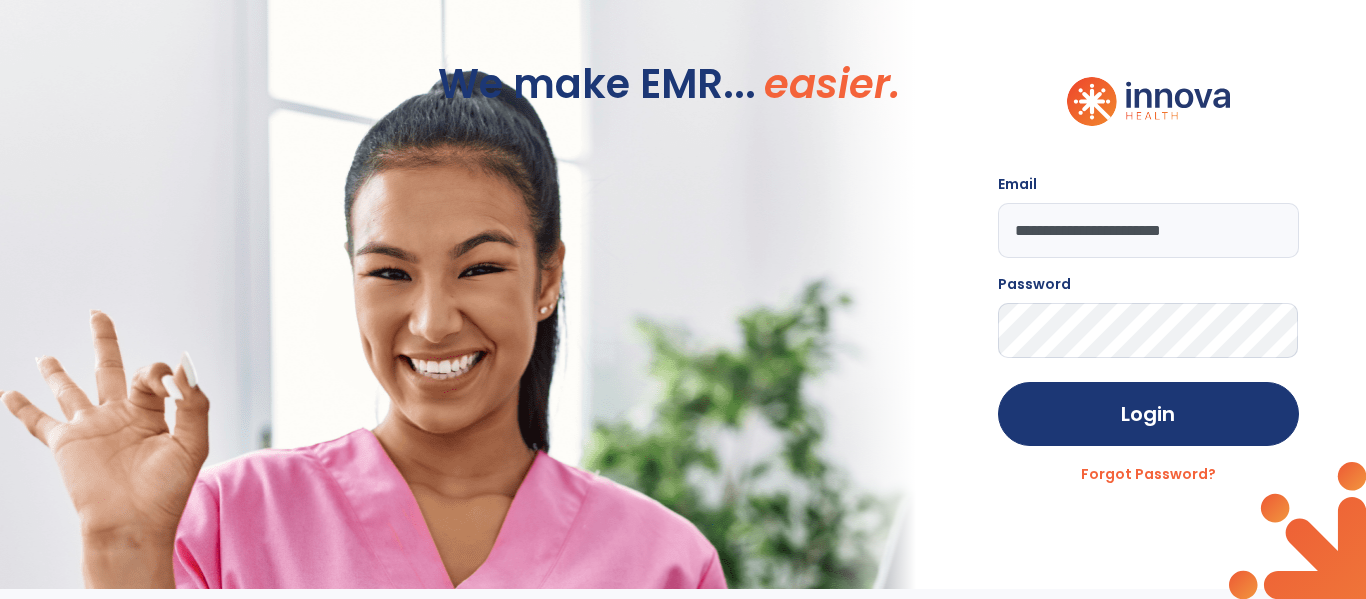 click on "**********" 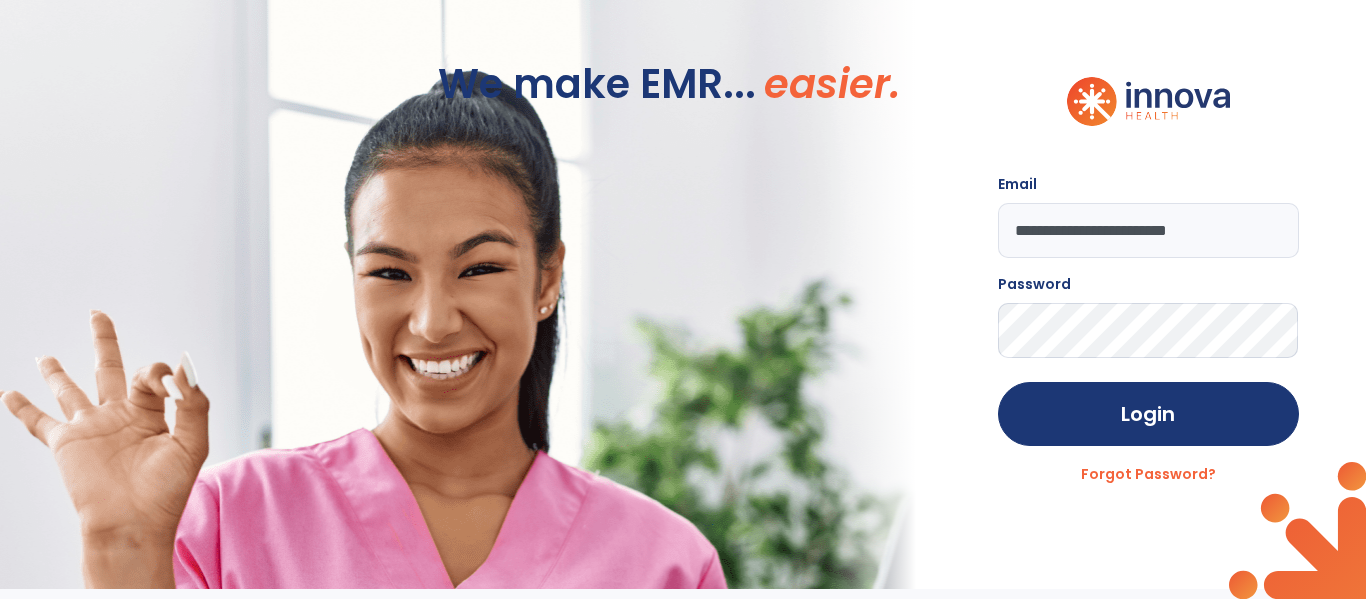 type on "**********" 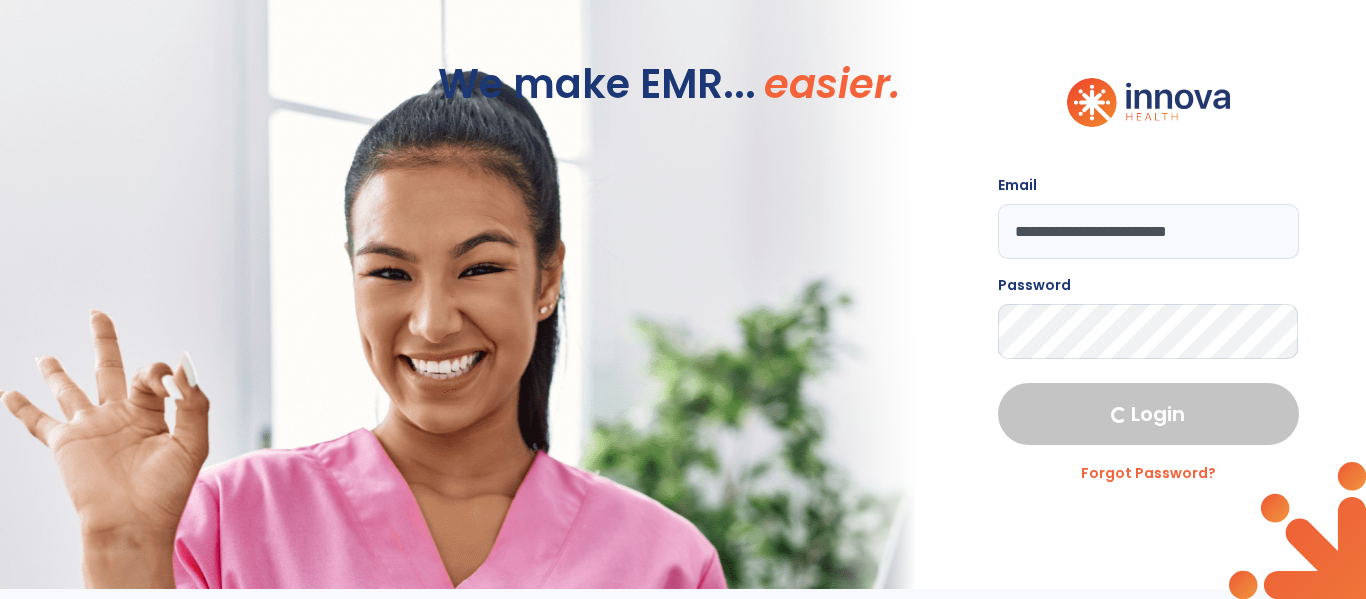 select on "****" 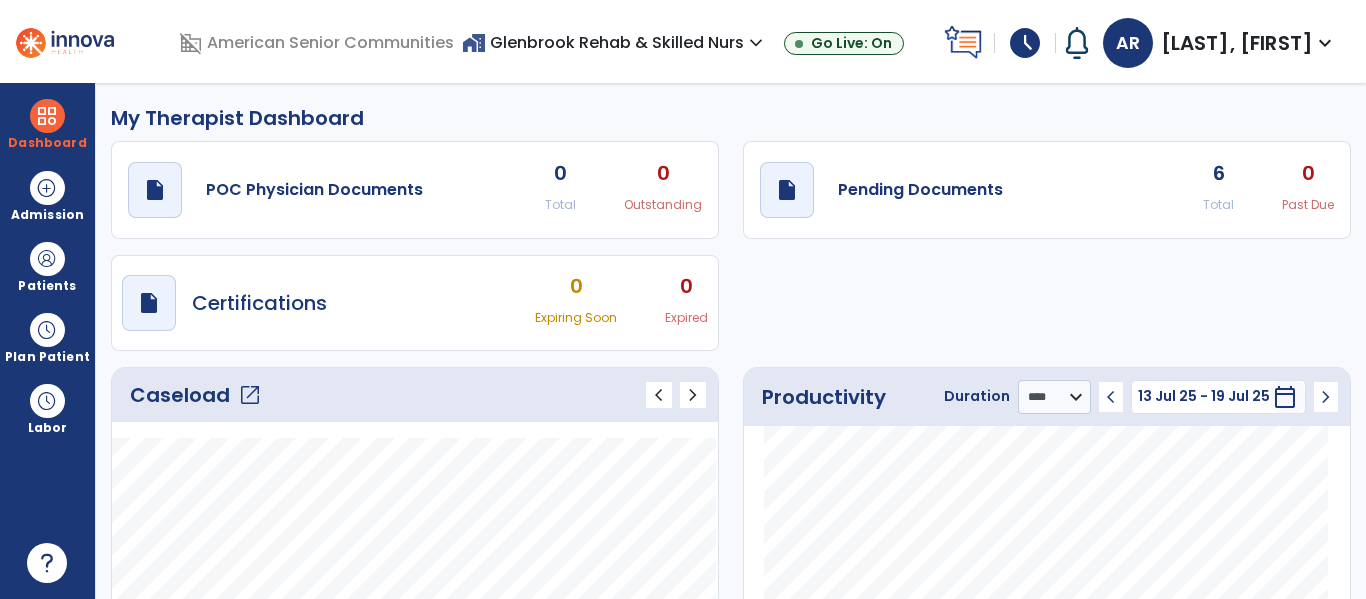 click on "Caseload   open_in_new" 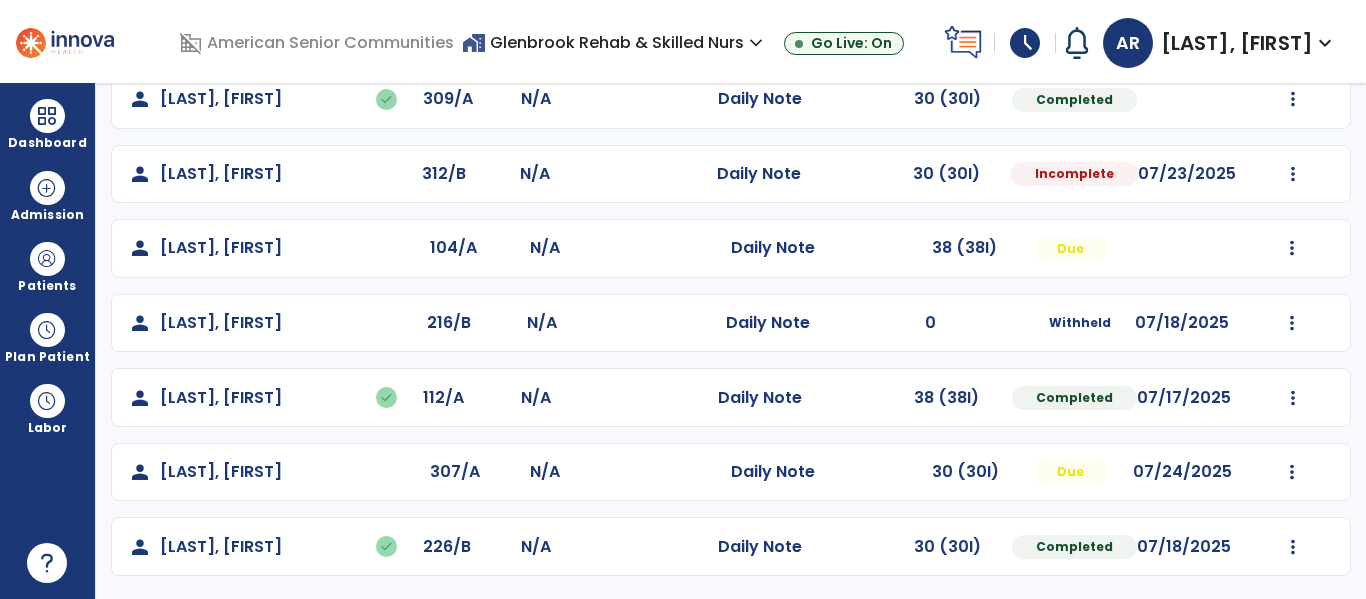 scroll, scrollTop: 488, scrollLeft: 0, axis: vertical 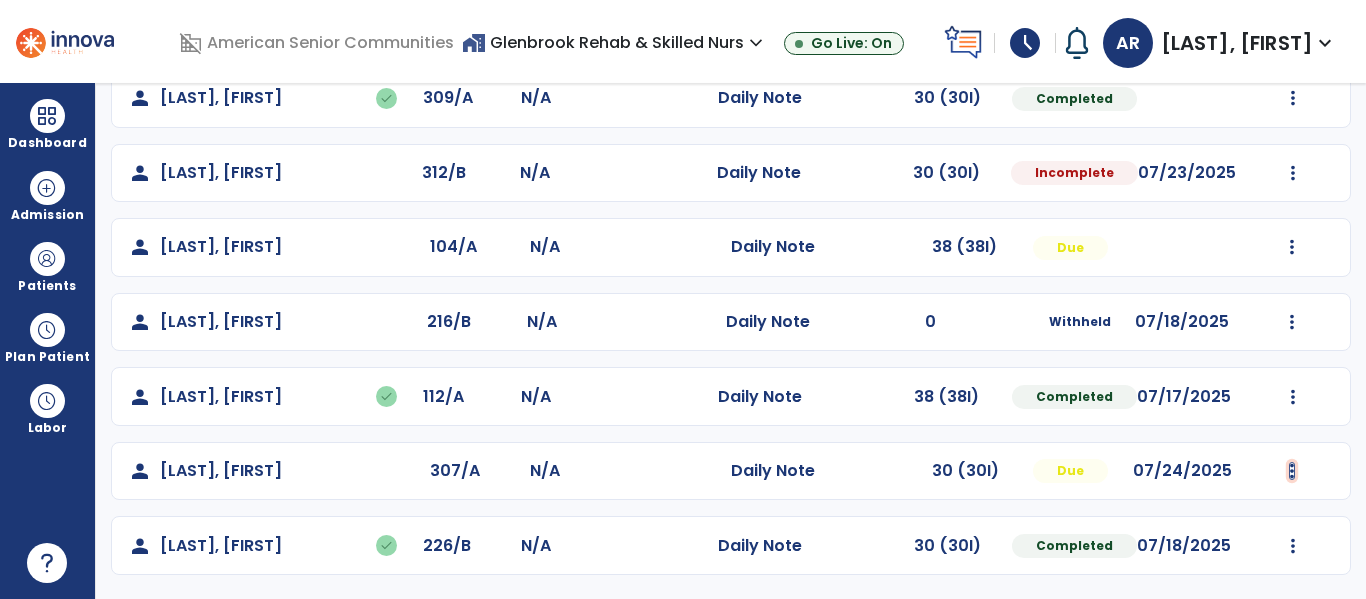 click at bounding box center [1293, -200] 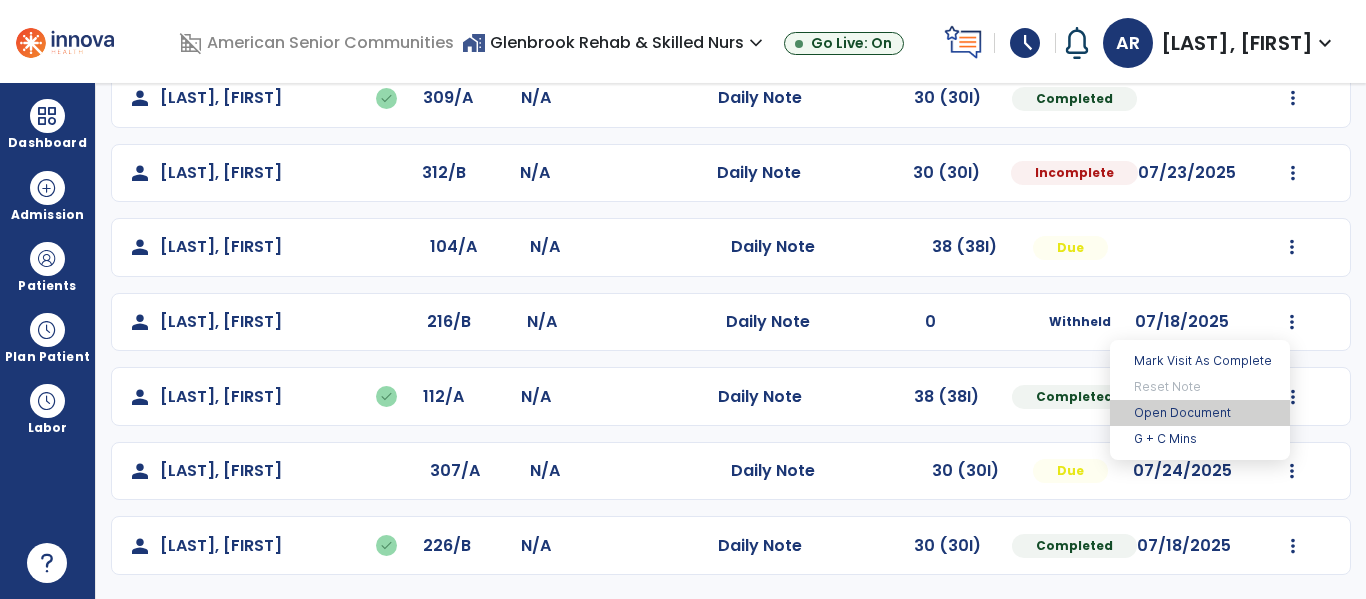 click on "Open Document" at bounding box center (1200, 413) 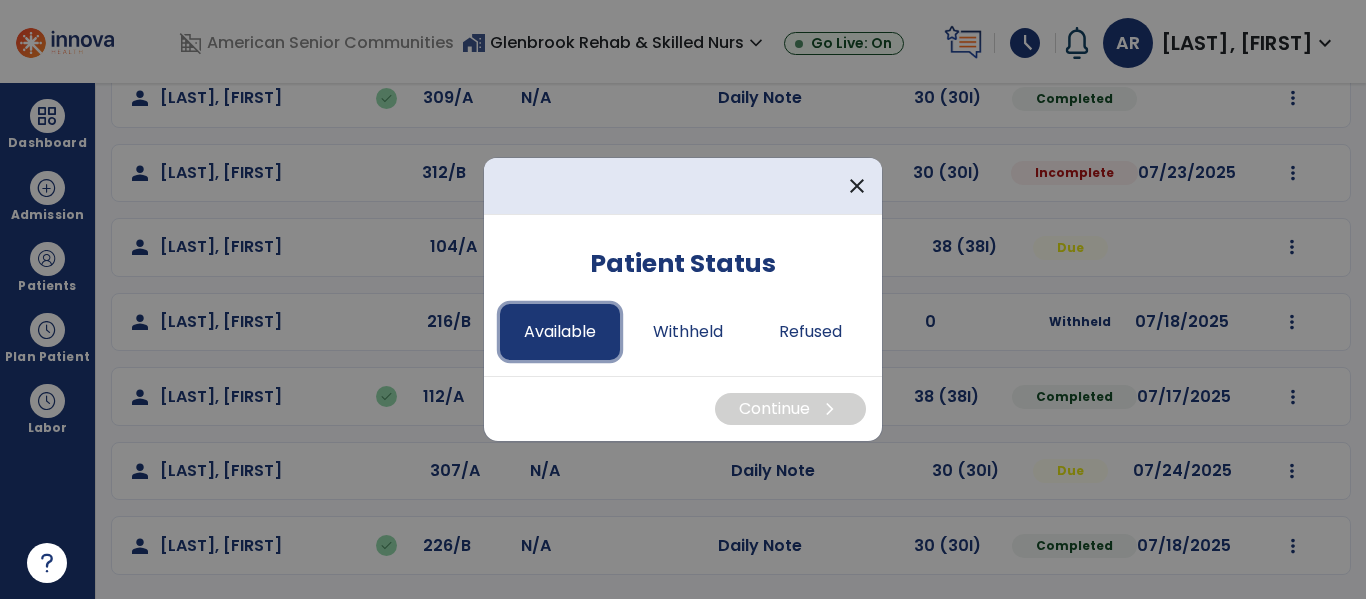 click on "Available" at bounding box center [560, 332] 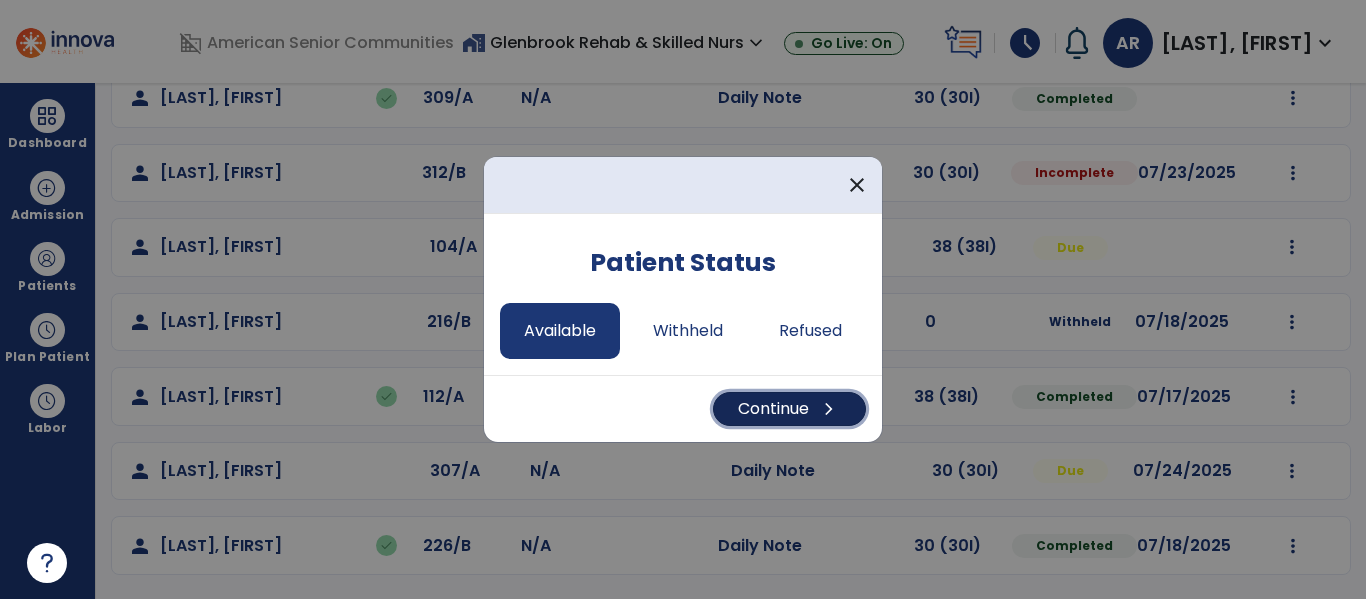 click on "Continue   chevron_right" at bounding box center (789, 409) 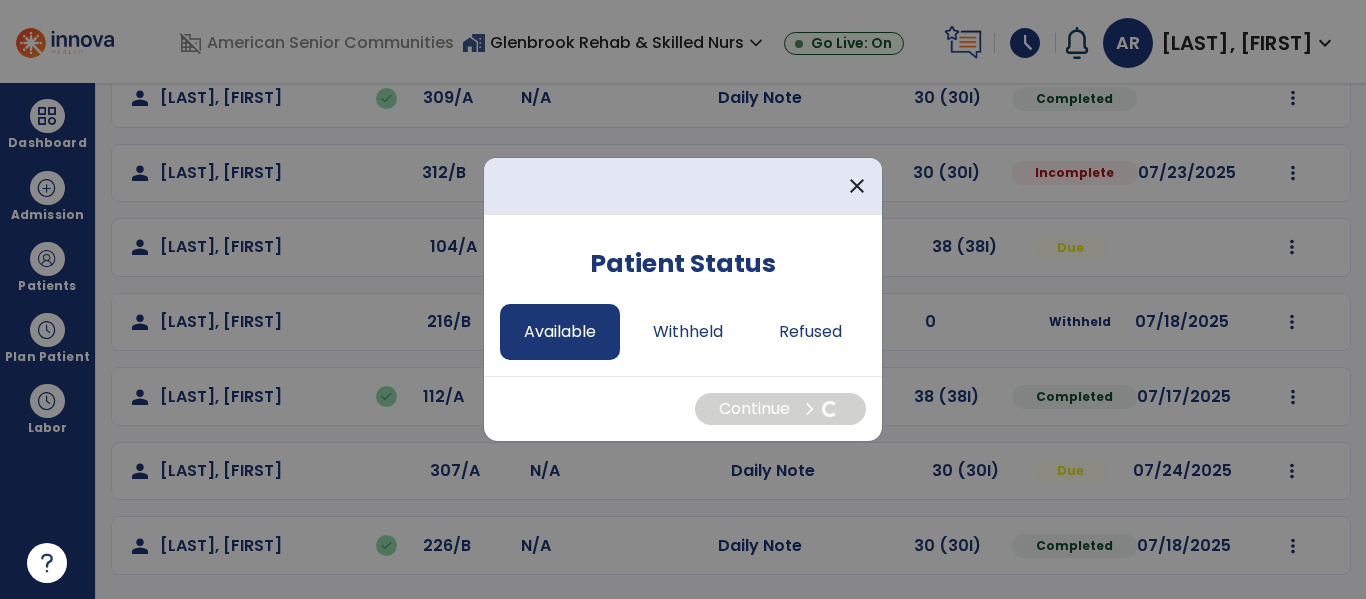 select on "*" 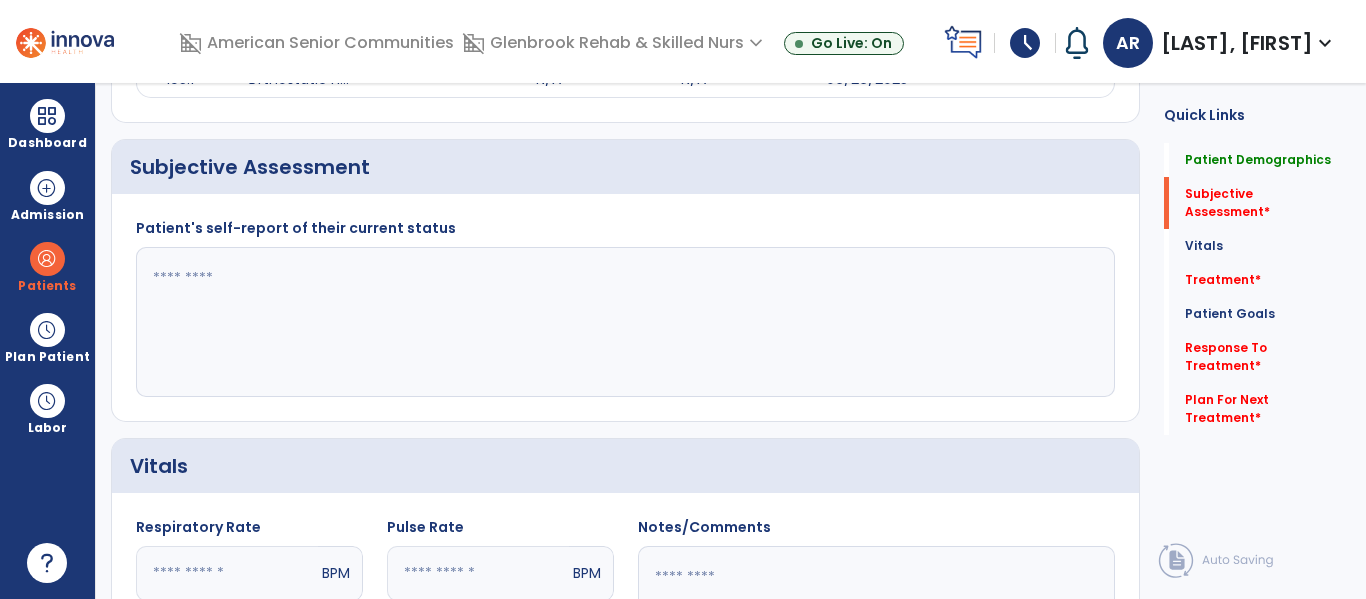 click 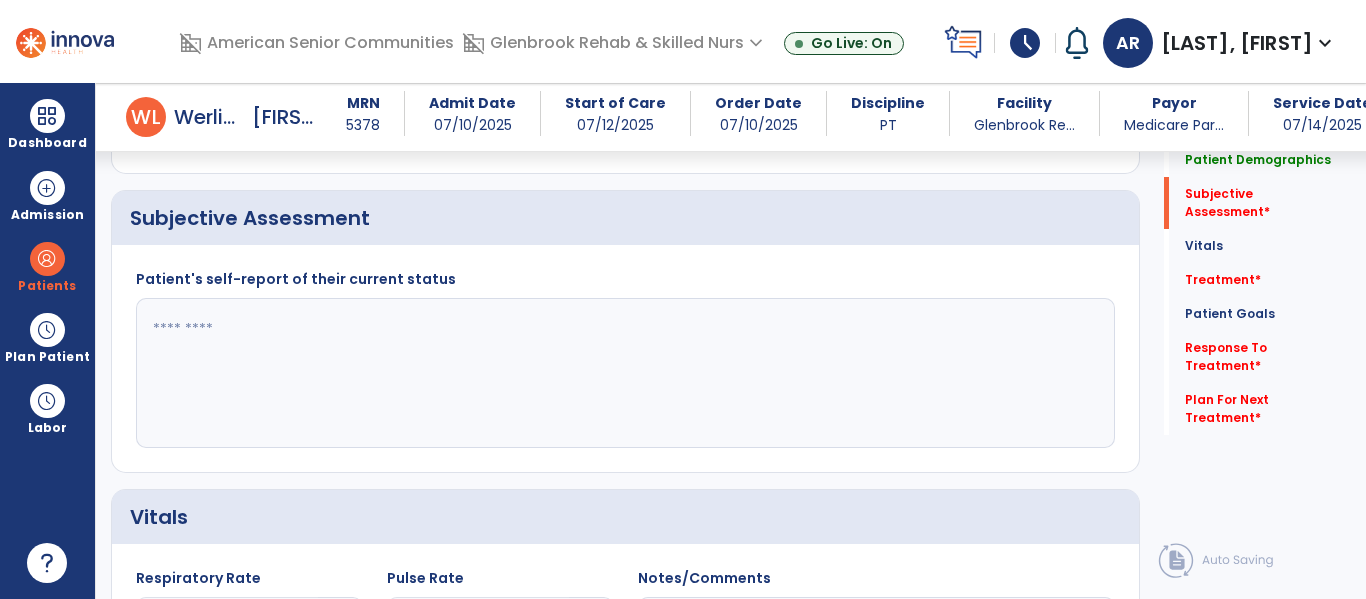 scroll, scrollTop: 441, scrollLeft: 0, axis: vertical 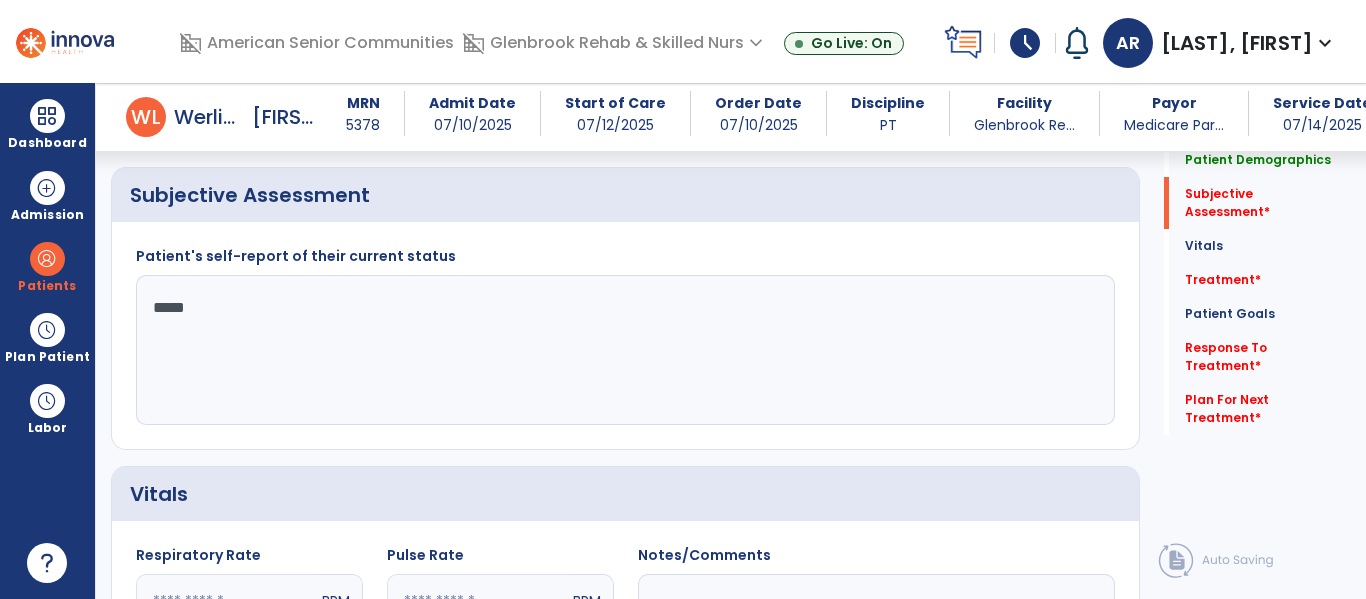 type on "******" 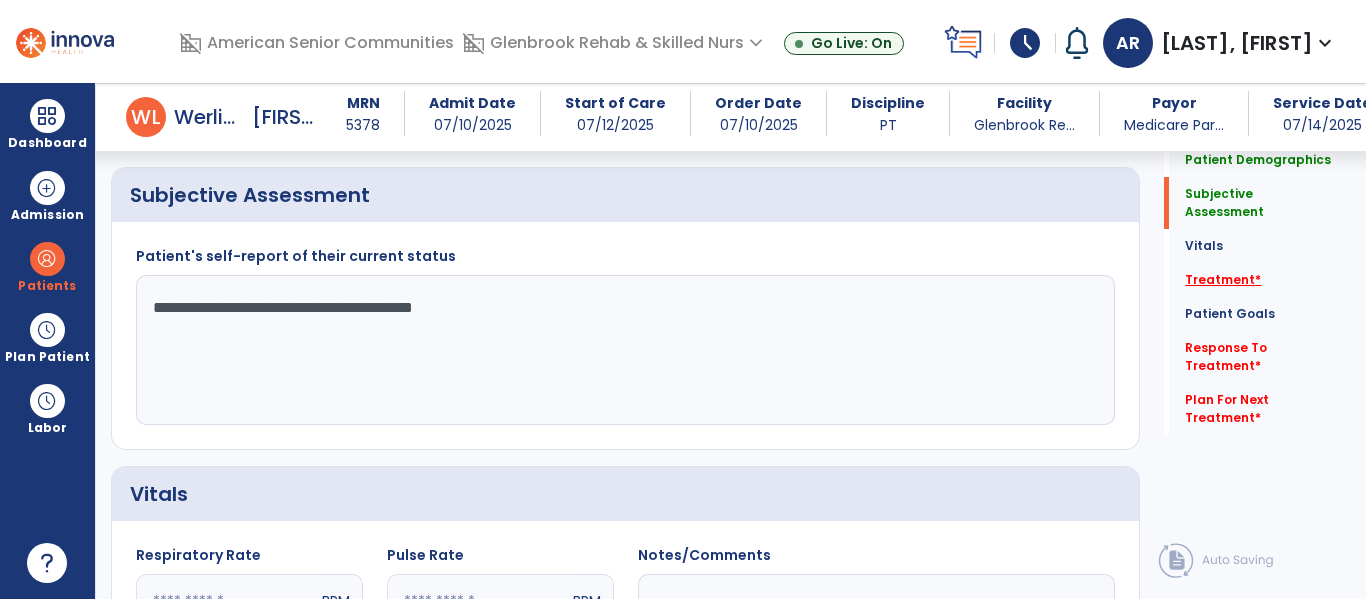 type on "**********" 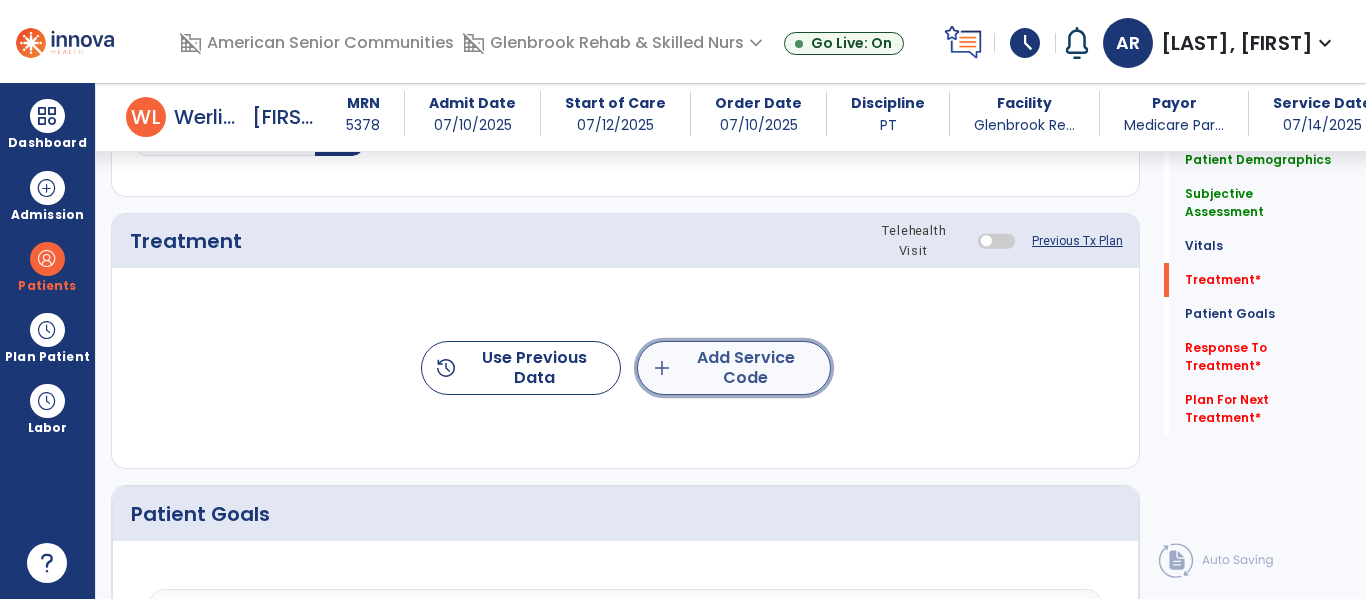 click on "add  Add Service Code" 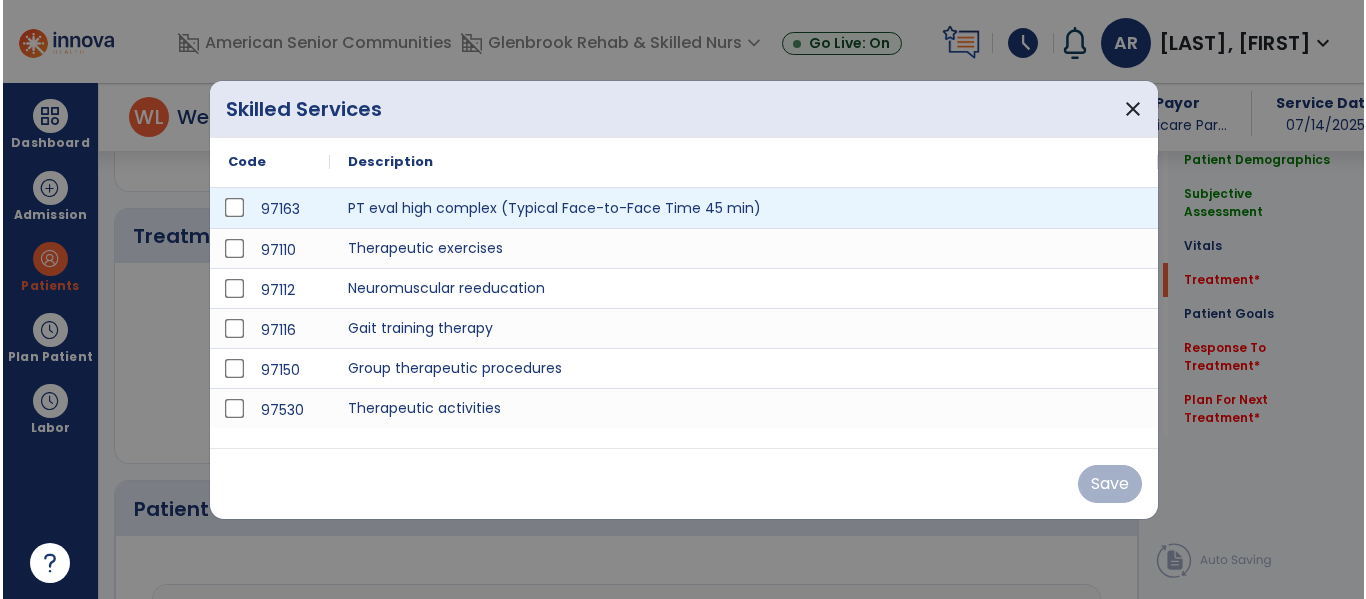 scroll, scrollTop: 1116, scrollLeft: 0, axis: vertical 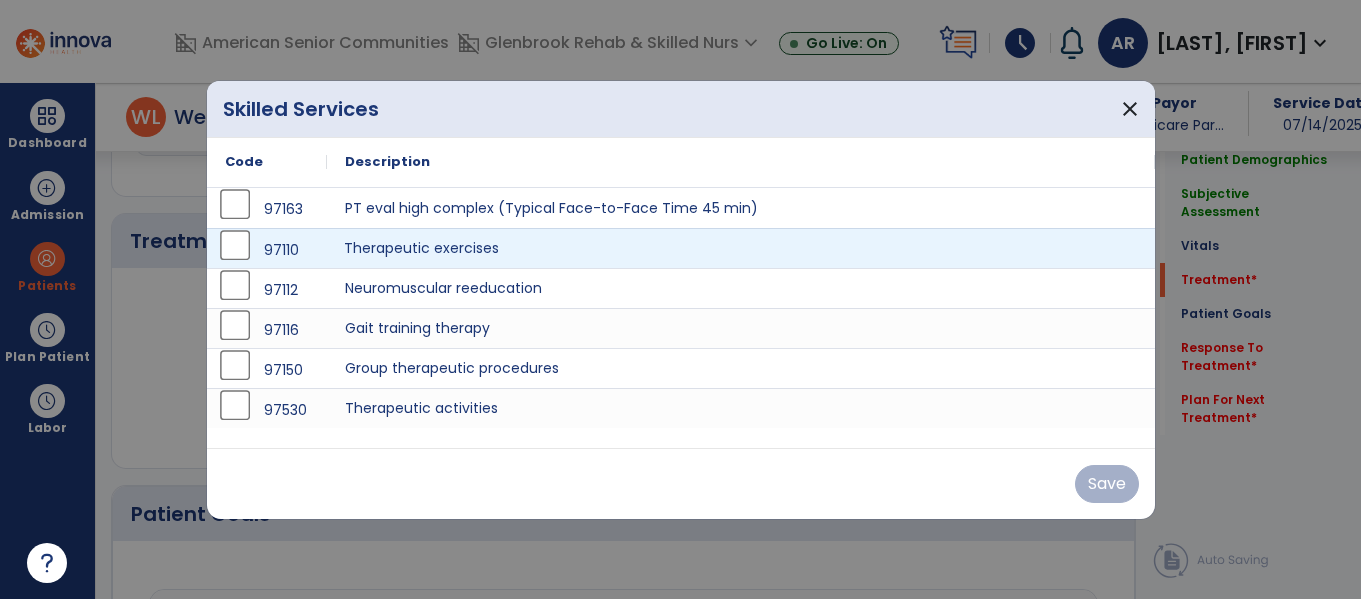 click on "Therapeutic exercises" at bounding box center (741, 248) 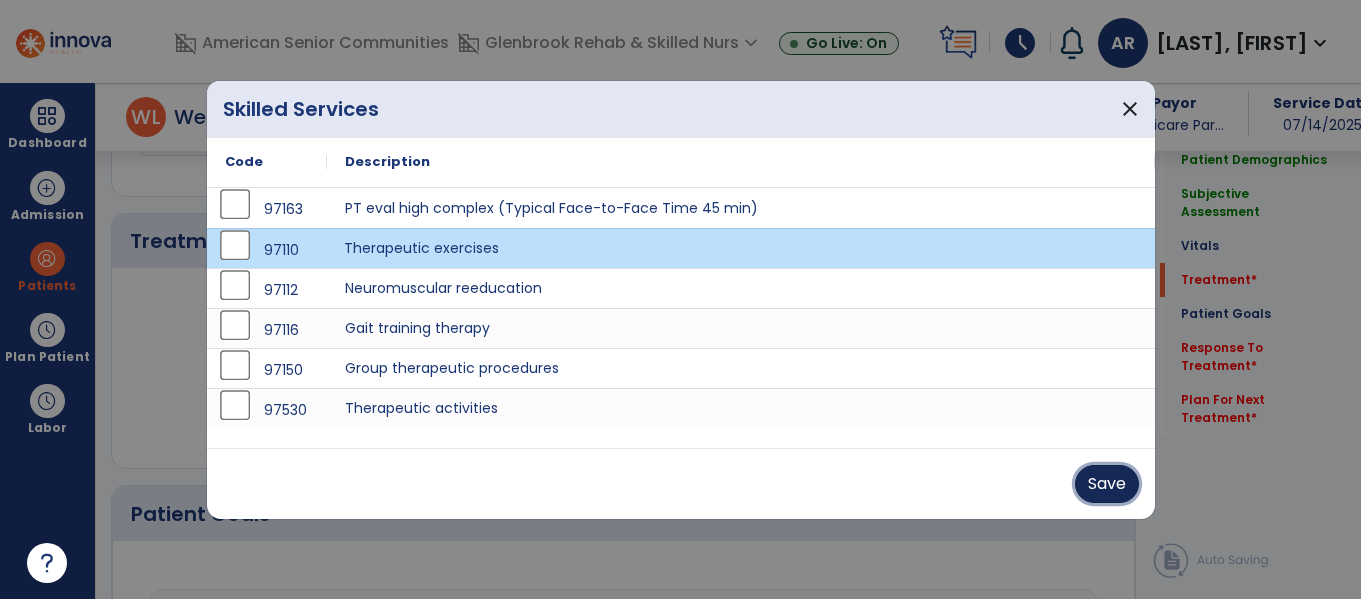 click on "Save" at bounding box center (1107, 484) 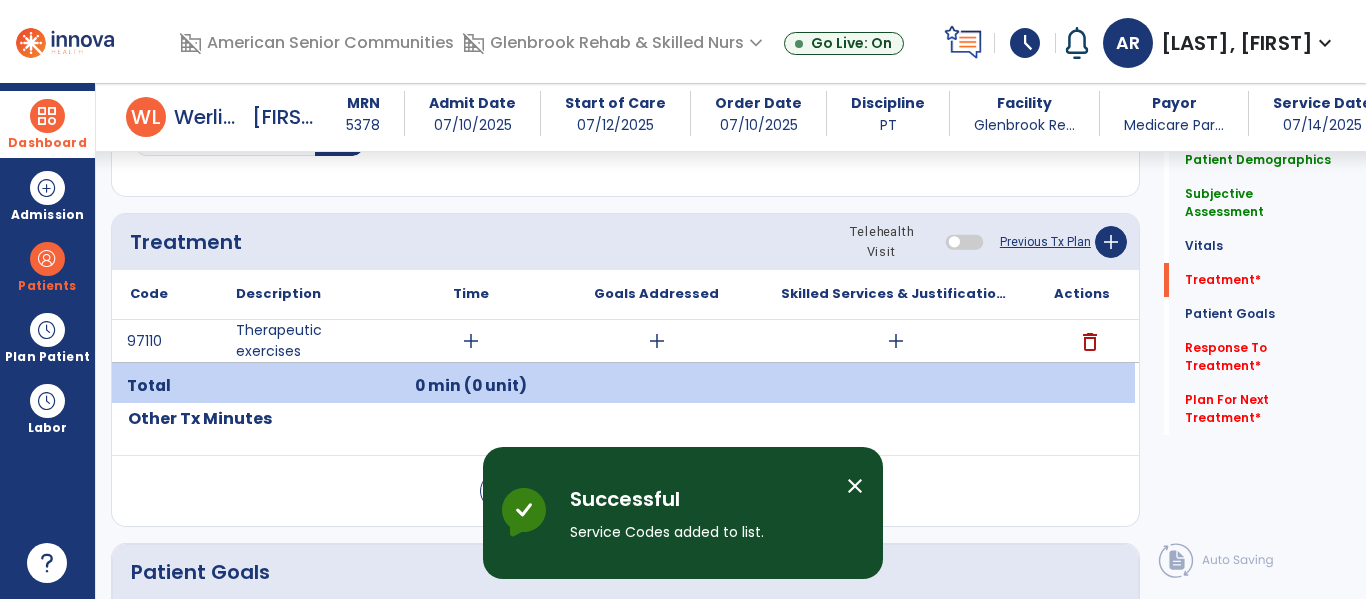 click on "Dashboard" at bounding box center (47, 143) 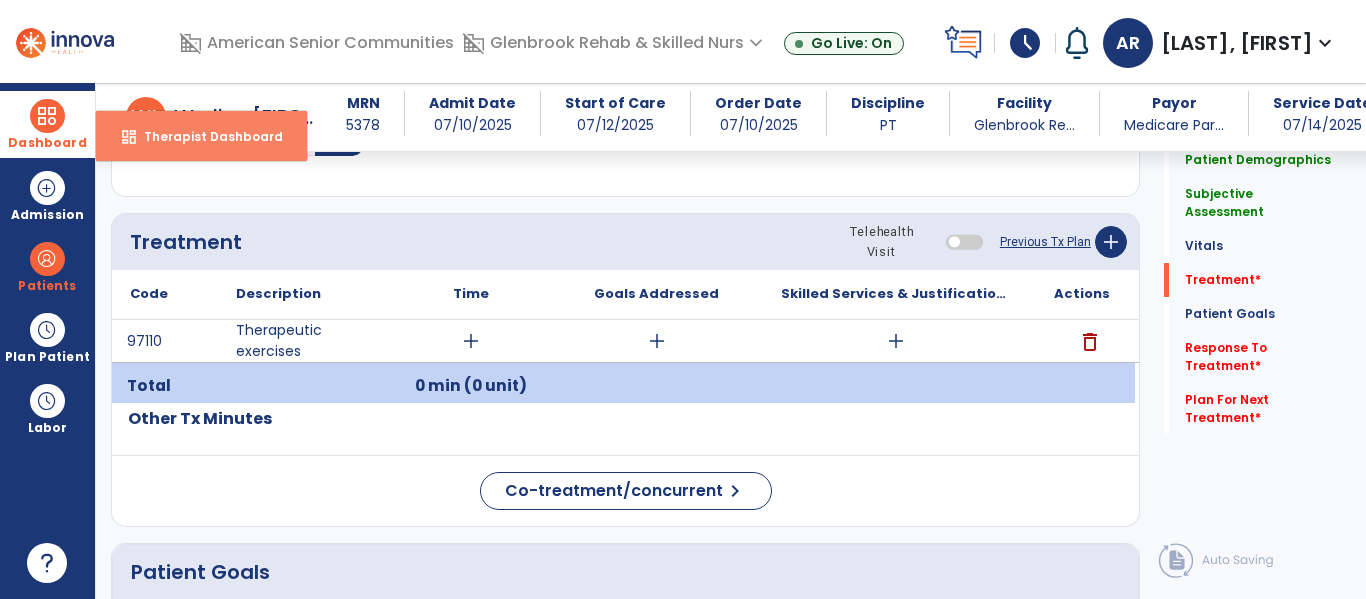 click on "Therapist Dashboard" at bounding box center [205, 136] 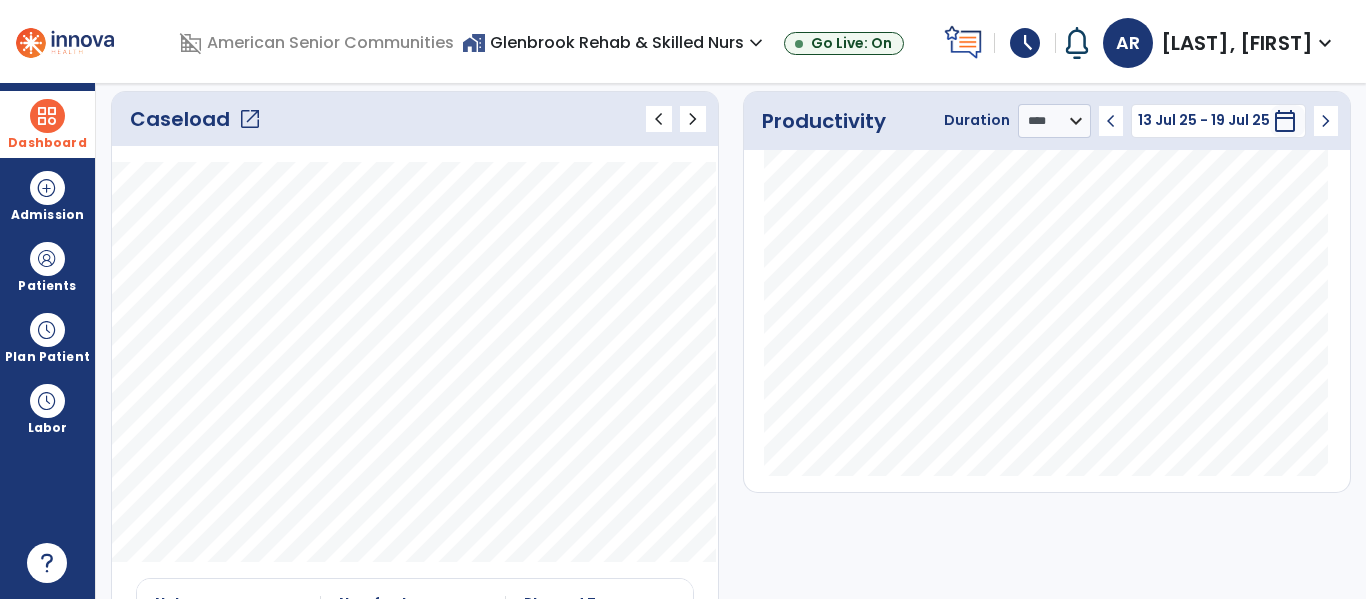 scroll, scrollTop: 0, scrollLeft: 0, axis: both 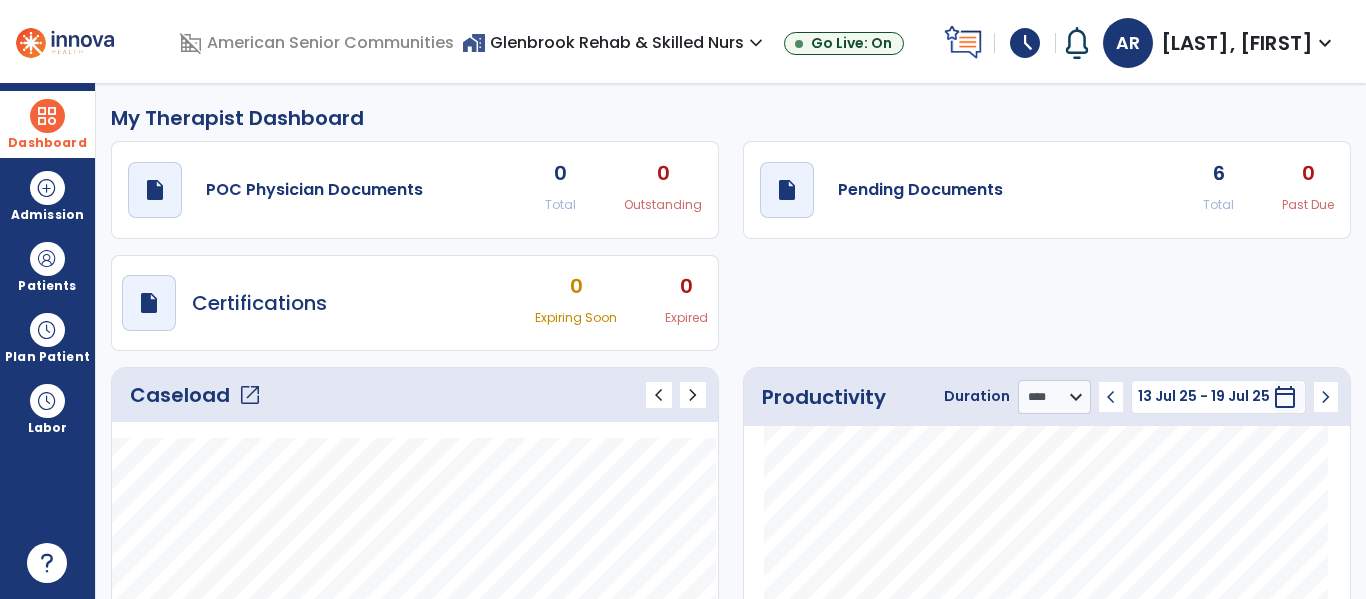 click on "draft   open_in_new  POC Physician Documents 0 Total 0 Outstanding  draft   open_in_new  Pending Documents 6 Total 0 Past Due  draft   open_in_new  Certifications 0 Expiring Soon 0 Expired" 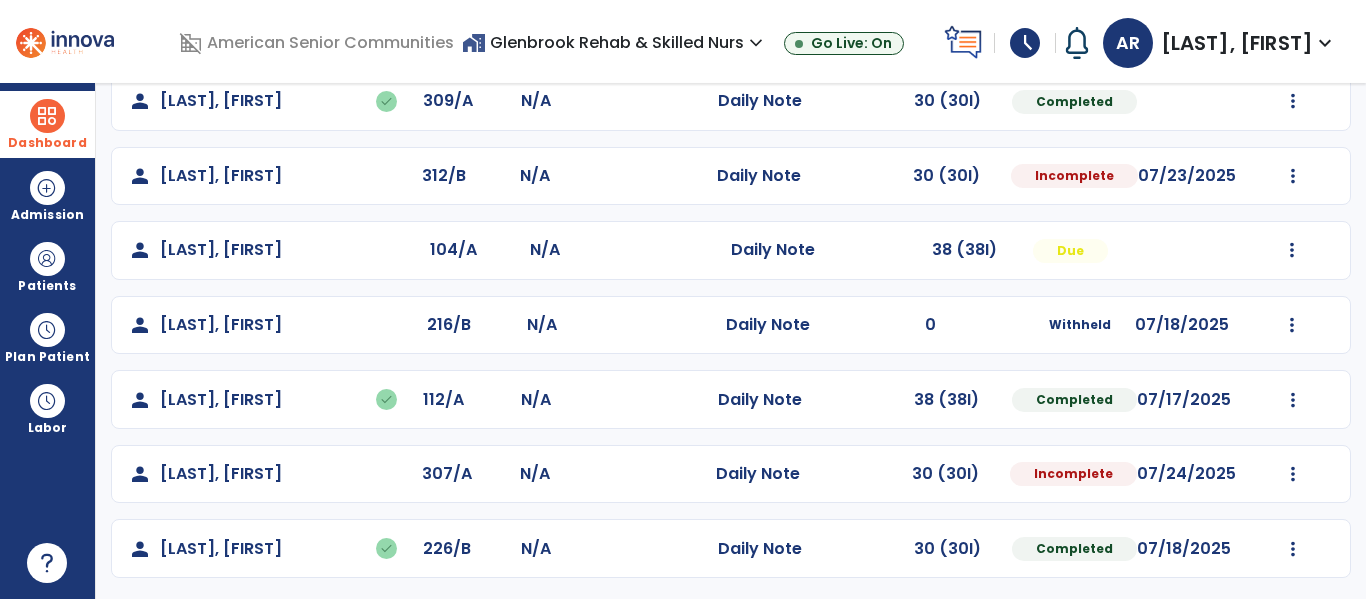 scroll, scrollTop: 488, scrollLeft: 0, axis: vertical 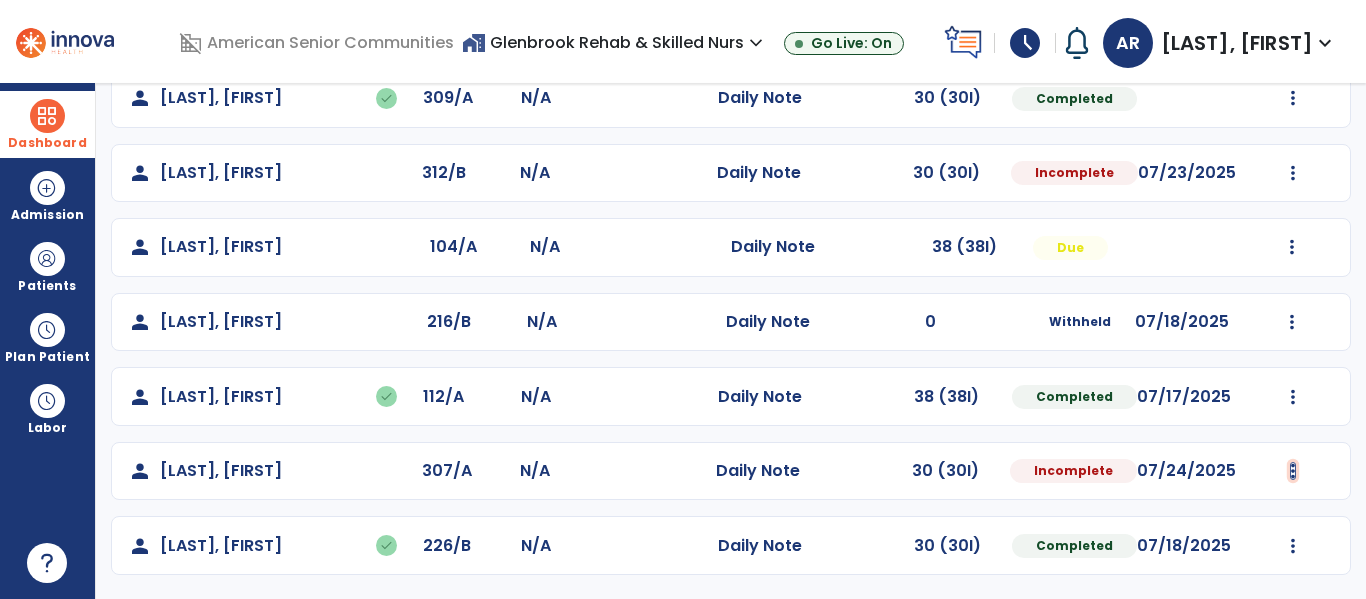 click at bounding box center (1293, -200) 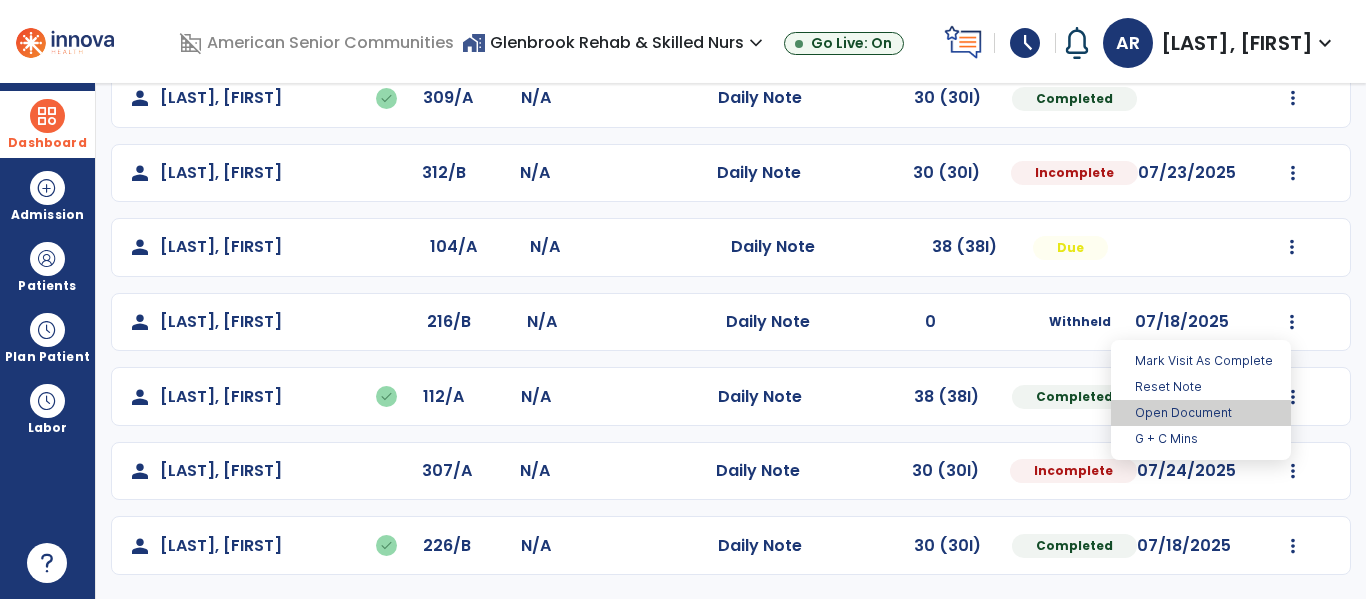 click on "Open Document" at bounding box center [1201, 413] 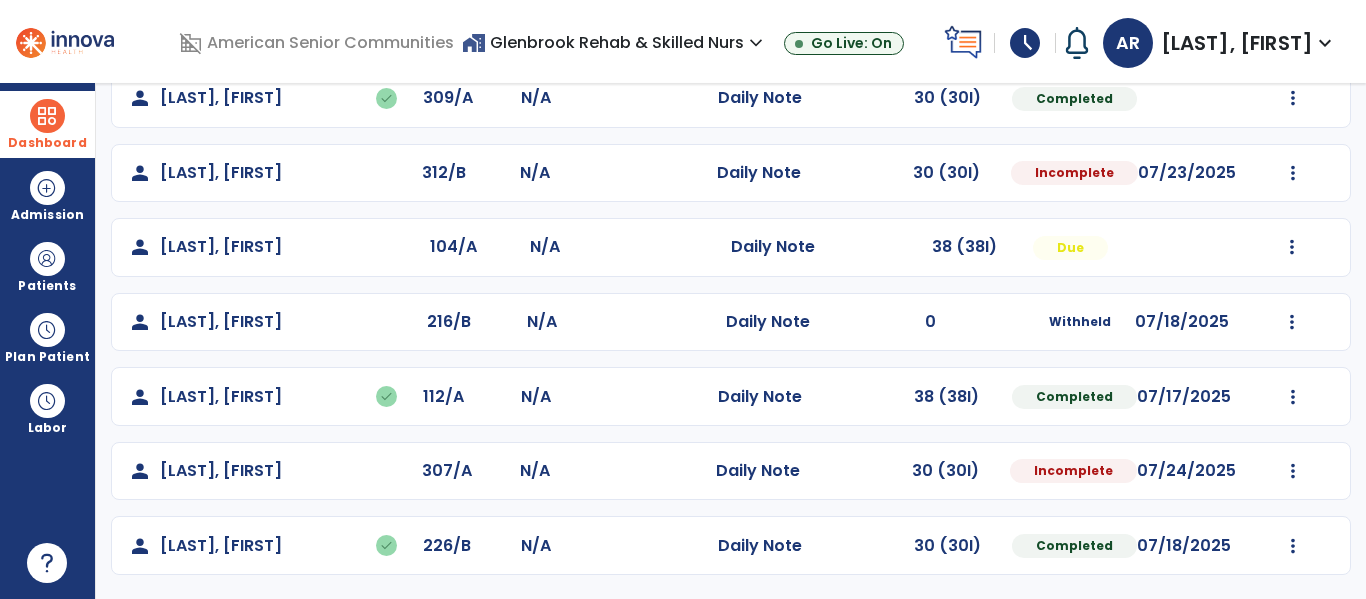 select on "*" 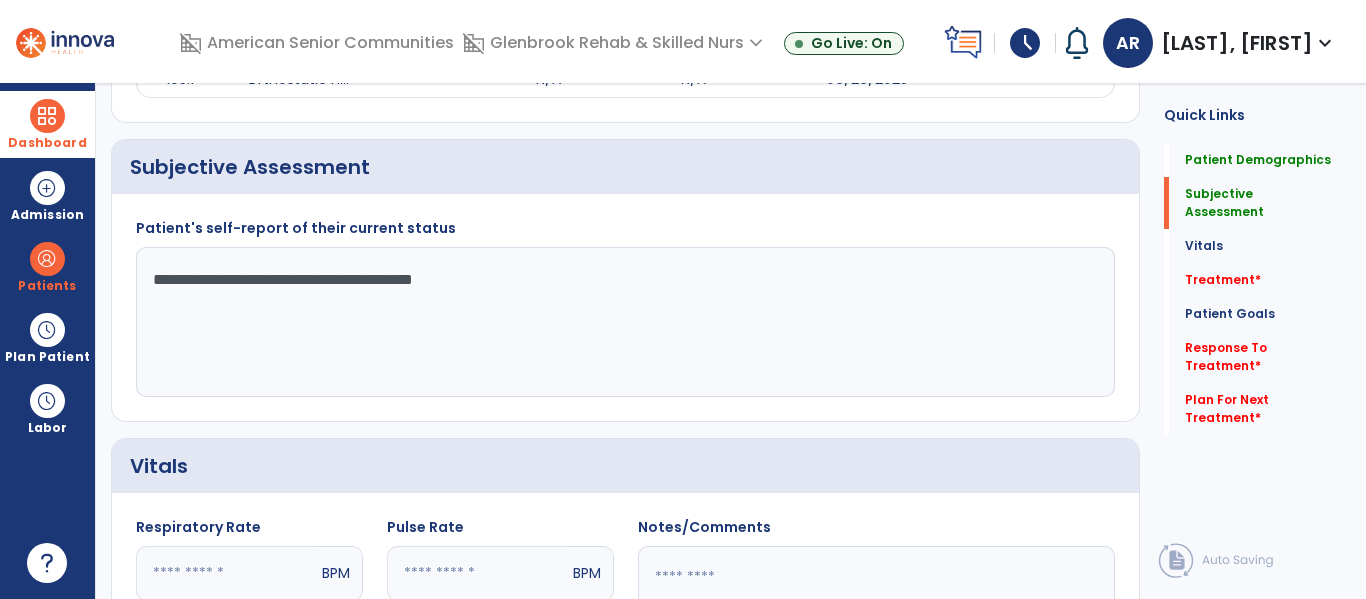 scroll, scrollTop: 0, scrollLeft: 0, axis: both 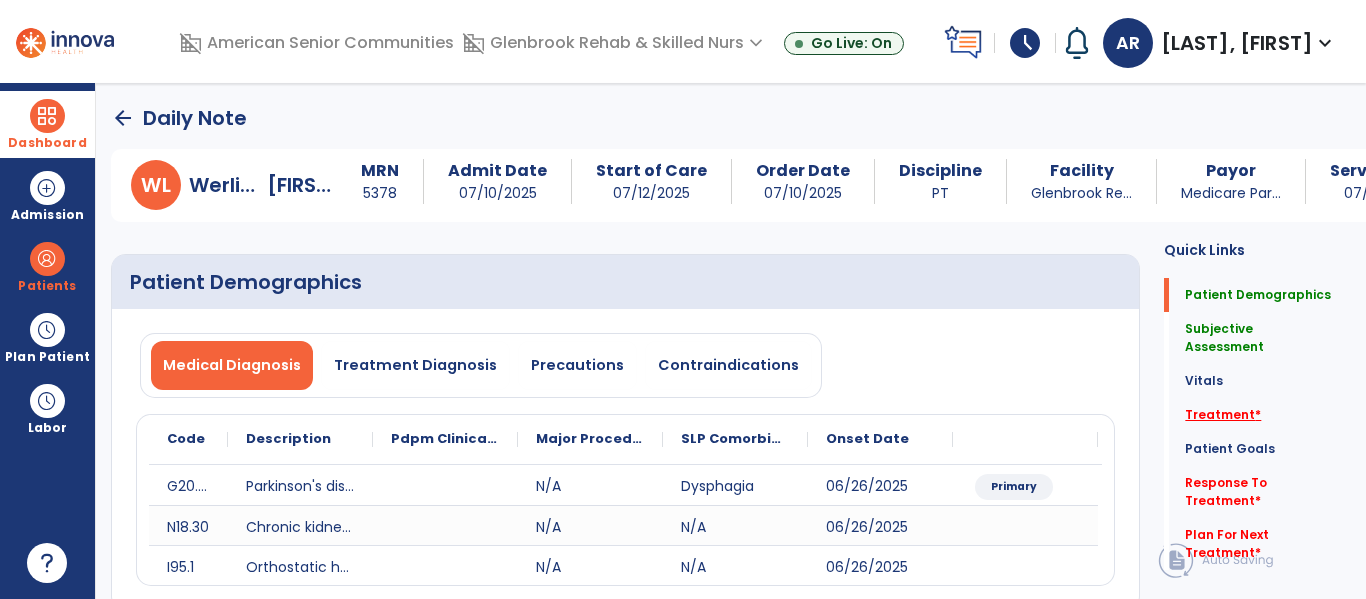 click on "Treatment   *" 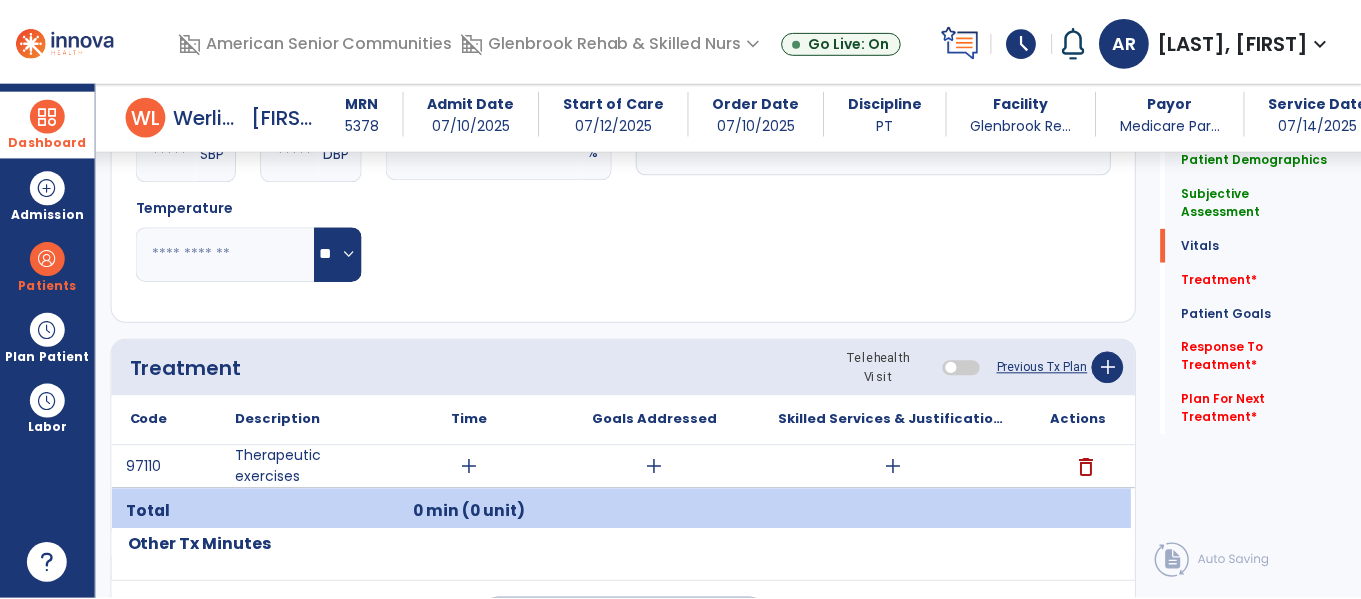 scroll, scrollTop: 1164, scrollLeft: 0, axis: vertical 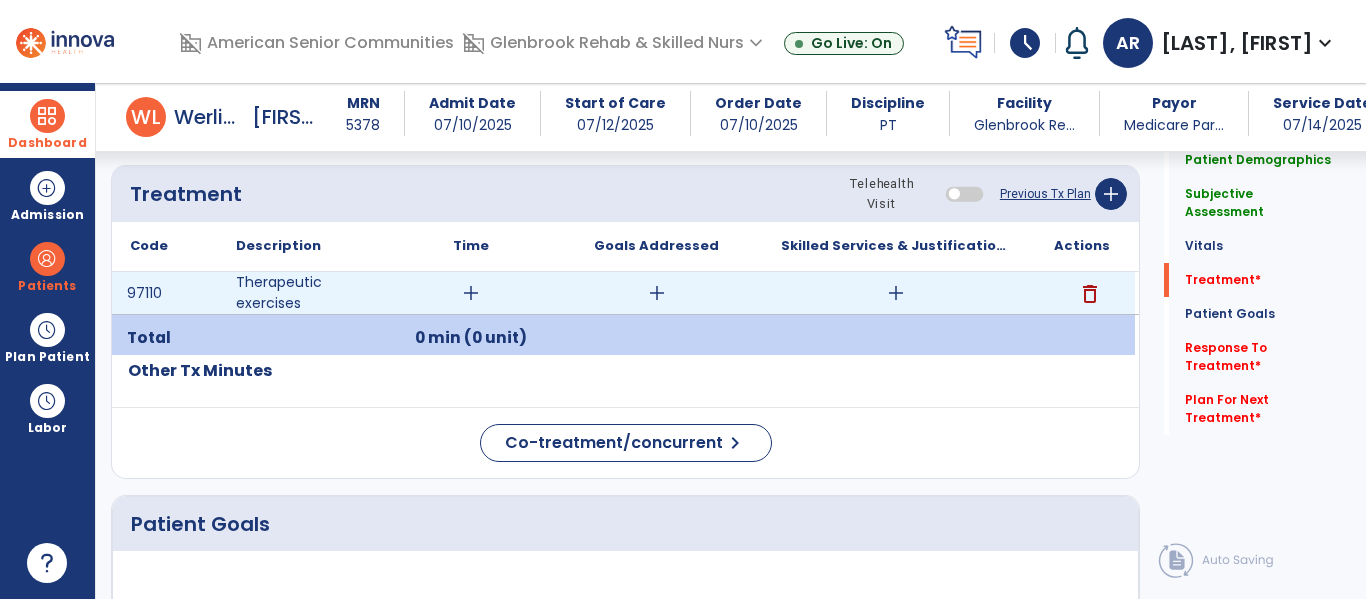 click on "add" at bounding box center (471, 293) 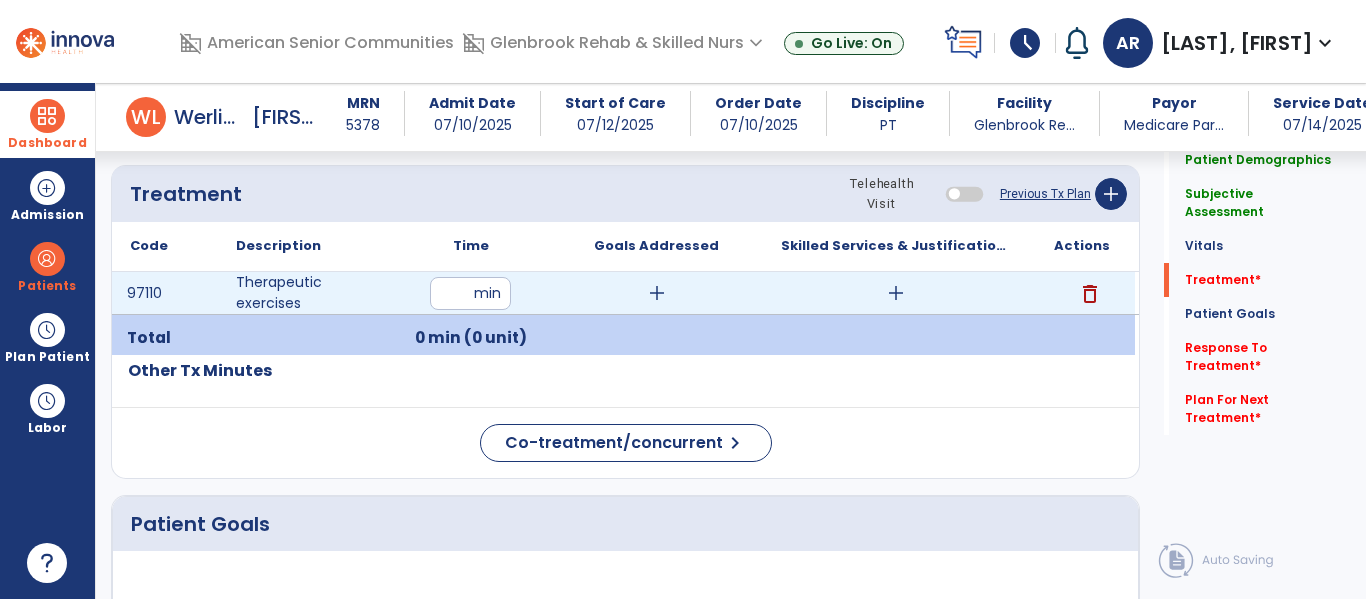 type on "**" 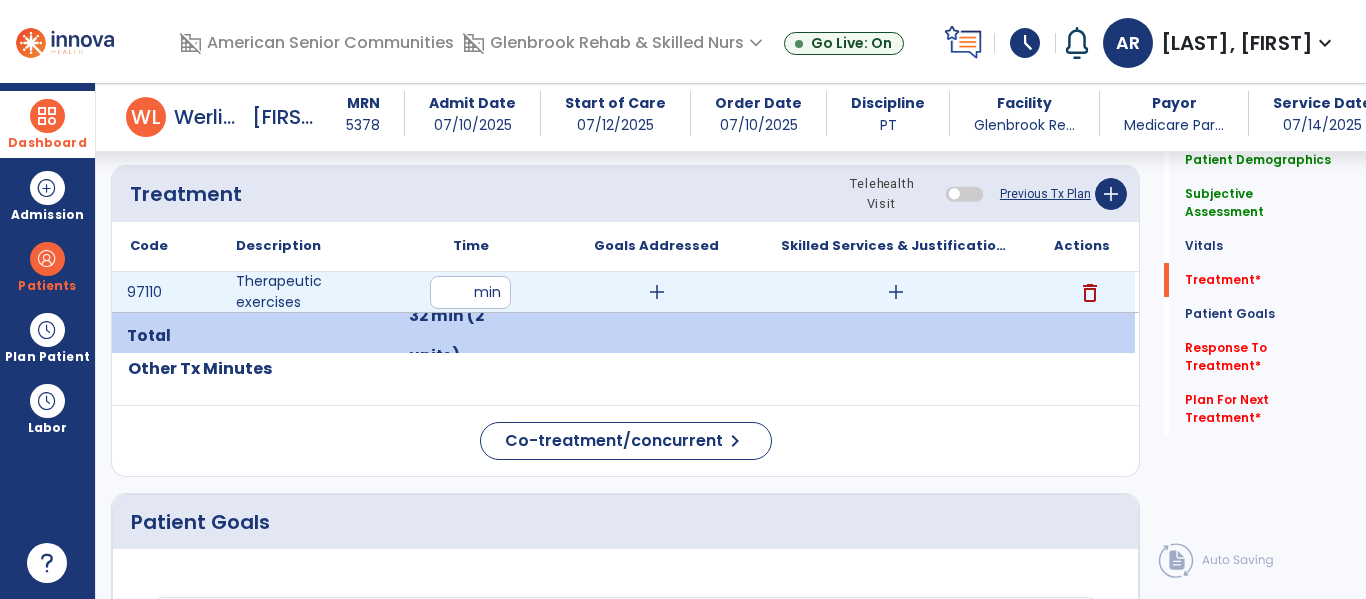 click on "add" at bounding box center (896, 292) 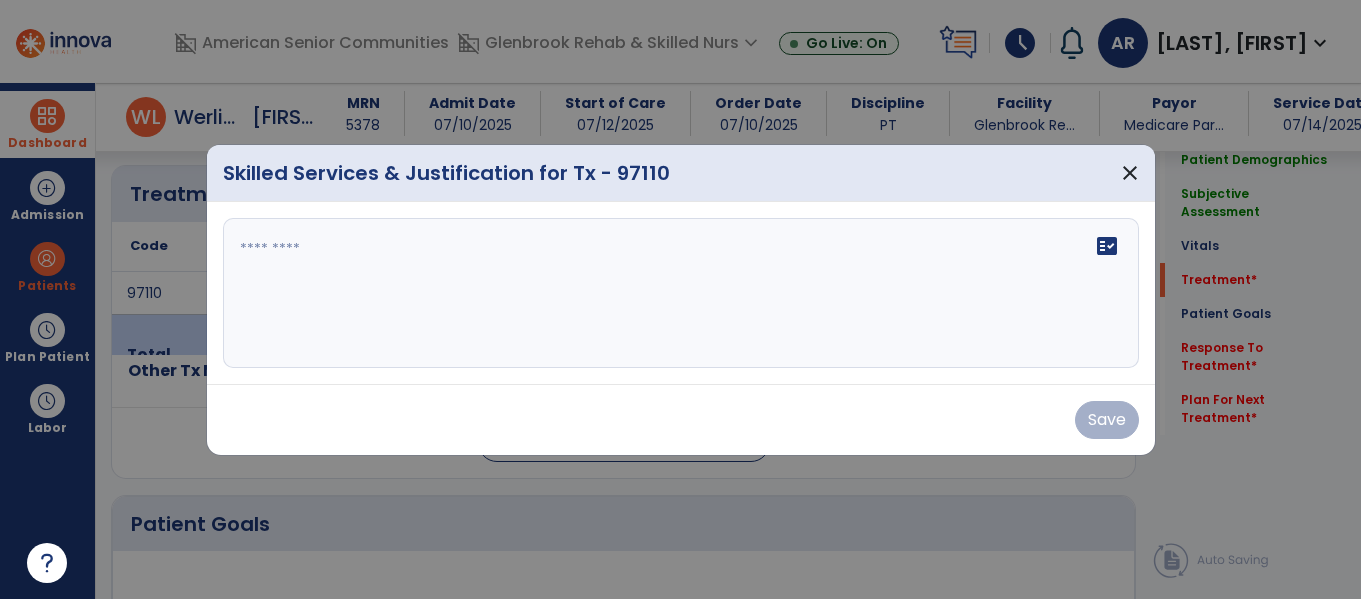 click on "fact_check" at bounding box center (681, 293) 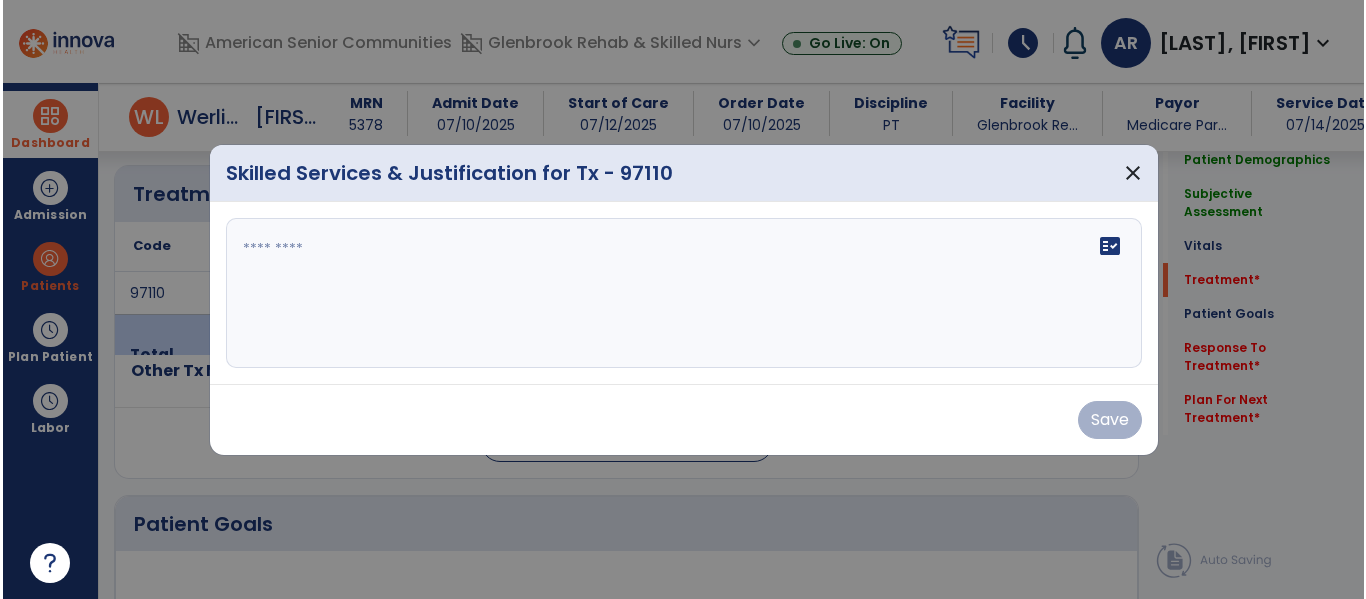 scroll, scrollTop: 1164, scrollLeft: 0, axis: vertical 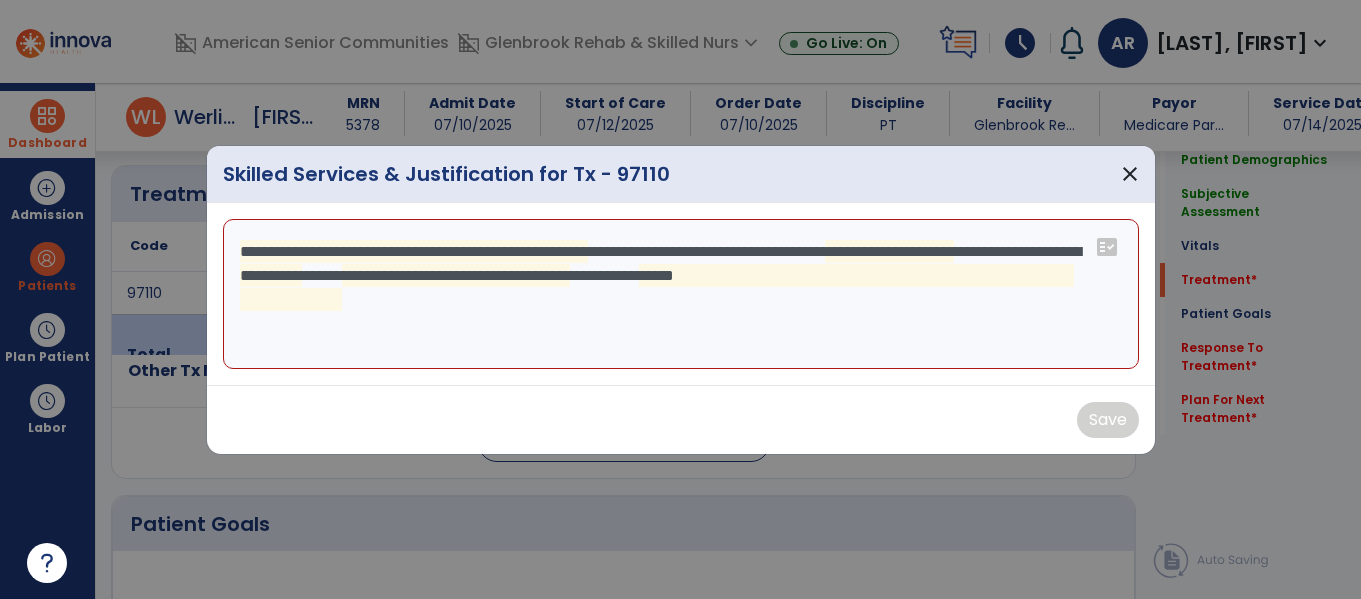 click on "**********" at bounding box center [681, 294] 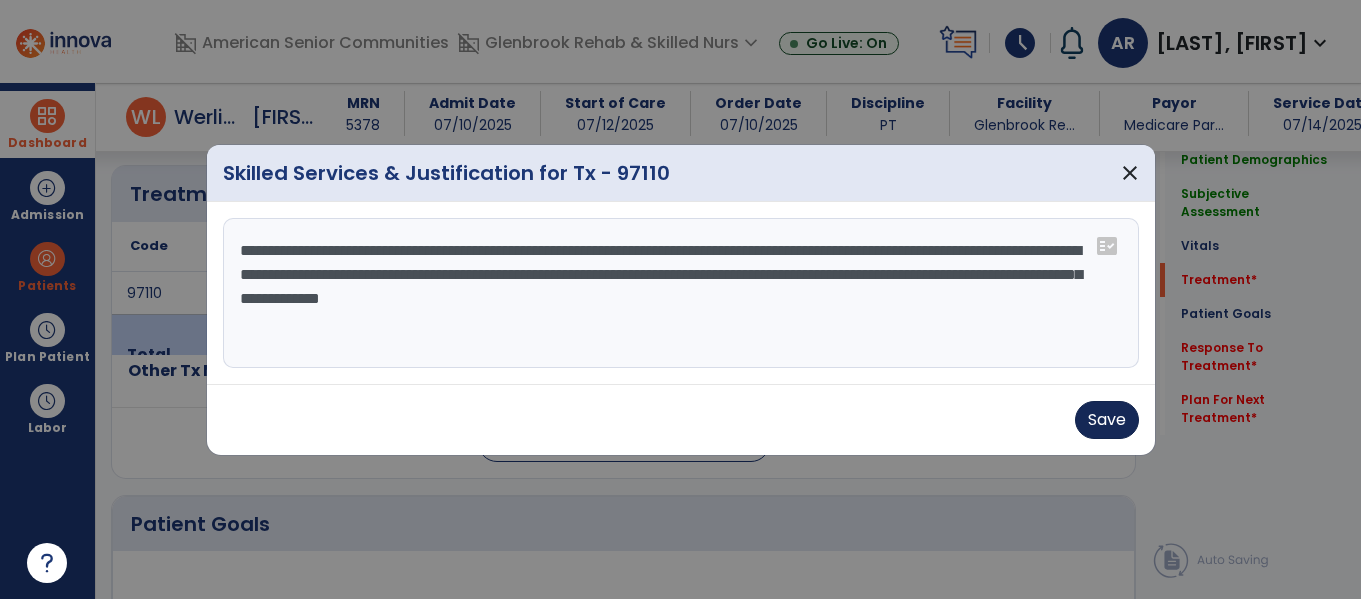 type on "**********" 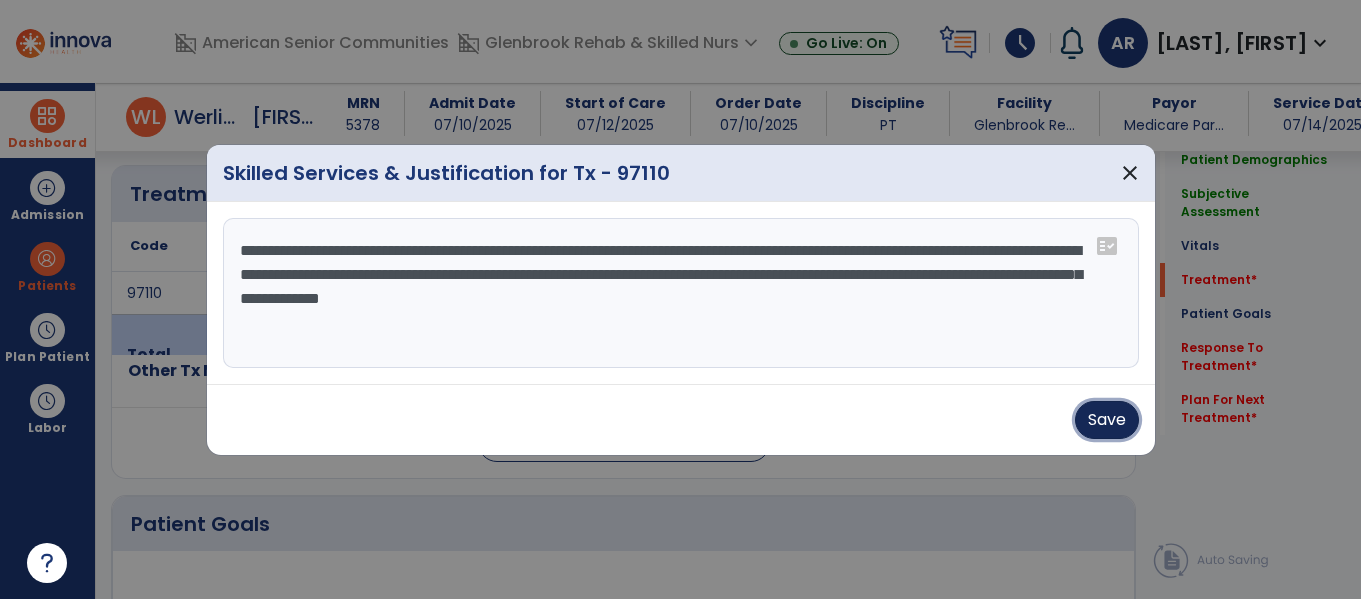 click on "Save" at bounding box center [1107, 420] 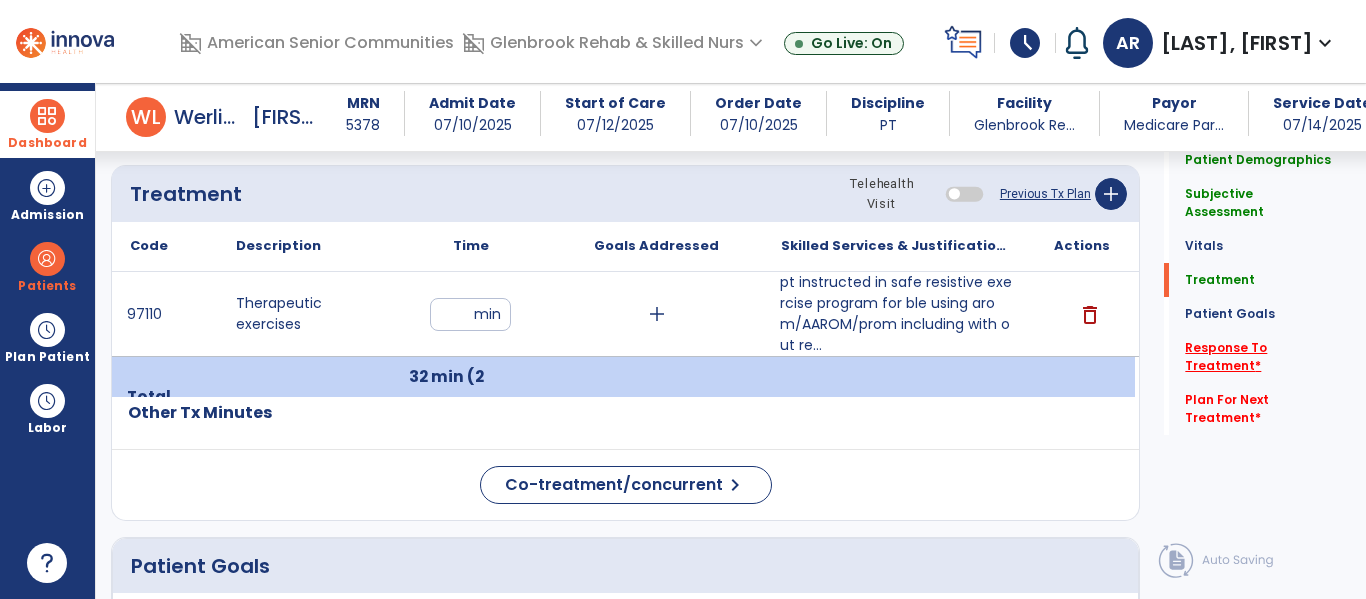 click on "Response To Treatment   *" 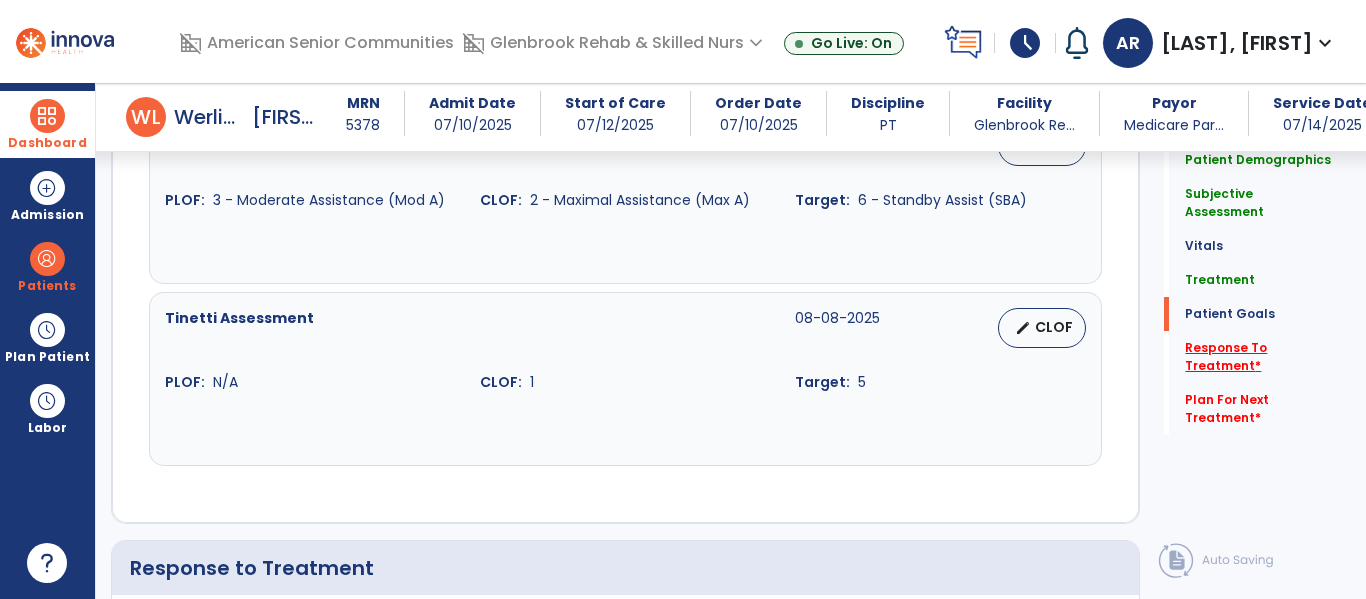 scroll, scrollTop: 2881, scrollLeft: 0, axis: vertical 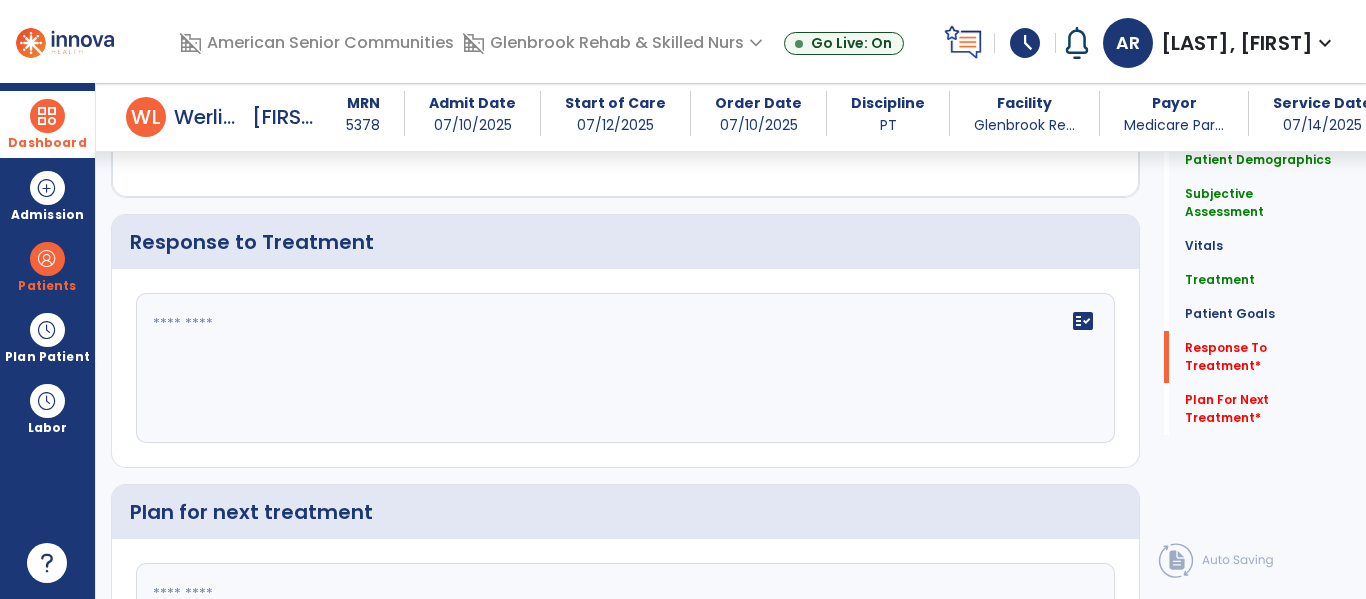 click 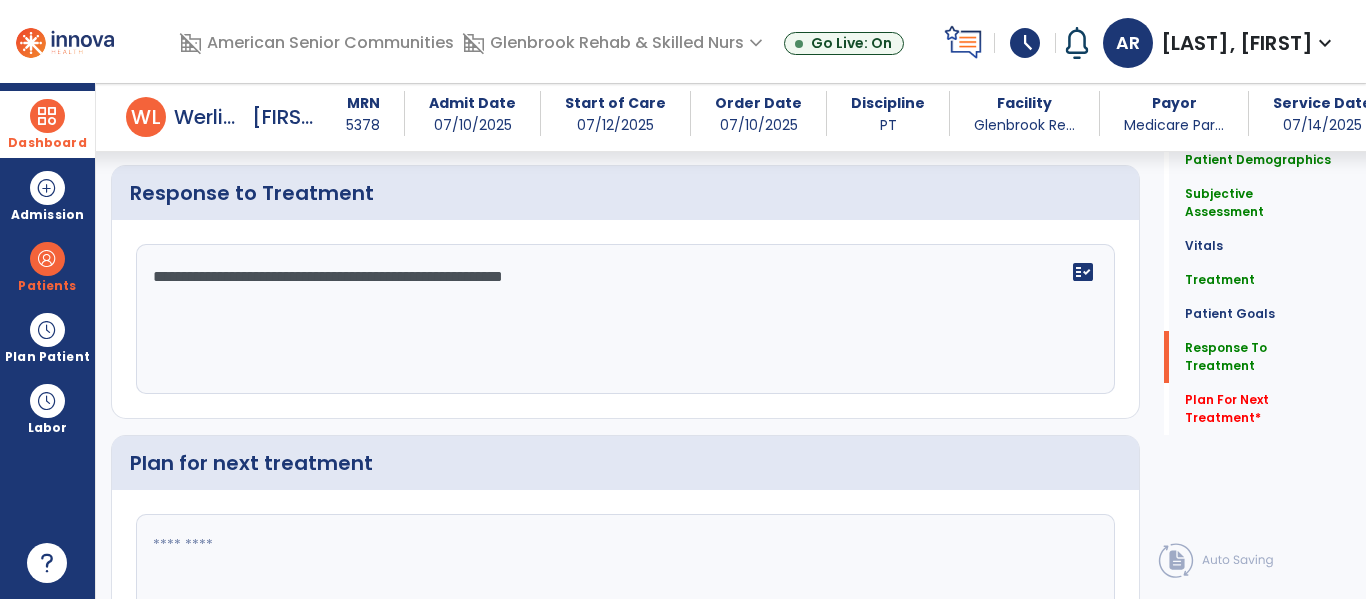 scroll, scrollTop: 3086, scrollLeft: 0, axis: vertical 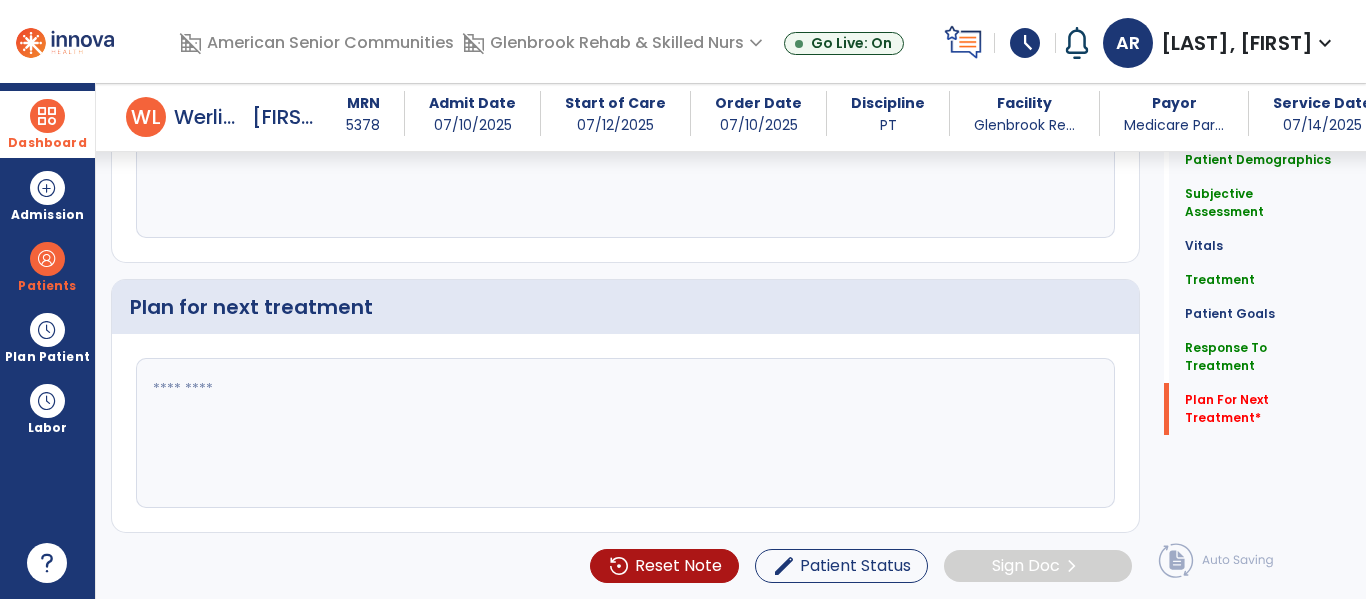 type on "**********" 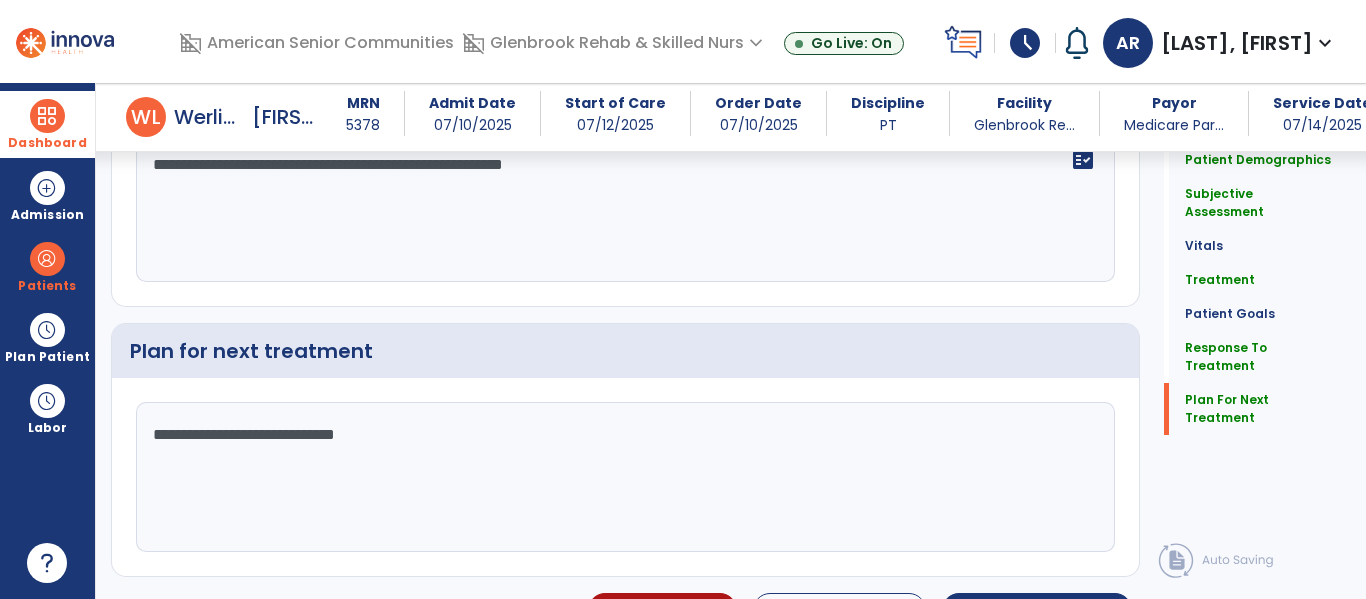 scroll, scrollTop: 3086, scrollLeft: 0, axis: vertical 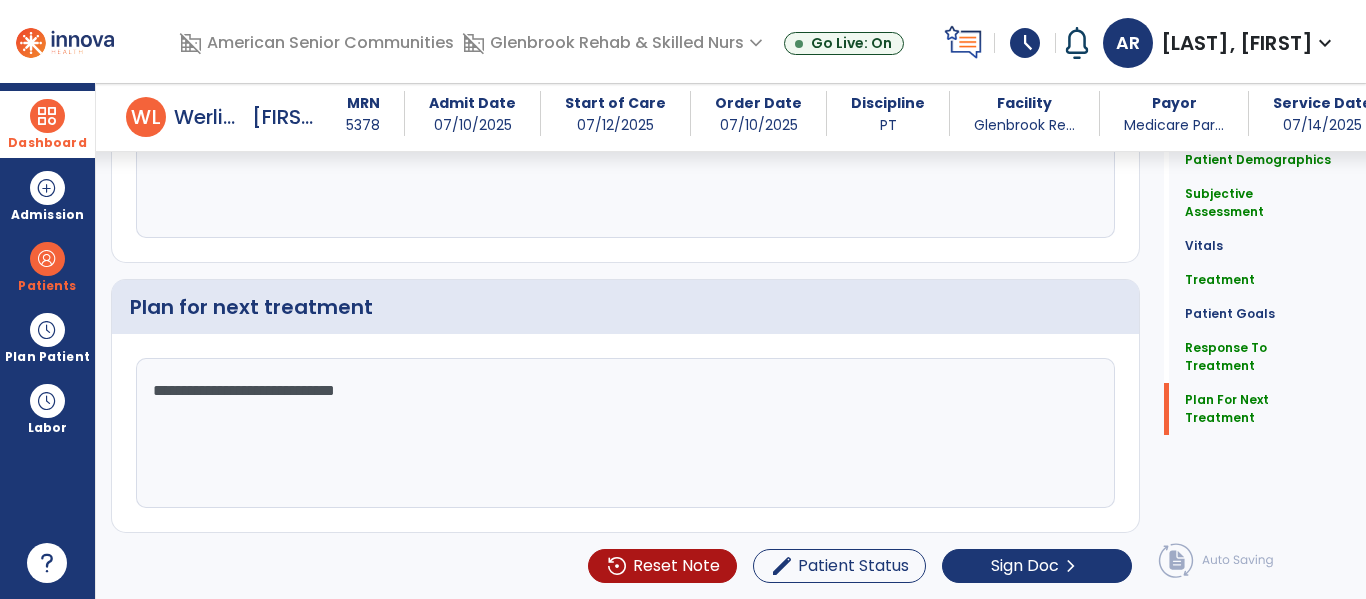 type on "**********" 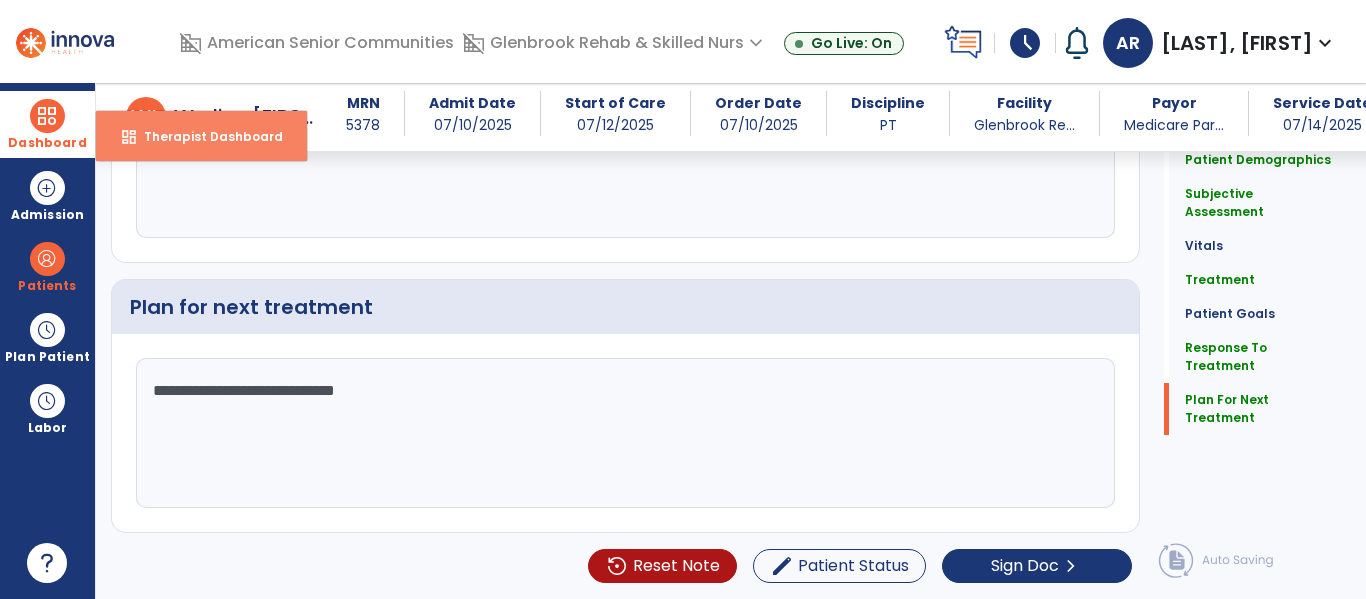 click on "dashboard" at bounding box center (129, 137) 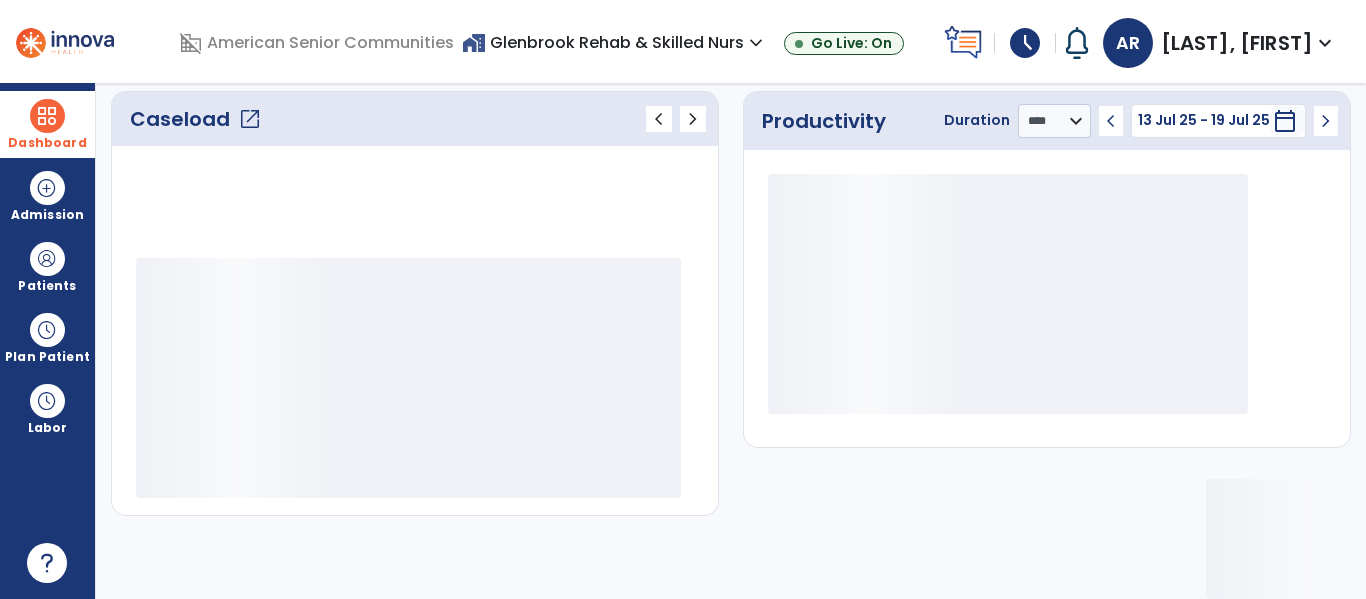 scroll, scrollTop: 276, scrollLeft: 0, axis: vertical 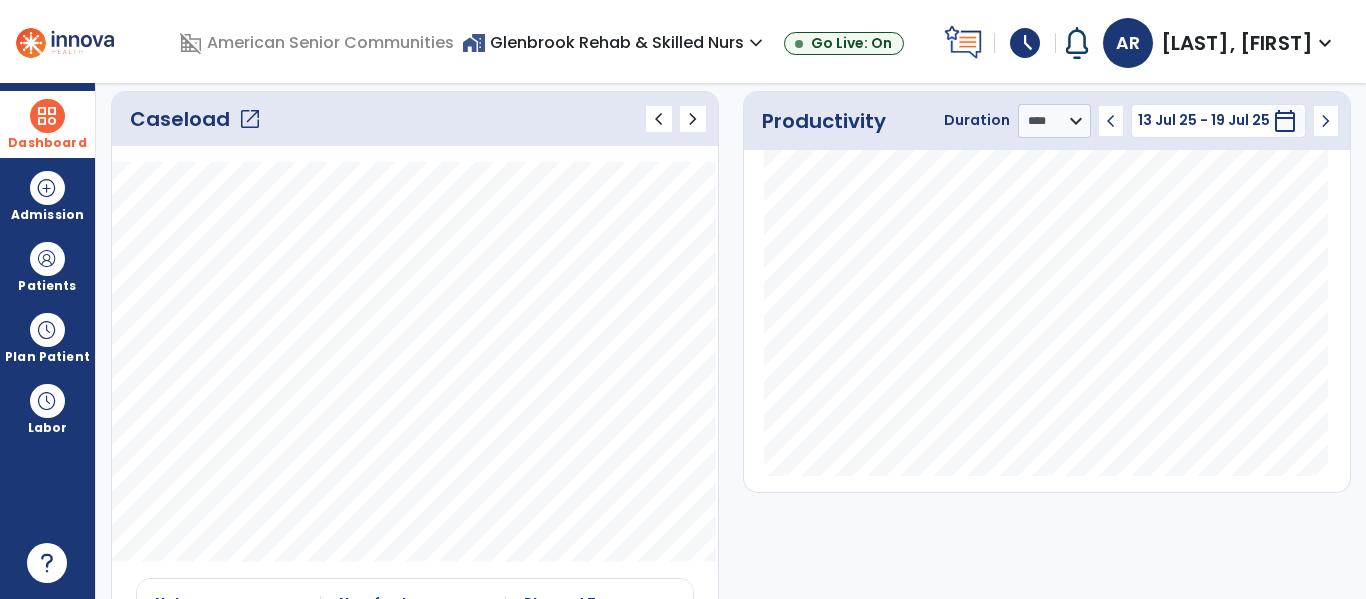 click on "Caseload   open_in_new   chevron_left   chevron_right" 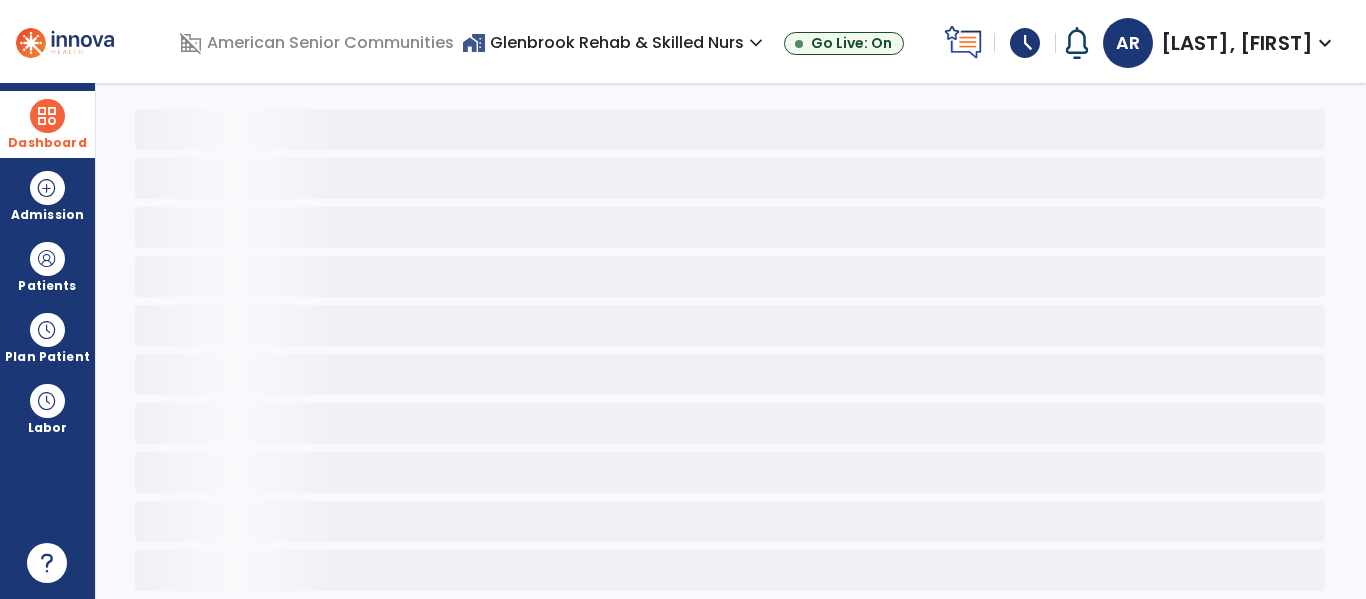 scroll, scrollTop: 78, scrollLeft: 0, axis: vertical 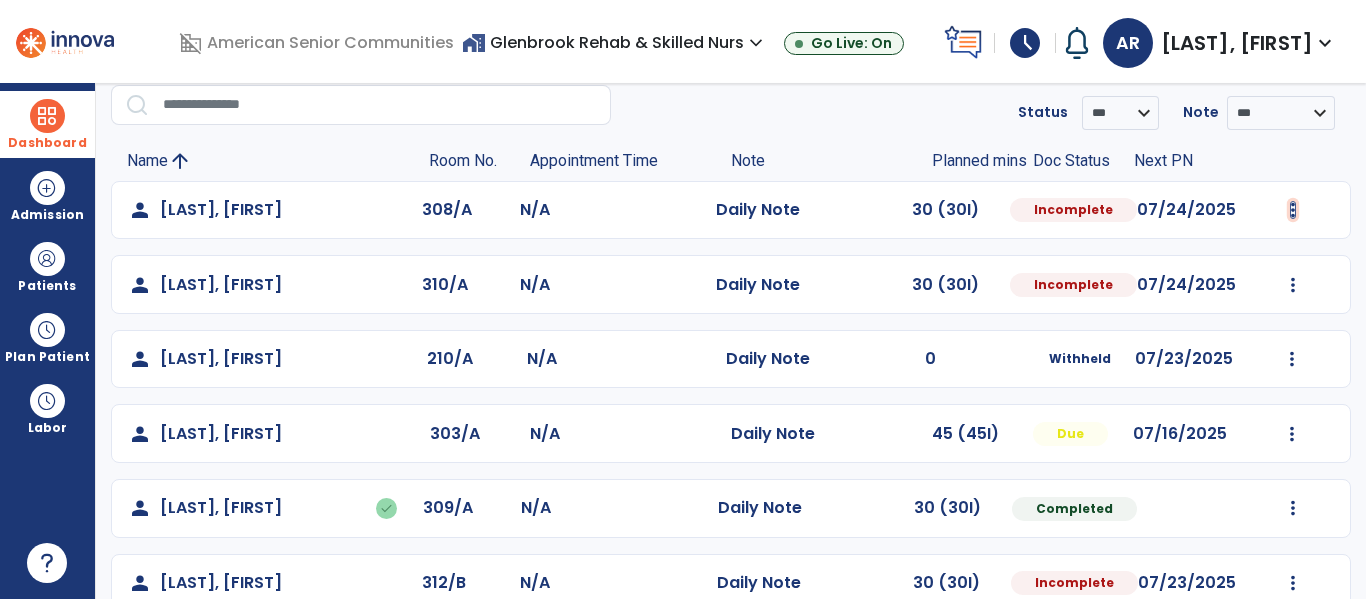 click at bounding box center [1293, 210] 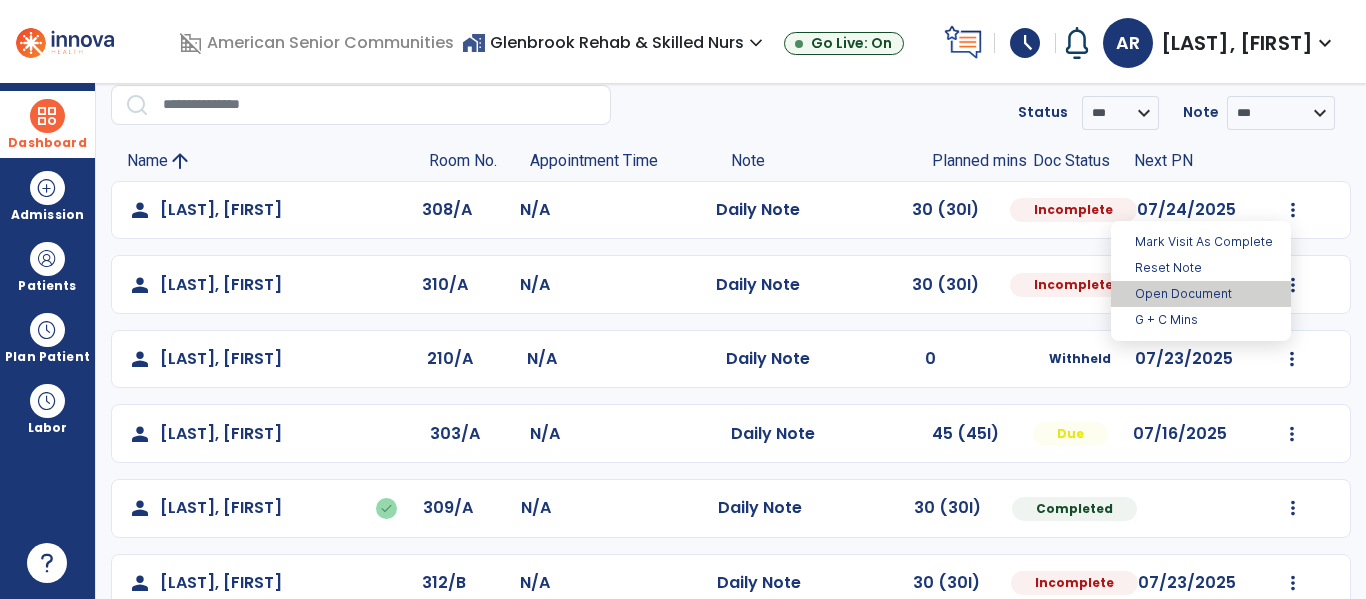 click on "Open Document" at bounding box center (1201, 294) 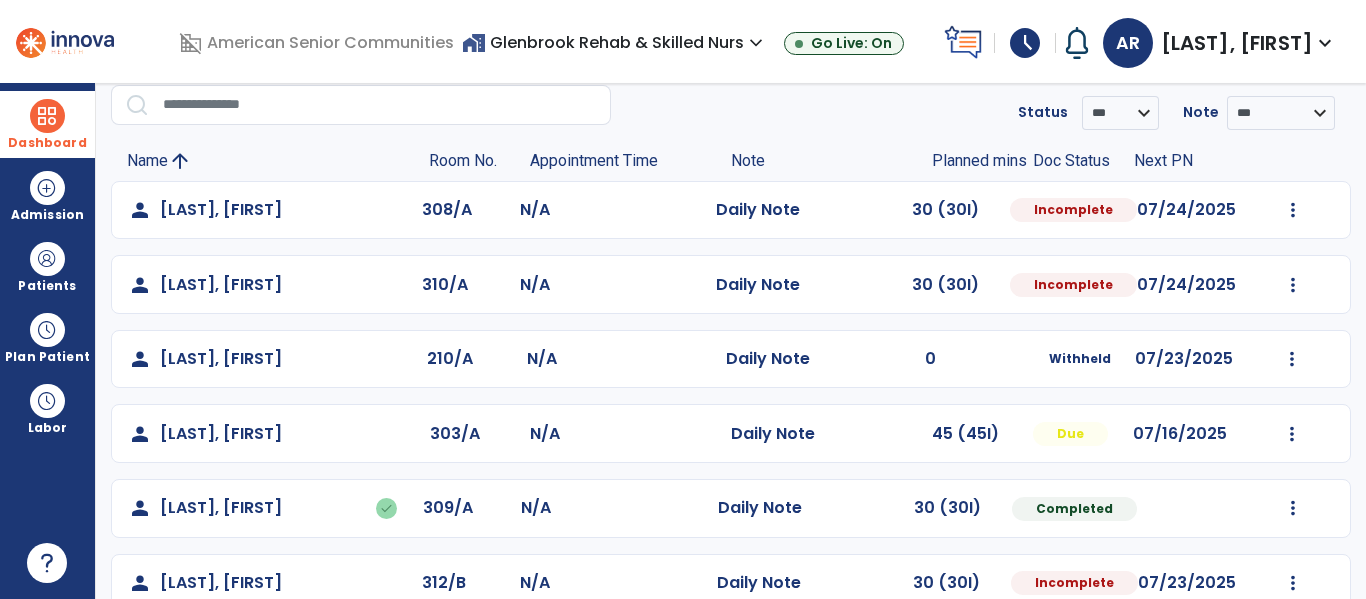 select on "*" 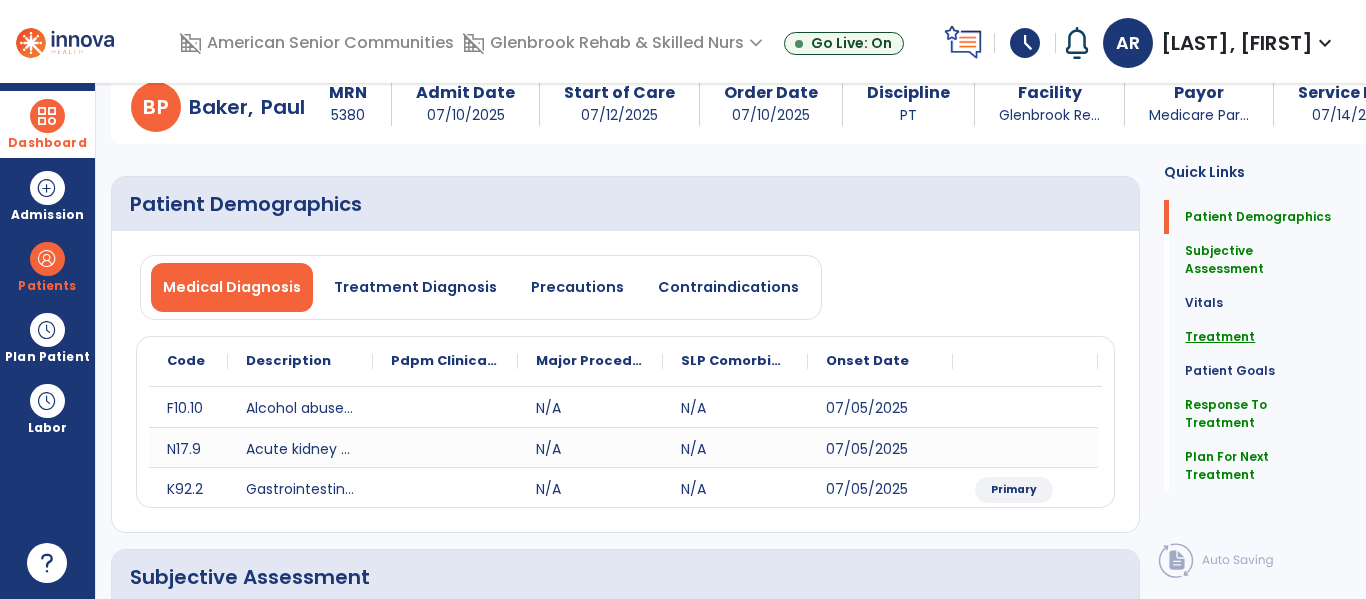 click on "Treatment" 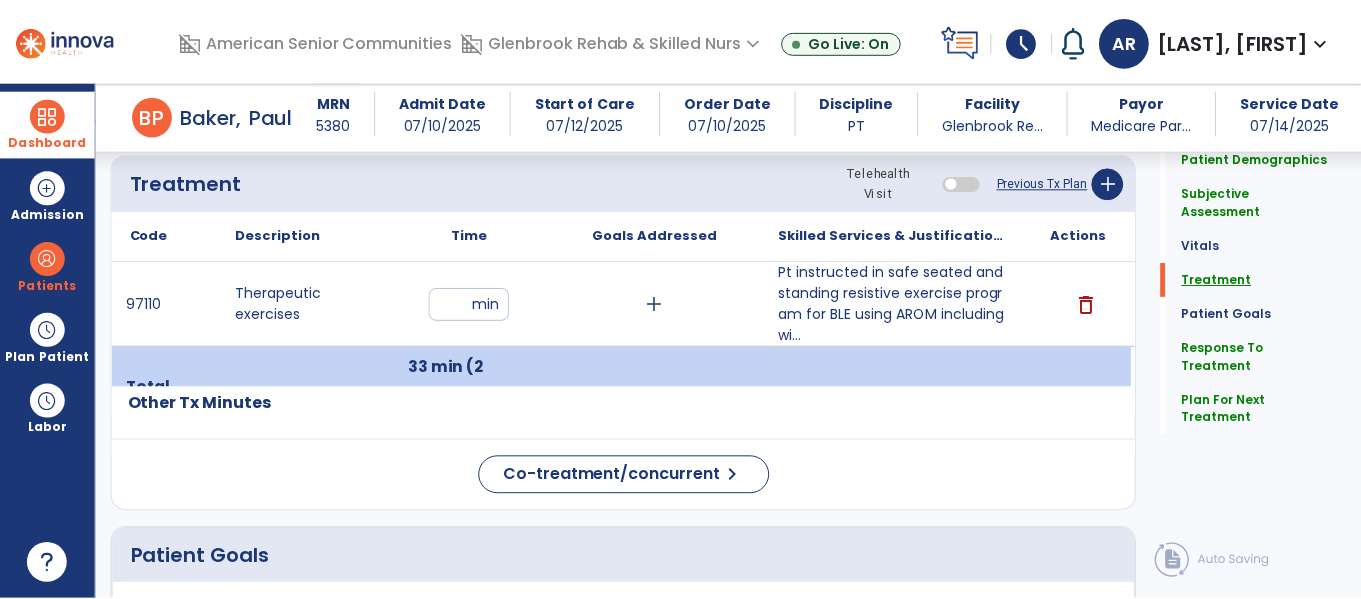 scroll, scrollTop: 1185, scrollLeft: 0, axis: vertical 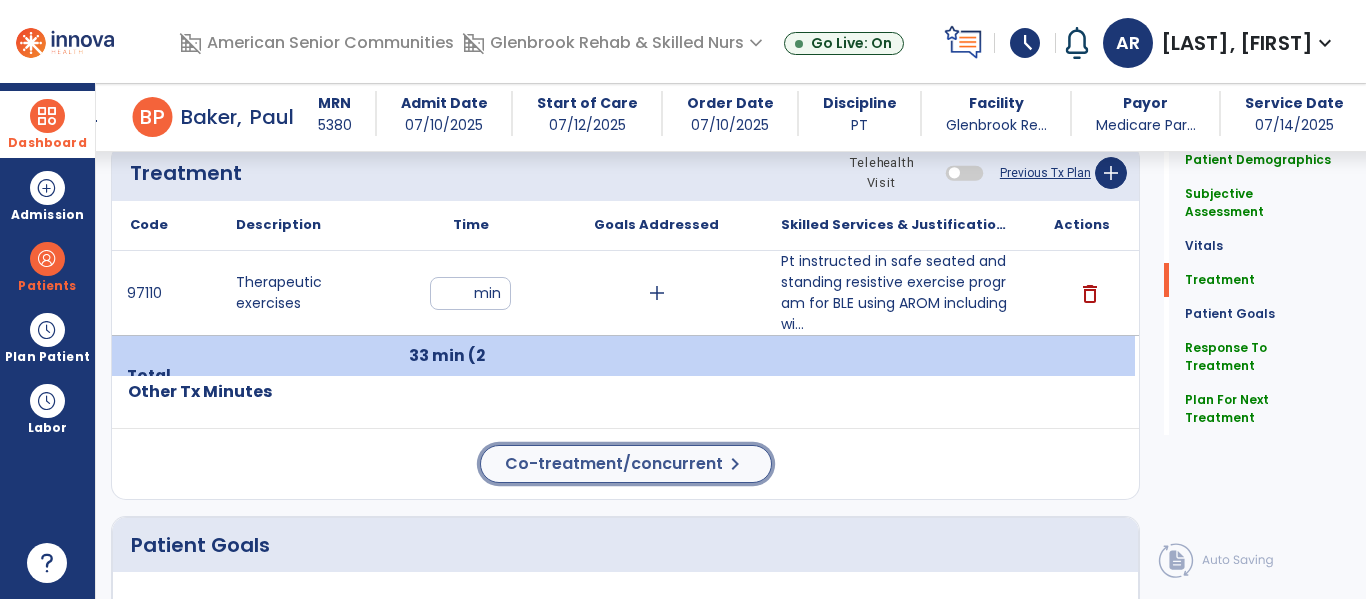 click on "Co-treatment/concurrent" 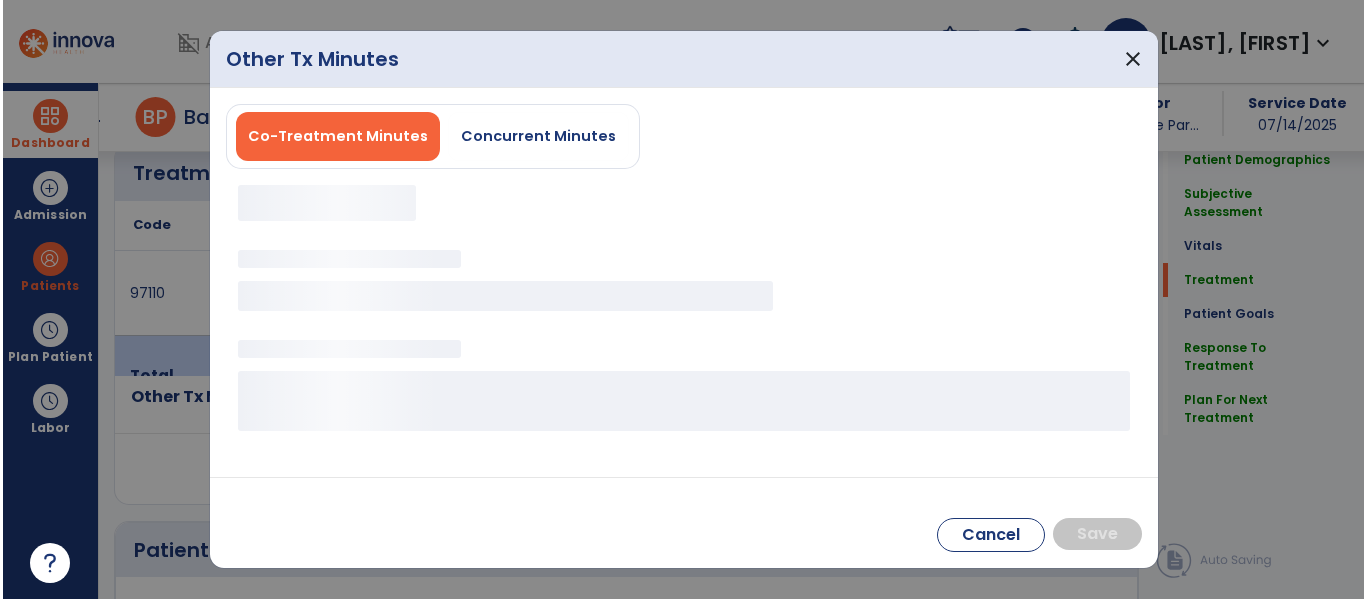 scroll, scrollTop: 1185, scrollLeft: 0, axis: vertical 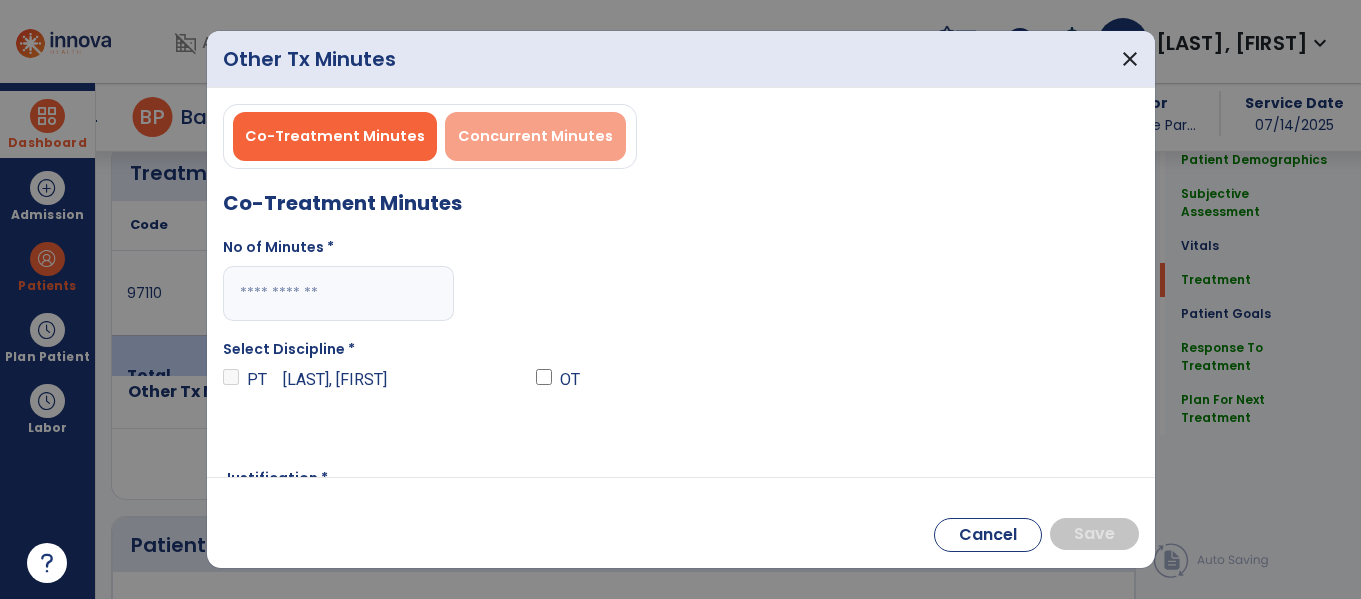 click on "Concurrent Minutes" at bounding box center (535, 136) 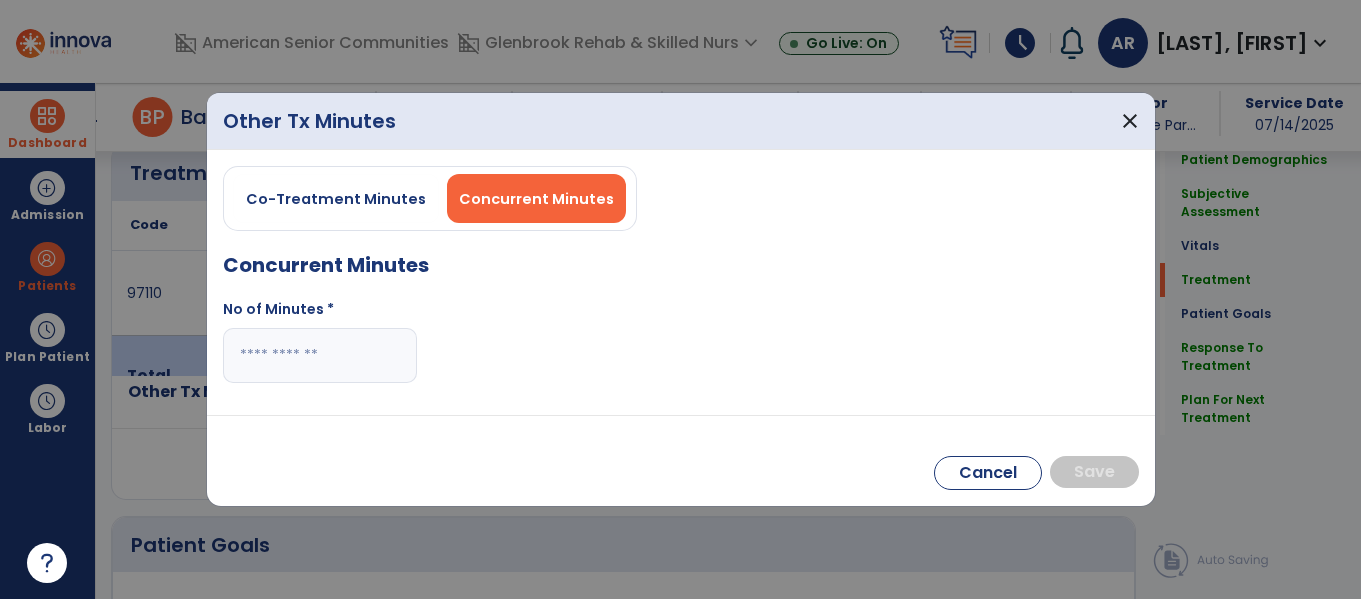 click at bounding box center (320, 355) 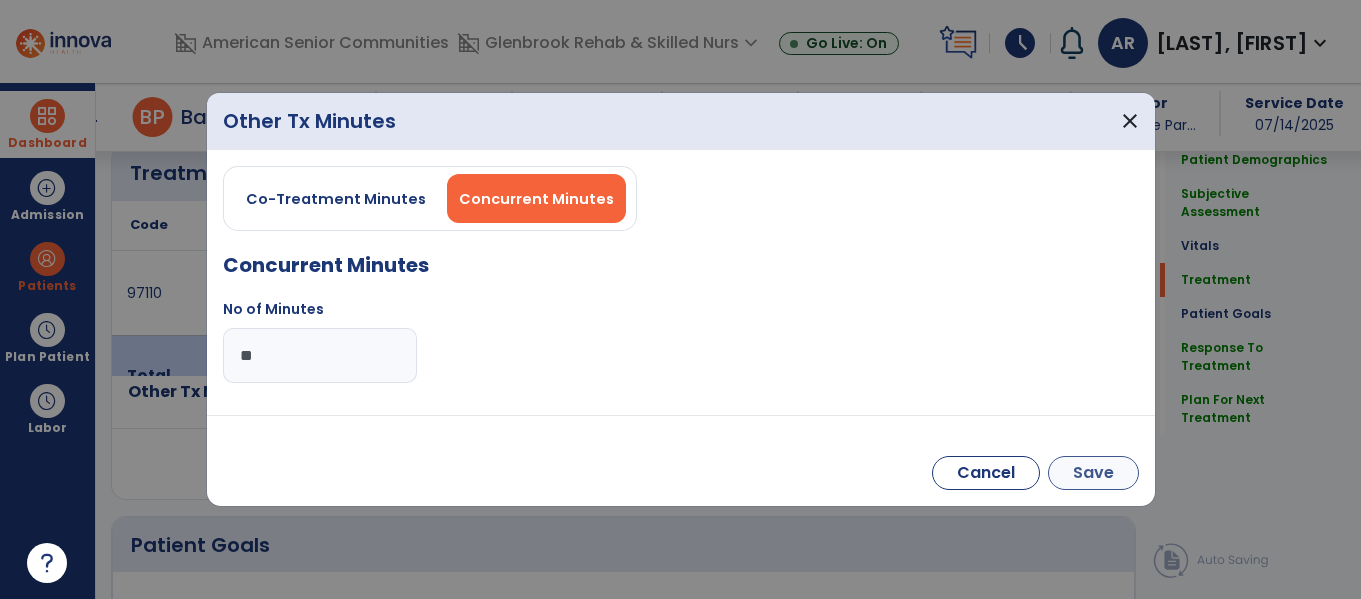 type on "**" 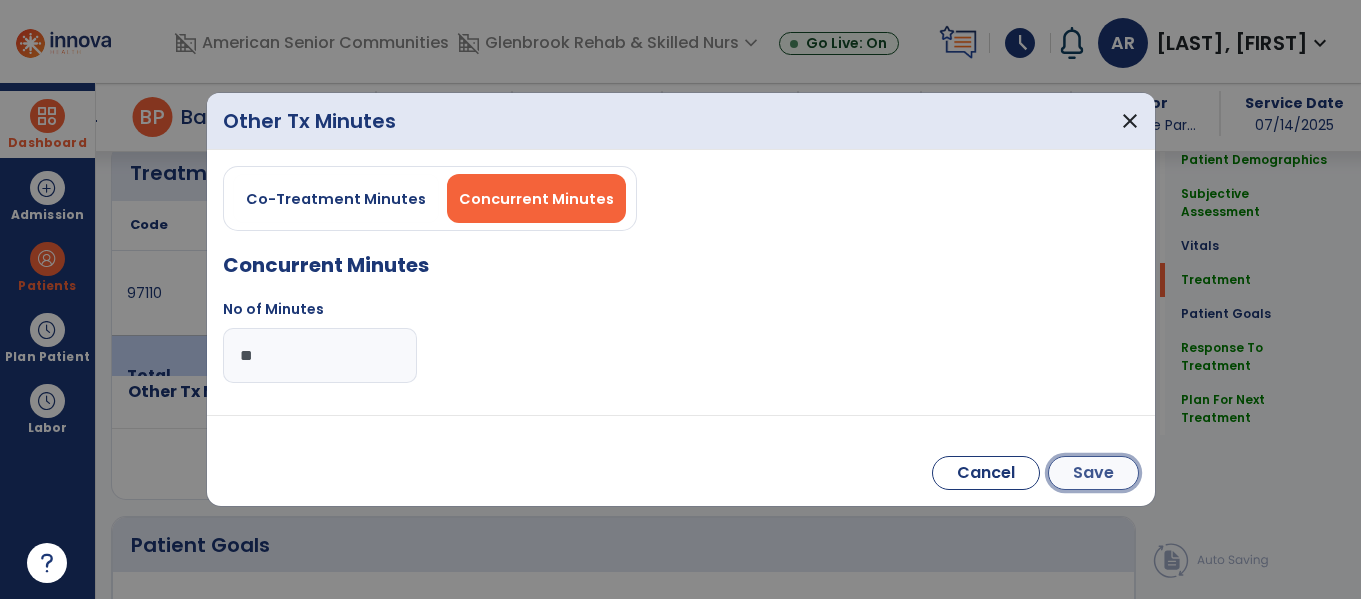 click on "Save" at bounding box center (1093, 473) 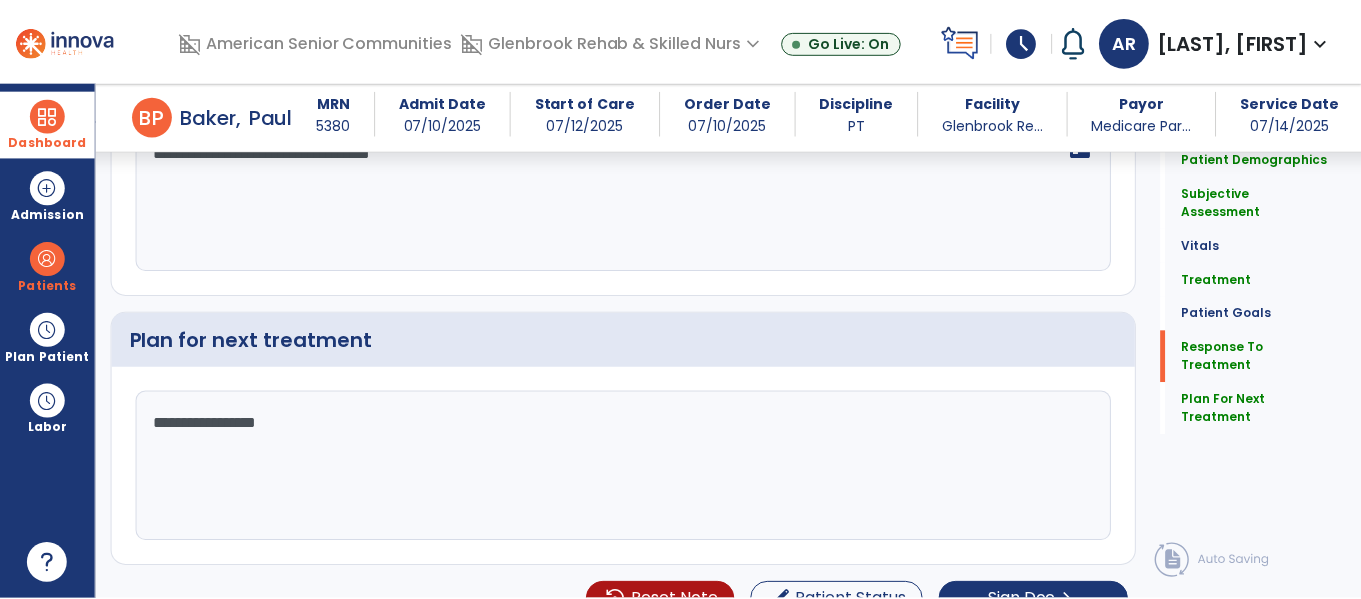 scroll, scrollTop: 3244, scrollLeft: 0, axis: vertical 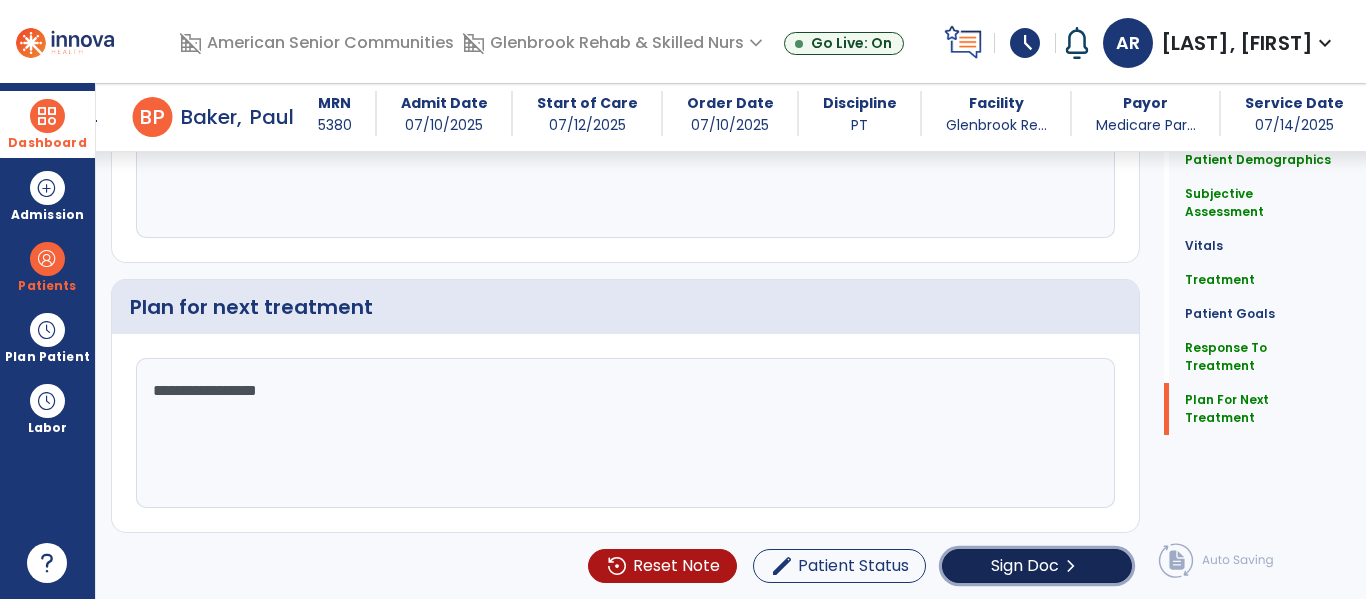 click on "Sign Doc" 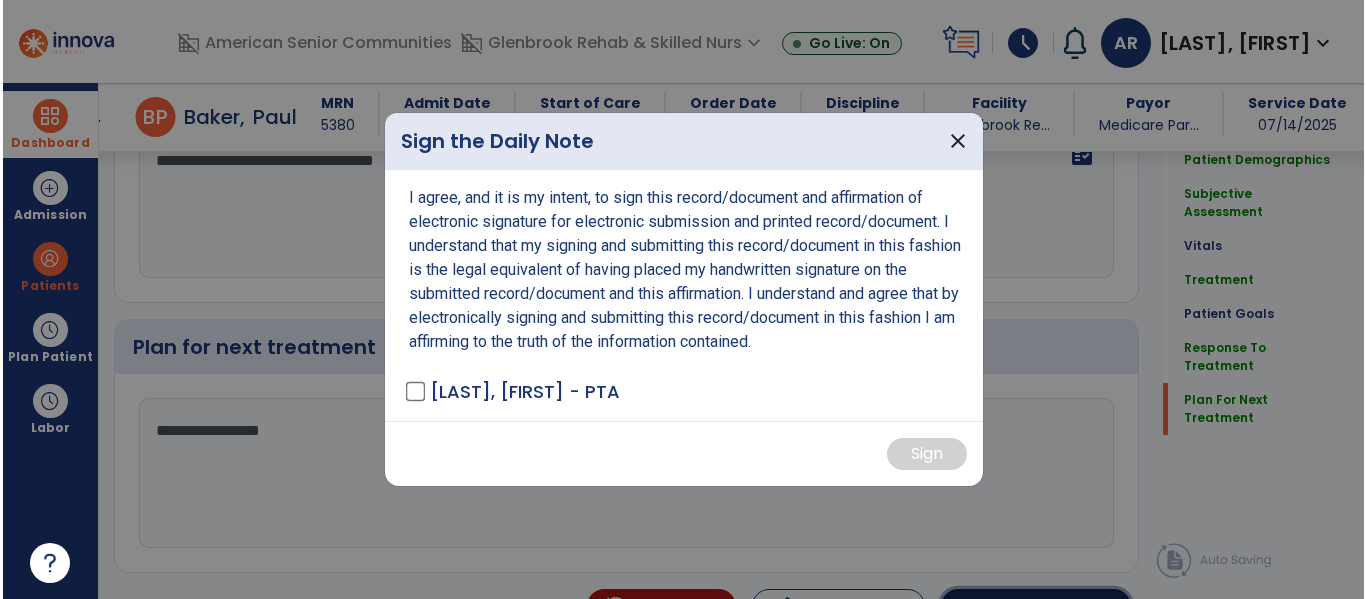 scroll, scrollTop: 3284, scrollLeft: 0, axis: vertical 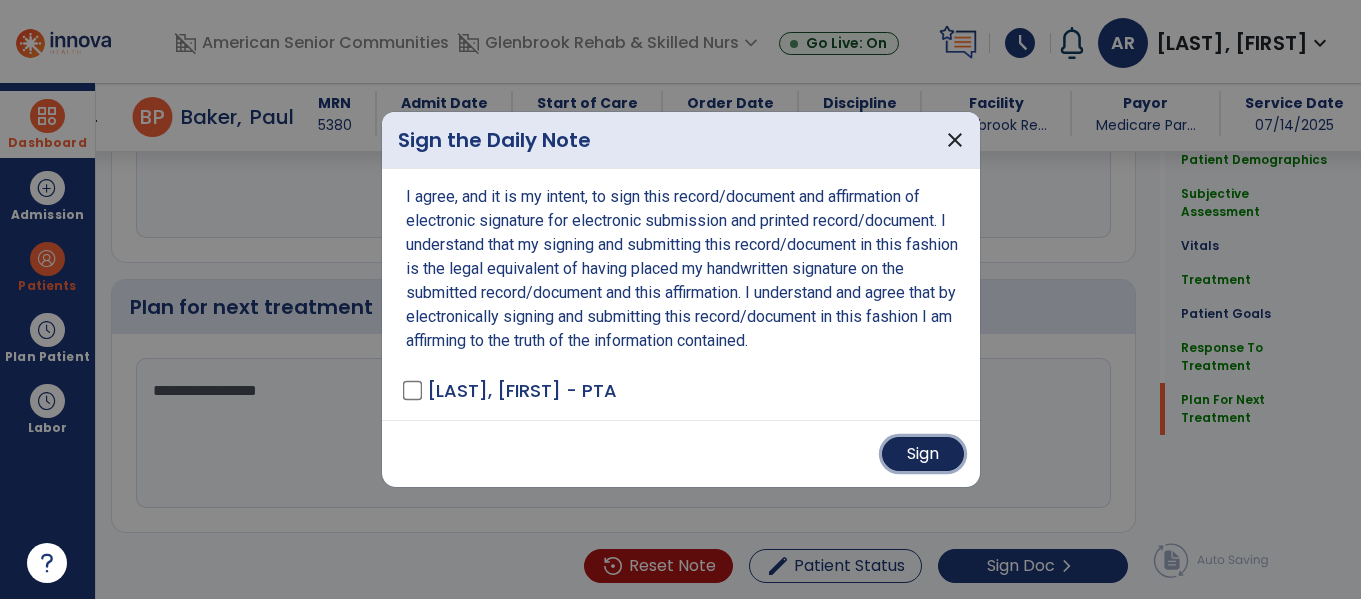 click on "Sign" at bounding box center [923, 454] 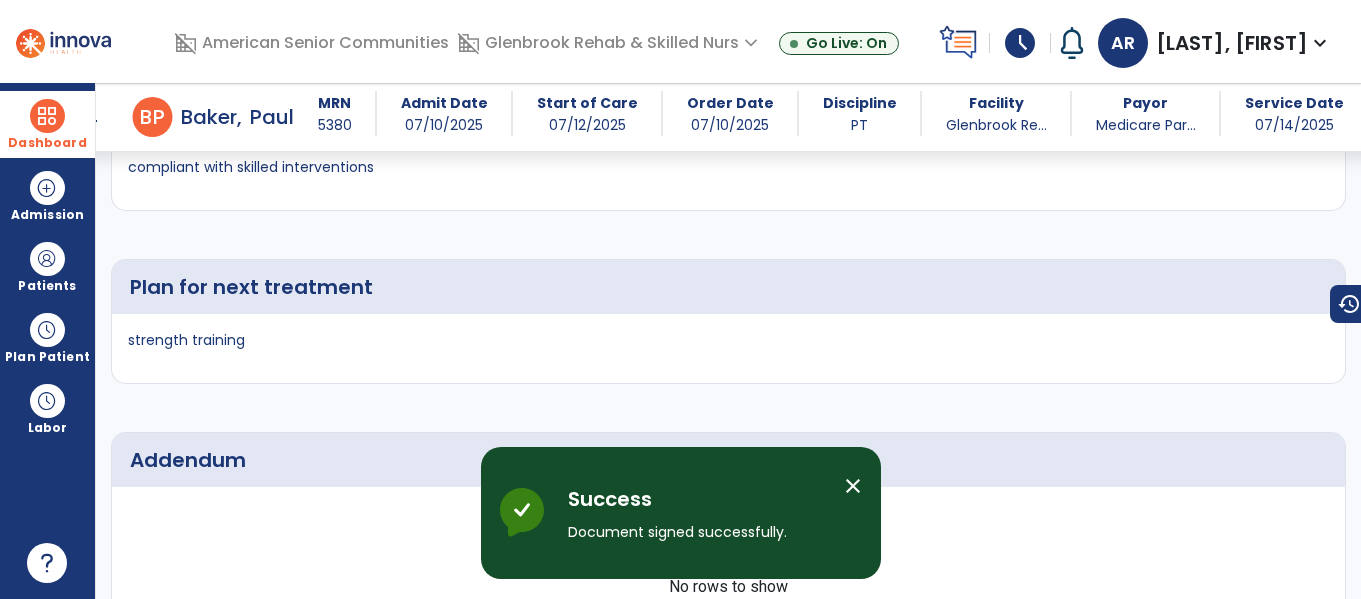 click on "Dashboard" at bounding box center (47, 124) 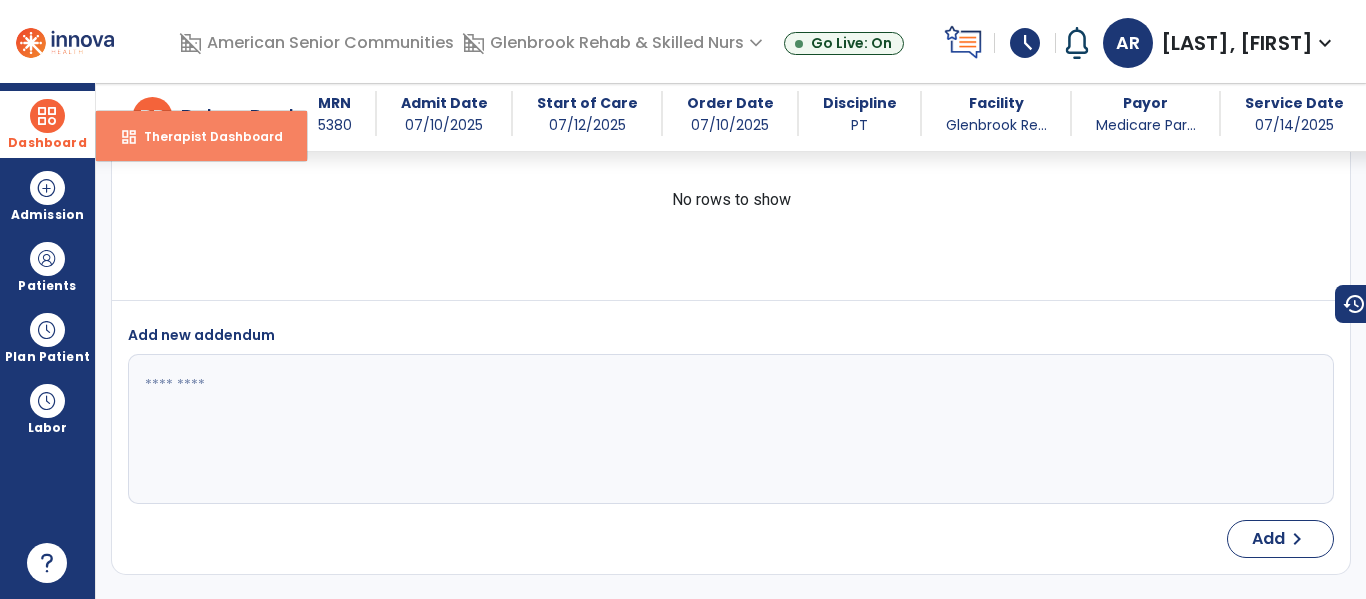 click on "dashboard  Therapist Dashboard" at bounding box center (201, 136) 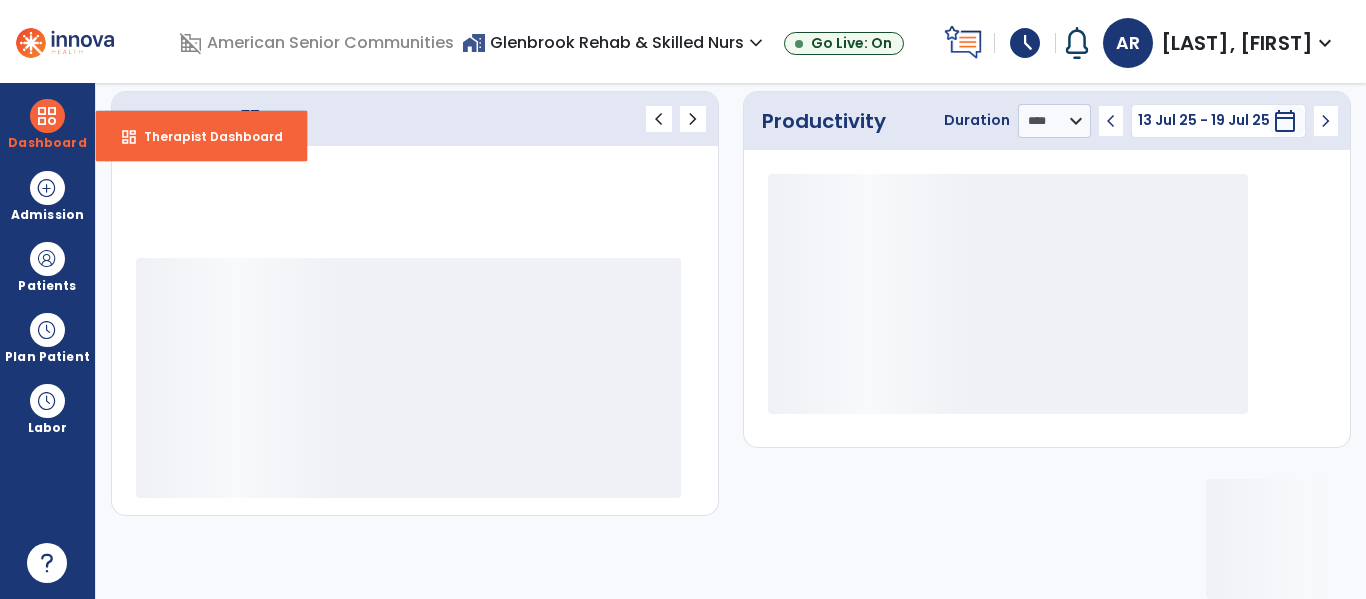 scroll, scrollTop: 276, scrollLeft: 0, axis: vertical 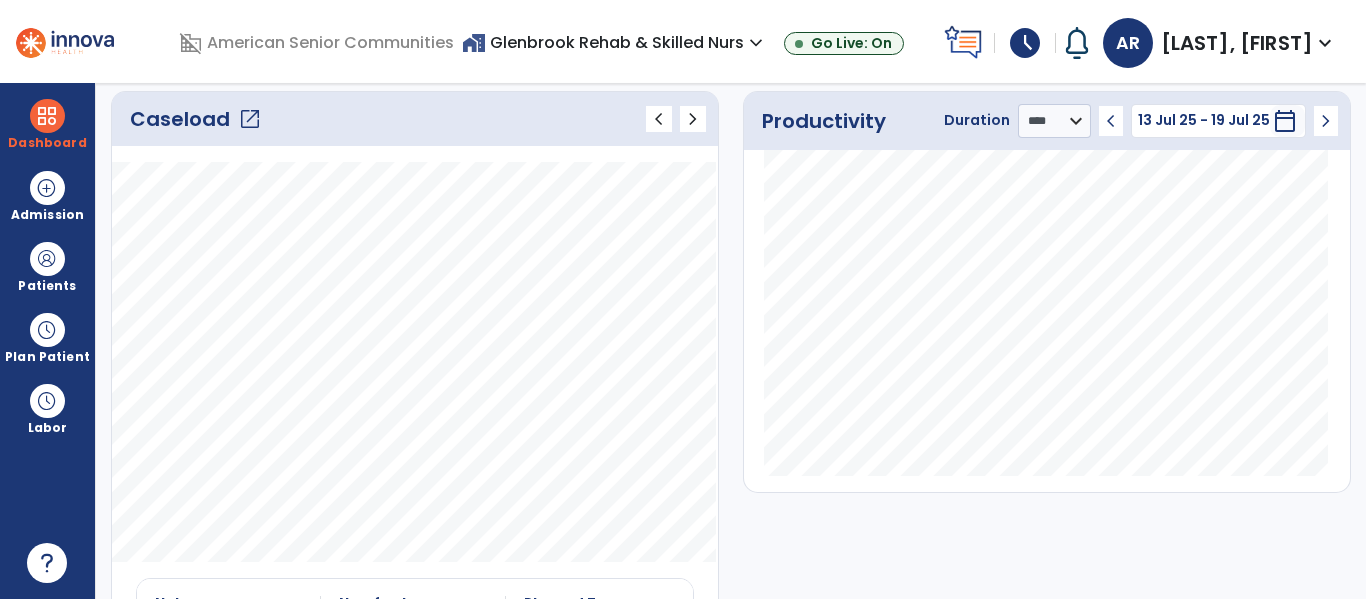 click on "open_in_new" 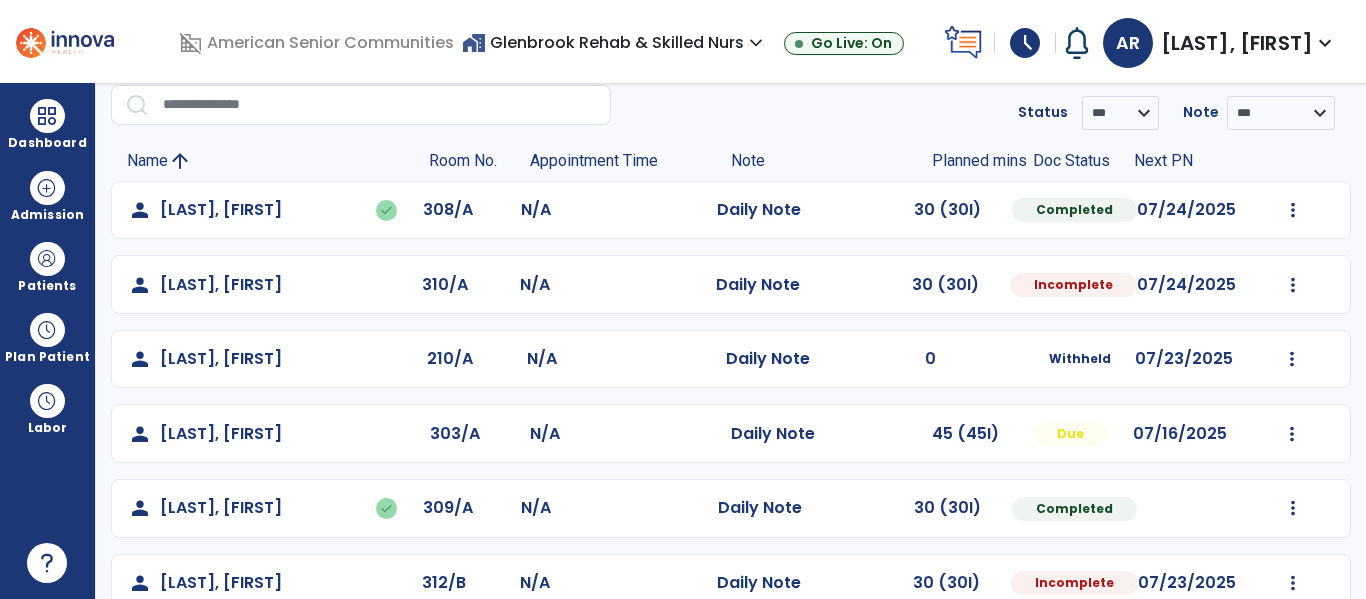 scroll, scrollTop: 488, scrollLeft: 0, axis: vertical 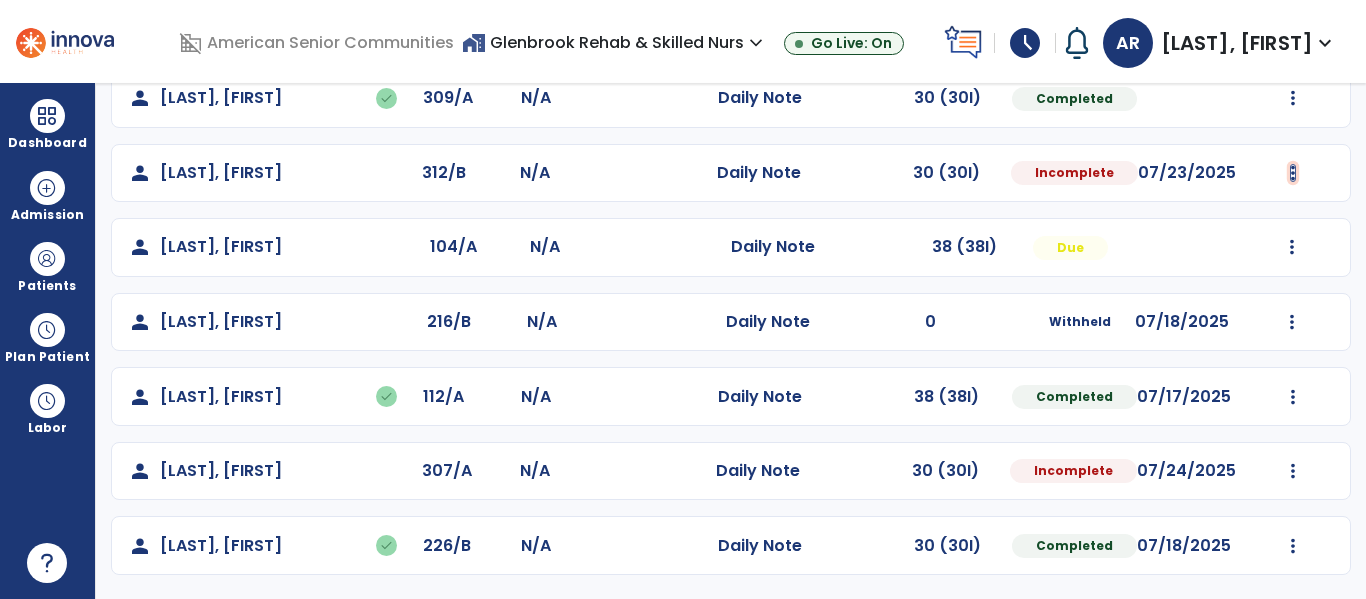 click at bounding box center (1293, -200) 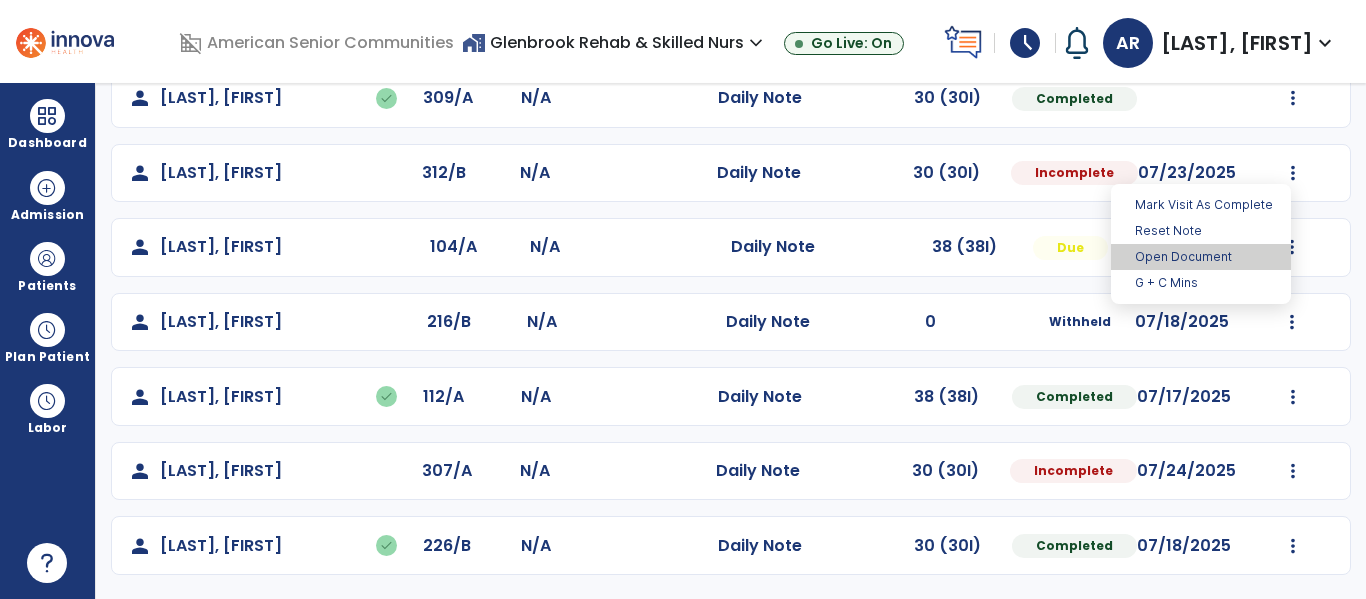 click on "Open Document" at bounding box center [1201, 257] 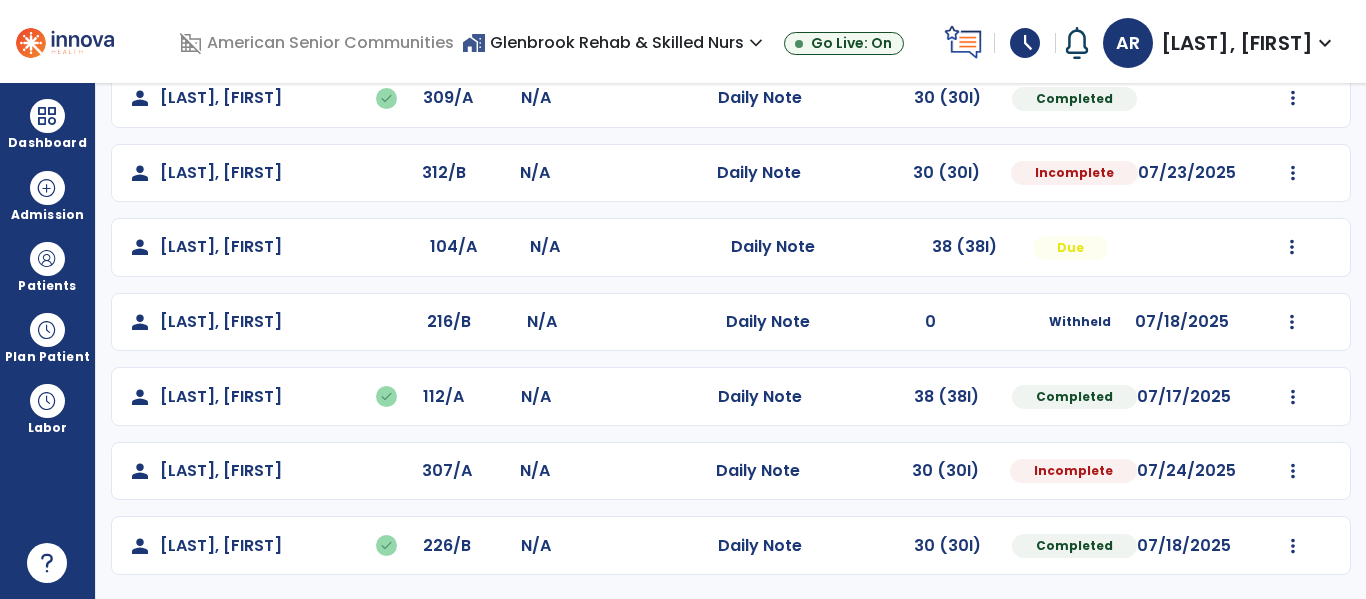 select on "*" 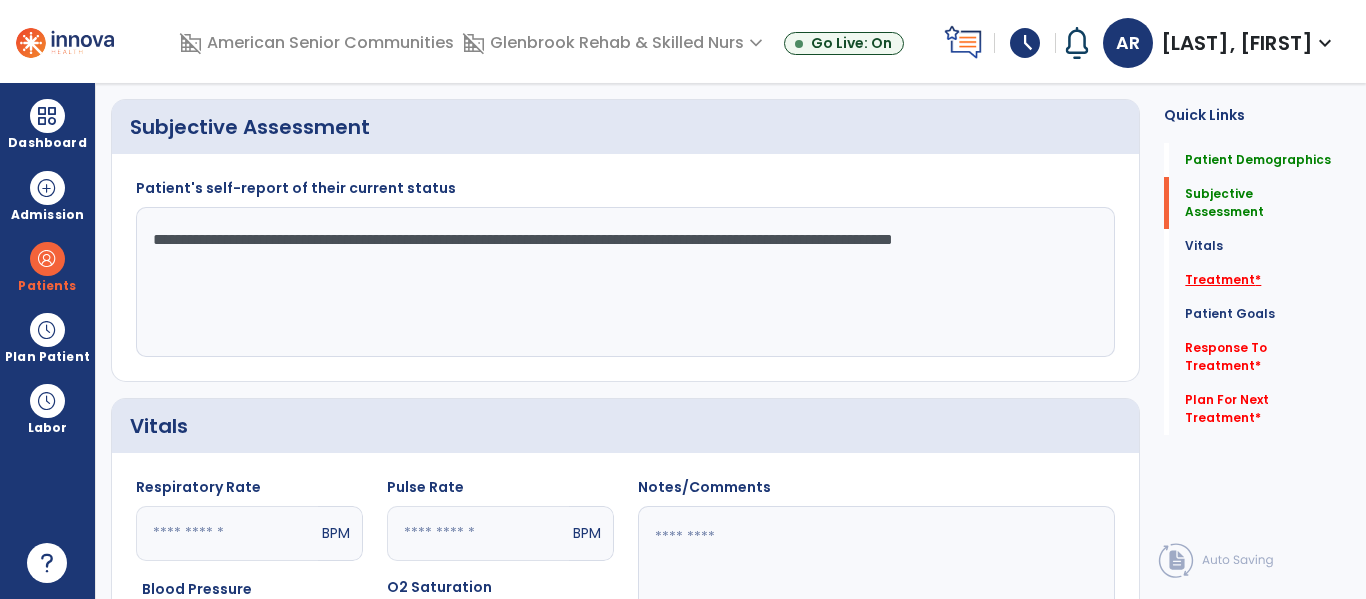 click on "Treatment   *" 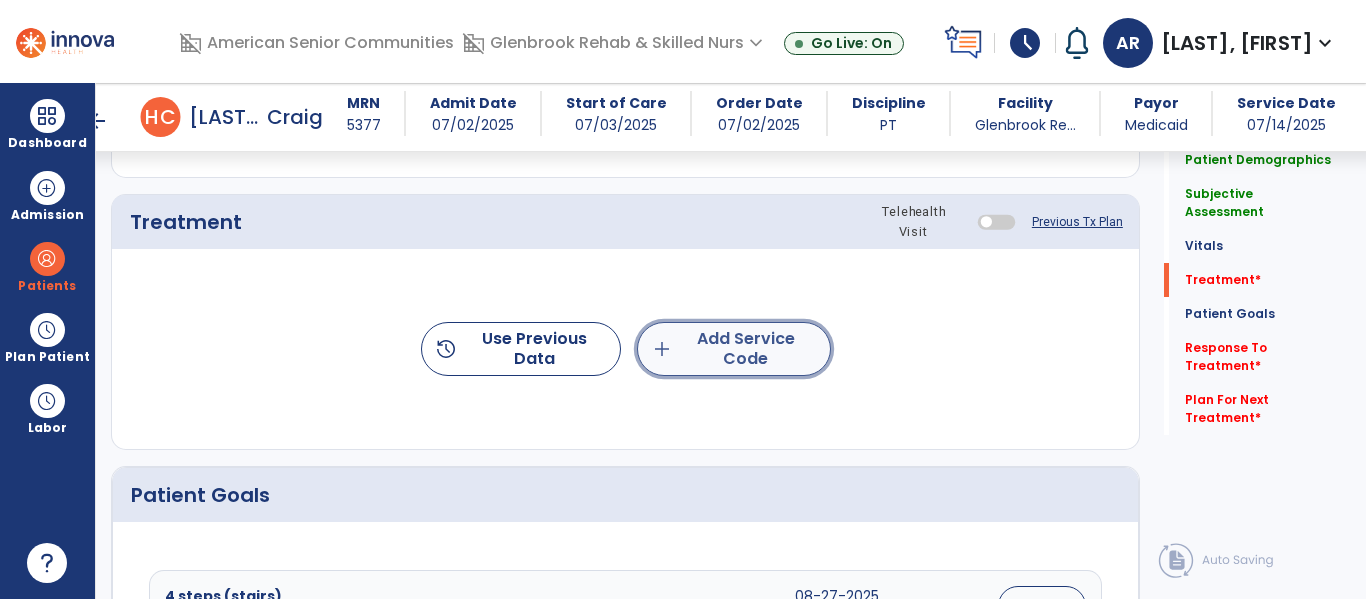 click on "add  Add Service Code" 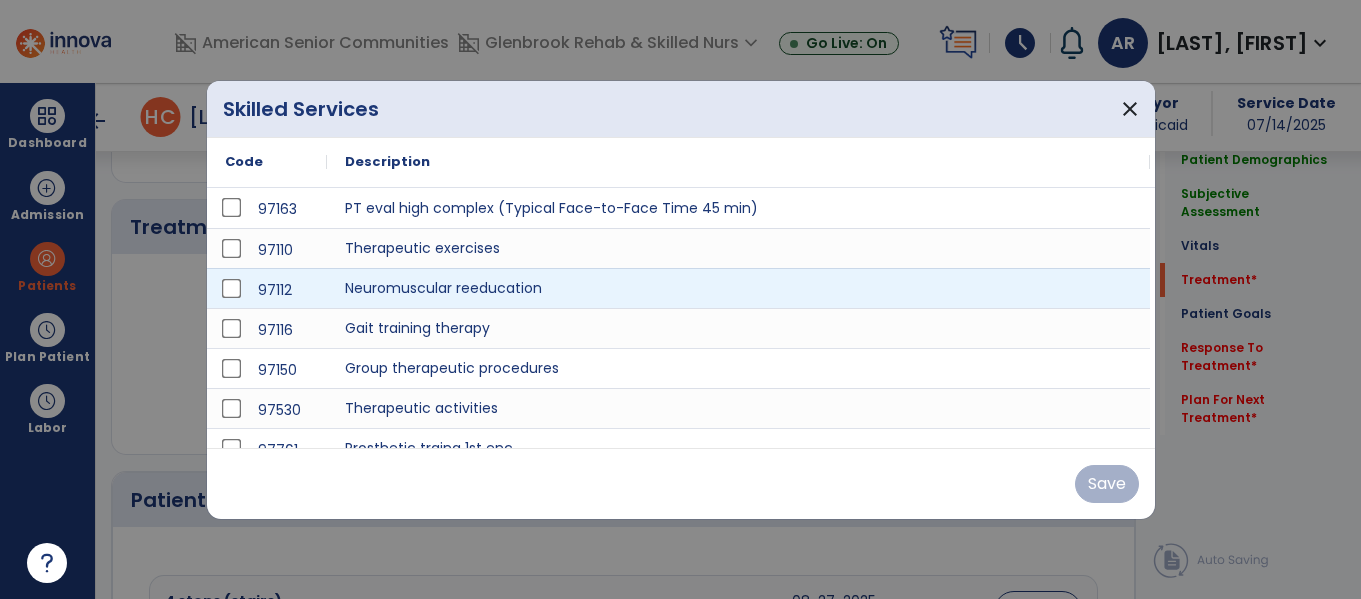 scroll, scrollTop: 1095, scrollLeft: 0, axis: vertical 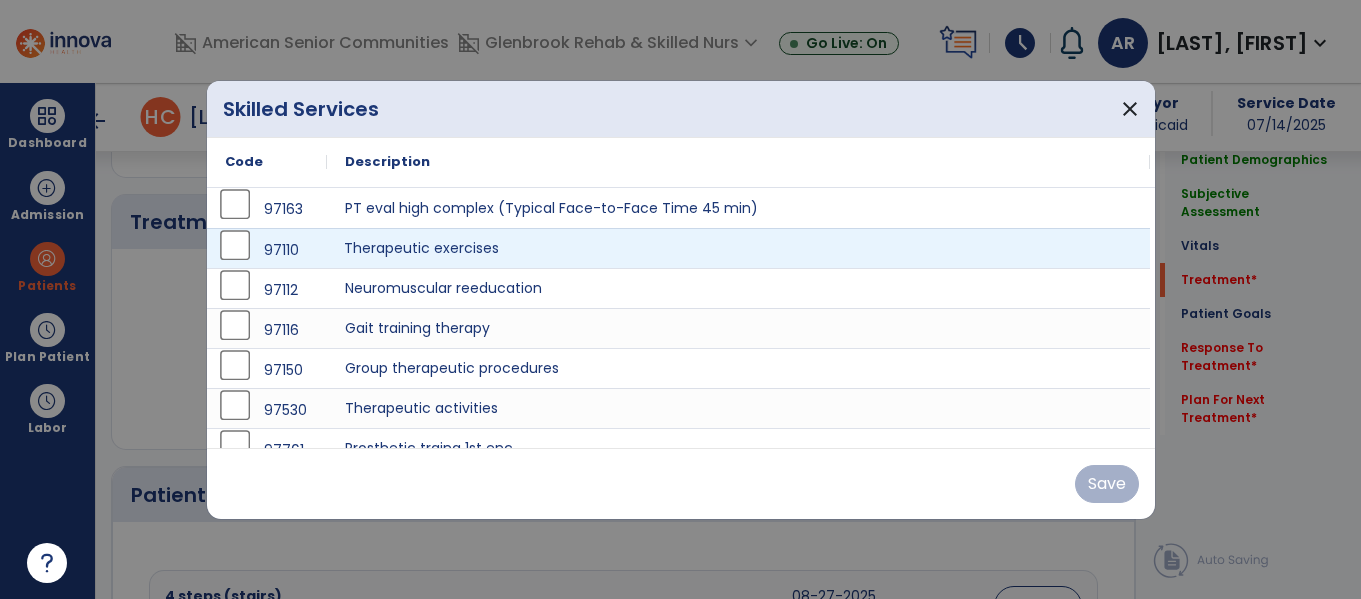 click on "Therapeutic exercises" at bounding box center [738, 248] 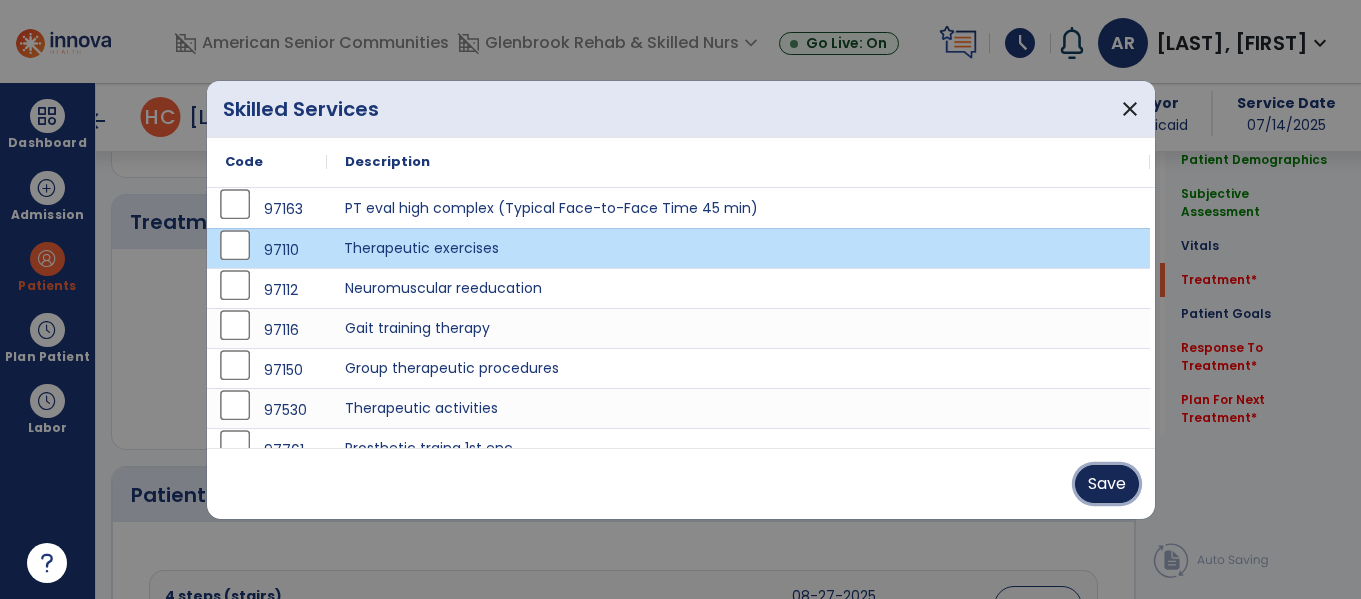 click on "Save" at bounding box center (1107, 484) 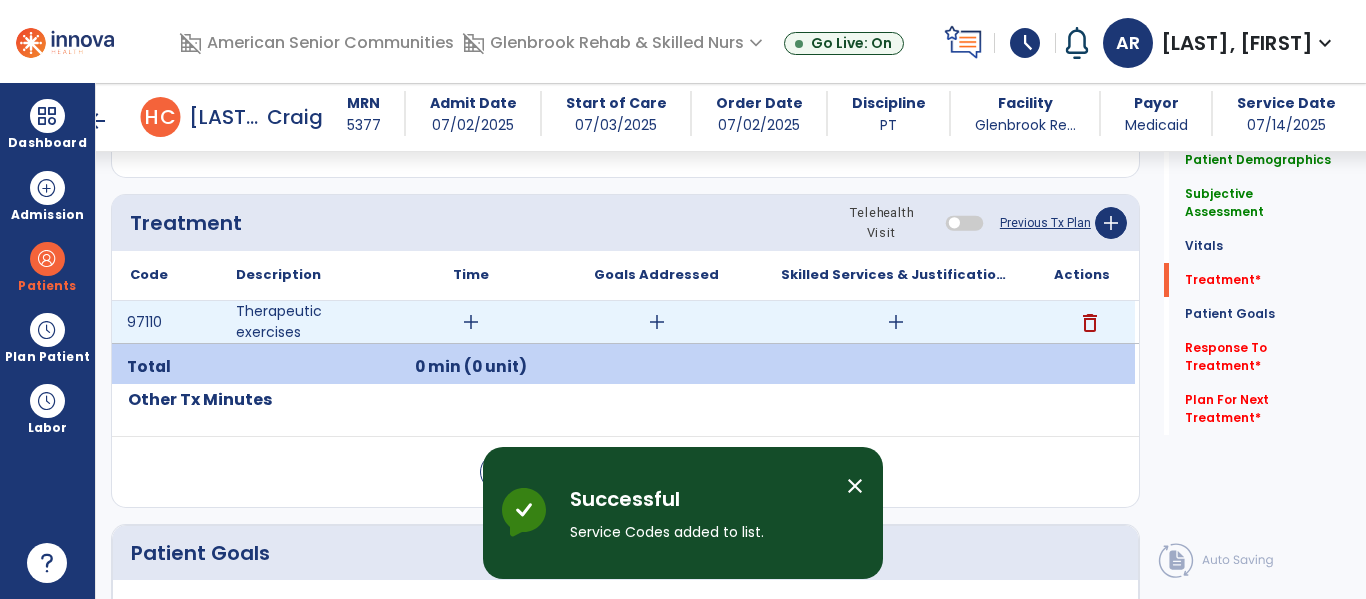 click on "add" at bounding box center [471, 322] 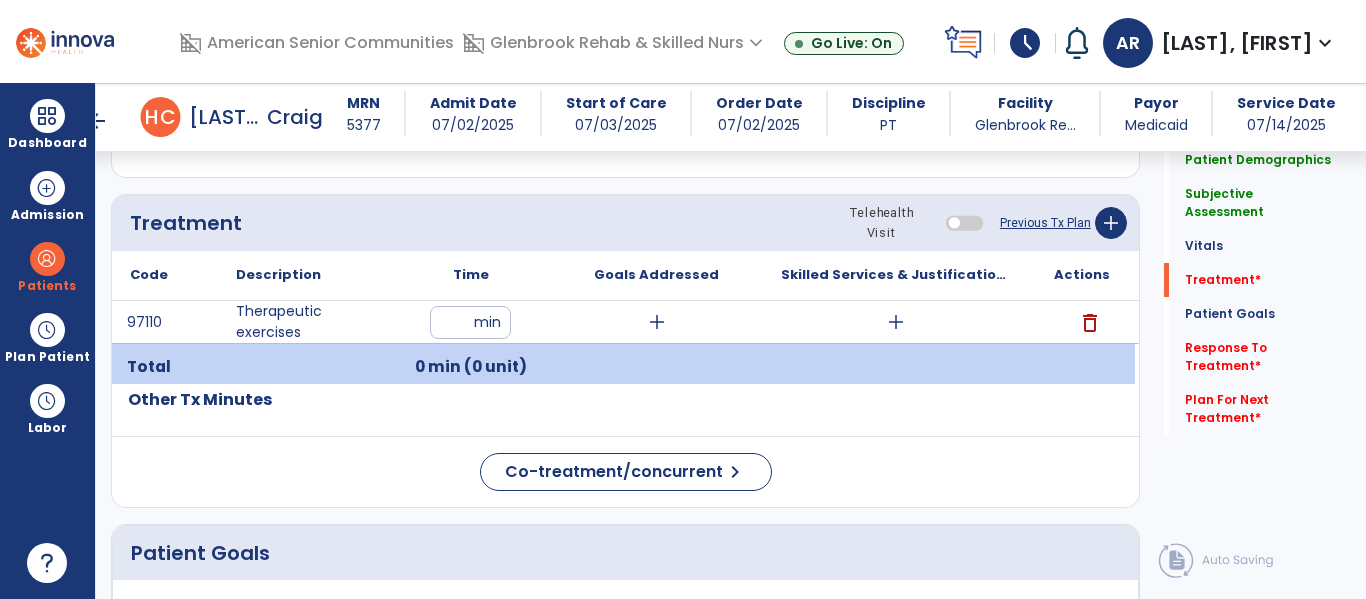 type on "**" 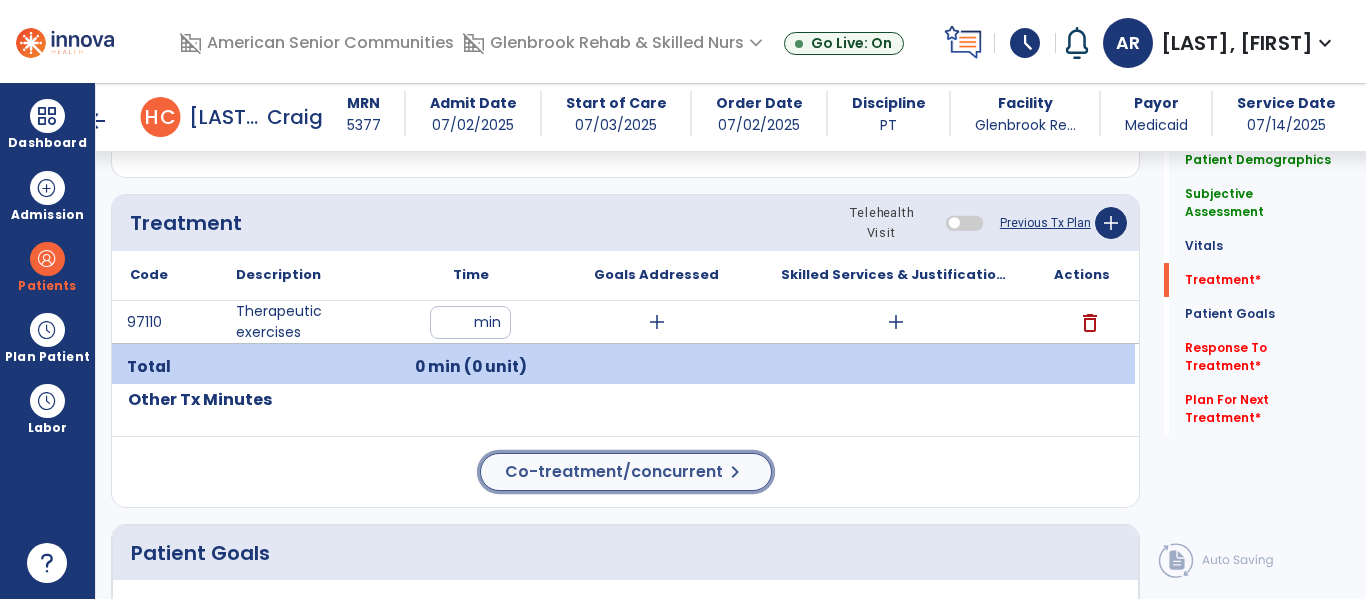 click on "Co-treatment/concurrent" 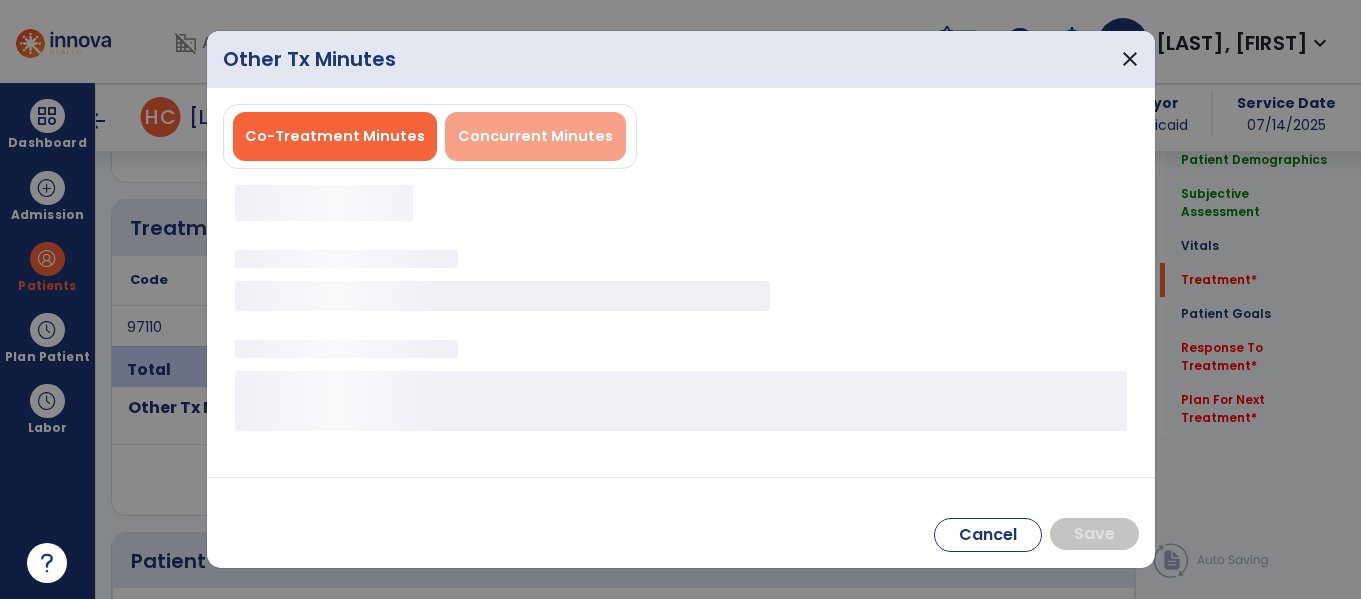 click on "Concurrent Minutes" at bounding box center [535, 136] 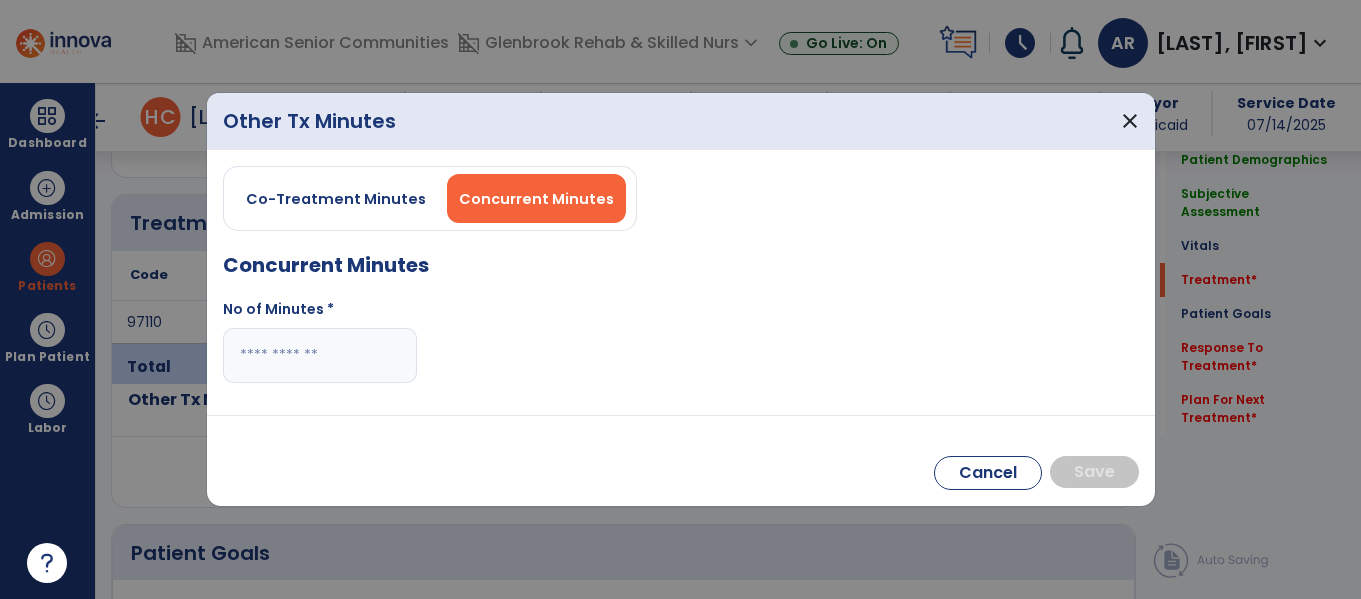 scroll, scrollTop: 1095, scrollLeft: 0, axis: vertical 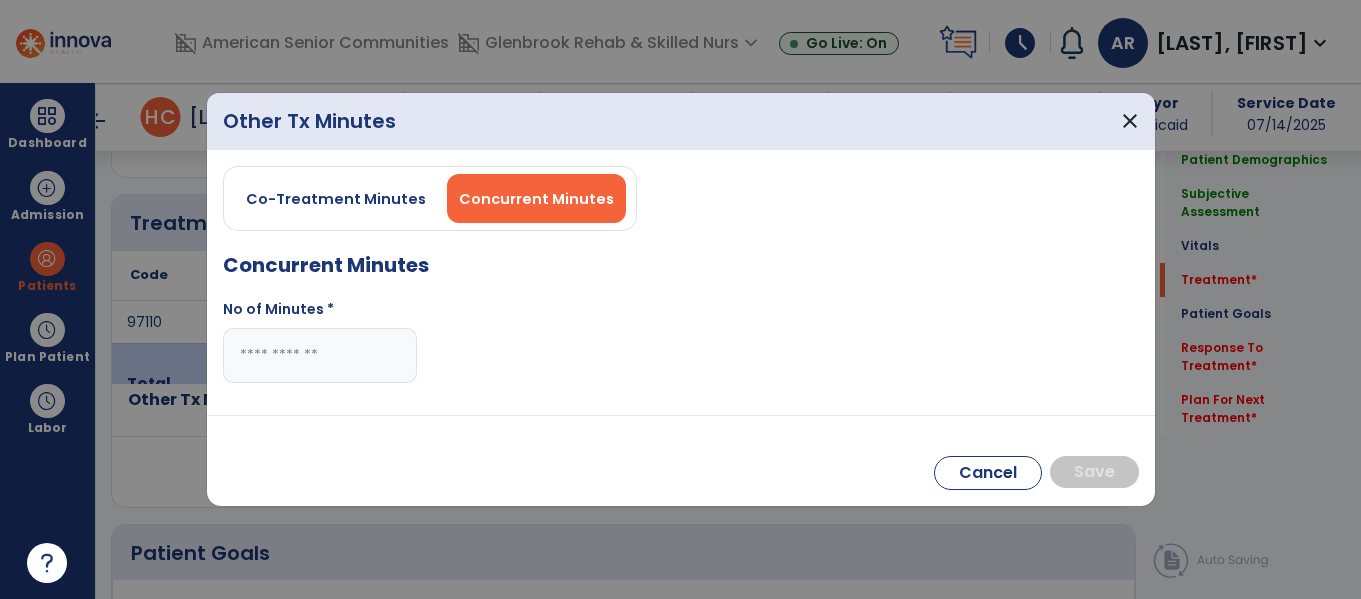 click at bounding box center [320, 355] 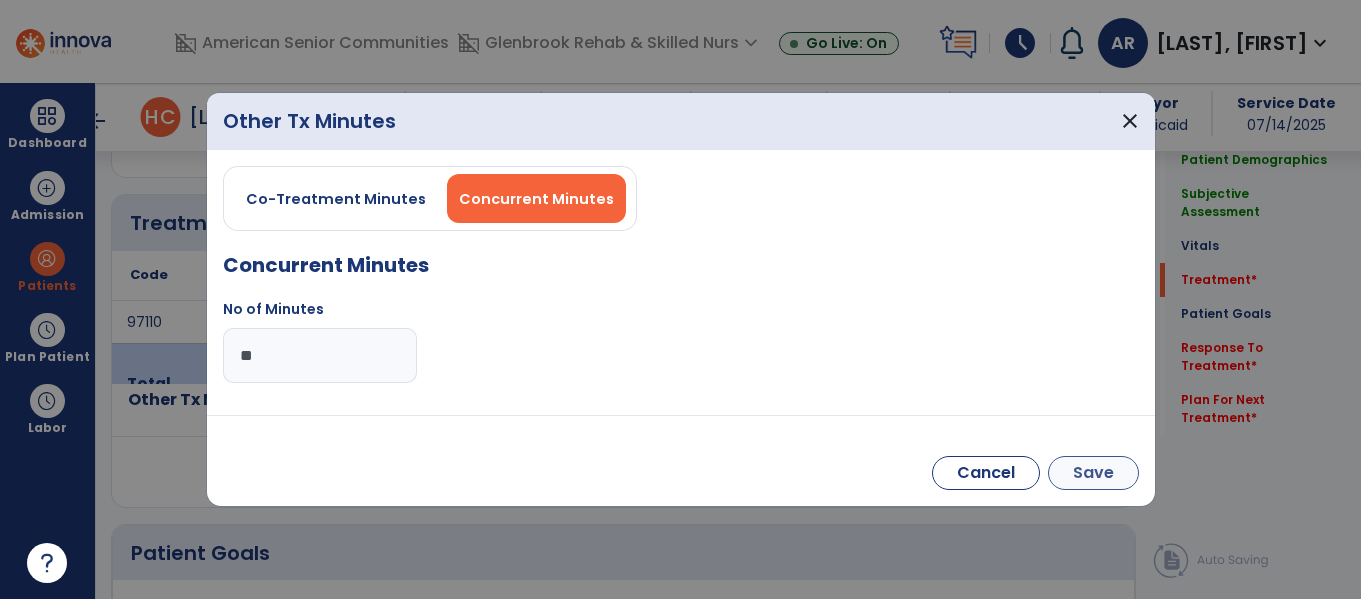 type on "**" 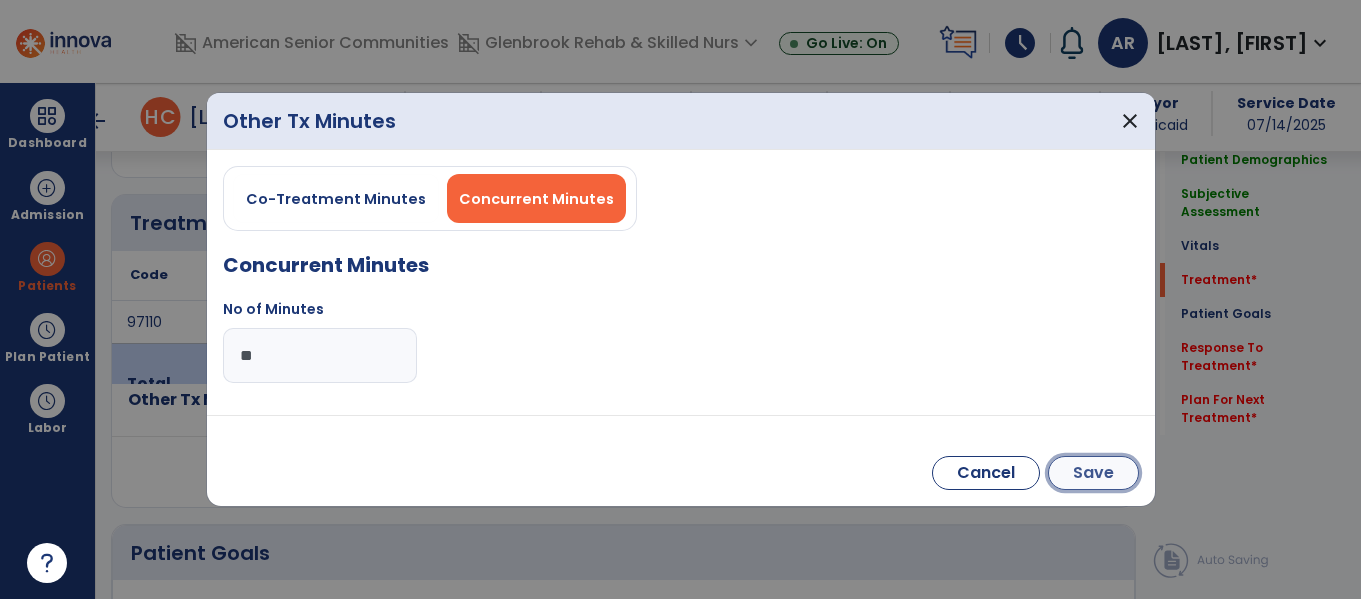 click on "Save" at bounding box center [1093, 473] 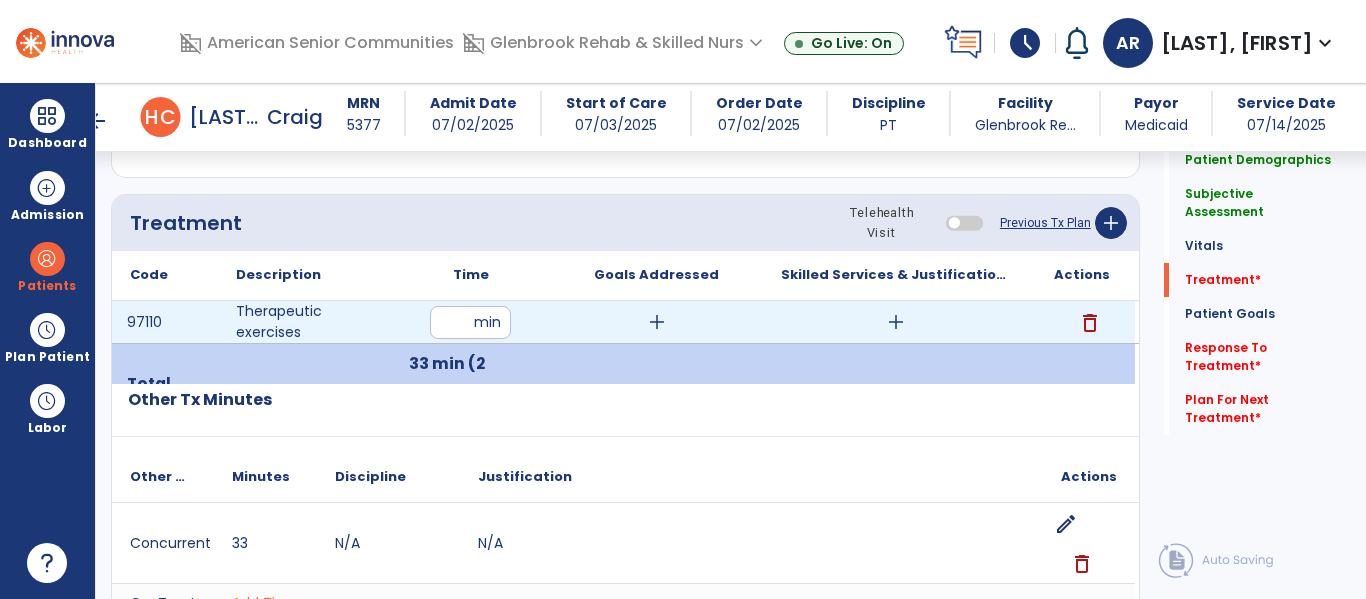 click on "add" at bounding box center (896, 322) 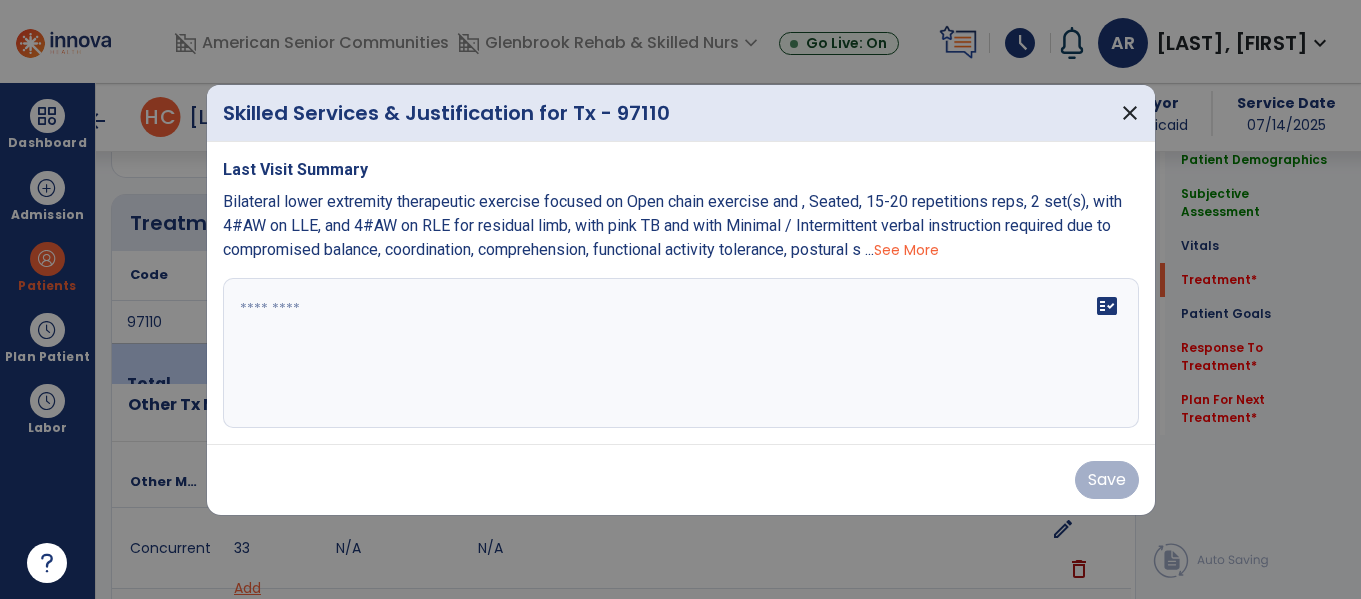 scroll, scrollTop: 1095, scrollLeft: 0, axis: vertical 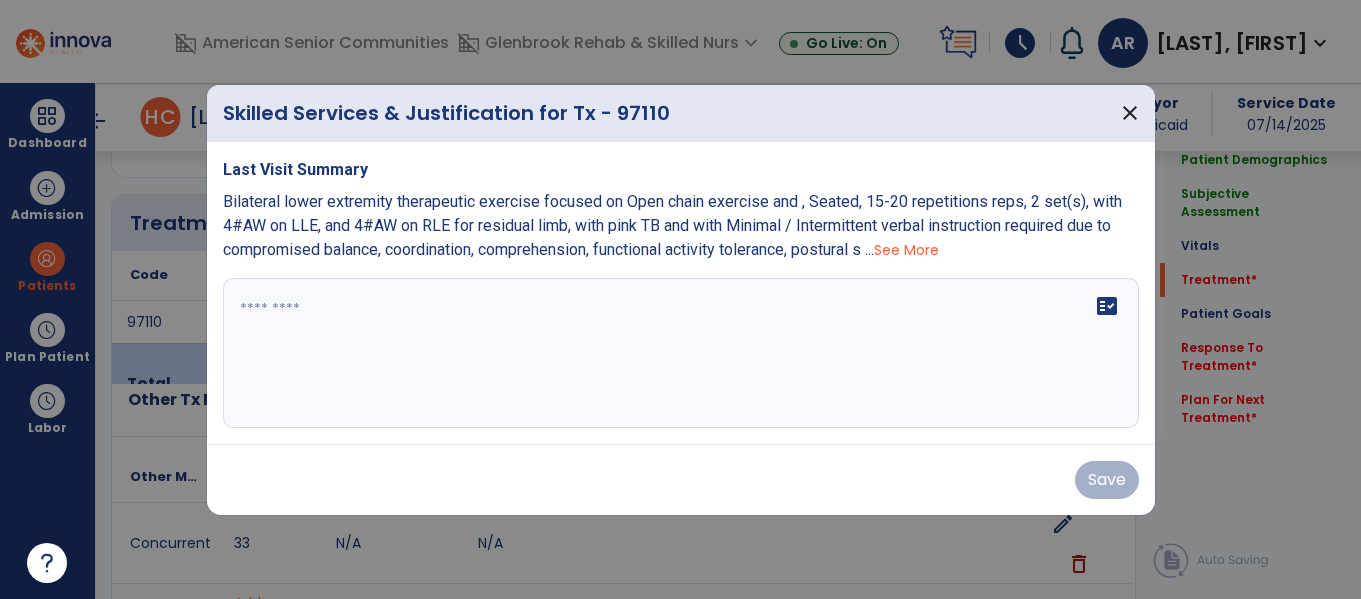 click on "See More" at bounding box center [906, 250] 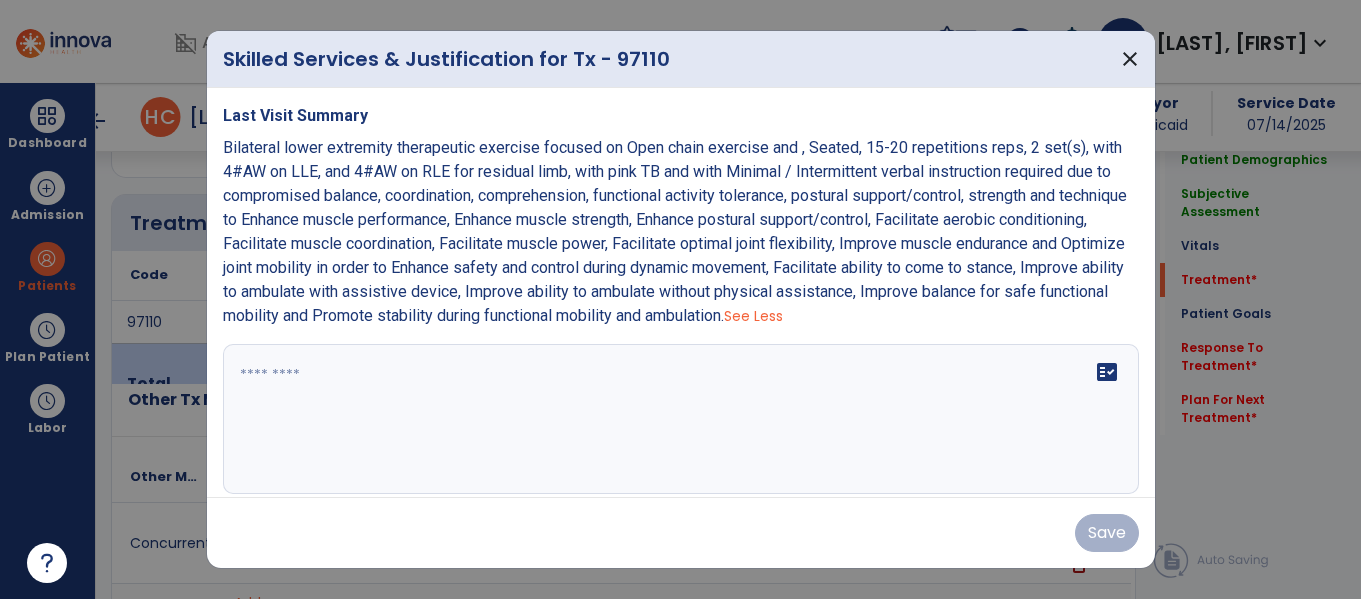 click on "Bilateral lower extremity therapeutic exercise focused on Open chain exercise and , Seated, 15-20 repetitions reps, 2 set(s), with 4#AW on LLE, and 4#AW on RLE for residual limb, with pink TB and with Minimal / Intermittent verbal instruction required due to compromised balance, coordination, comprehension, functional activity tolerance, postural support/control, strength and technique to Enhance muscle performance, Enhance muscle strength, Enhance postural support/control, Facilitate aerobic conditioning, Facilitate muscle coordination, Facilitate muscle power, Facilitate optimal joint flexibility, Improve muscle endurance and Optimize joint mobility in order to Enhance safety and control during dynamic movement, Facilitate ability to come to stance, Improve ability to ambulate with assistive device, Improve ability to ambulate without physical assistance, Improve balance for safe functional mobility and Promote stability during functional mobility and ambulation." at bounding box center [675, 231] 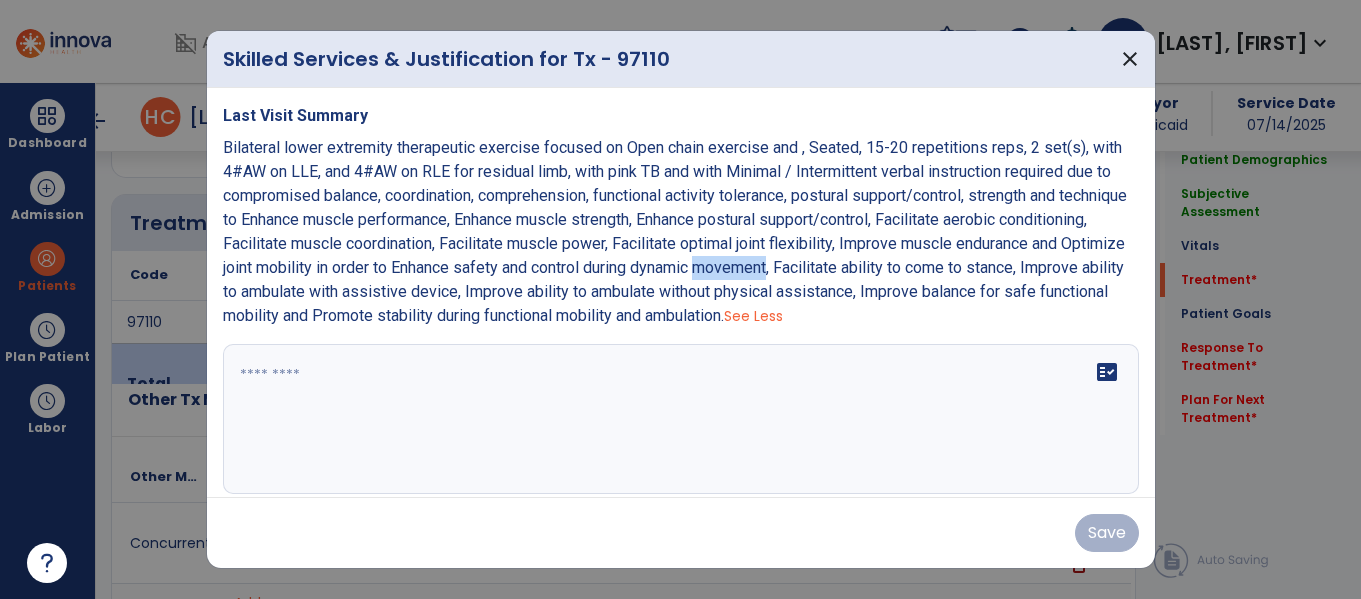 click on "Bilateral lower extremity therapeutic exercise focused on Open chain exercise and , Seated, 15-20 repetitions reps, 2 set(s), with 4#AW on LLE, and 4#AW on RLE for residual limb, with pink TB and with Minimal / Intermittent verbal instruction required due to compromised balance, coordination, comprehension, functional activity tolerance, postural support/control, strength and technique to Enhance muscle performance, Enhance muscle strength, Enhance postural support/control, Facilitate aerobic conditioning, Facilitate muscle coordination, Facilitate muscle power, Facilitate optimal joint flexibility, Improve muscle endurance and Optimize joint mobility in order to Enhance safety and control during dynamic movement, Facilitate ability to come to stance, Improve ability to ambulate with assistive device, Improve ability to ambulate without physical assistance, Improve balance for safe functional mobility and Promote stability during functional mobility and ambulation." at bounding box center (675, 231) 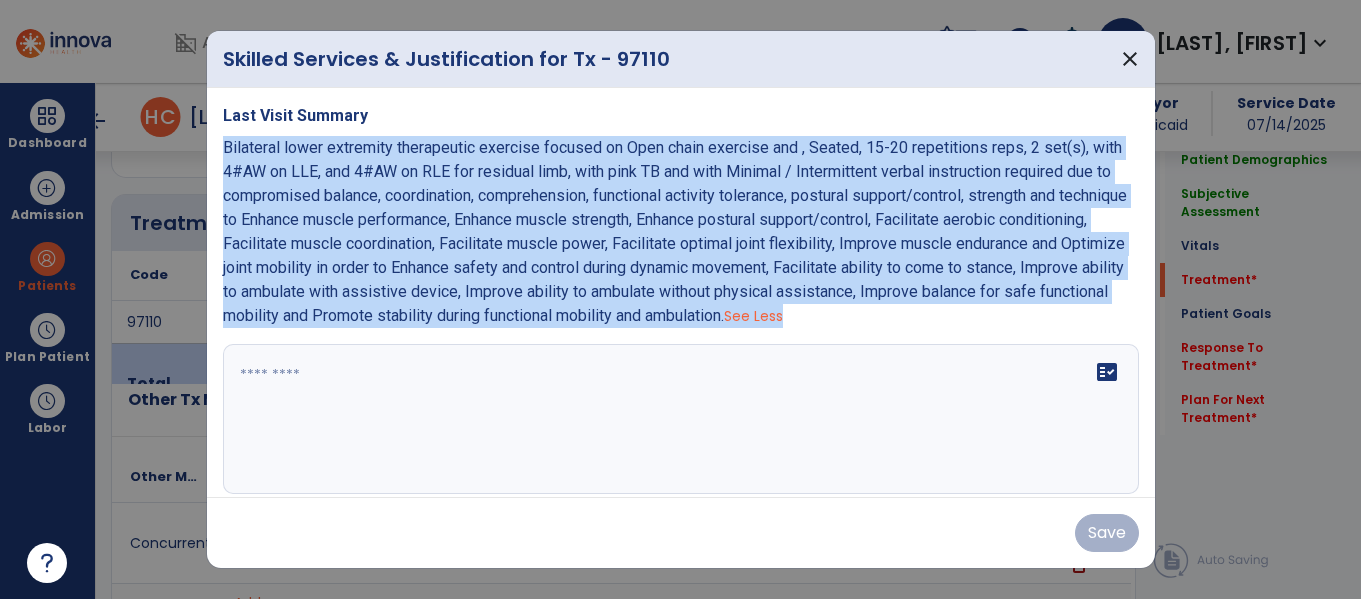 click on "Bilateral lower extremity therapeutic exercise focused on Open chain exercise and , Seated, 15-20 repetitions reps, 2 set(s), with 4#AW on LLE, and 4#AW on RLE for residual limb, with pink TB and with Minimal / Intermittent verbal instruction required due to compromised balance, coordination, comprehension, functional activity tolerance, postural support/control, strength and technique to Enhance muscle performance, Enhance muscle strength, Enhance postural support/control, Facilitate aerobic conditioning, Facilitate muscle coordination, Facilitate muscle power, Facilitate optimal joint flexibility, Improve muscle endurance and Optimize joint mobility in order to Enhance safety and control during dynamic movement, Facilitate ability to come to stance, Improve ability to ambulate with assistive device, Improve ability to ambulate without physical assistance, Improve balance for safe functional mobility and Promote stability during functional mobility and ambulation." at bounding box center [675, 231] 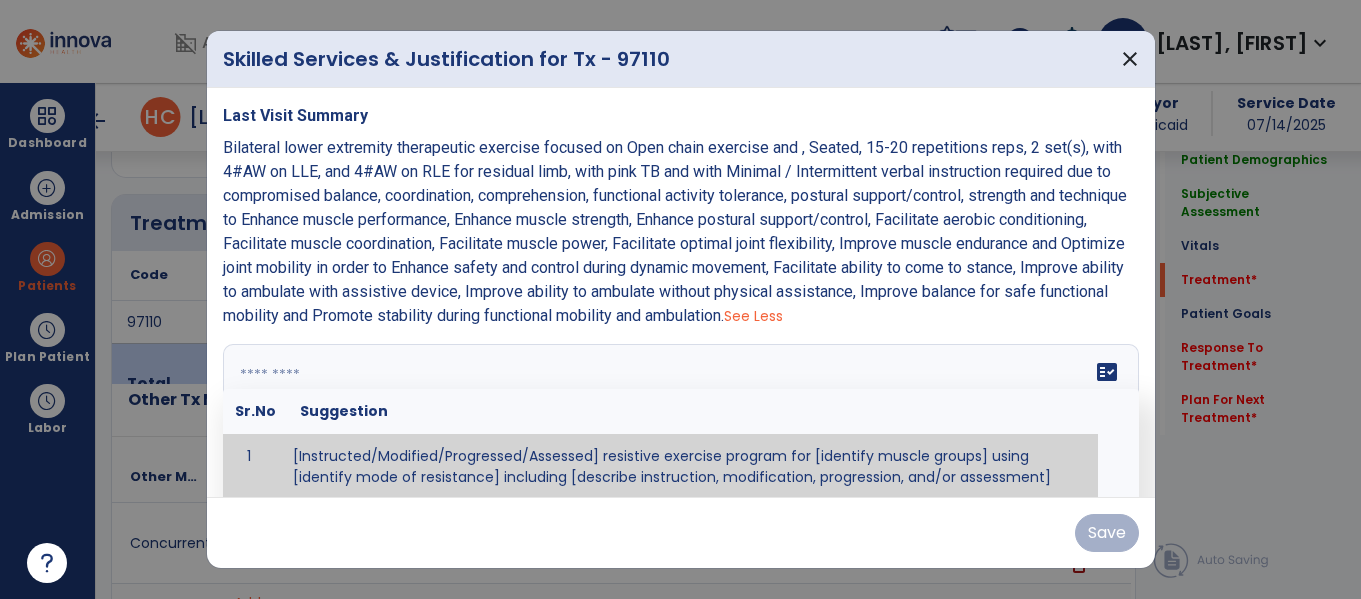 click at bounding box center (678, 419) 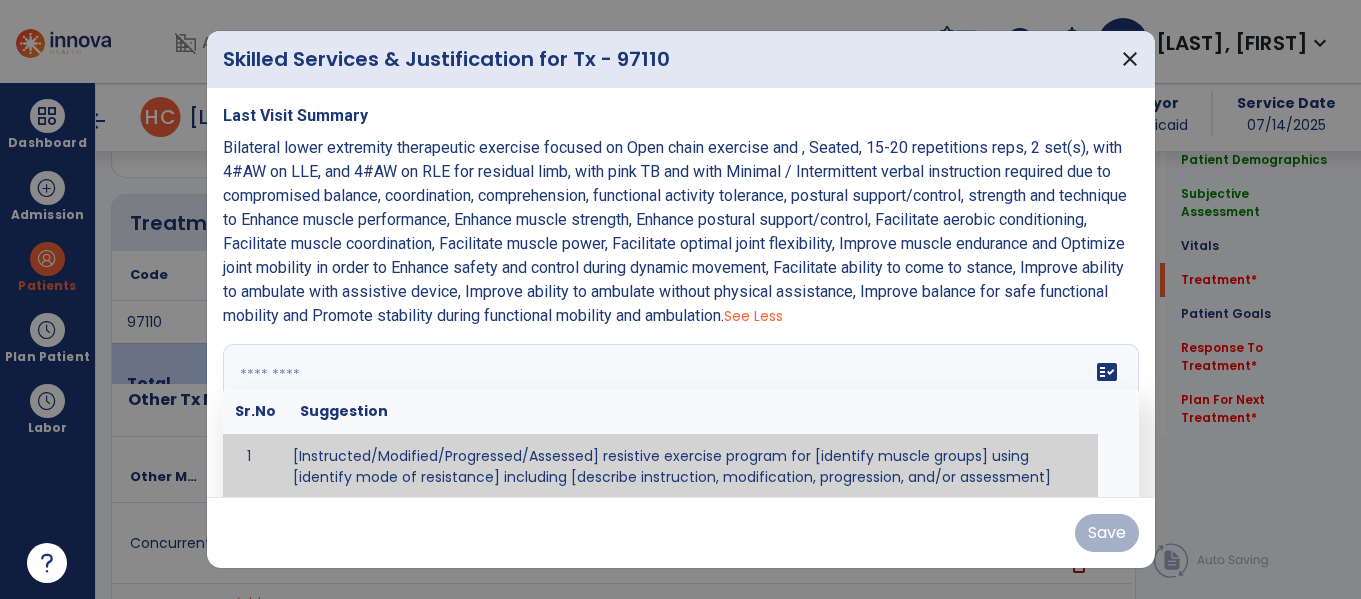 scroll, scrollTop: 3, scrollLeft: 0, axis: vertical 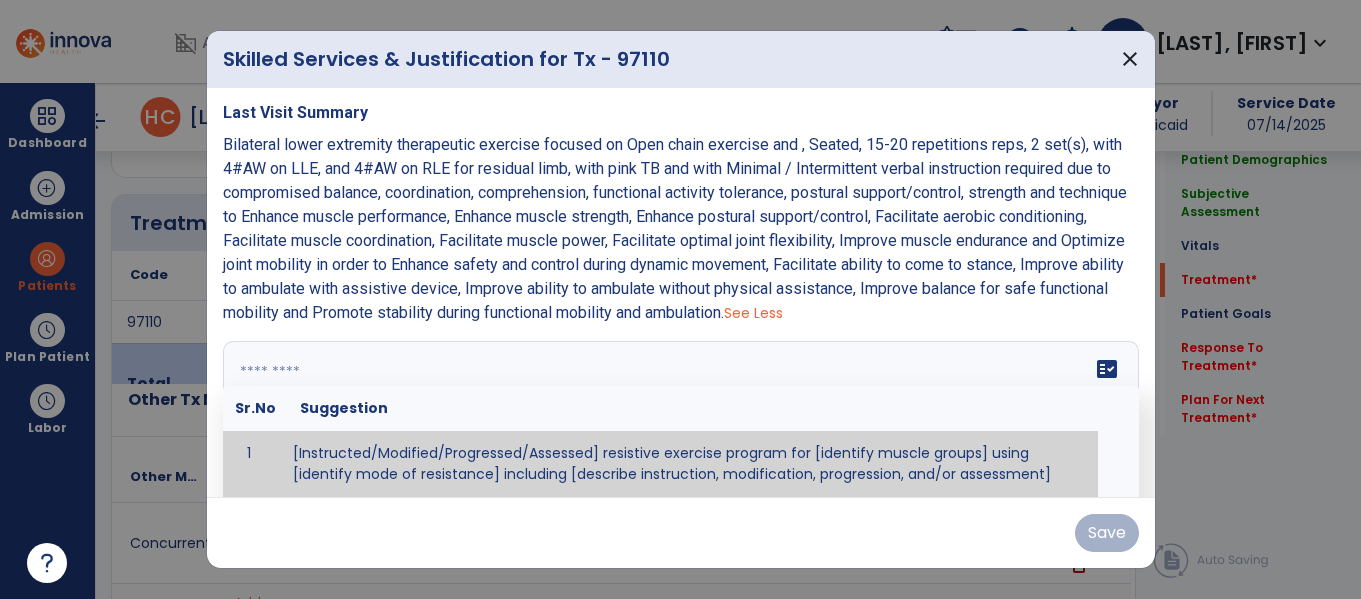 paste on "**********" 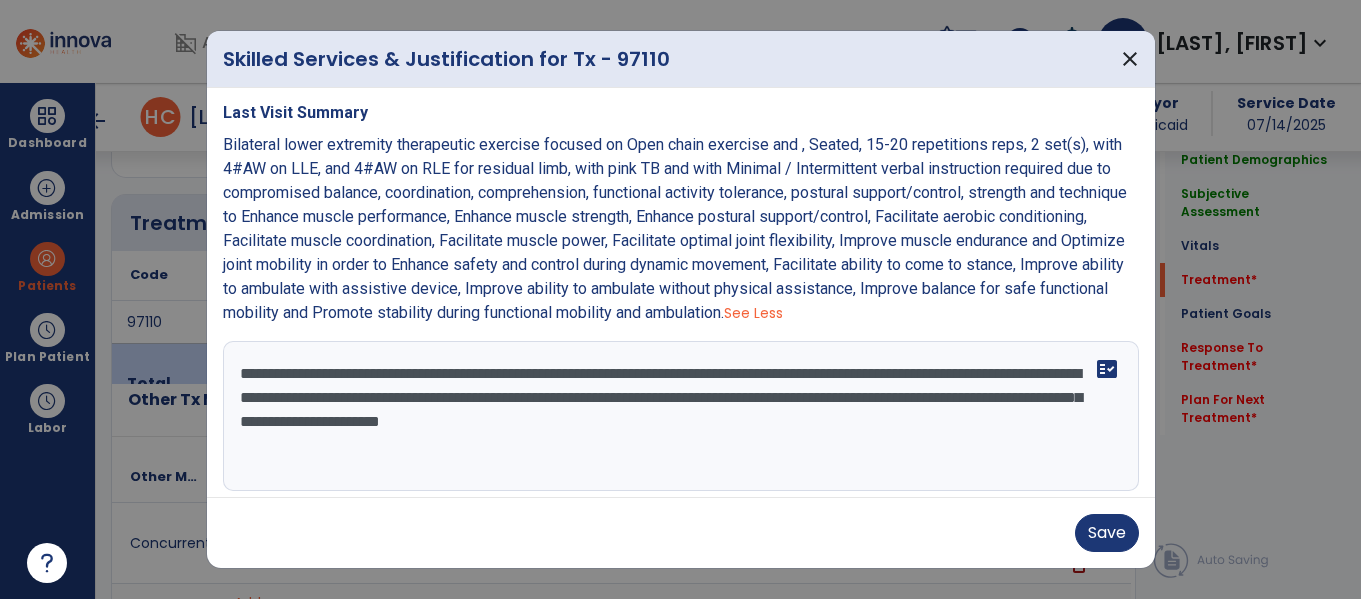 type on "**********" 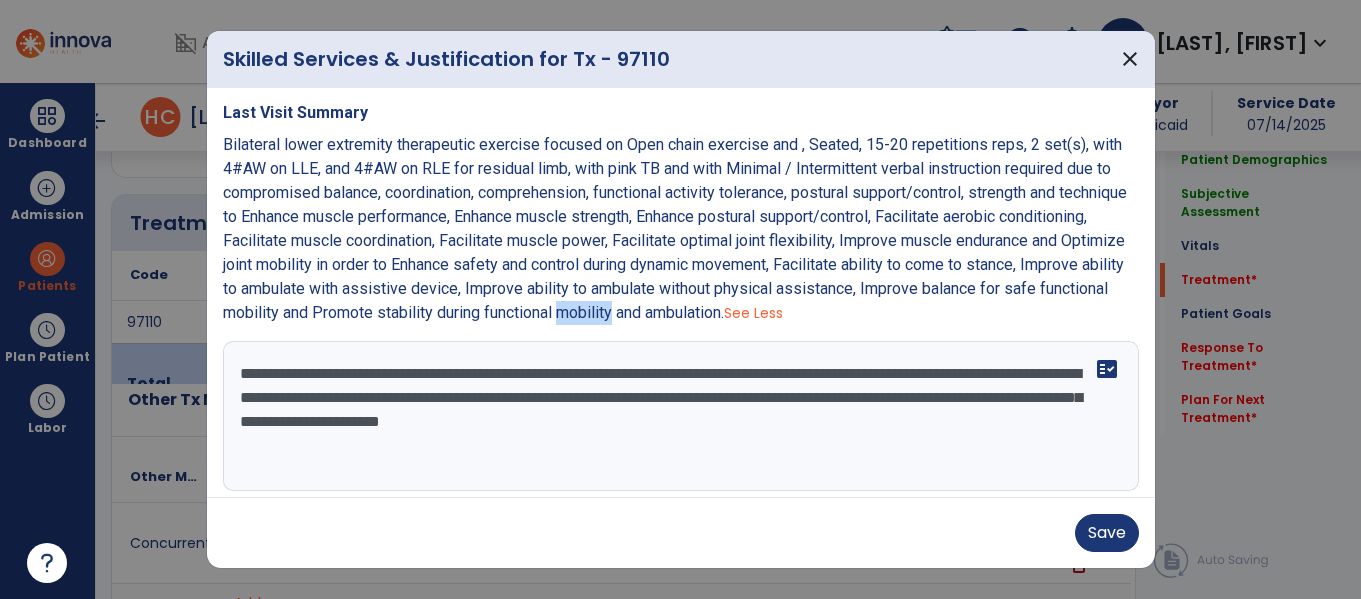 click on "Bilateral lower extremity therapeutic exercise focused on Open chain exercise and , Seated, 15-20 repetitions reps, 2 set(s), with 4#AW on LLE, and 4#AW on RLE for residual limb, with pink TB and with Minimal / Intermittent verbal instruction required due to compromised balance, coordination, comprehension, functional activity tolerance, postural support/control, strength and technique to Enhance muscle performance, Enhance muscle strength, Enhance postural support/control, Facilitate aerobic conditioning, Facilitate muscle coordination, Facilitate muscle power, Facilitate optimal joint flexibility, Improve muscle endurance and Optimize joint mobility in order to Enhance safety and control during dynamic movement, Facilitate ability to come to stance, Improve ability to ambulate with assistive device, Improve ability to ambulate without physical assistance, Improve balance for safe functional mobility and Promote stability during functional mobility and ambulation." at bounding box center [675, 228] 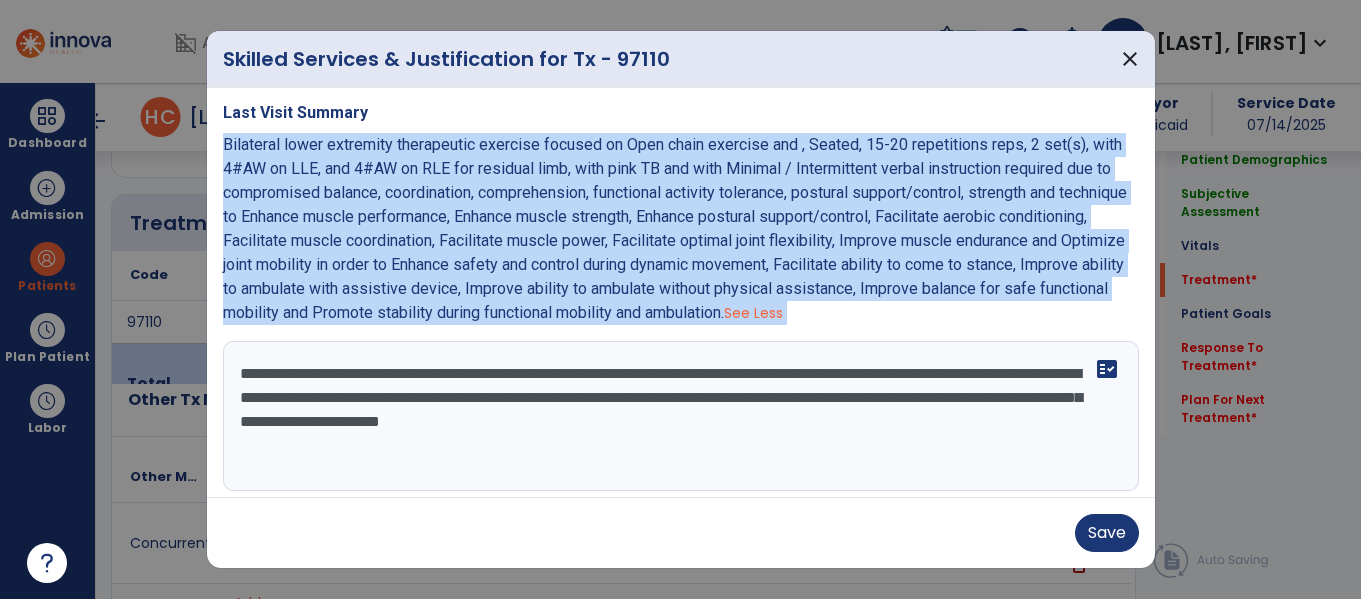copy on "Bilateral lower extremity therapeutic exercise focused on Open chain exercise and , Seated, 15-20 repetitions reps, 2 set(s), with 4#AW on LLE, and 4#AW on RLE for residual limb, with pink TB and with Minimal / Intermittent verbal instruction required due to compromised balance, coordination, comprehension, functional activity tolerance, postural support/control, strength and technique to Enhance muscle performance, Enhance muscle strength, Enhance postural support/control, Facilitate aerobic conditioning, Facilitate muscle coordination, Facilitate muscle power, Facilitate optimal joint flexibility, Improve muscle endurance and Optimize joint mobility in order to Enhance safety and control during dynamic movement, Facilitate ability to come to stance, Improve ability to ambulate with assistive device, Improve ability to ambulate without physical assistance, Improve balance for safe functional mobility and Promote stability during functional mobility and ambulation.   See Less" 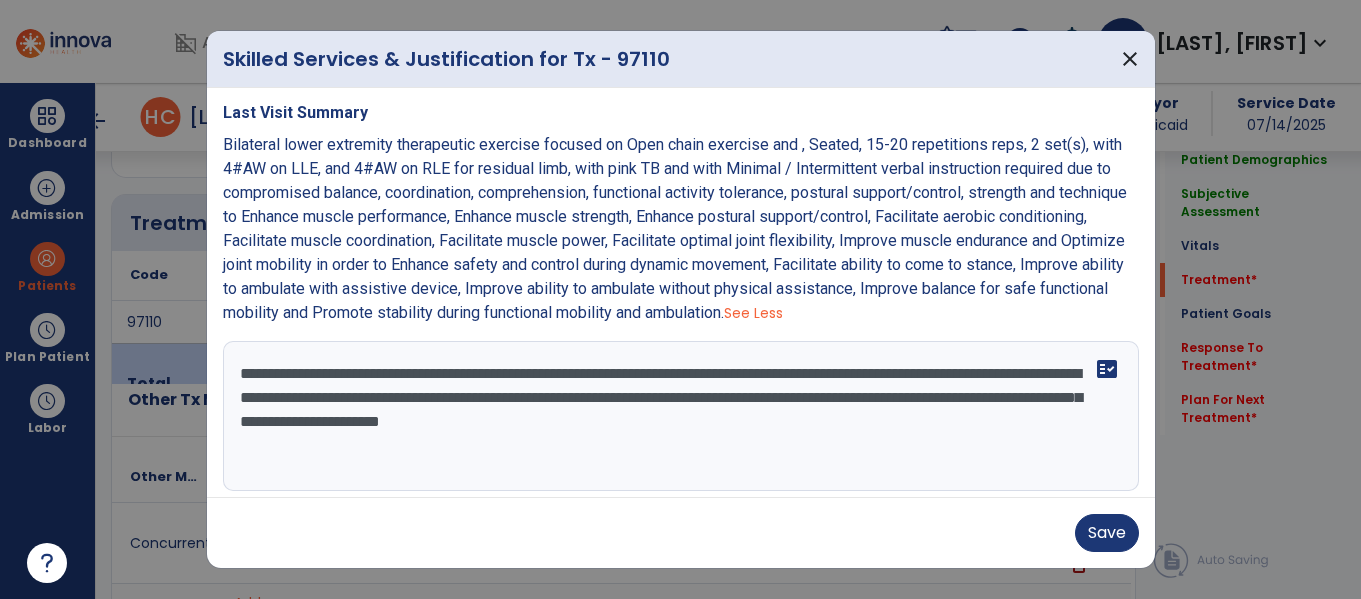 click on "**********" at bounding box center (678, 416) 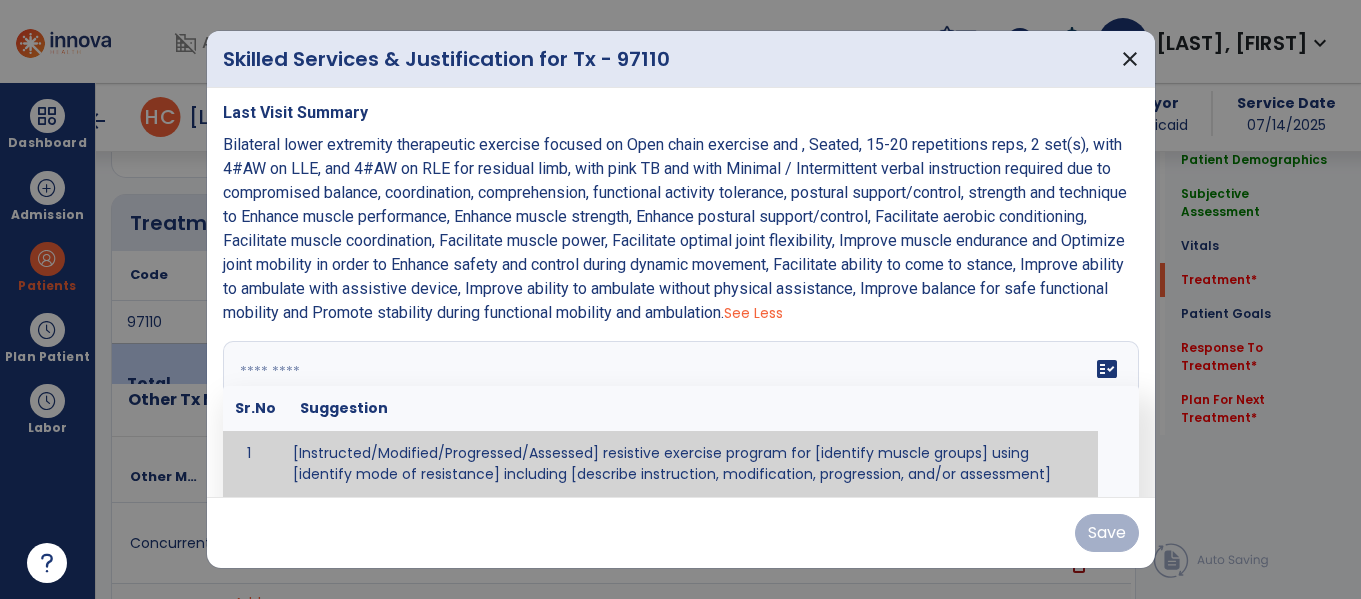 paste on "**********" 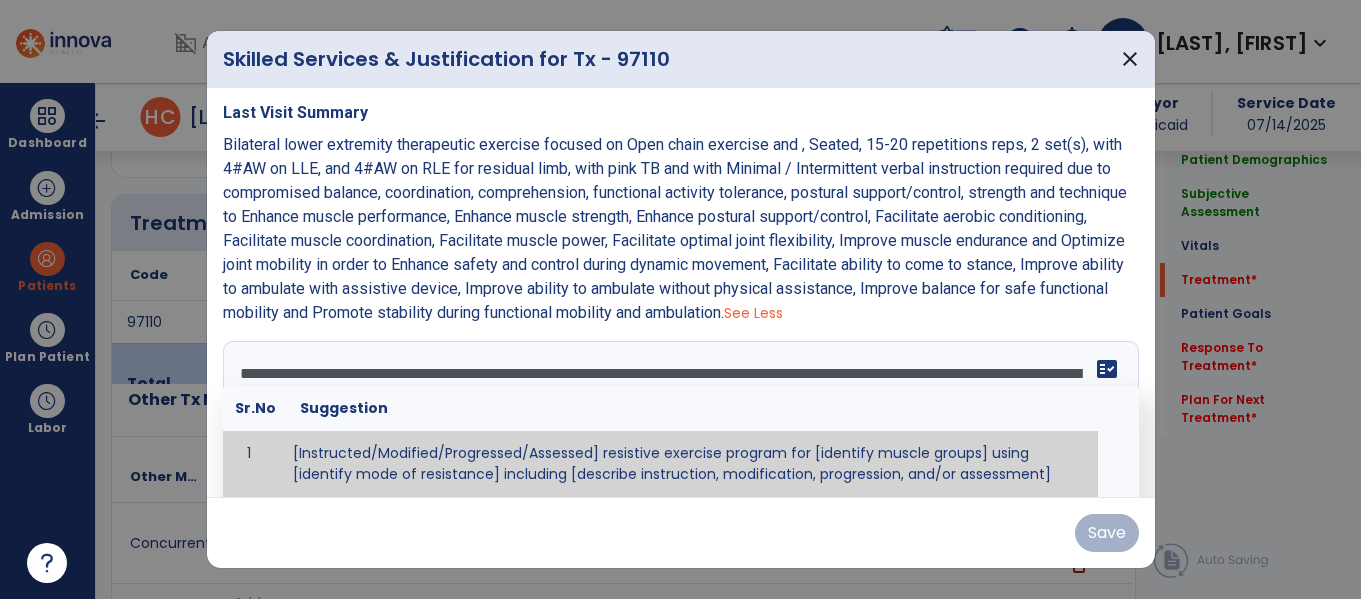 scroll, scrollTop: 159, scrollLeft: 0, axis: vertical 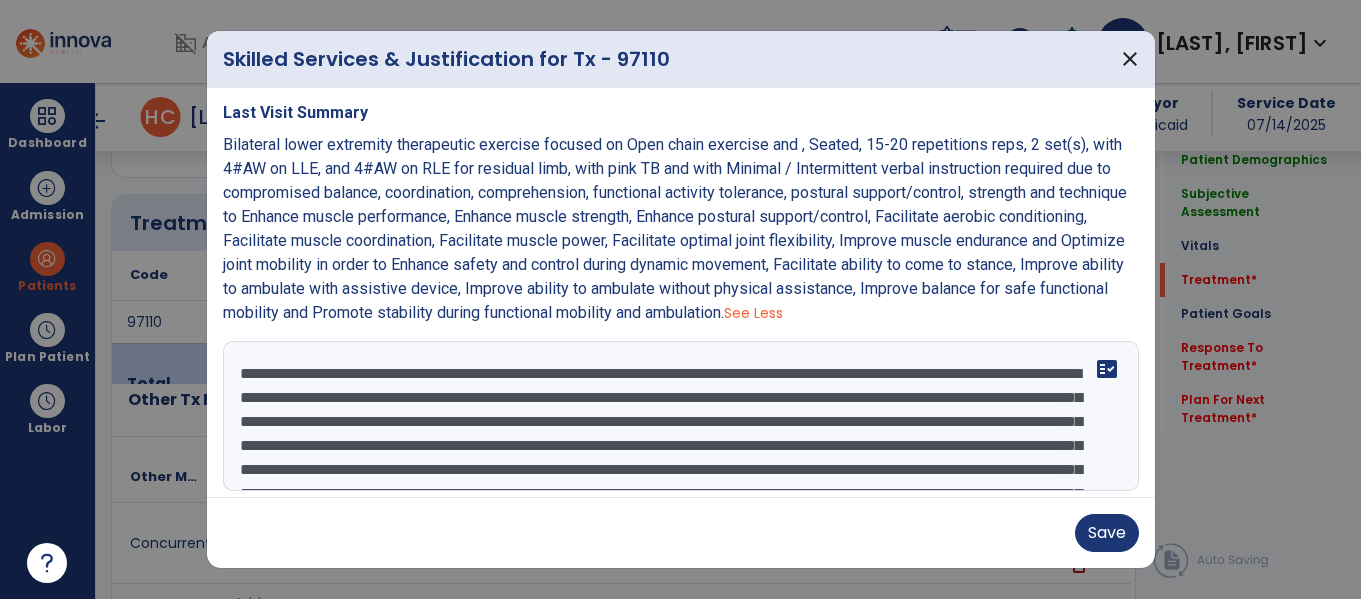 click on "**********" at bounding box center (678, 416) 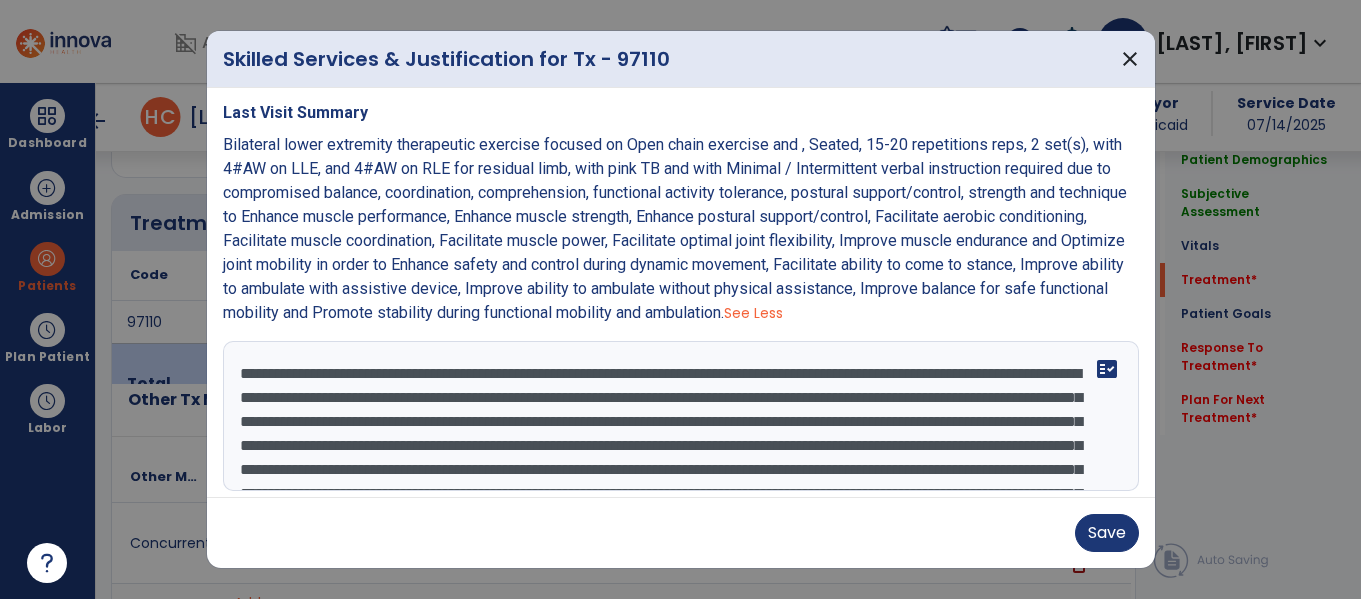click on "**********" at bounding box center (678, 416) 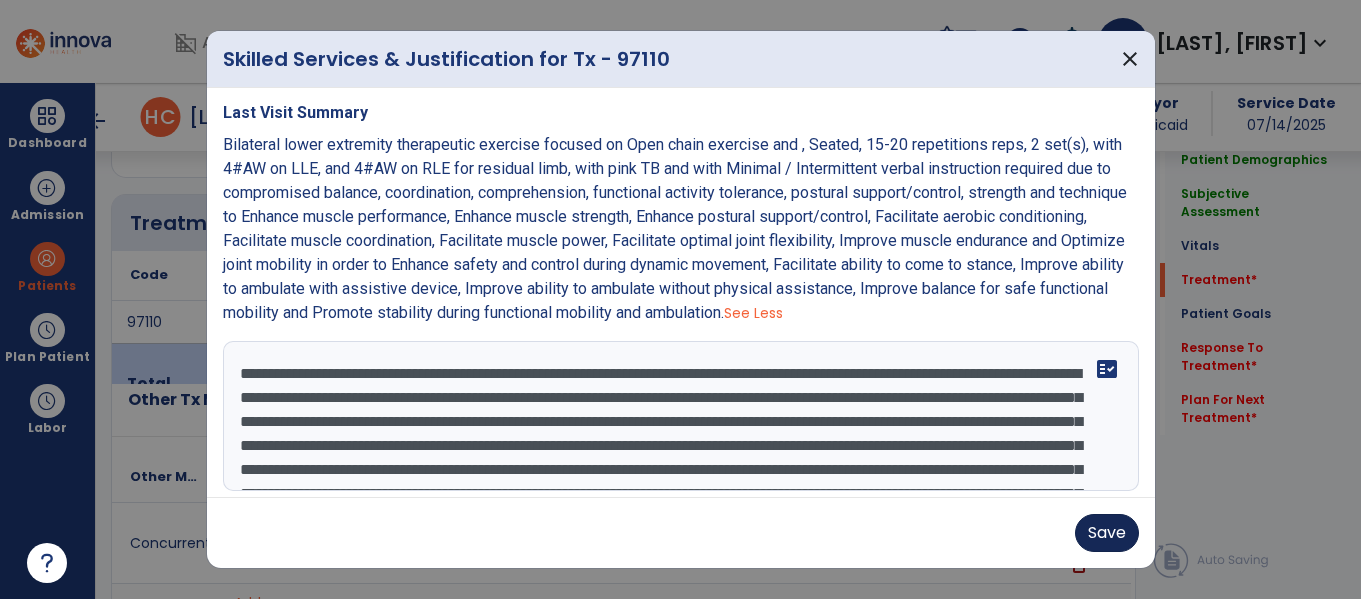 type on "**********" 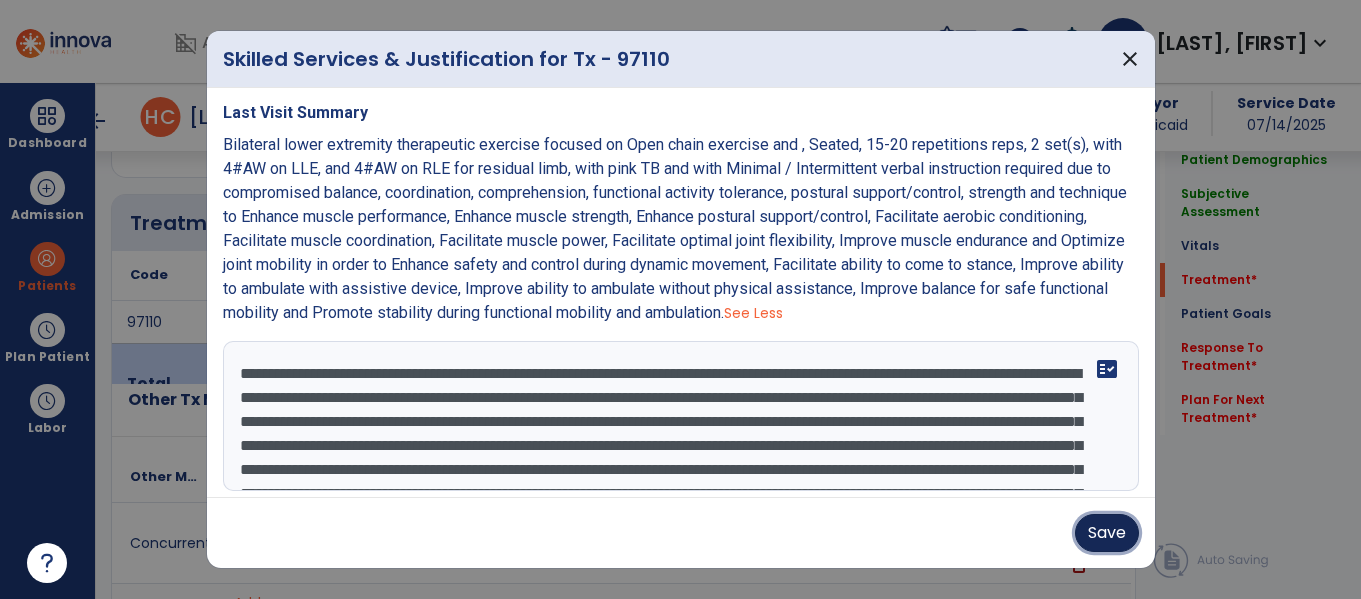 click on "Save" at bounding box center [1107, 533] 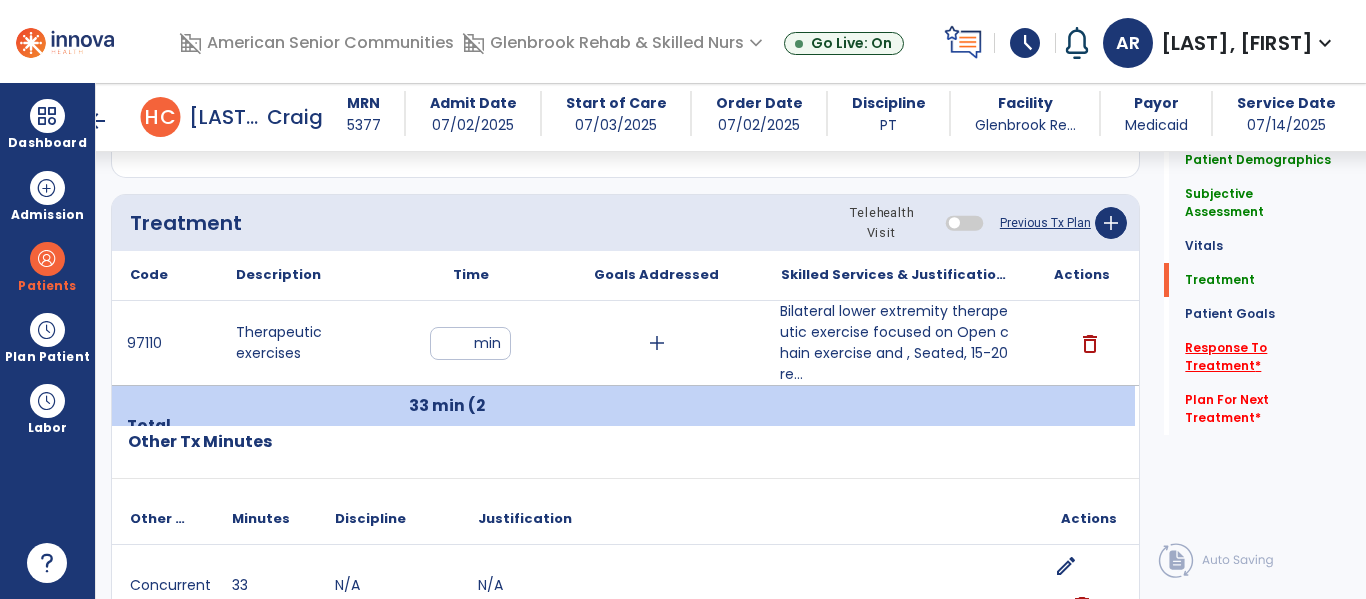 click on "Response To Treatment   *" 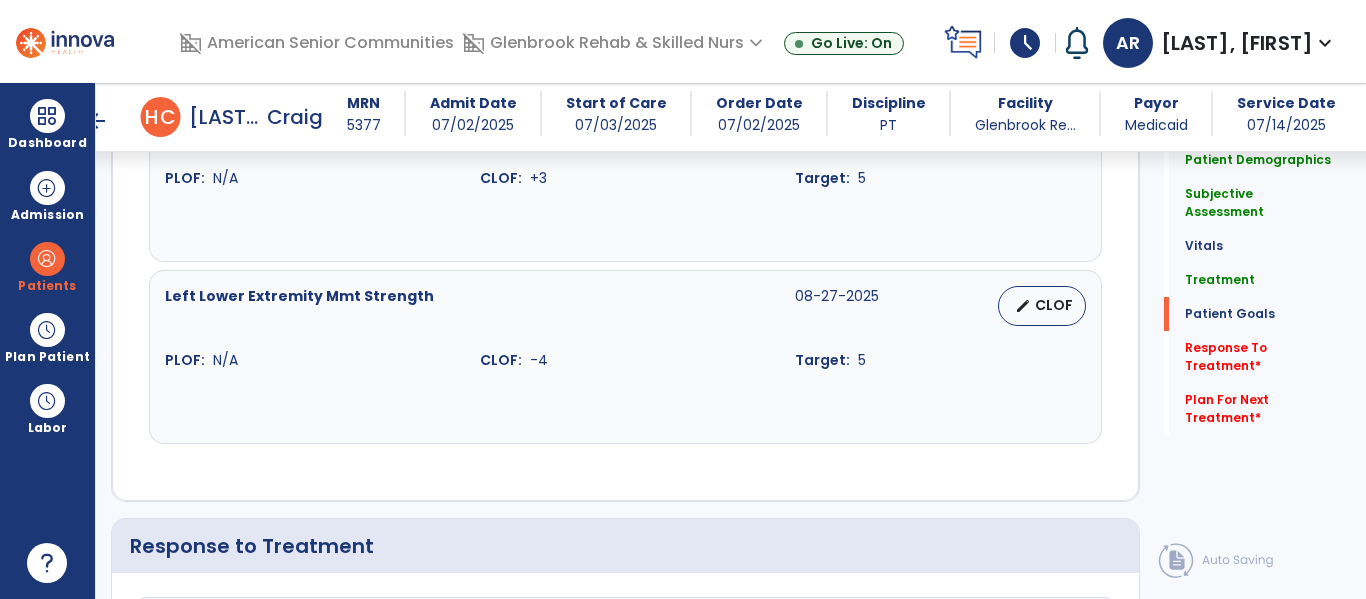 scroll, scrollTop: 3200, scrollLeft: 0, axis: vertical 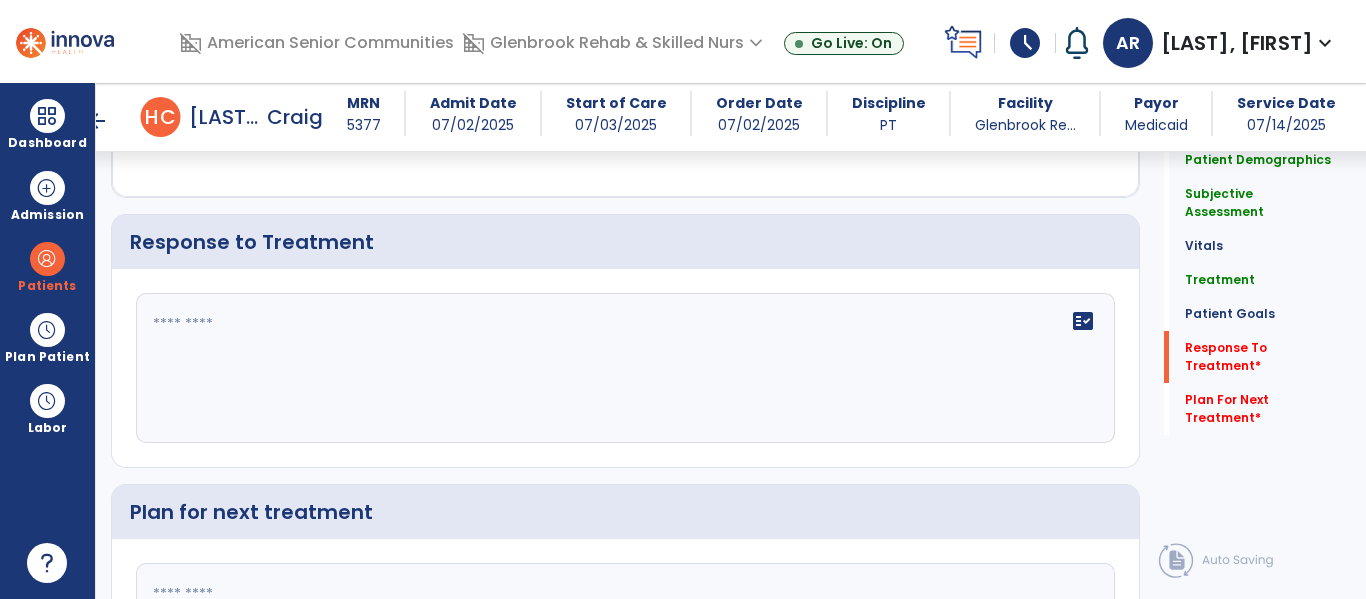 click 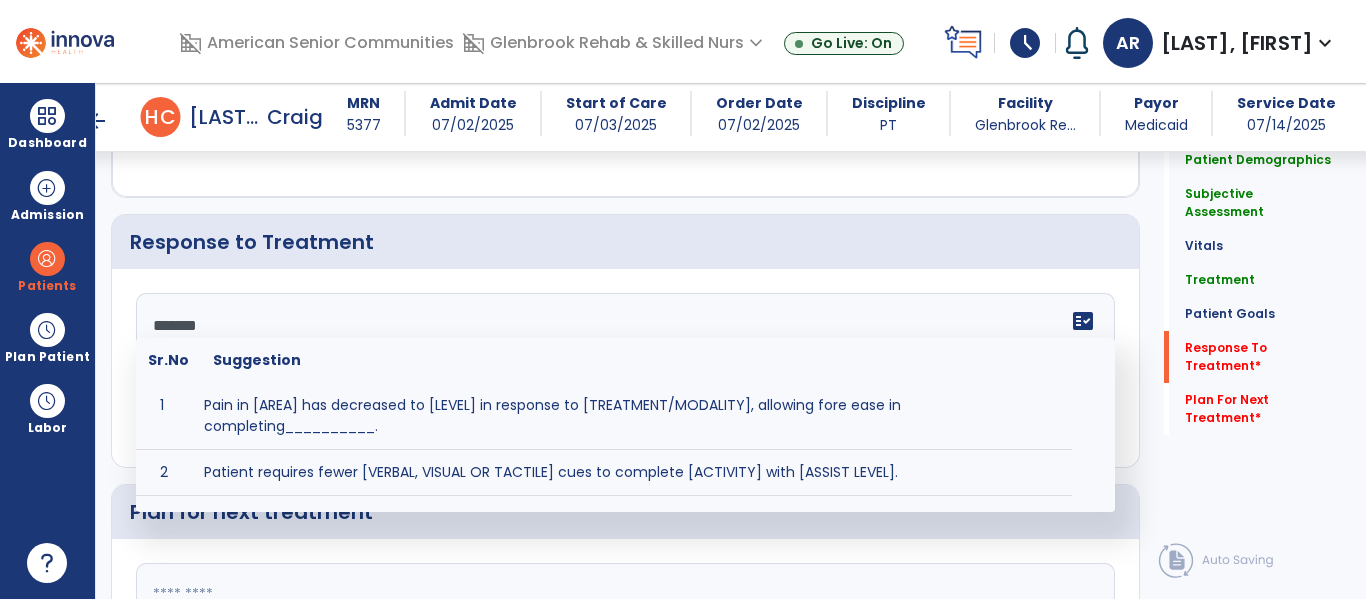 type on "********" 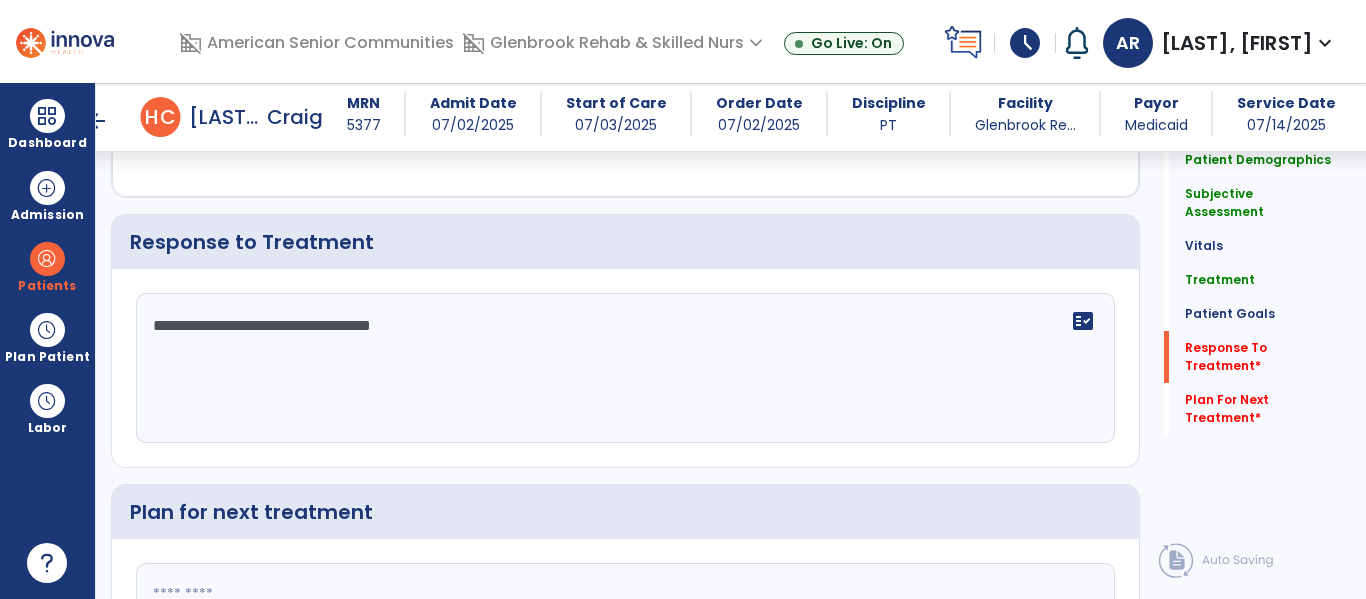 scroll, scrollTop: 3405, scrollLeft: 0, axis: vertical 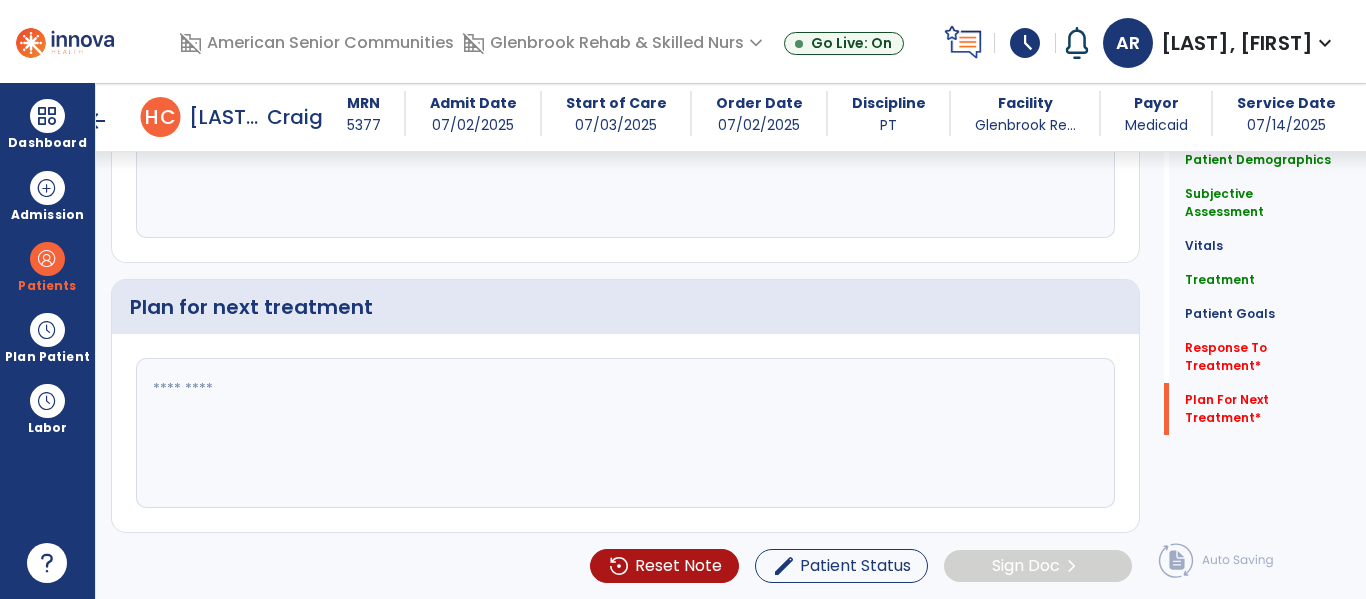 type on "**********" 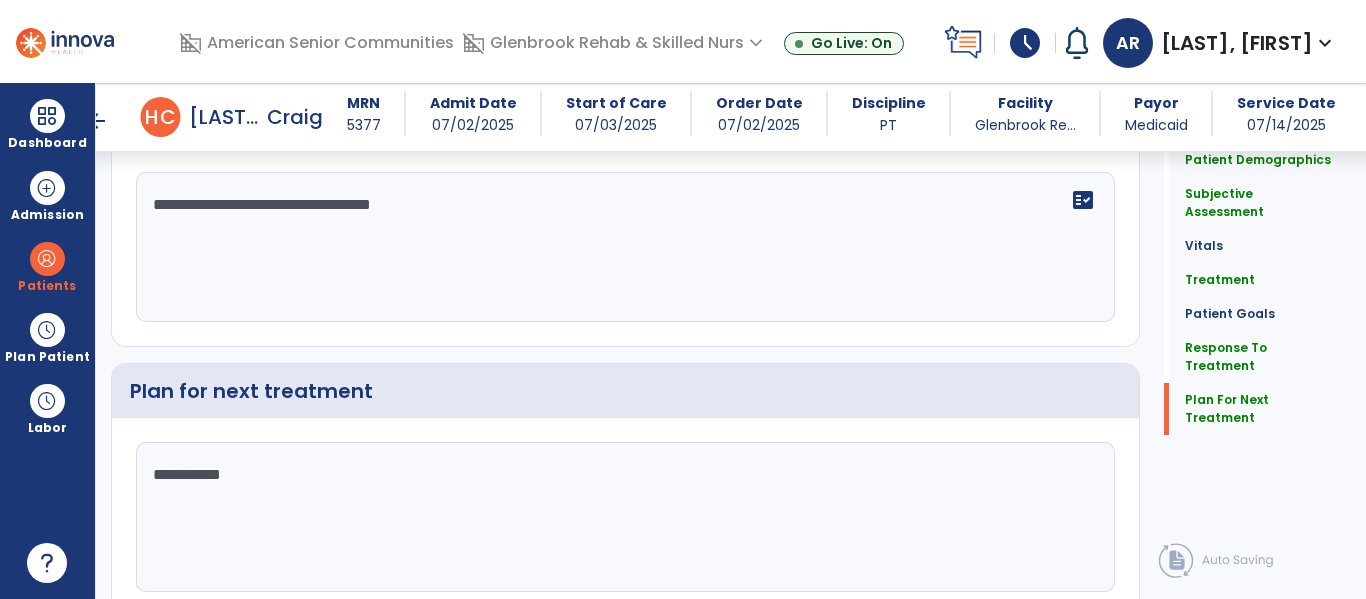 scroll, scrollTop: 3405, scrollLeft: 0, axis: vertical 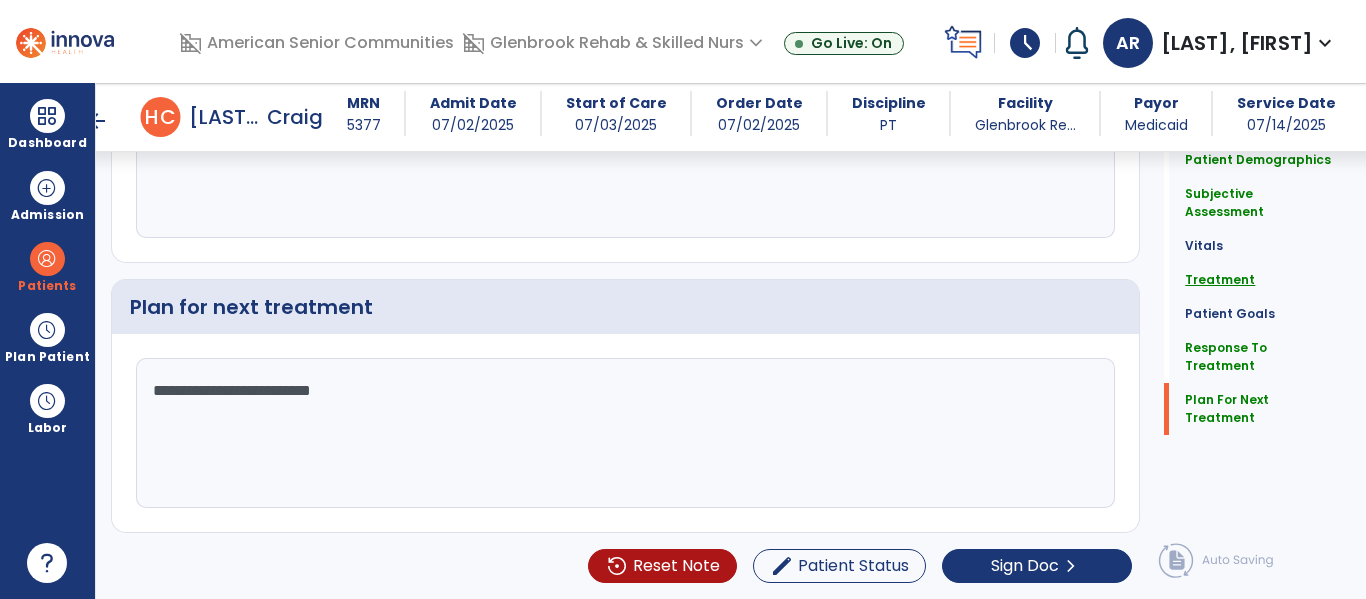 type on "**********" 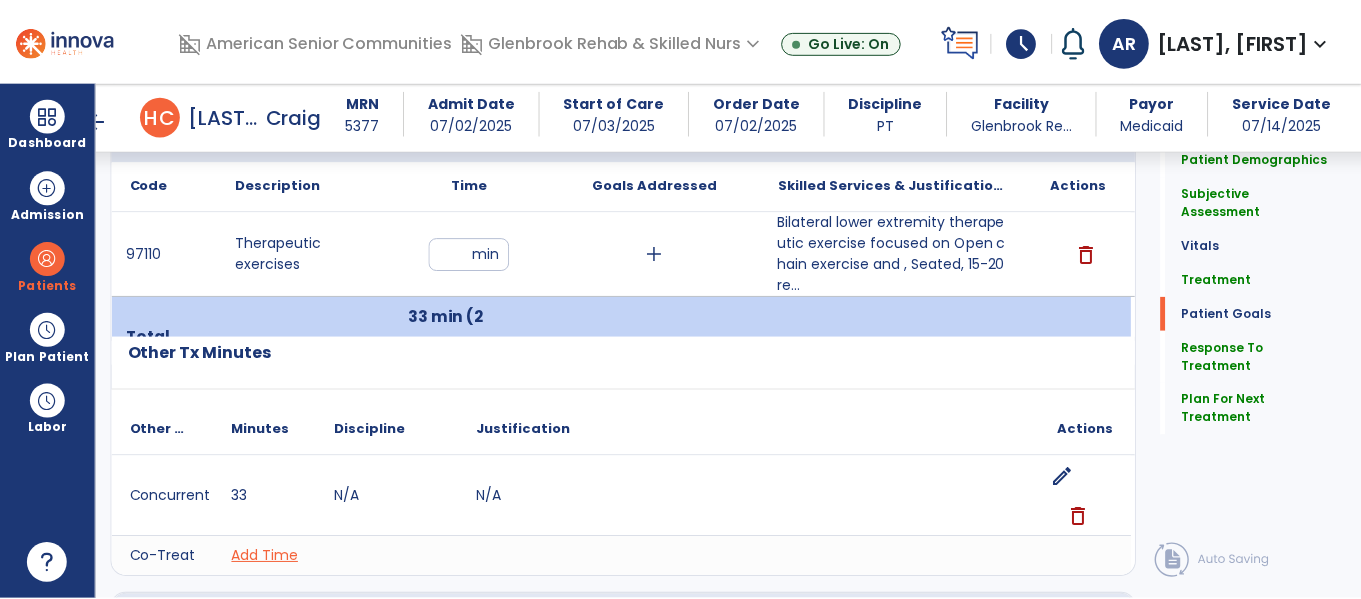scroll, scrollTop: 3405, scrollLeft: 0, axis: vertical 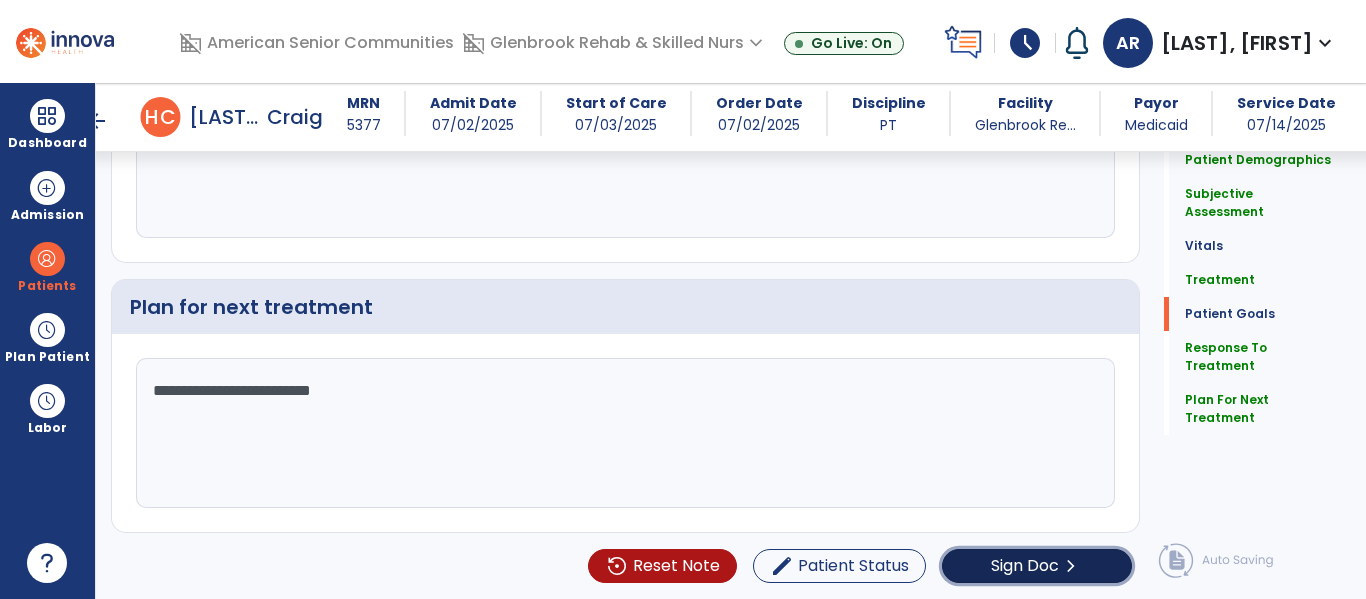 click on "Sign Doc" 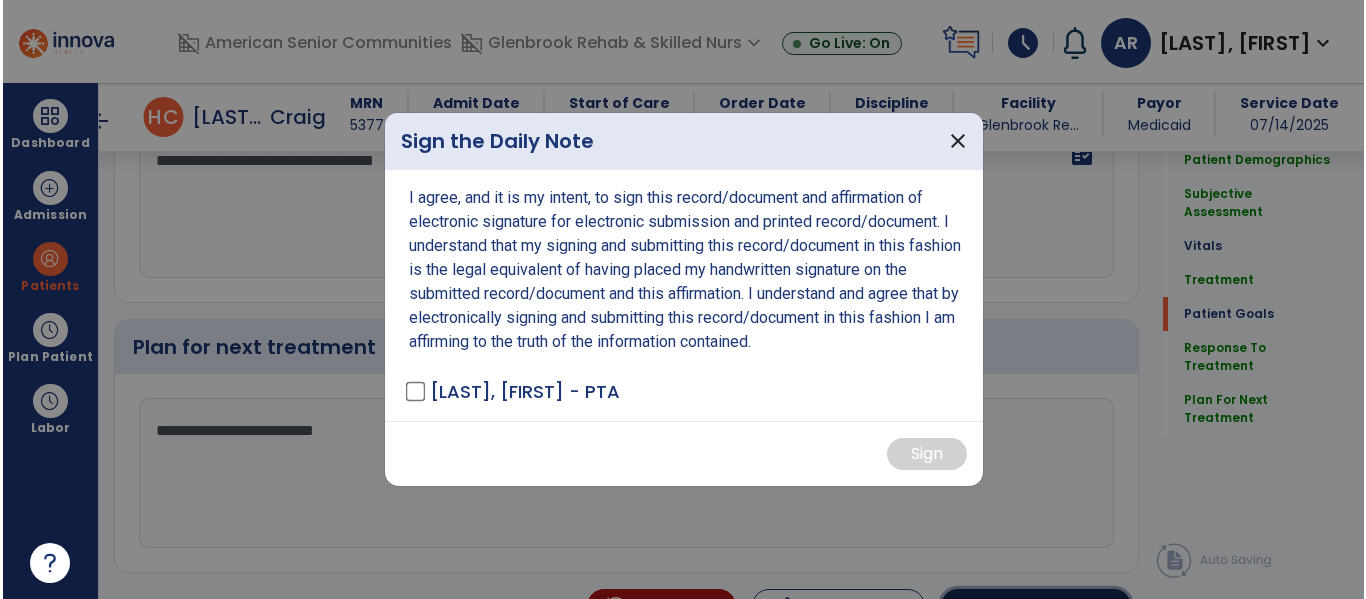 scroll, scrollTop: 3445, scrollLeft: 0, axis: vertical 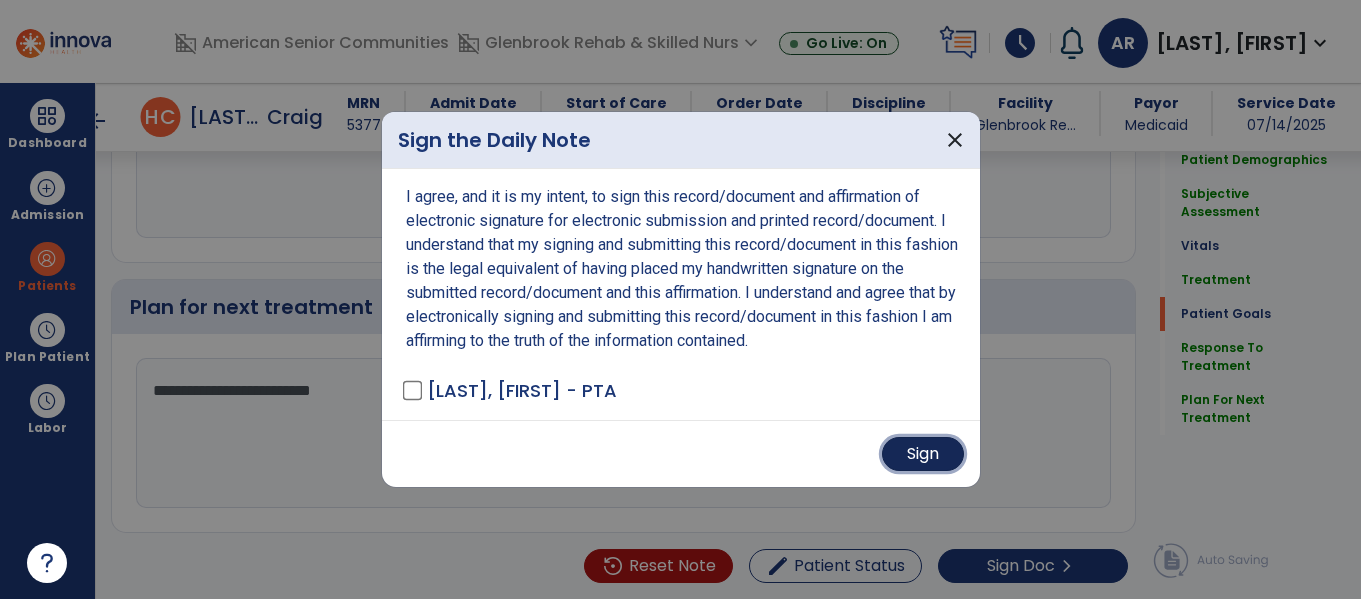 click on "Sign" at bounding box center [923, 454] 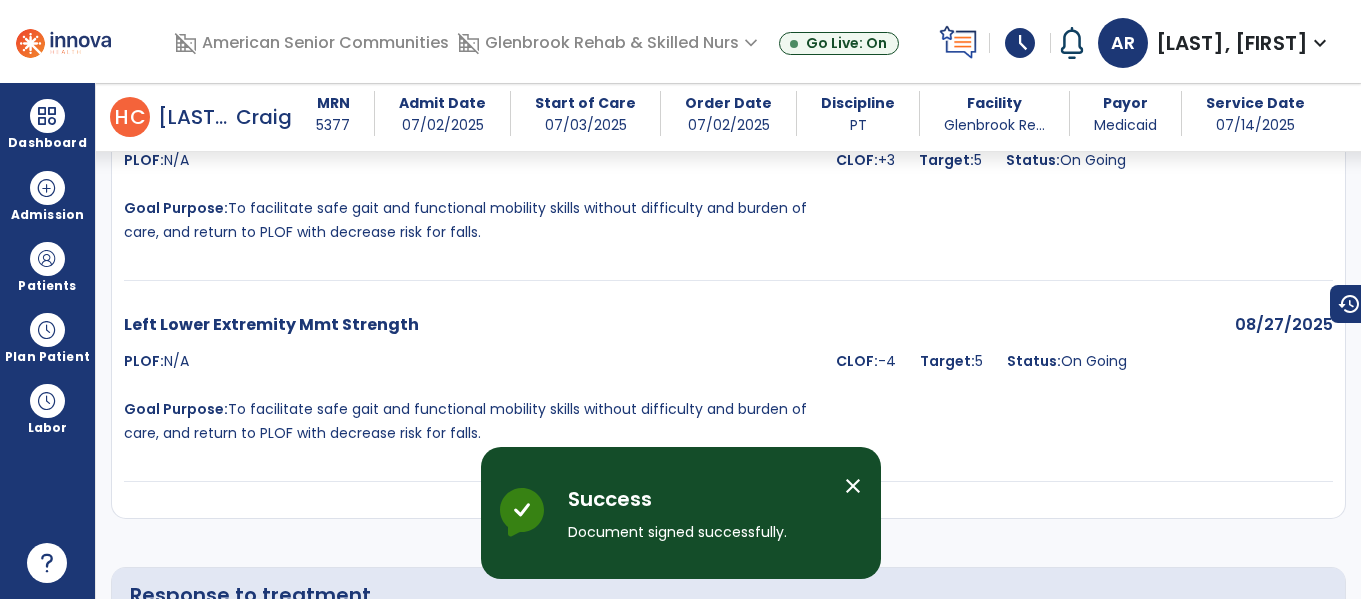 click at bounding box center [47, 116] 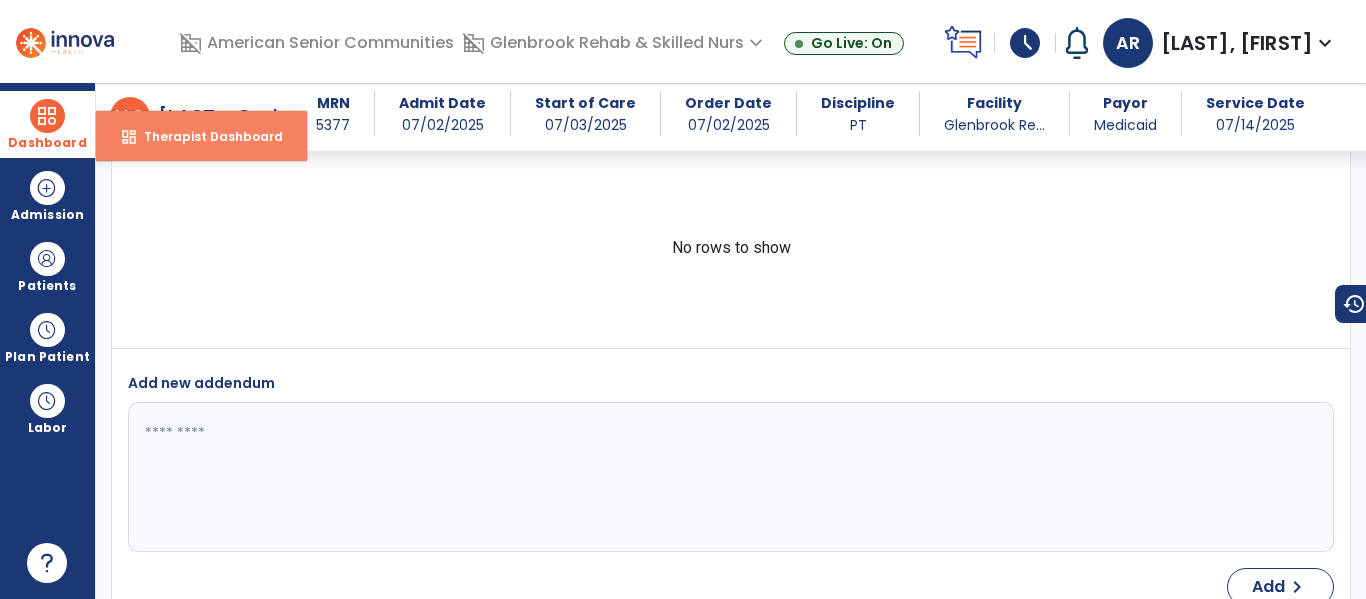 click on "dashboard  Therapist Dashboard" at bounding box center [201, 136] 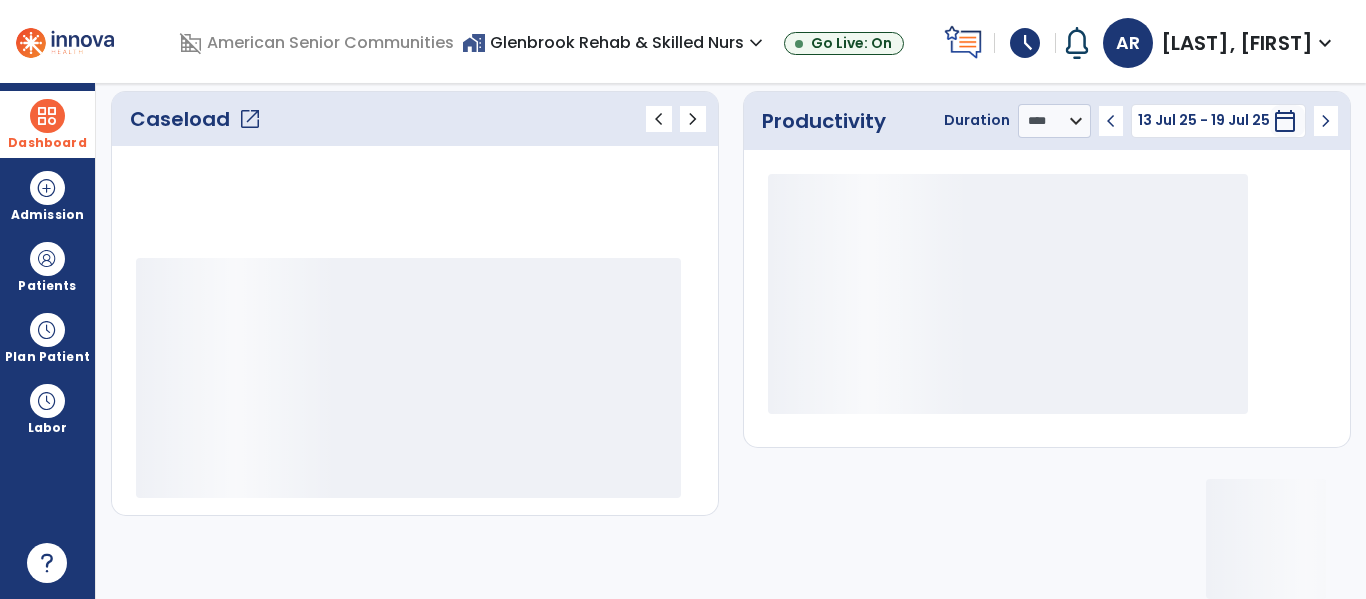 scroll, scrollTop: 276, scrollLeft: 0, axis: vertical 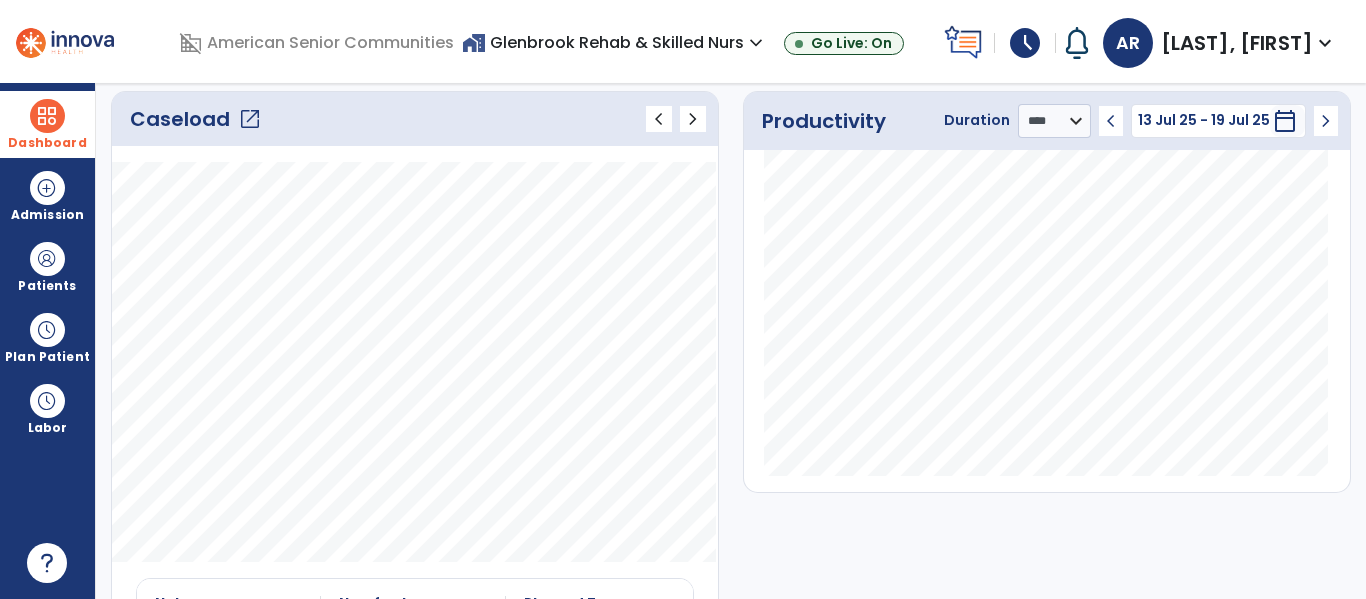 click on "schedule" at bounding box center (1025, 43) 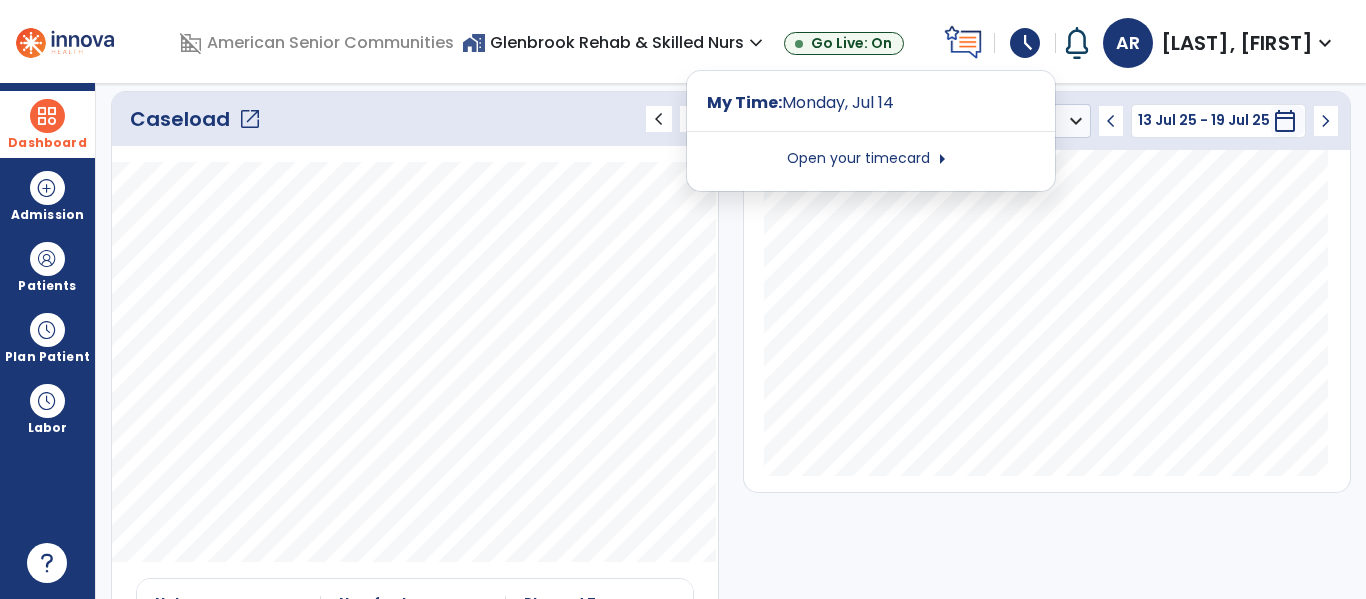 click on "Open your timecard  arrow_right" at bounding box center [871, 159] 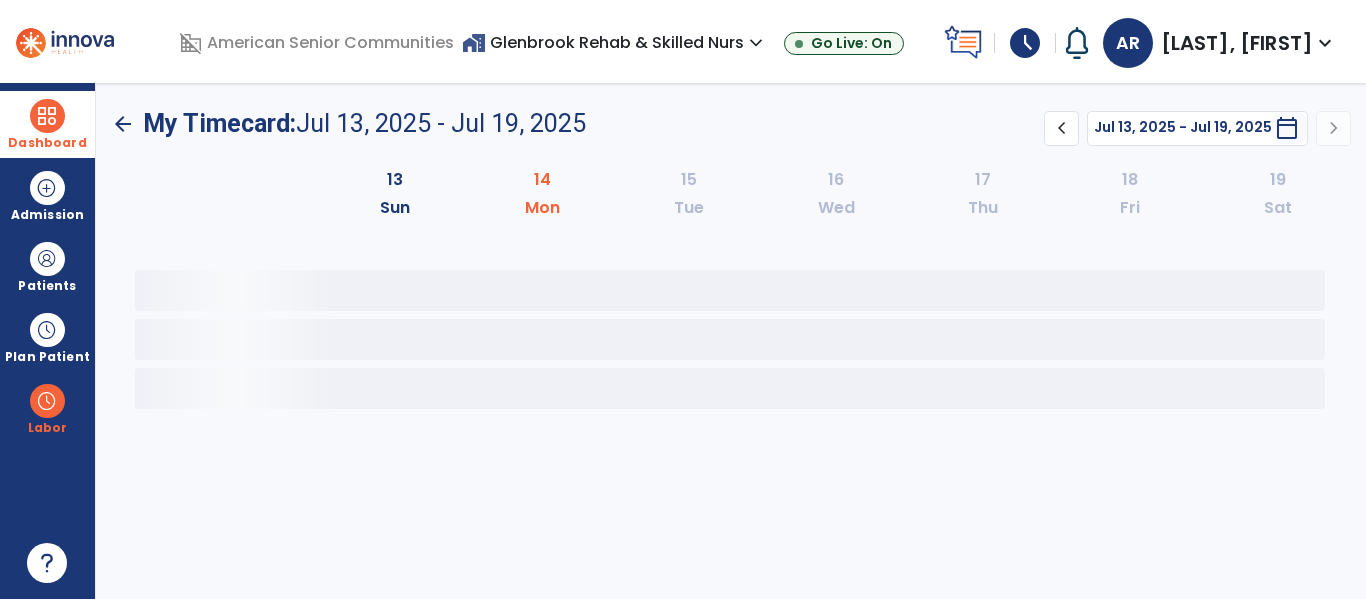 scroll, scrollTop: 0, scrollLeft: 0, axis: both 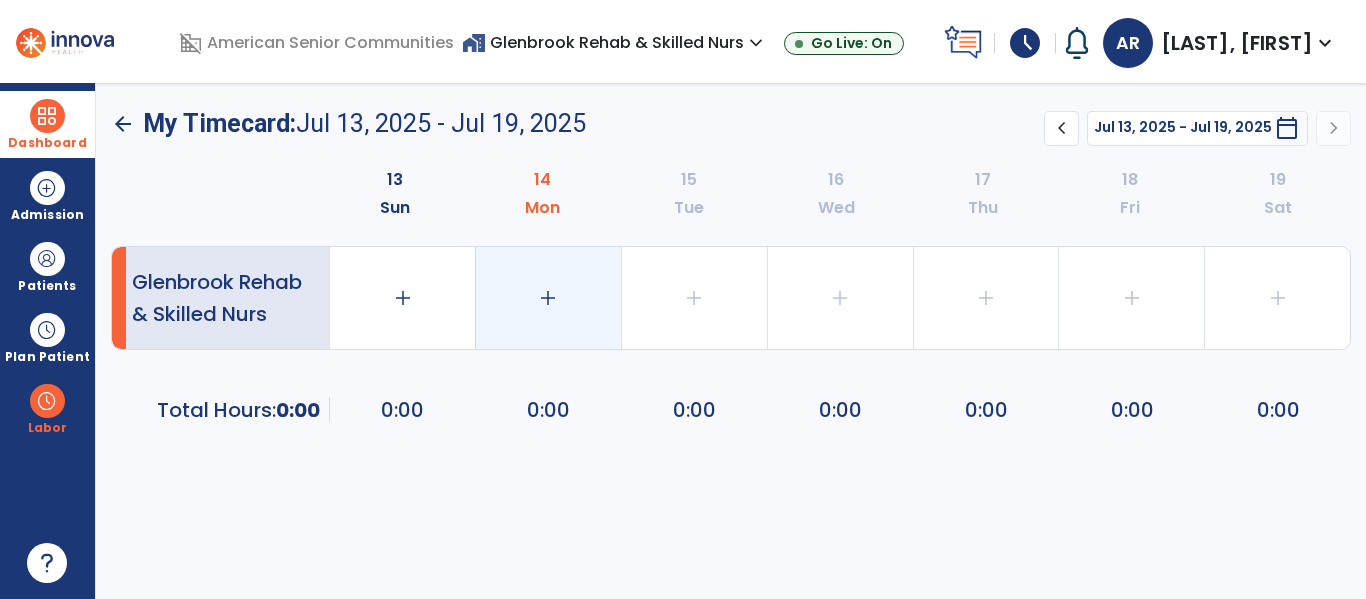 click on "add" 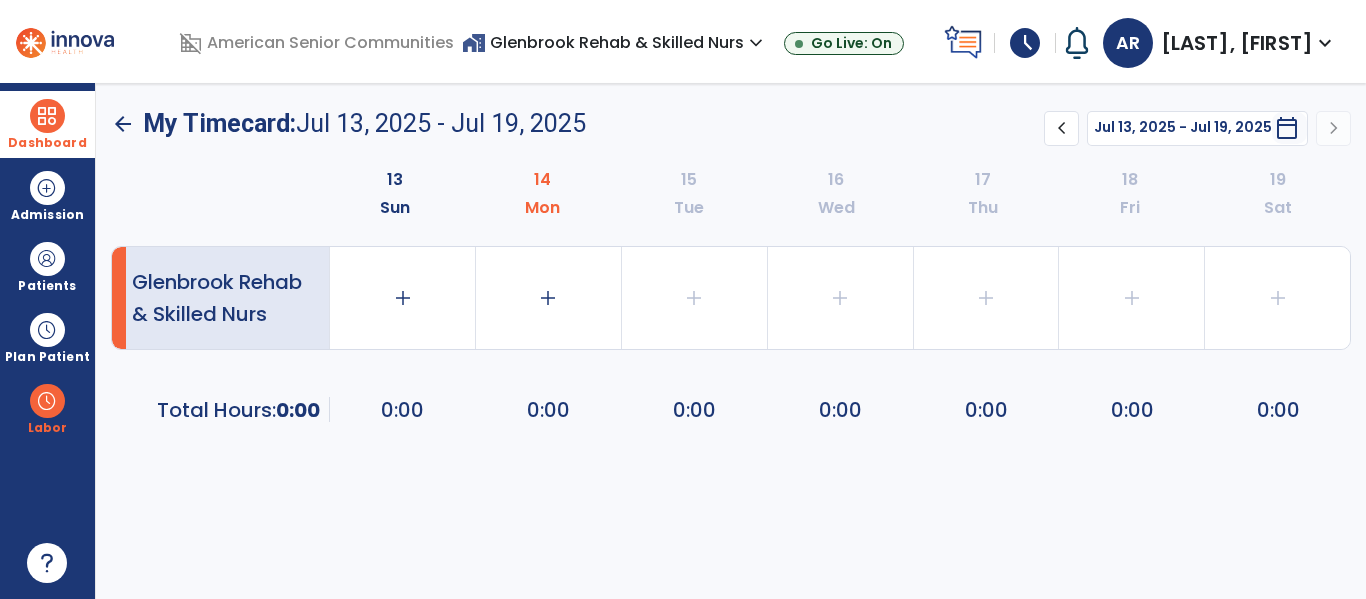 click on "arrow_back" 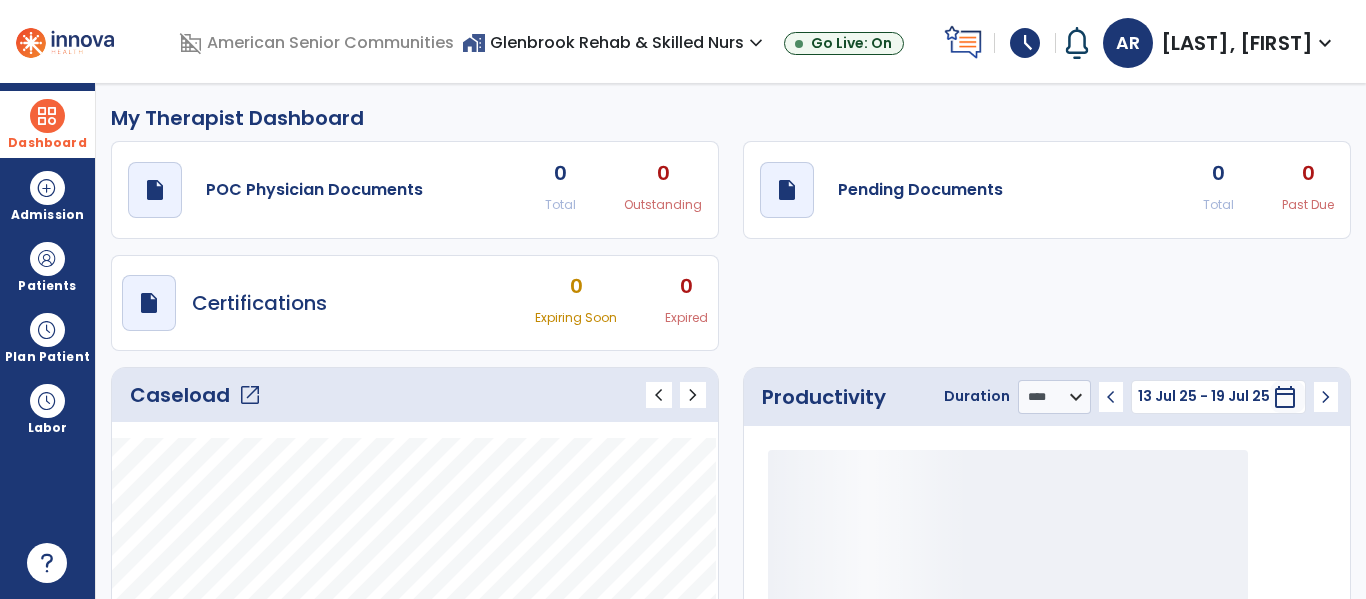 click on "Caseload   open_in_new" 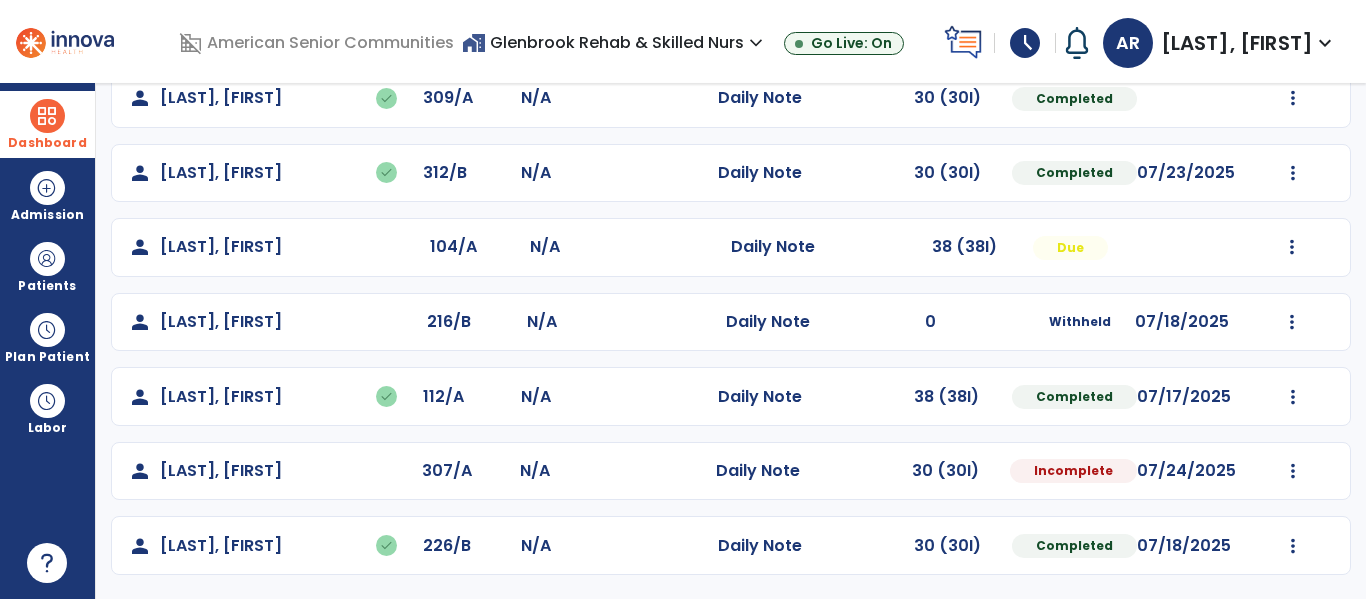 scroll, scrollTop: 0, scrollLeft: 0, axis: both 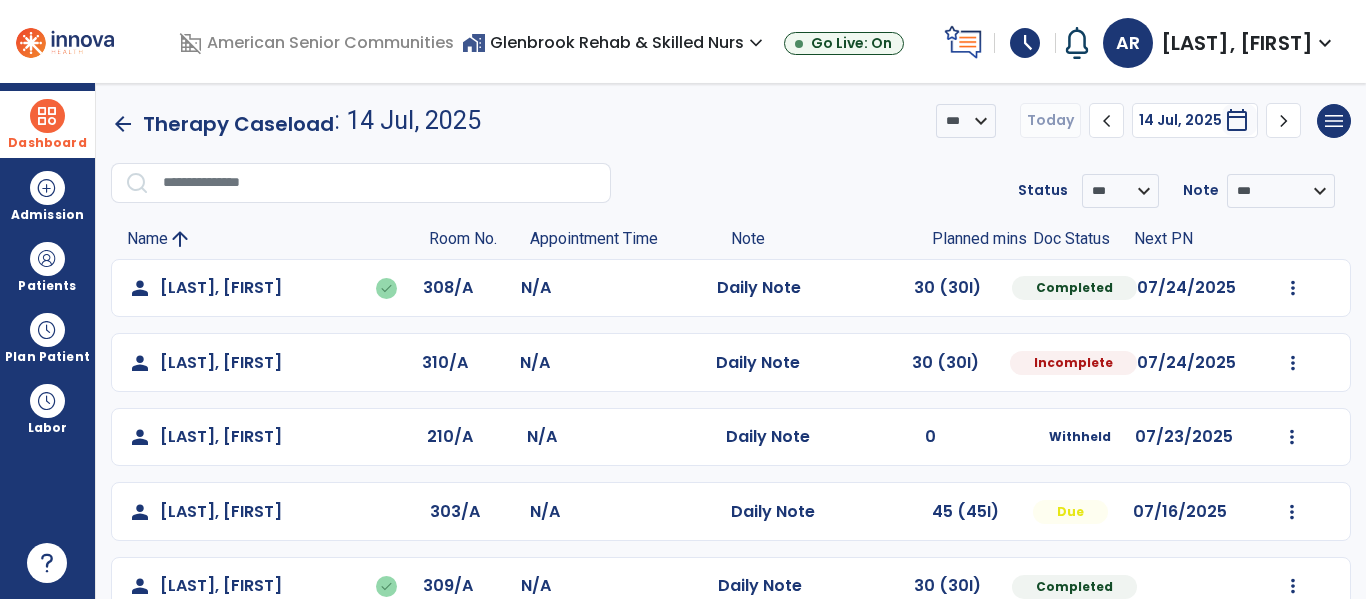 click on "Mark Visit As Complete   Reset Note   Open Document   G + C Mins" 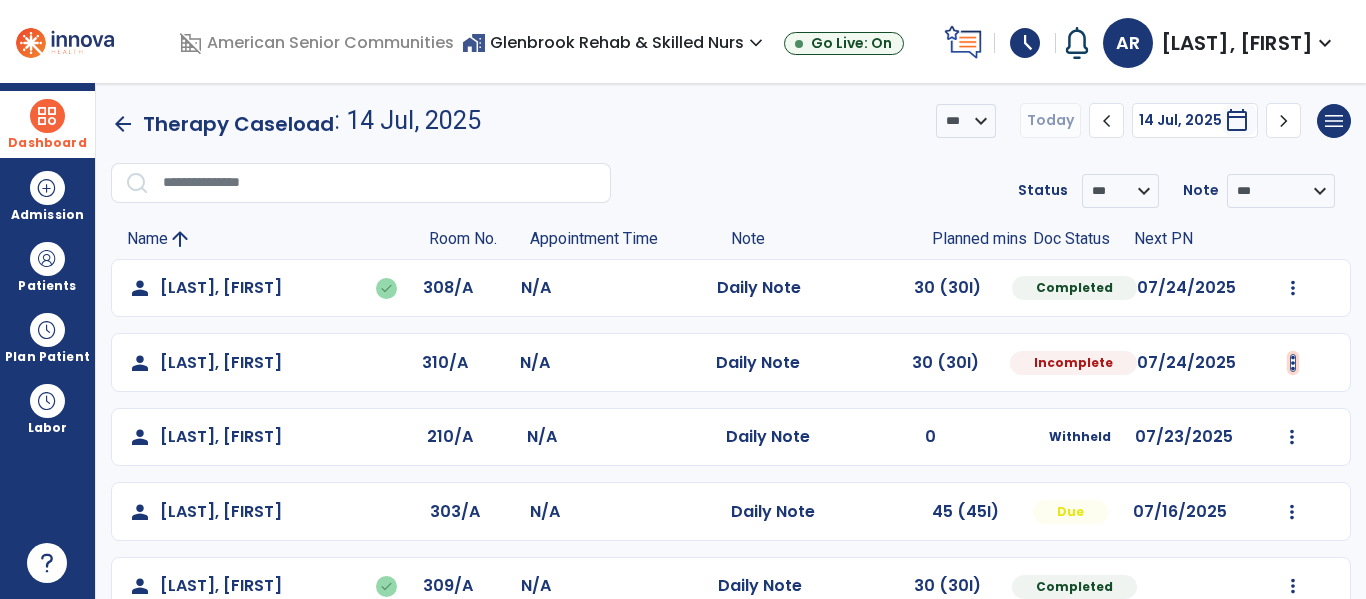 click at bounding box center (1293, 288) 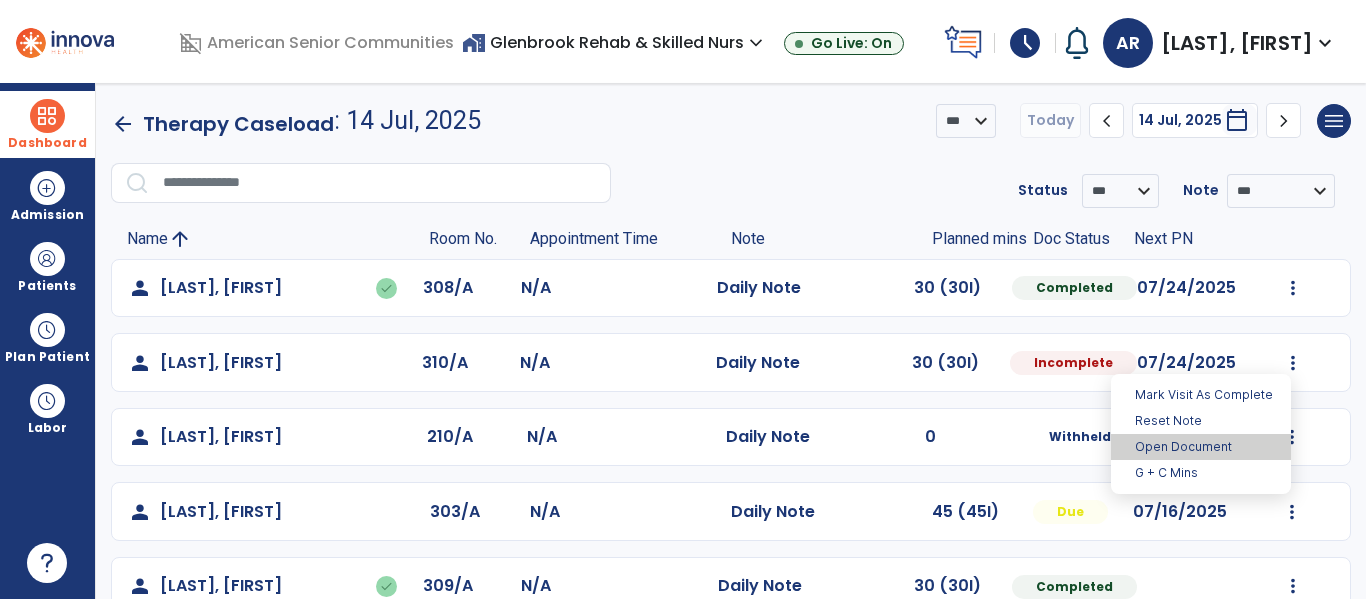 click on "Open Document" at bounding box center (1201, 447) 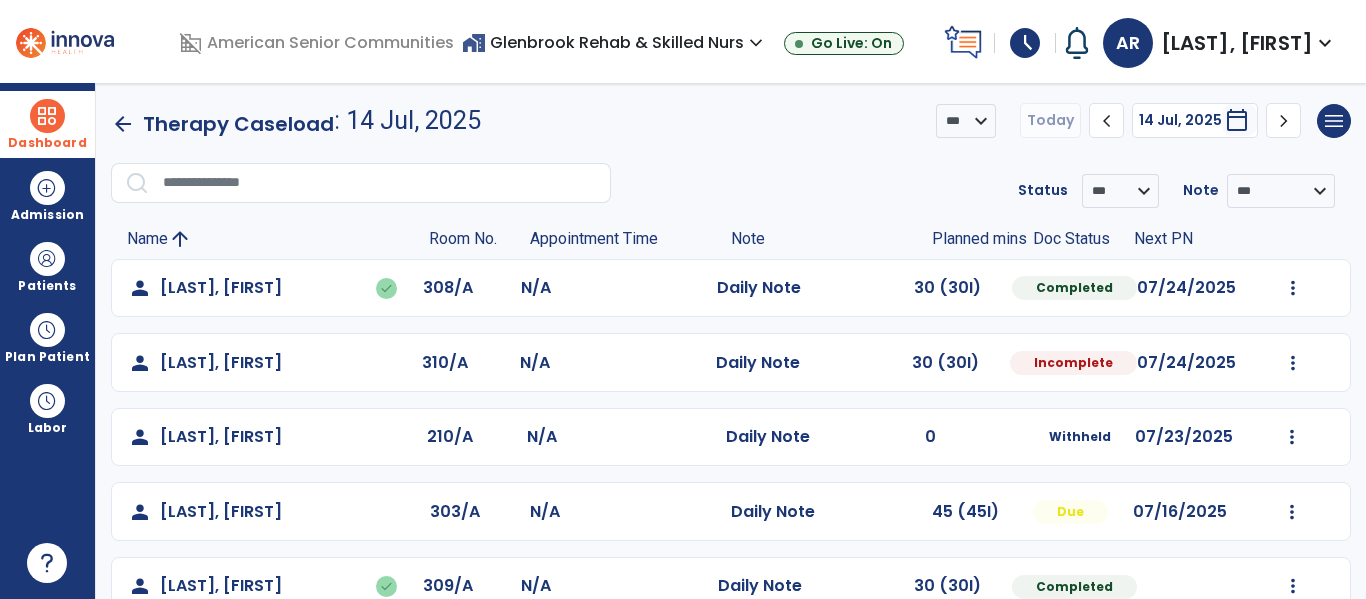 select on "*" 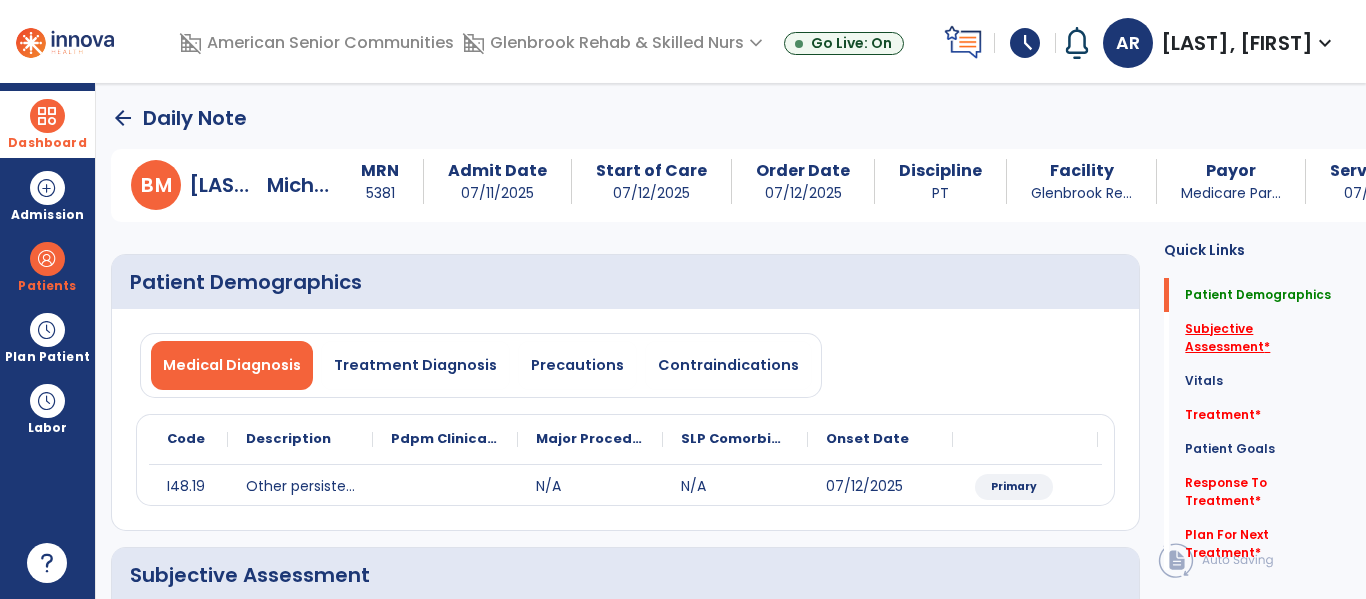 click on "Subjective Assessment   *" 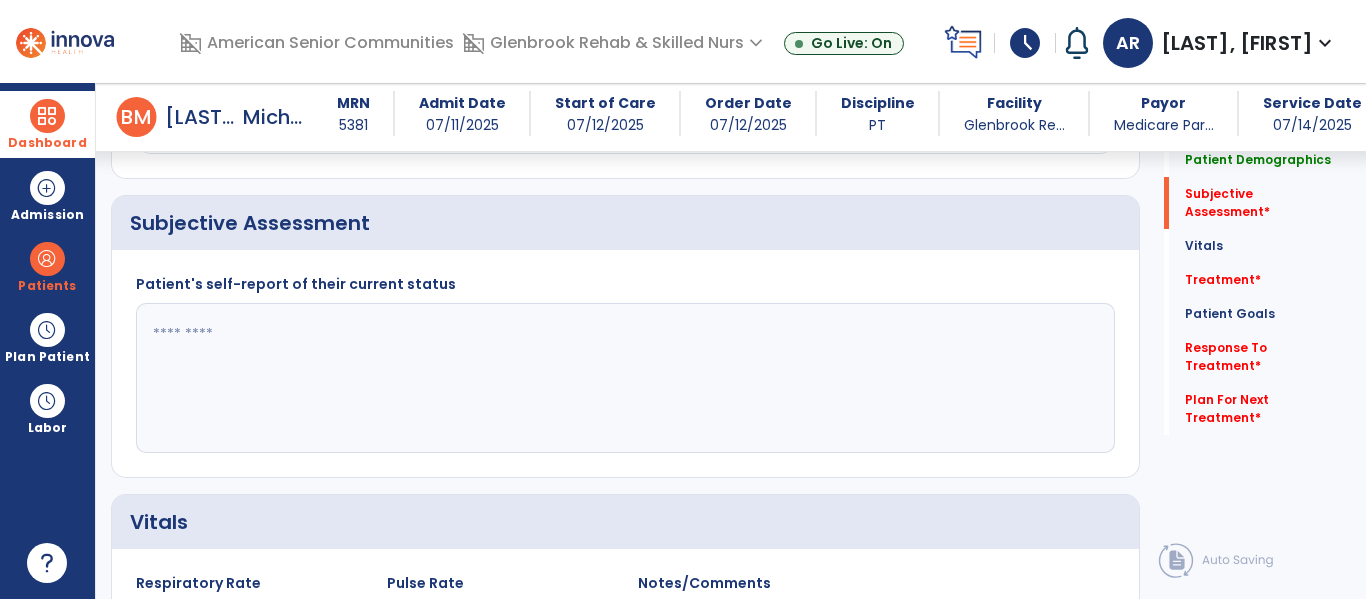 scroll, scrollTop: 347, scrollLeft: 0, axis: vertical 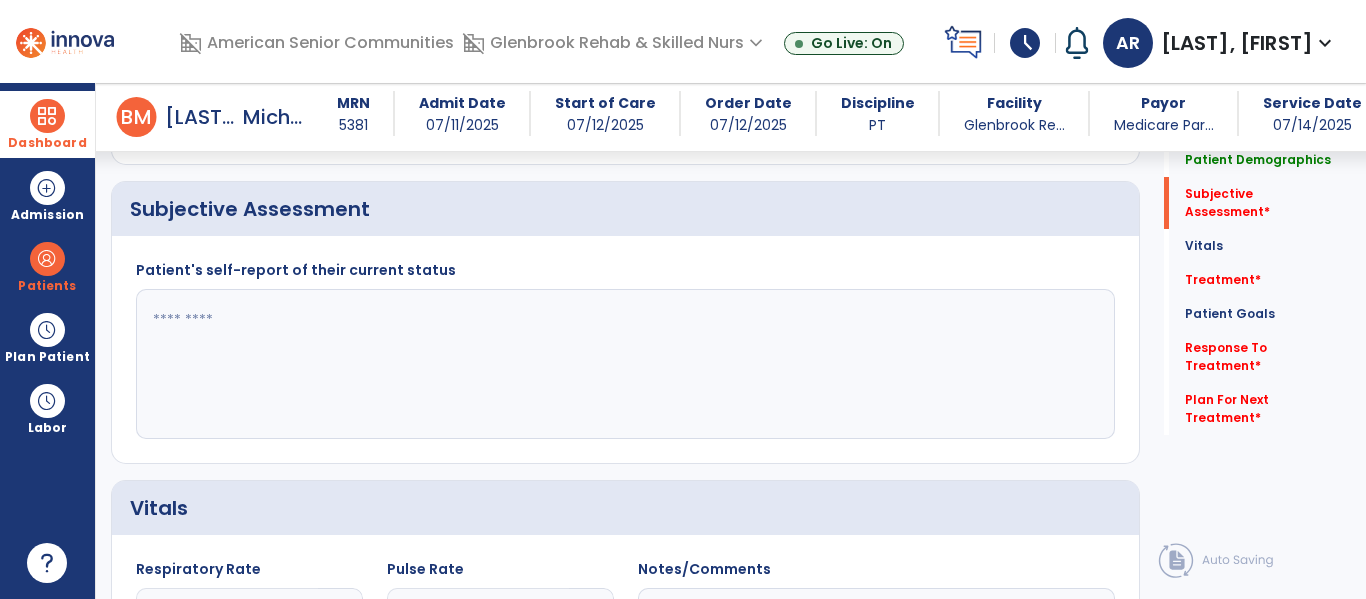 click 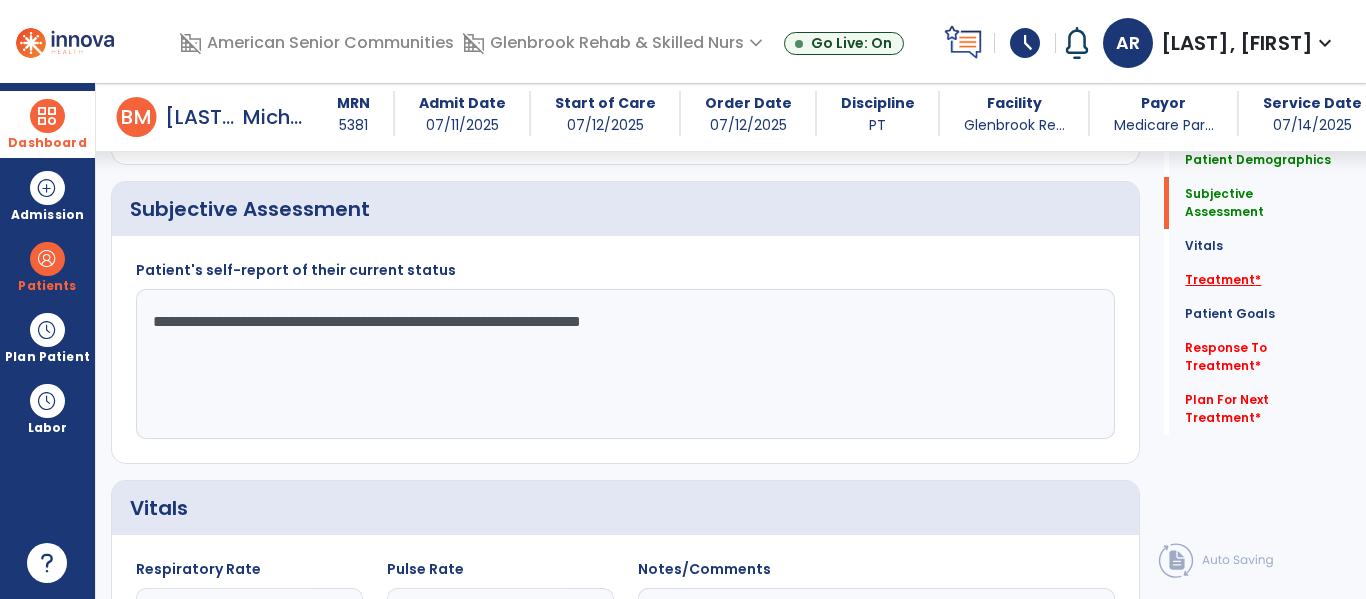 type on "**********" 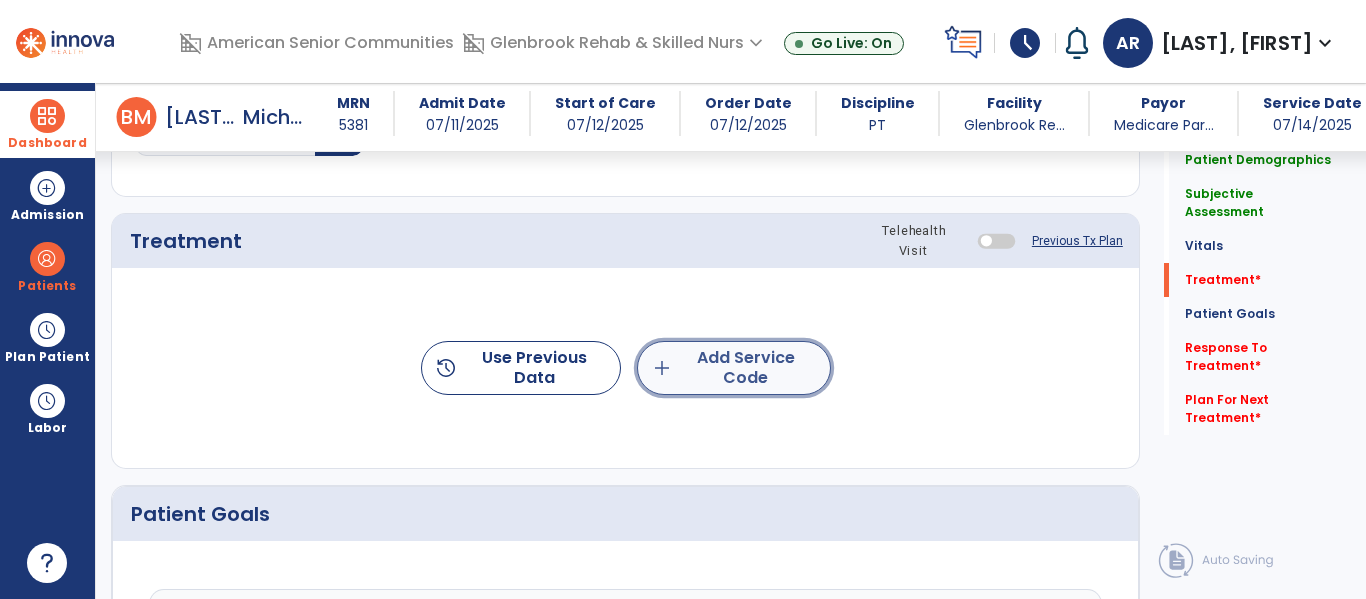 click on "add  Add Service Code" 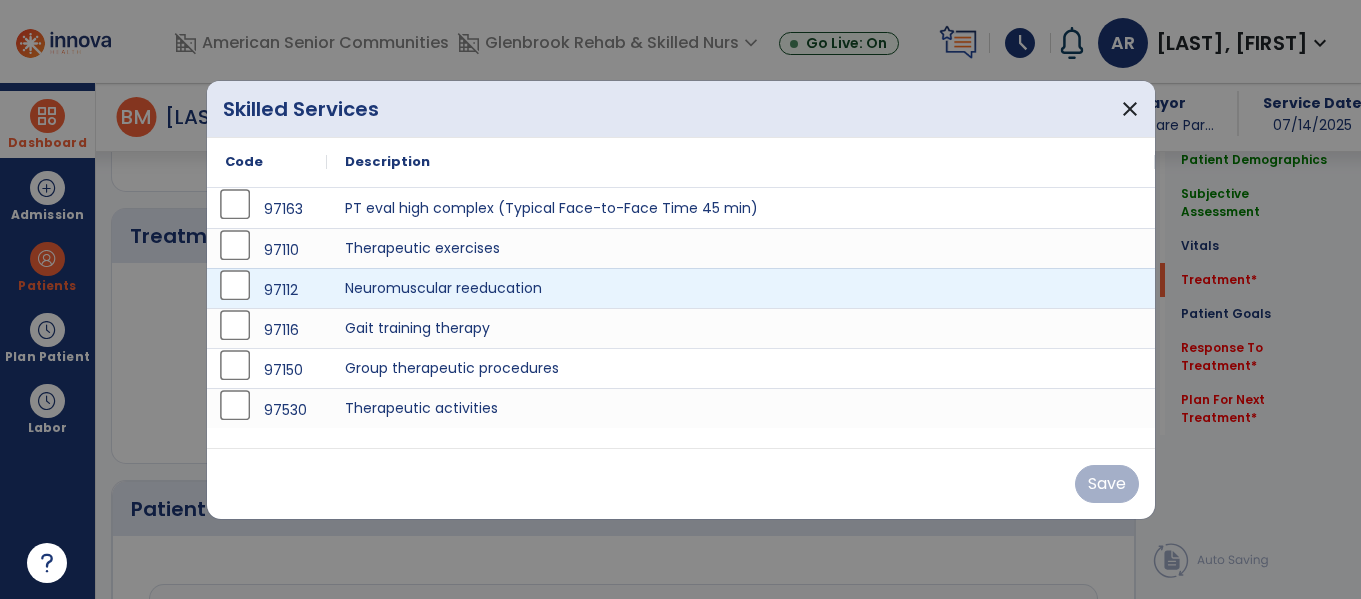 scroll, scrollTop: 1036, scrollLeft: 0, axis: vertical 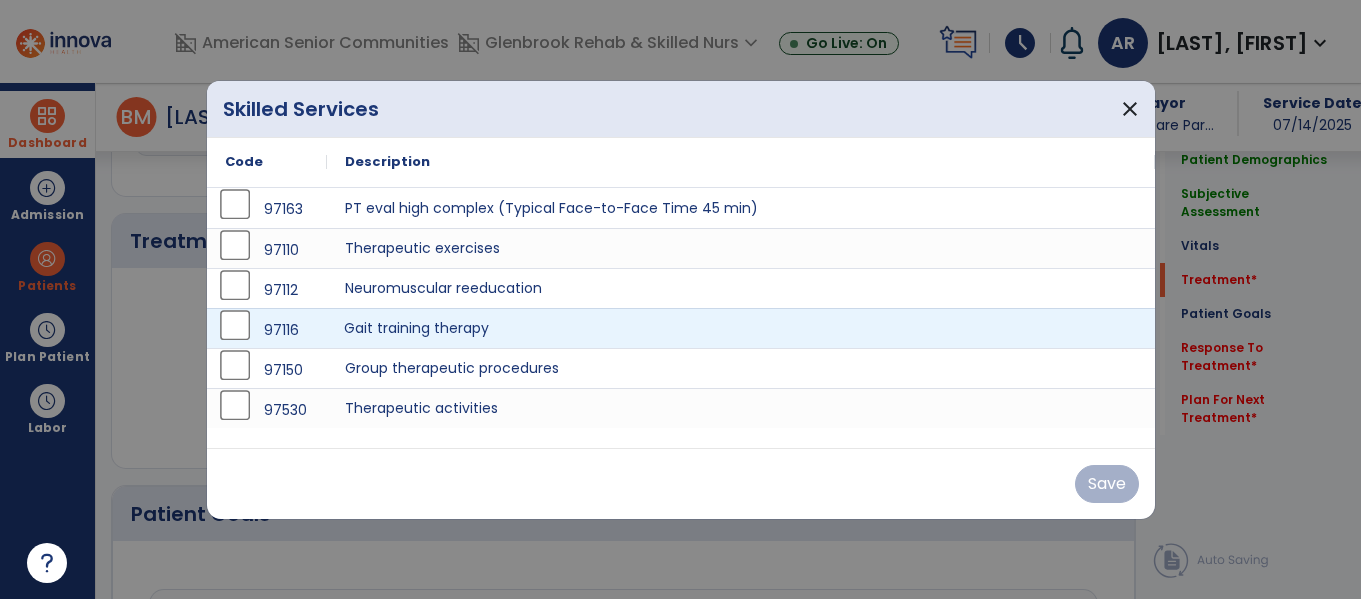click on "Gait training therapy" at bounding box center (741, 328) 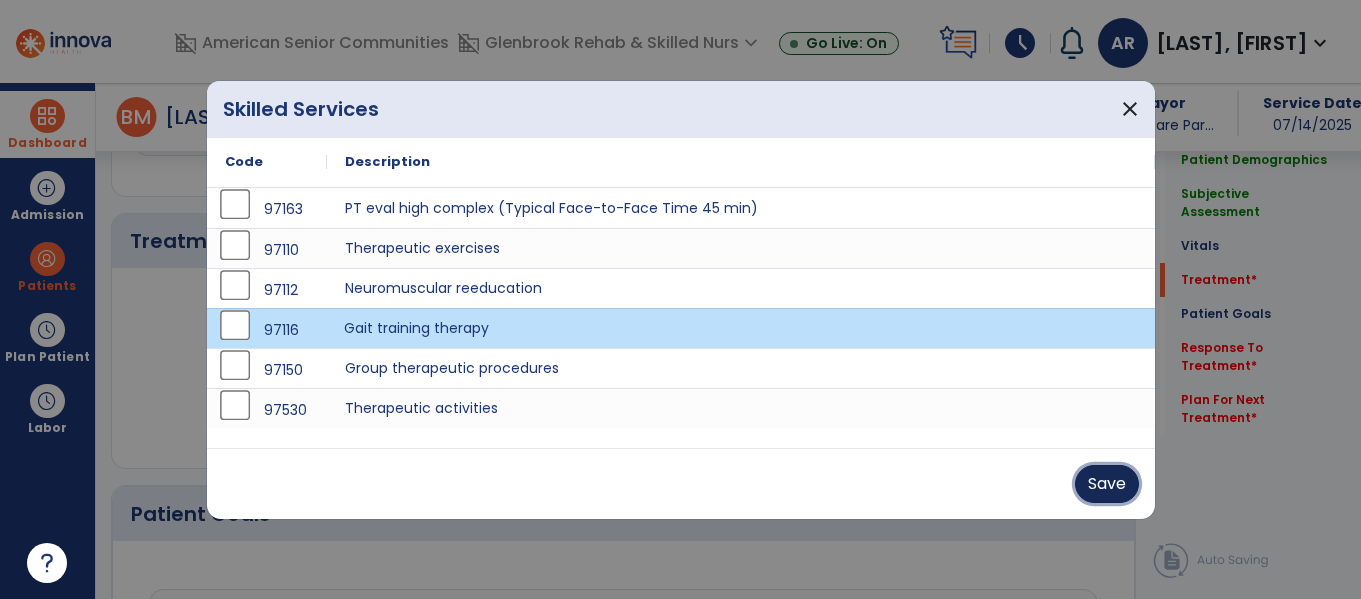 click on "Save" at bounding box center (1107, 484) 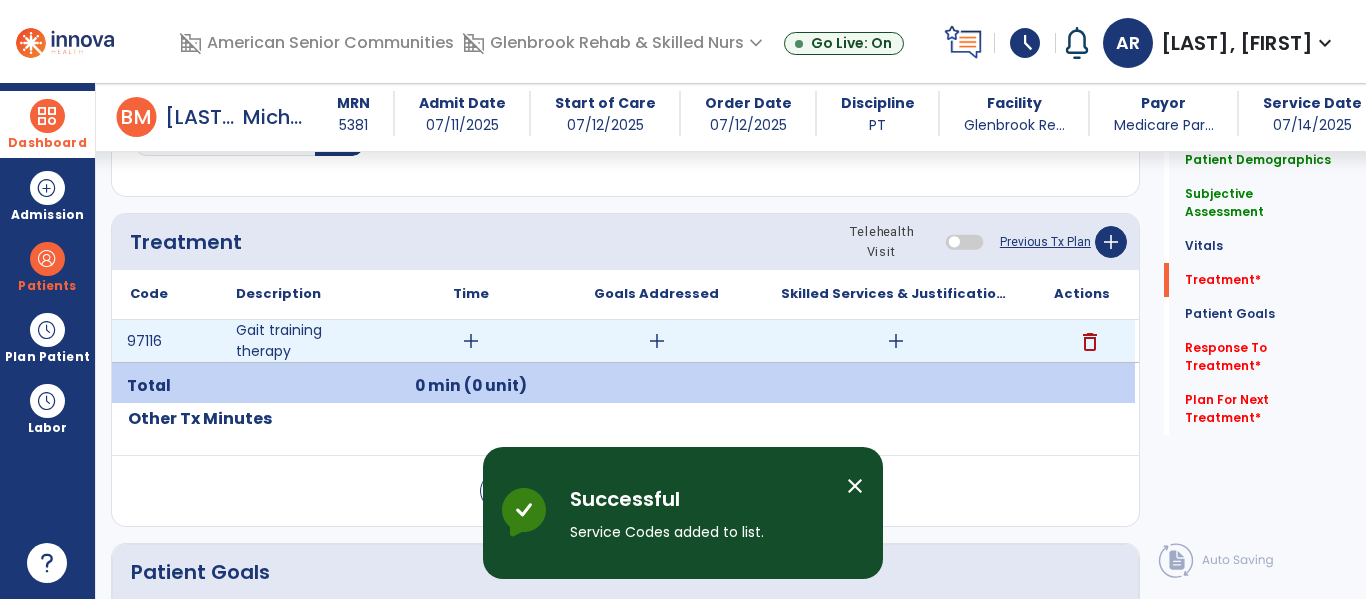 click on "add" at bounding box center (471, 341) 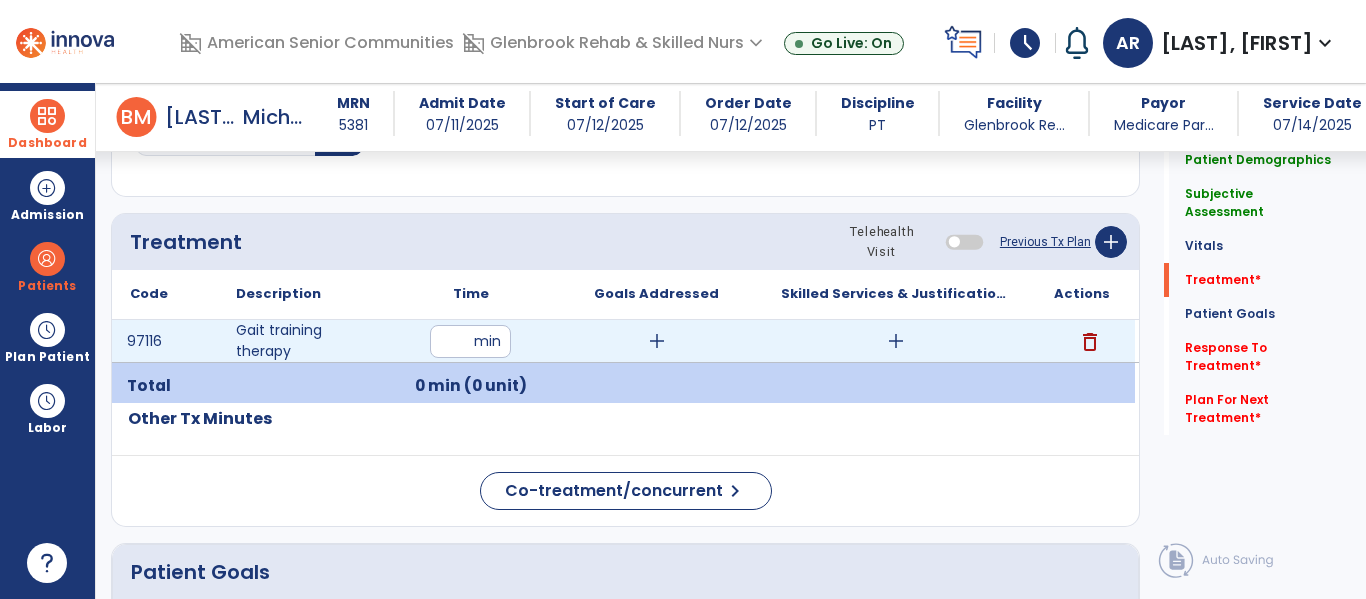 type on "**" 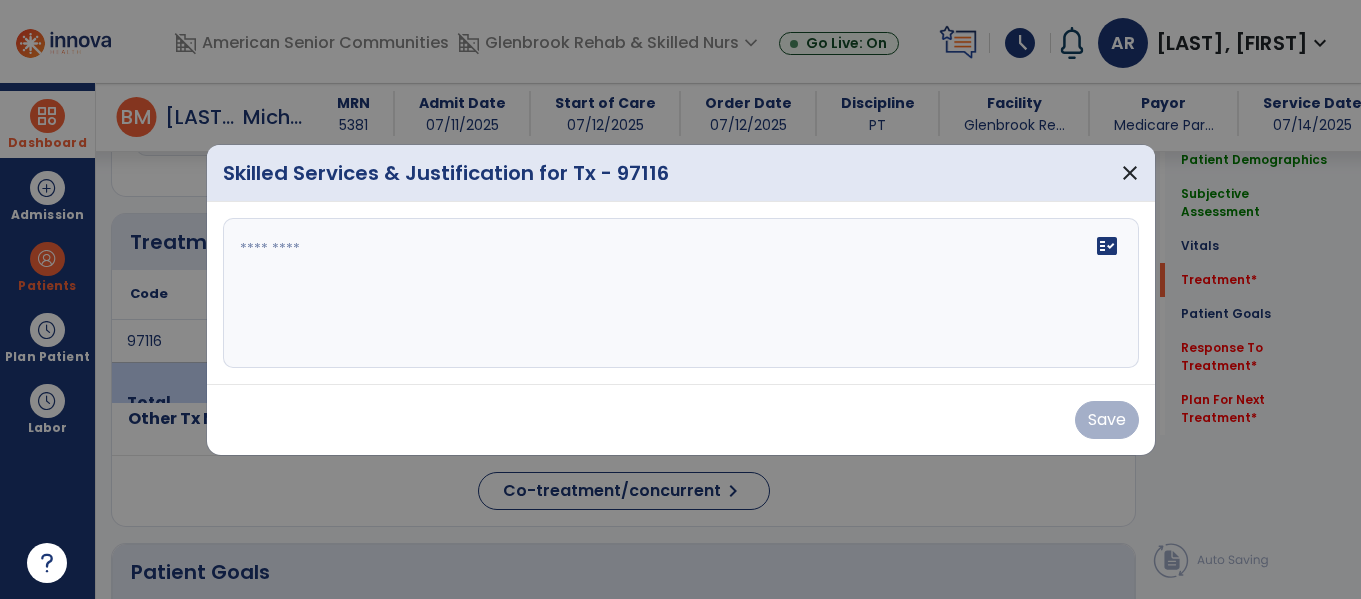 click on "fact_check" at bounding box center (681, 293) 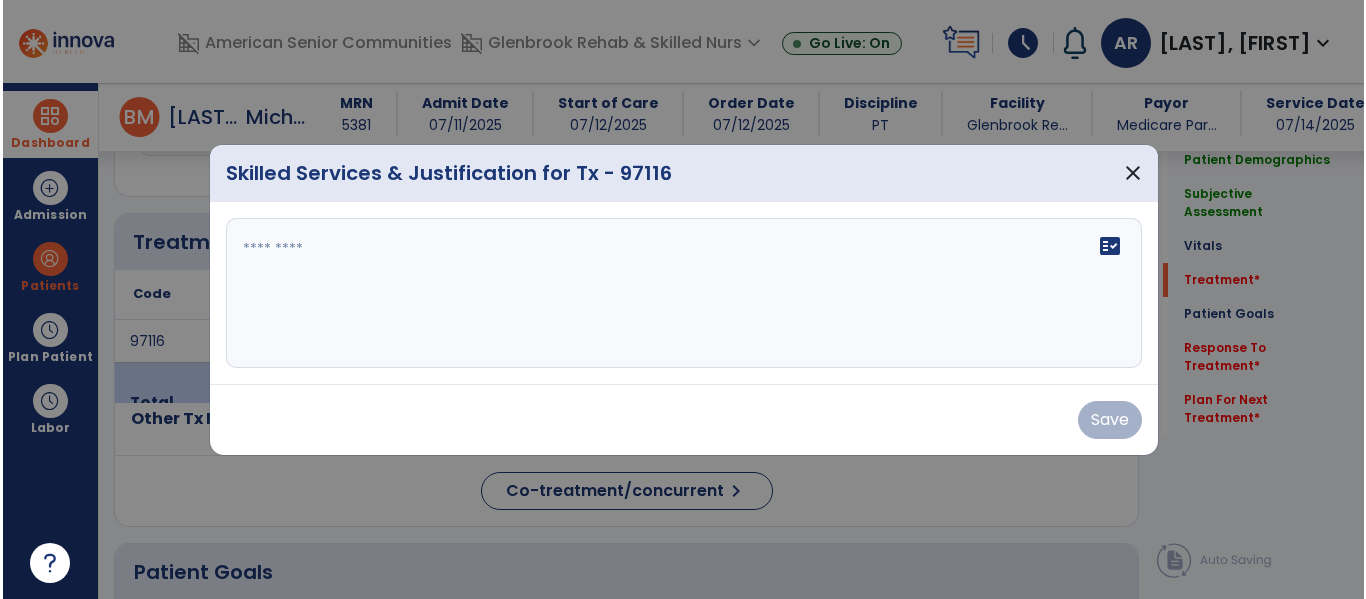 scroll, scrollTop: 1036, scrollLeft: 0, axis: vertical 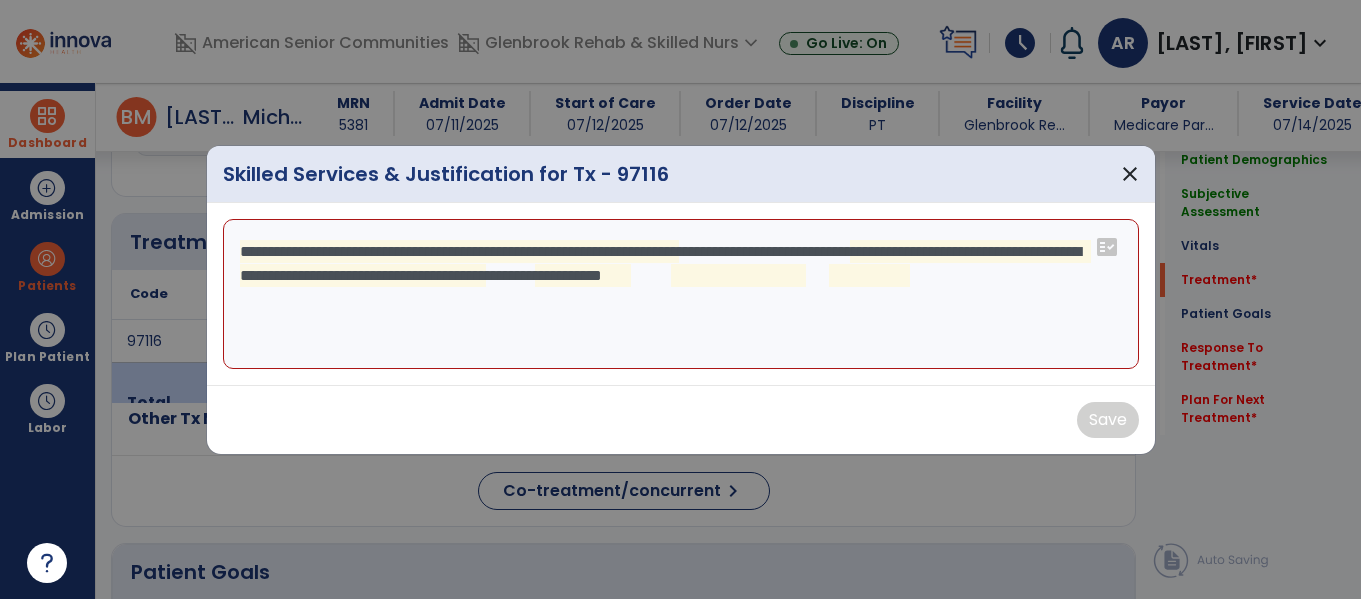 click on "**********" at bounding box center (681, 294) 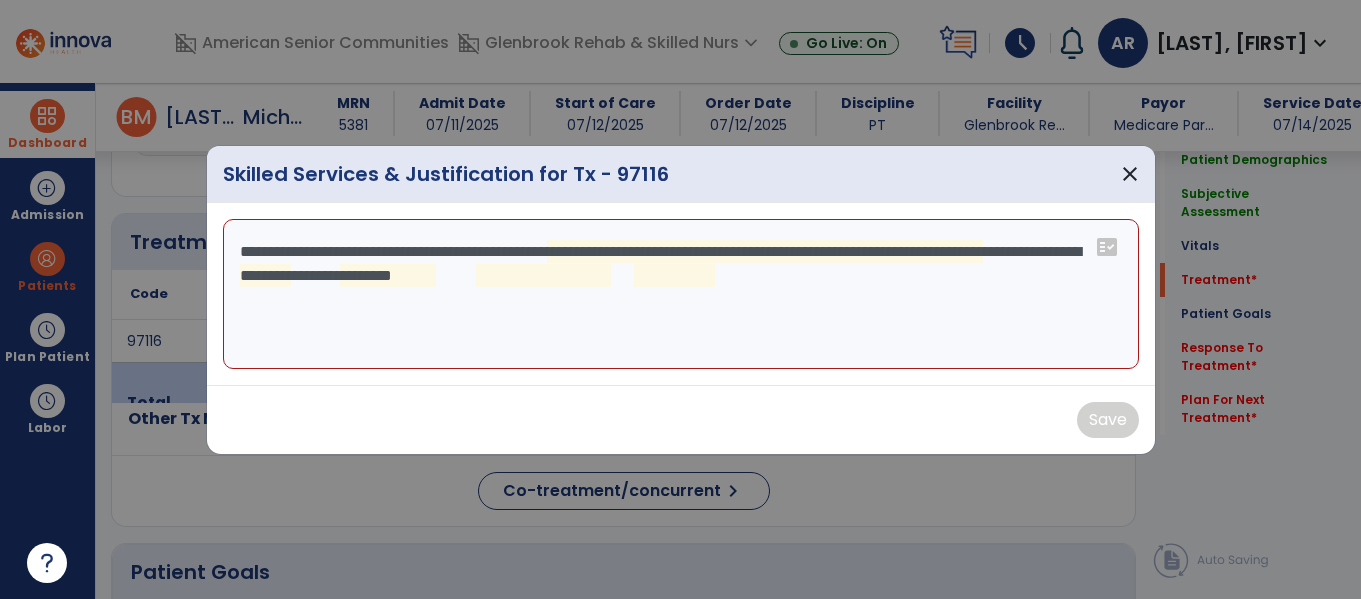 click on "**********" at bounding box center [681, 294] 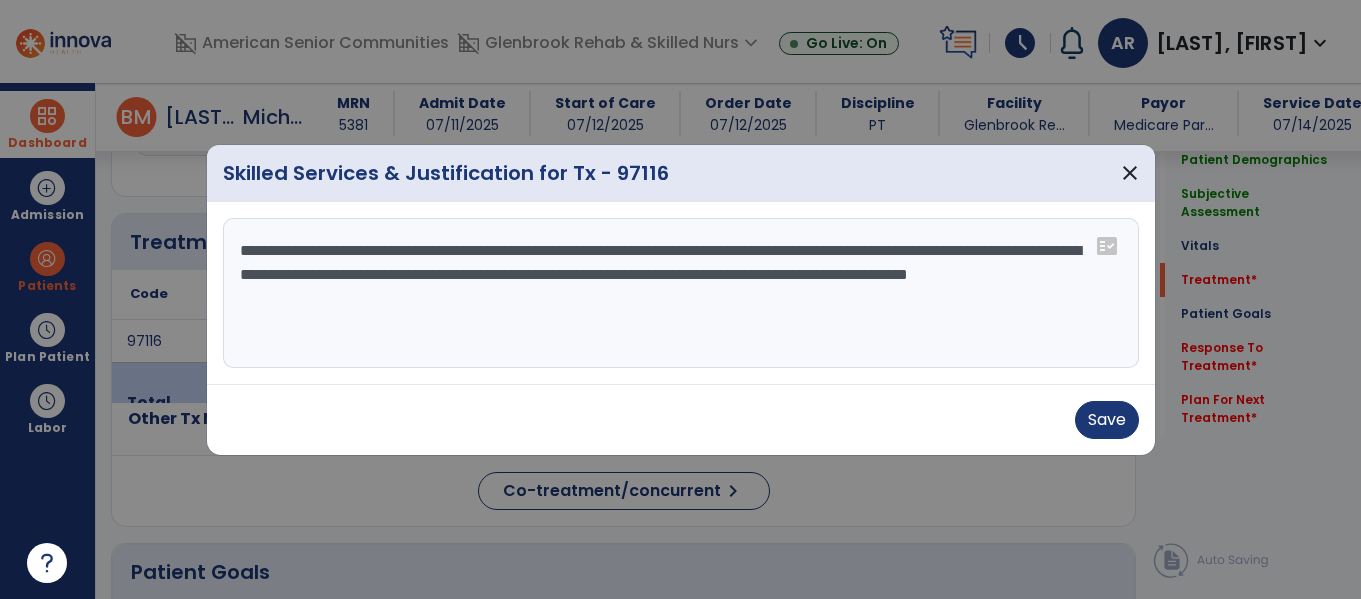 click on "**********" at bounding box center (681, 293) 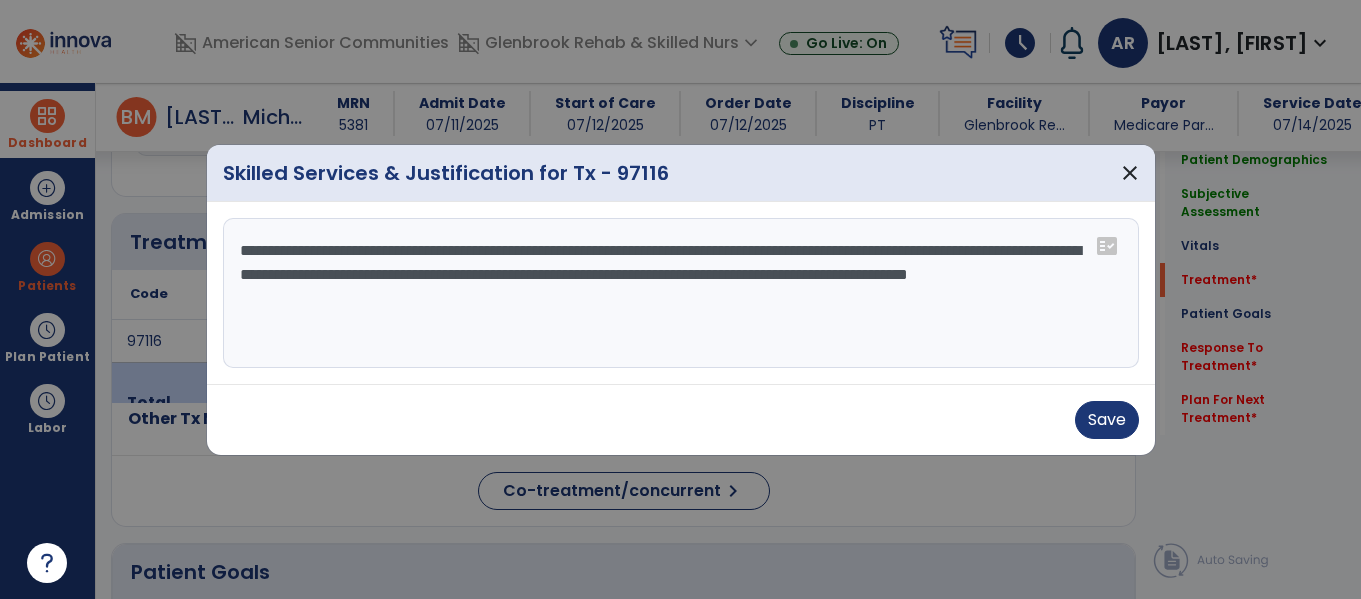 click on "**********" at bounding box center (681, 293) 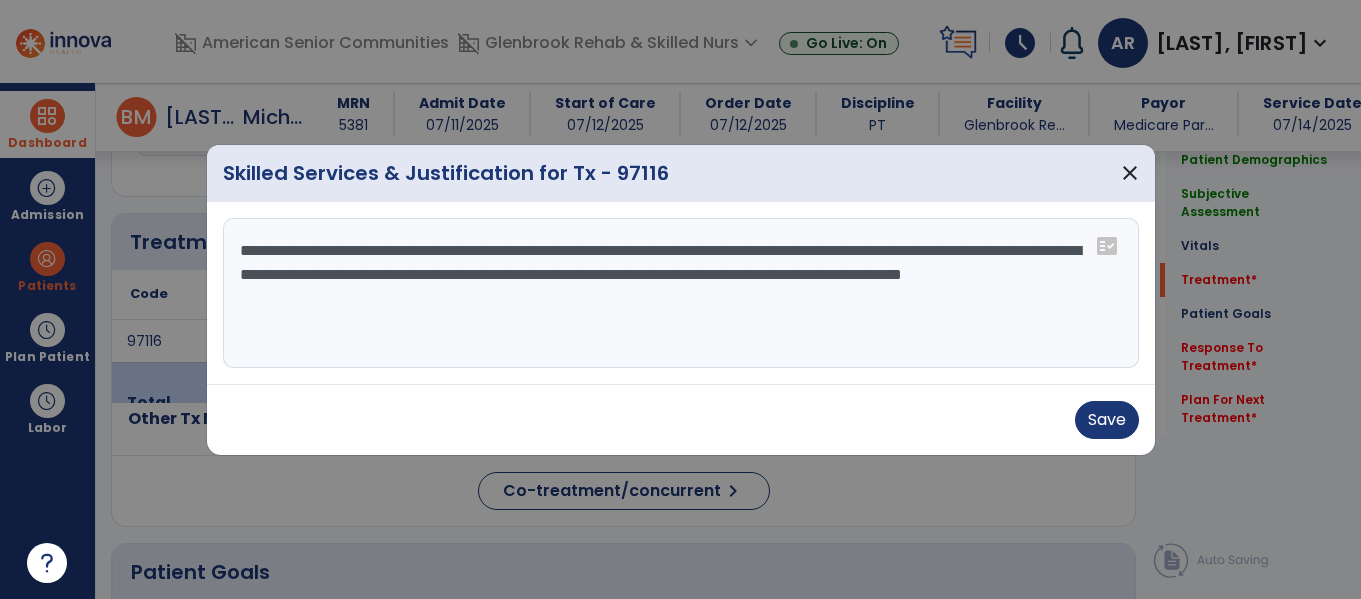 click on "**********" at bounding box center (681, 293) 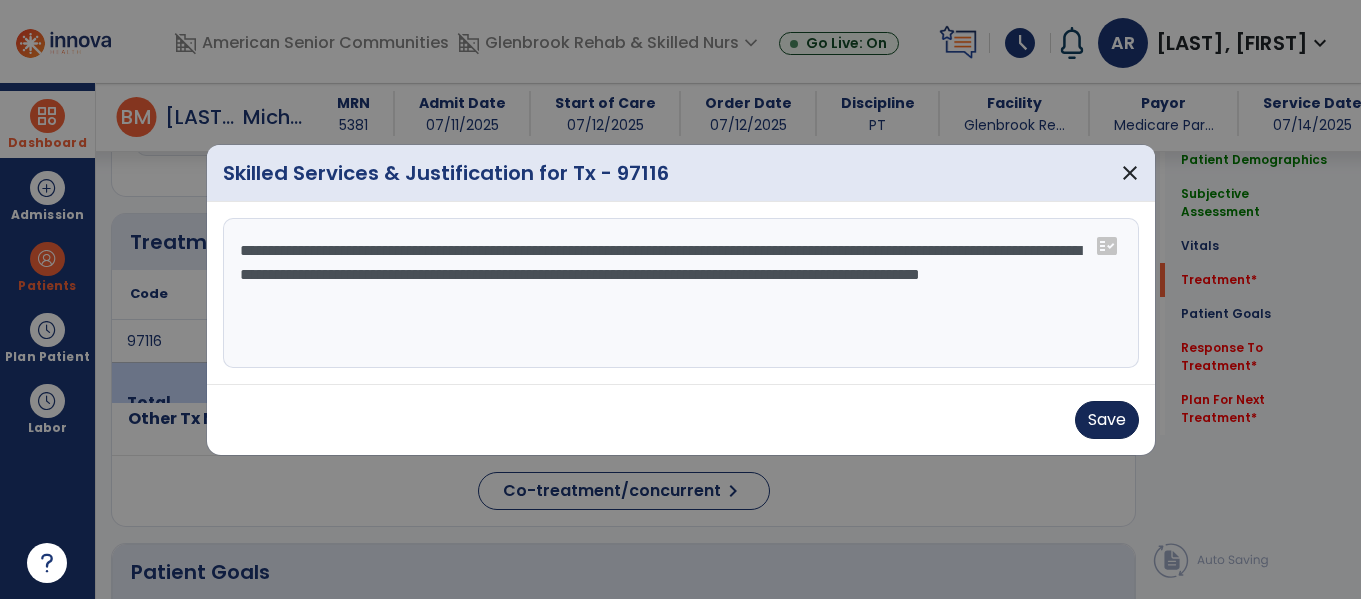 type on "**********" 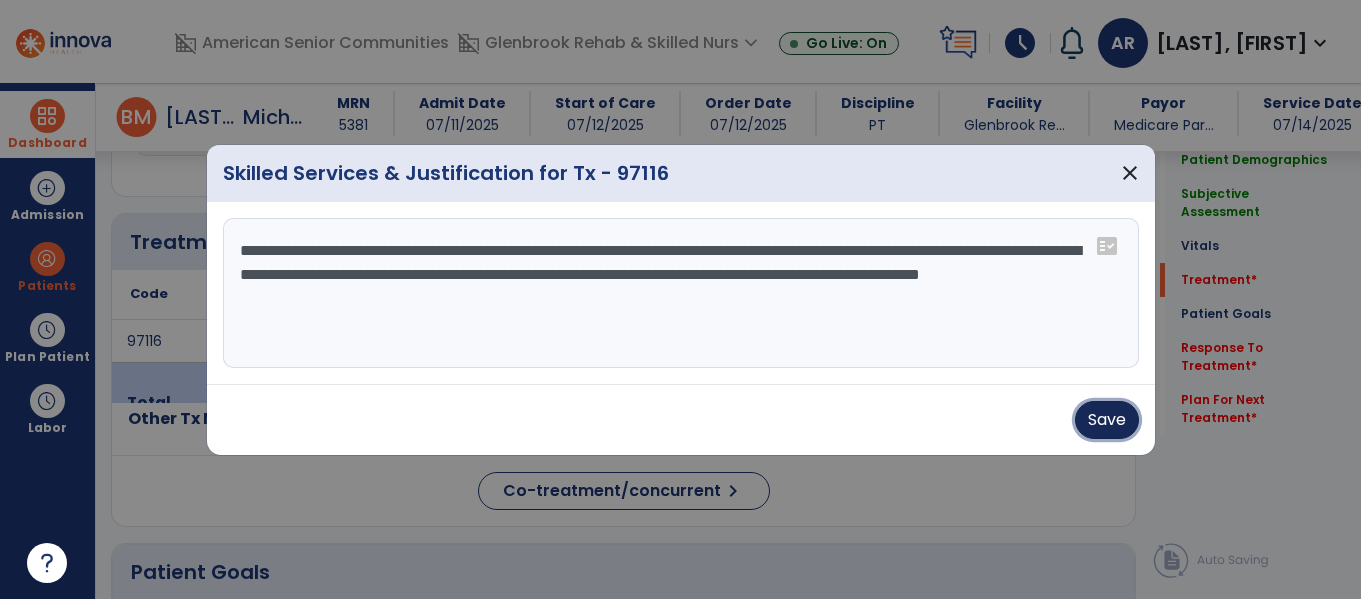 click on "Save" at bounding box center [1107, 420] 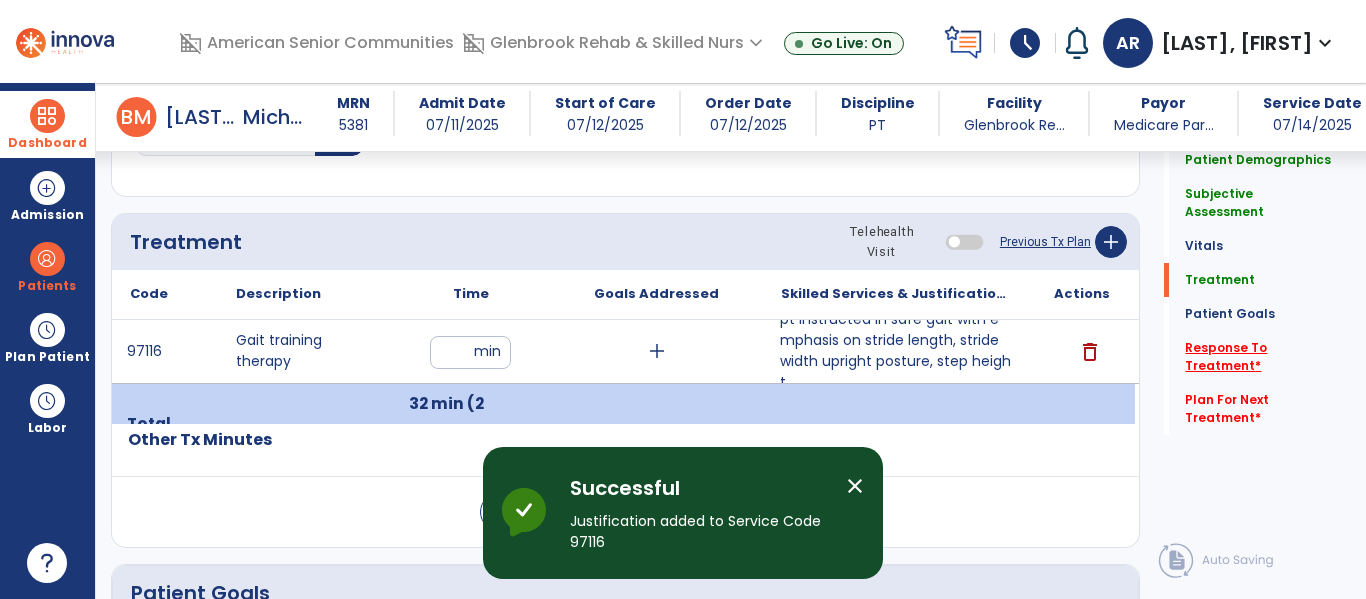 click on "Response To Treatment   *" 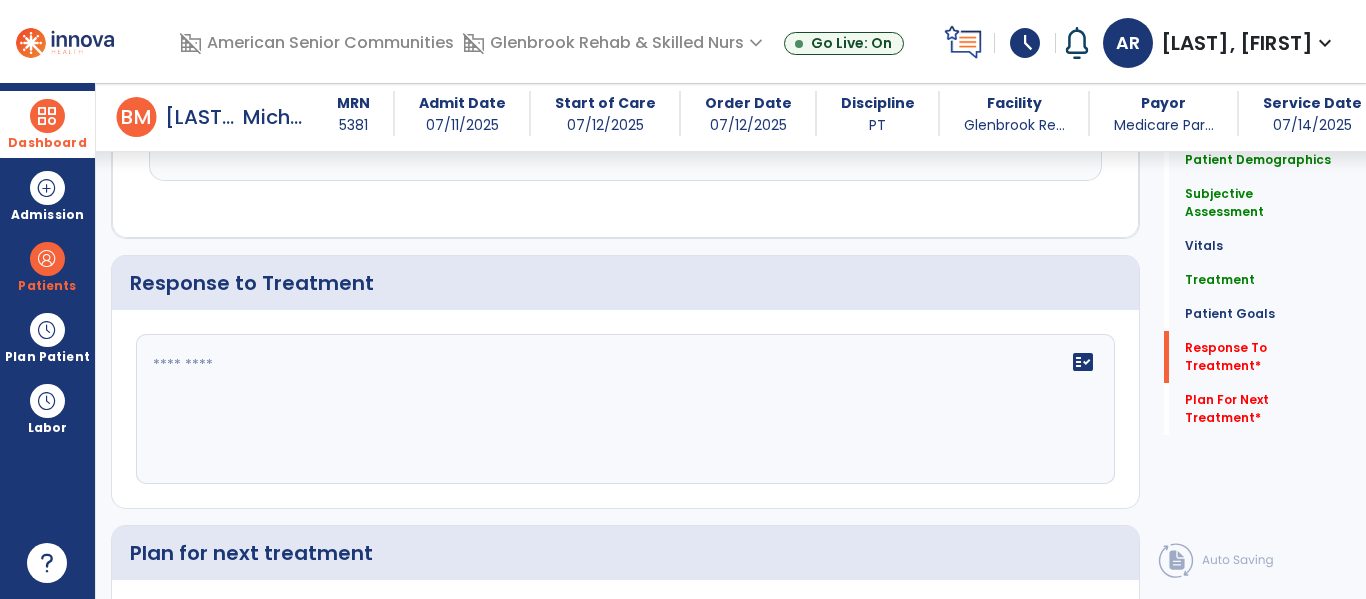 scroll, scrollTop: 3278, scrollLeft: 0, axis: vertical 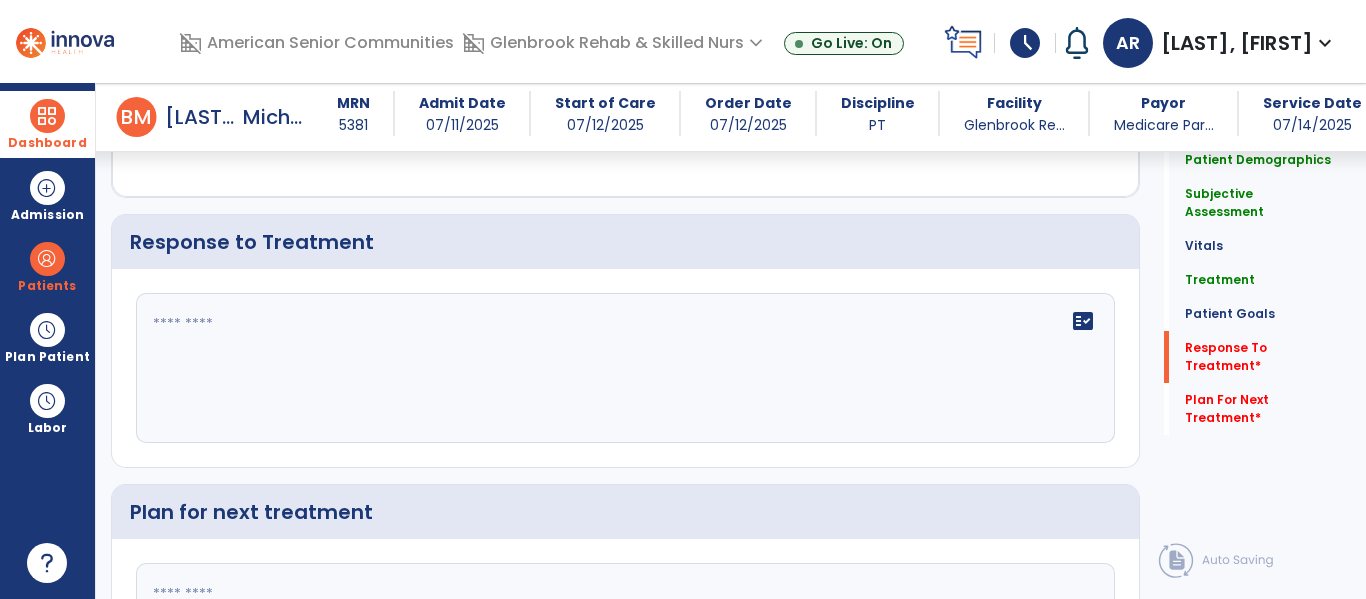 click on "fact_check" 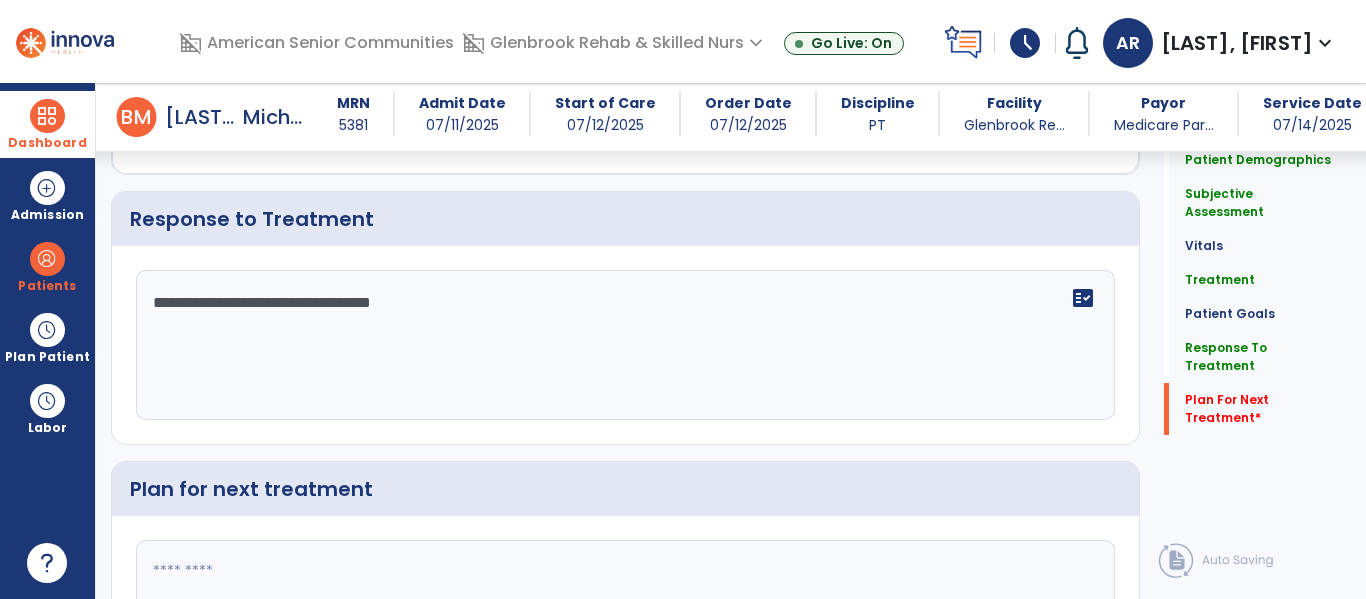 type on "**********" 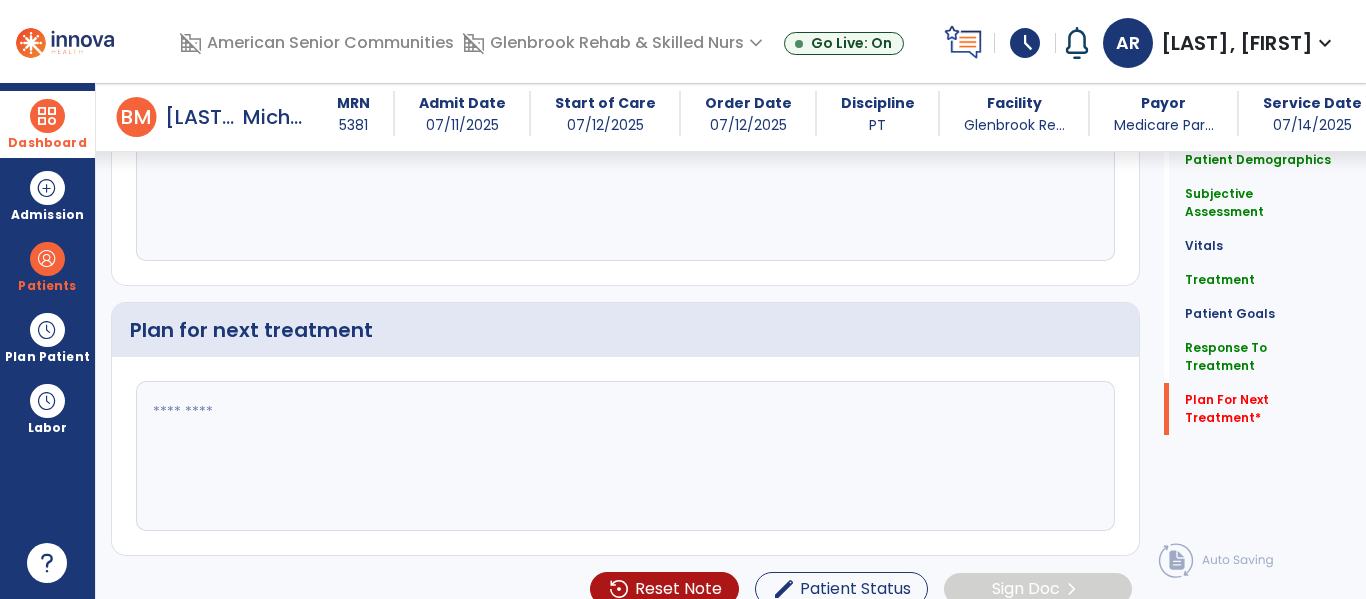scroll, scrollTop: 3483, scrollLeft: 0, axis: vertical 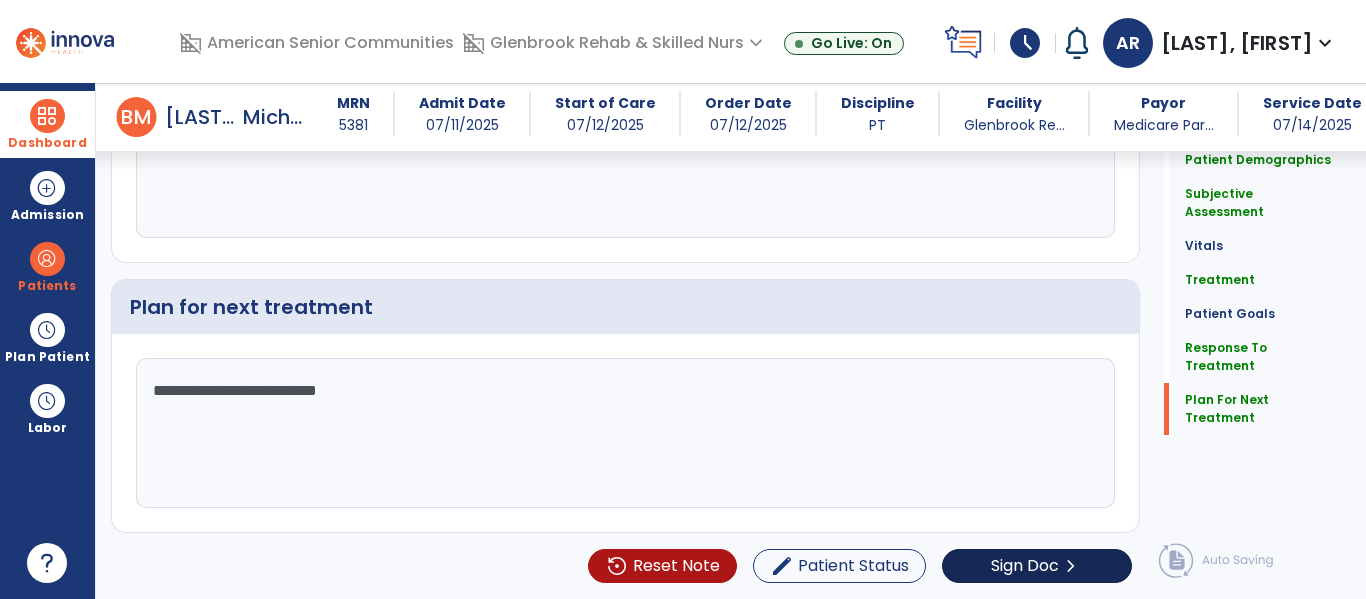type on "**********" 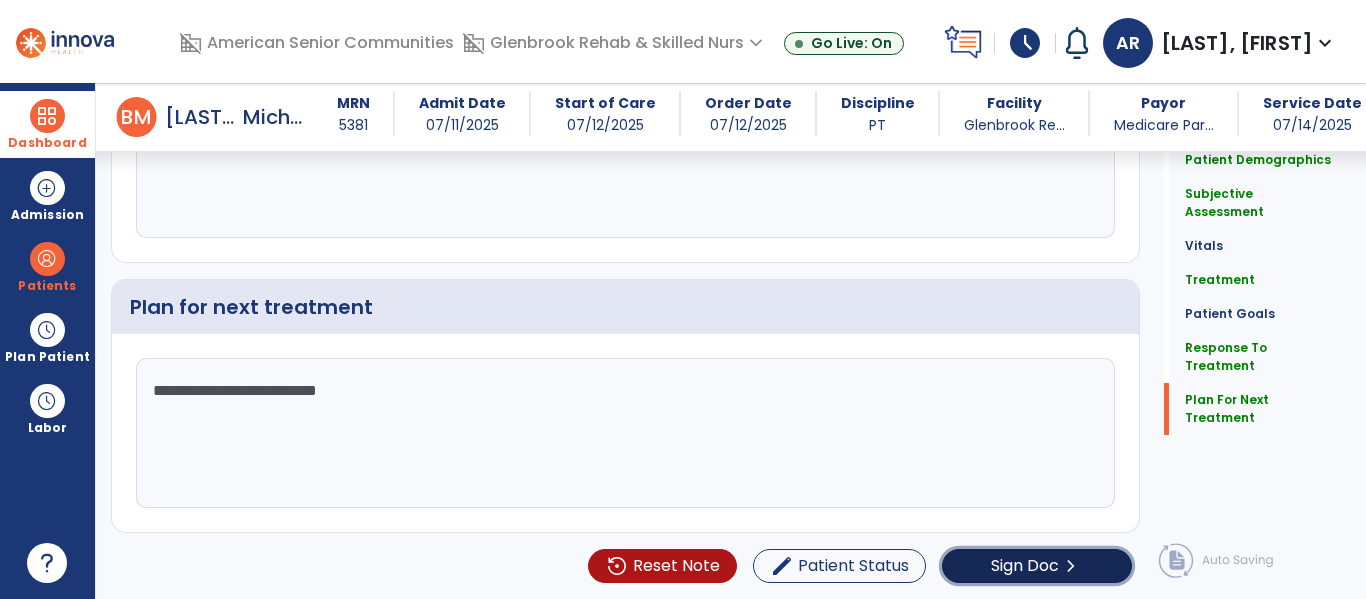 click on "Sign Doc" 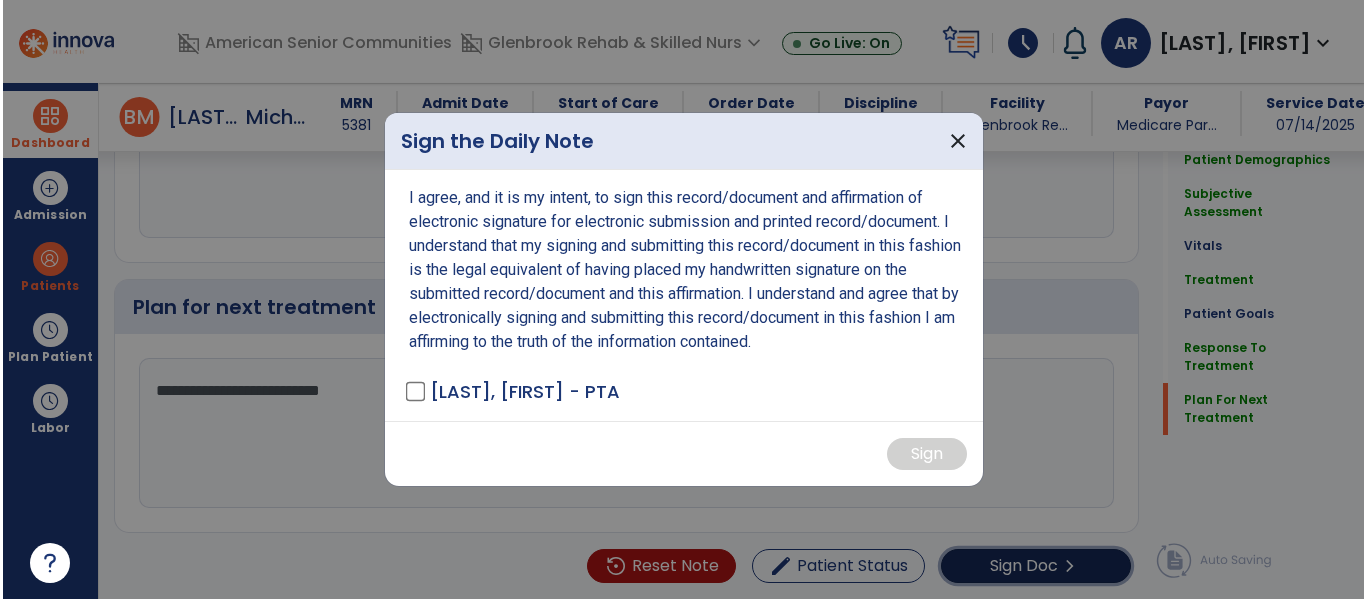 scroll, scrollTop: 3483, scrollLeft: 0, axis: vertical 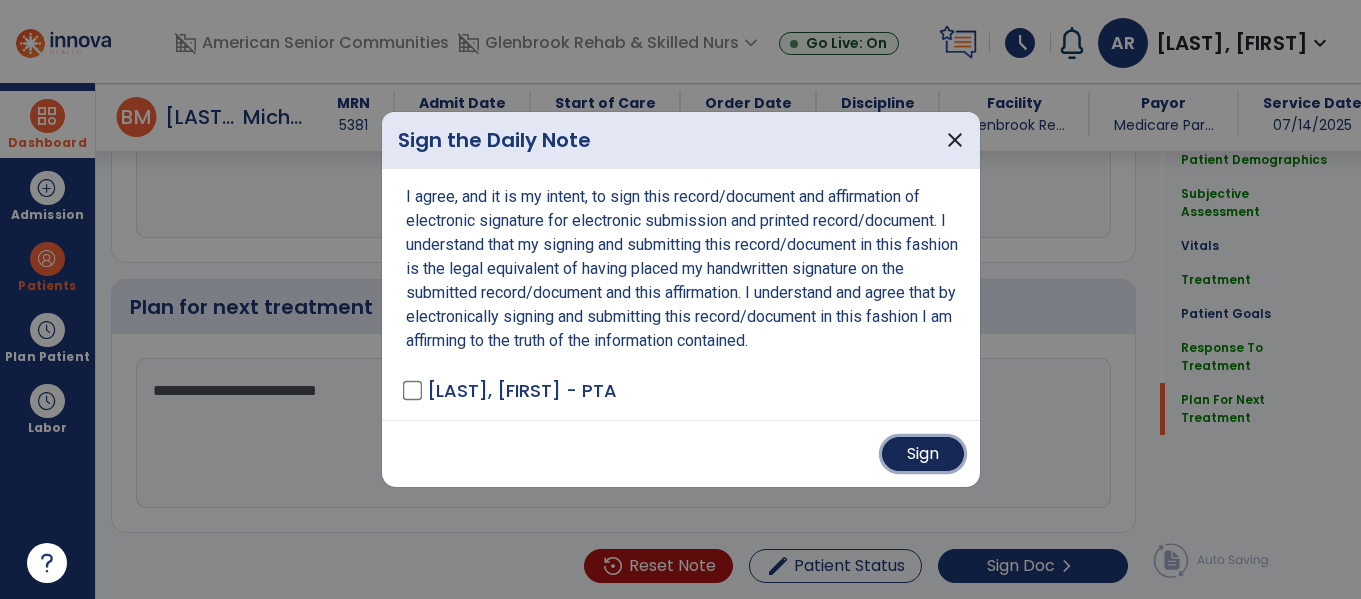 click on "Sign" at bounding box center [923, 454] 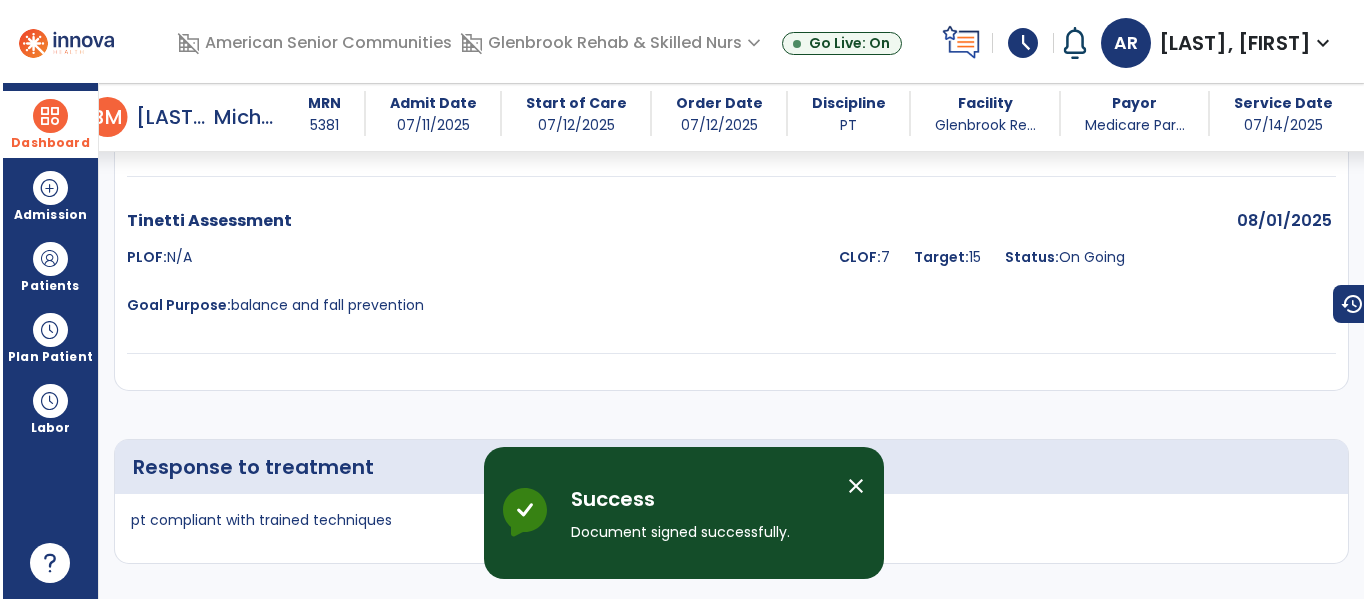 scroll, scrollTop: 4170, scrollLeft: 0, axis: vertical 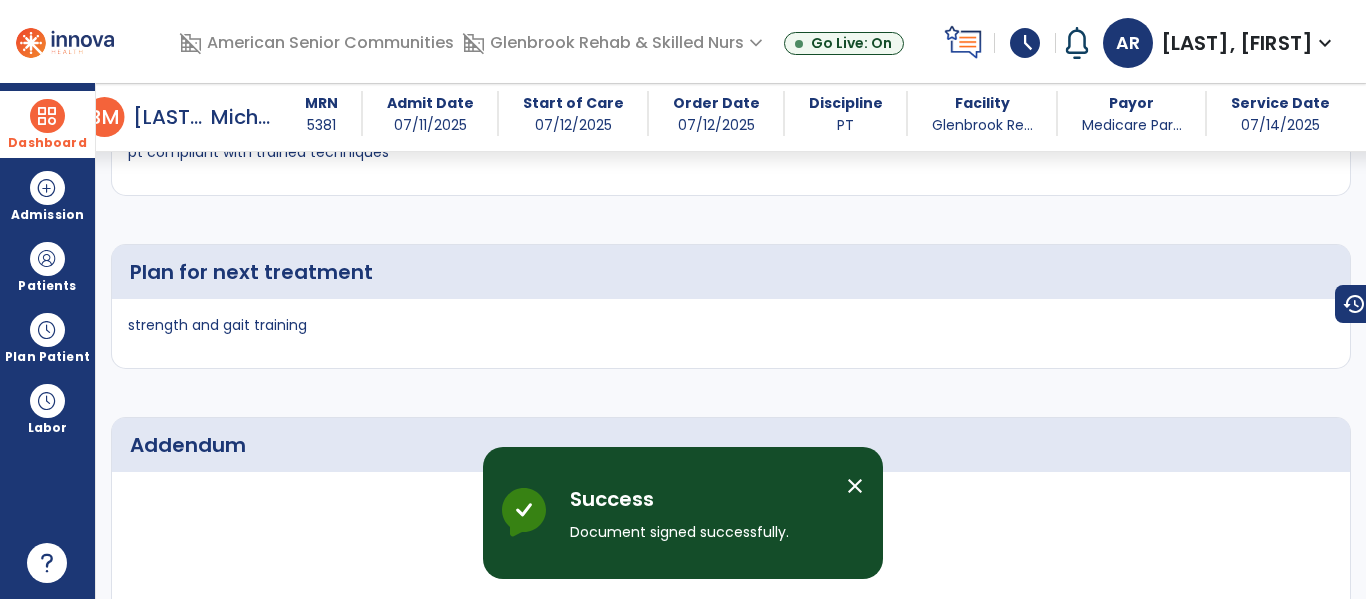 click on "Dashboard" at bounding box center [47, 143] 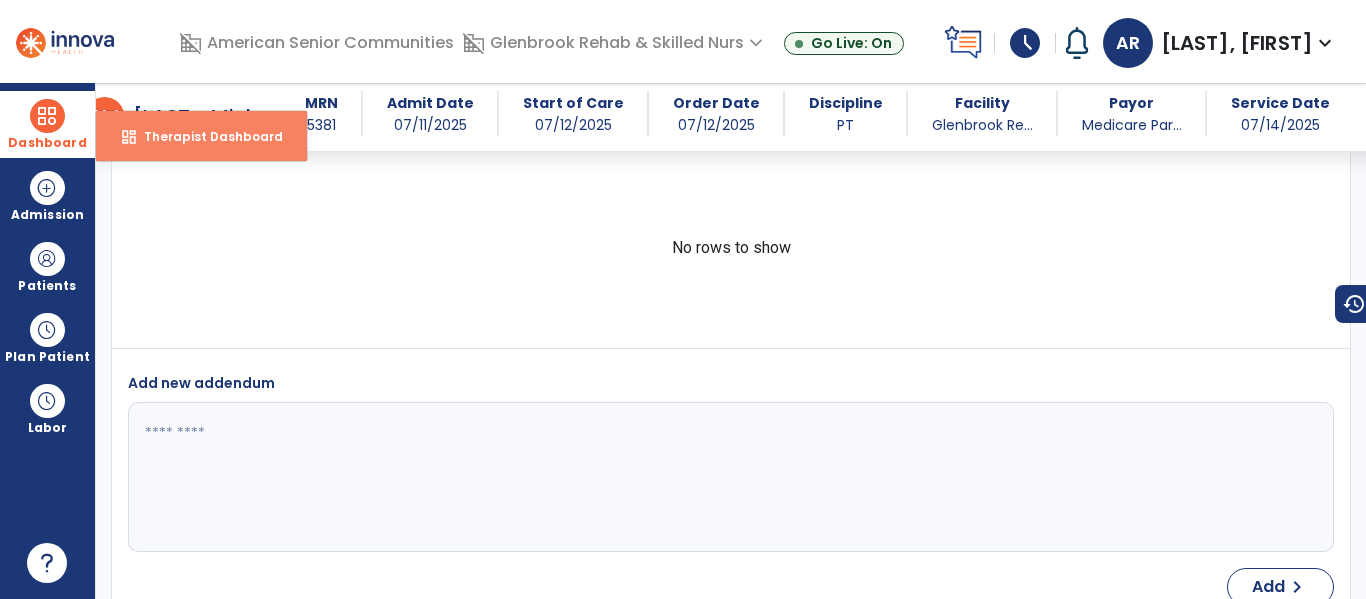 click on "dashboard  Therapist Dashboard" at bounding box center [201, 136] 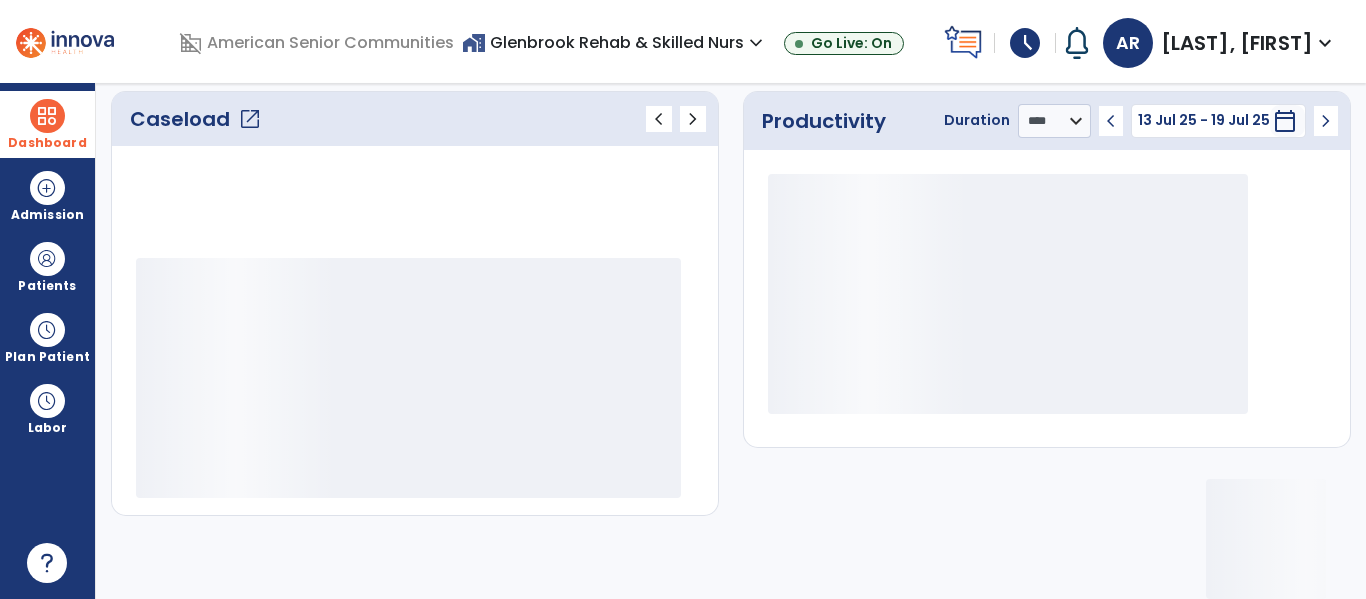 scroll, scrollTop: 276, scrollLeft: 0, axis: vertical 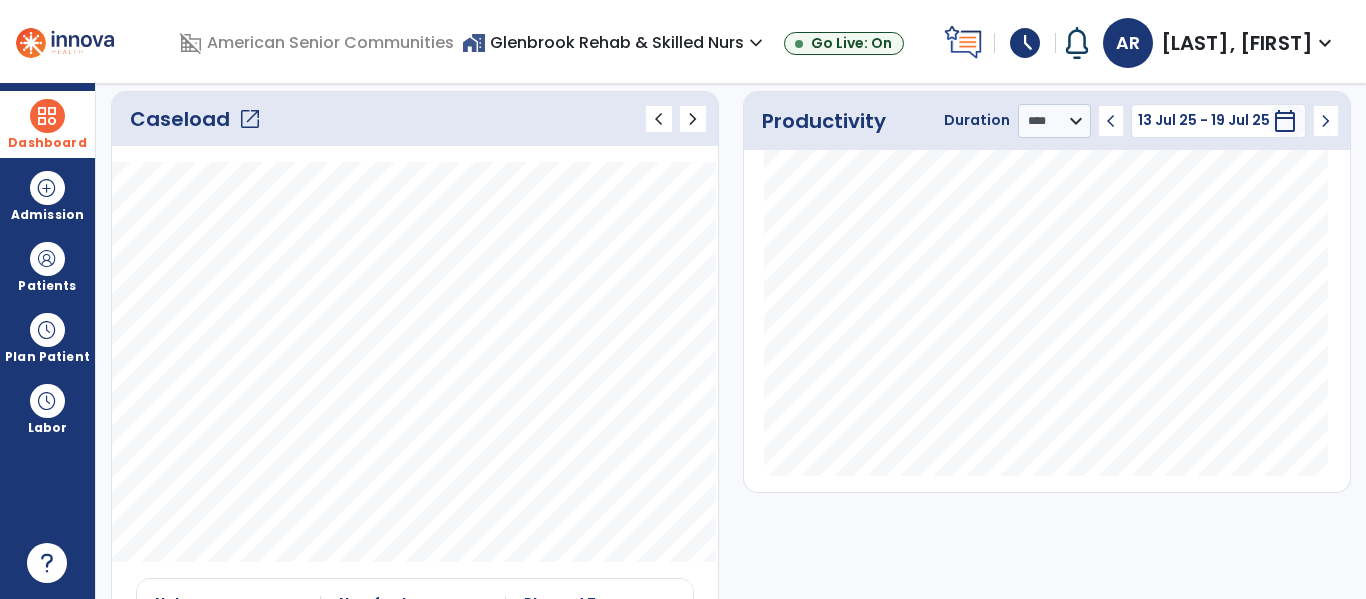click on "Caseload   open_in_new   chevron_left   chevron_right" 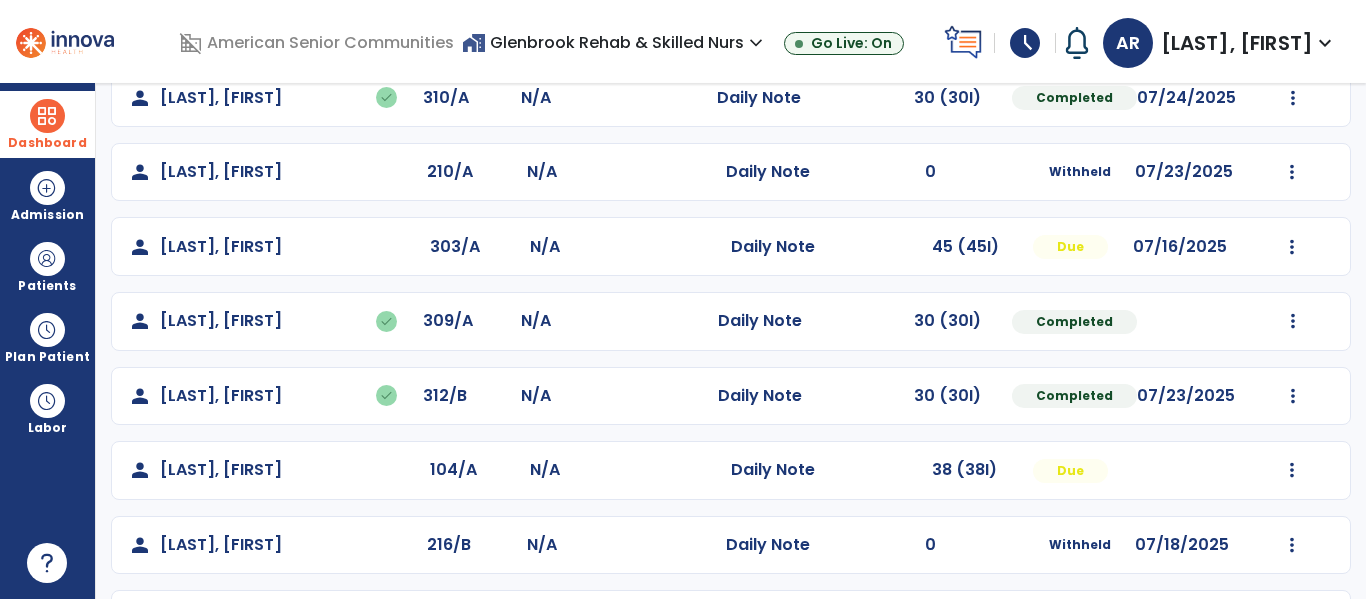 scroll, scrollTop: 296, scrollLeft: 0, axis: vertical 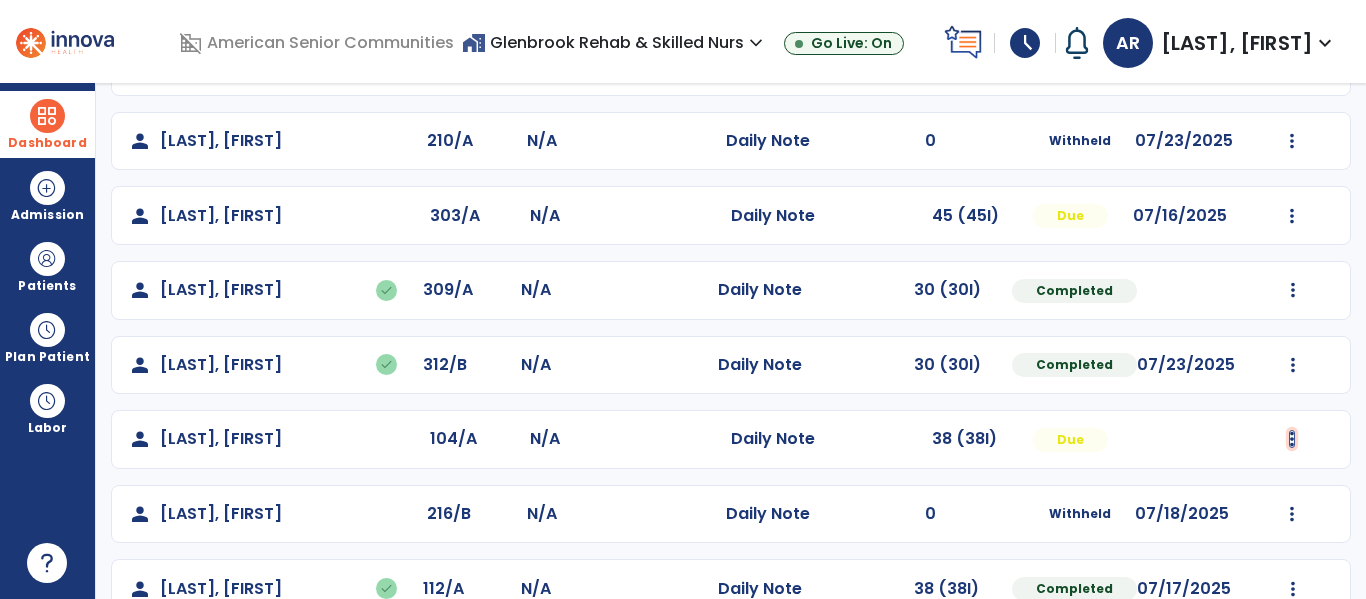 click at bounding box center (1293, -8) 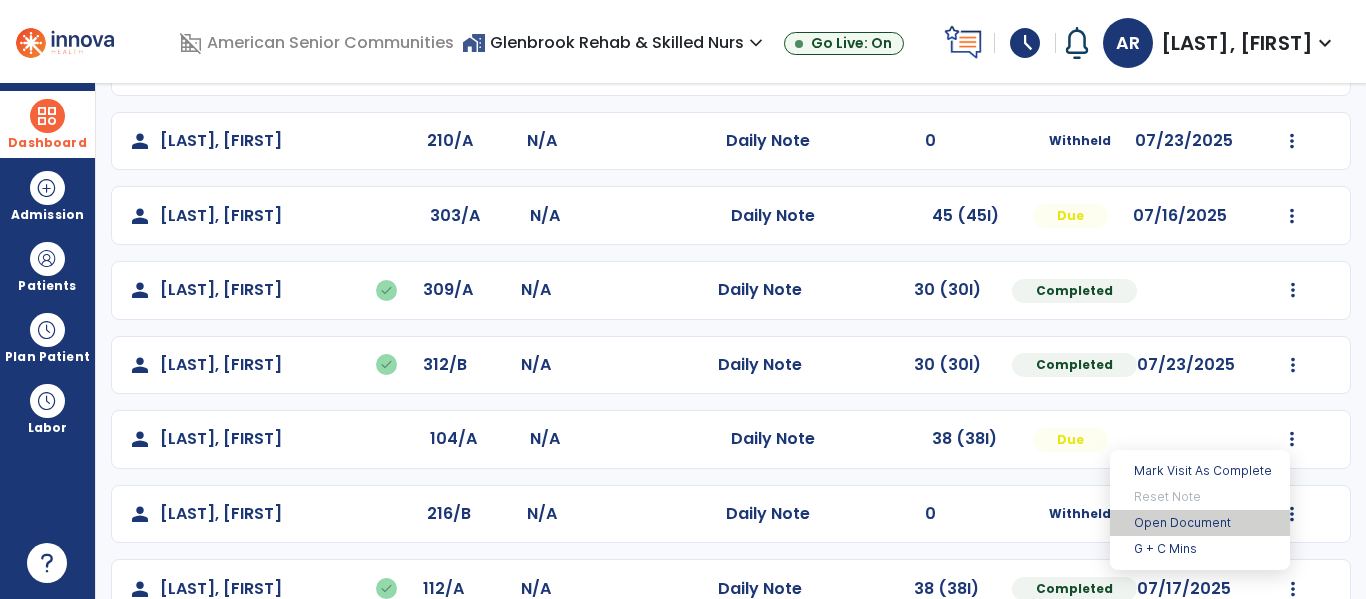 click on "Open Document" at bounding box center [1200, 523] 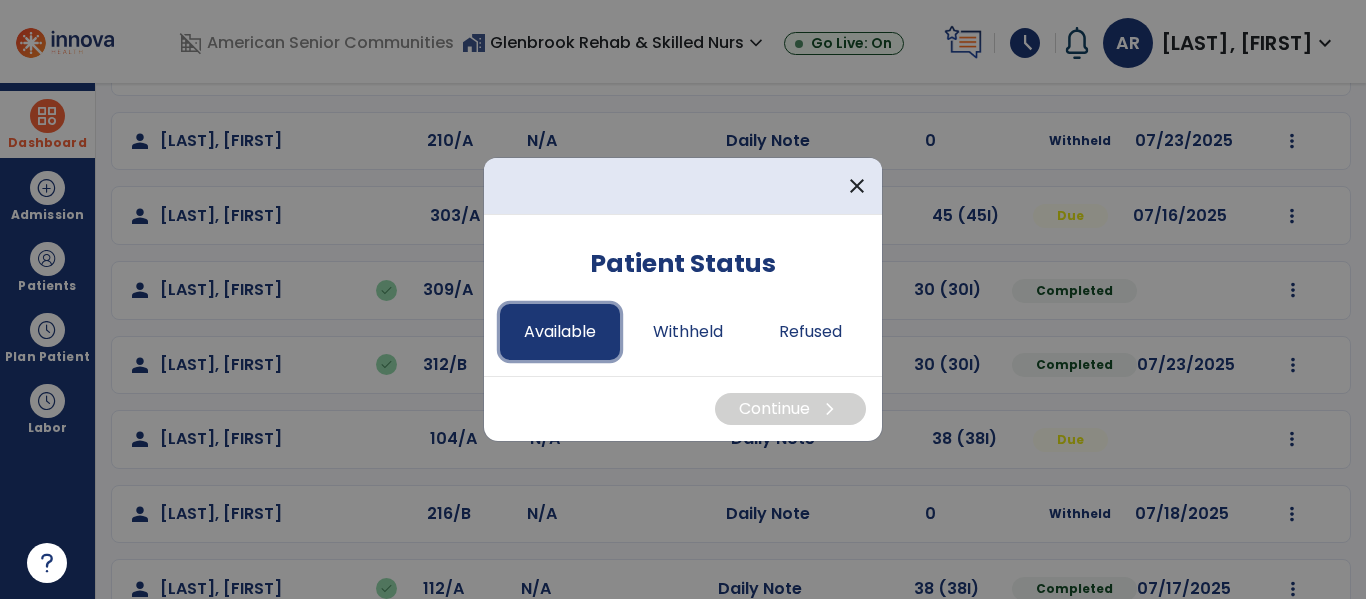 click on "Available" at bounding box center [560, 332] 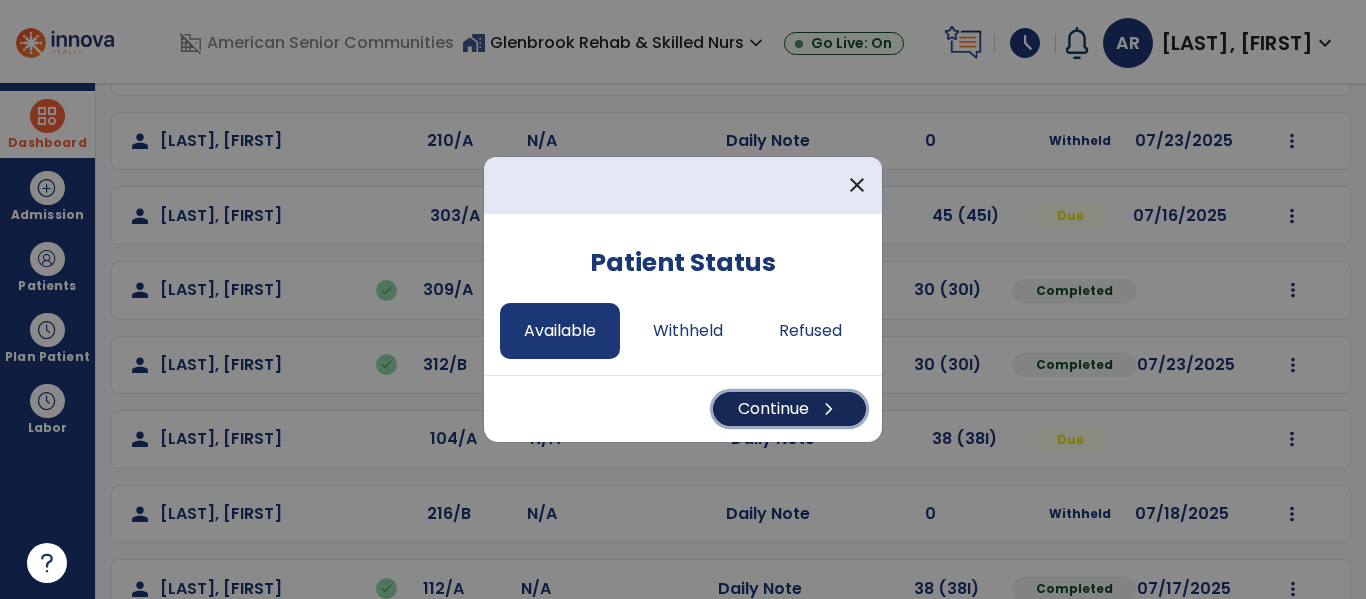 click on "chevron_right" at bounding box center [829, 409] 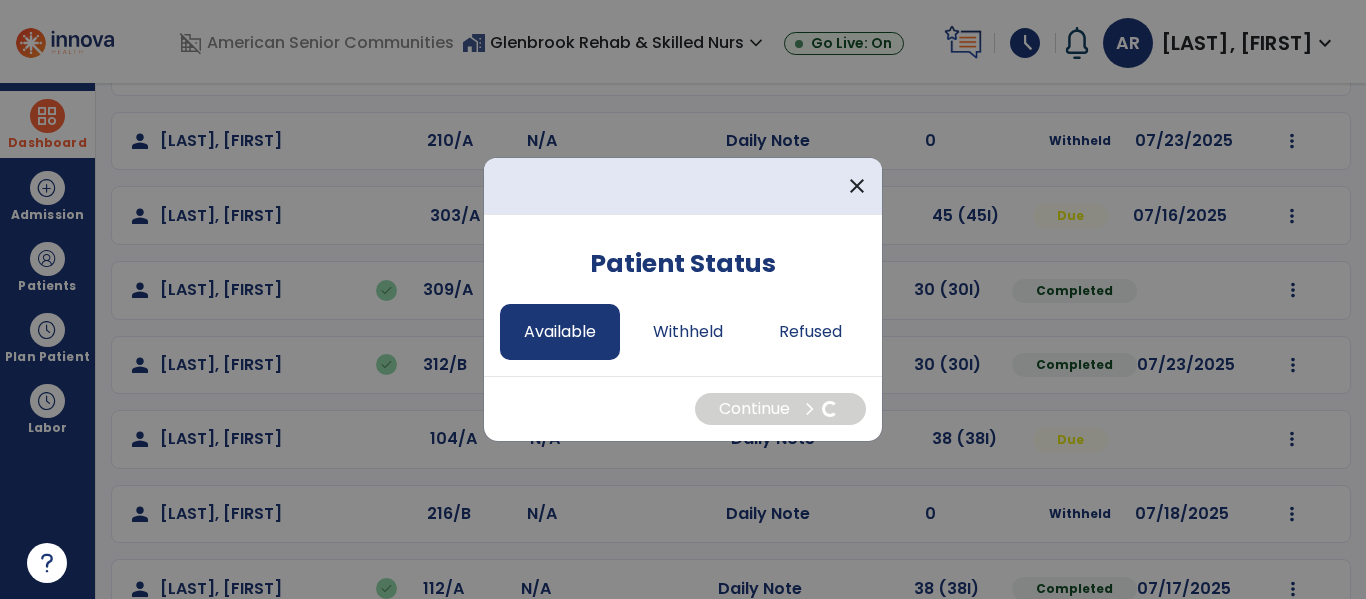 select on "*" 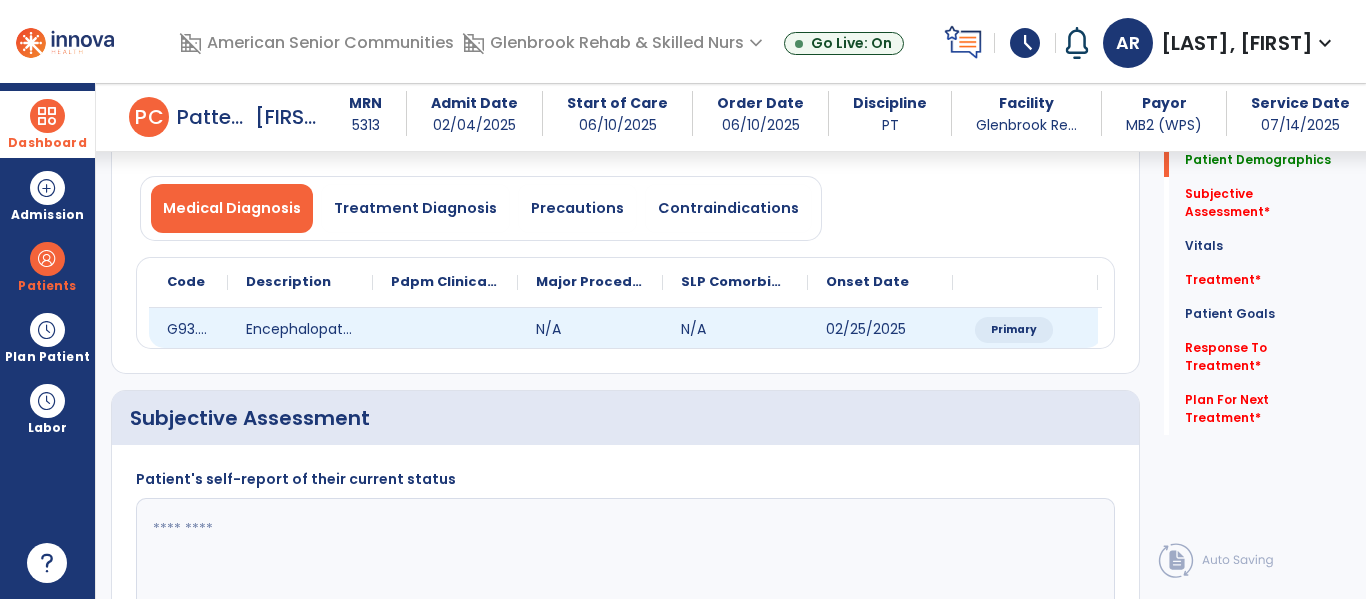 scroll, scrollTop: 0, scrollLeft: 0, axis: both 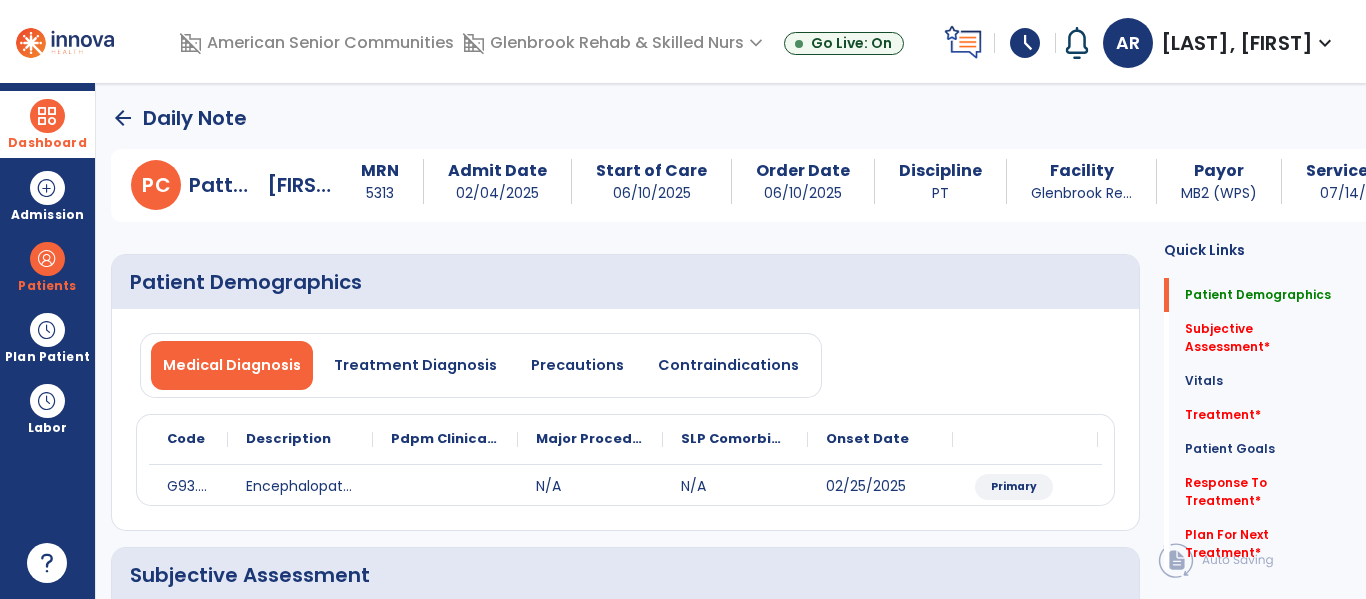 click on "arrow_back   Daily Note   P  C  [LAST],   [FIRST] MRN 5313 Admit Date [DATE] Start of Care [DATE] Order Date [DATE] Discipline PT Facility Glenbrook Re... Payor MB2 (WPS) Service Date [DATE] Patient Demographics  Medical Diagnosis   Treatment Diagnosis   Precautions   Contraindications
Code
Description" at bounding box center (731, 341) 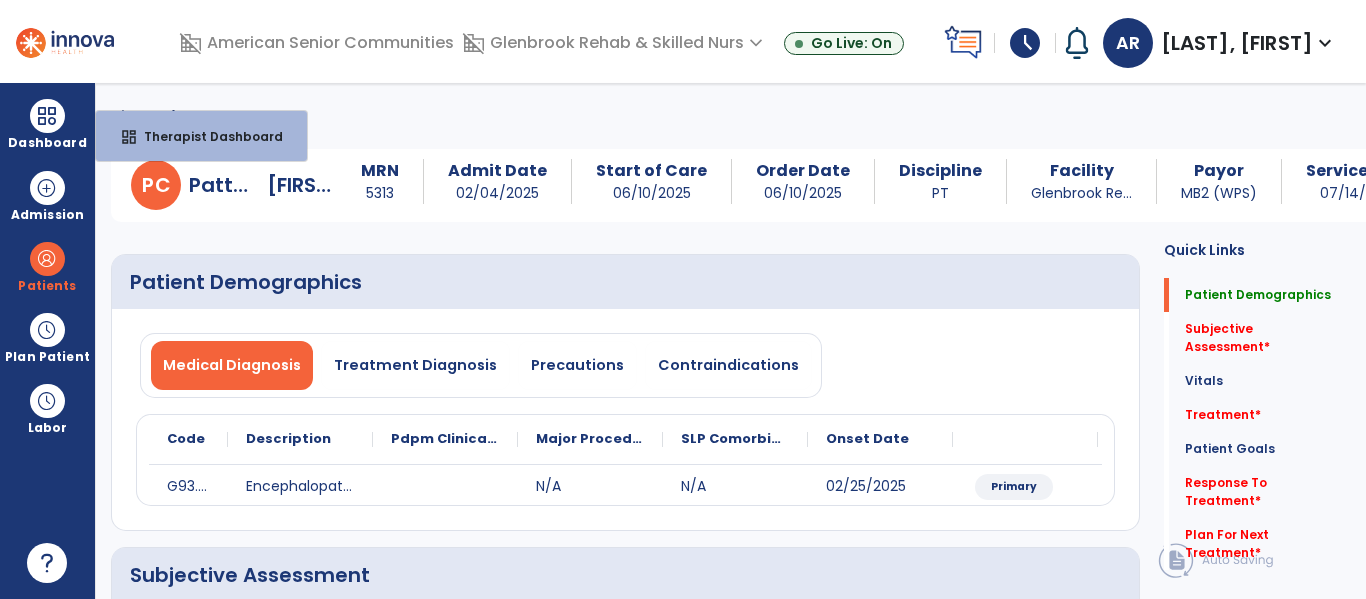 click on "arrow_back   Daily Note   P  C  [LAST],   [FIRST] MRN 5313 Admit Date [DATE] Start of Care [DATE] Order Date [DATE] Discipline PT Facility Glenbrook Re... Payor MB2 (WPS) Service Date [DATE] Patient Demographics  Medical Diagnosis   Treatment Diagnosis   Precautions   Contraindications
Code
Description" at bounding box center [731, 341] 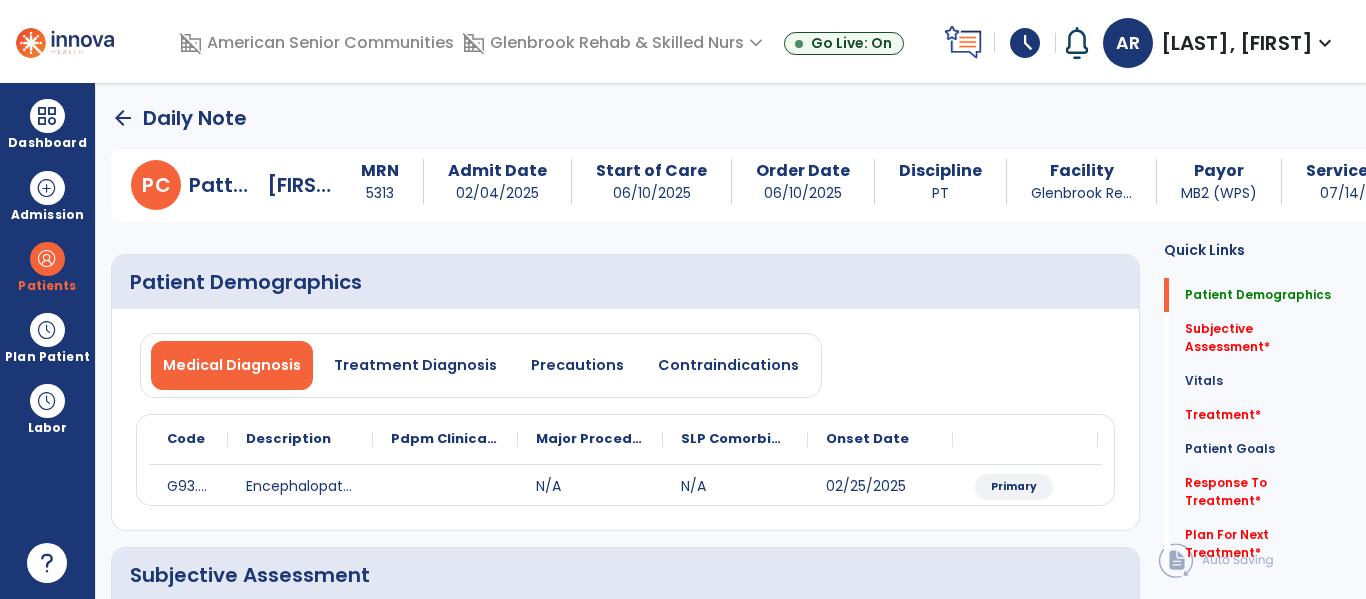 click on "domain_disabled   American Senior Communities   domain_disabled   Glenbrook Rehab & Skilled Nurs   expand_more   Bethlehem Woods   Canterbury Nursing and Rehab   Glenbrook Rehab & Skilled Nurs   Summit City Nursing and Rehab  Go Live: On schedule My Time:   Monday, Jul 14   Open your timecard  arrow_right Notifications  No Notifications yet   AR   [LAST], [FIRST]  expand_more   home   Home   person   Profile   help   Help   logout   Log out" at bounding box center [683, 41] 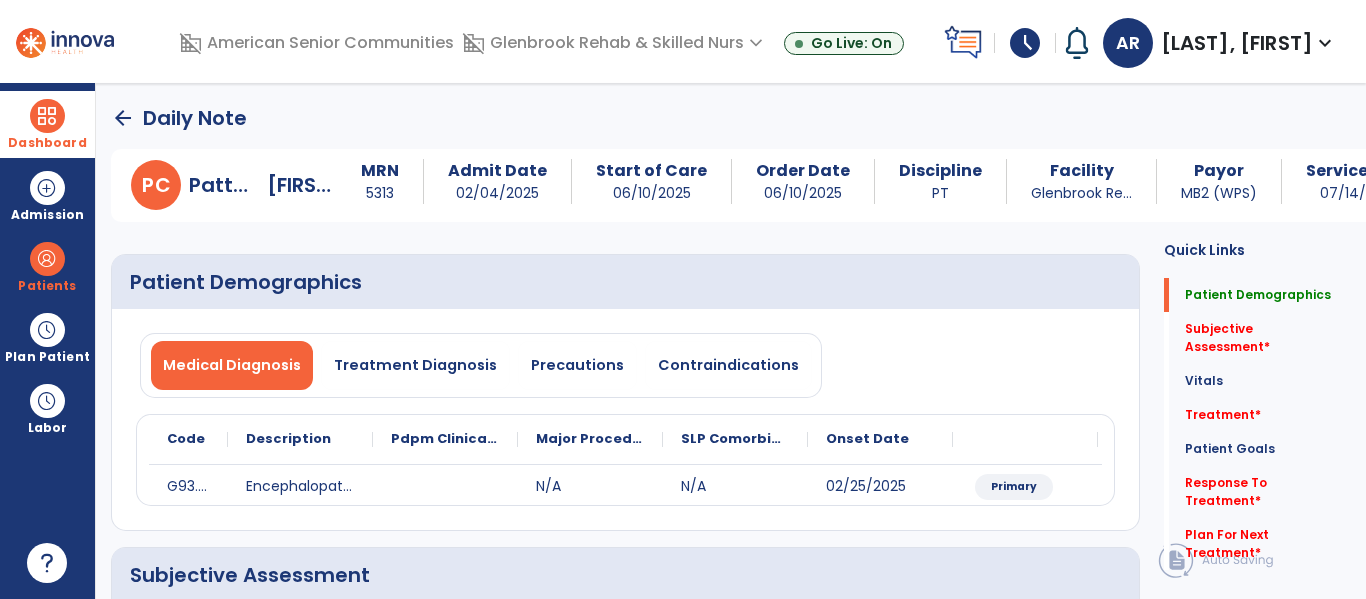 click at bounding box center (47, 116) 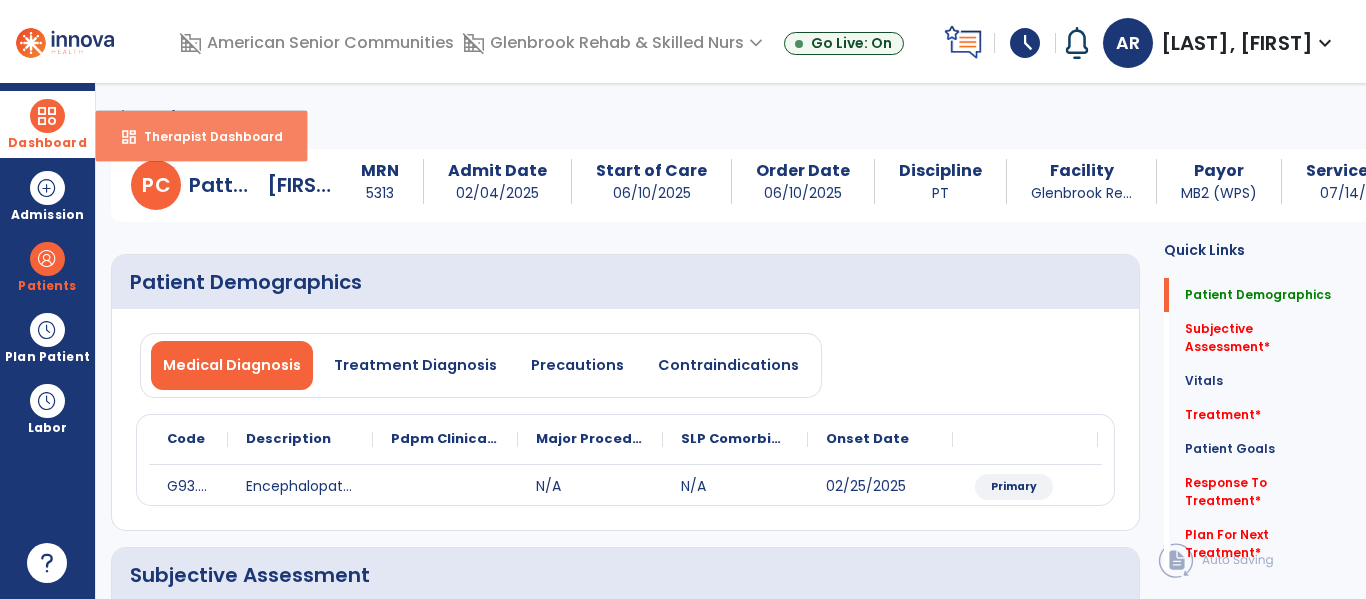 click on "Therapist Dashboard" at bounding box center [205, 136] 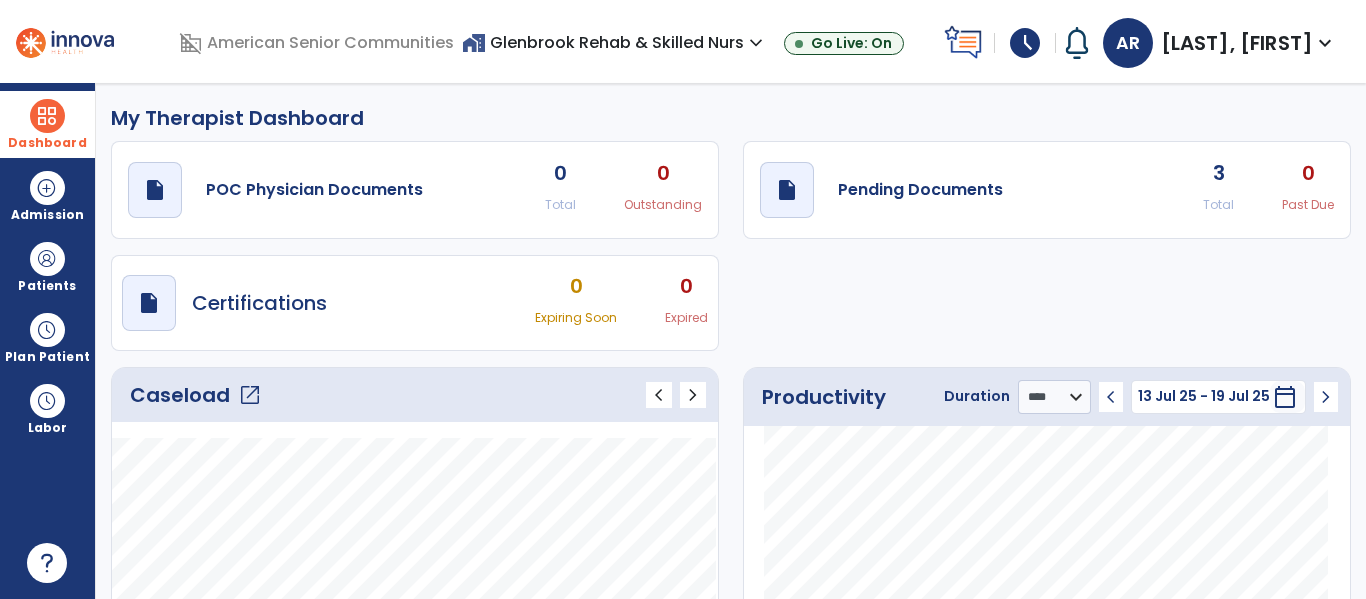 click on "schedule" at bounding box center [1025, 43] 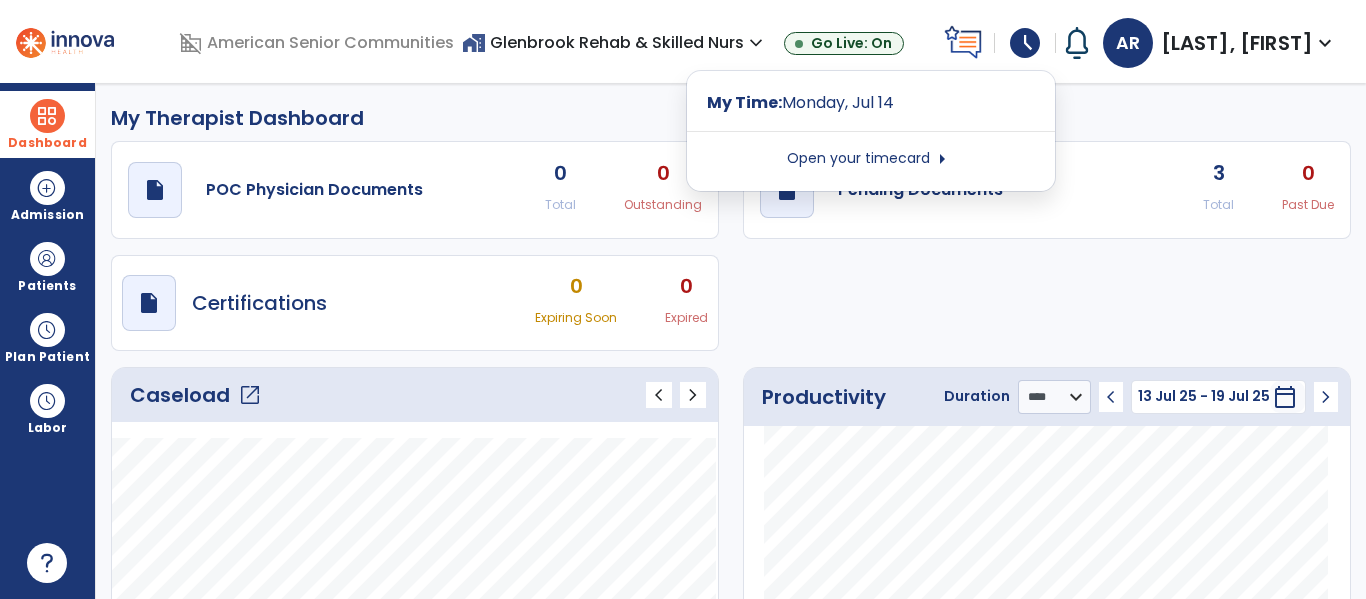 click on "arrow_right" at bounding box center (942, 159) 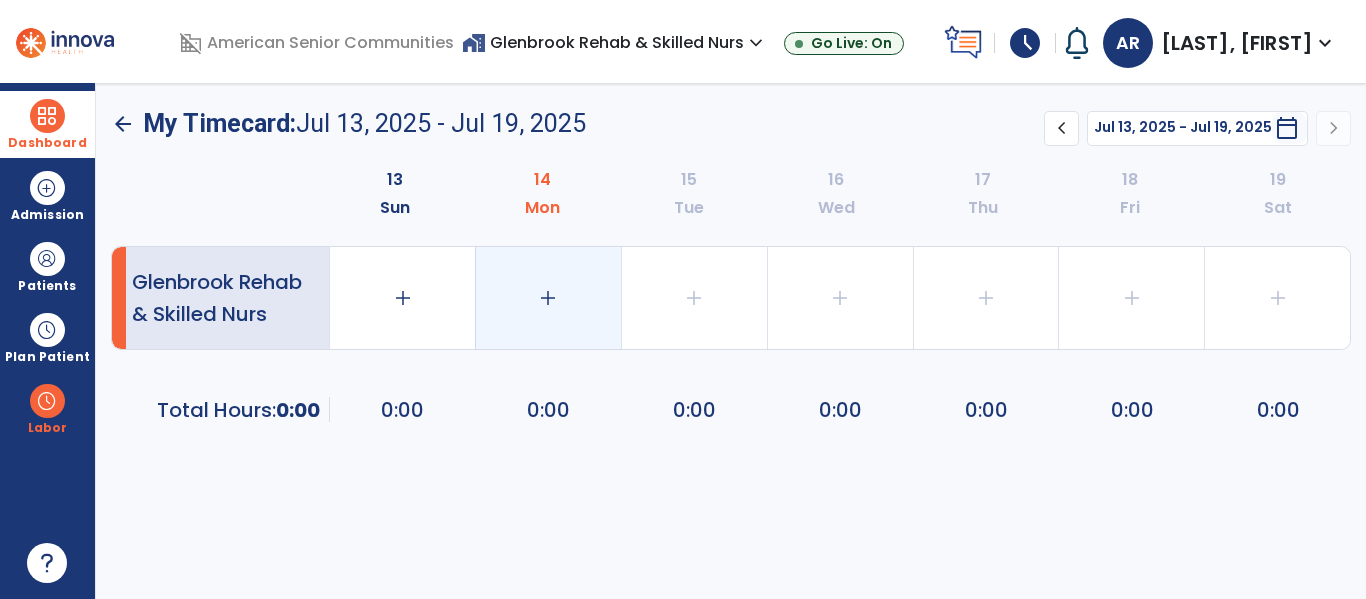 click on "add   0:00" 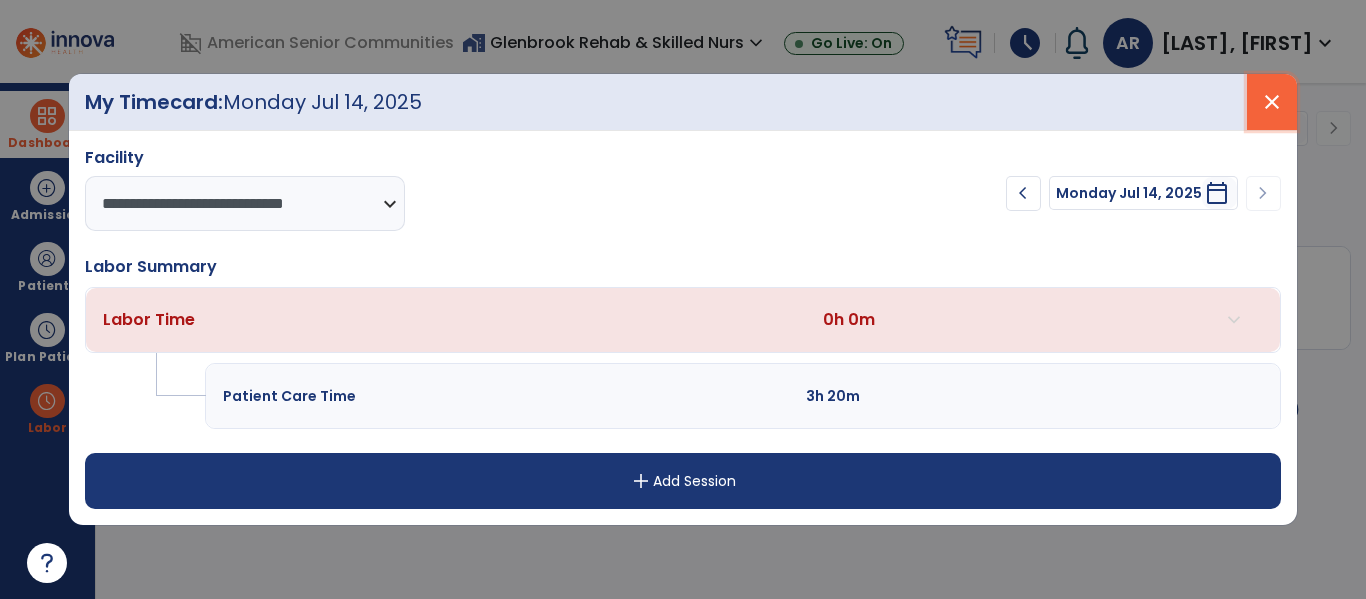 click on "close" at bounding box center [1272, 102] 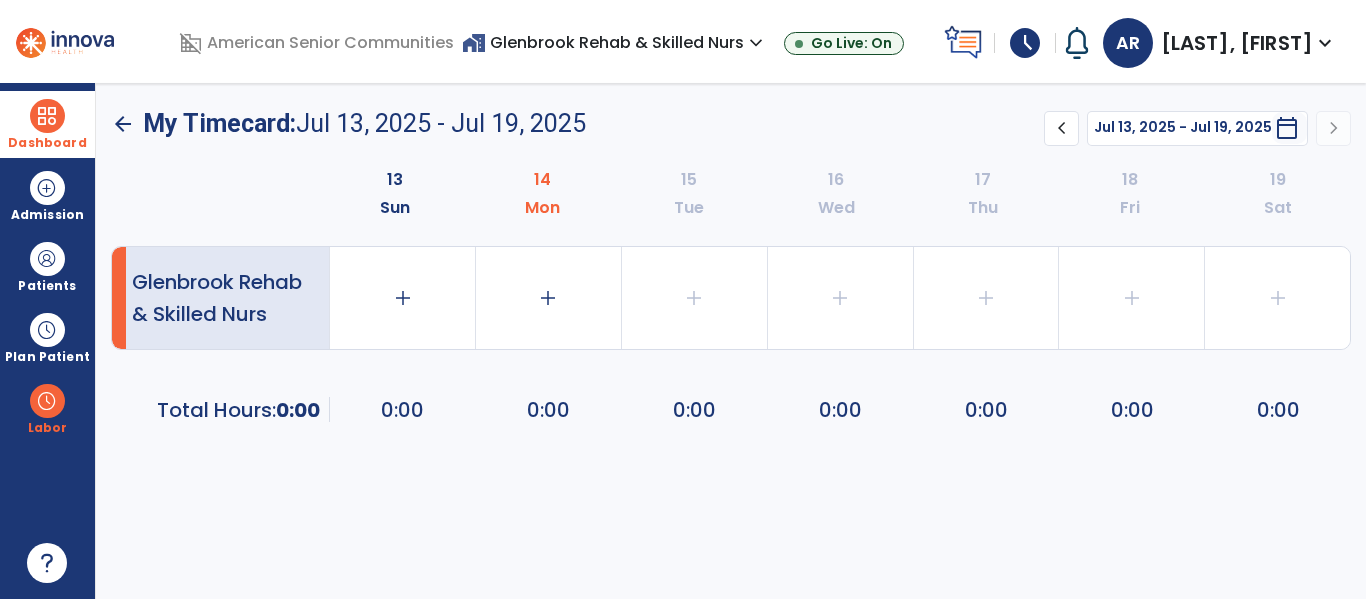 click on "arrow_back" 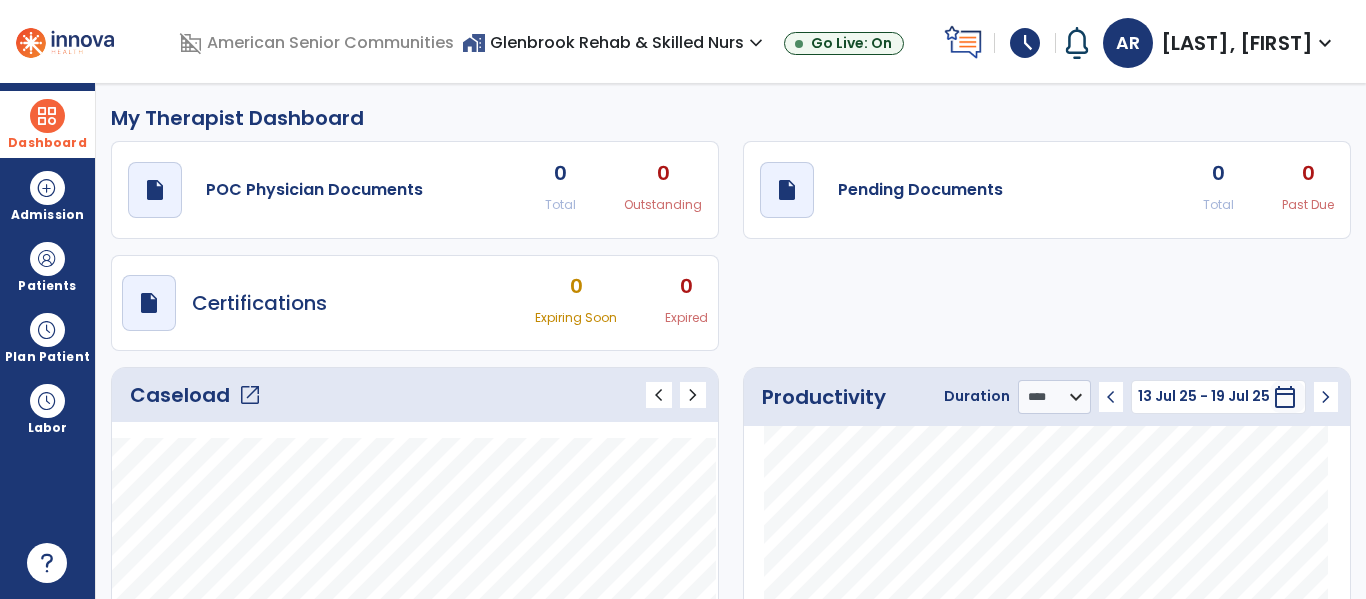 click on "Caseload   open_in_new   chevron_left   chevron_right" 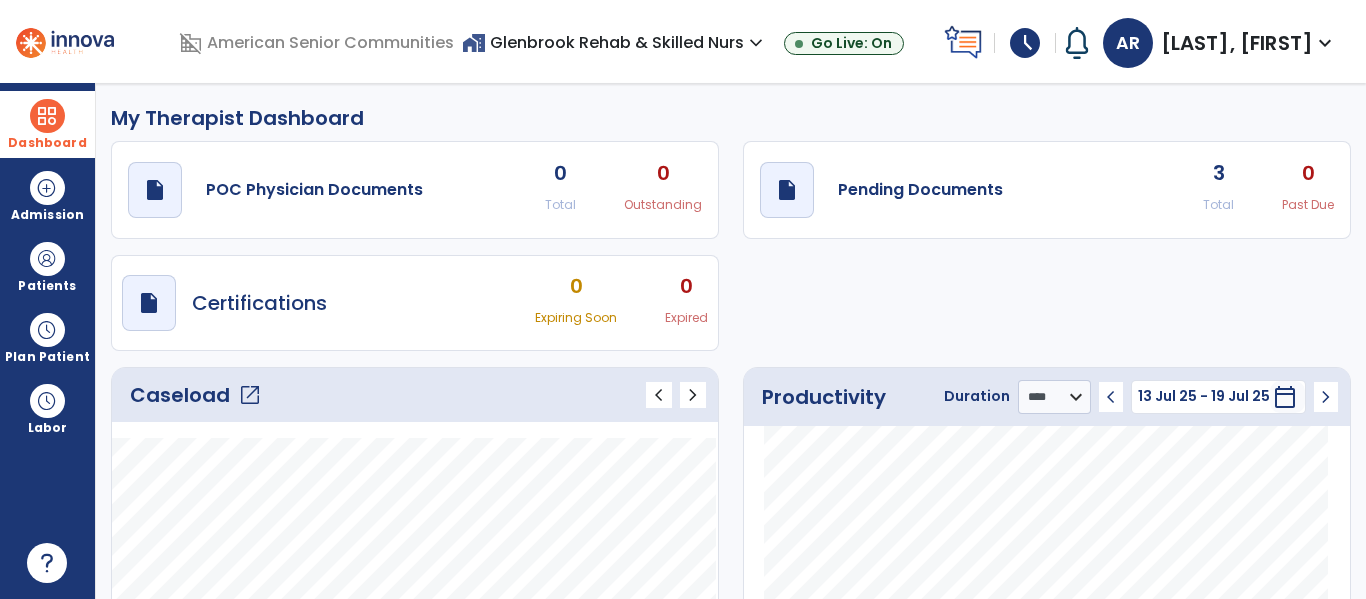 click on "open_in_new" 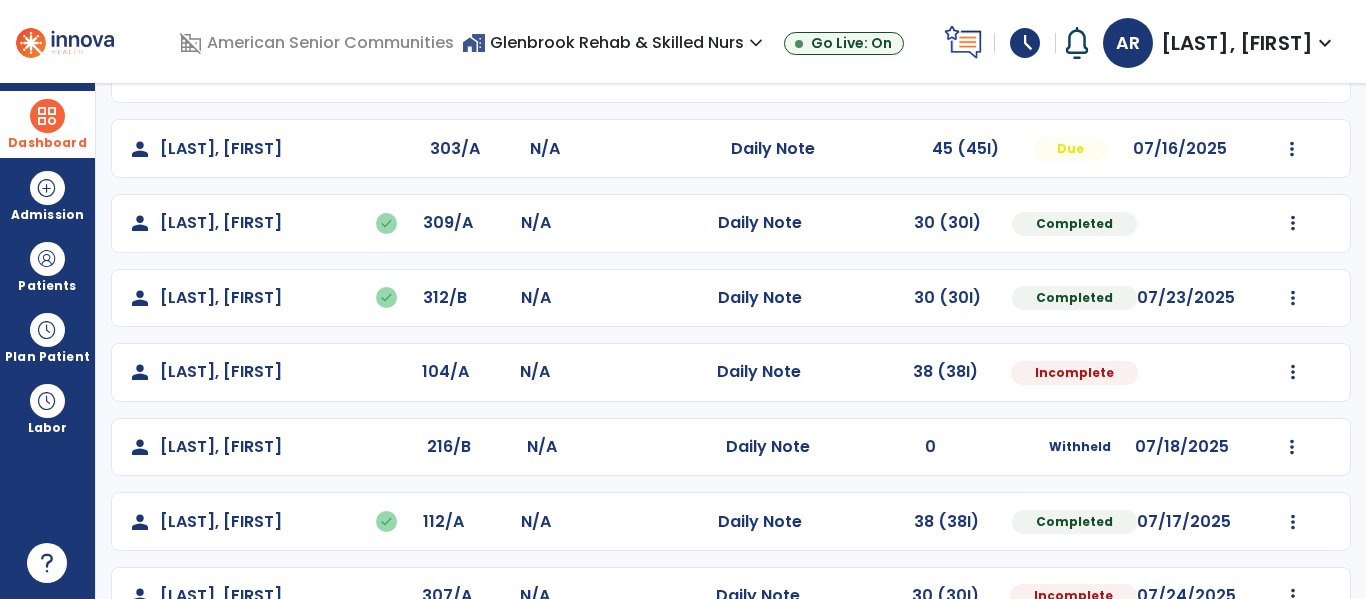 scroll, scrollTop: 488, scrollLeft: 0, axis: vertical 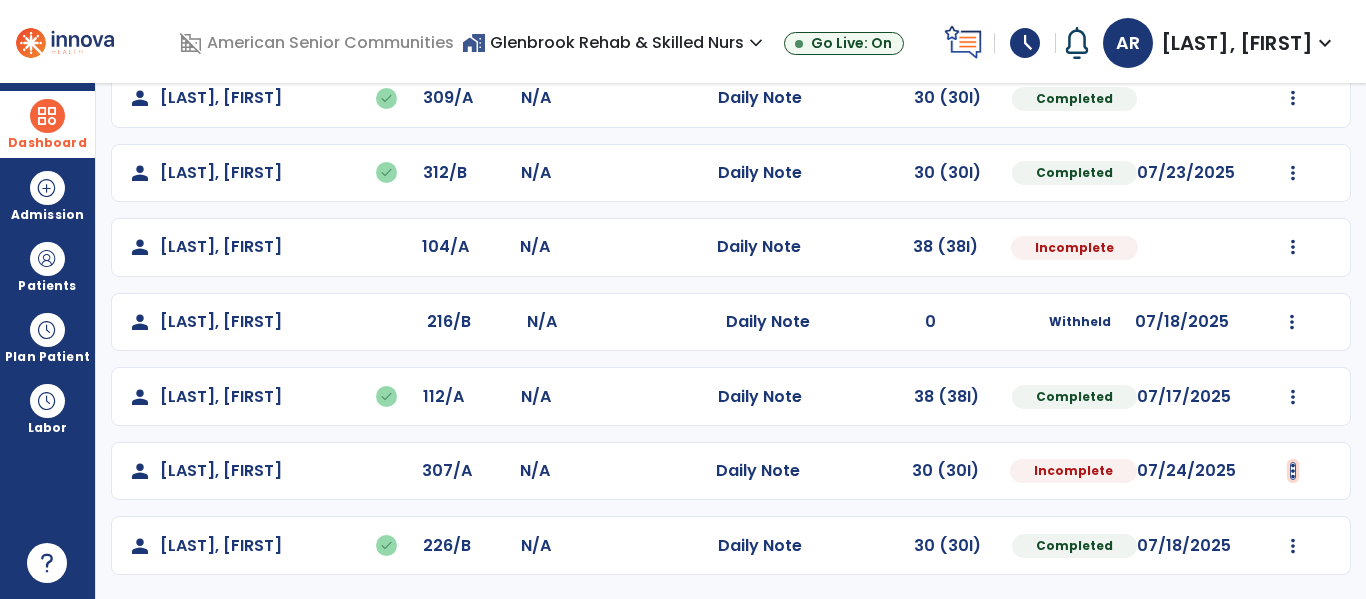 click at bounding box center [1293, -200] 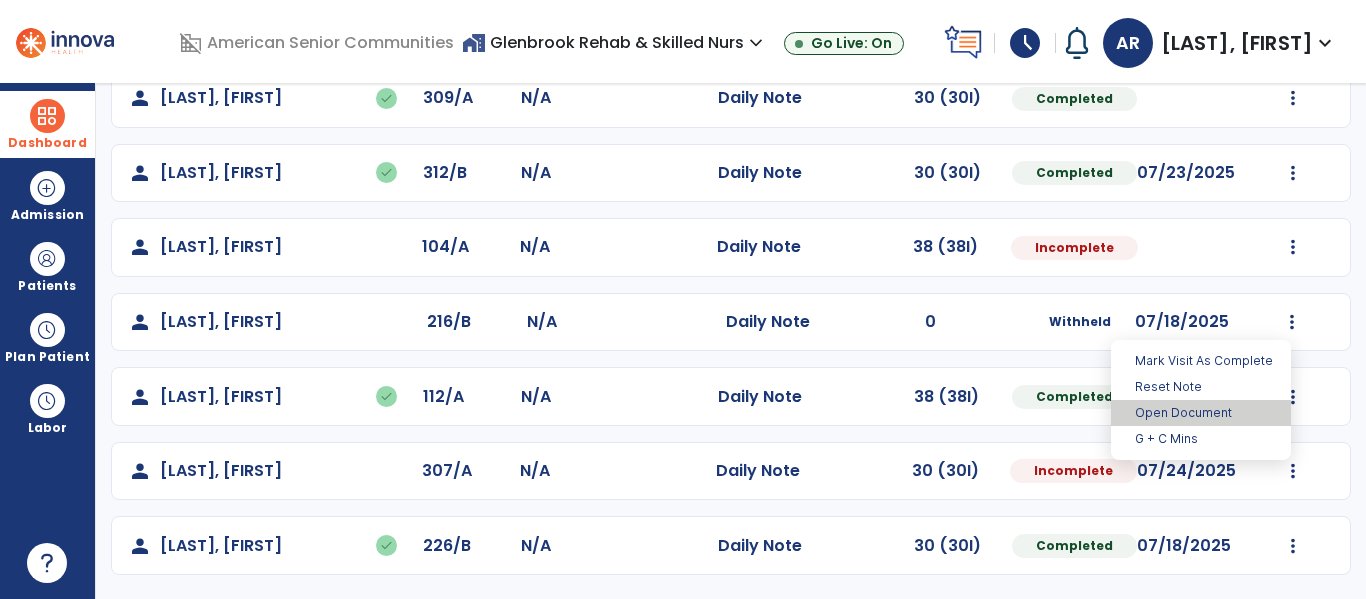 click on "Open Document" at bounding box center (1201, 413) 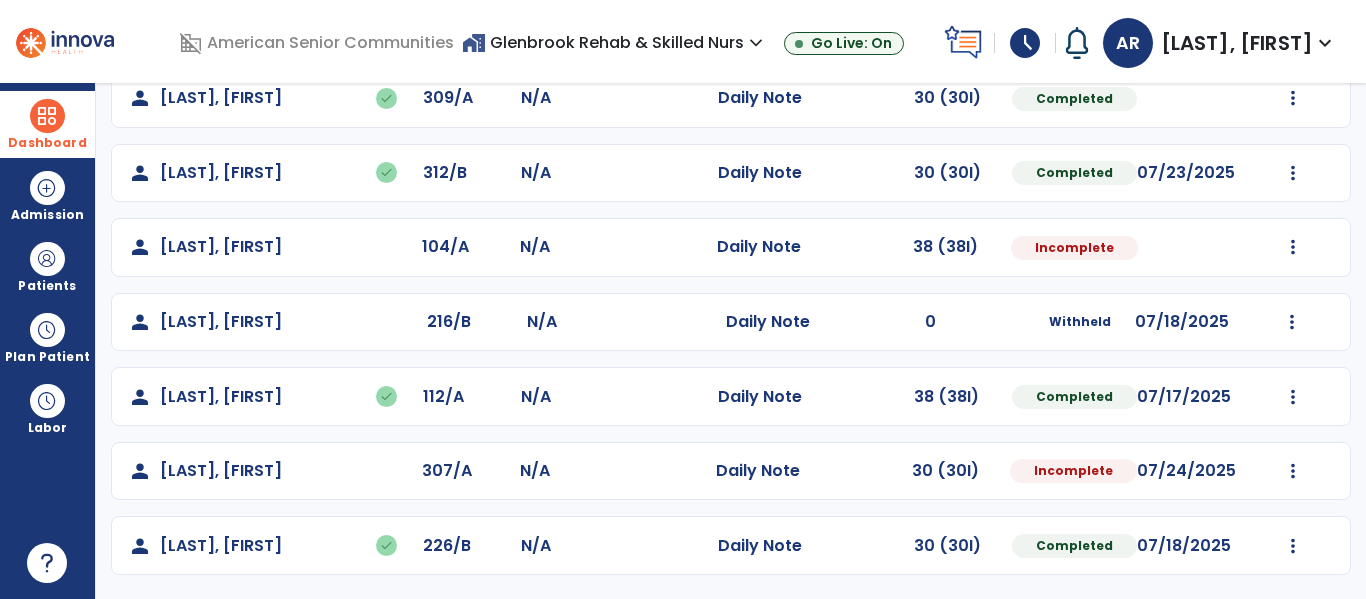 select on "*" 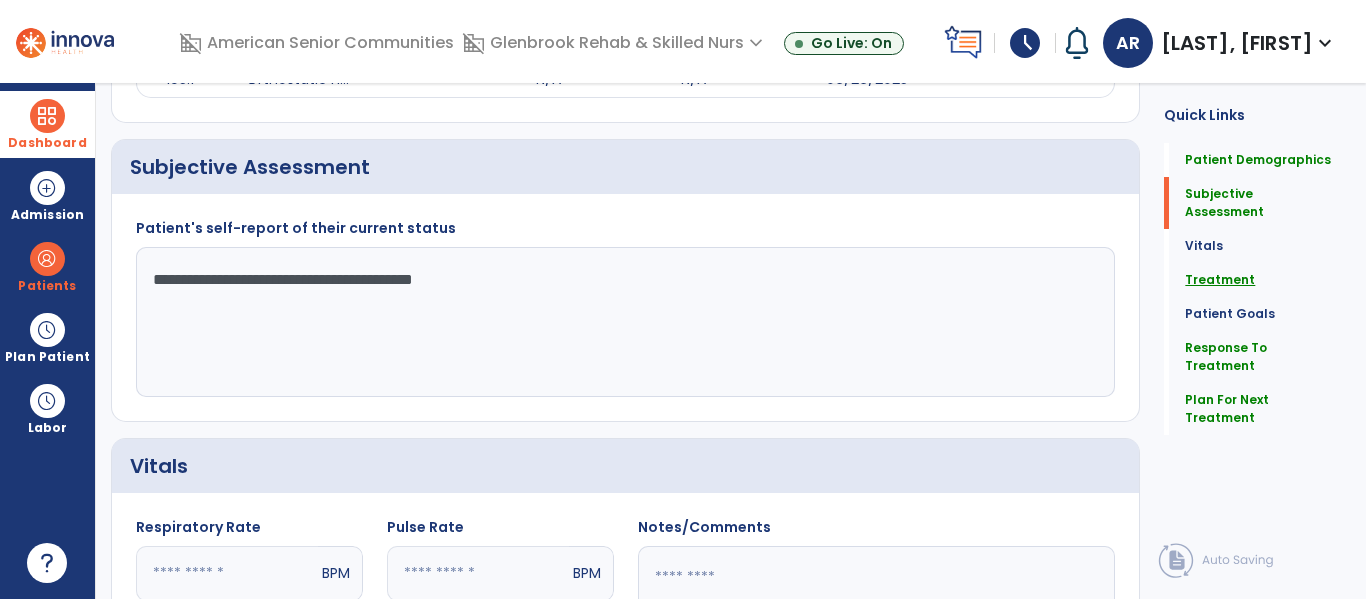 click on "Treatment" 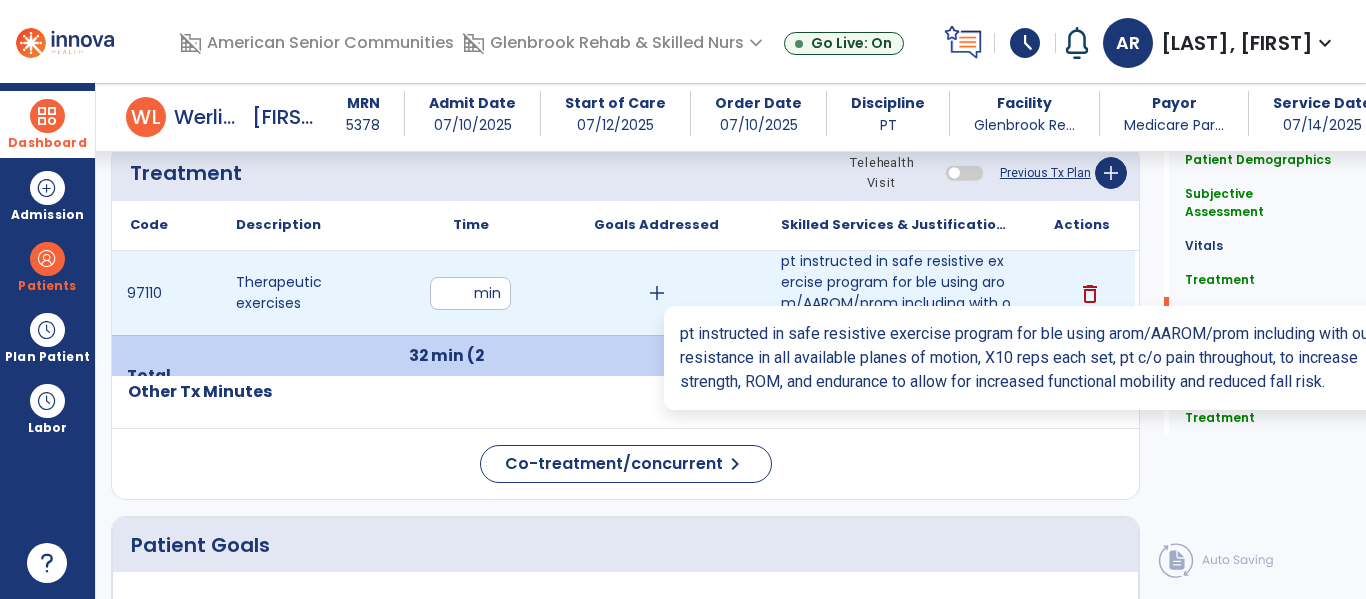 scroll, scrollTop: 3086, scrollLeft: 0, axis: vertical 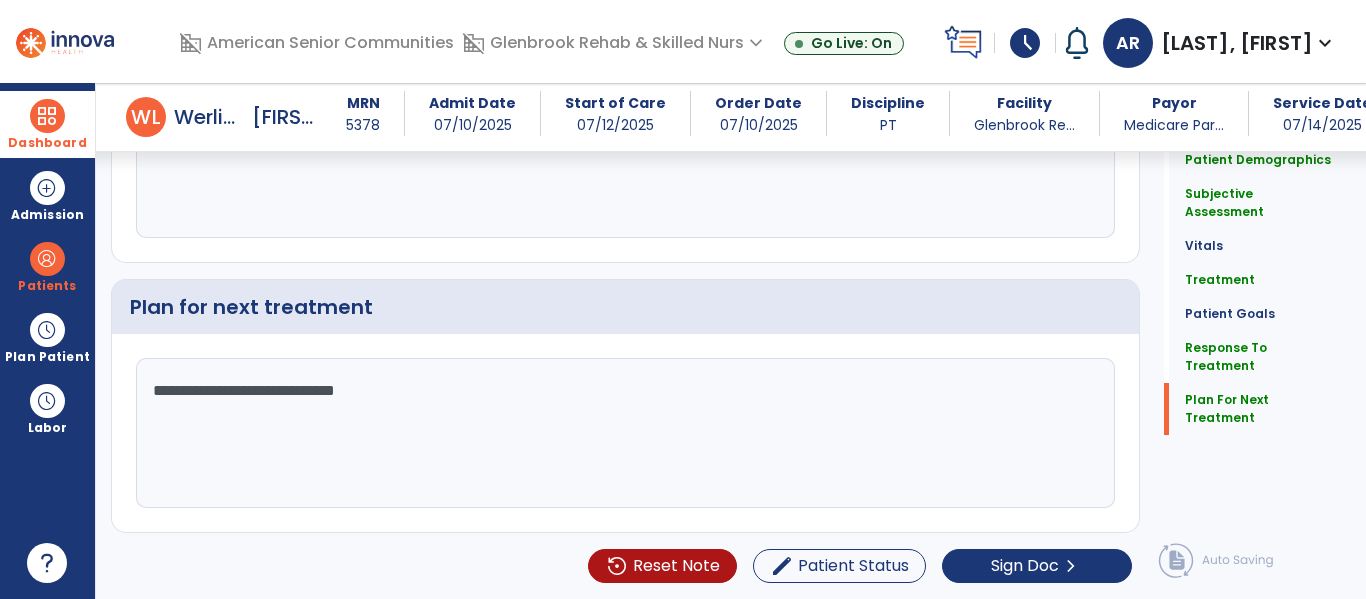 click on "Dashboard" at bounding box center (47, 124) 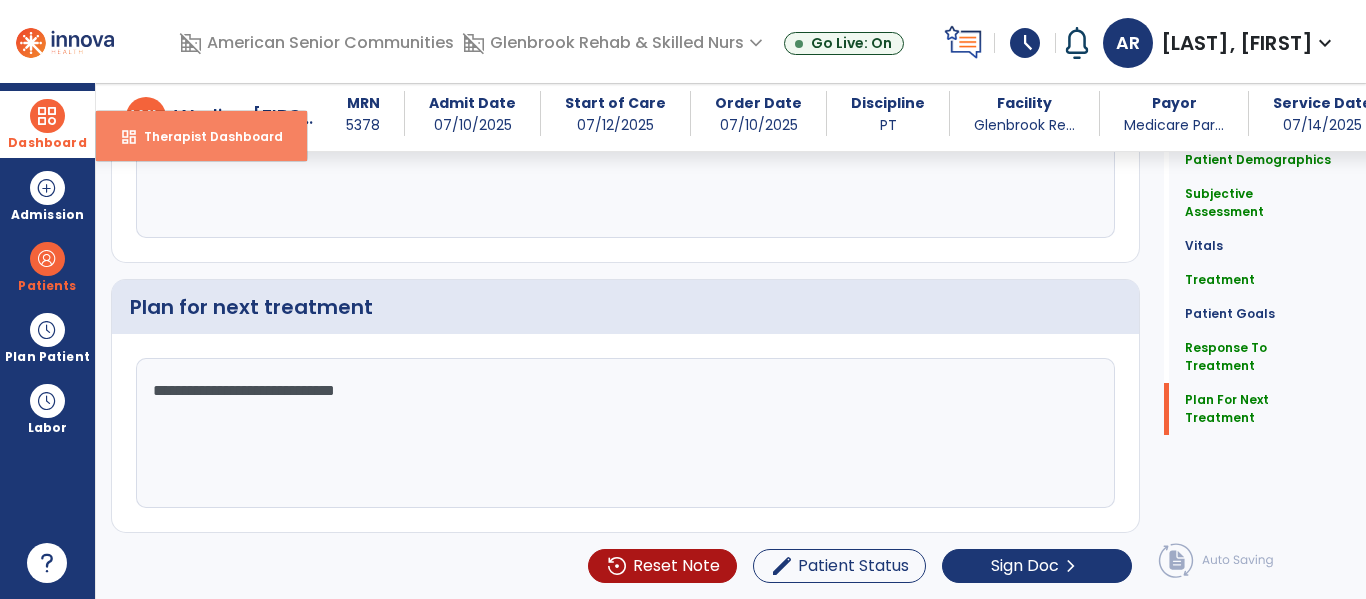 click on "Therapist Dashboard" at bounding box center [205, 136] 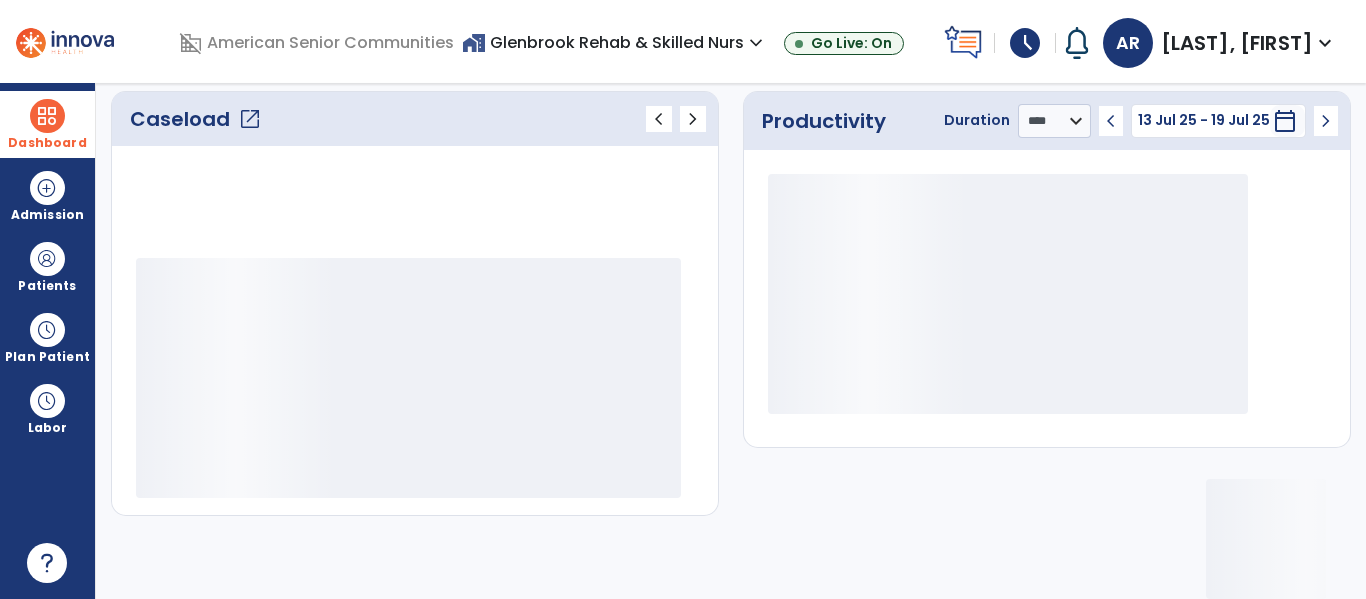 scroll, scrollTop: 276, scrollLeft: 0, axis: vertical 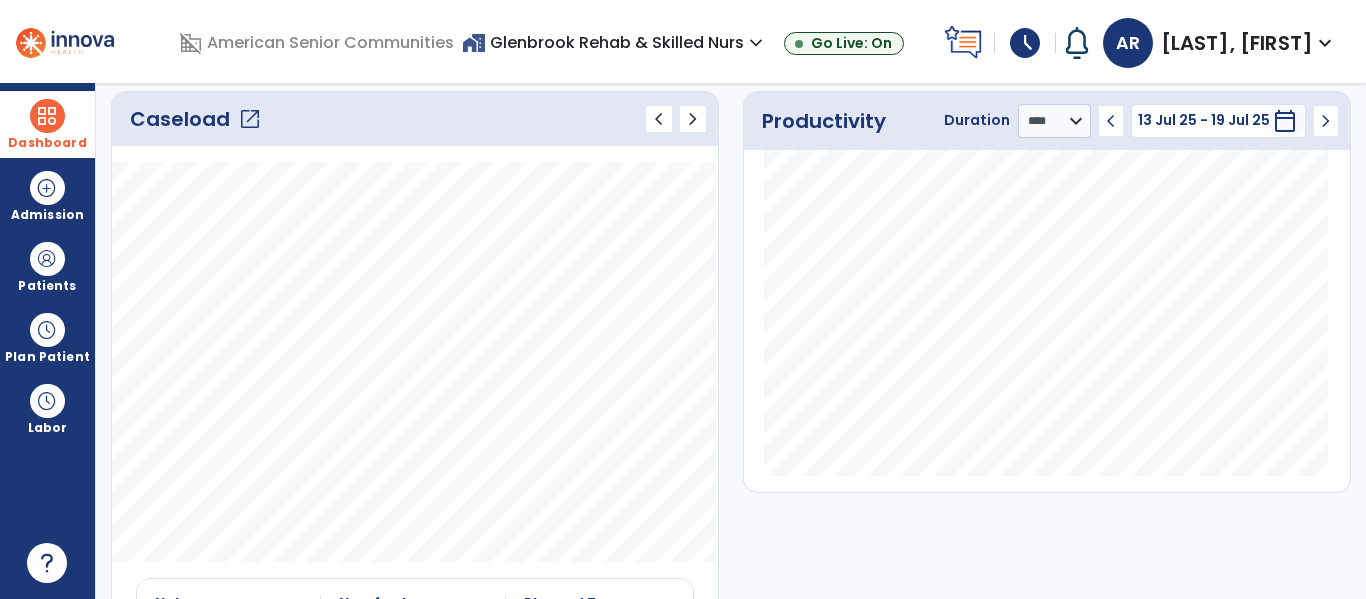 click on "Caseload   open_in_new" 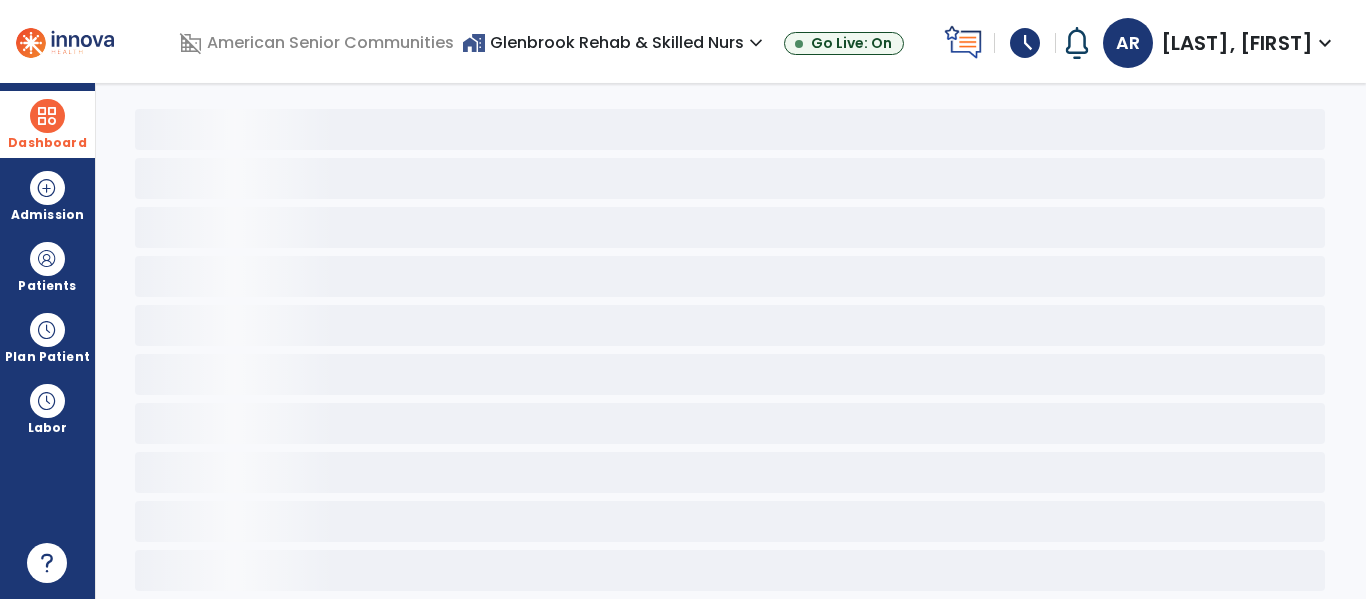 scroll, scrollTop: 78, scrollLeft: 0, axis: vertical 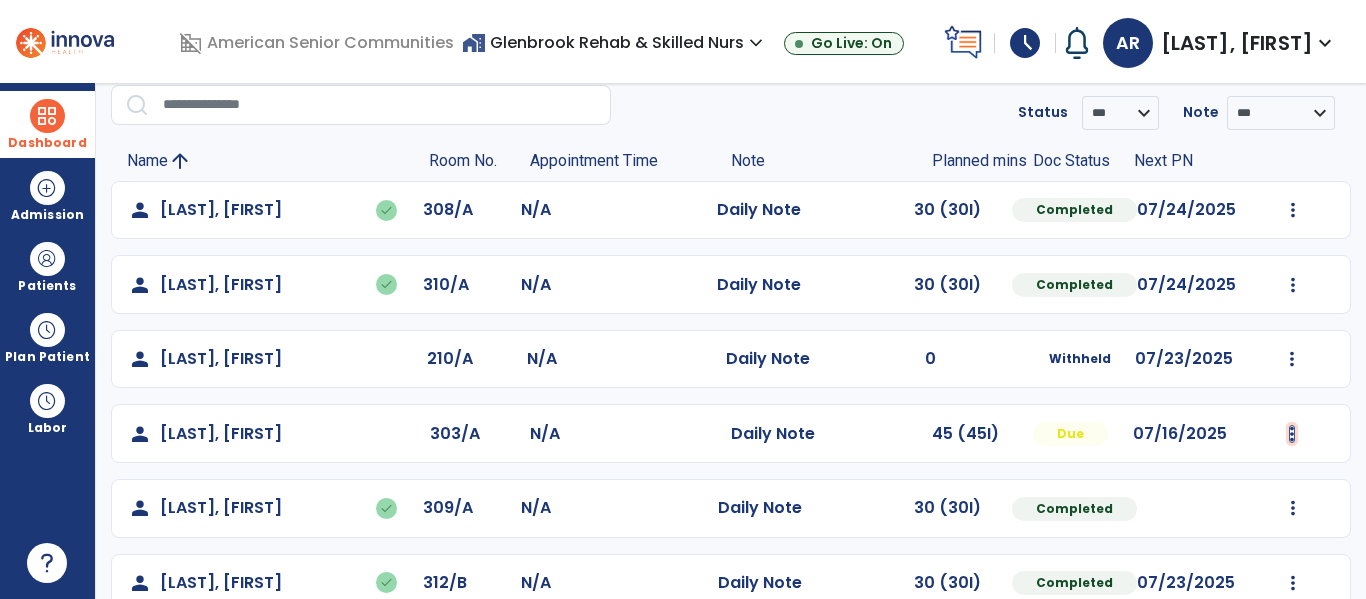 click at bounding box center (1293, 210) 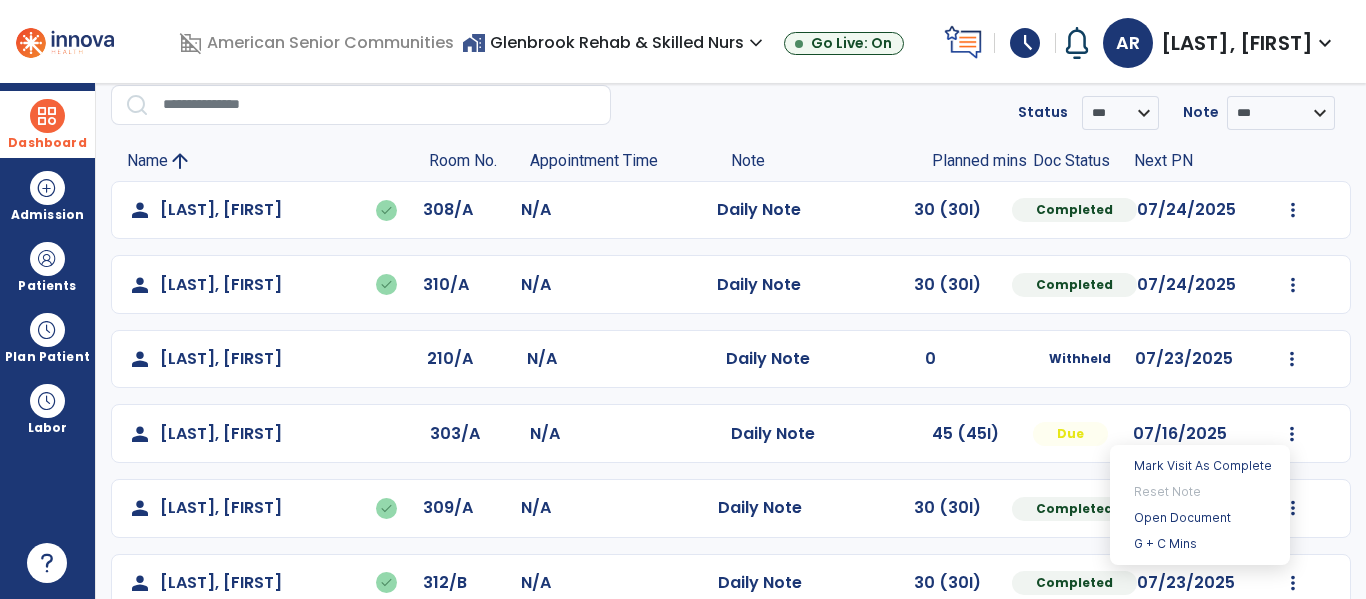 click on "person   [LAST], [FIRST]  done  308/A N/A  Daily Note   30 (30I)  Completed 07/24/2025  Undo Visit Status   Reset Note   Open Document   G + C Mins   person   [LAST], [FIRST]  done  310/A N/A  Daily Note   30 (30I)  Completed 07/24/2025  Undo Visit Status   Reset Note   Open Document   G + C Mins   person   [LAST], [FIRST]  210/A N/A  Daily Note   0  Withheld 07/23/2025  Mark Visit As Complete   Reset Note   Open Document   G + C Mins   person   [LAST], [FIRST]  303/A N/A  Daily Note   45 (45I)  Due 07/16/2025  person   [LAST], [FIRST]   done  309/A N/A  Daily Note   30 (30I)  Completed  Undo Visit Status   Reset Note   Open Document   G + C Mins   person   [LAST], [FIRST]   done  312/B N/A  Daily Note   30 (30I)  Completed 07/23/2025  Undo Visit Status   Reset Note   Open Document   G + C Mins   person   [LAST], [FIRST]  104/A N/A  Daily Note   38 (38I)  Incomplete  Mark Visit As Complete   Reset Note   Open Document   G + C Mins   person   [LAST], [FIRST]  216/B N/A  Daily Note   0  Withheld 07/18/2025" 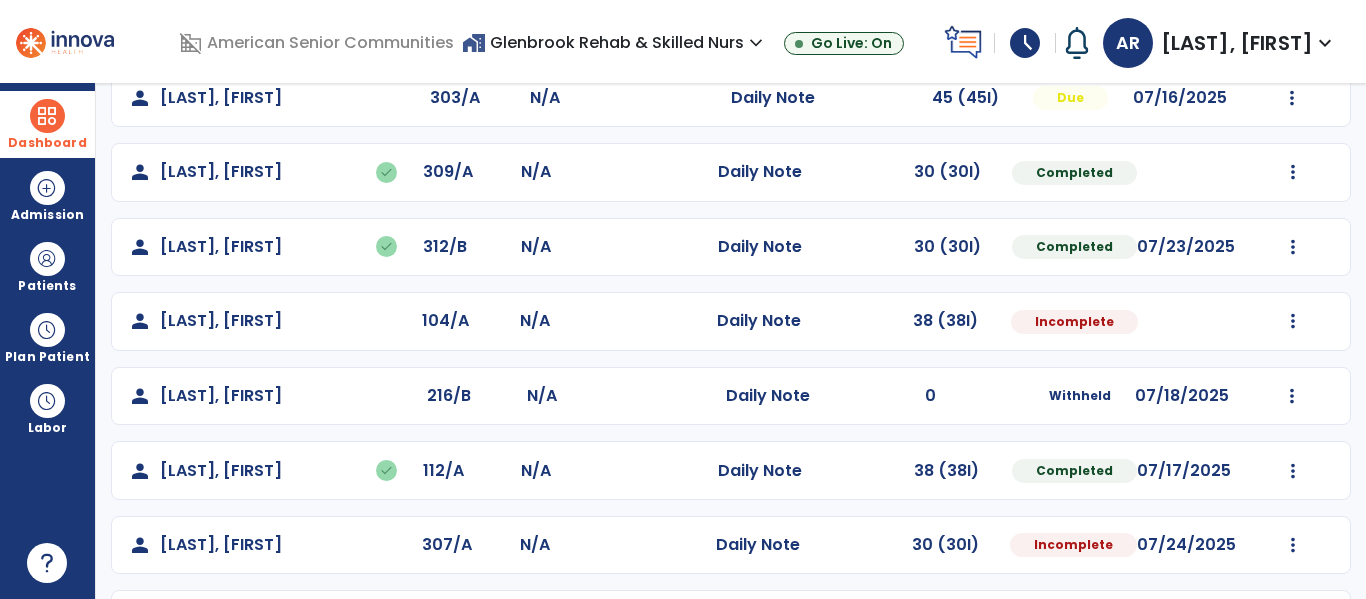 scroll, scrollTop: 424, scrollLeft: 0, axis: vertical 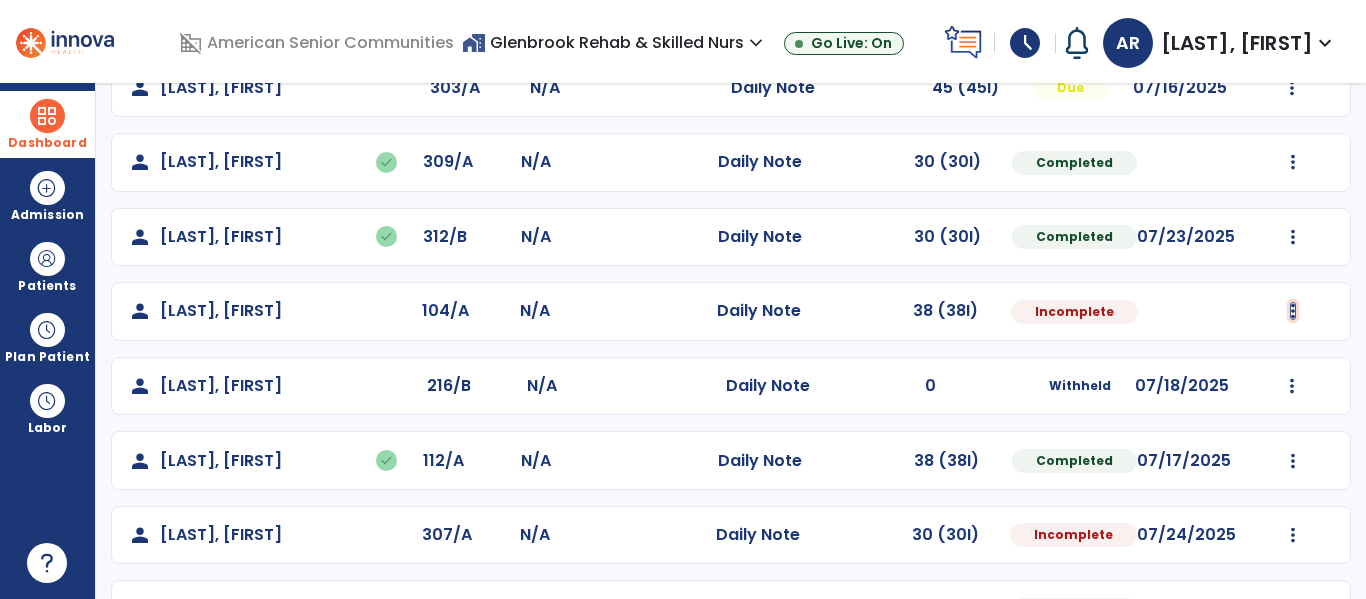 click at bounding box center [1293, -136] 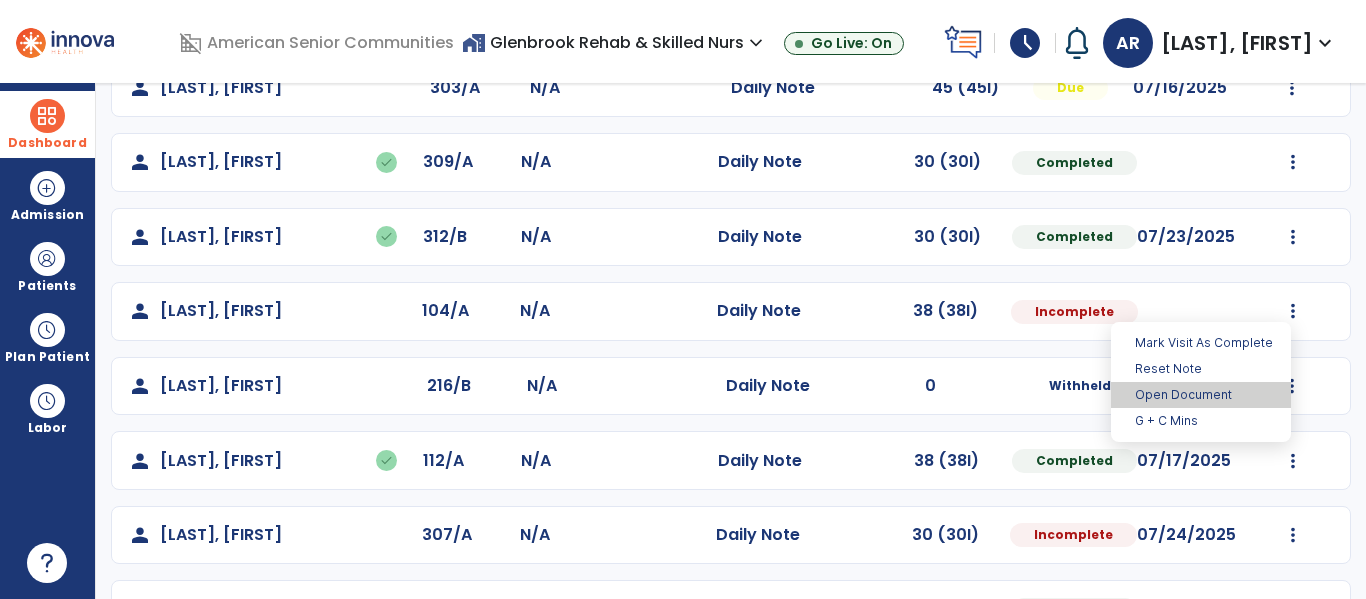 click on "Open Document" at bounding box center (1201, 395) 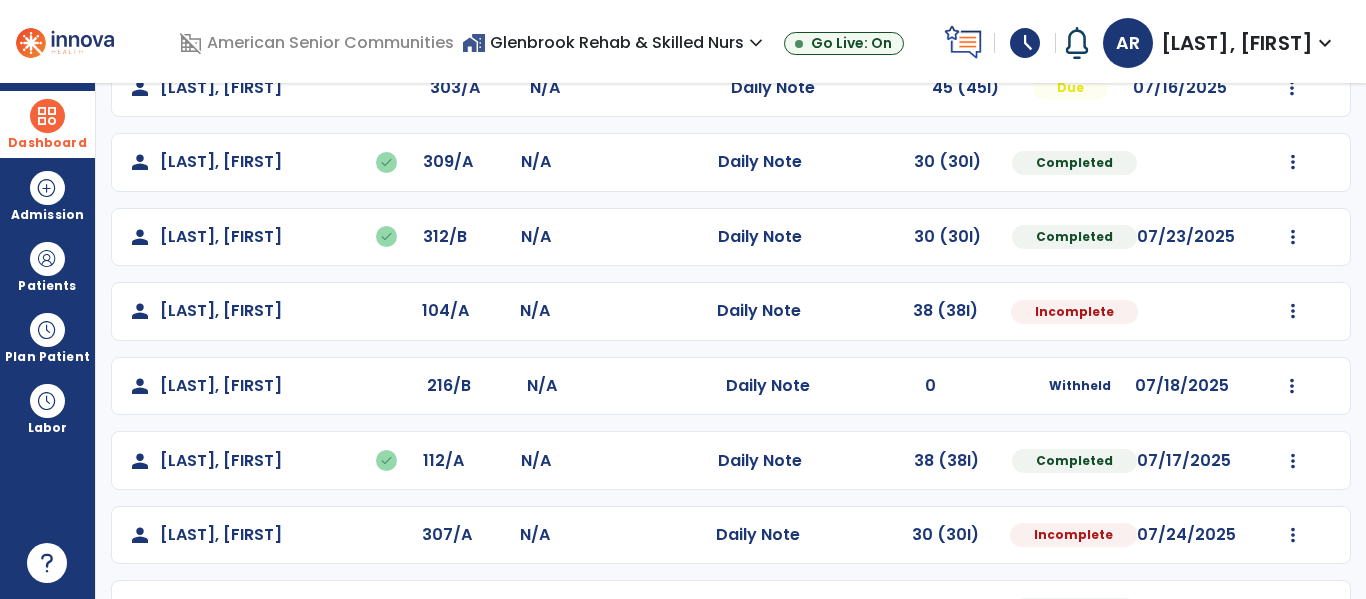 select on "*" 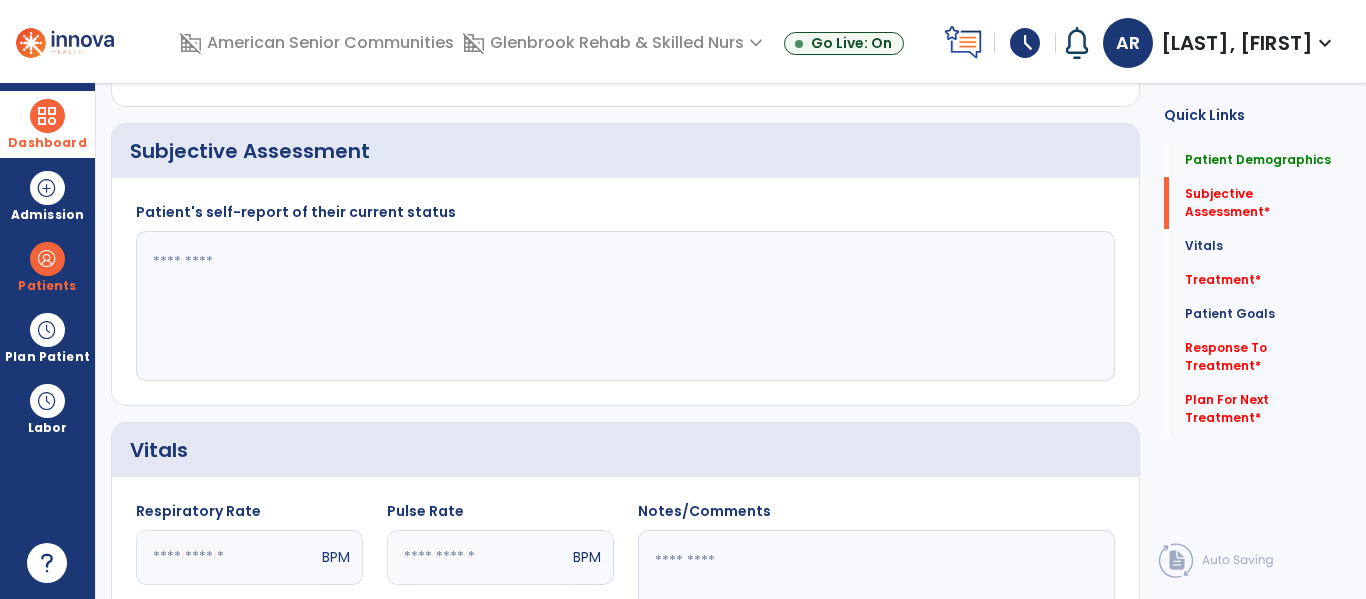 click on "Plan For Next Treatment   *" 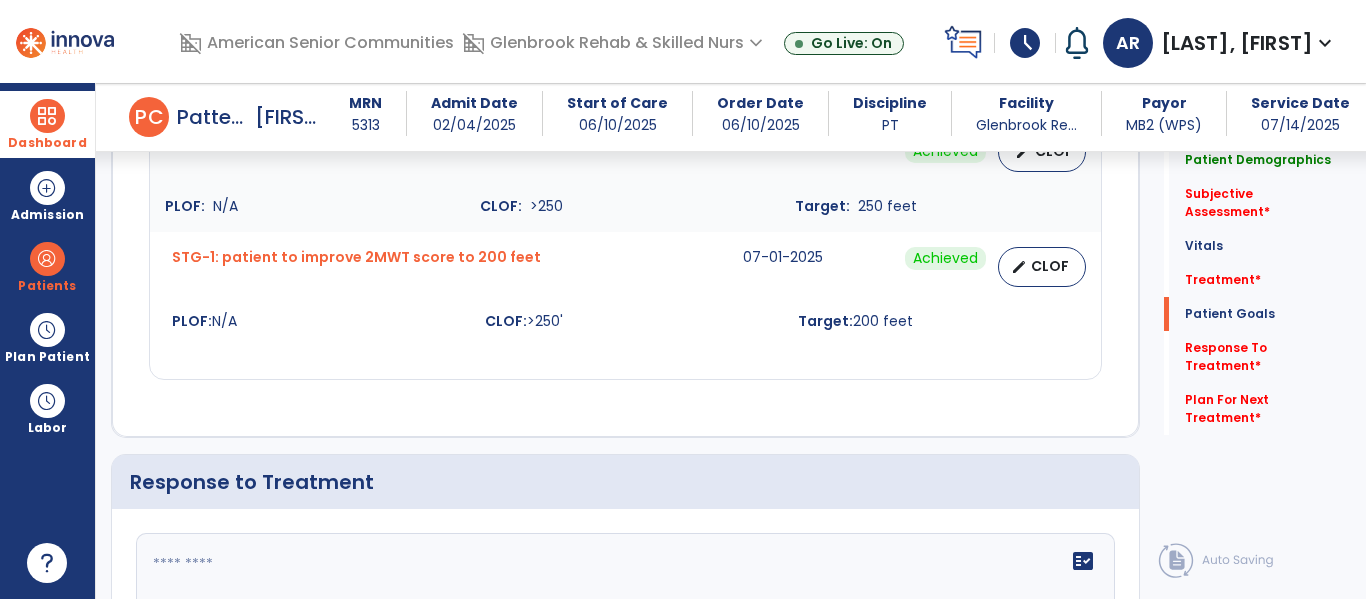 scroll, scrollTop: 2703, scrollLeft: 0, axis: vertical 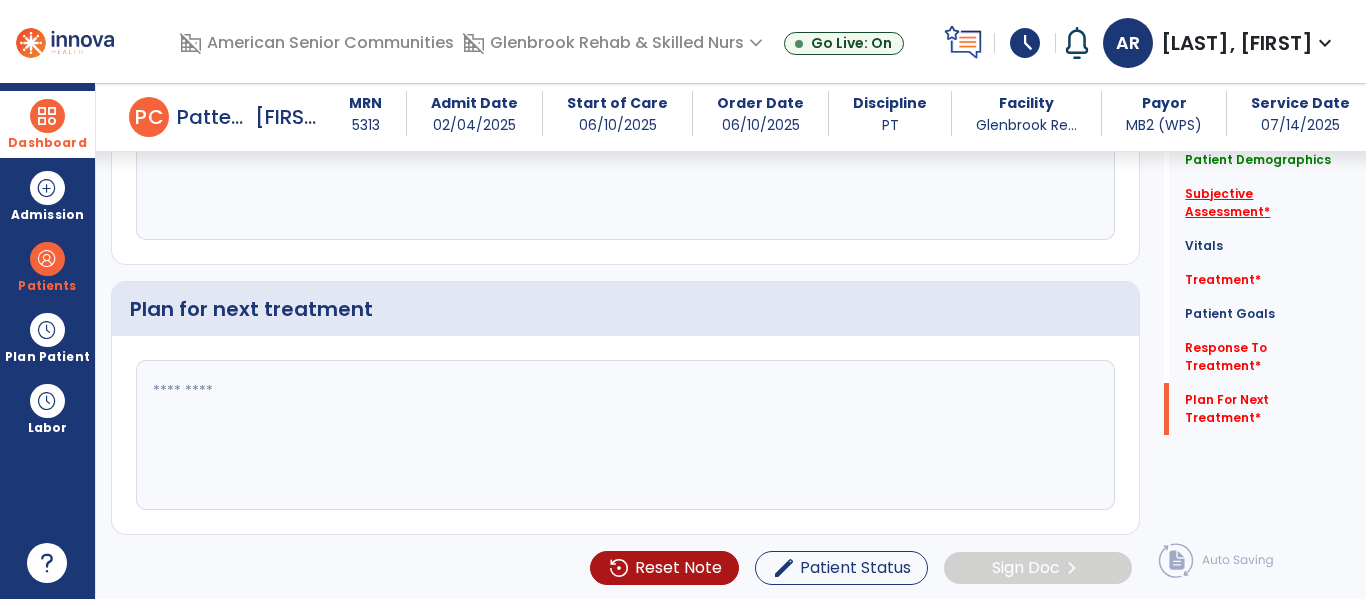click on "Subjective Assessment   *" 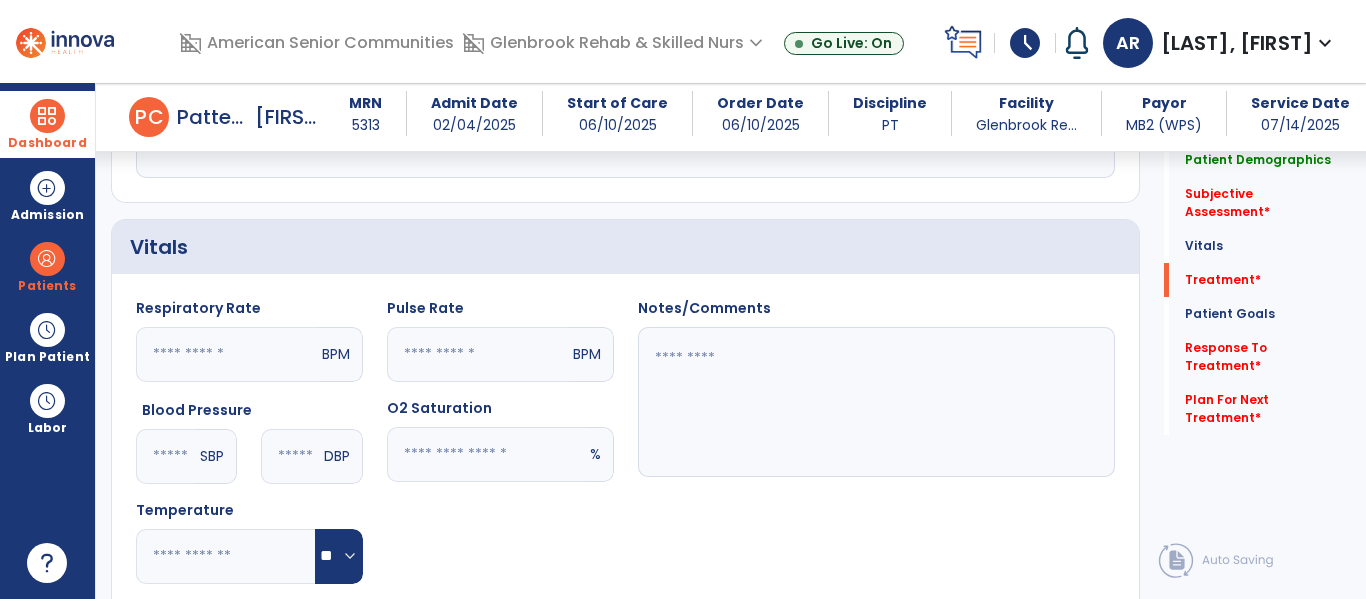 scroll, scrollTop: 328, scrollLeft: 0, axis: vertical 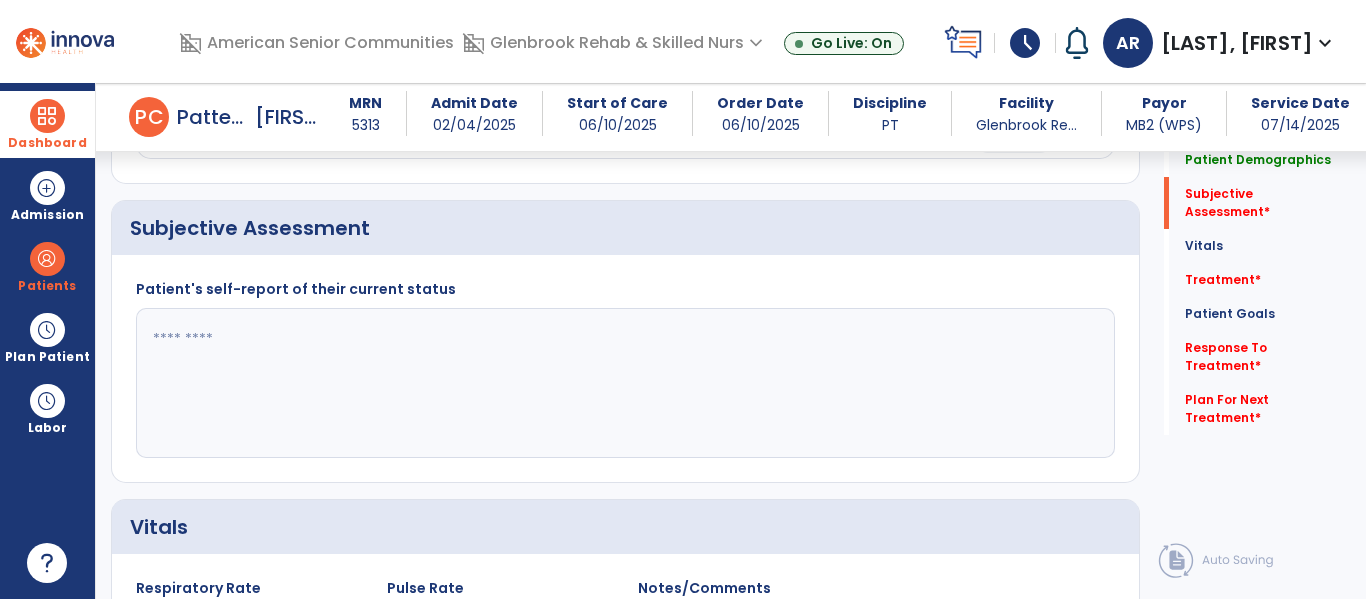 click 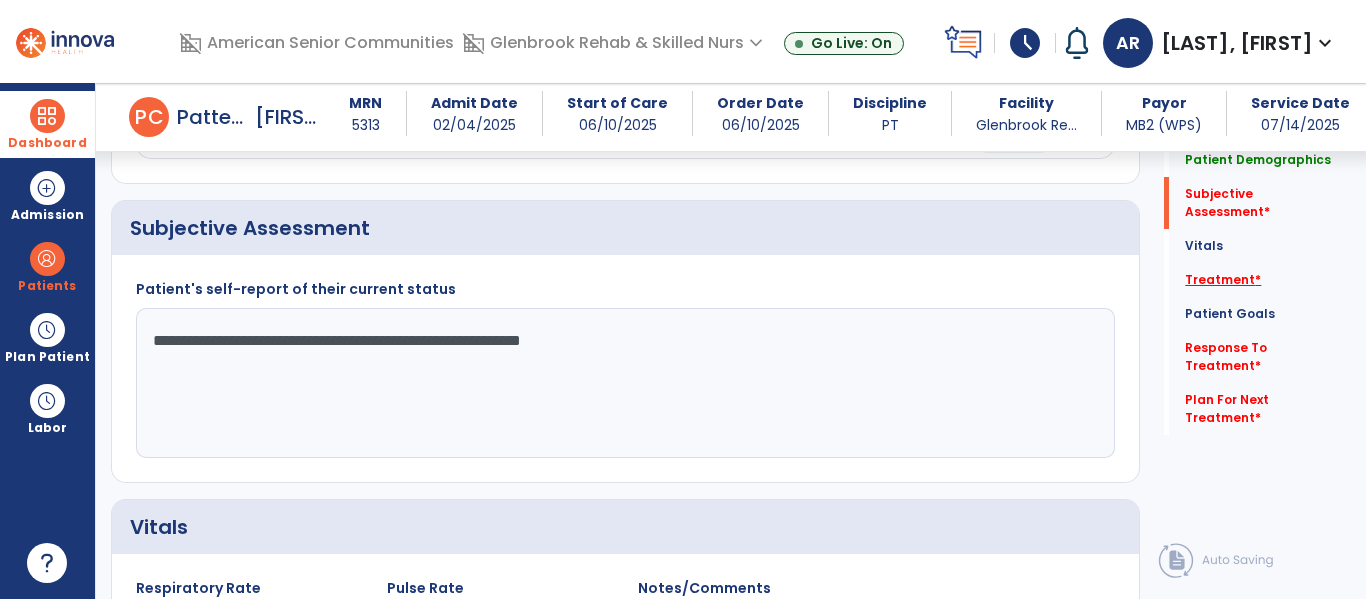 type on "**********" 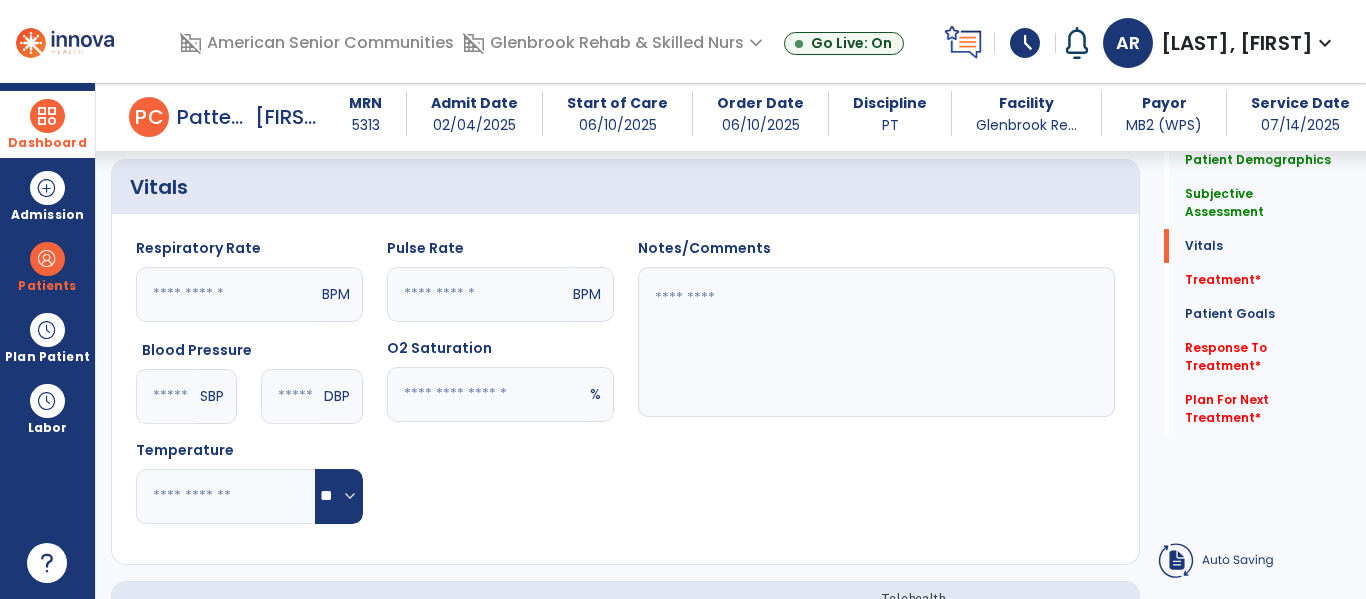 click on "add  Add Service Code" 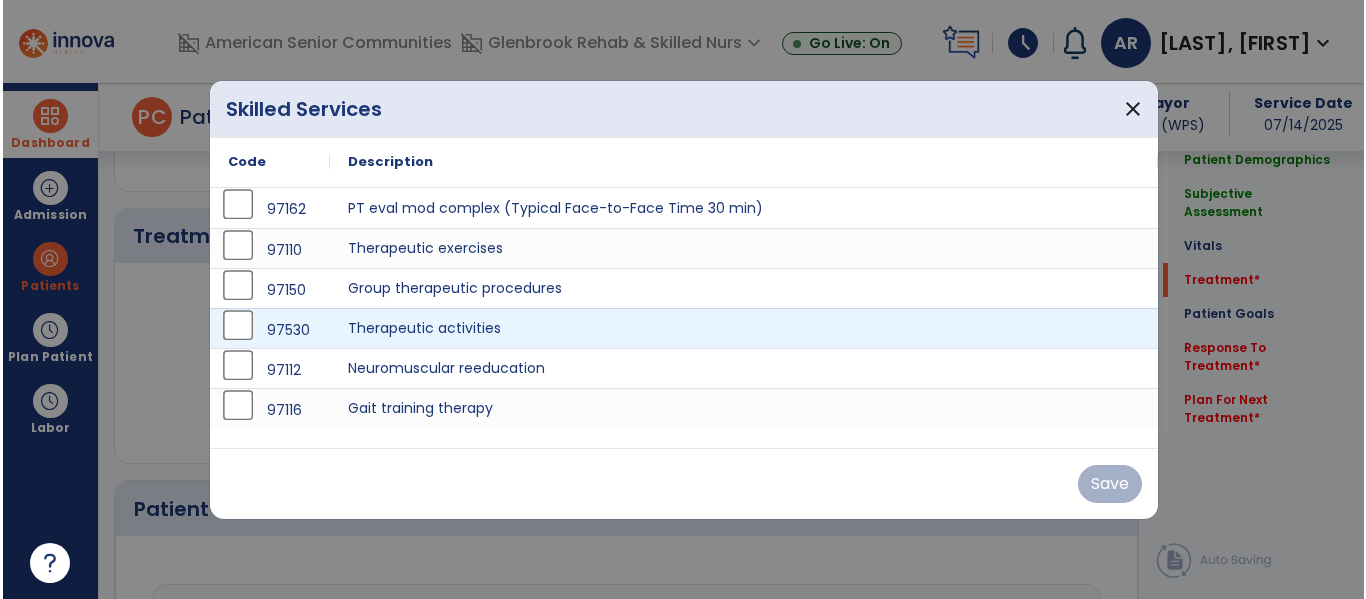 scroll, scrollTop: 1036, scrollLeft: 0, axis: vertical 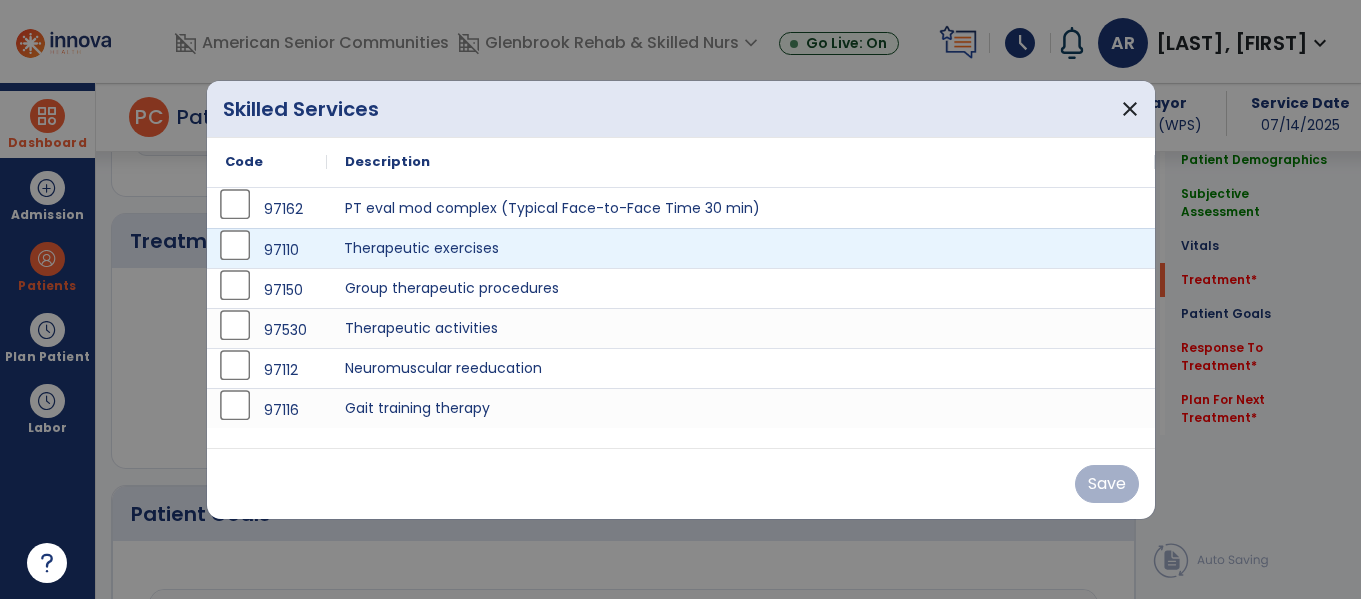 click on "Therapeutic exercises" at bounding box center [741, 248] 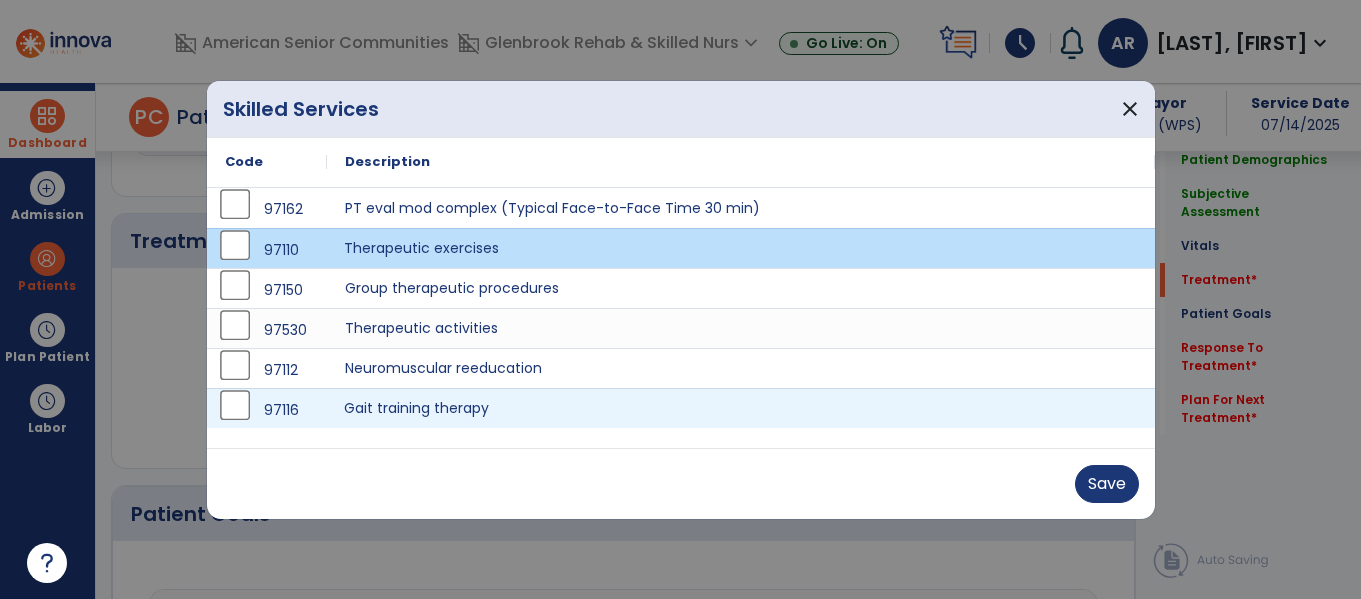 click on "Gait training therapy" at bounding box center [741, 408] 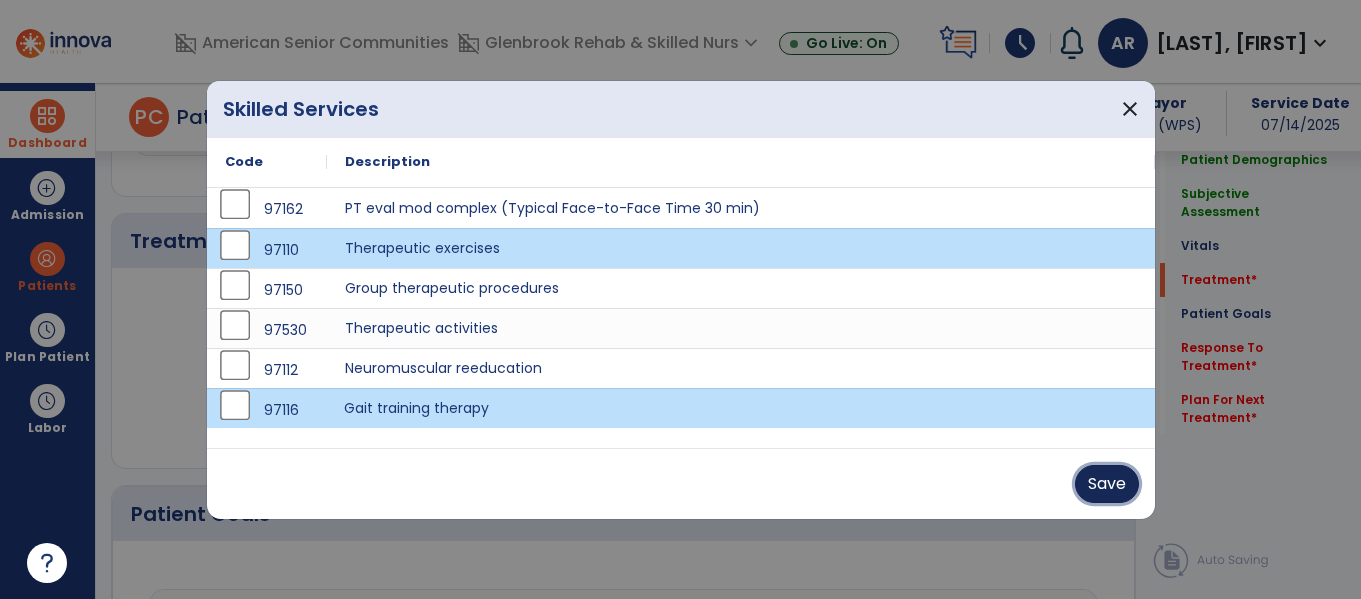 click on "Save" at bounding box center (1107, 484) 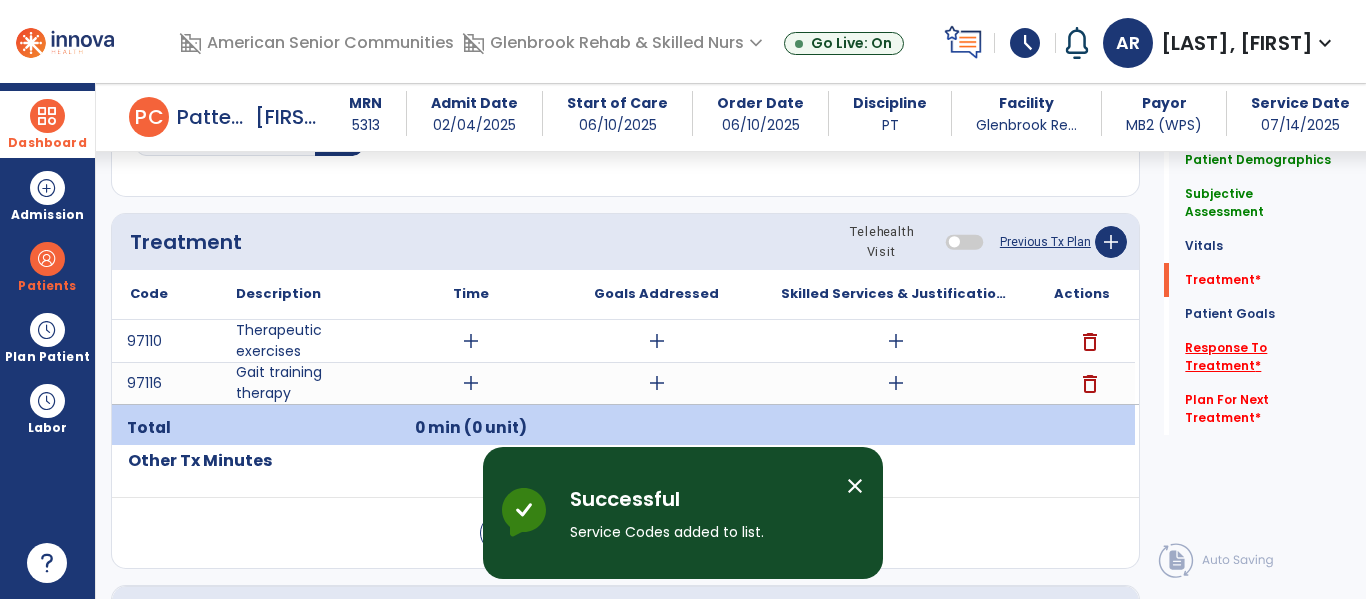 click on "Response To Treatment   *" 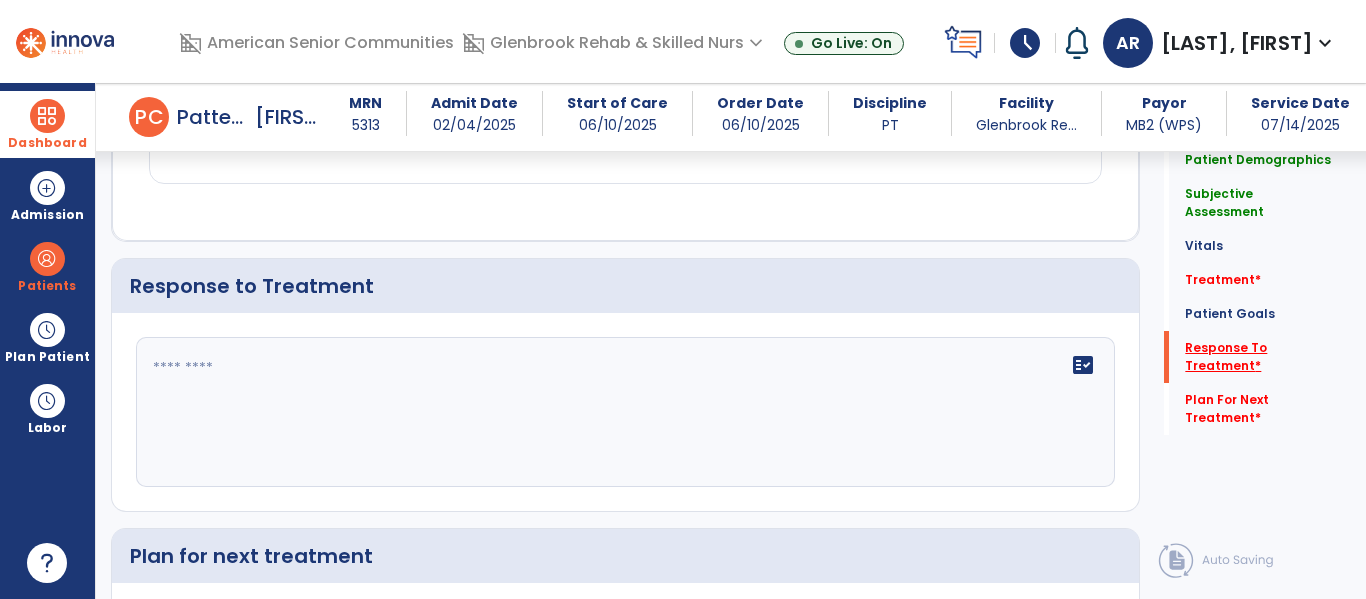 scroll, scrollTop: 2598, scrollLeft: 0, axis: vertical 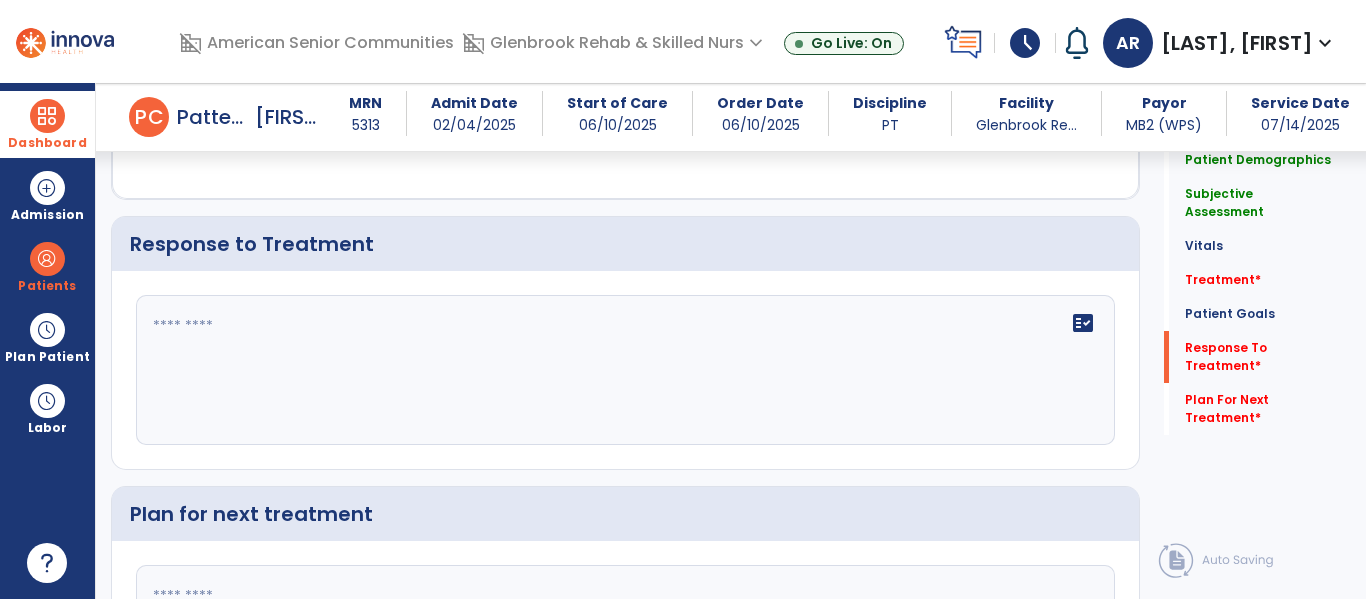 click on "fact_check" 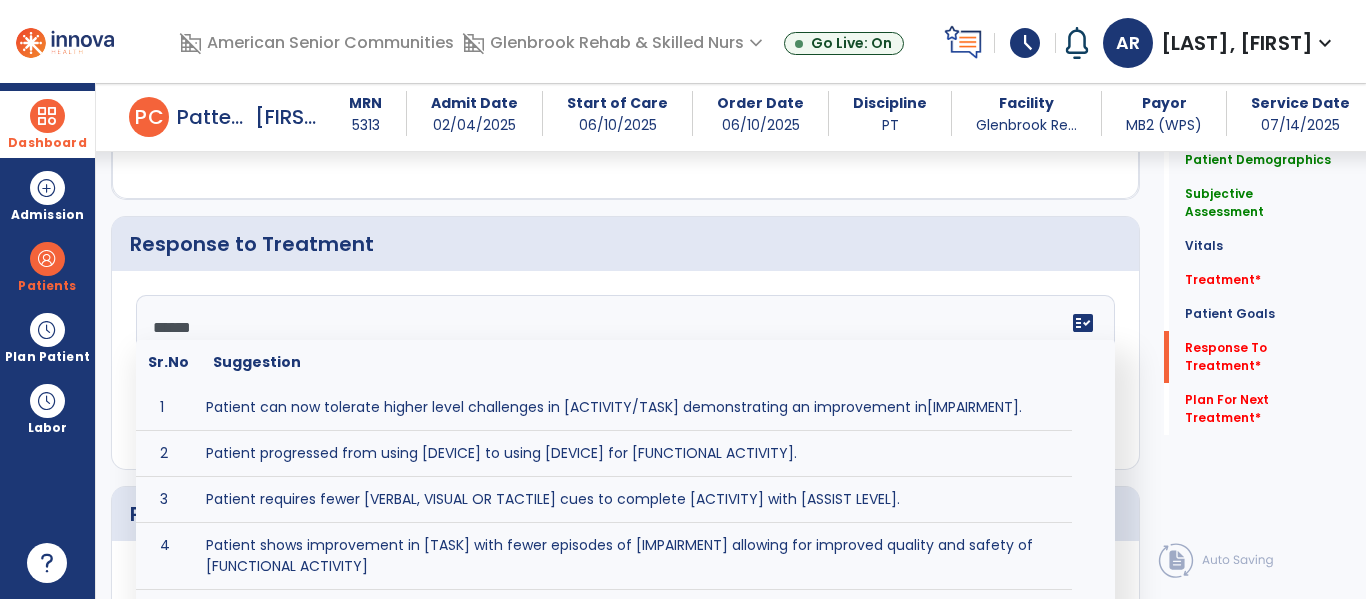 type on "*******" 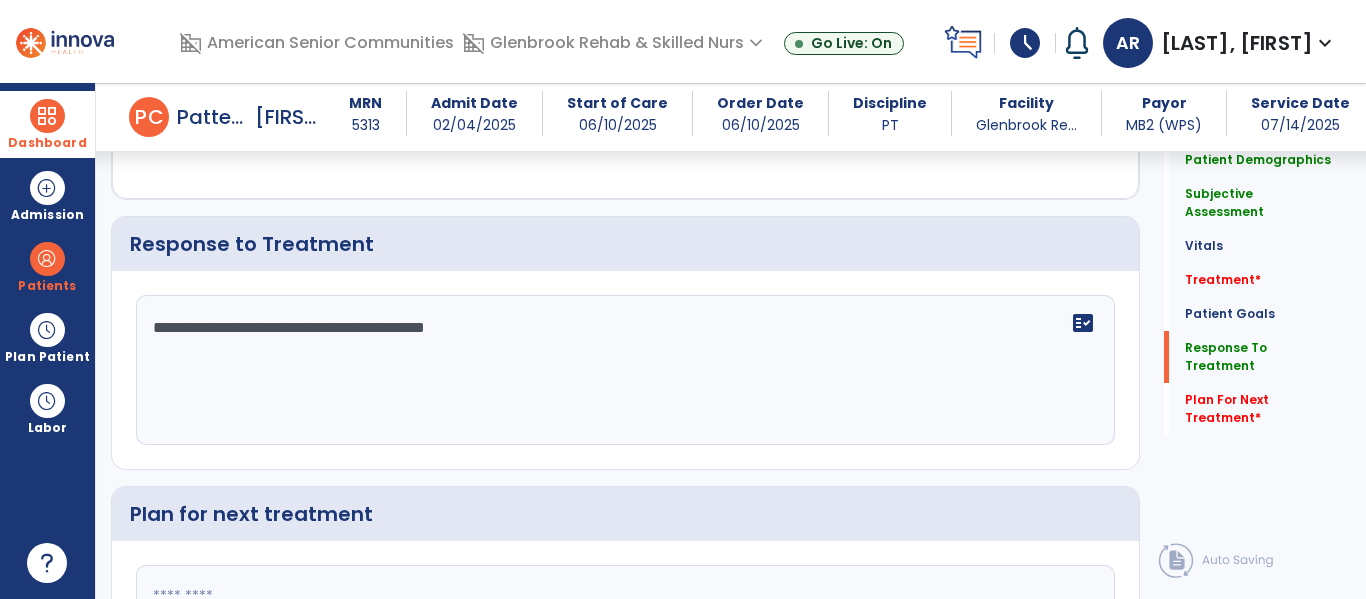 click on "**********" 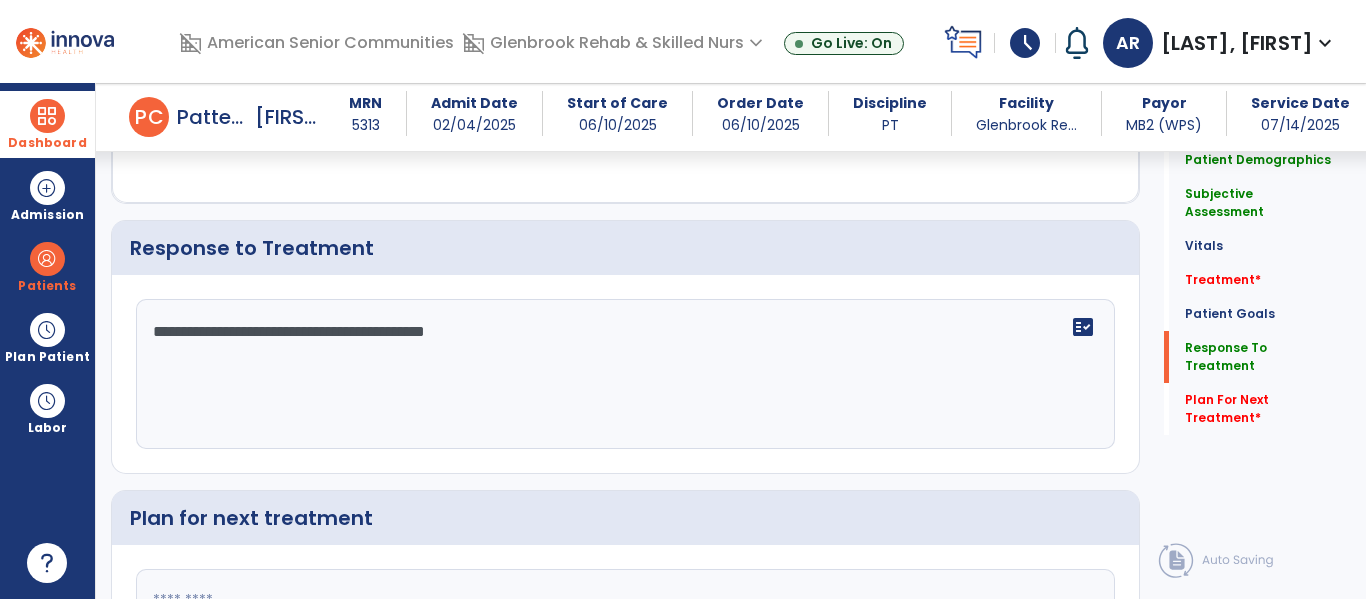 scroll, scrollTop: 2598, scrollLeft: 0, axis: vertical 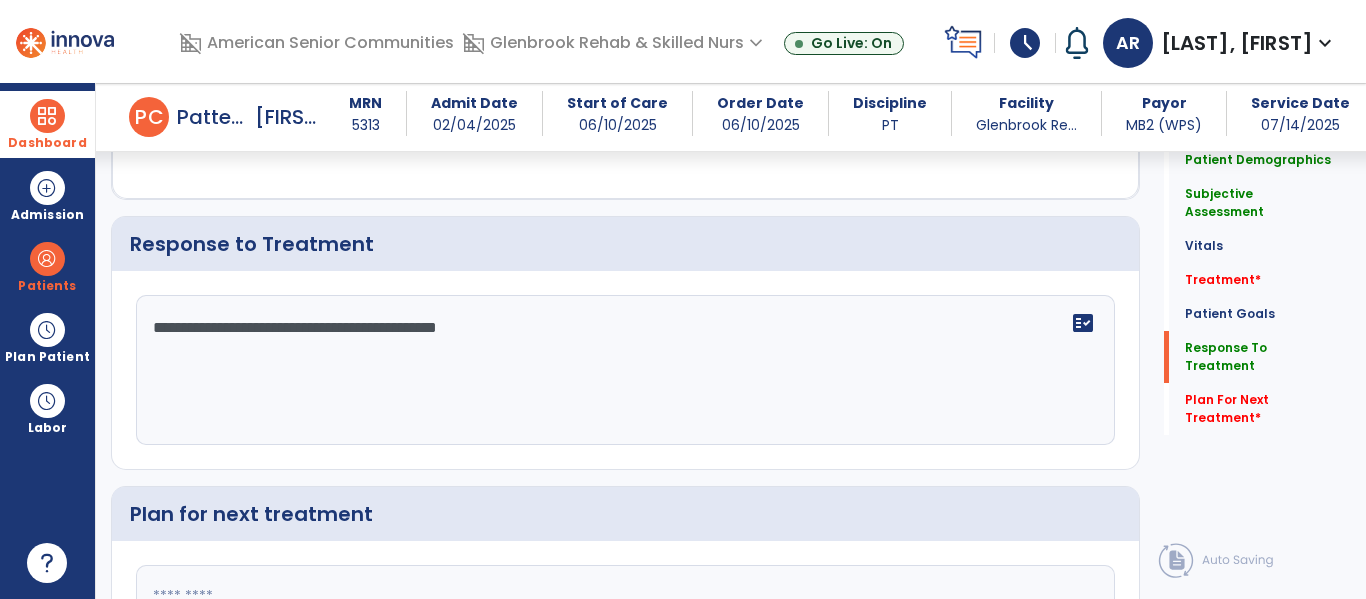 type on "**********" 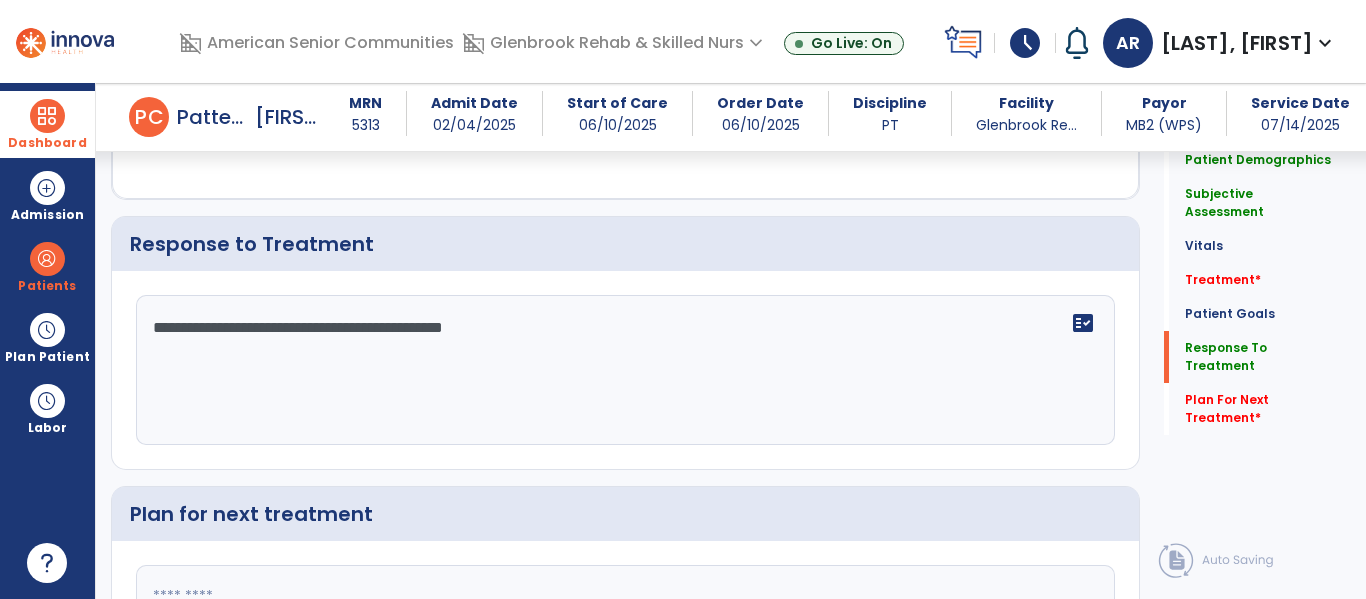 click on "**********" 